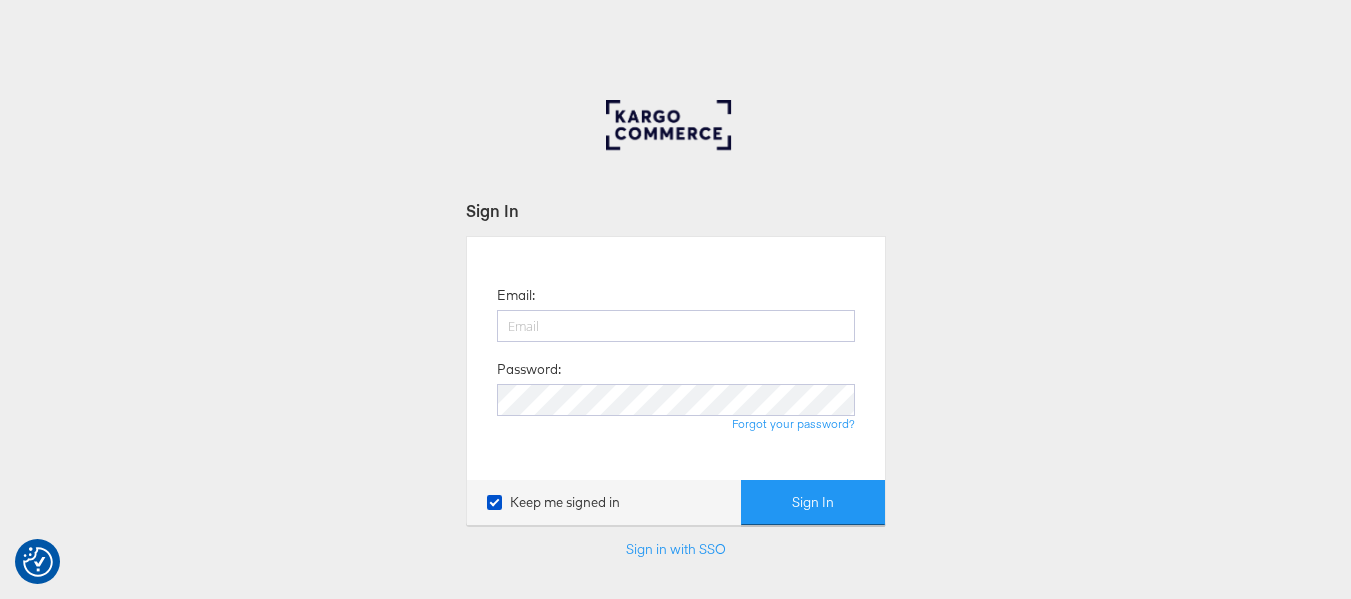 scroll, scrollTop: 0, scrollLeft: 0, axis: both 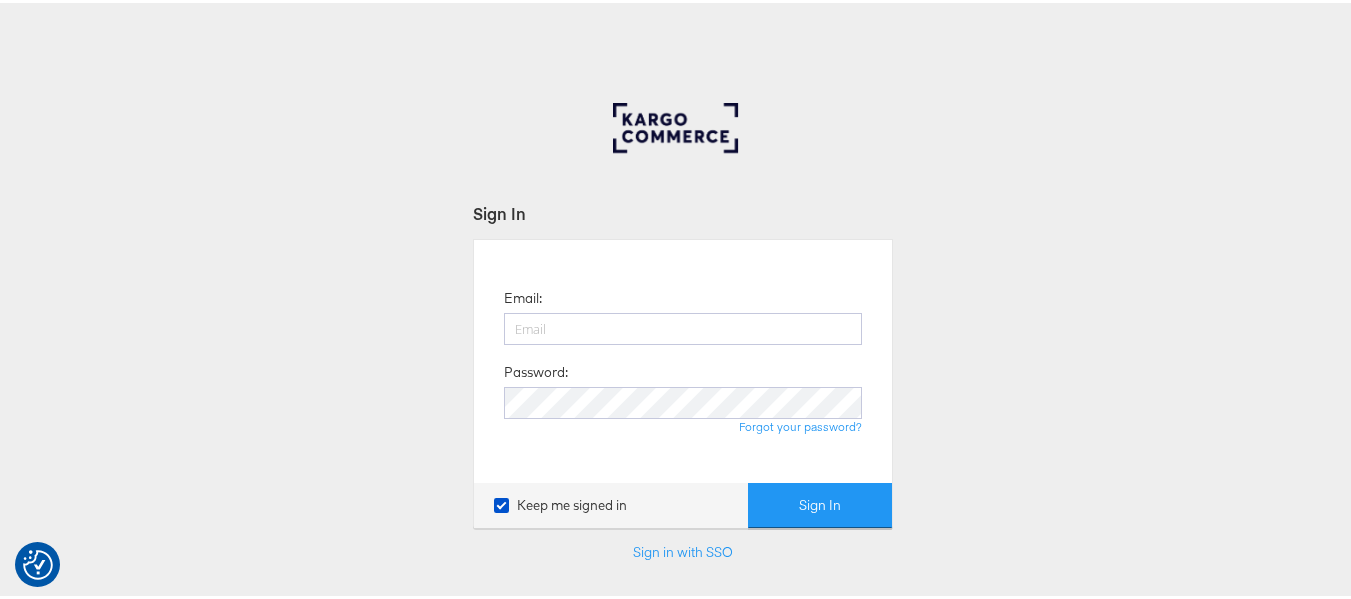 type on "[USERNAME]@[DOMAIN]" 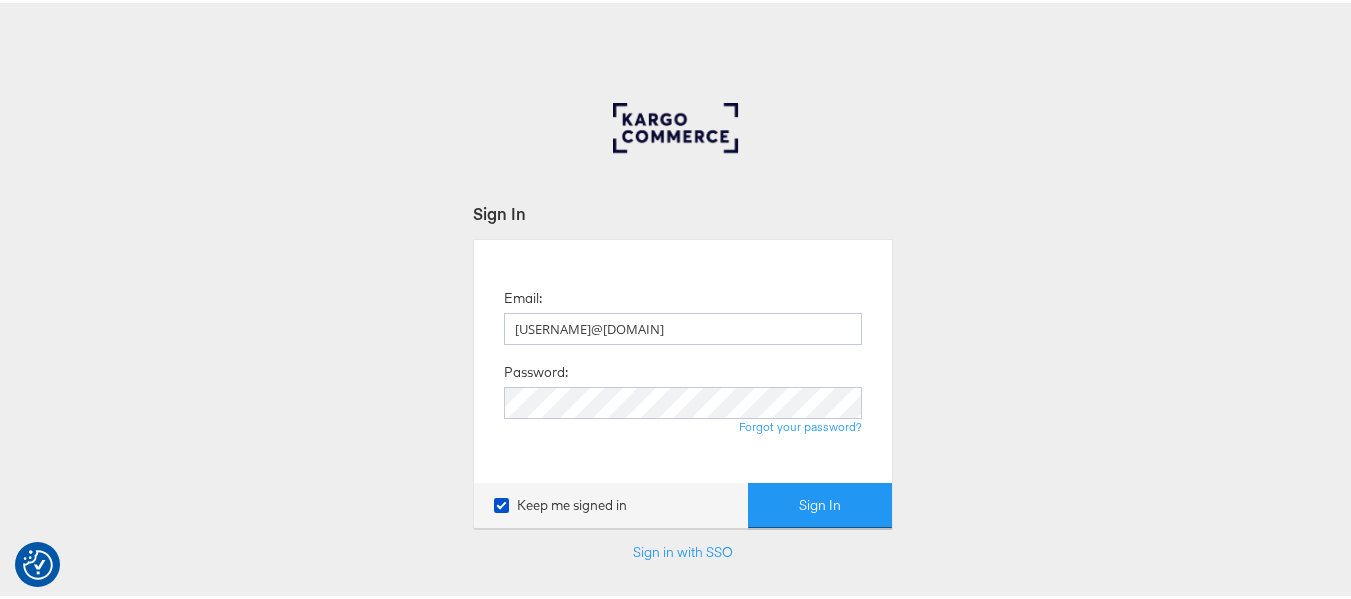 click on "Sign In" at bounding box center [820, 502] 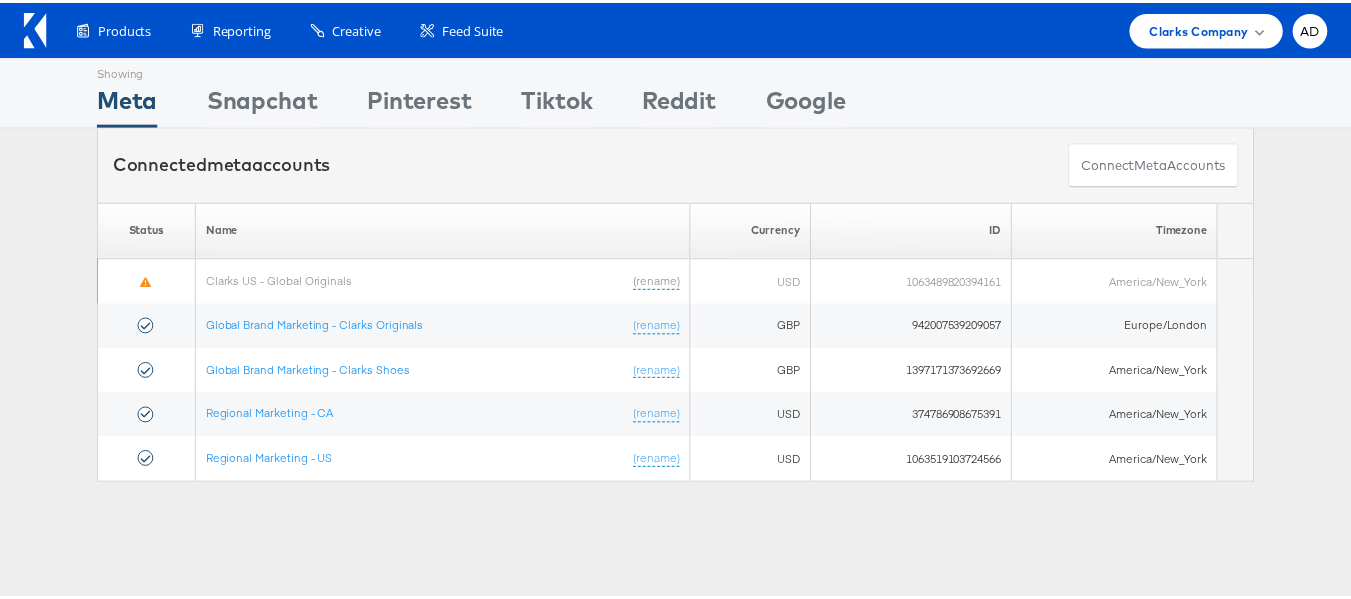 scroll, scrollTop: 0, scrollLeft: 0, axis: both 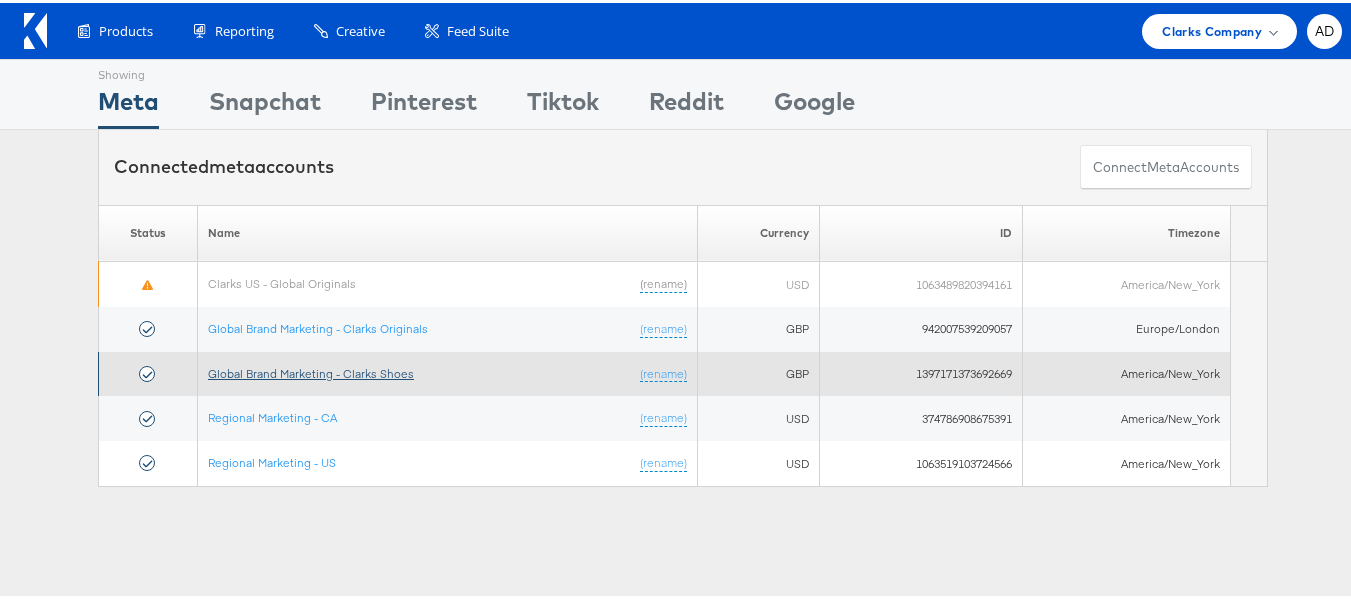 click on "Global Brand Marketing - Clarks Shoes" at bounding box center [311, 370] 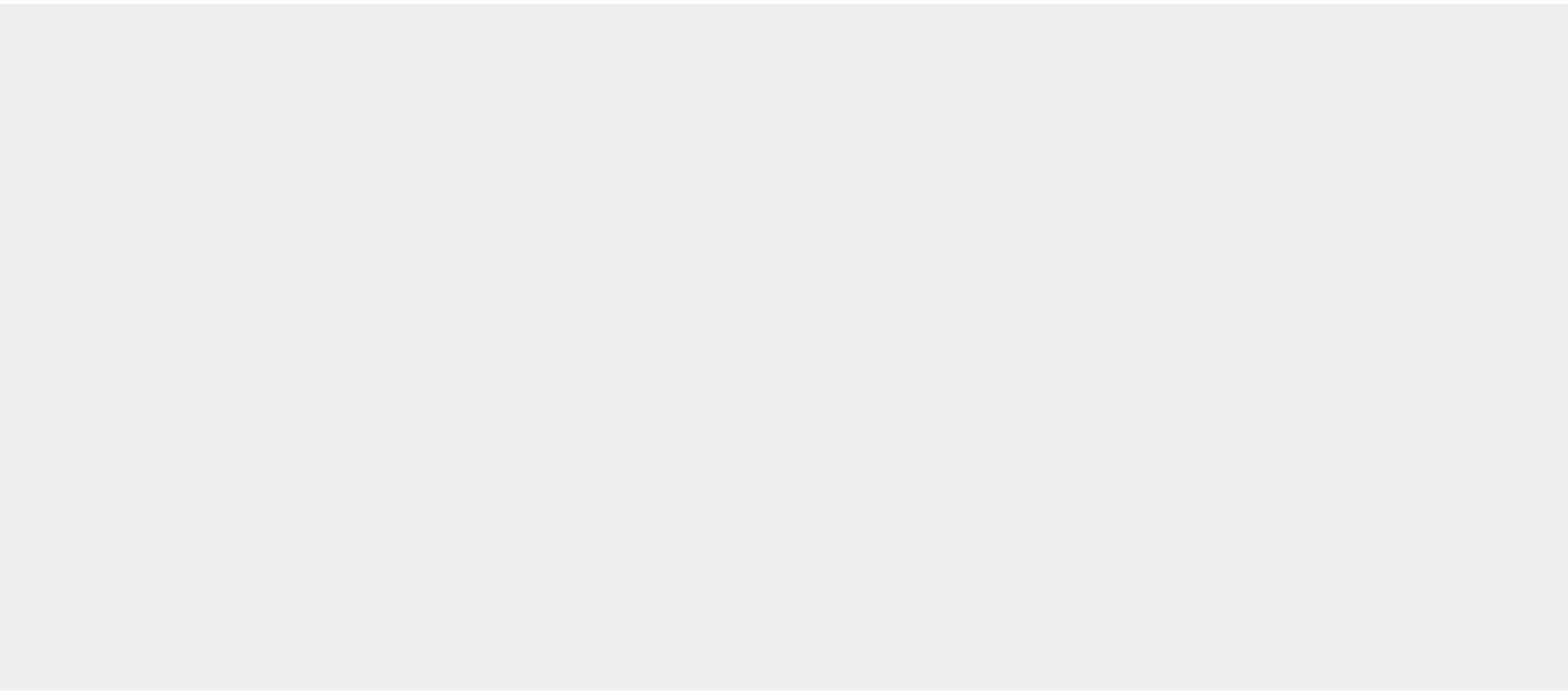 scroll, scrollTop: 0, scrollLeft: 0, axis: both 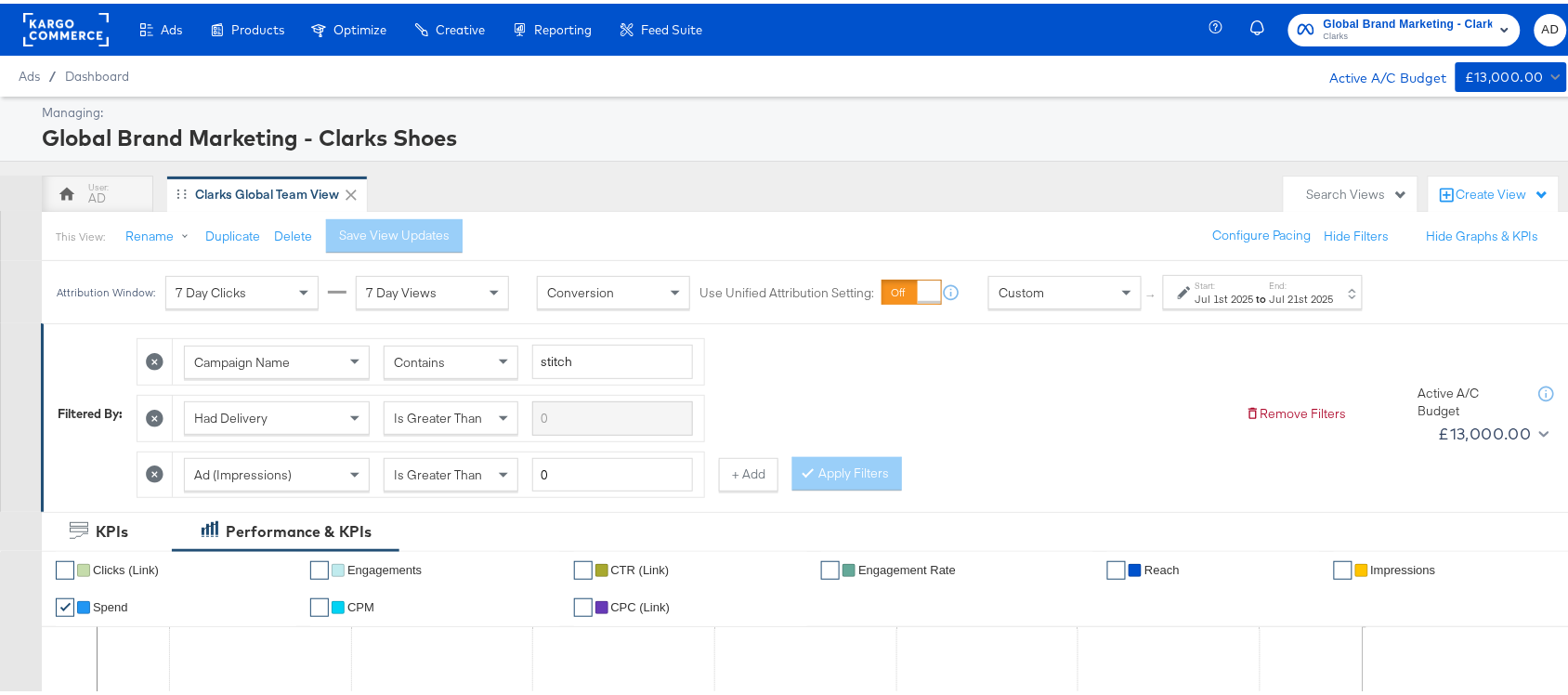 click on "Jul 21st 2025" at bounding box center [1301, 295] 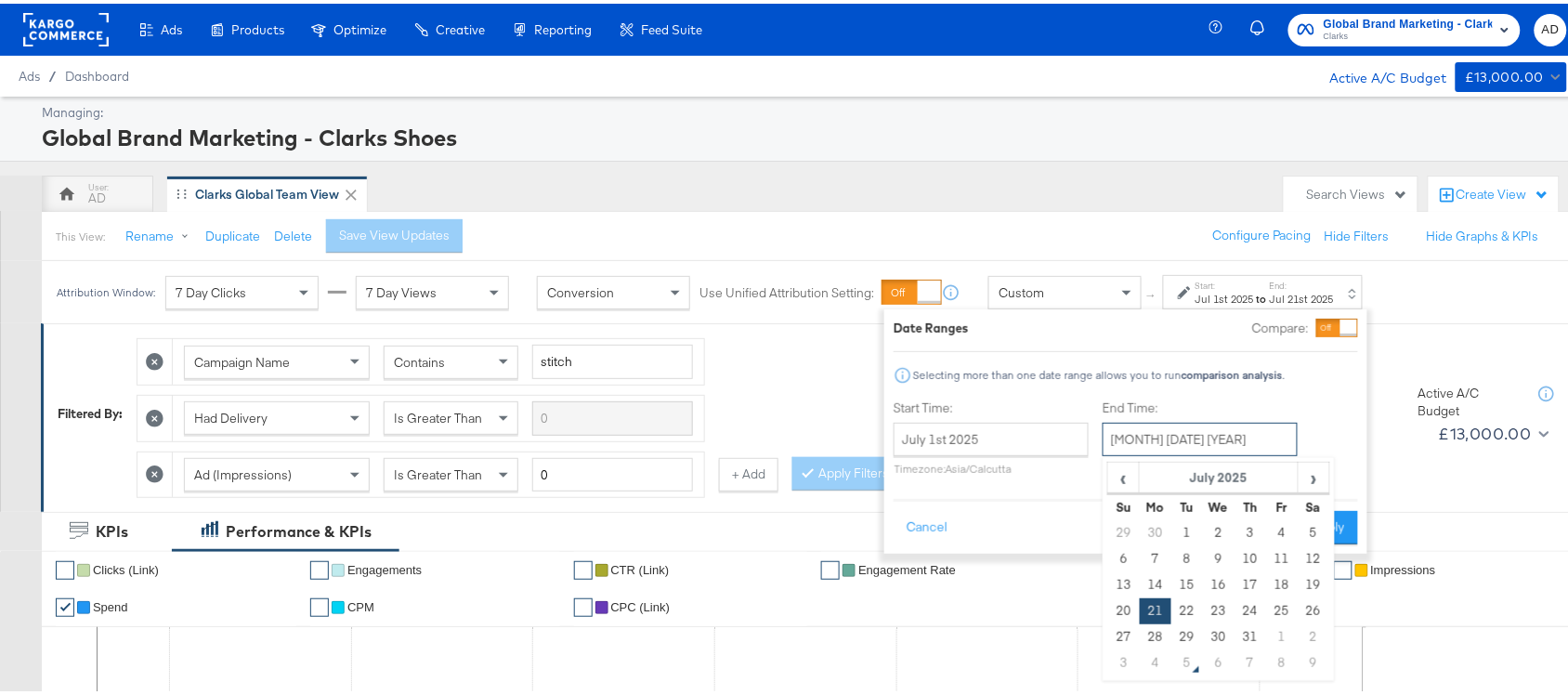 click on "[MONTH] [DATE] [YEAR]" at bounding box center [1200, 436] 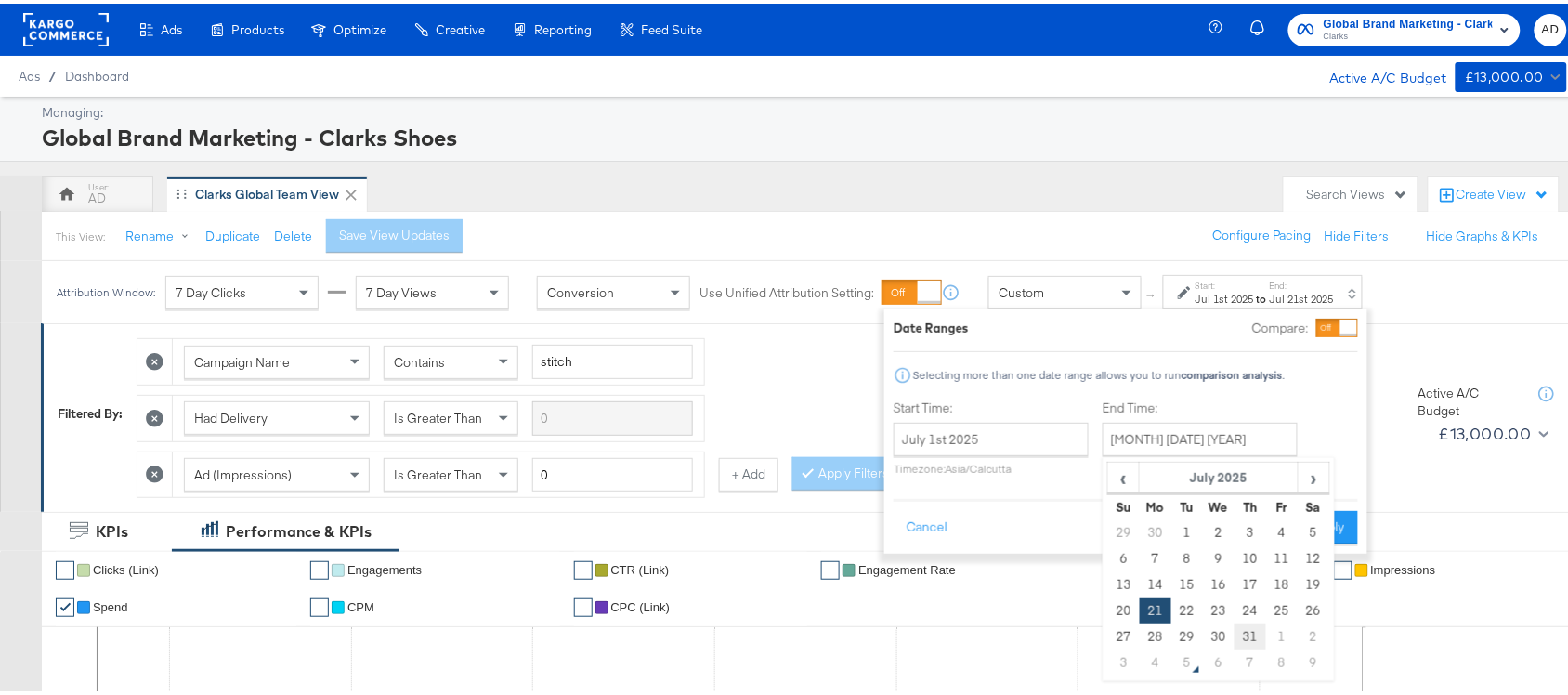 click on "31" at bounding box center (1250, 634) 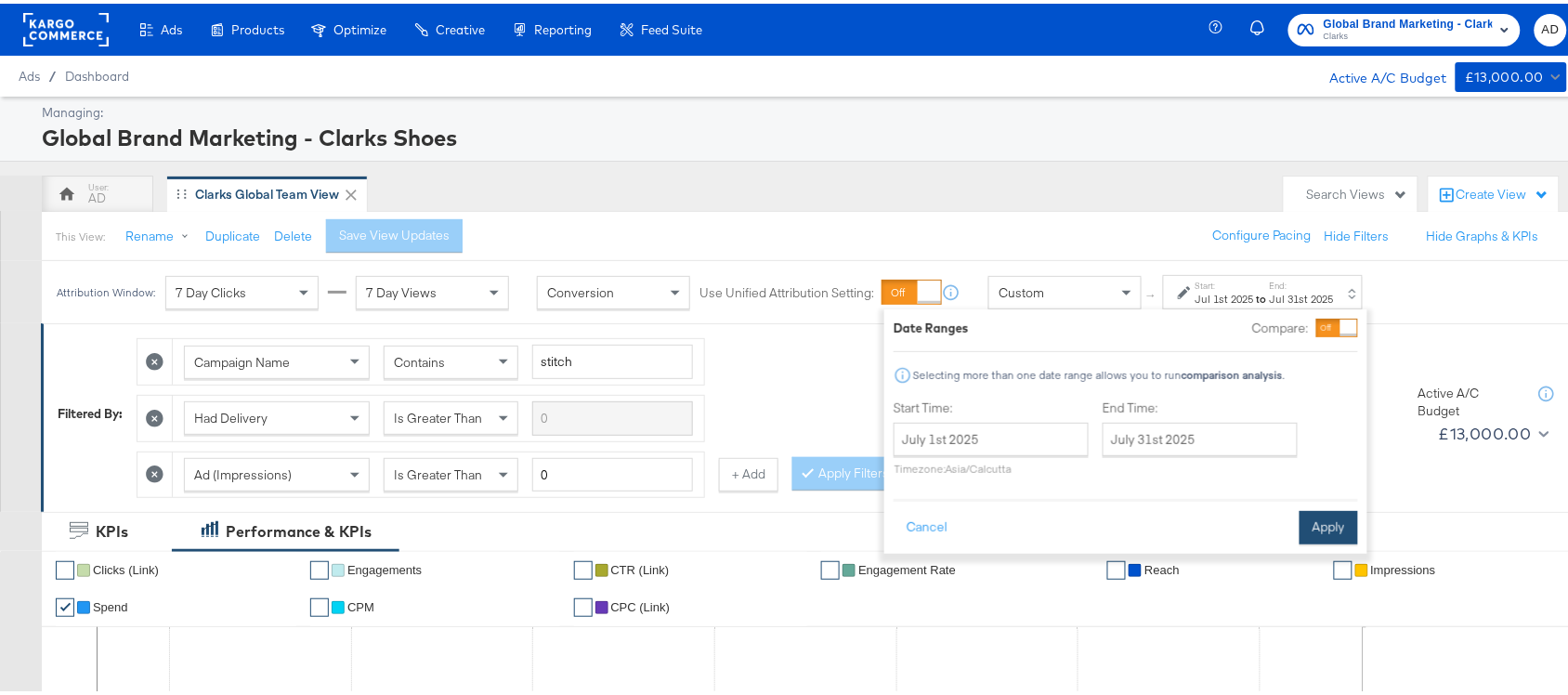 click on "Apply" at bounding box center [1328, 524] 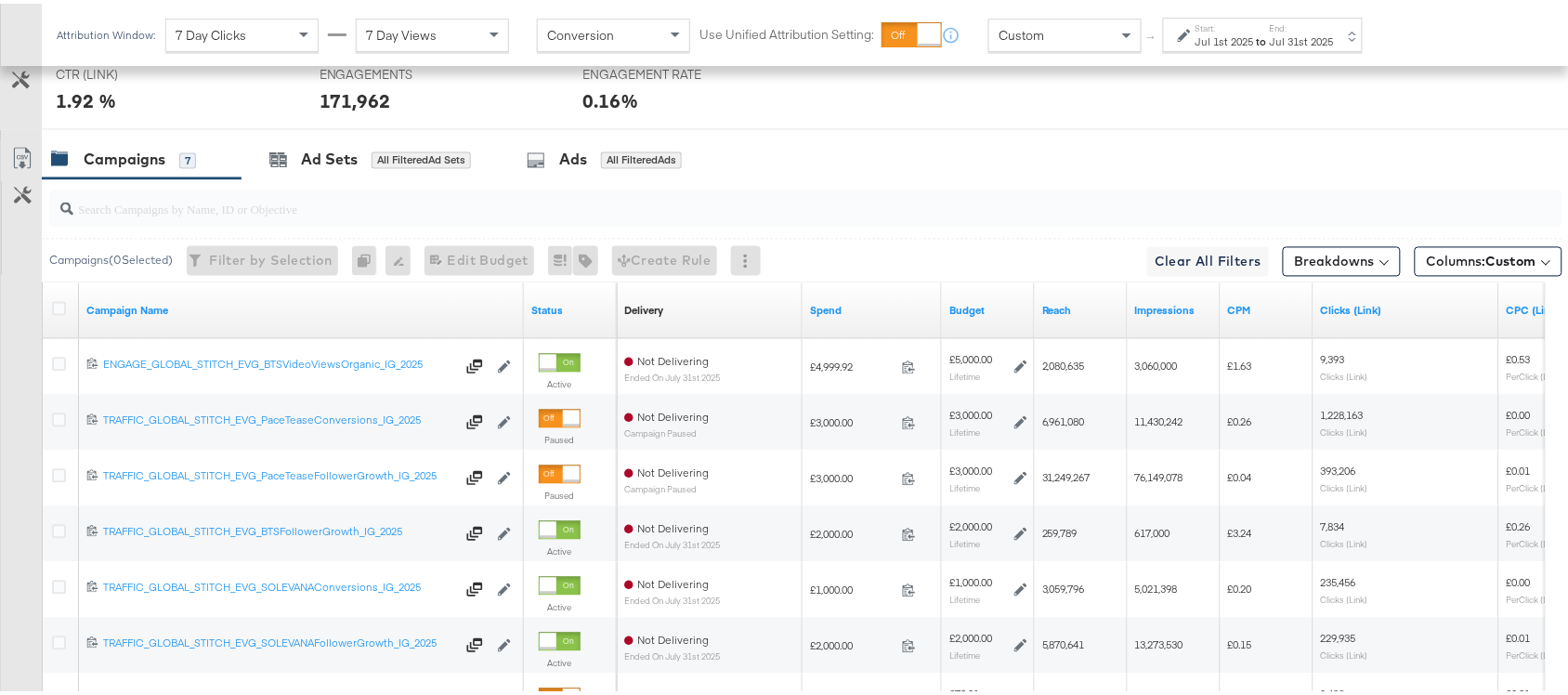 scroll, scrollTop: 1191, scrollLeft: 0, axis: vertical 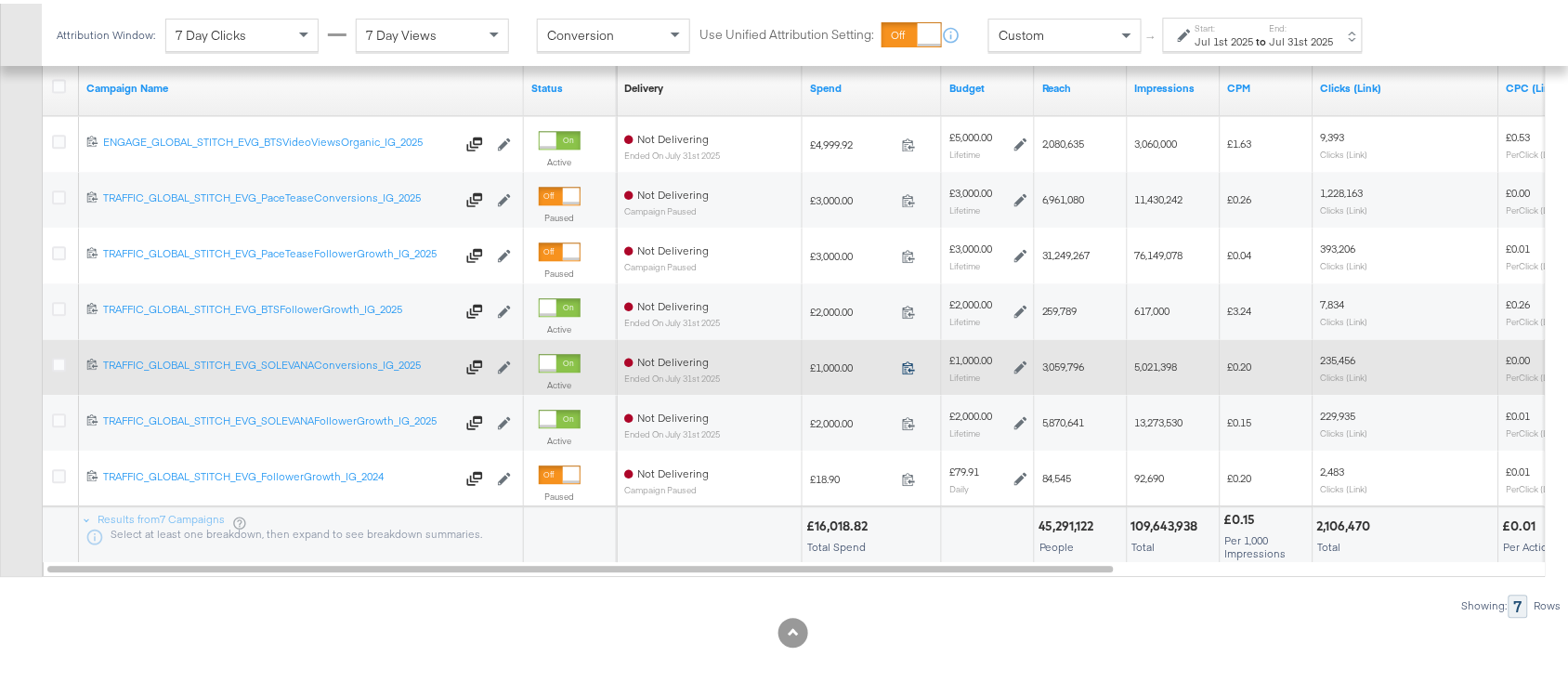 click 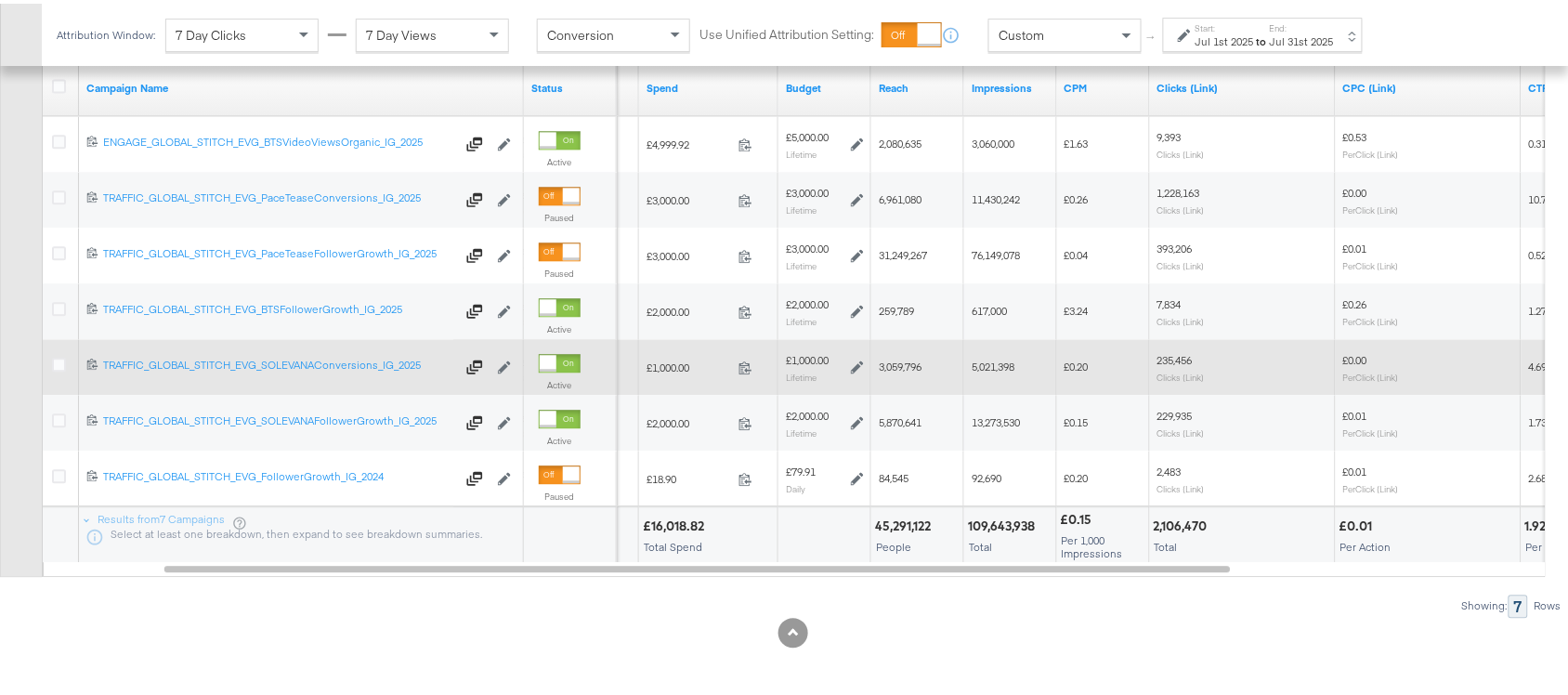click on "3,059,796" at bounding box center (900, 362) 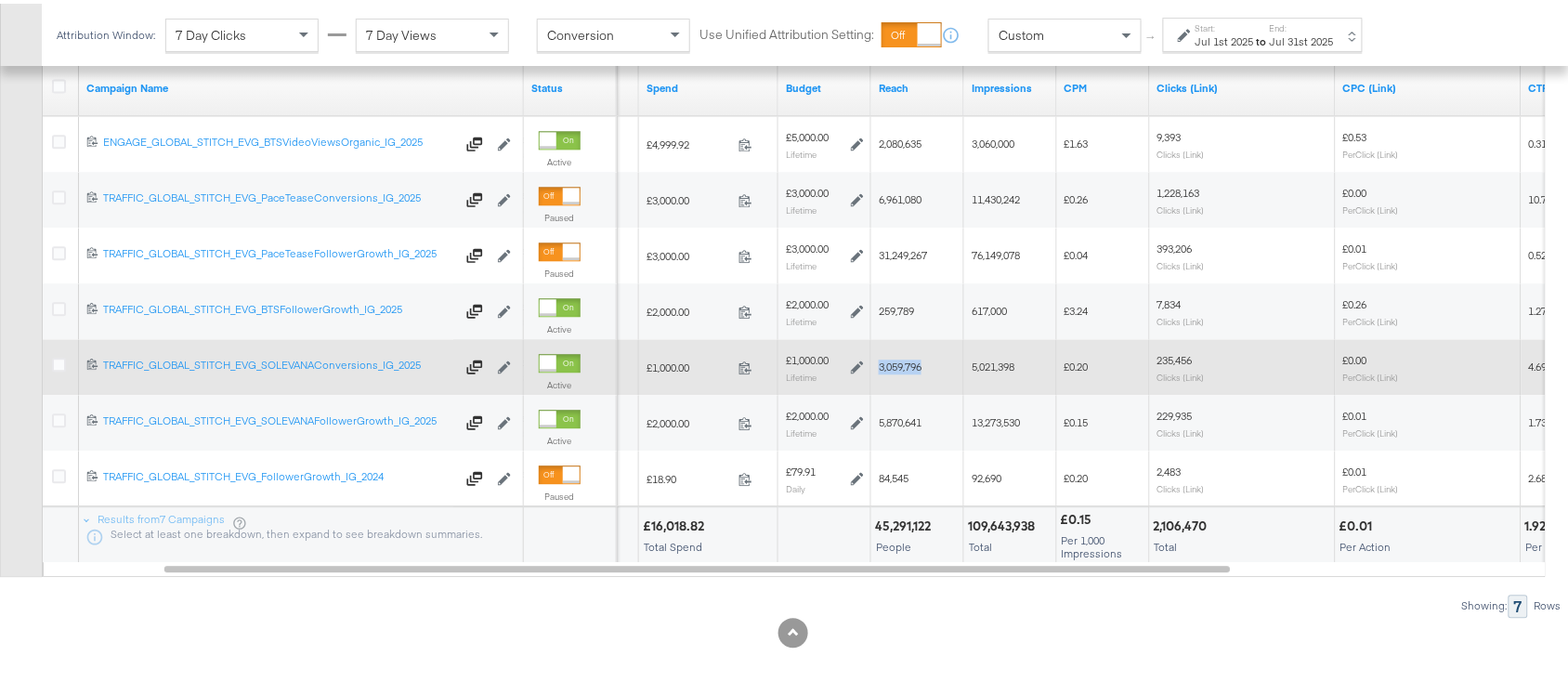 copy on "3,059,796" 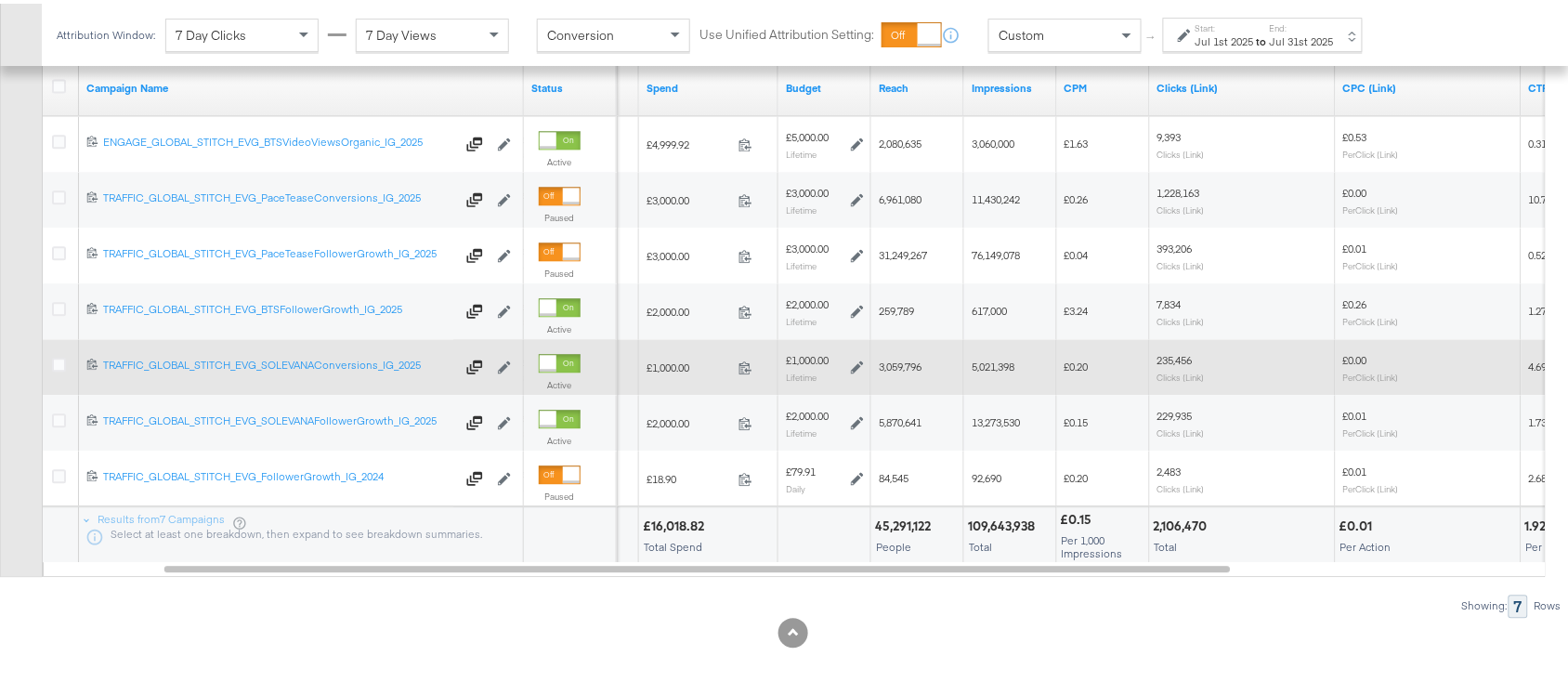 click on "5,021,398" at bounding box center (993, 362) 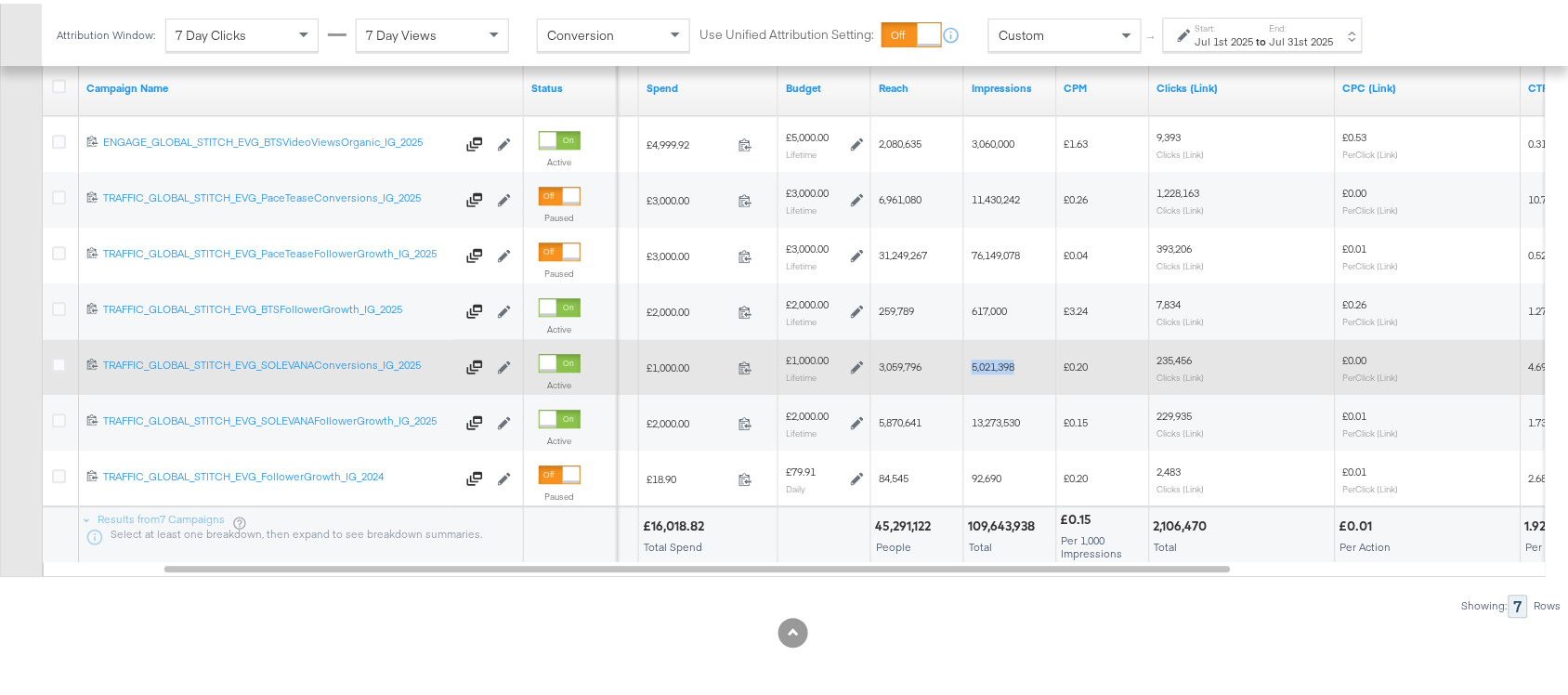 copy on "5,021,398" 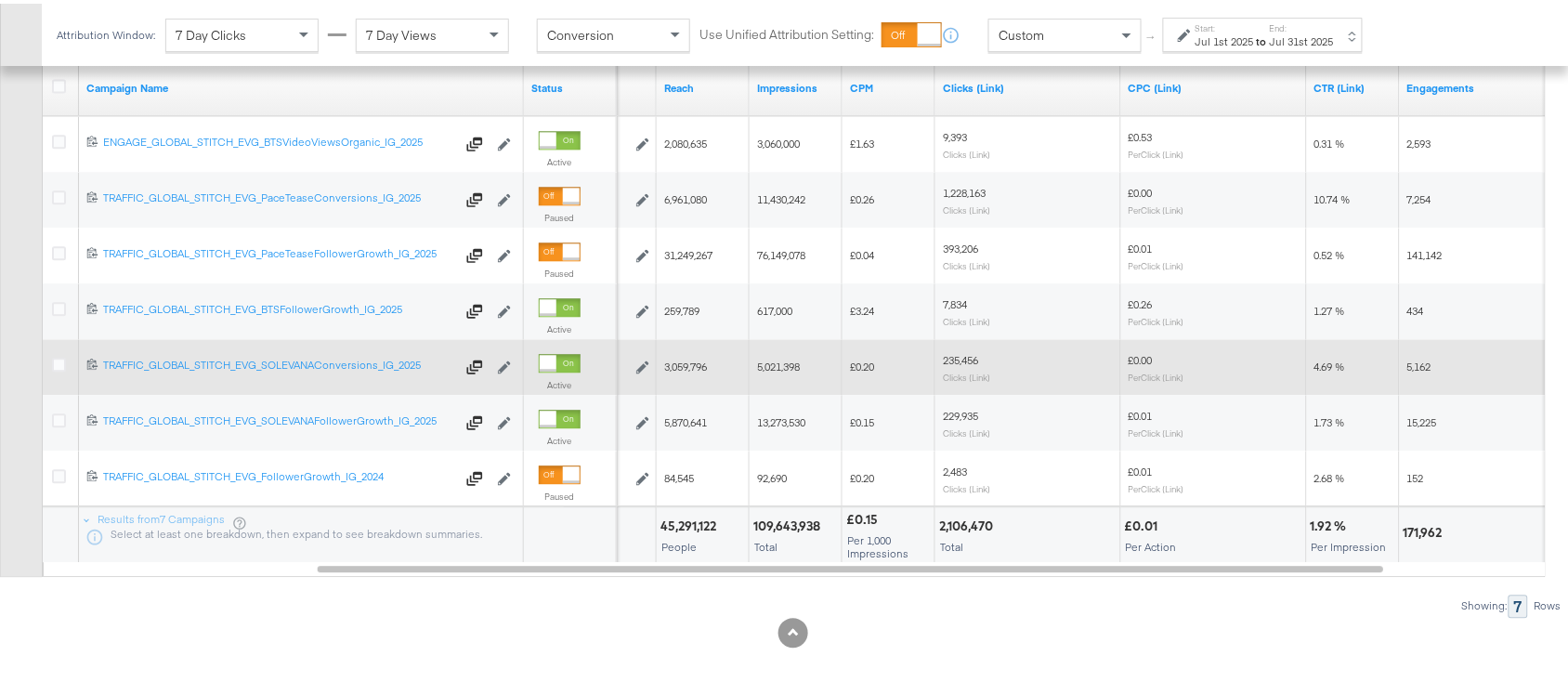 click on "235,456" at bounding box center [960, 356] 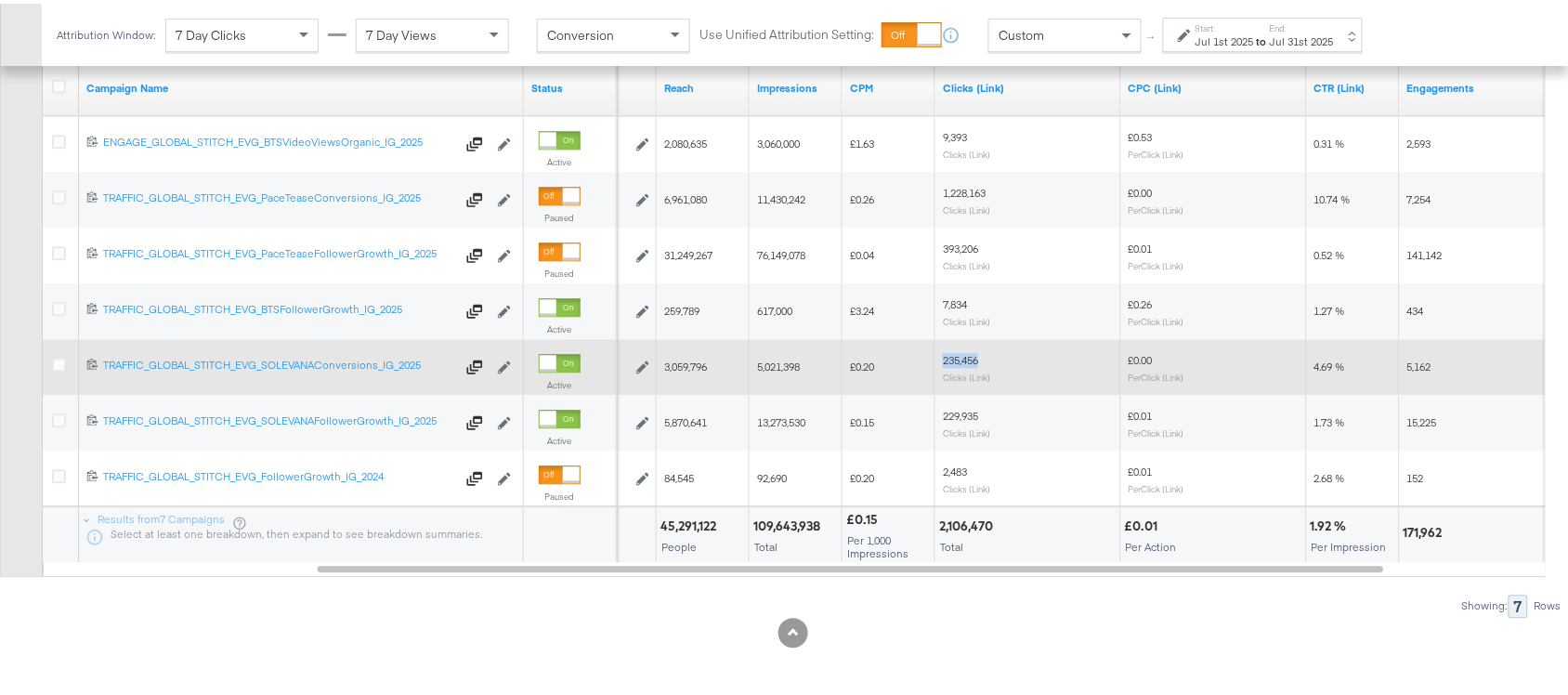 click on "235,456" at bounding box center (960, 356) 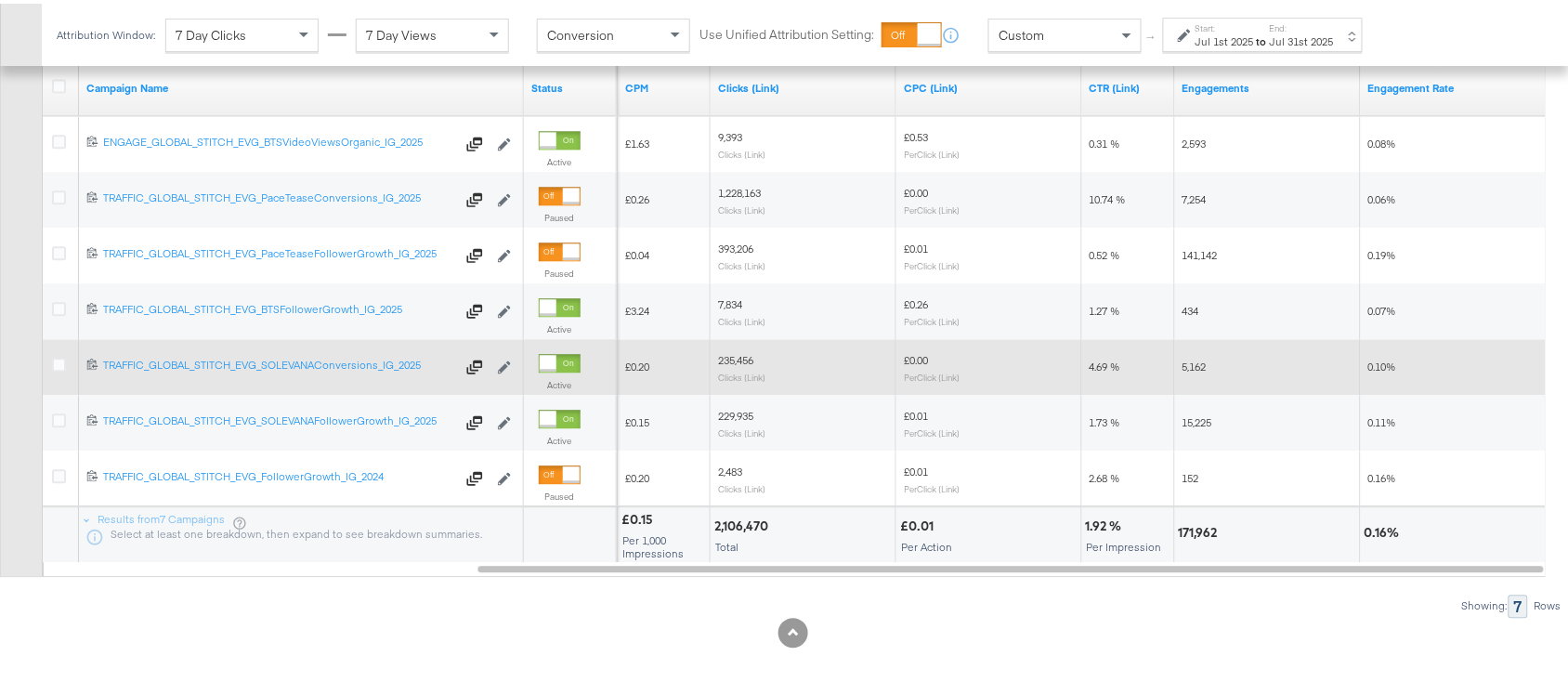 click on "5,162" at bounding box center (1195, 362) 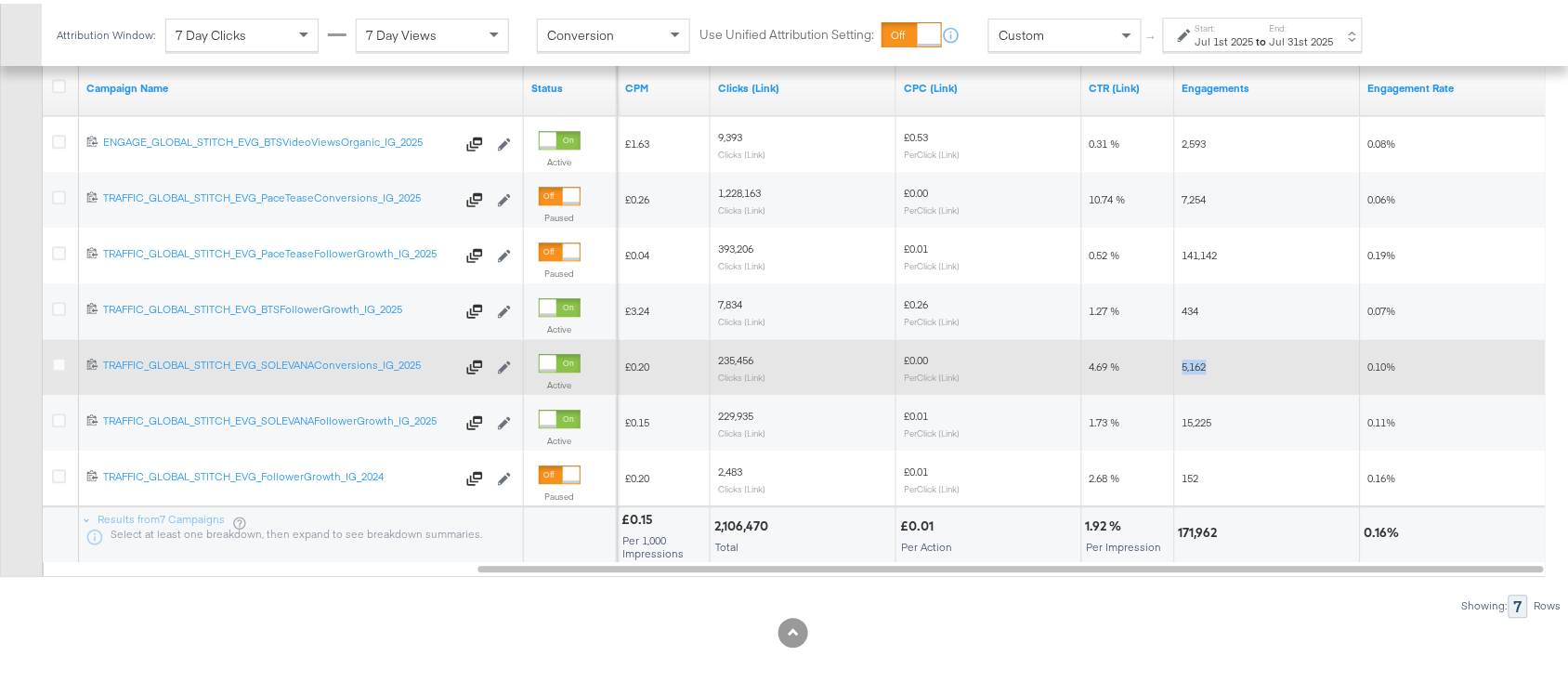 copy on "5,162" 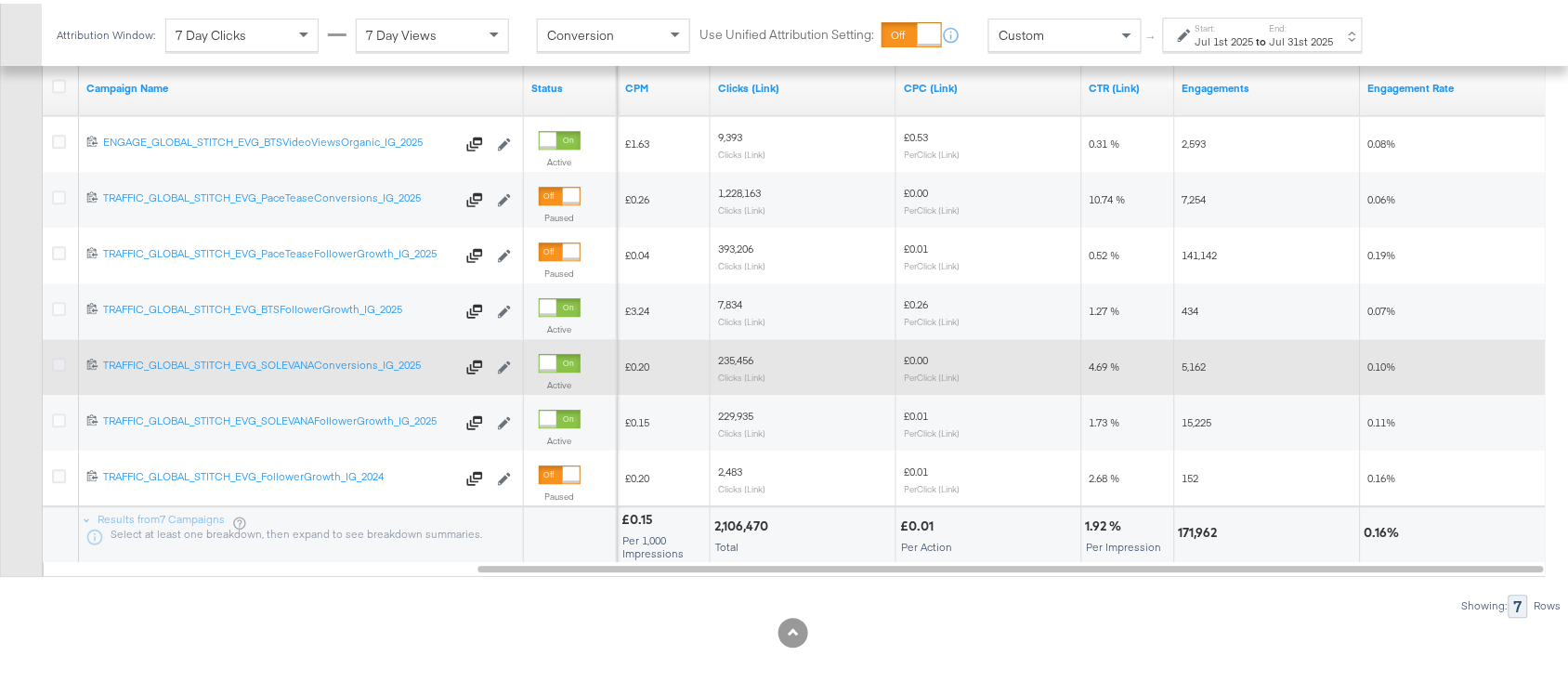 click at bounding box center (59, 361) 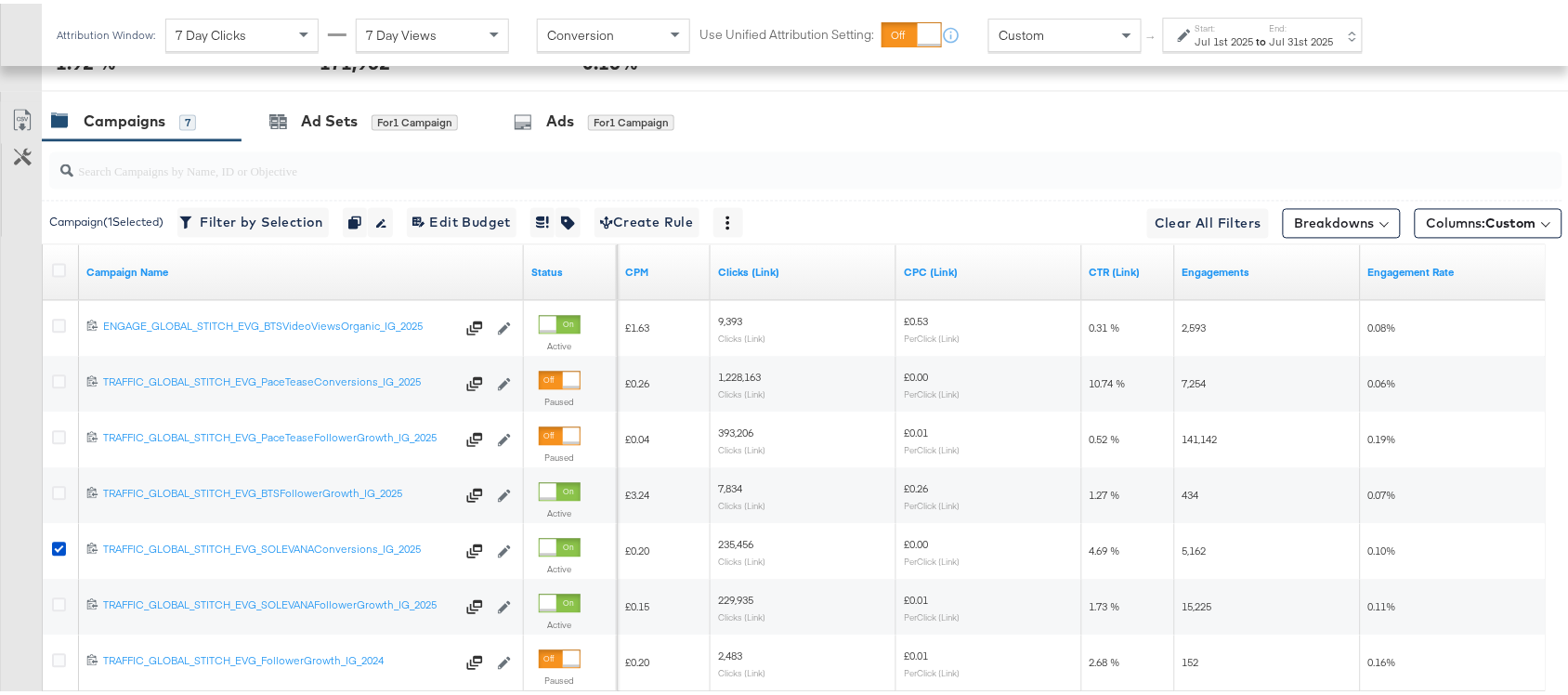 scroll, scrollTop: 996, scrollLeft: 0, axis: vertical 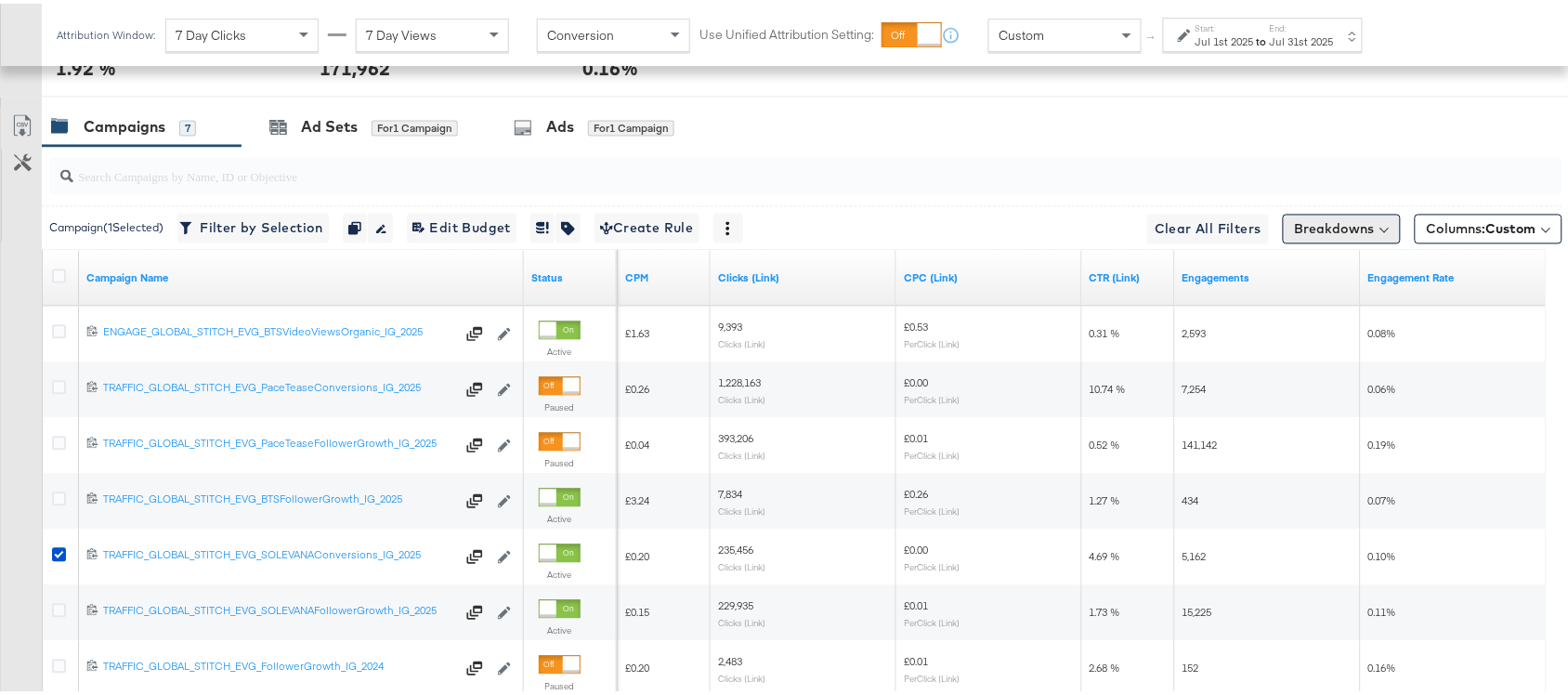 click on "Breakdowns" at bounding box center (1341, 226) 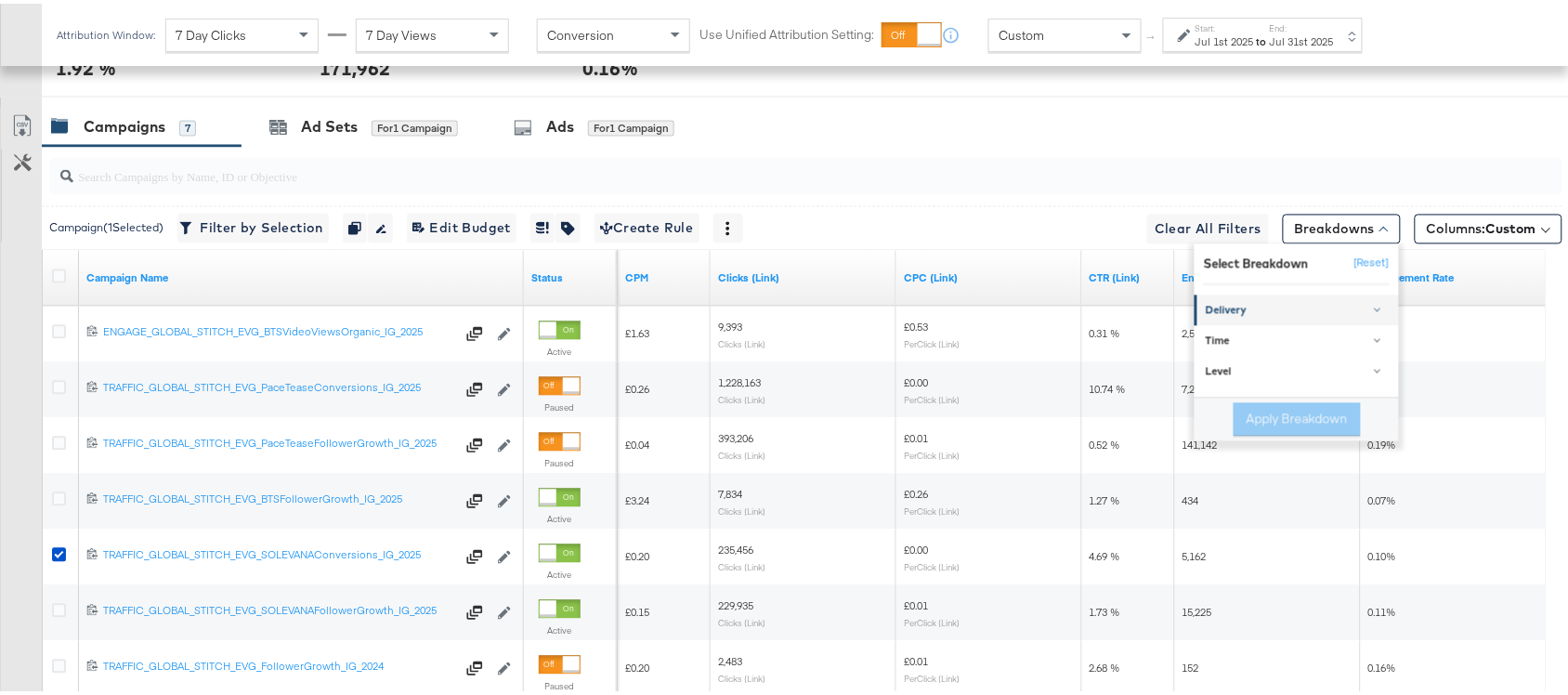 click on "Delivery" at bounding box center (1297, 307) 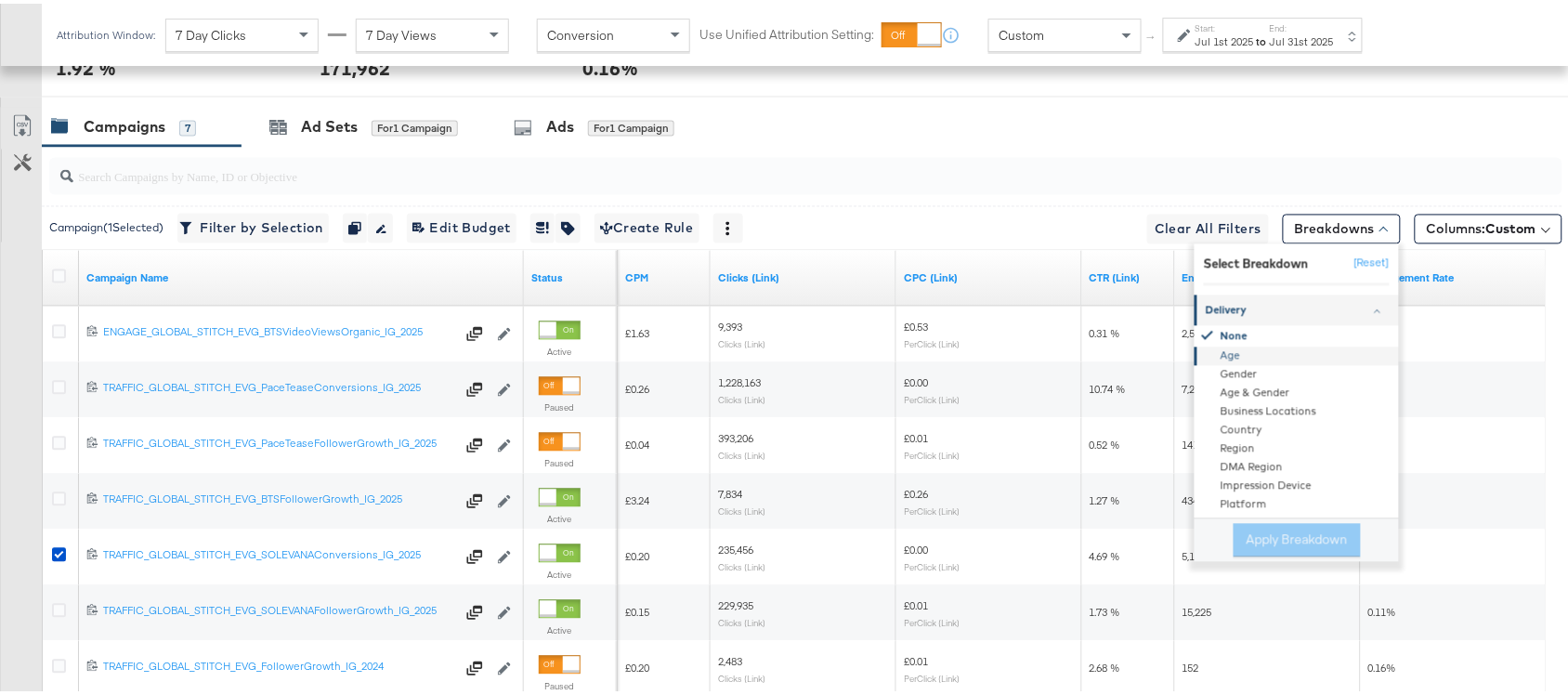 click on "Age" at bounding box center [1298, 353] 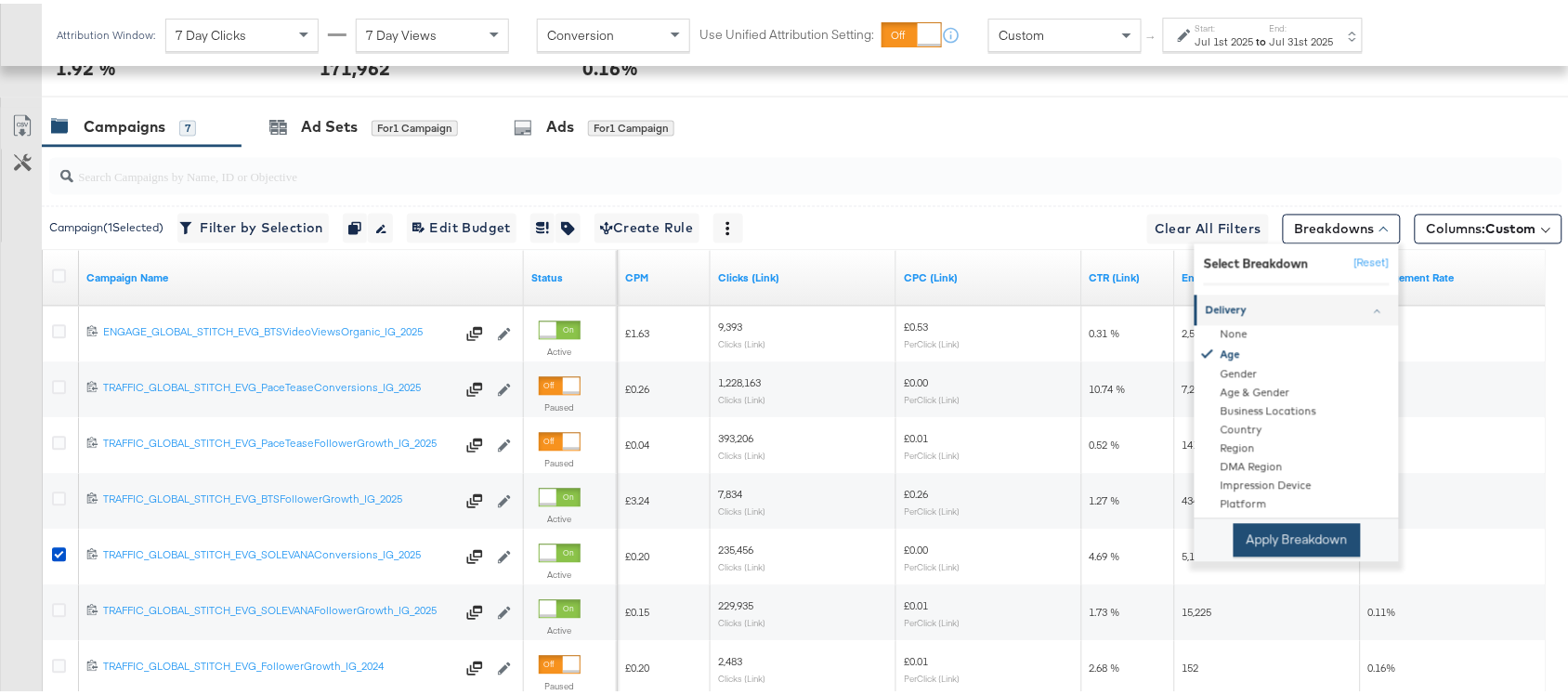 click on "Apply Breakdown" at bounding box center [1297, 537] 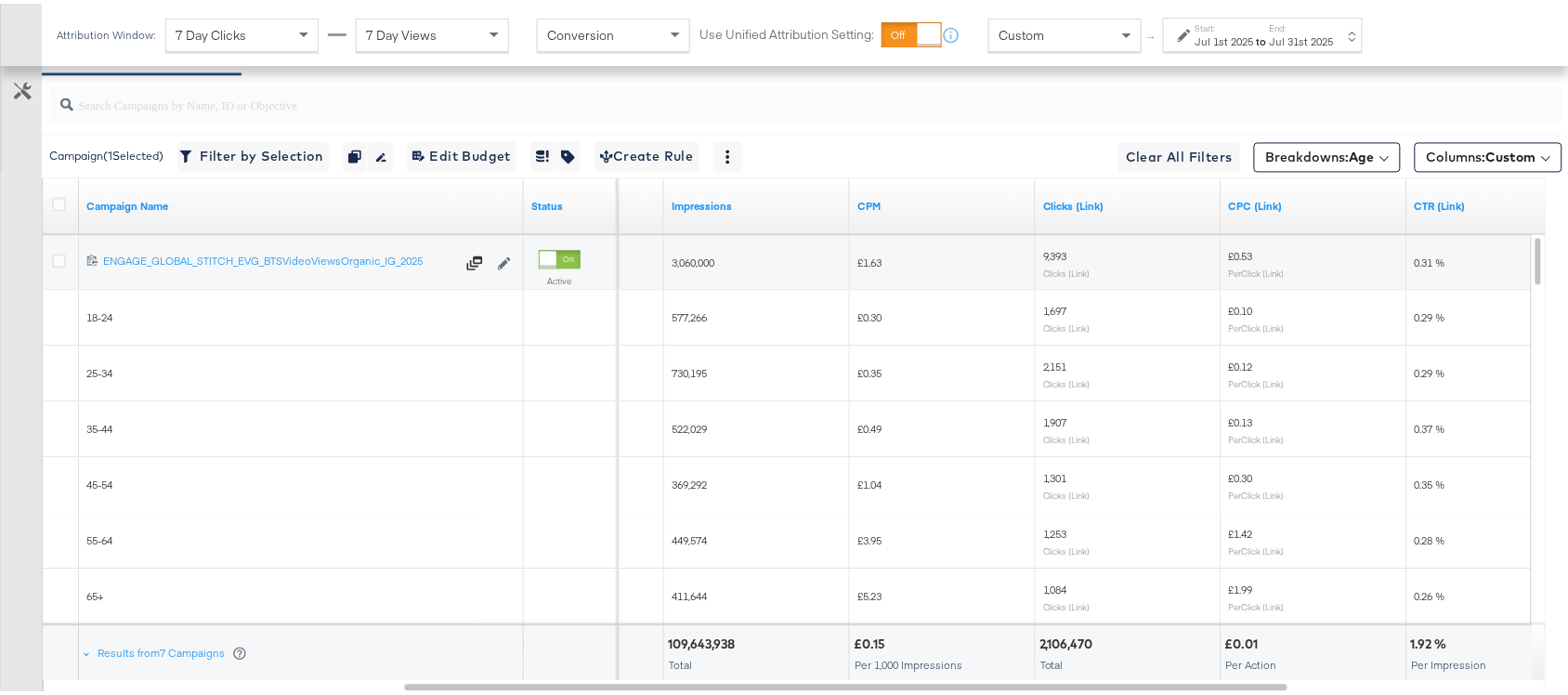 scroll, scrollTop: 1073, scrollLeft: 0, axis: vertical 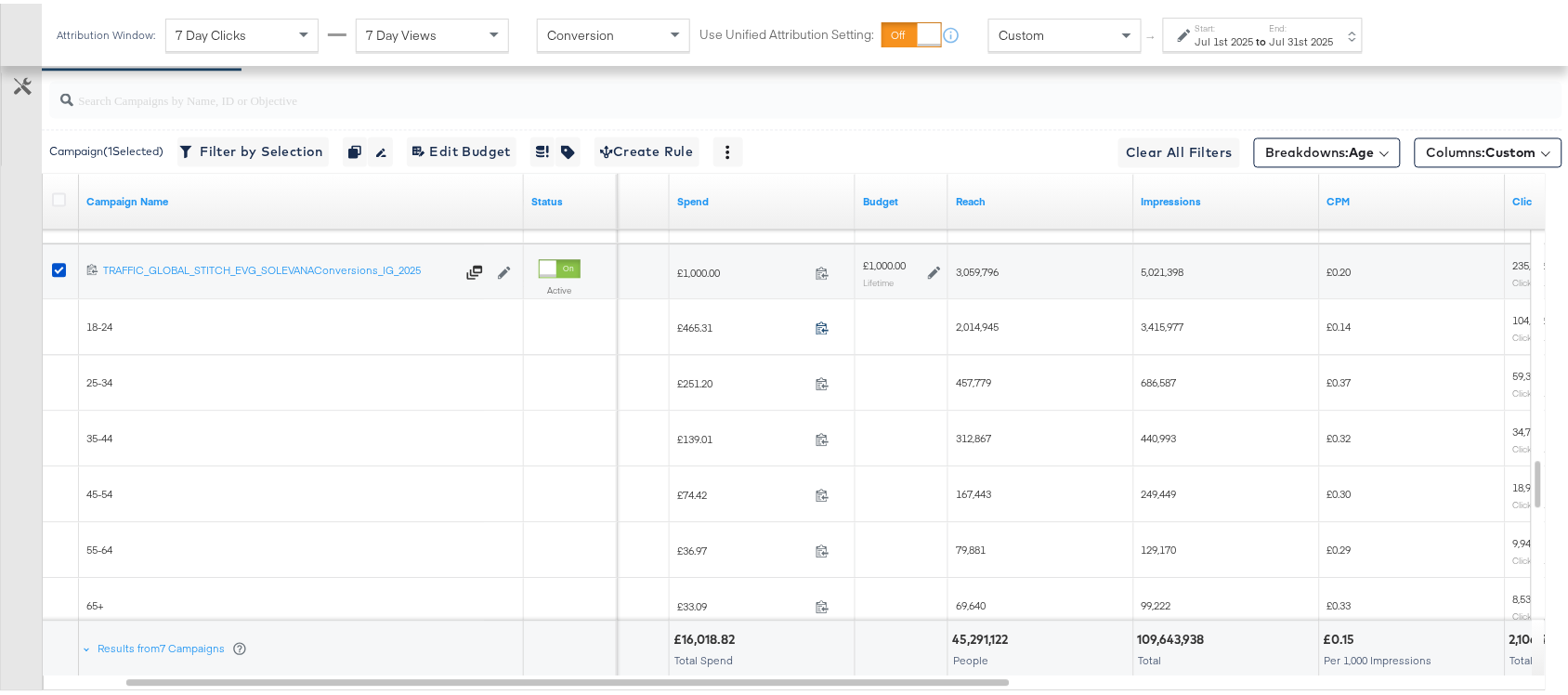 click 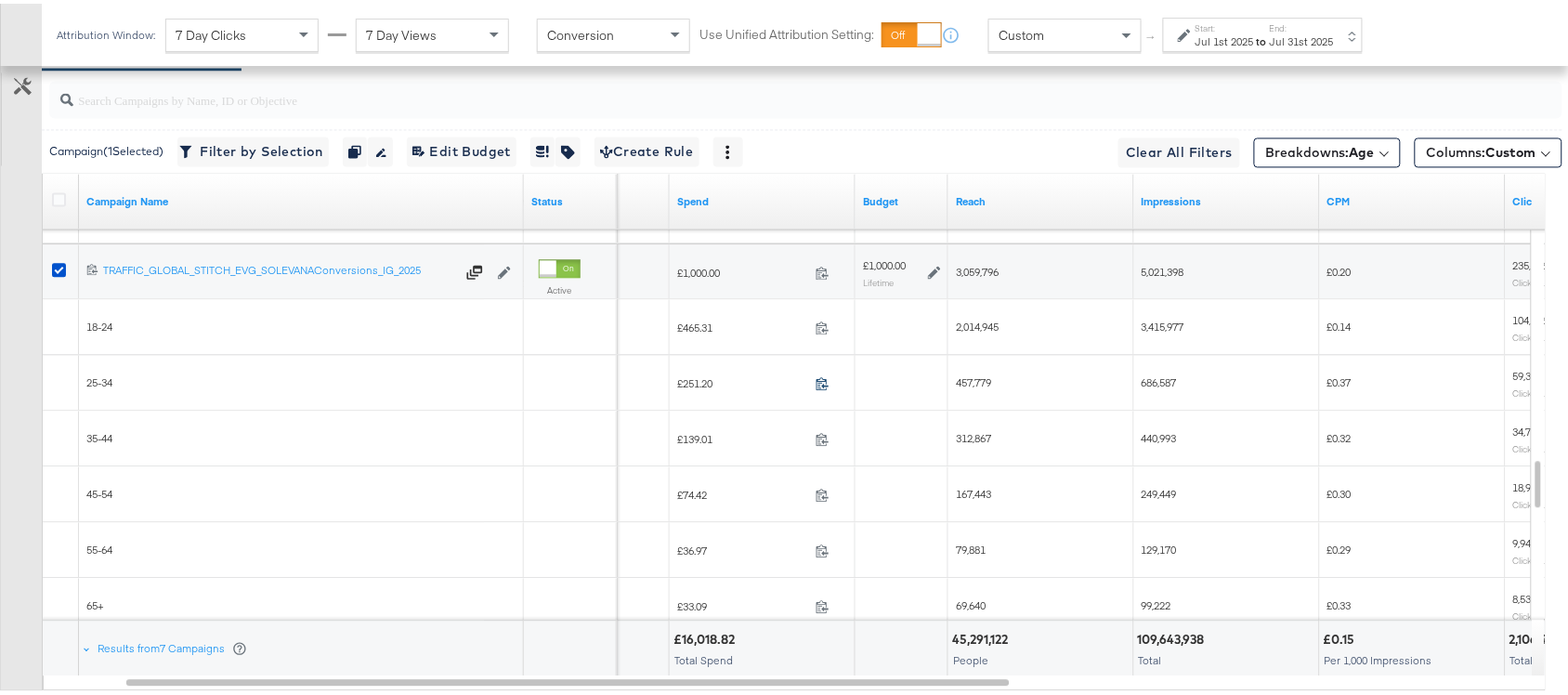 click 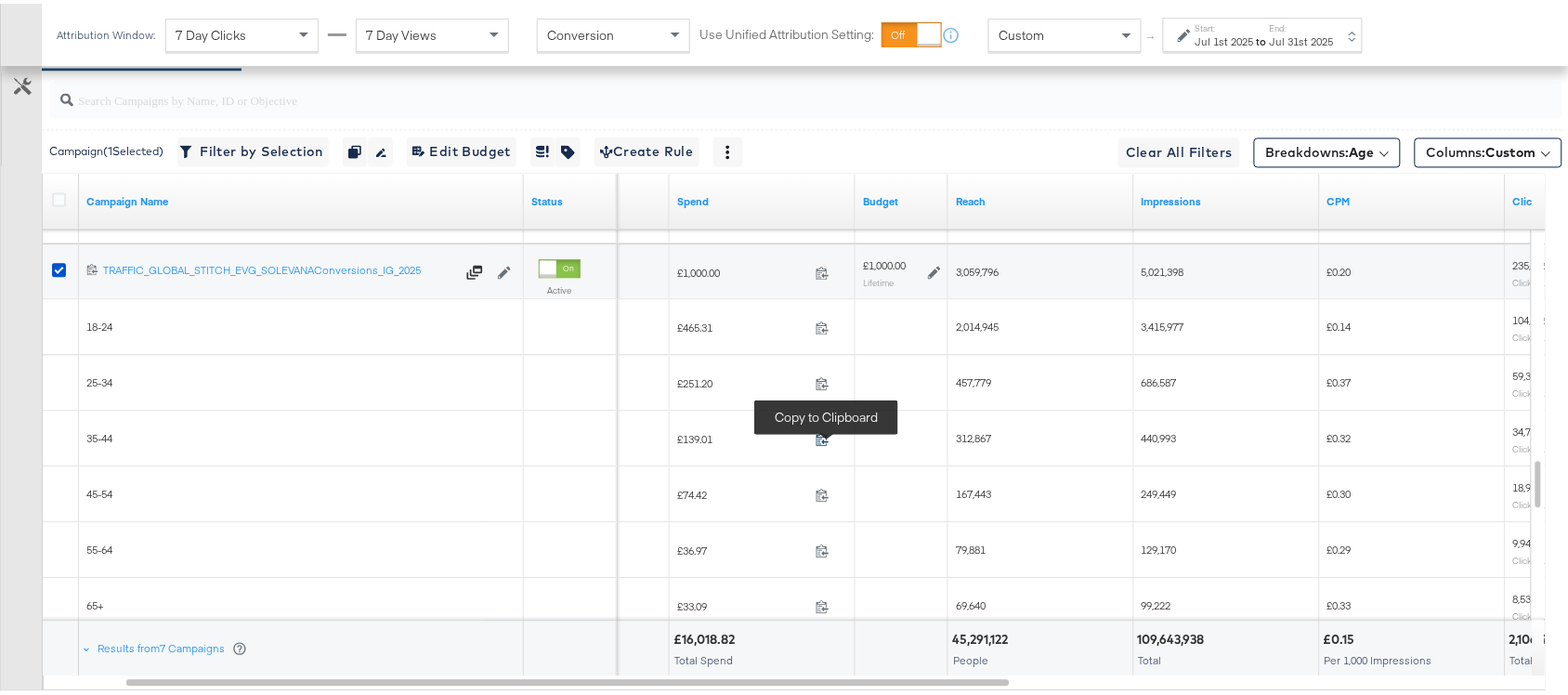 click 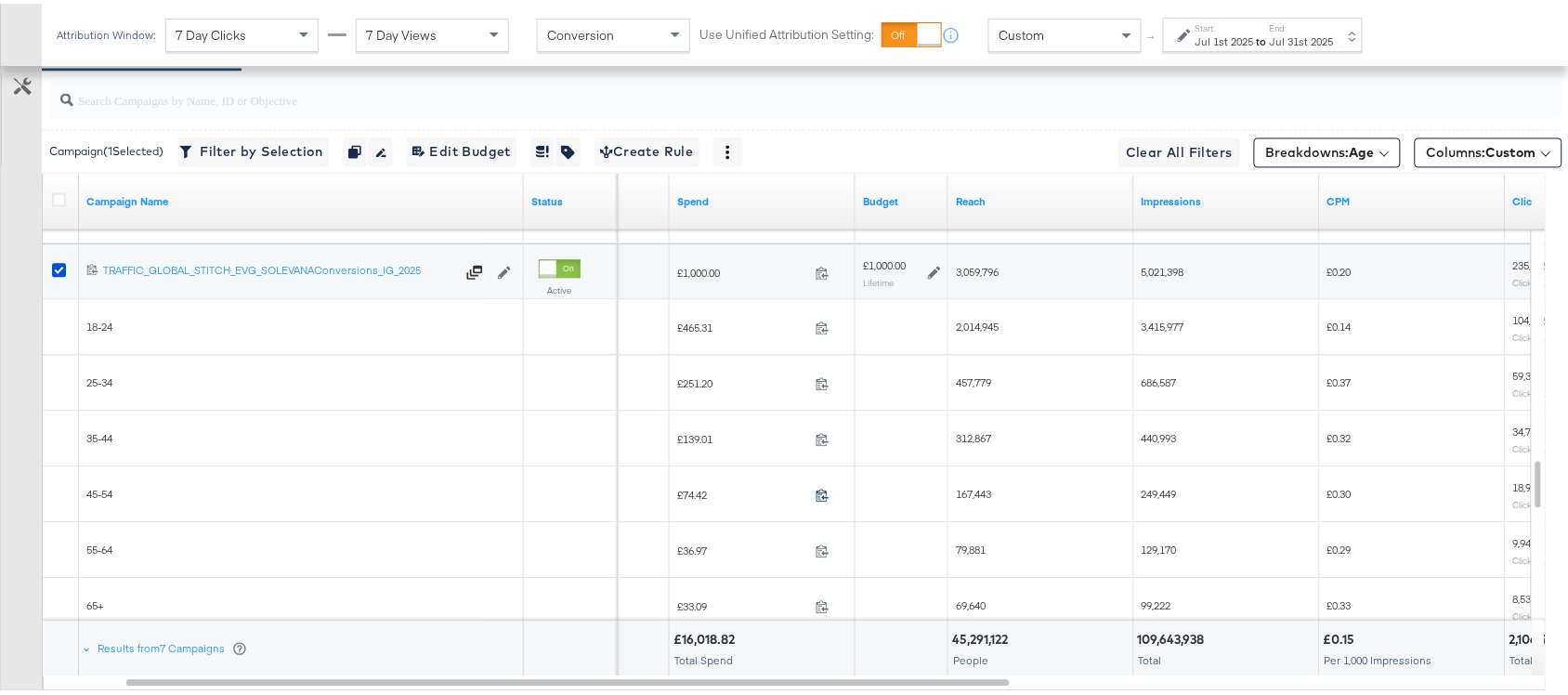 click 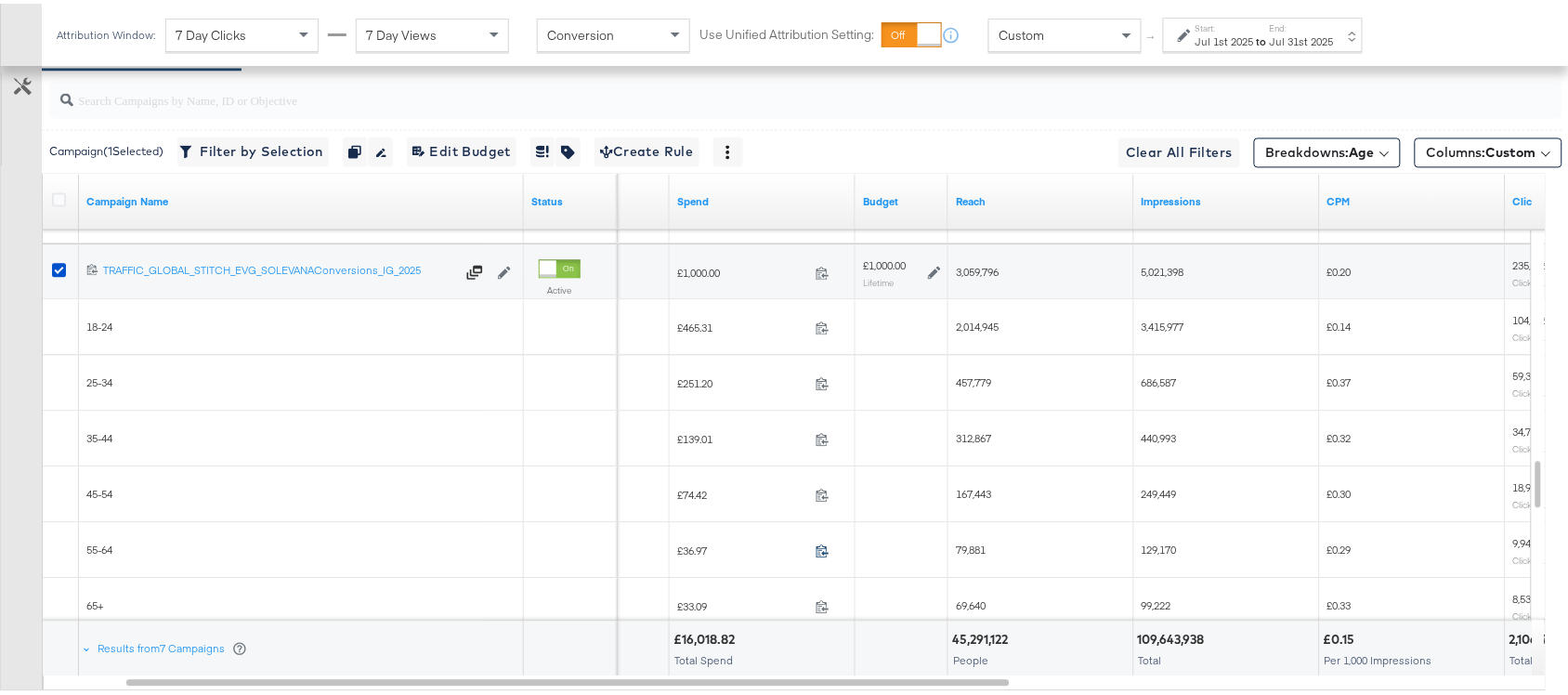 click 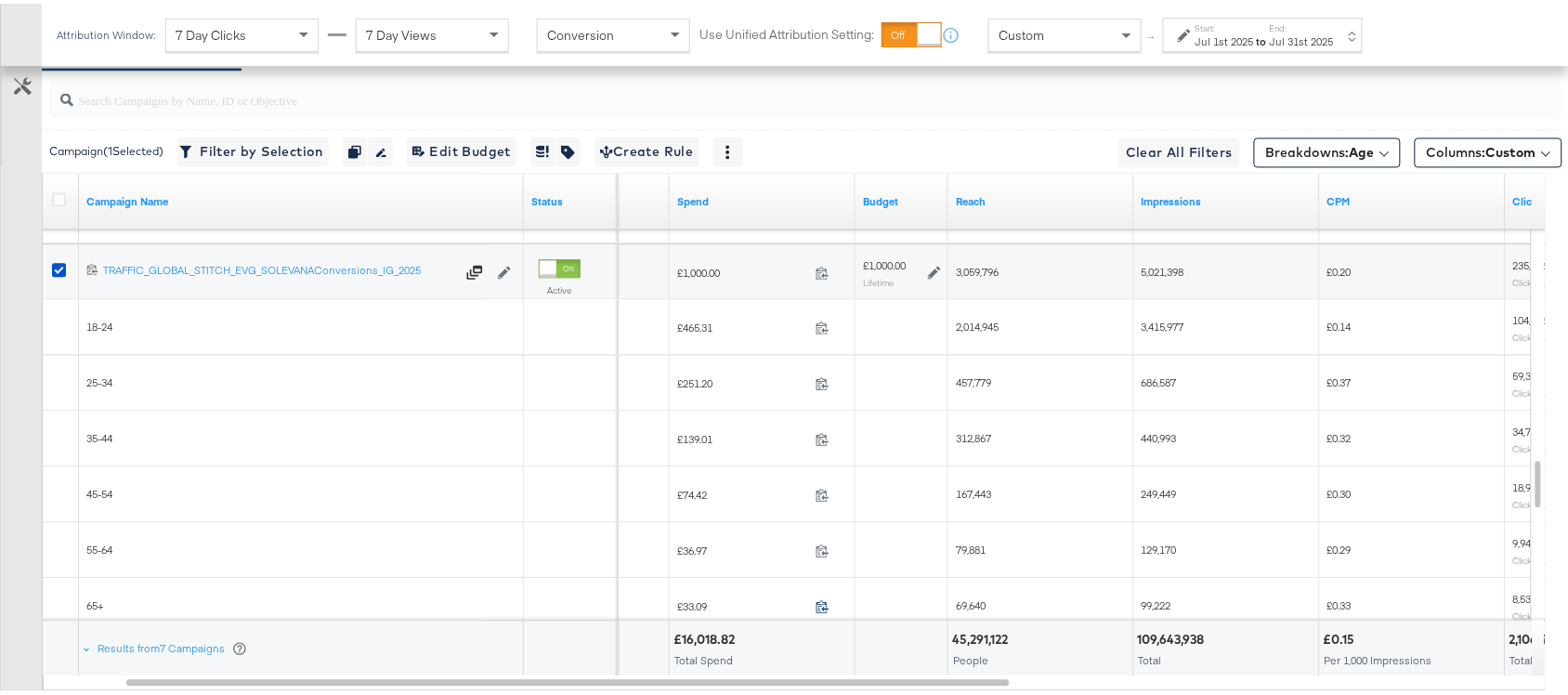 click 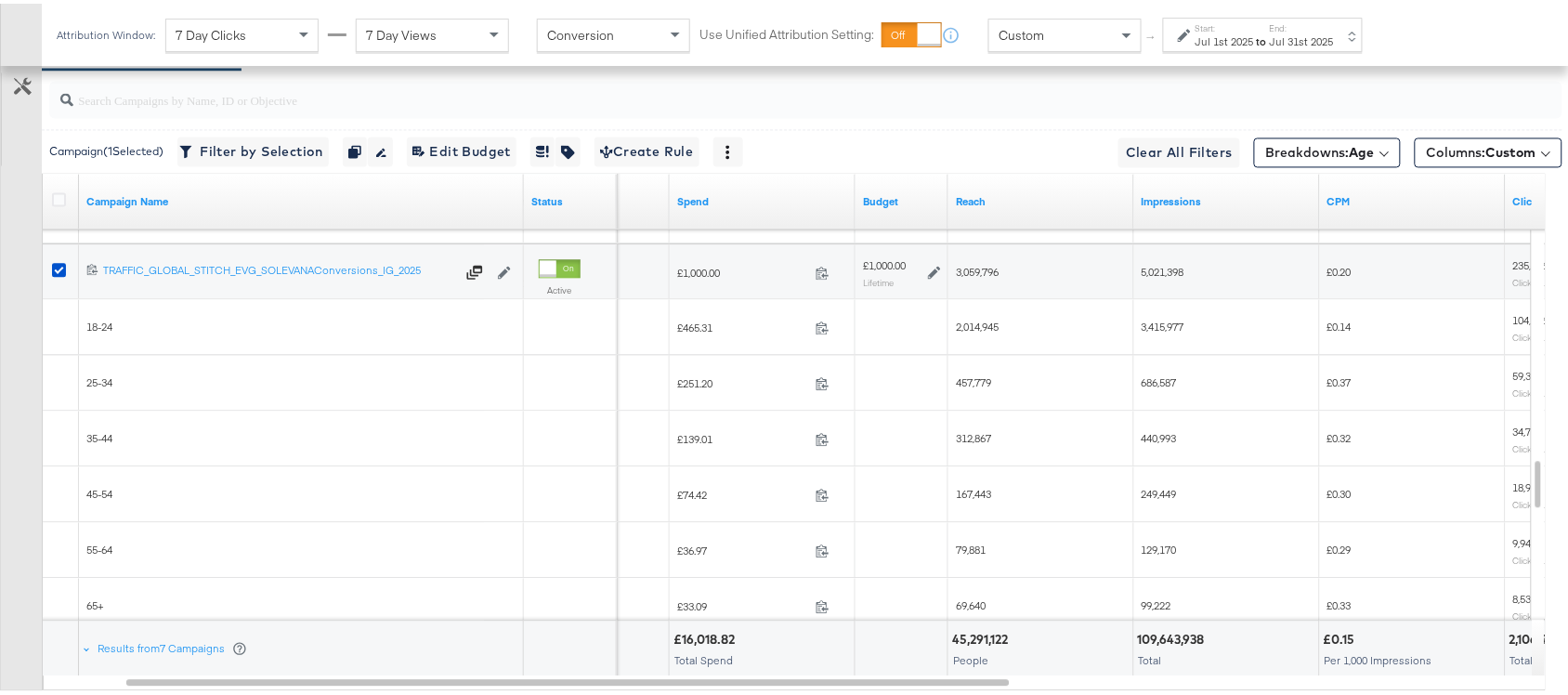 click on "2,014,945" at bounding box center (977, 322) 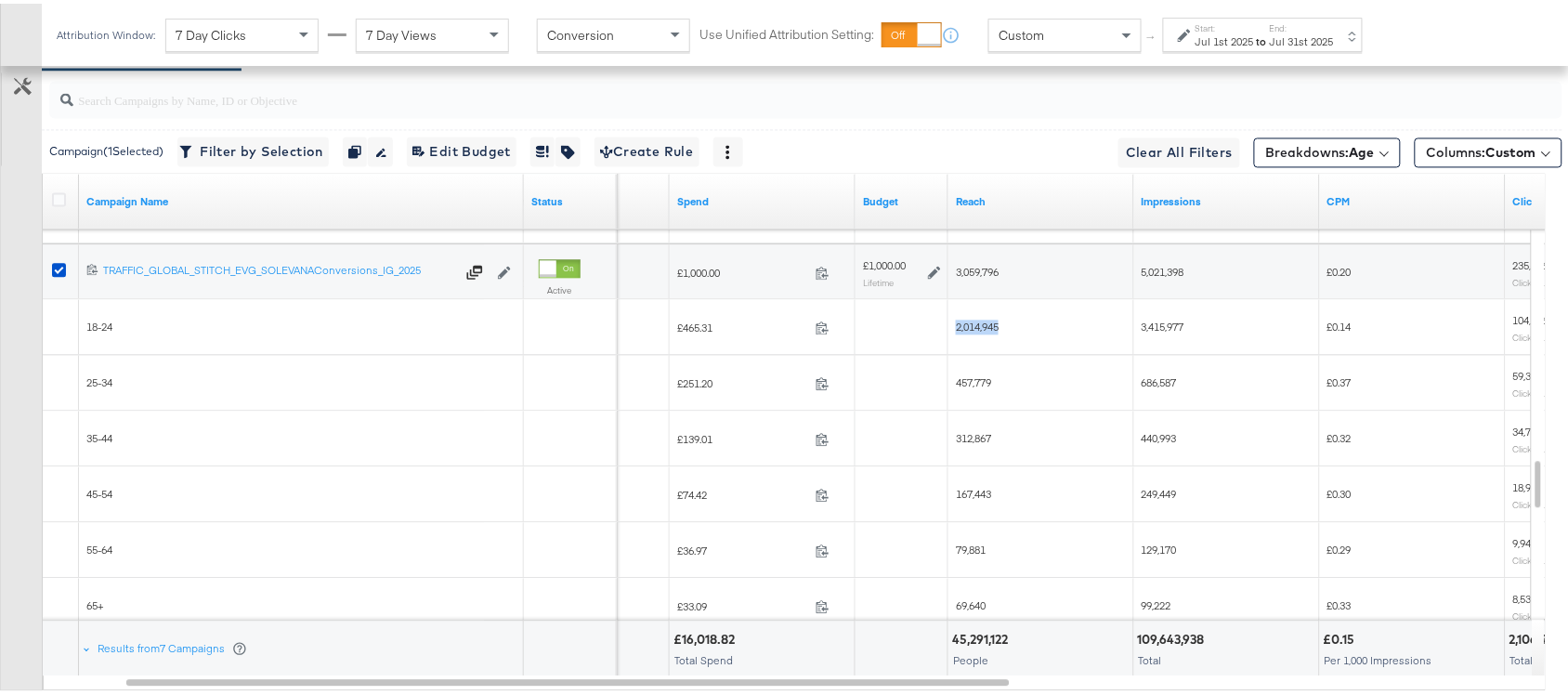 copy on "2,014,945" 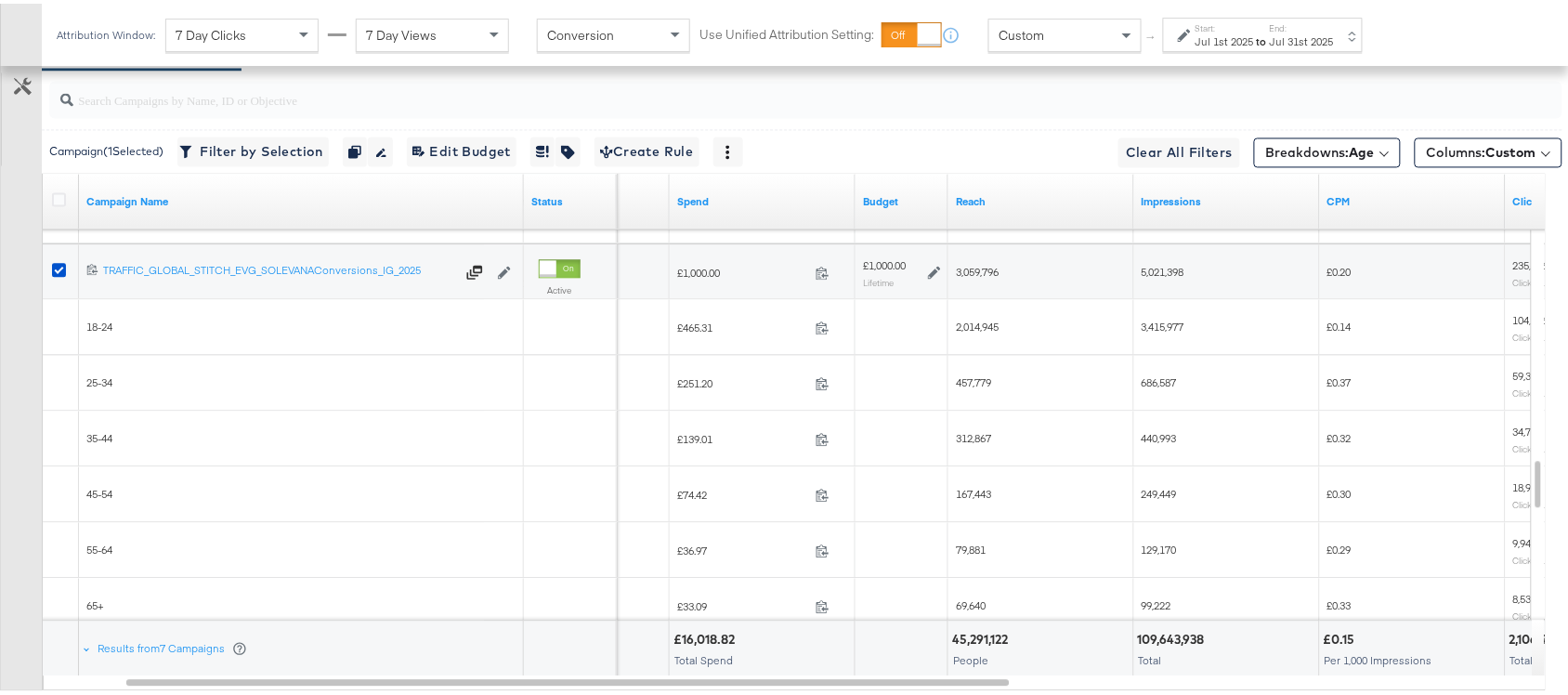 click on "457,779" at bounding box center [973, 378] 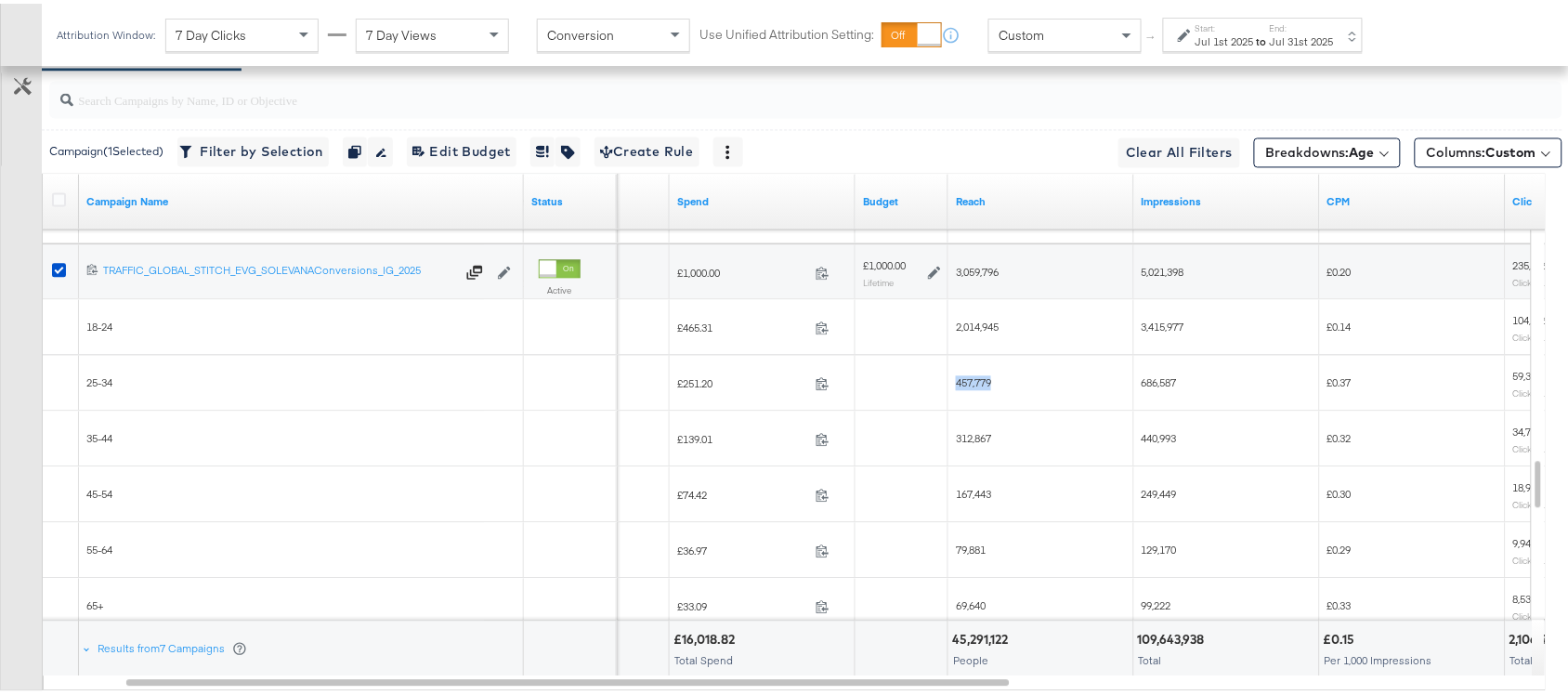 click on "457,779" at bounding box center (973, 378) 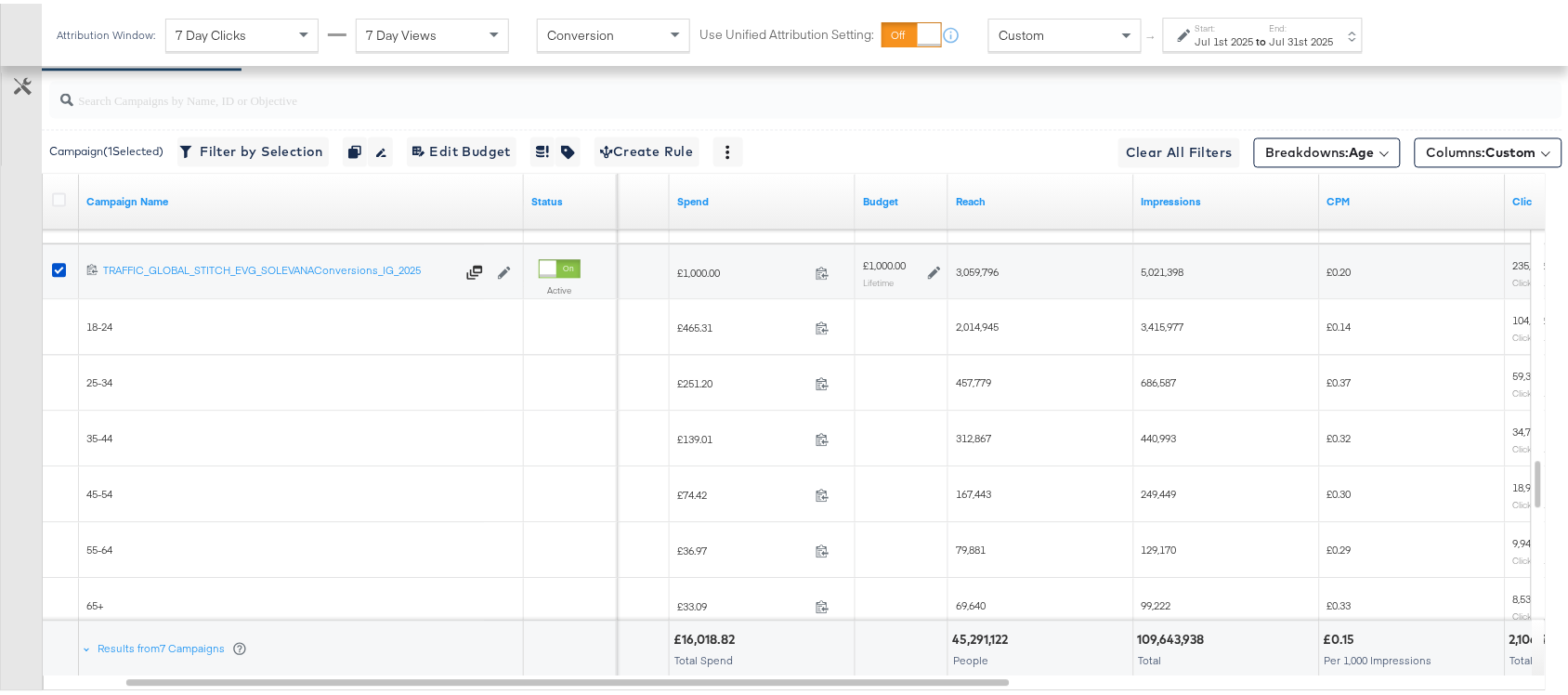 click on "312,867" at bounding box center [973, 434] 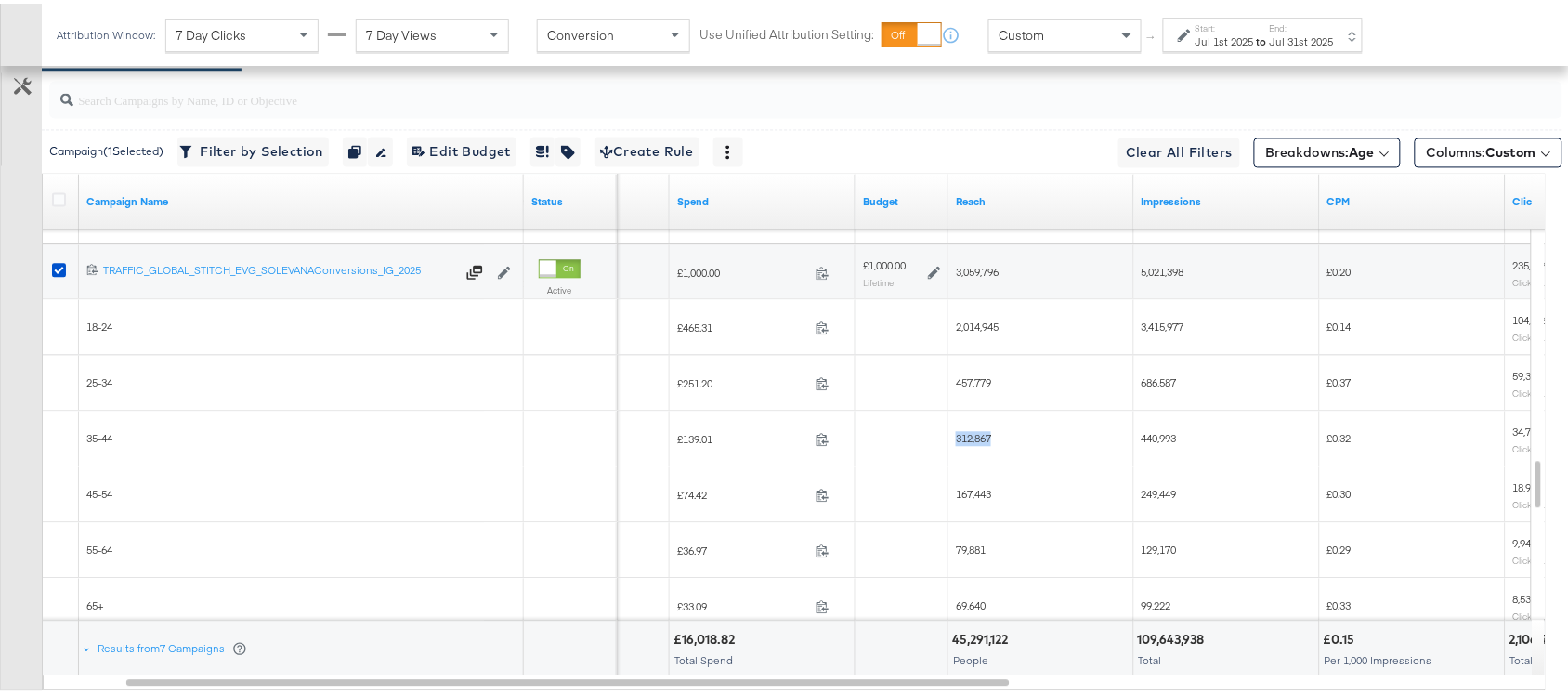 copy on "312,867" 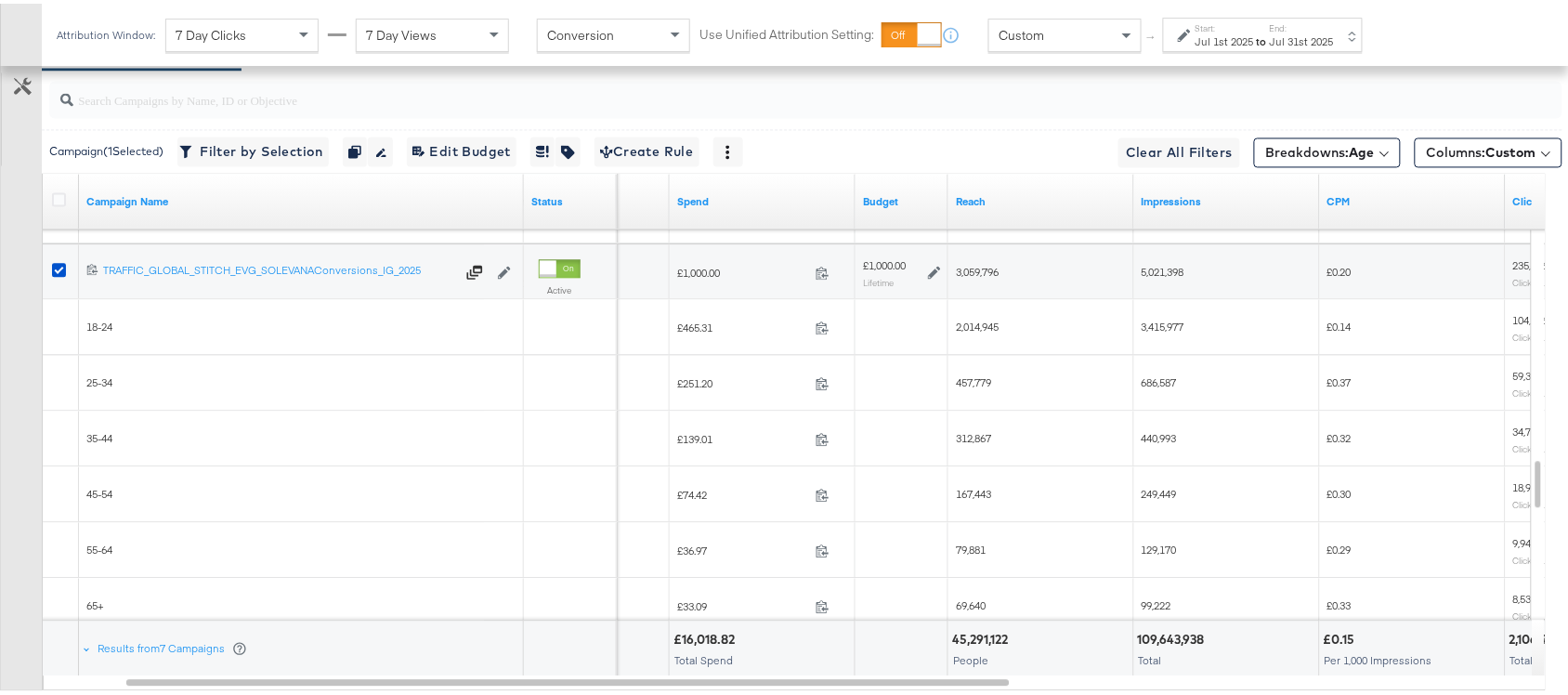 click on "167,443" at bounding box center [973, 490] 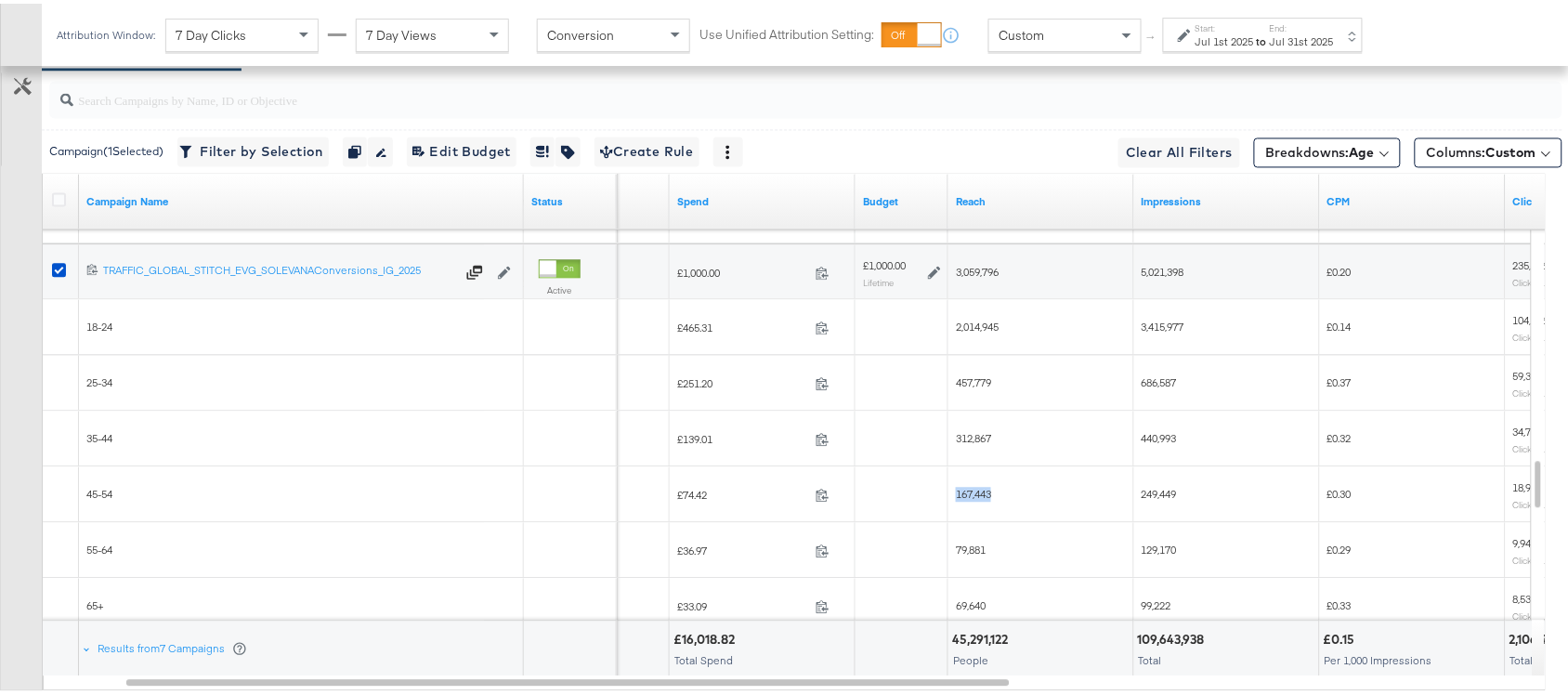click on "167,443" at bounding box center [973, 490] 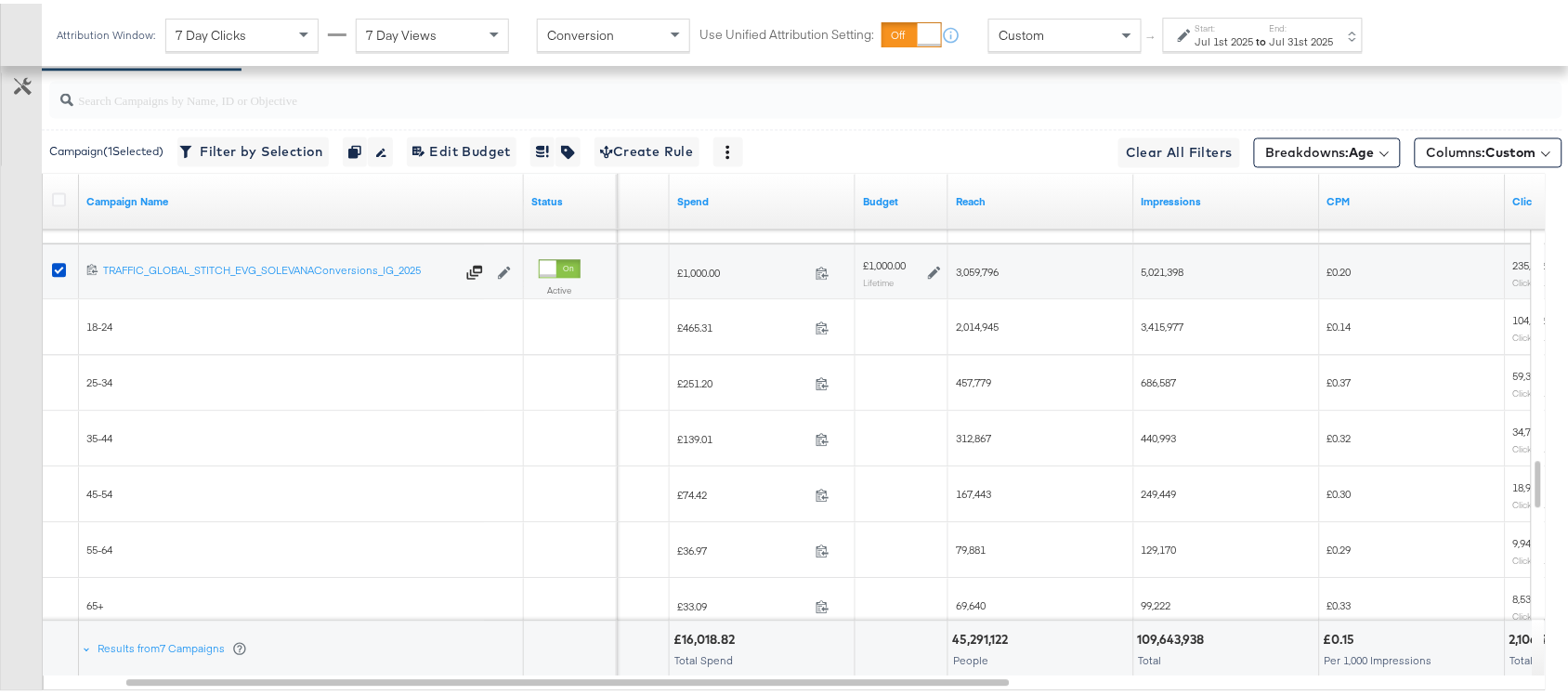 click on "79,881" at bounding box center [971, 545] 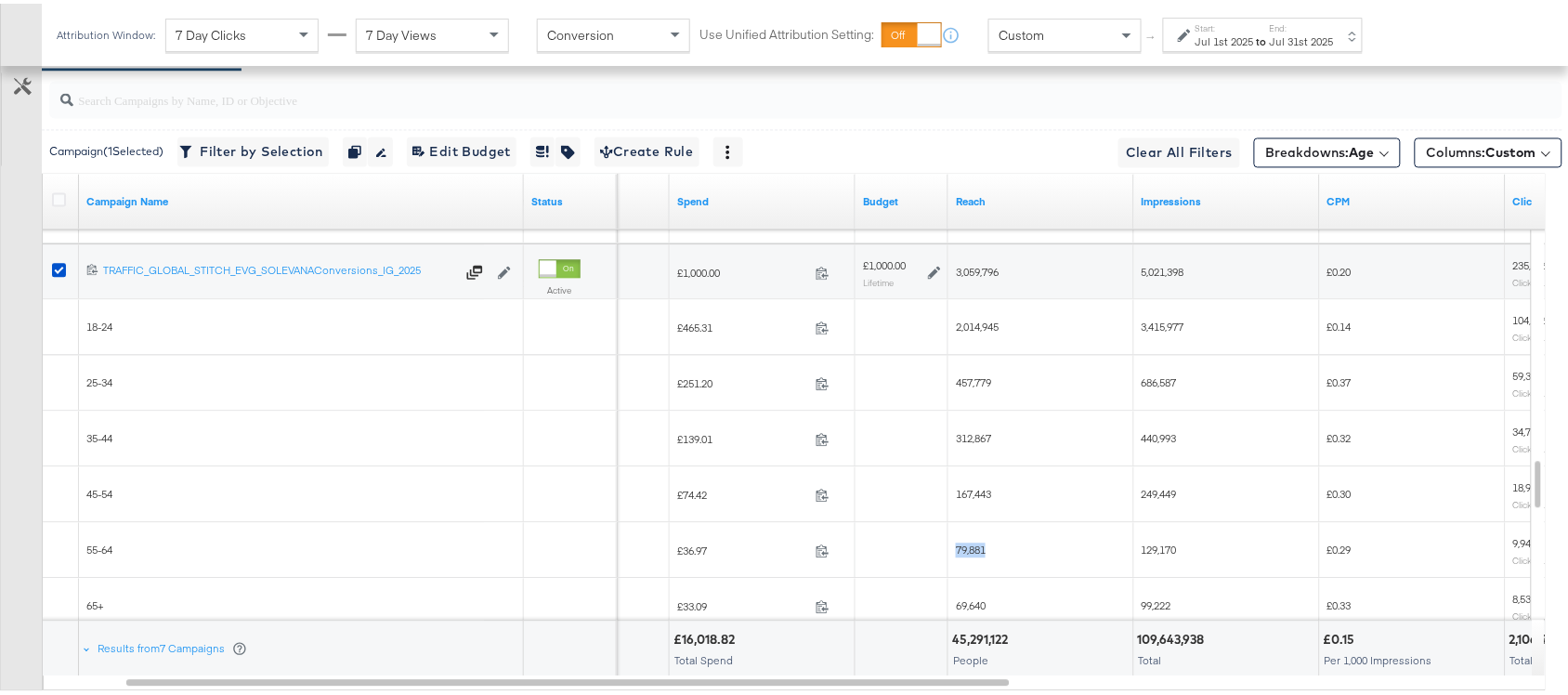copy on "79,881" 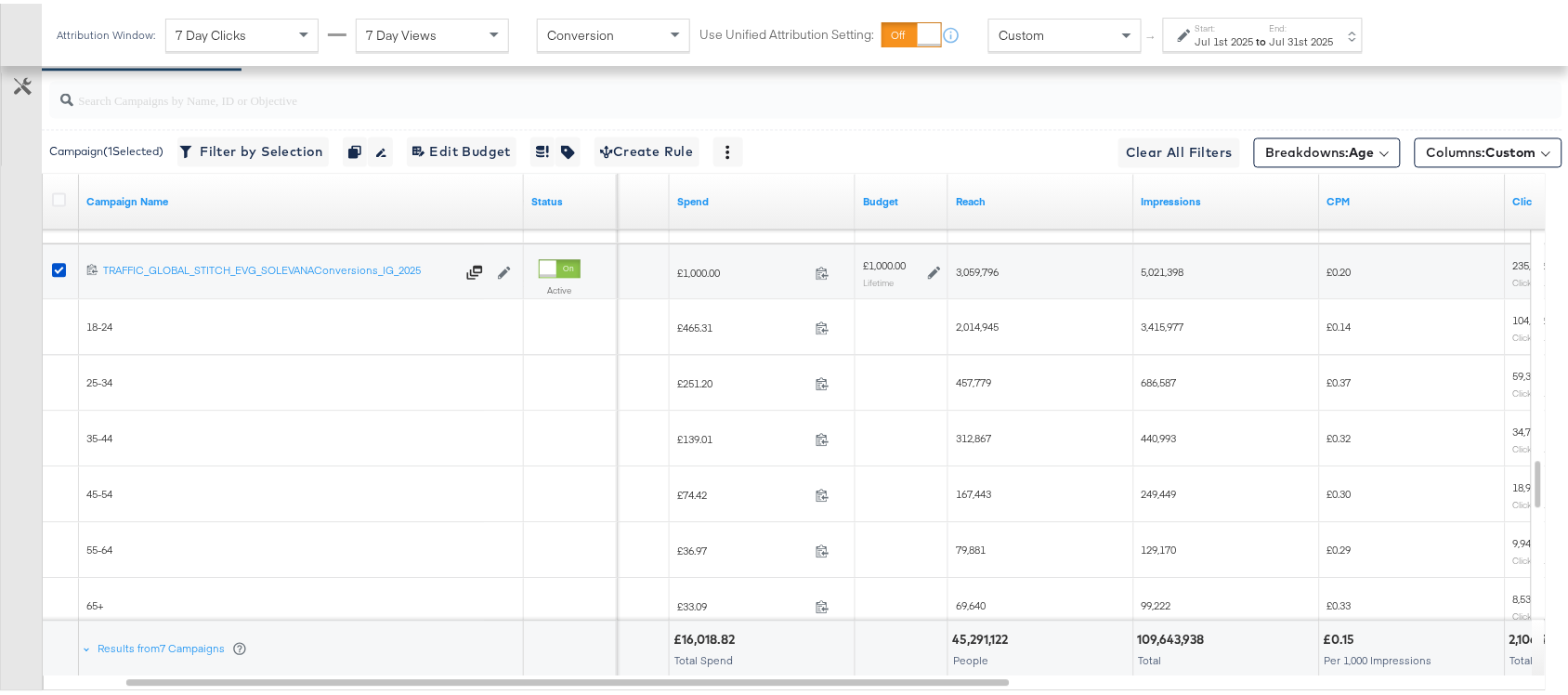 click on "69,640" at bounding box center (971, 601) 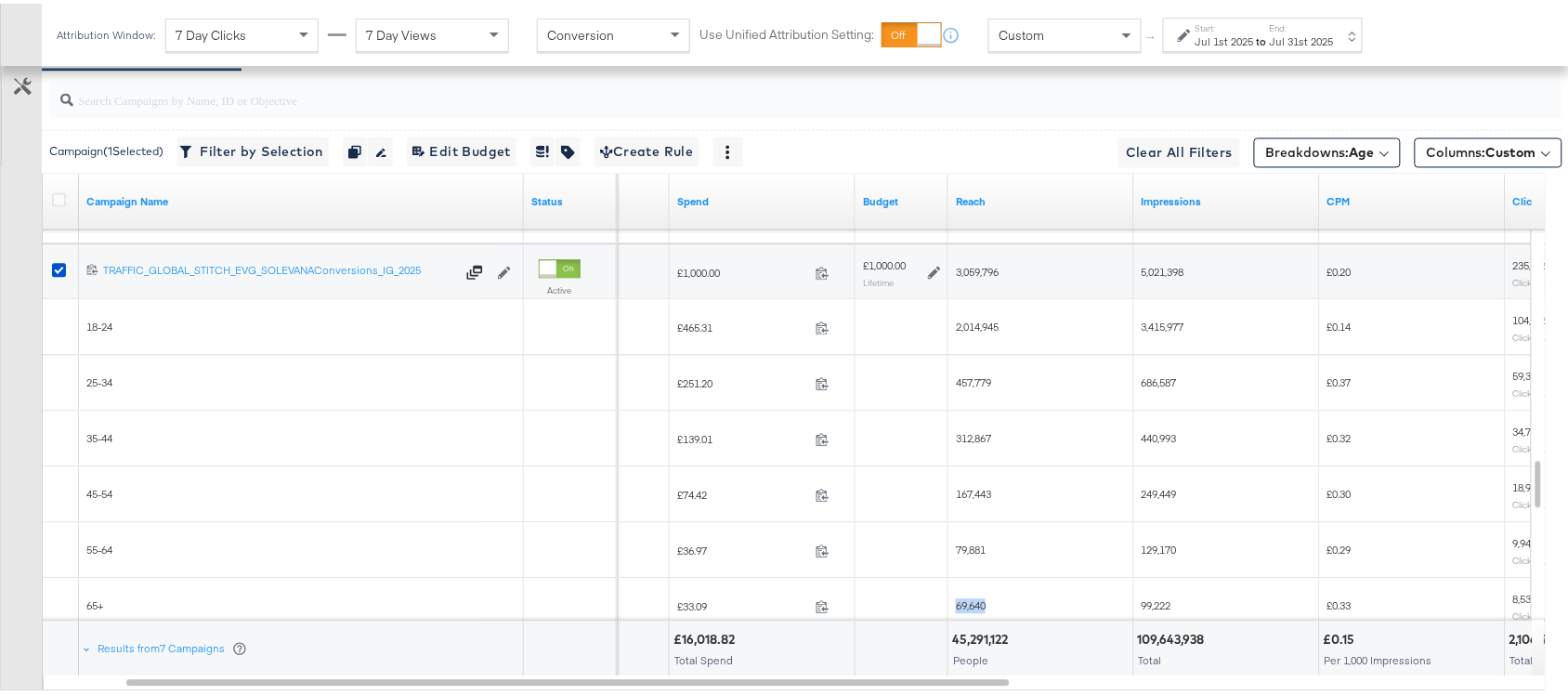 copy on "69,640" 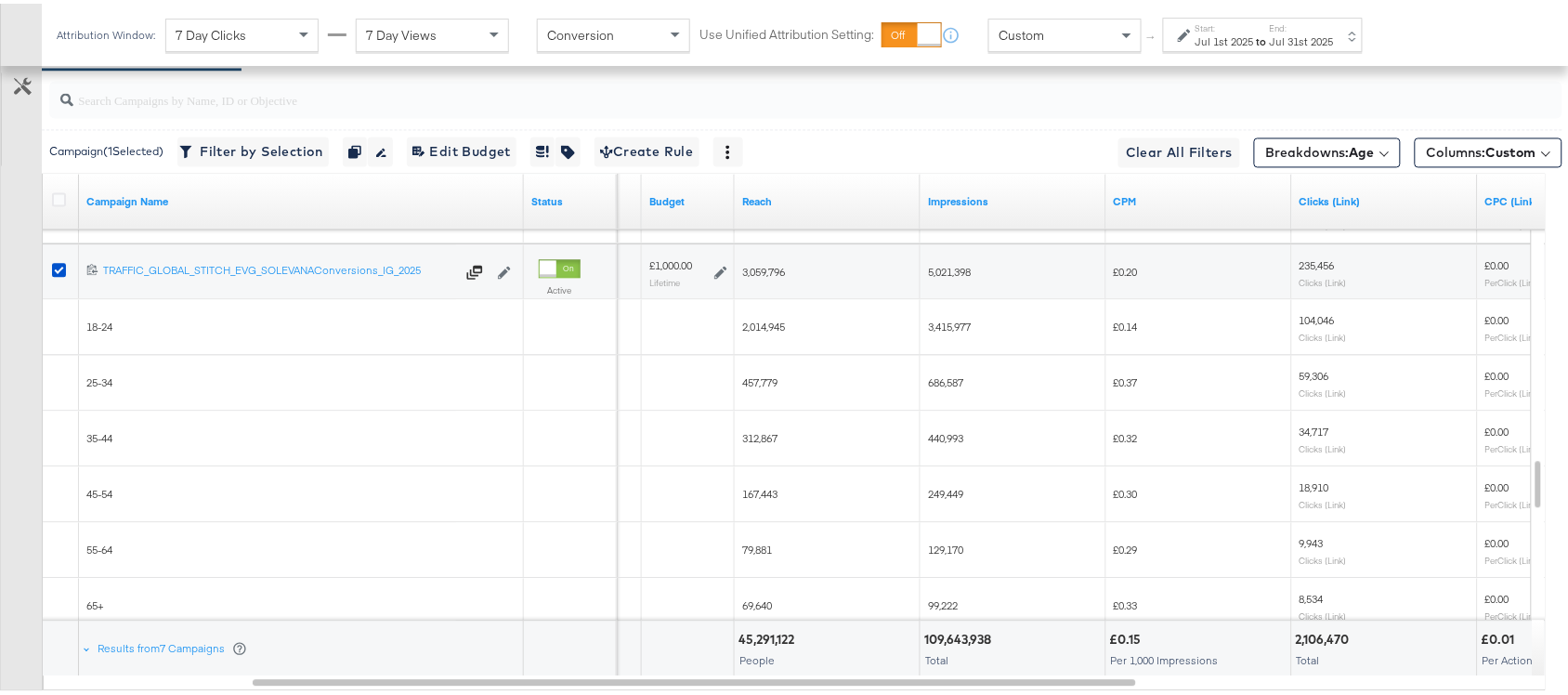 click on "3,415,977" at bounding box center [949, 322] 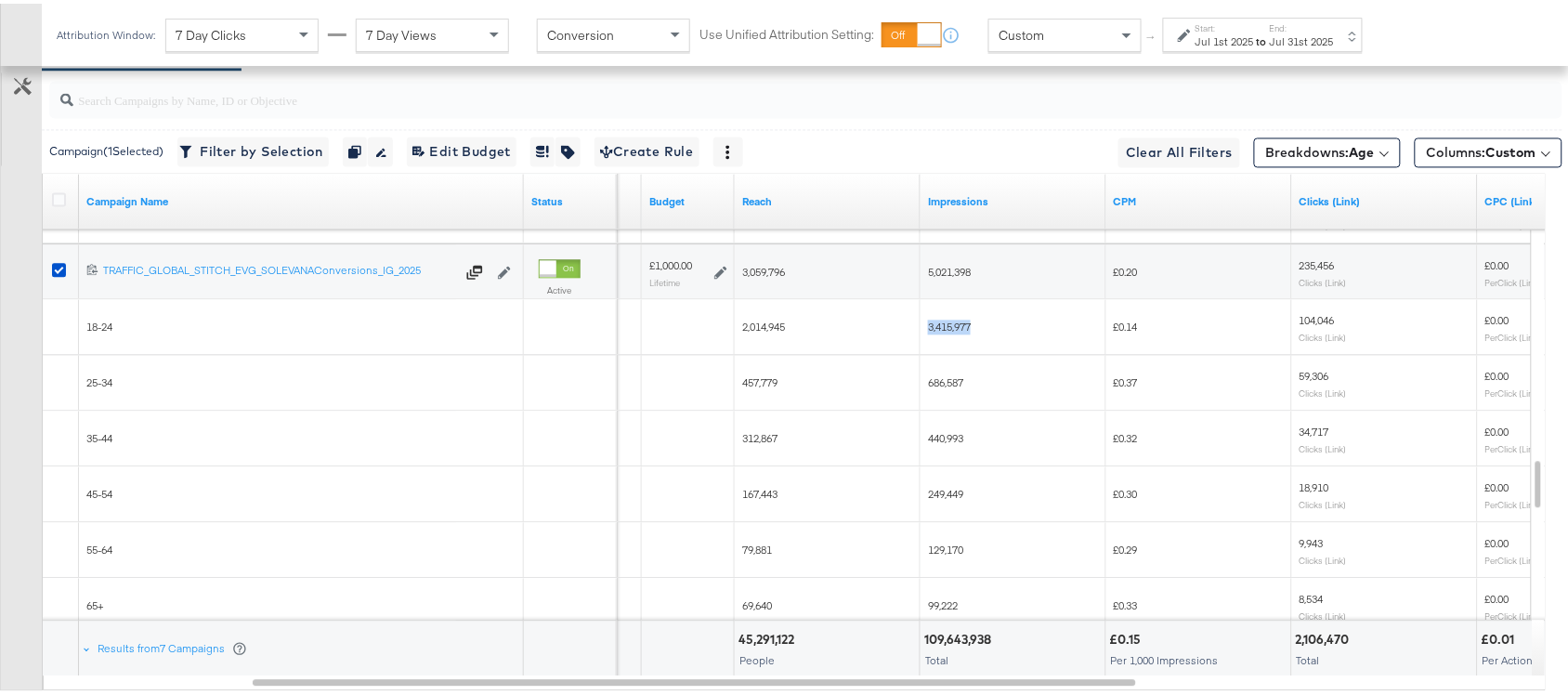 copy on "3,415,977" 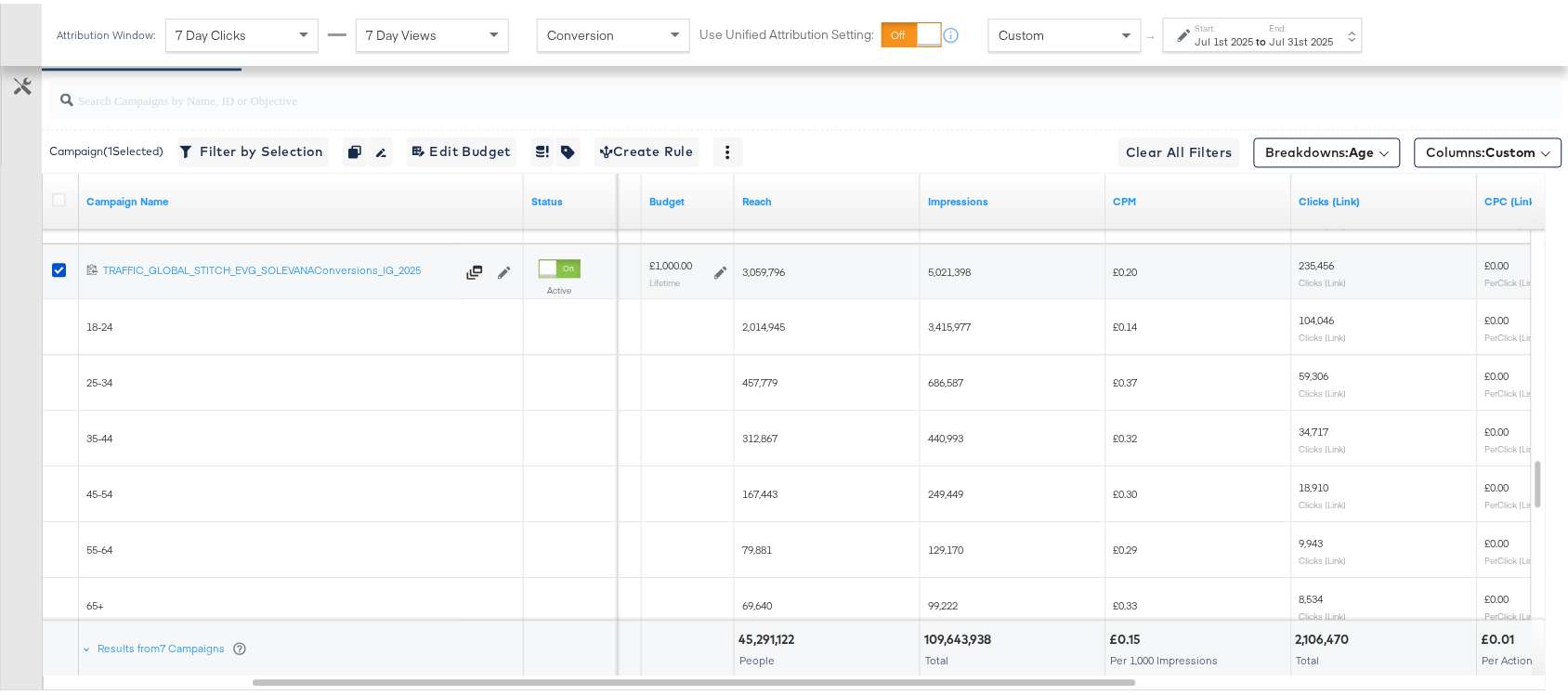 click on "686,587" at bounding box center (946, 378) 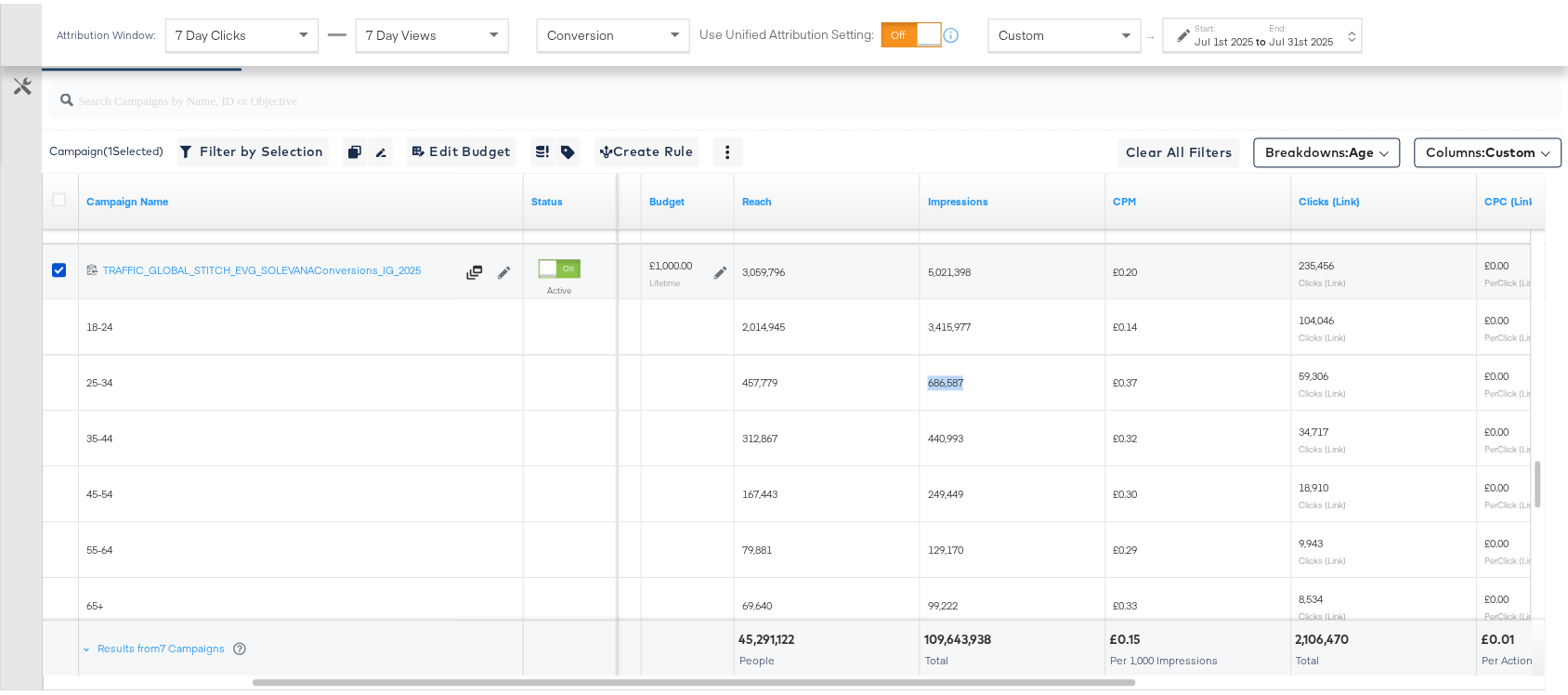 copy on "686,587" 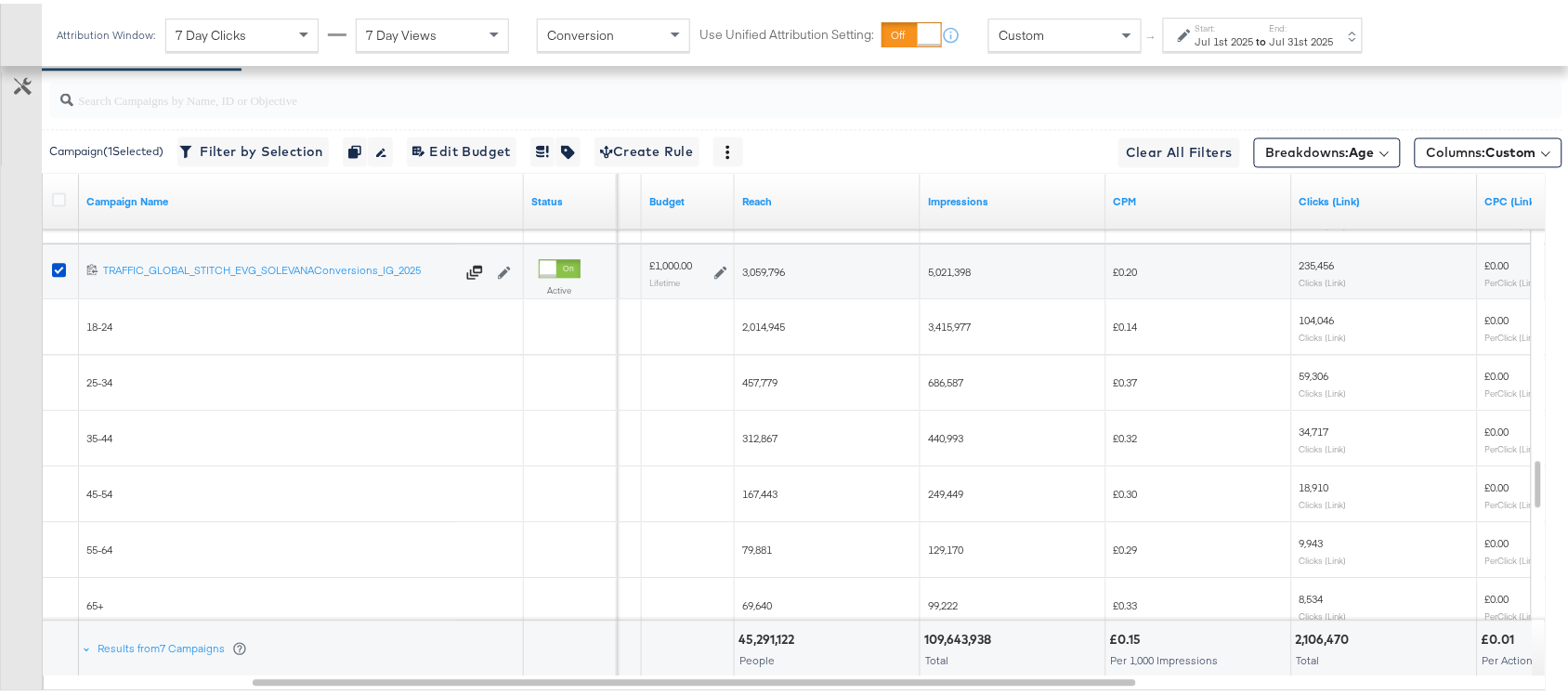 click on "440,993" at bounding box center (946, 434) 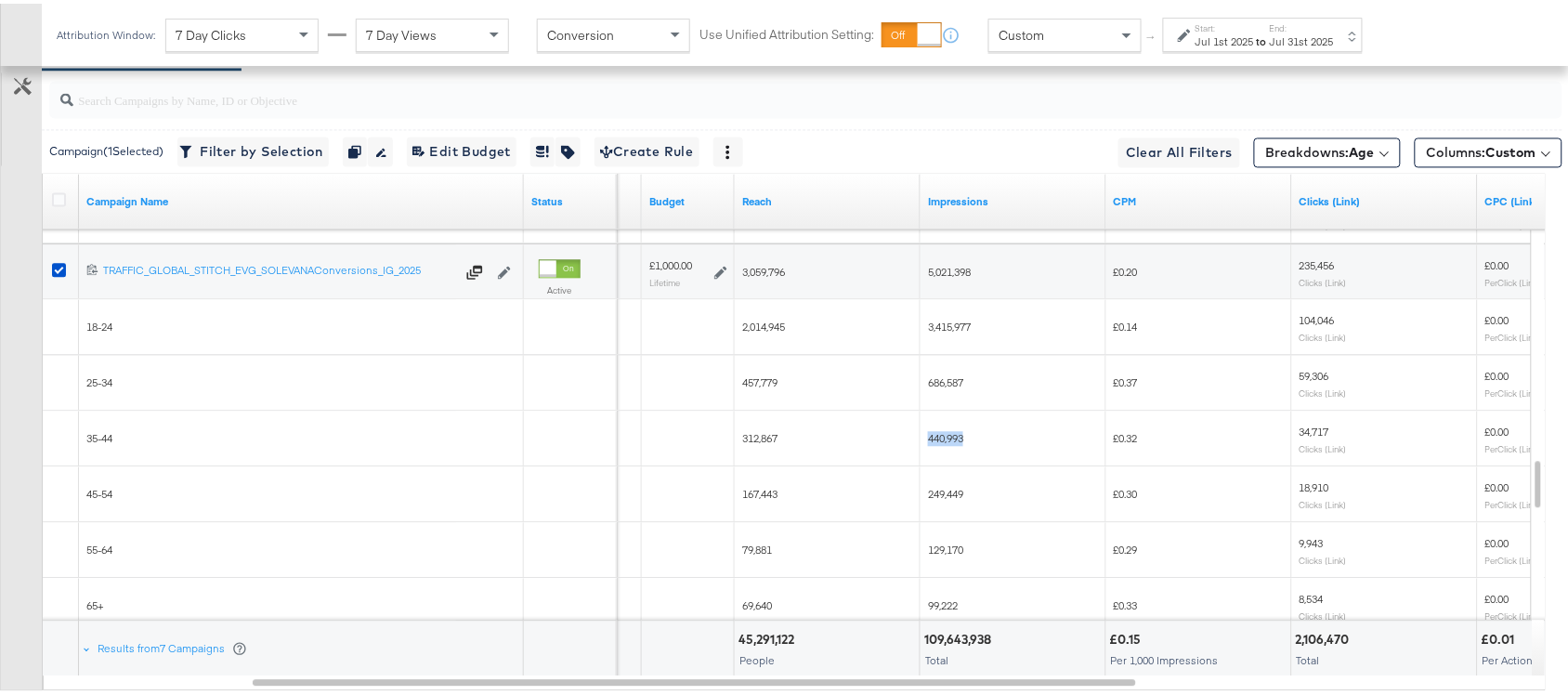 click on "440,993" at bounding box center [946, 434] 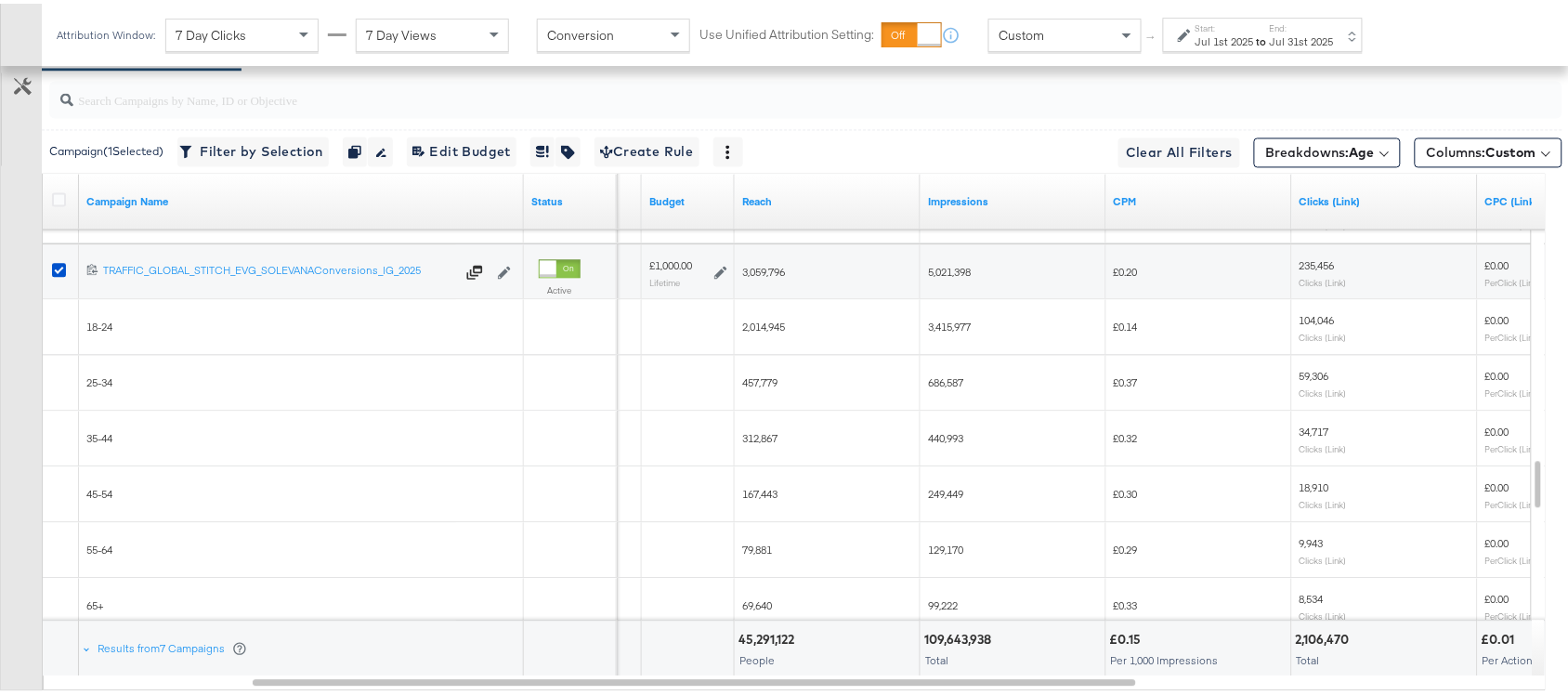 click on "249,449" at bounding box center (946, 490) 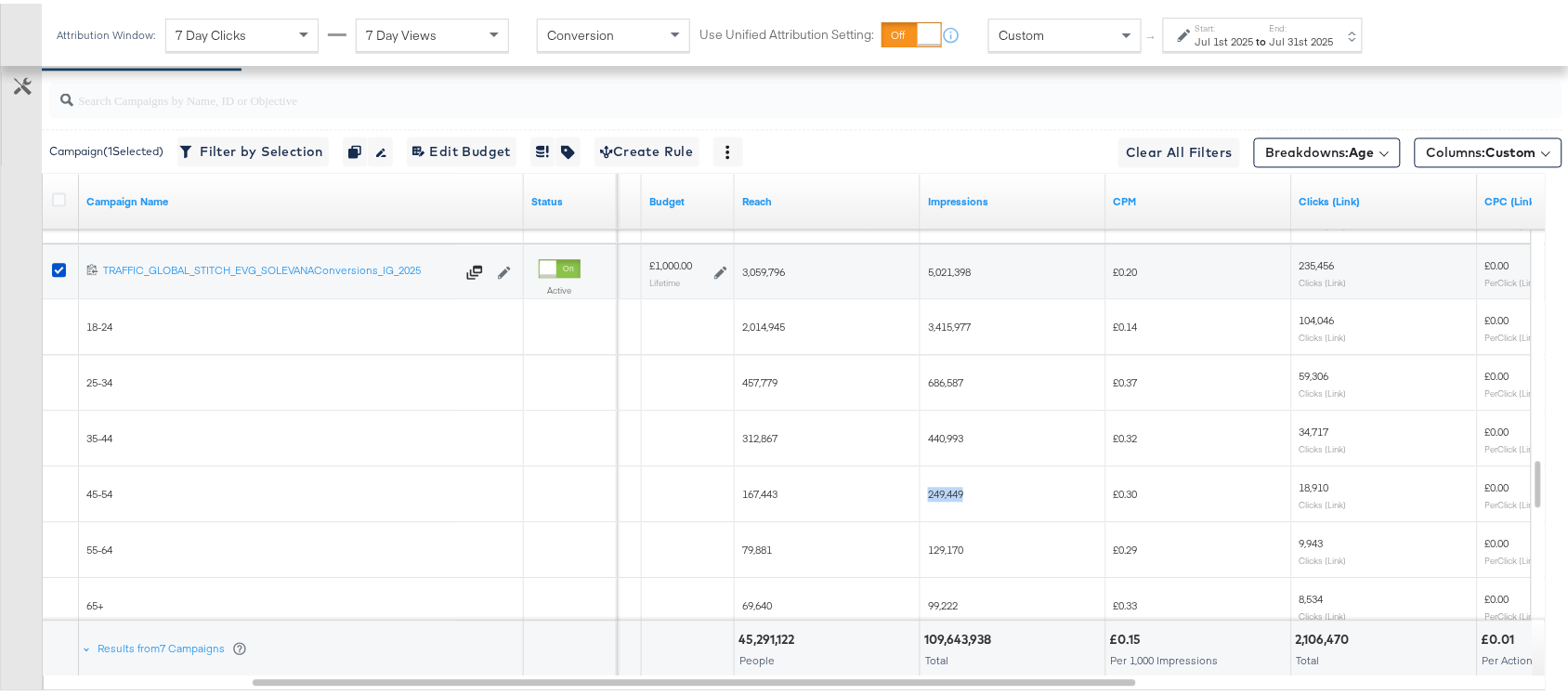 click on "249,449" at bounding box center (946, 490) 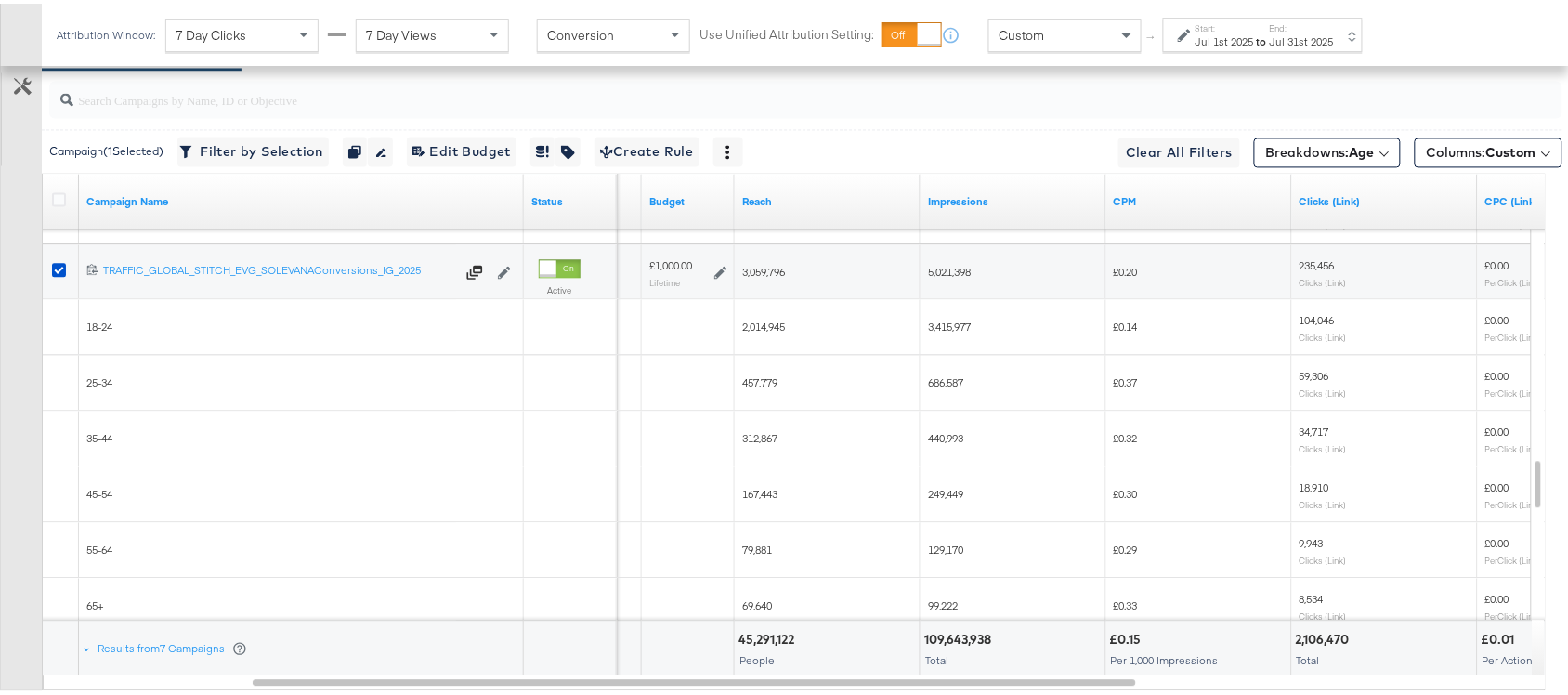 click on "129,170" at bounding box center [946, 545] 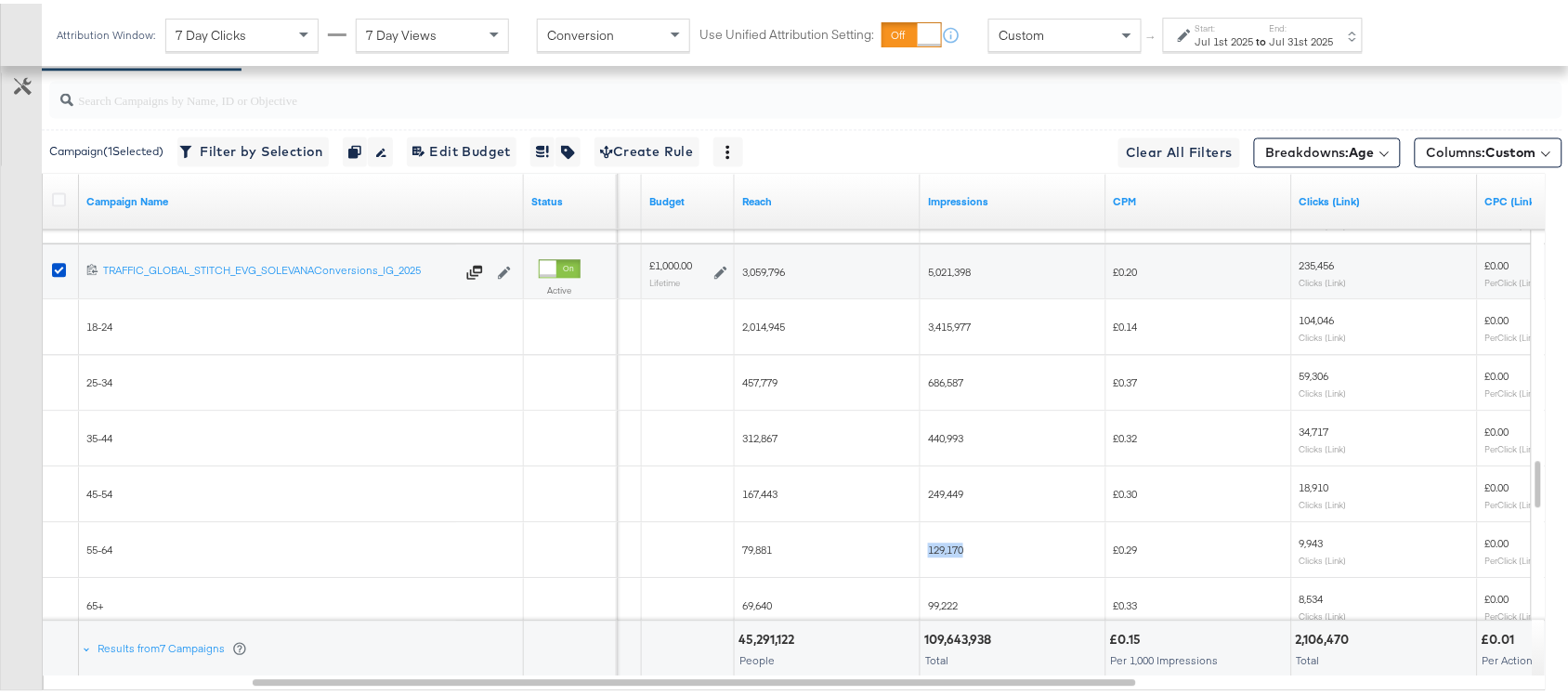 click on "129,170" at bounding box center [946, 545] 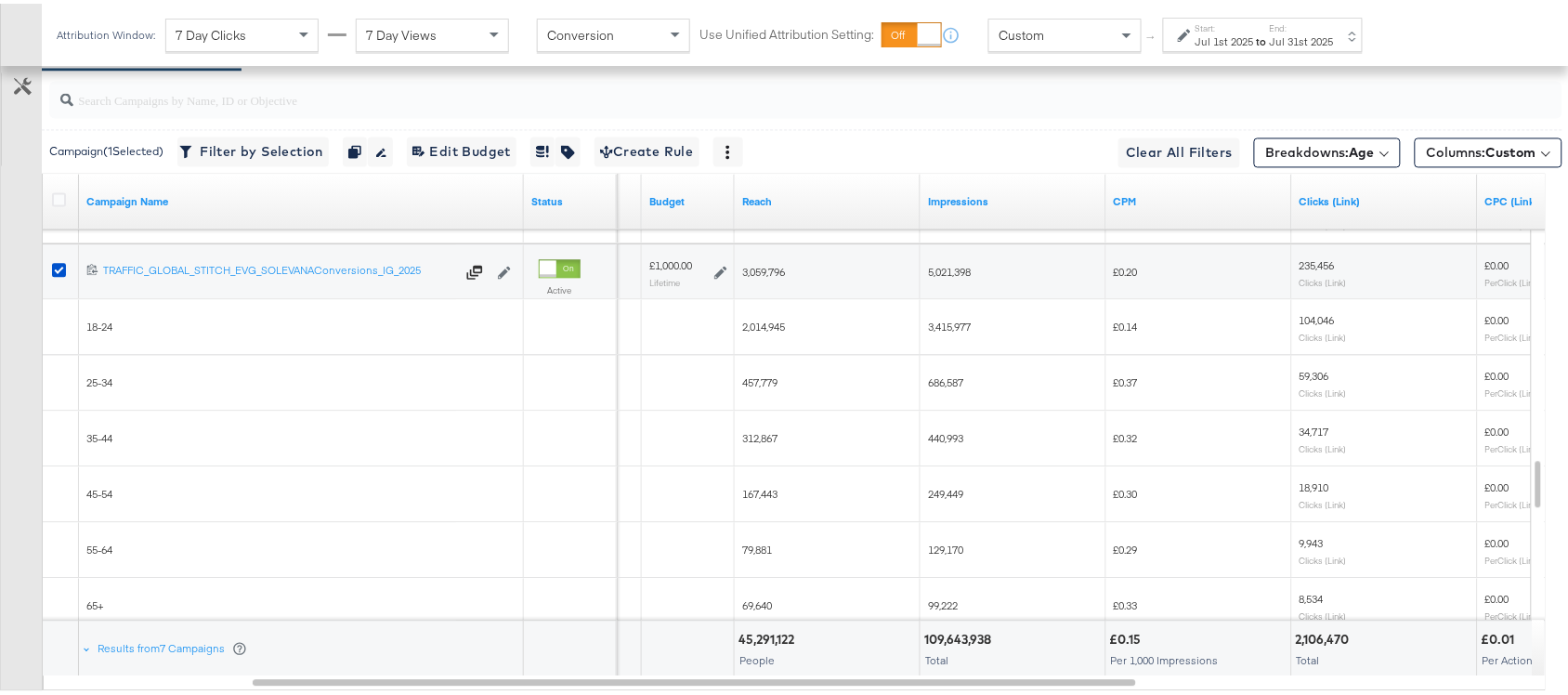 click on "99,222" at bounding box center (943, 601) 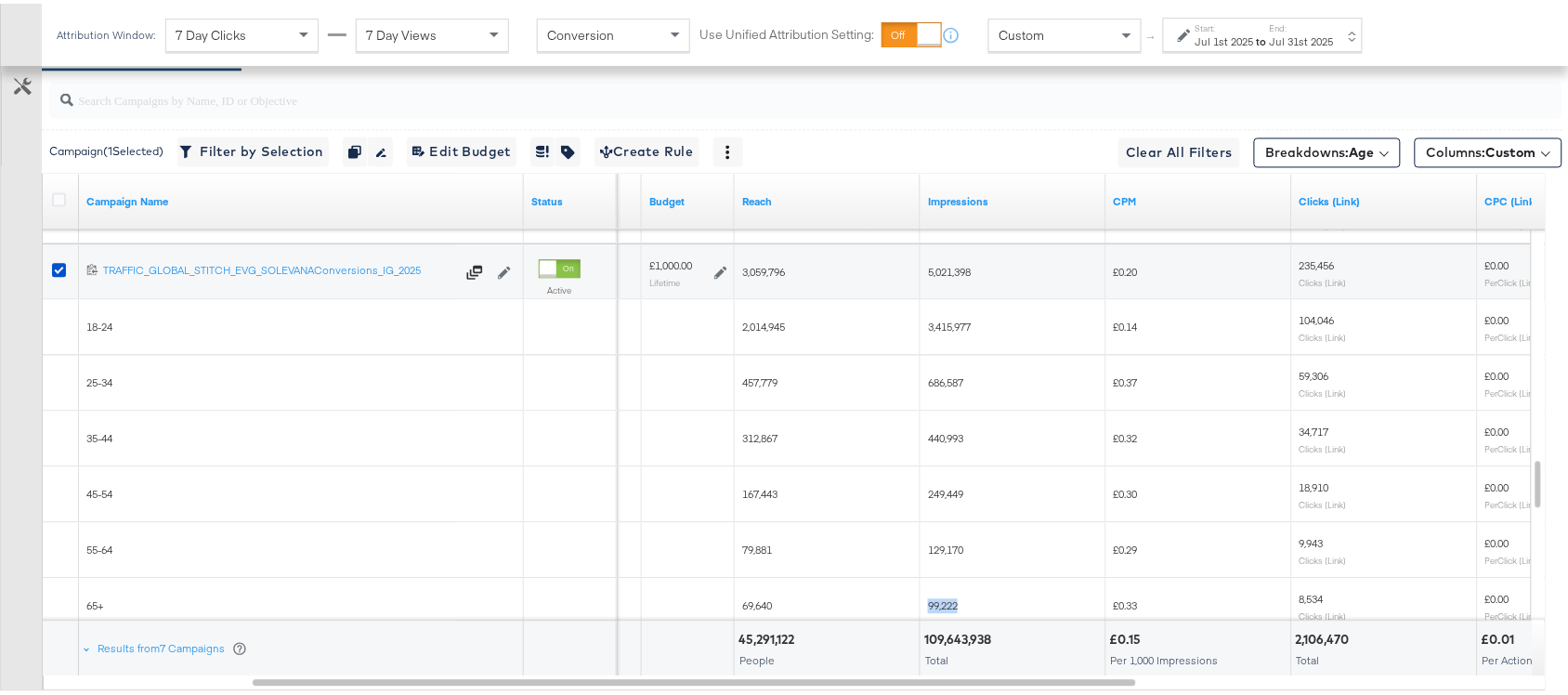click on "99,222" at bounding box center (943, 601) 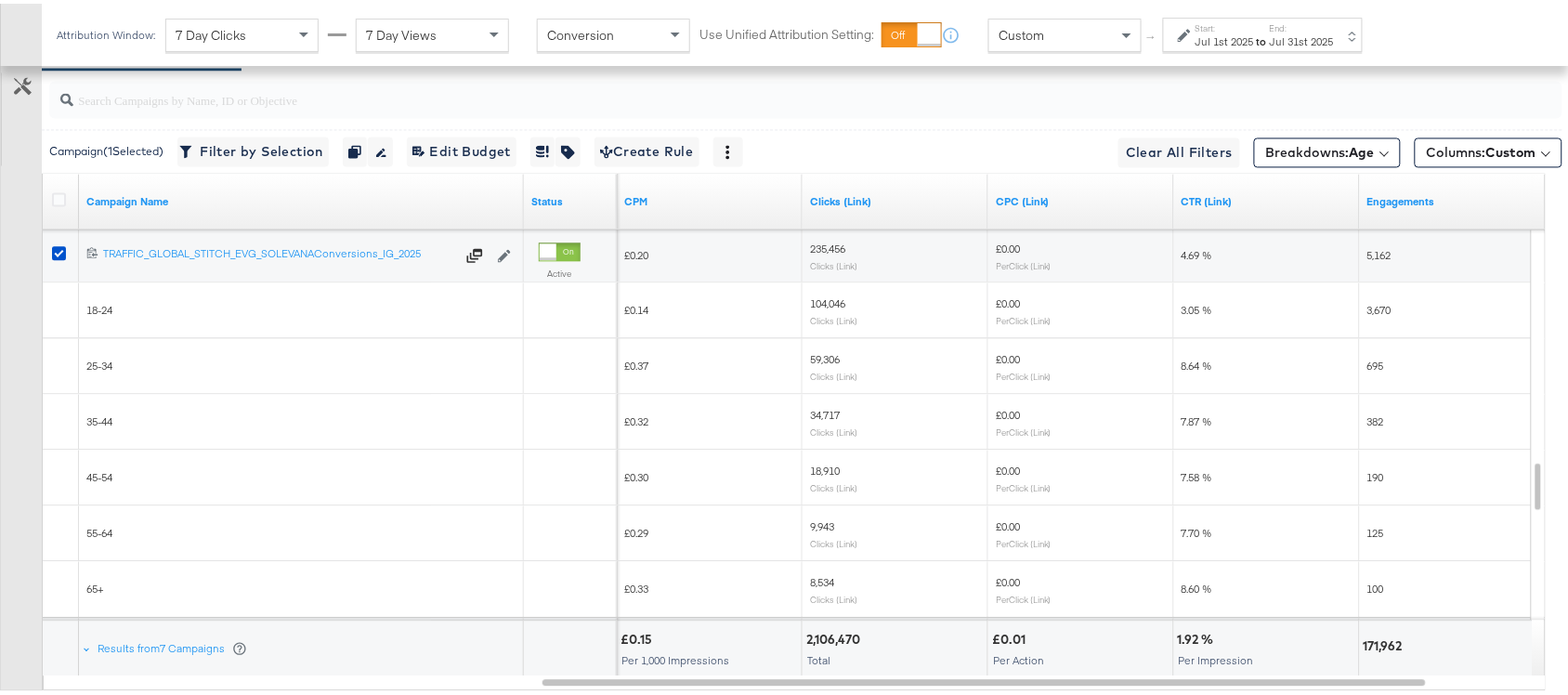 click on "104,046" at bounding box center (828, 299) 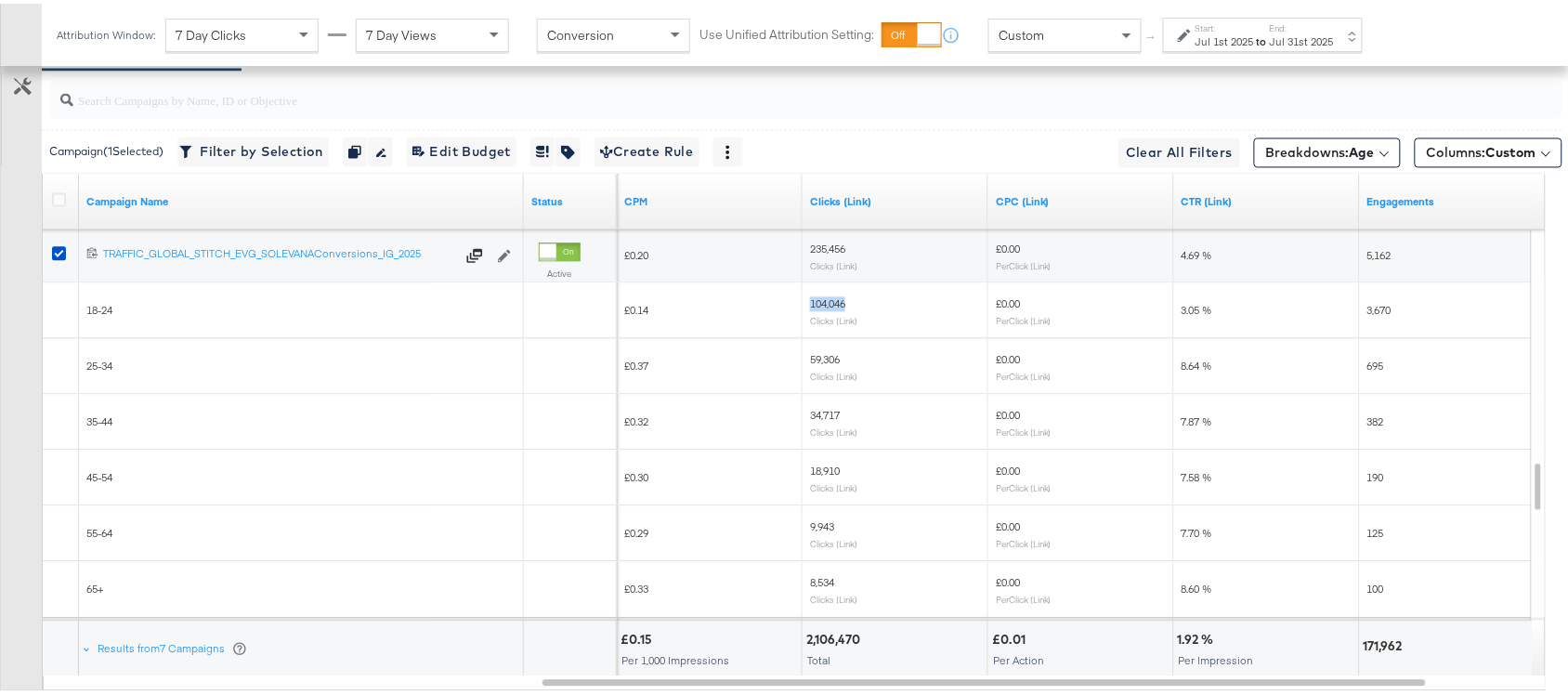 click on "104,046" at bounding box center [828, 299] 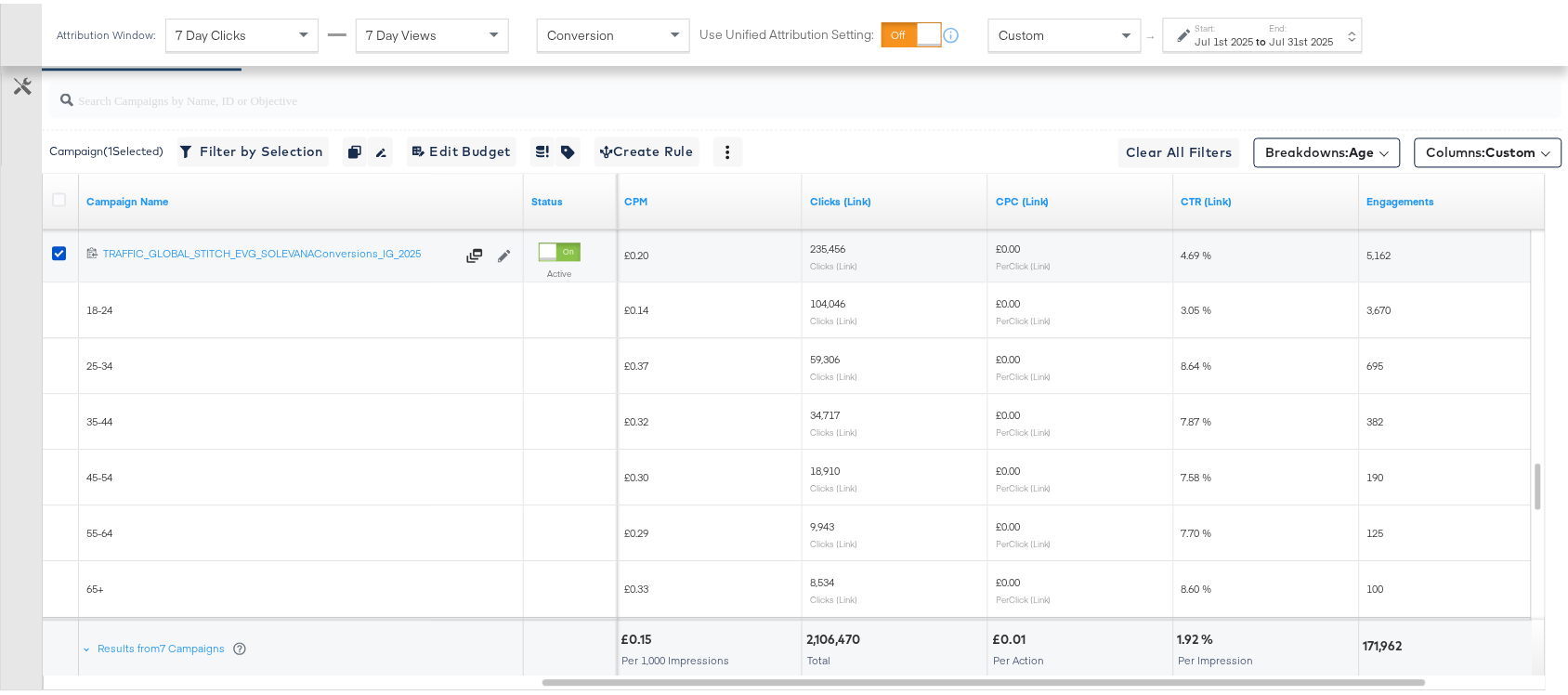 click on "59,306" at bounding box center (825, 355) 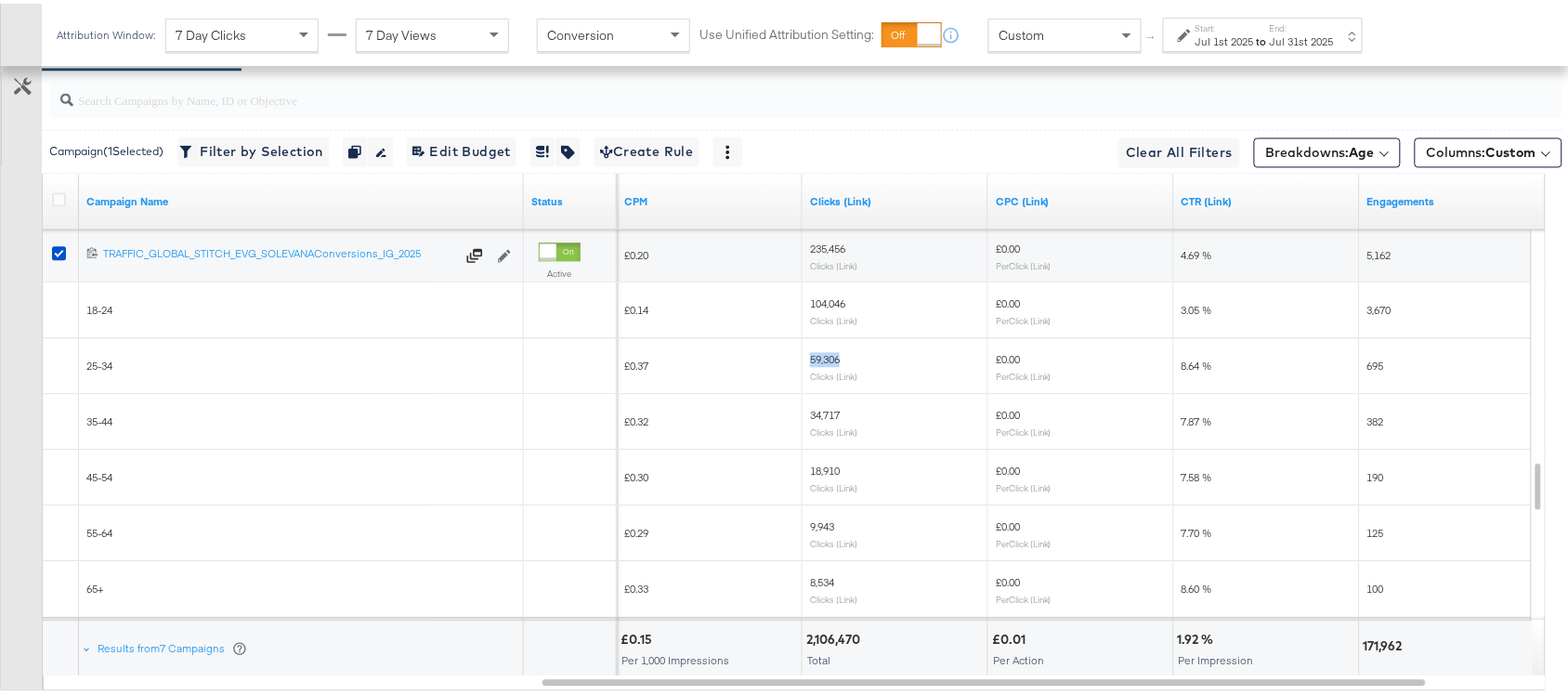click on "59,306" at bounding box center [825, 355] 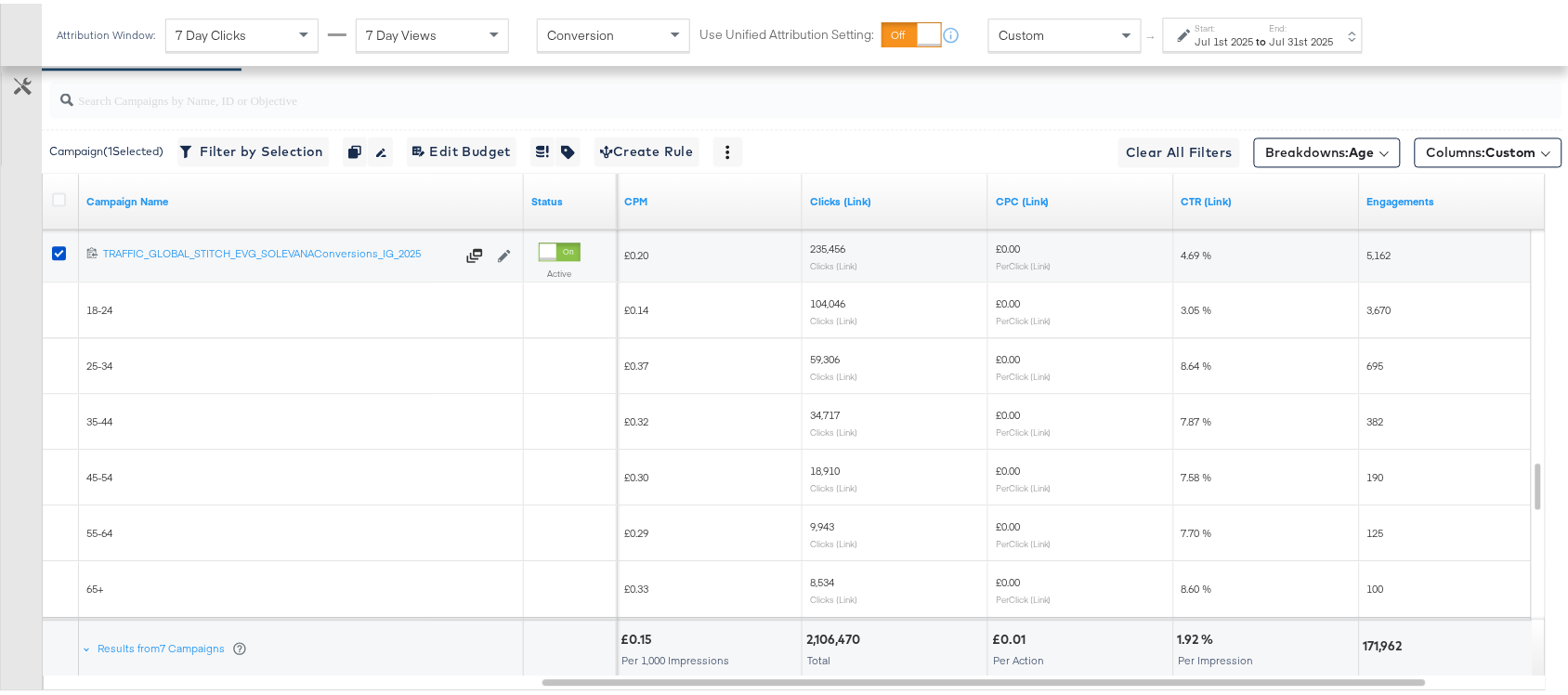 click on "34,717" at bounding box center (825, 411) 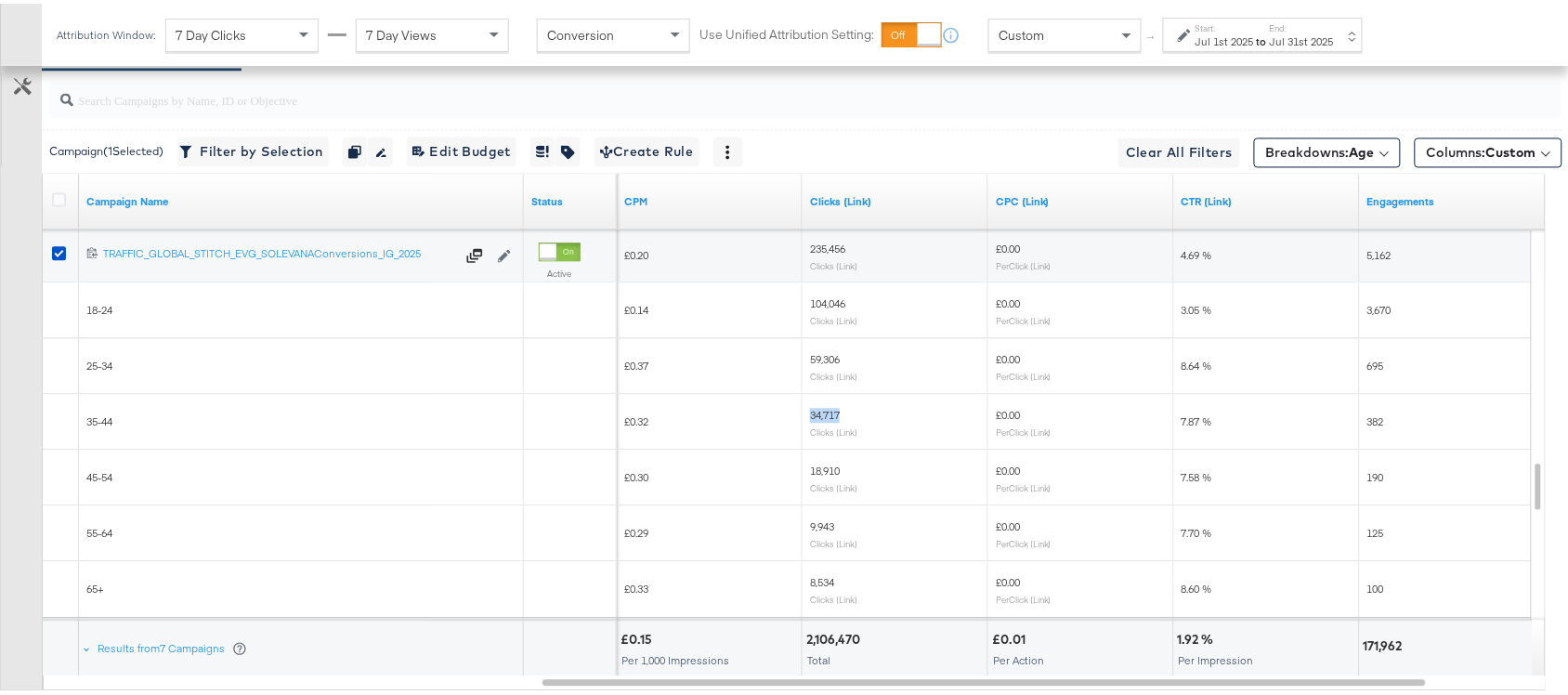 click on "34,717" at bounding box center [825, 411] 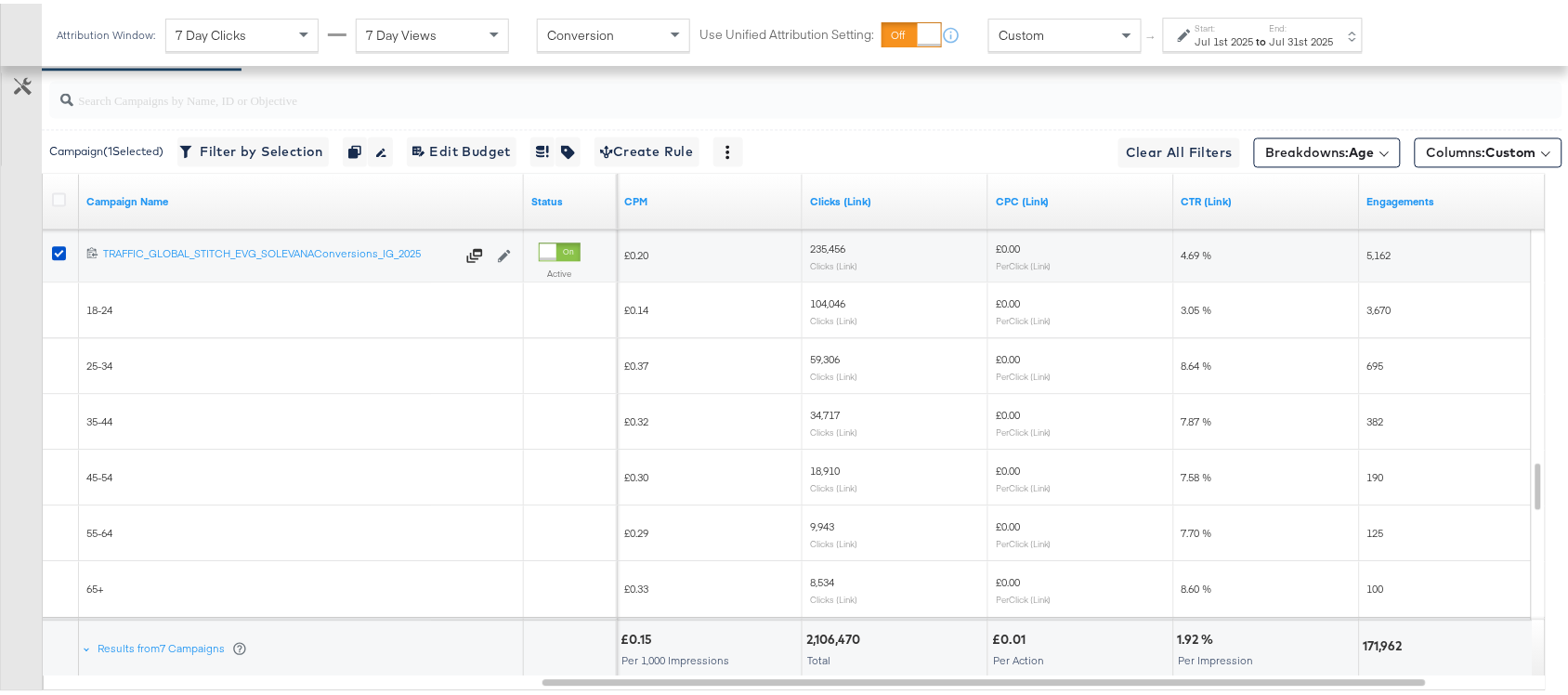 click on "18,910" at bounding box center (825, 466) 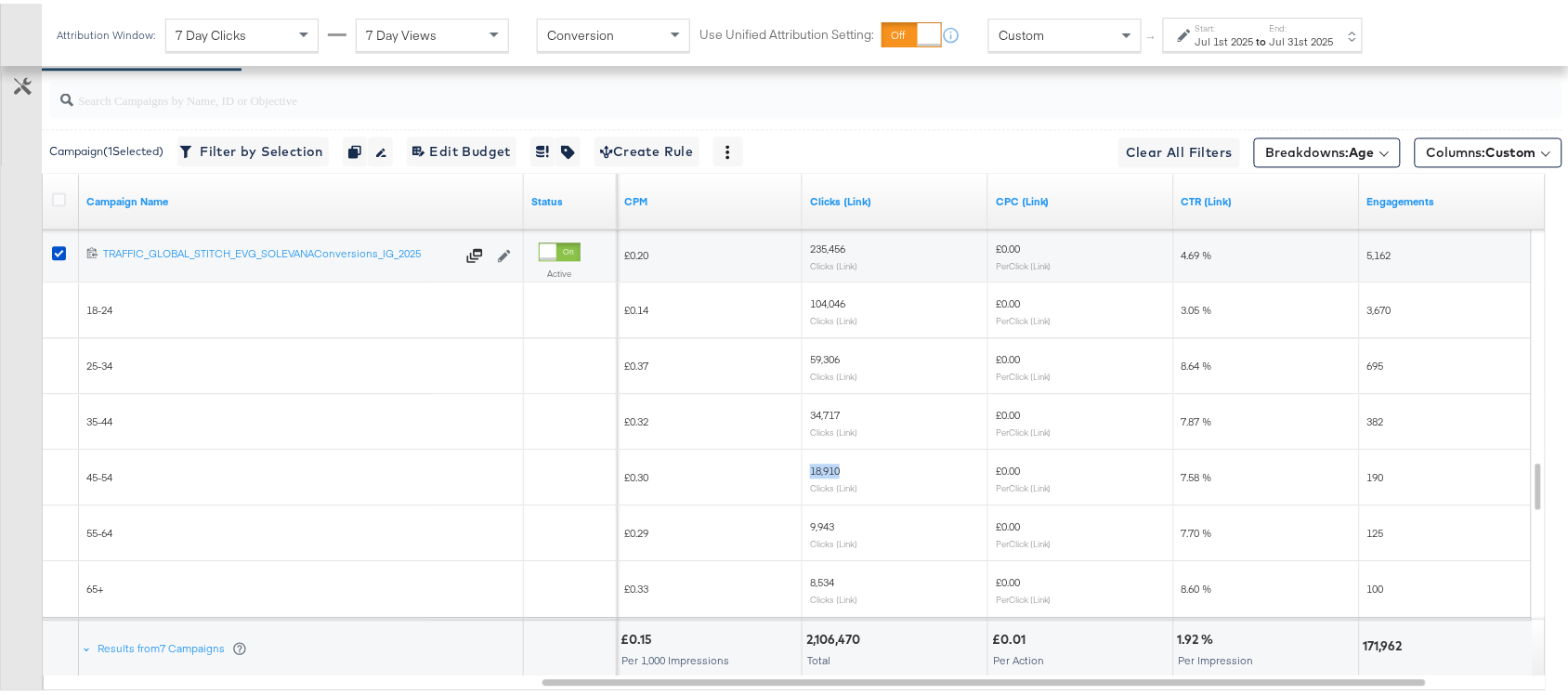 click on "18,910" at bounding box center (825, 466) 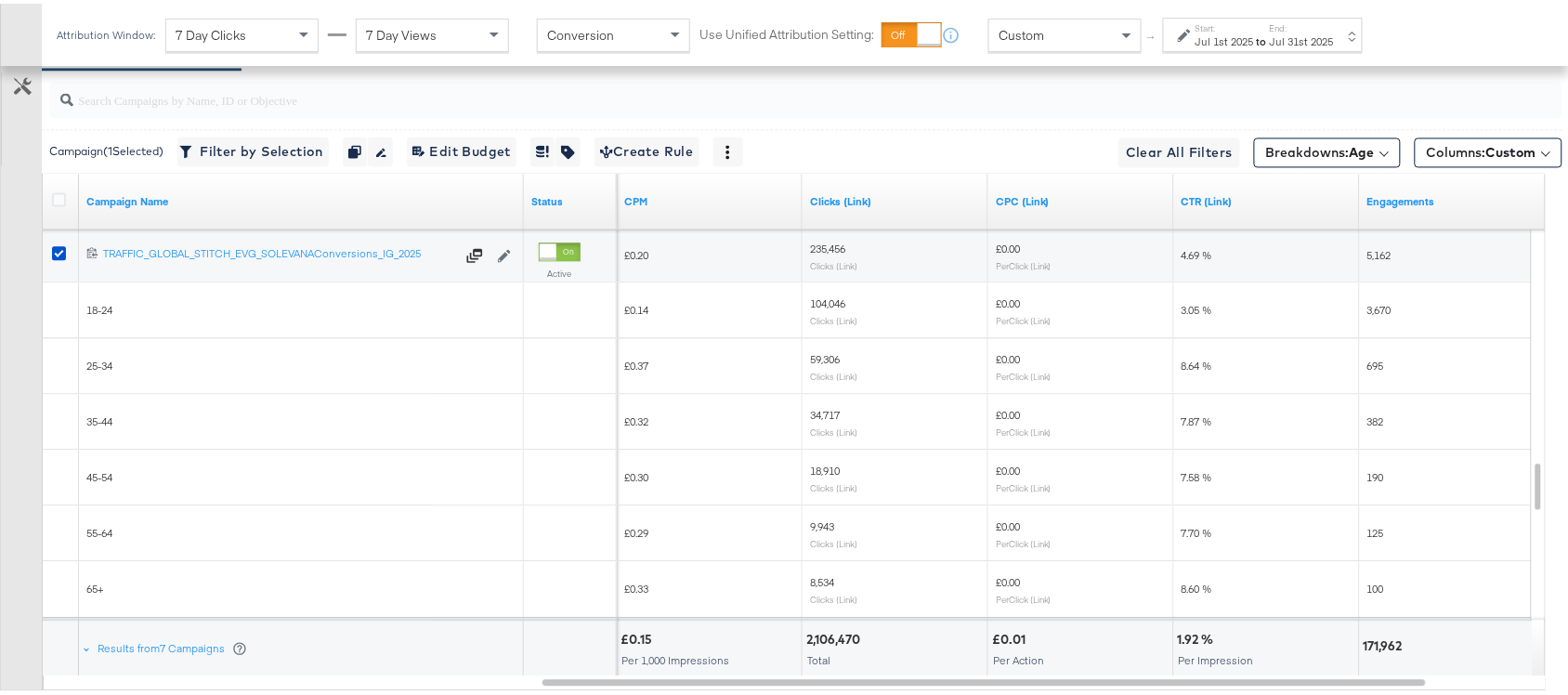 click on "9,943" at bounding box center (822, 522) 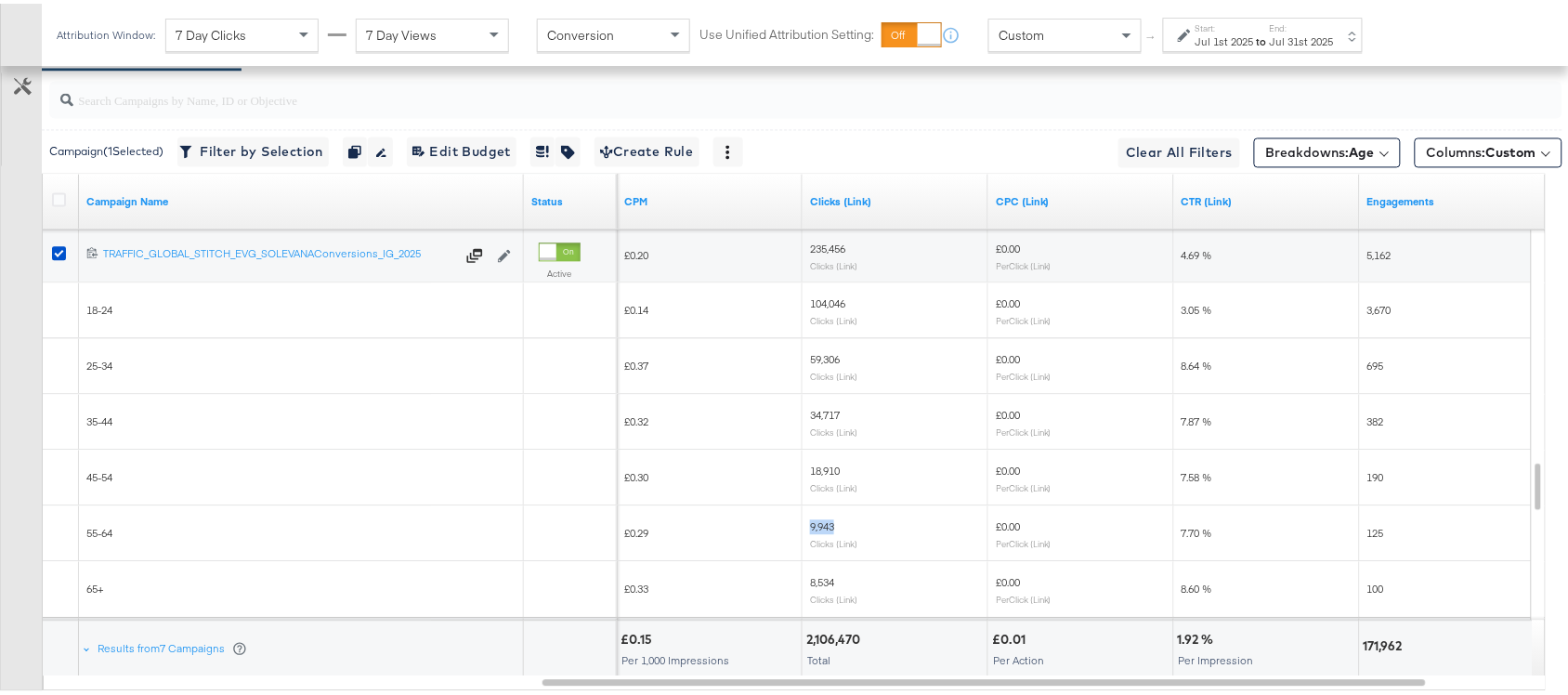 click on "9,943" at bounding box center (822, 522) 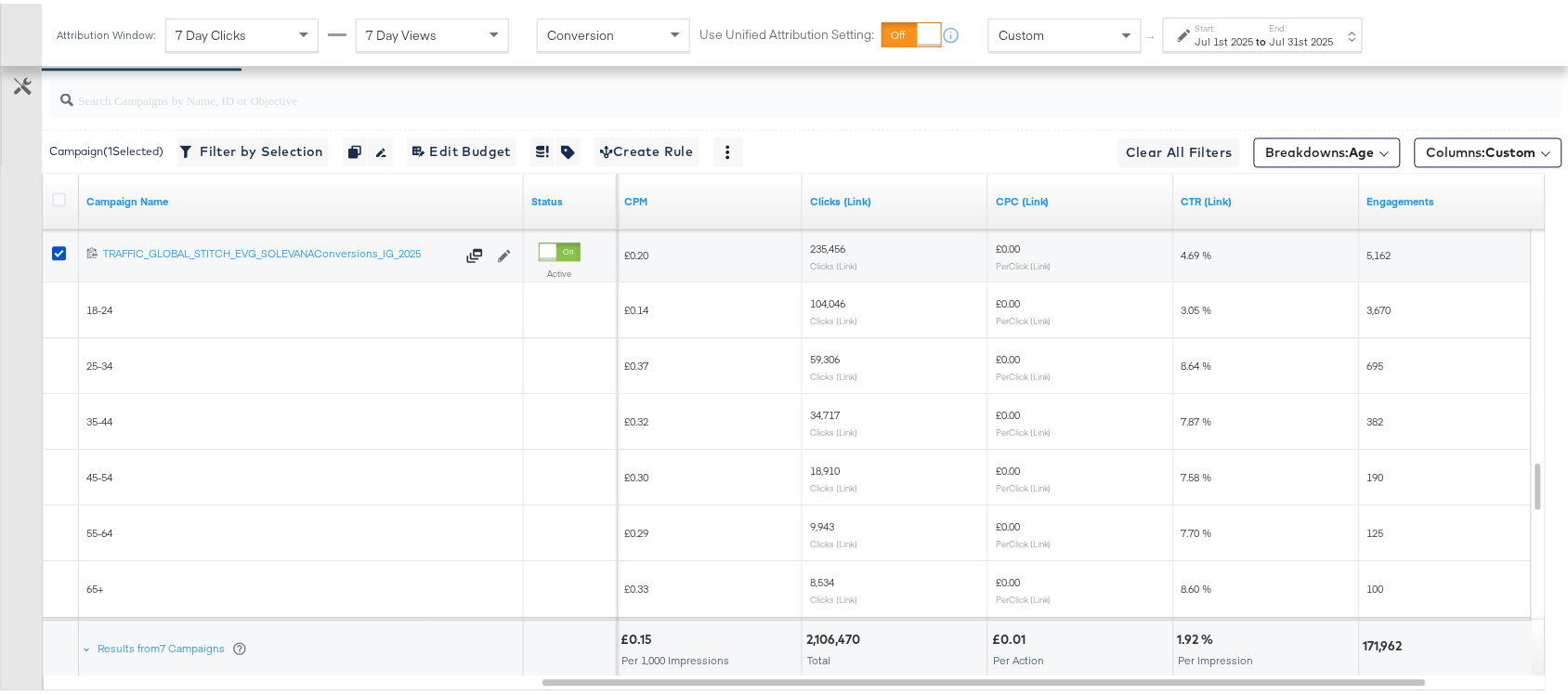 click on "8,534" at bounding box center (822, 578) 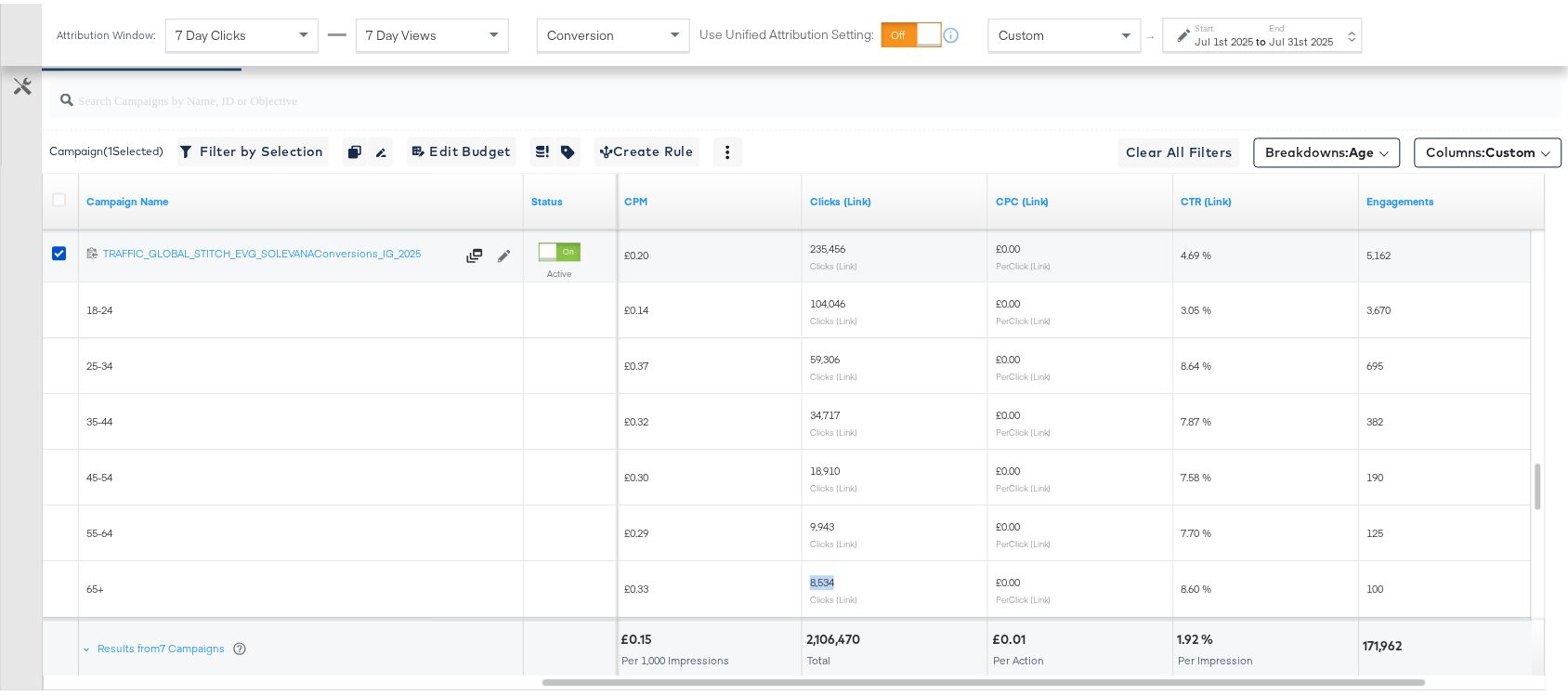 click on "8,534" at bounding box center (822, 578) 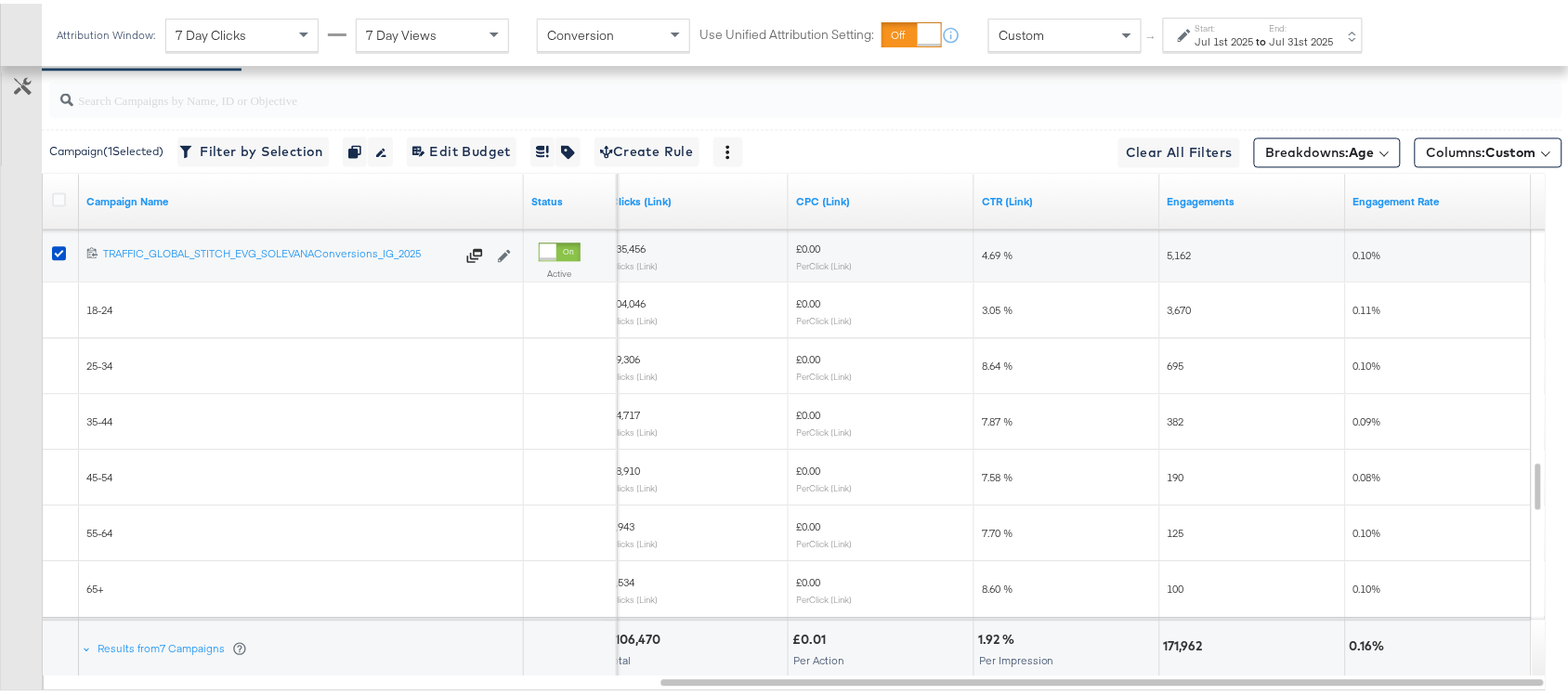 click on "3,670" at bounding box center (1180, 306) 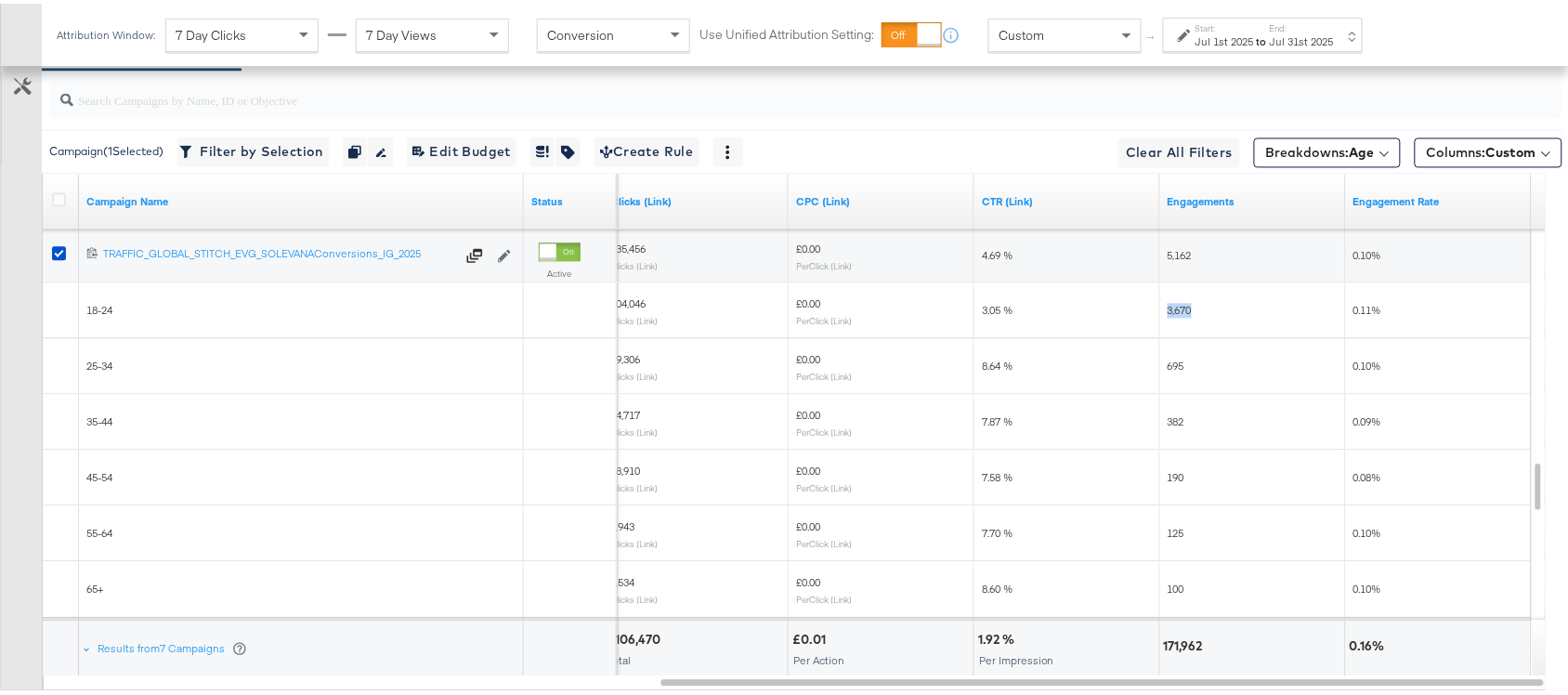 click on "3,670" at bounding box center [1180, 306] 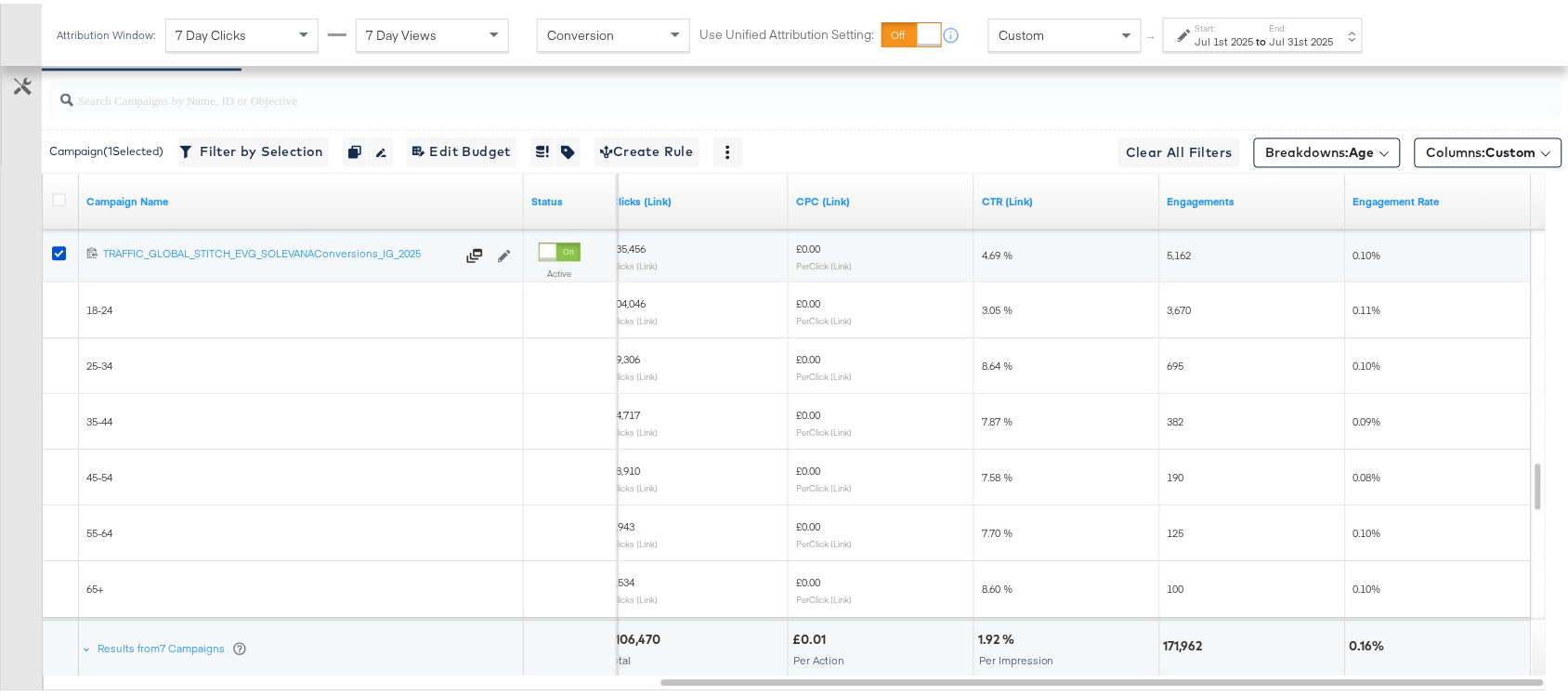 click on "695" at bounding box center (1176, 361) 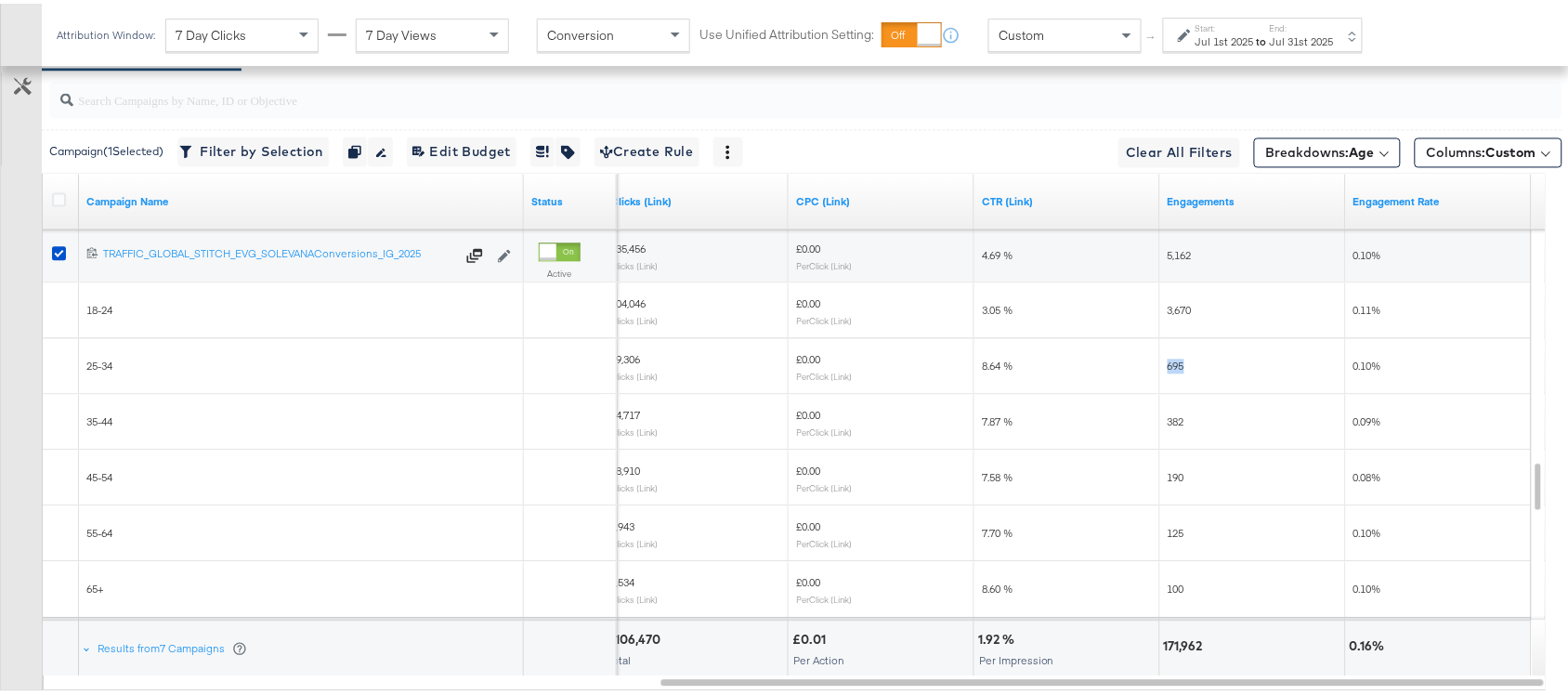 click on "695" at bounding box center [1176, 361] 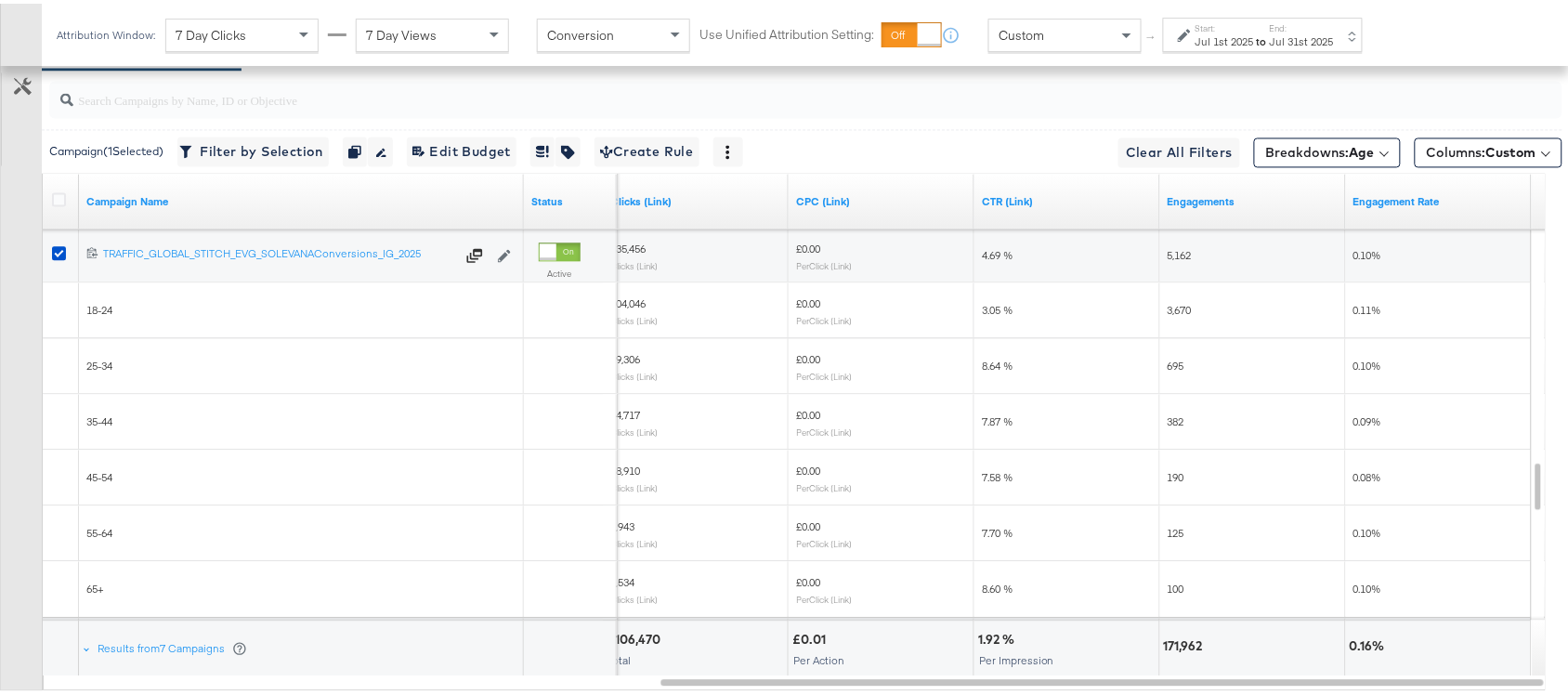 click on "382" at bounding box center [1176, 417] 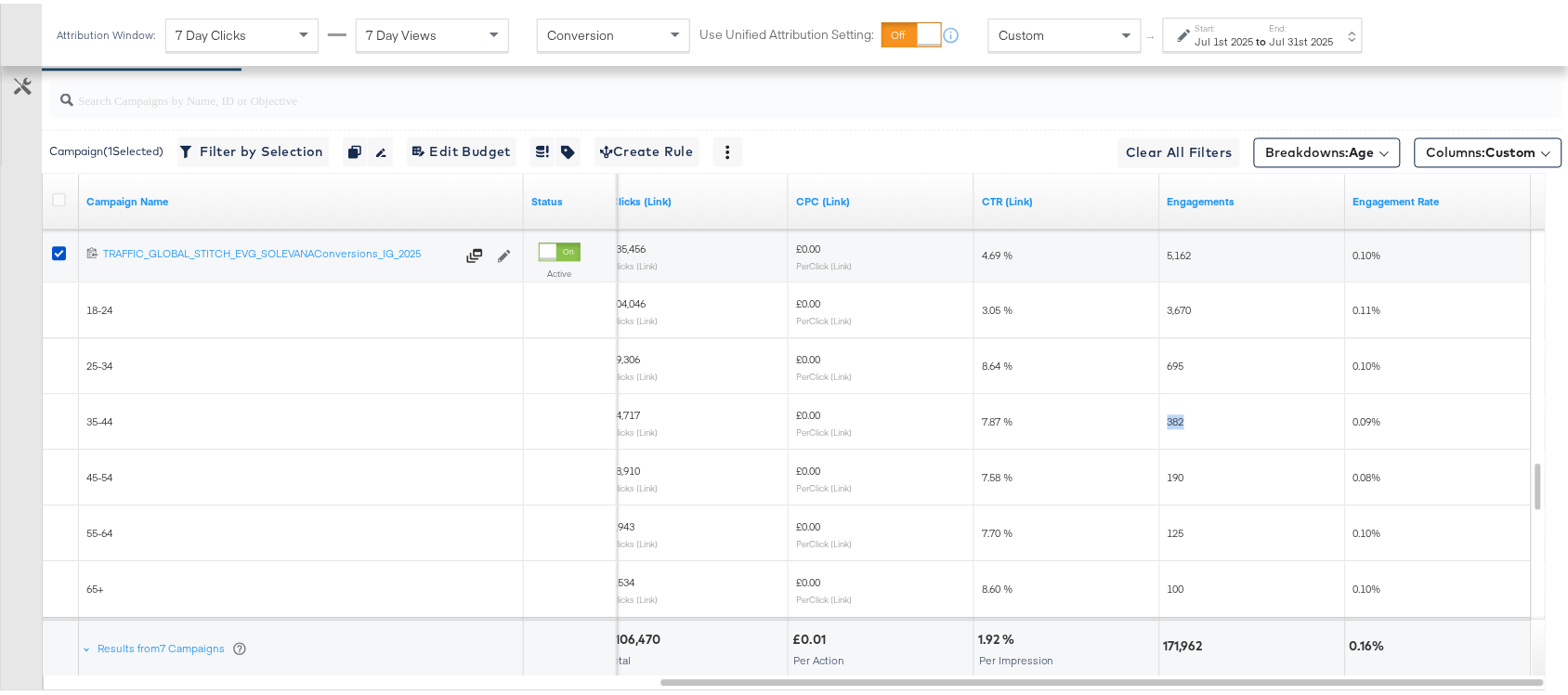 click on "382" at bounding box center (1176, 417) 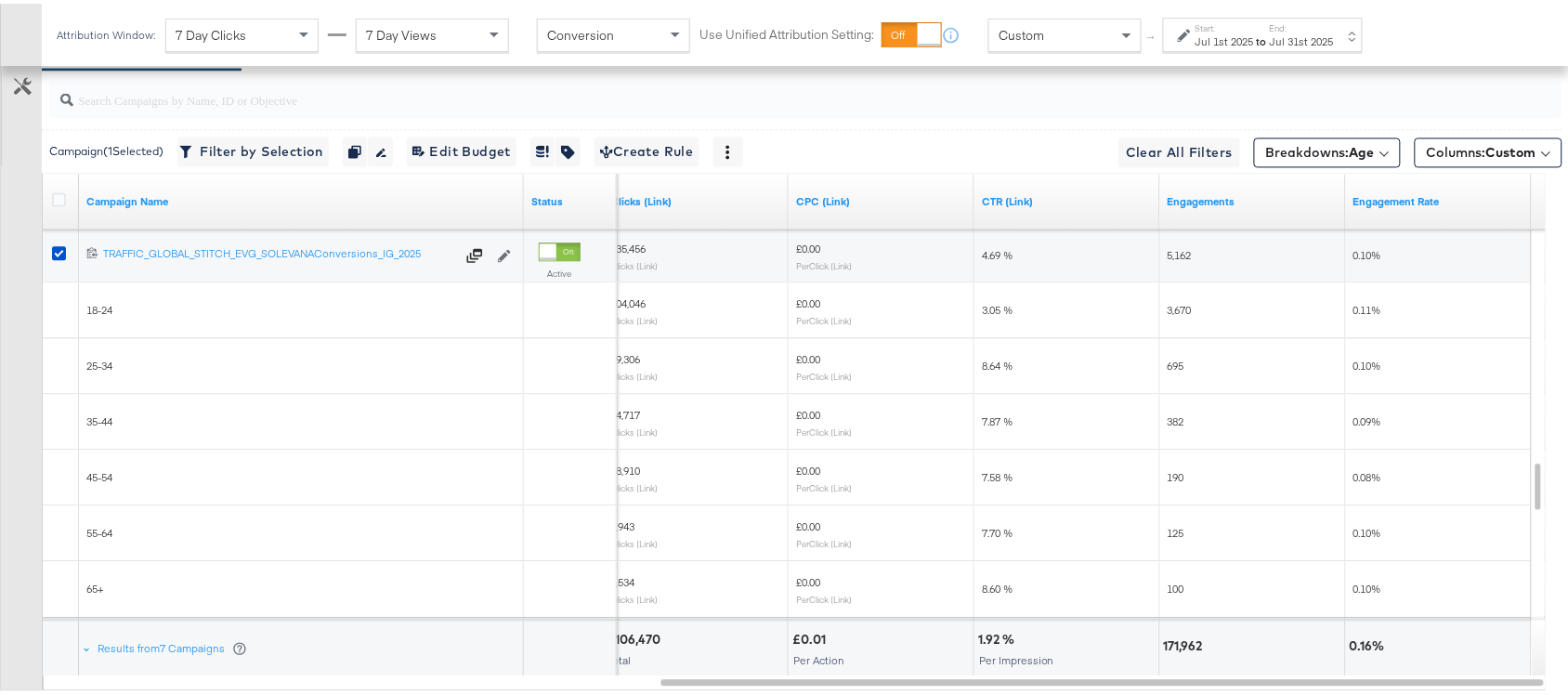 click on "190" at bounding box center (1176, 473) 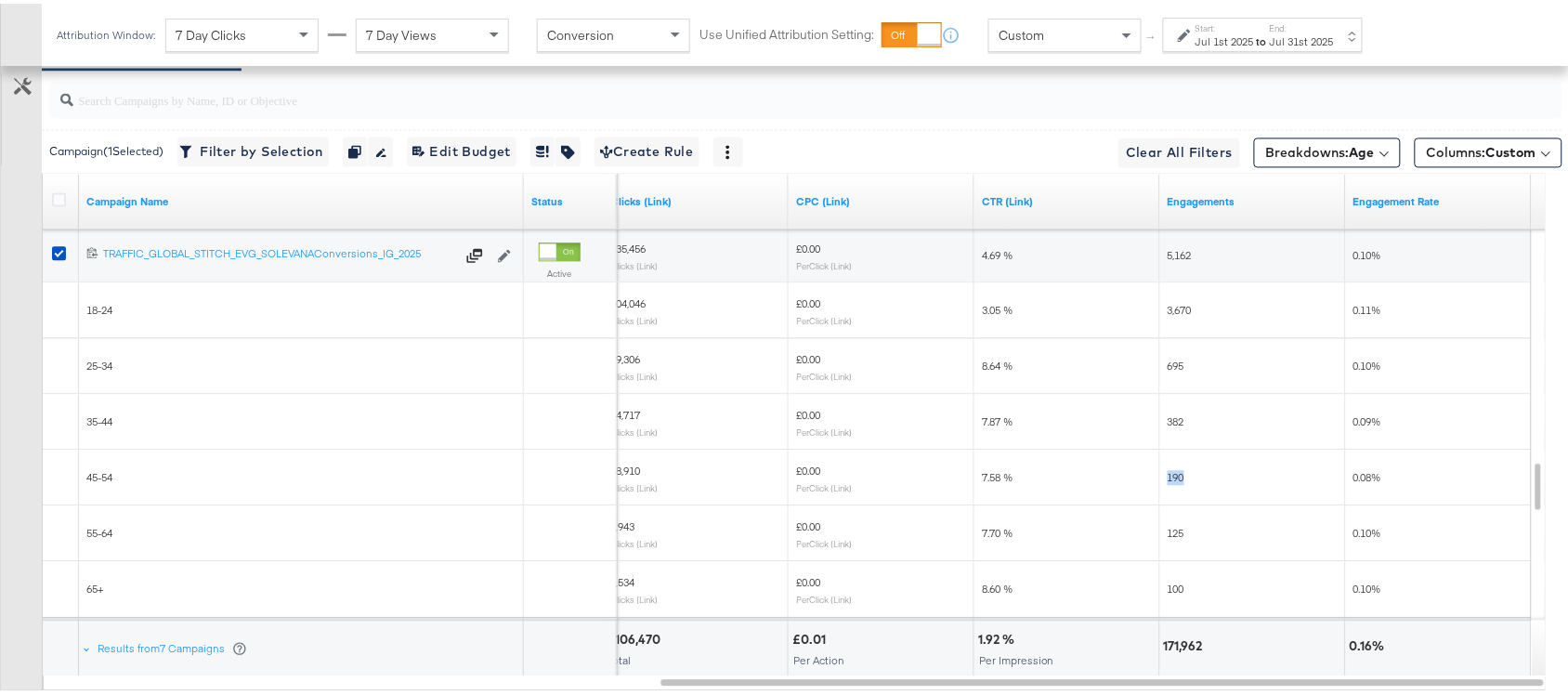click on "190" at bounding box center [1176, 473] 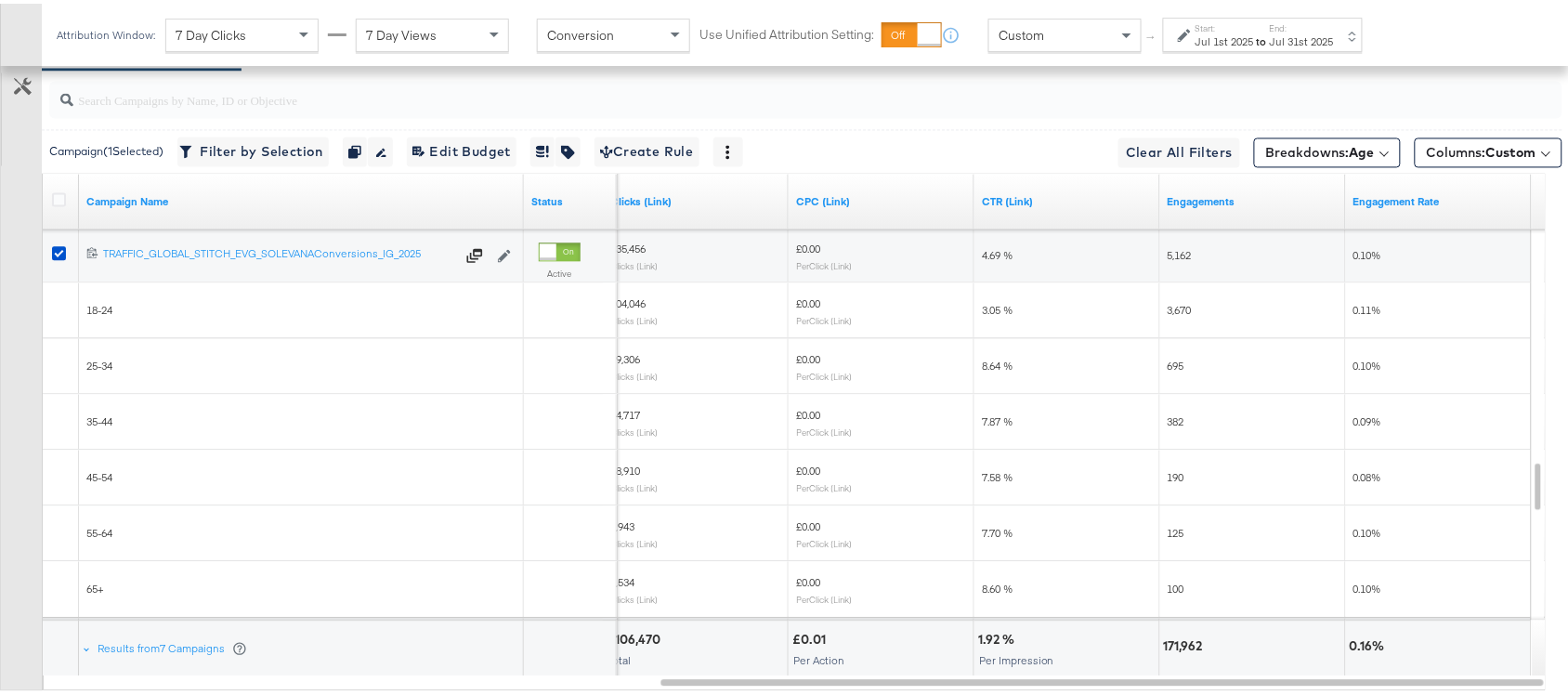 click on "125" at bounding box center (1176, 529) 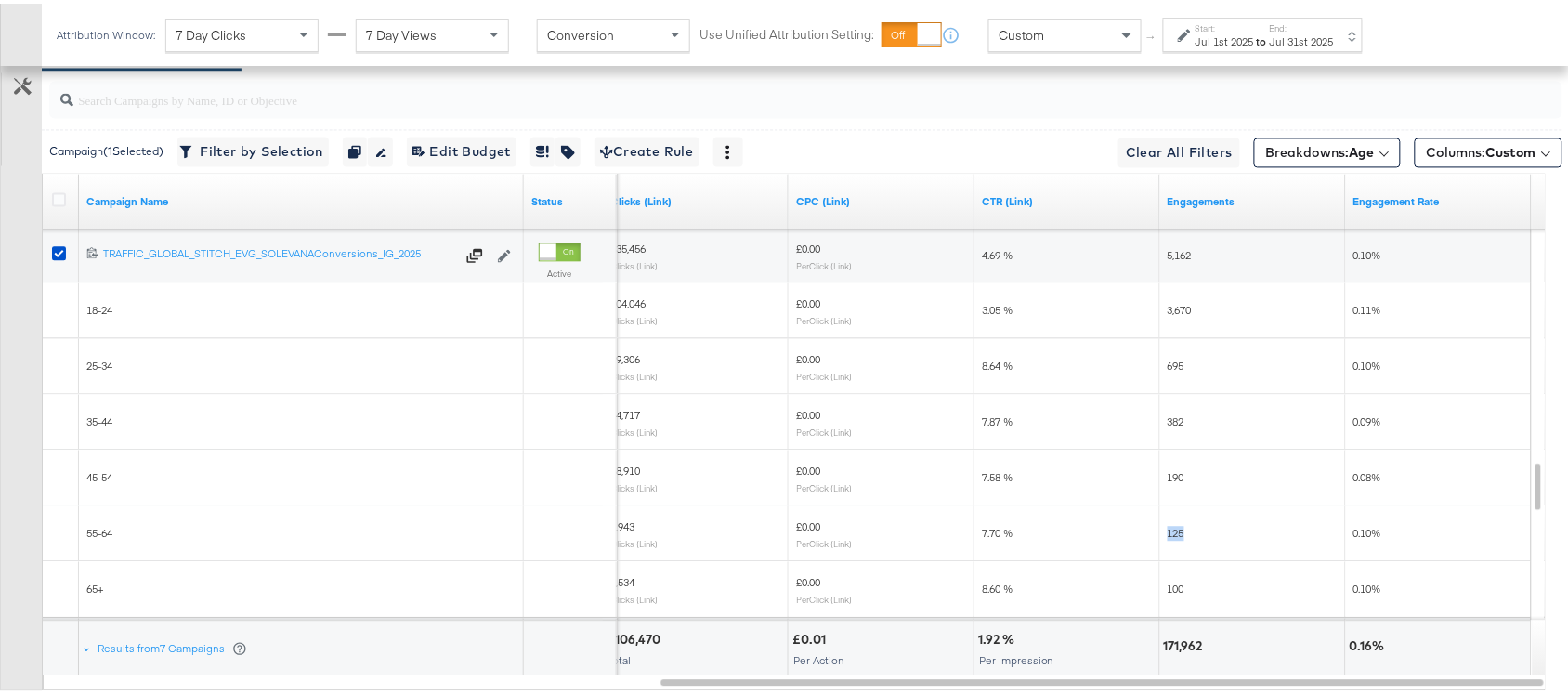 click on "125" at bounding box center [1176, 529] 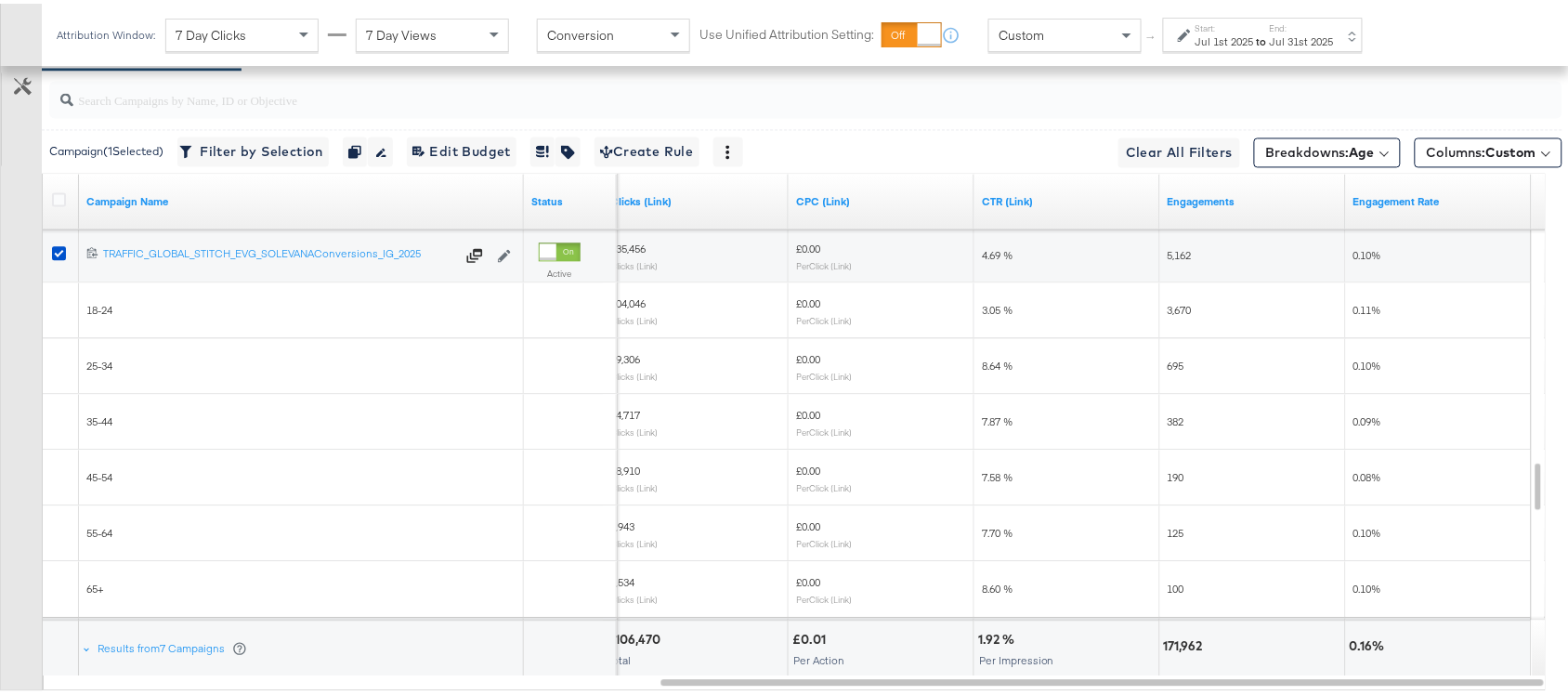click on "100" at bounding box center [1176, 584] 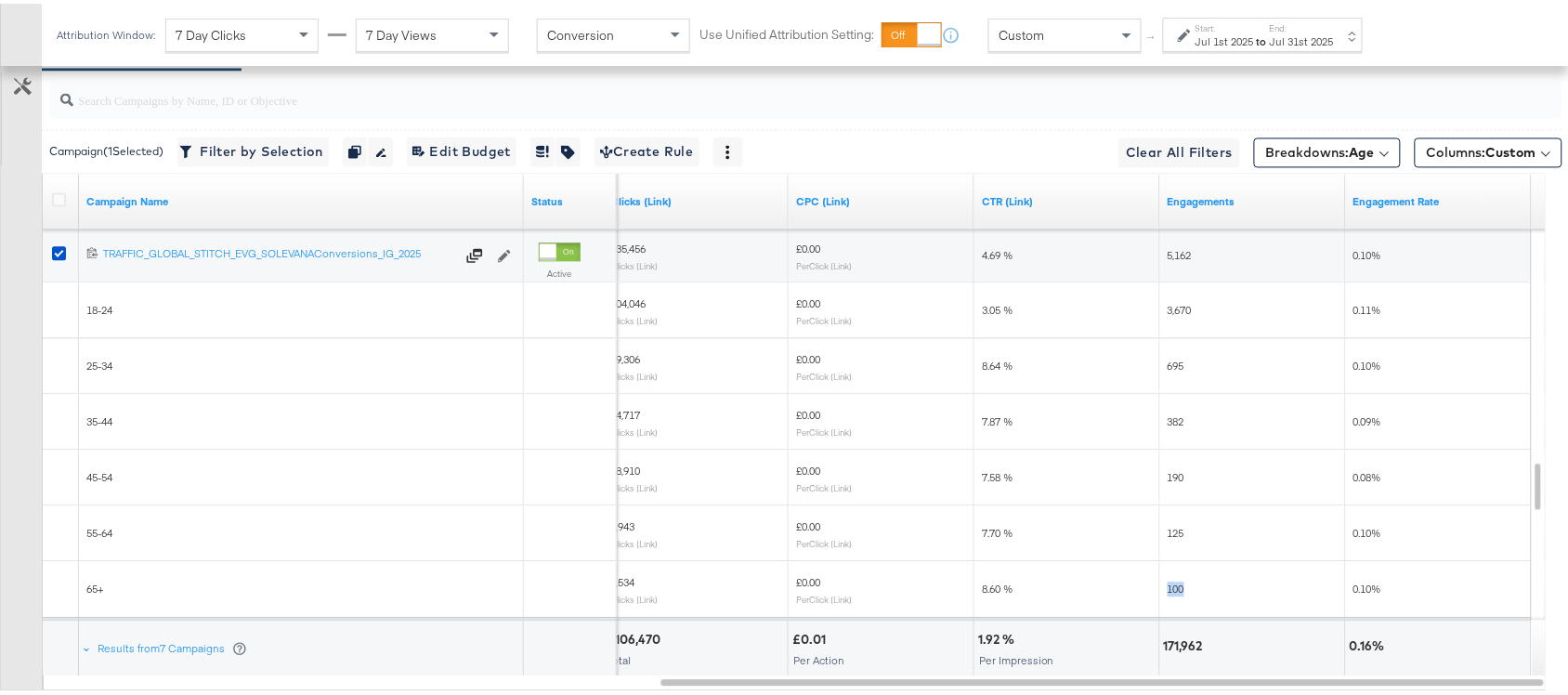 click on "100" at bounding box center [1176, 584] 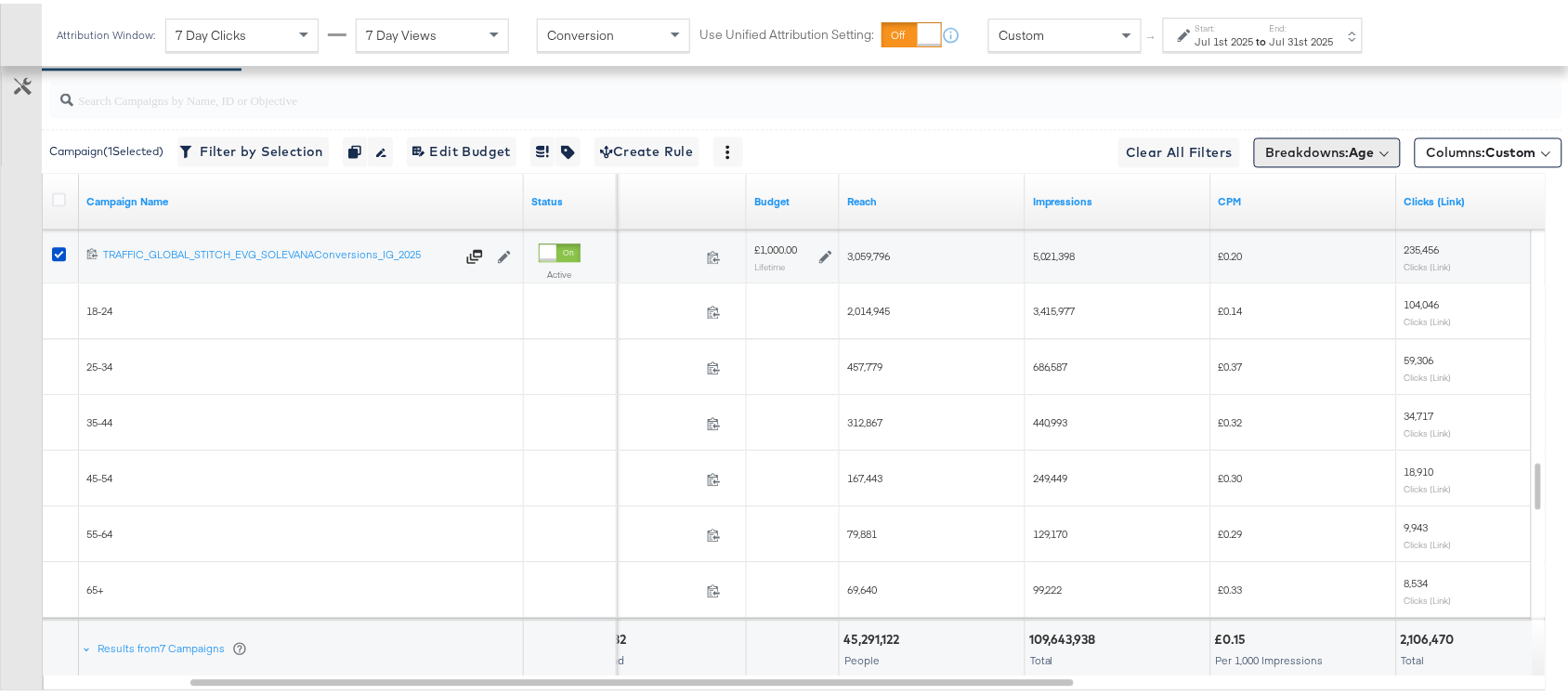 click on "Breakdowns:  Age" at bounding box center (1327, 149) 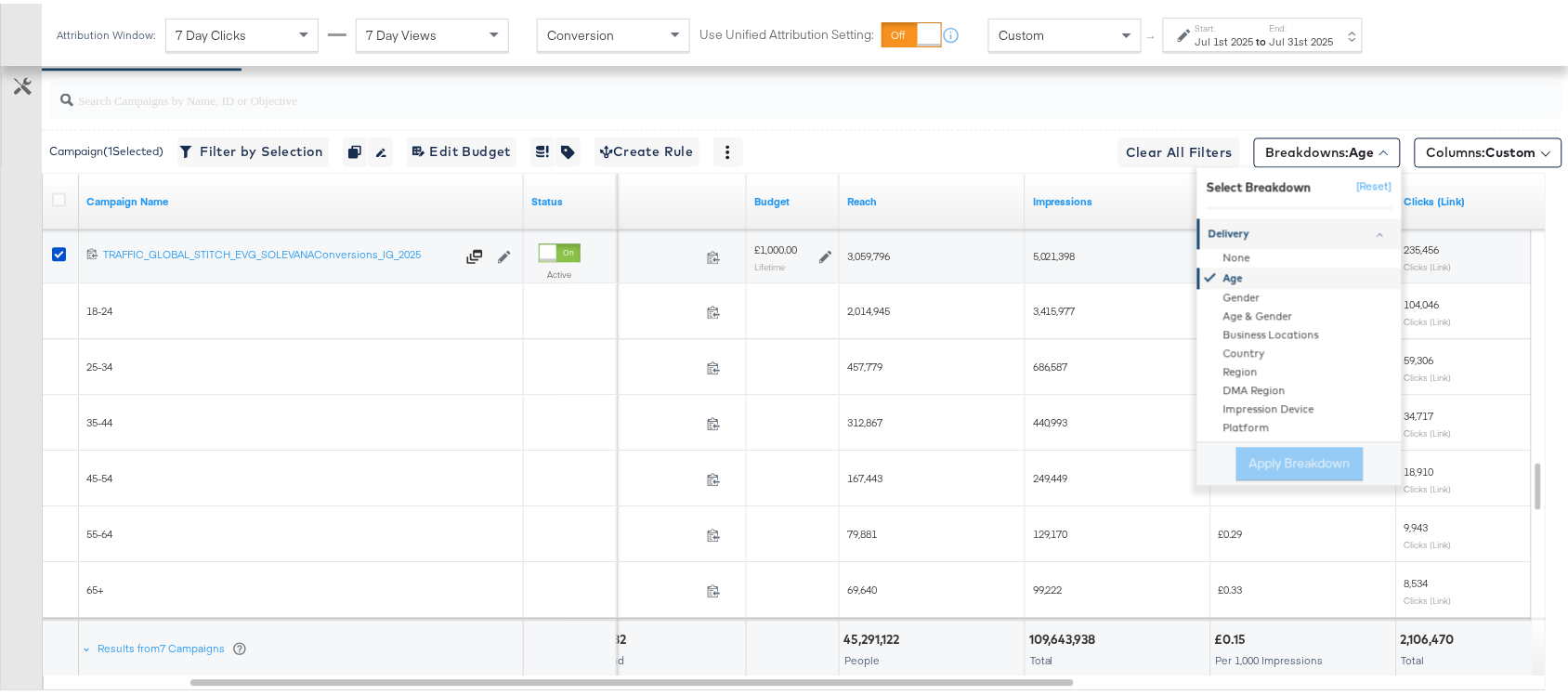 click on "Age" at bounding box center (1300, 274) 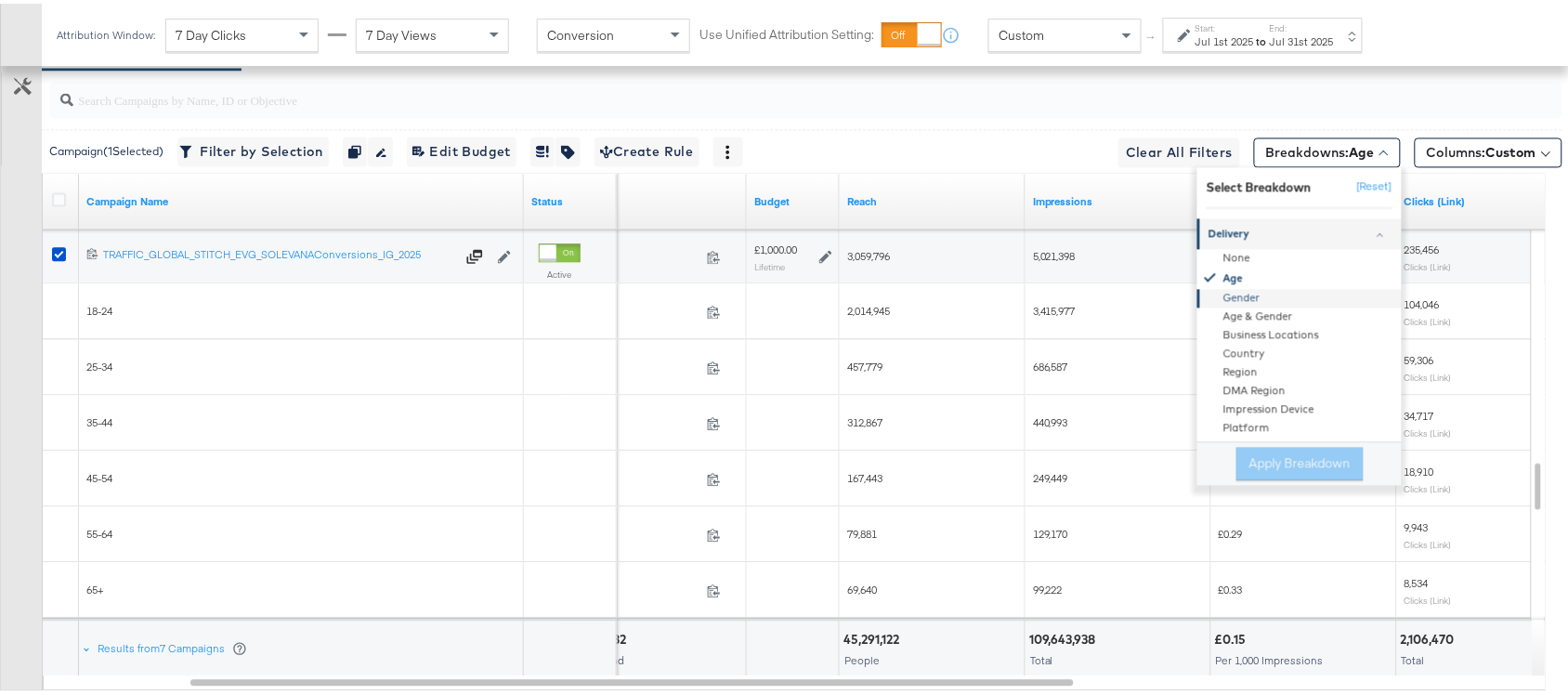 click on "Gender" at bounding box center [1300, 295] 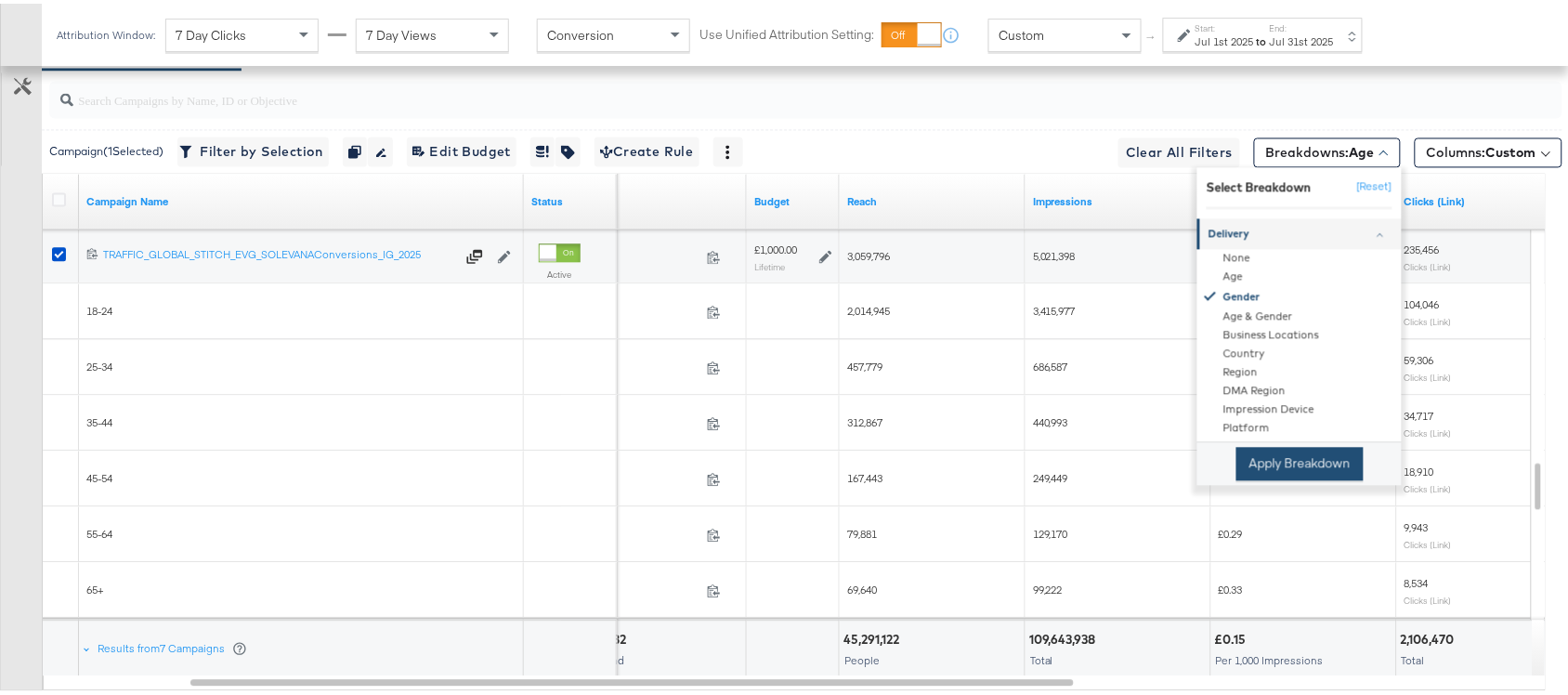 click on "Apply Breakdown" at bounding box center (1300, 460) 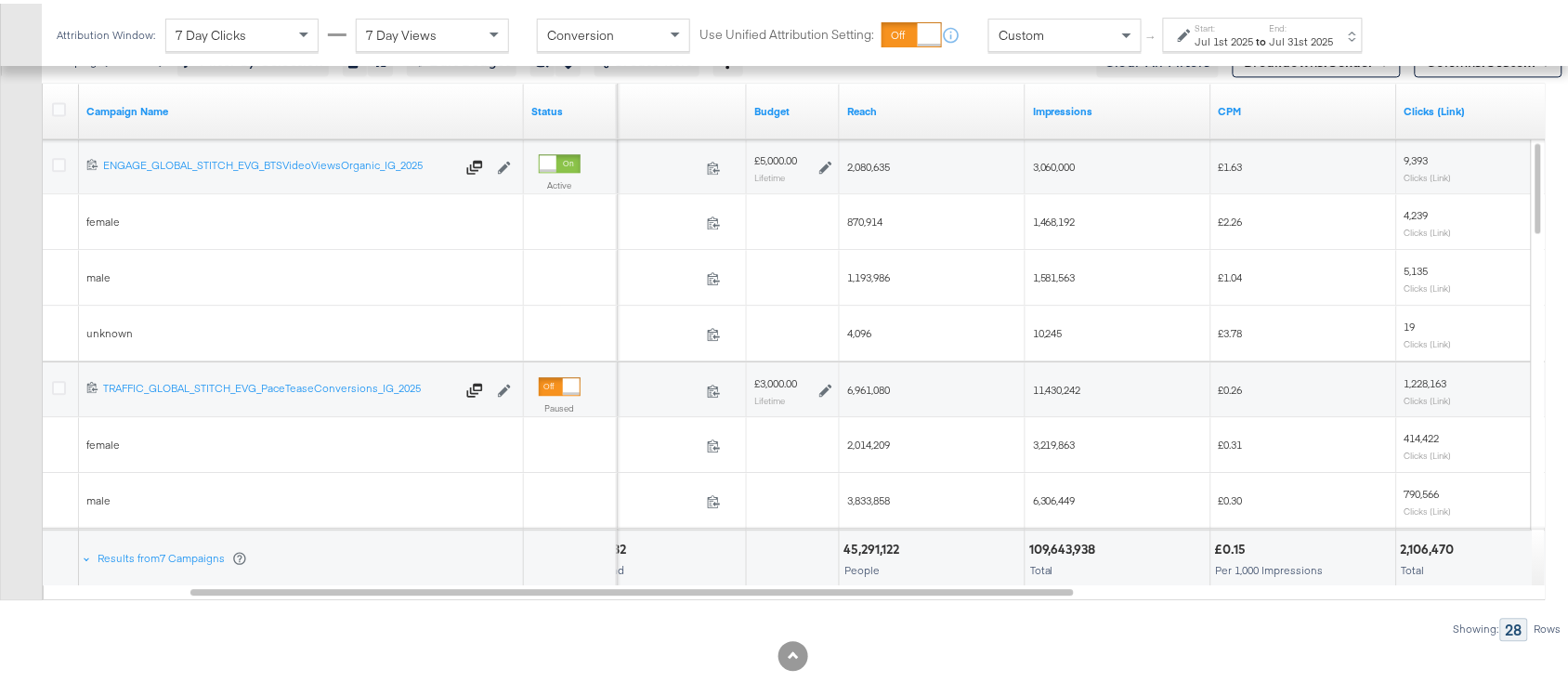 scroll, scrollTop: 1150, scrollLeft: 0, axis: vertical 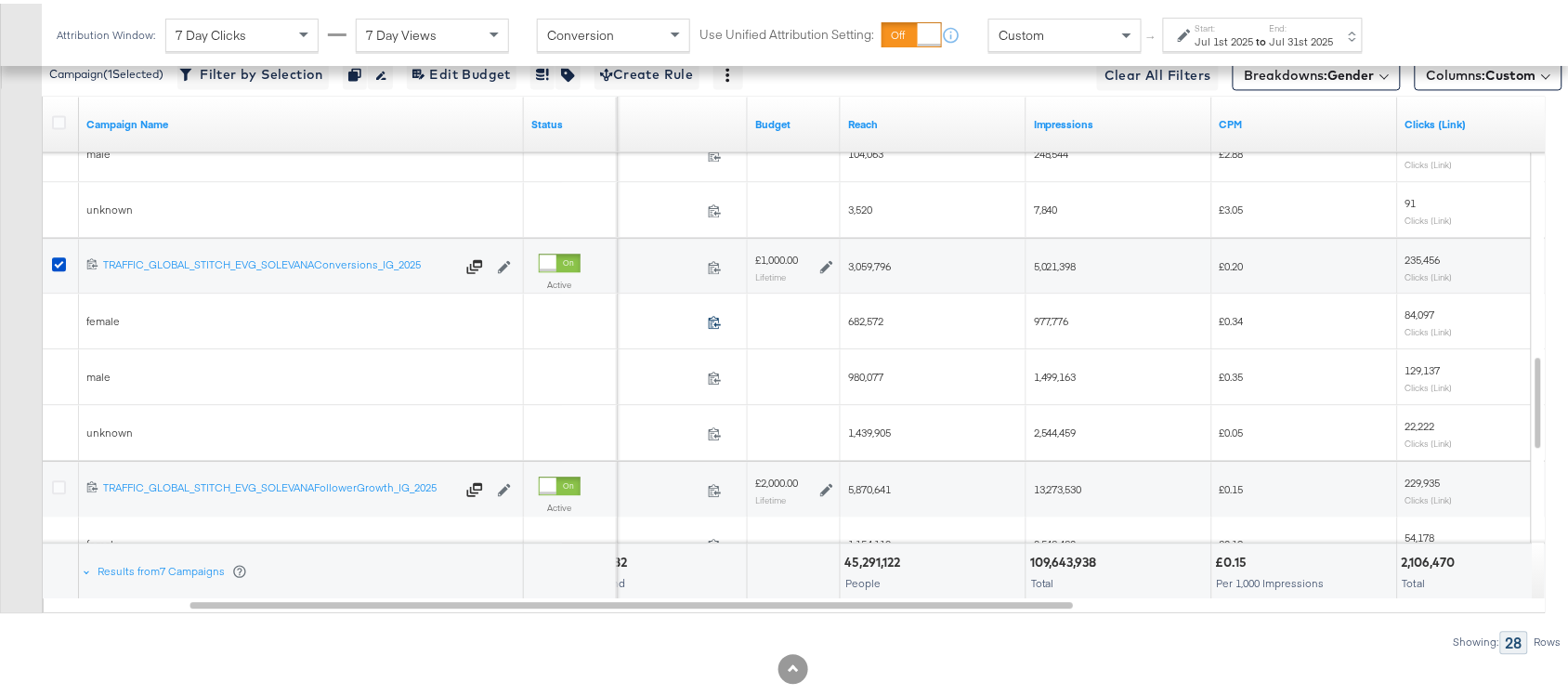 click 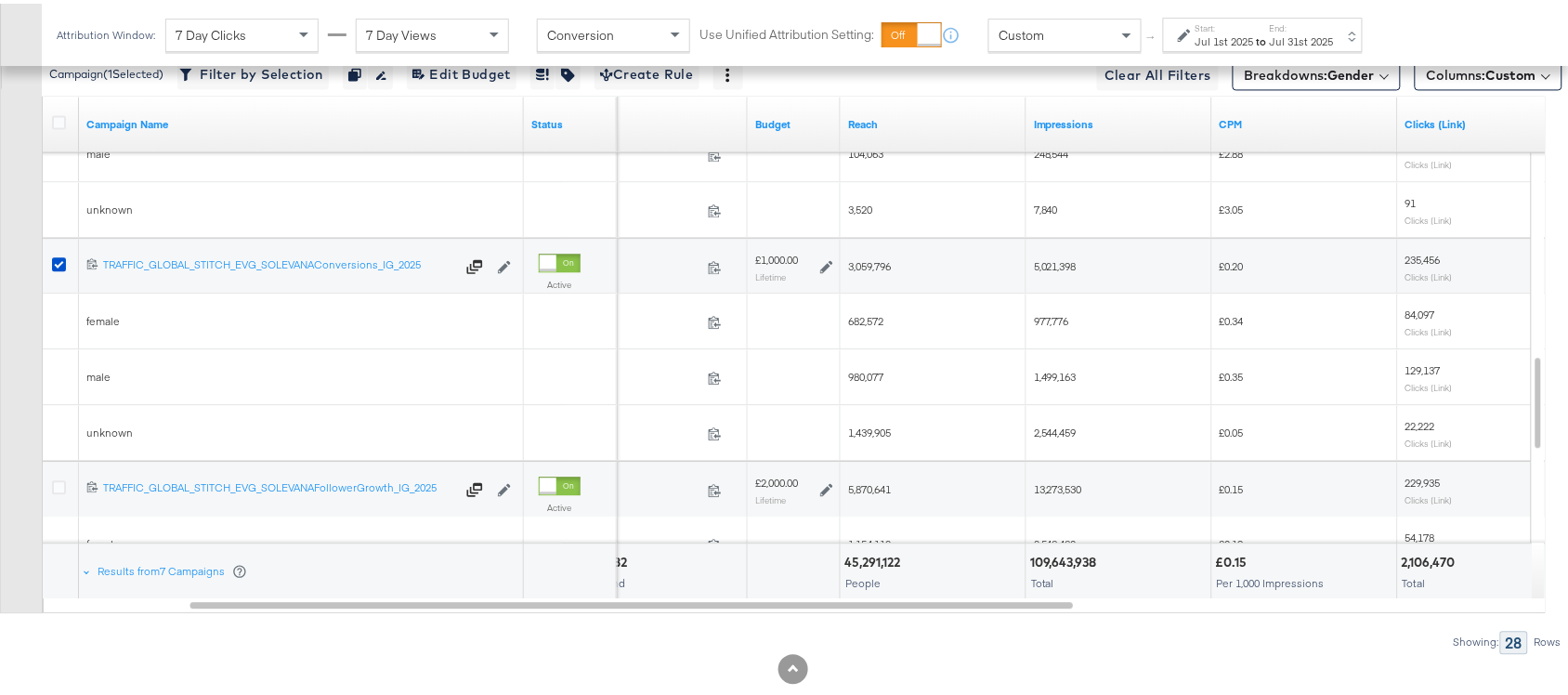 click on "682,572" at bounding box center (866, 317) 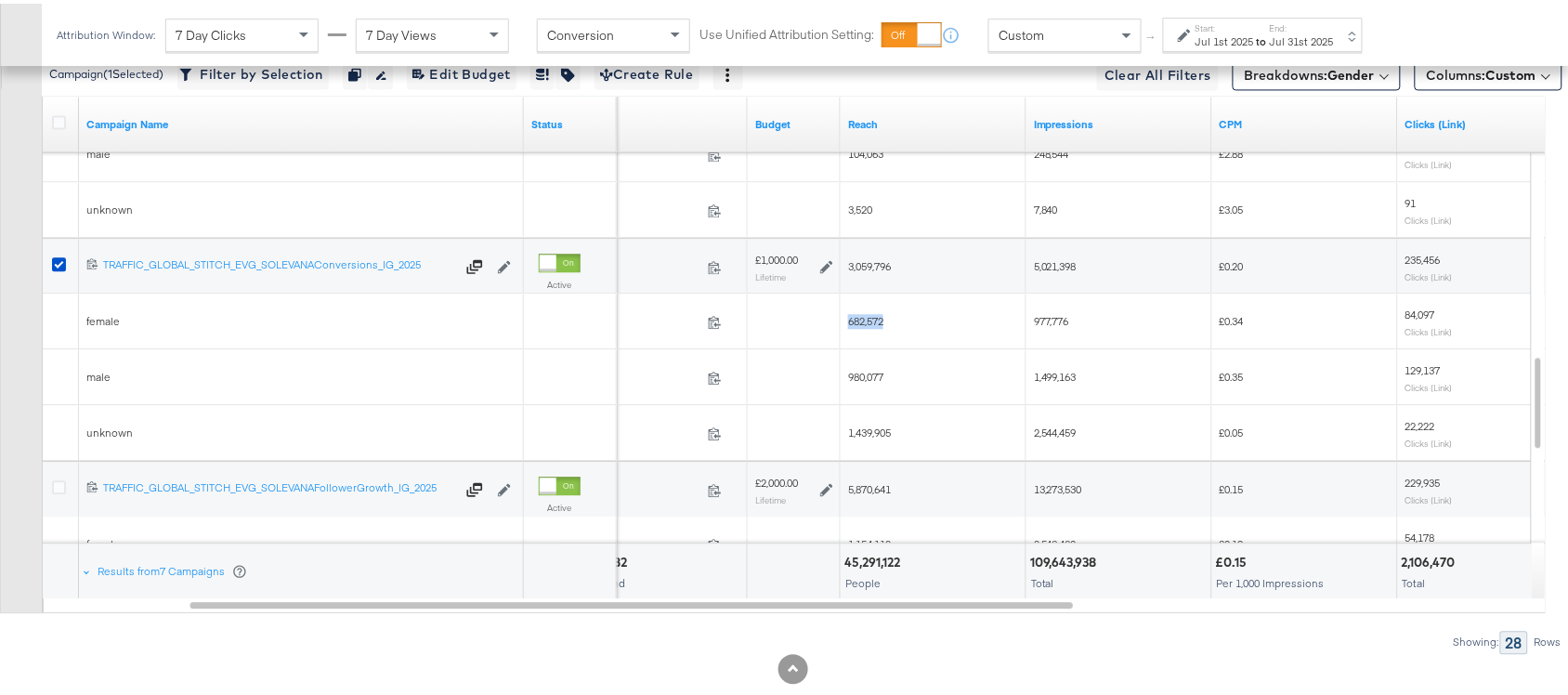 click on "682,572" at bounding box center (866, 317) 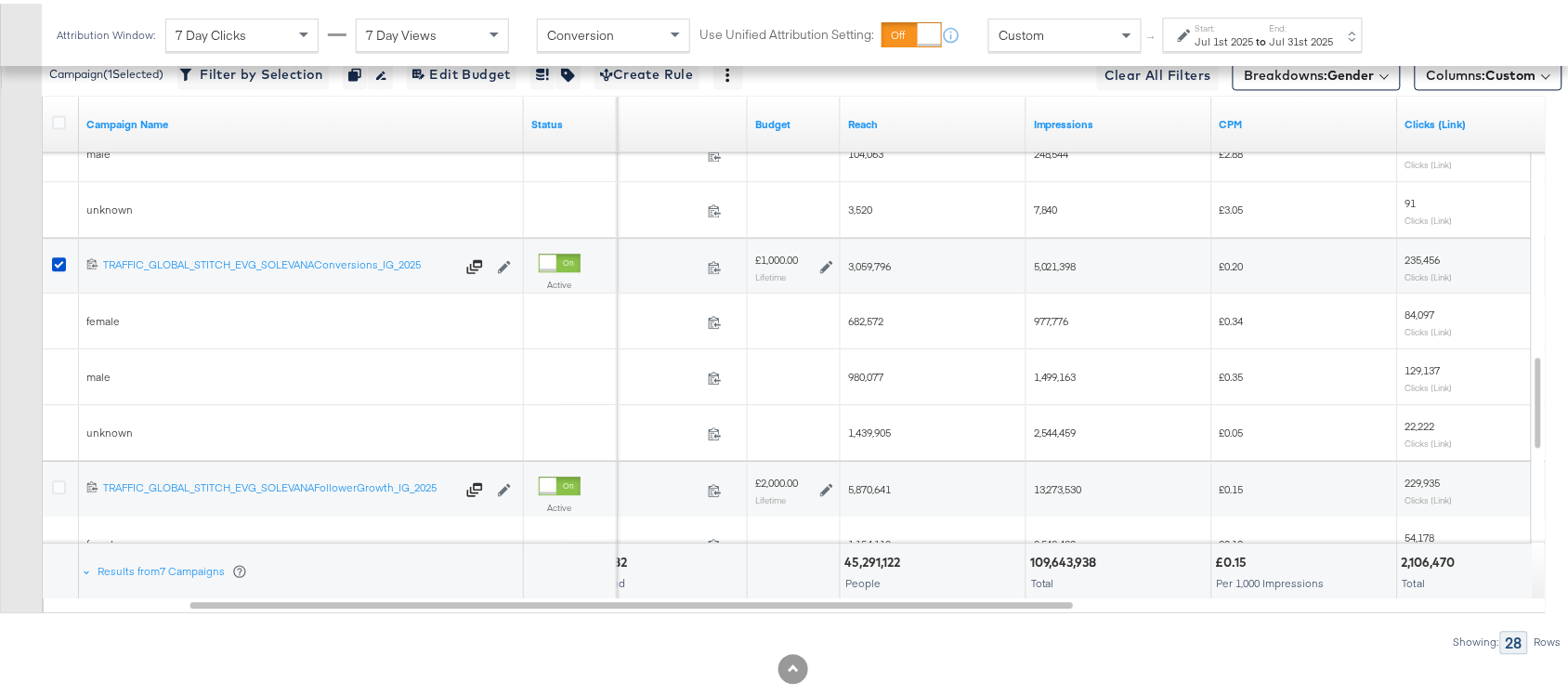 click on "977,776" at bounding box center (1052, 317) 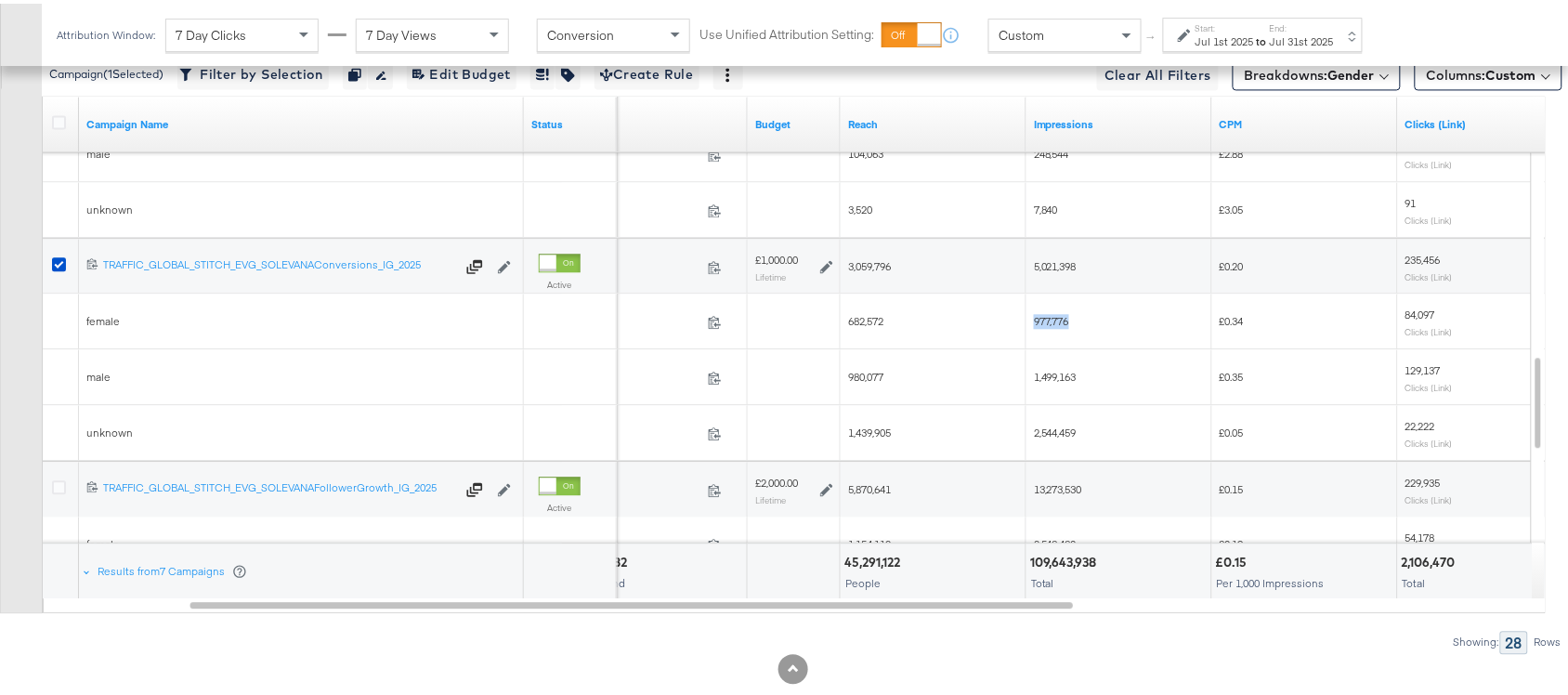 click on "977,776" at bounding box center [1052, 317] 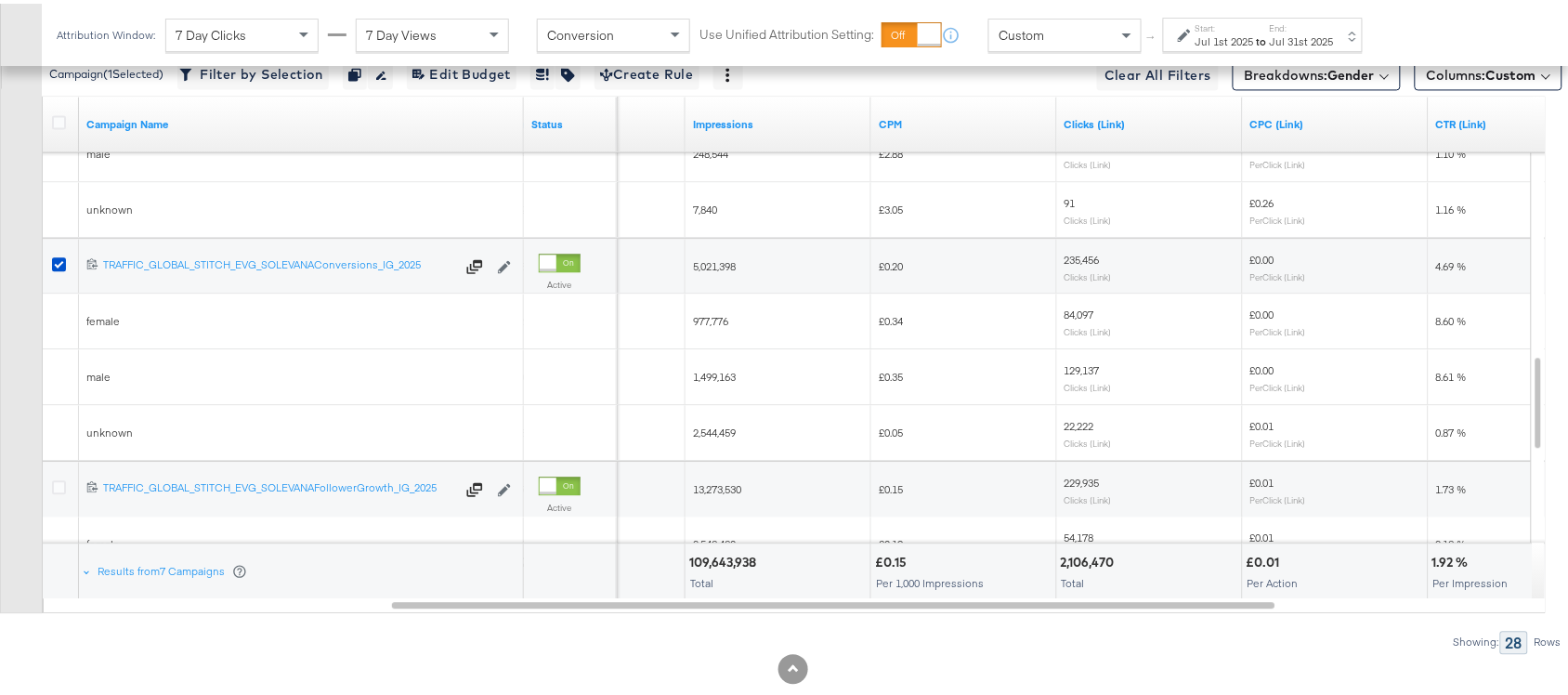 click on "84,097" at bounding box center [1079, 310] 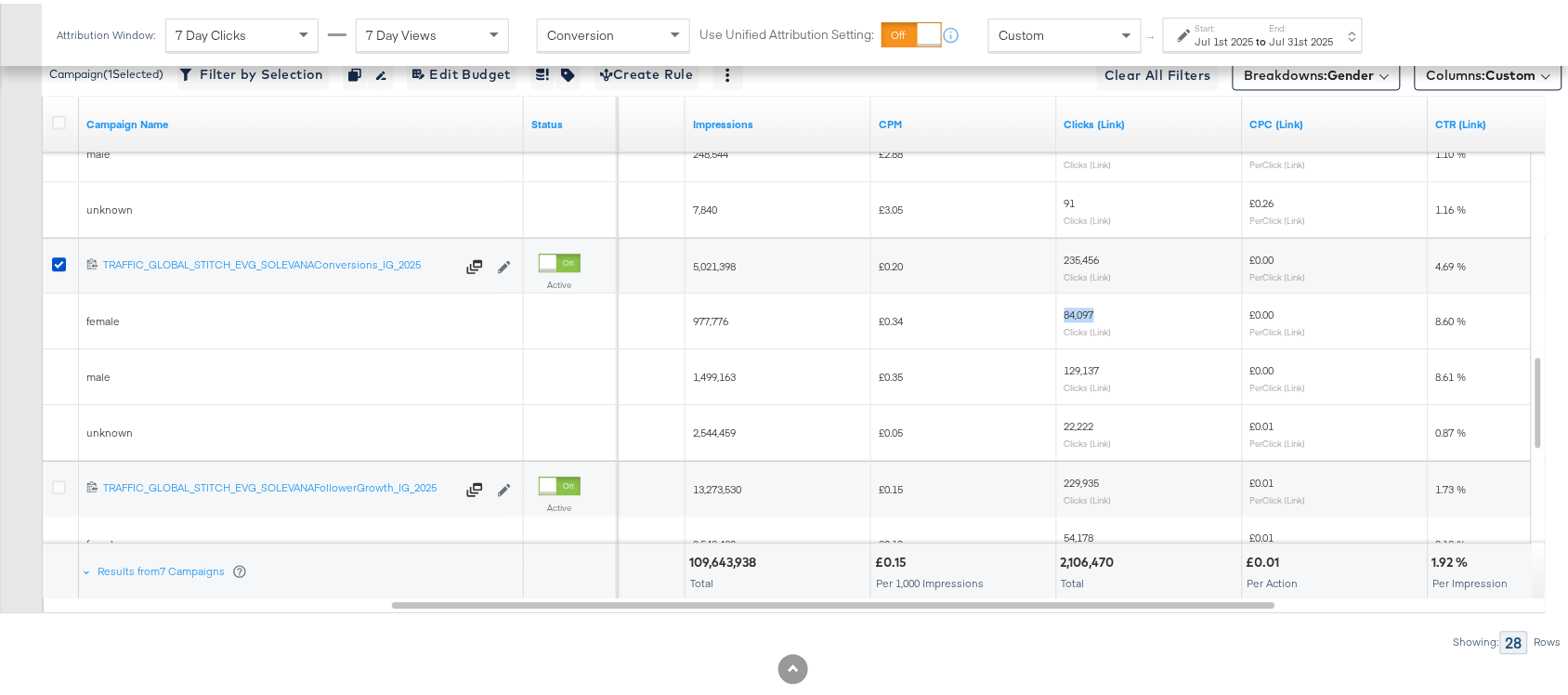 click on "84,097" at bounding box center (1079, 310) 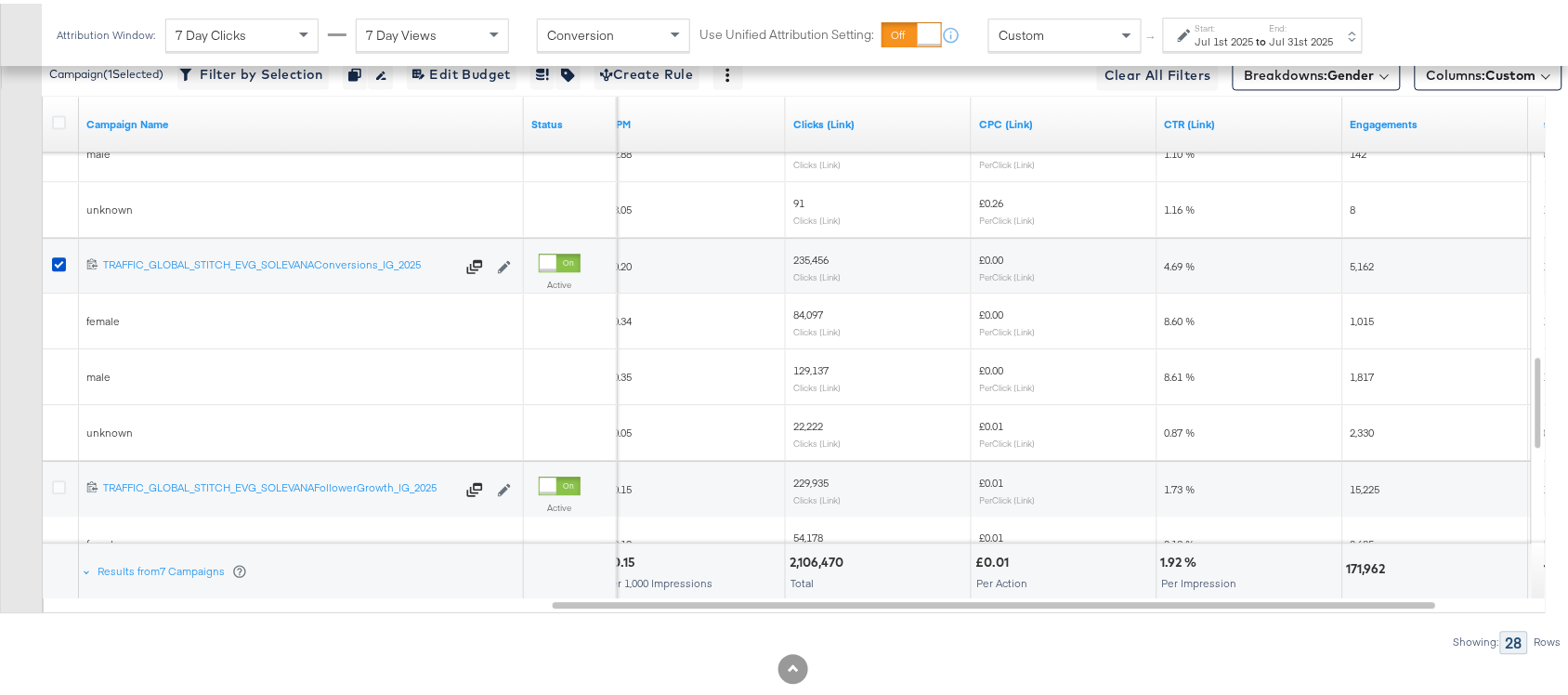 click on "1,015" at bounding box center (1363, 317) 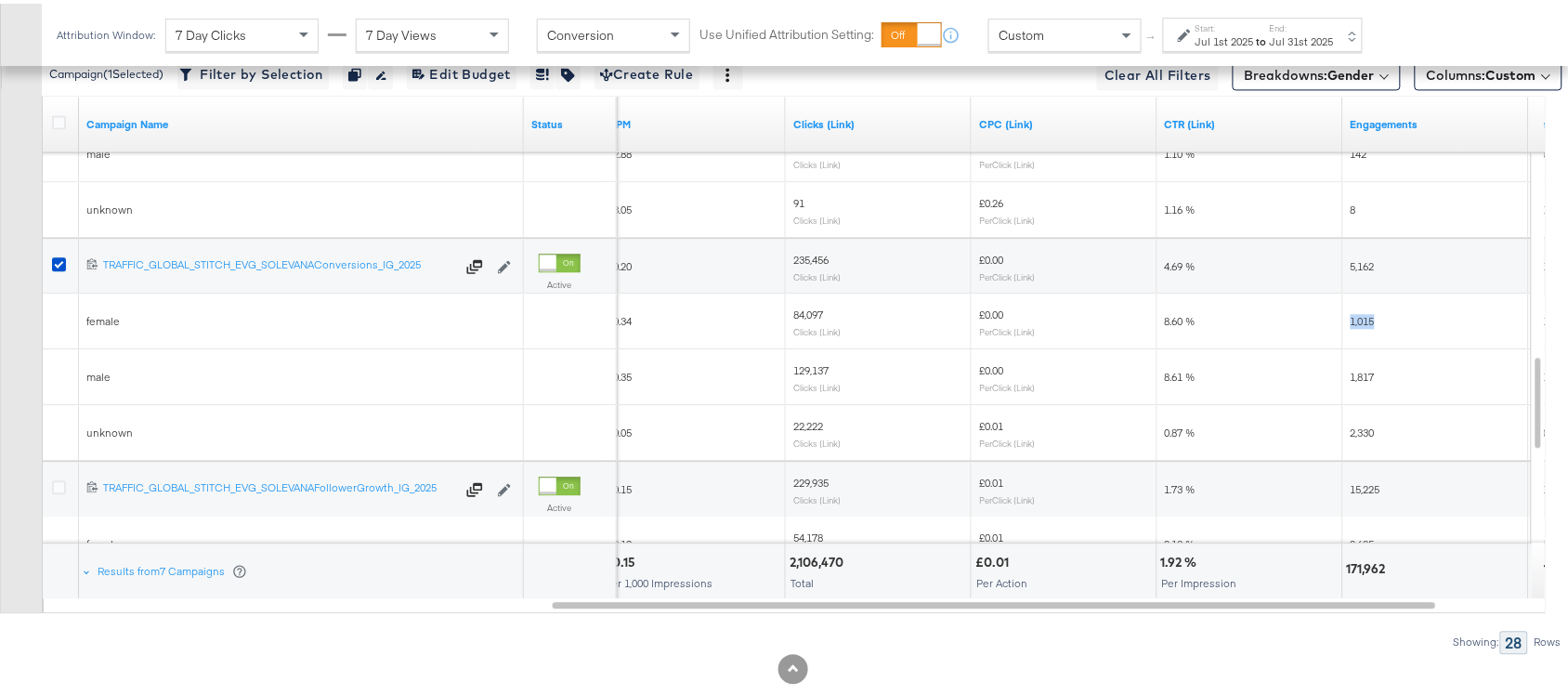 click on "1,015" at bounding box center [1363, 317] 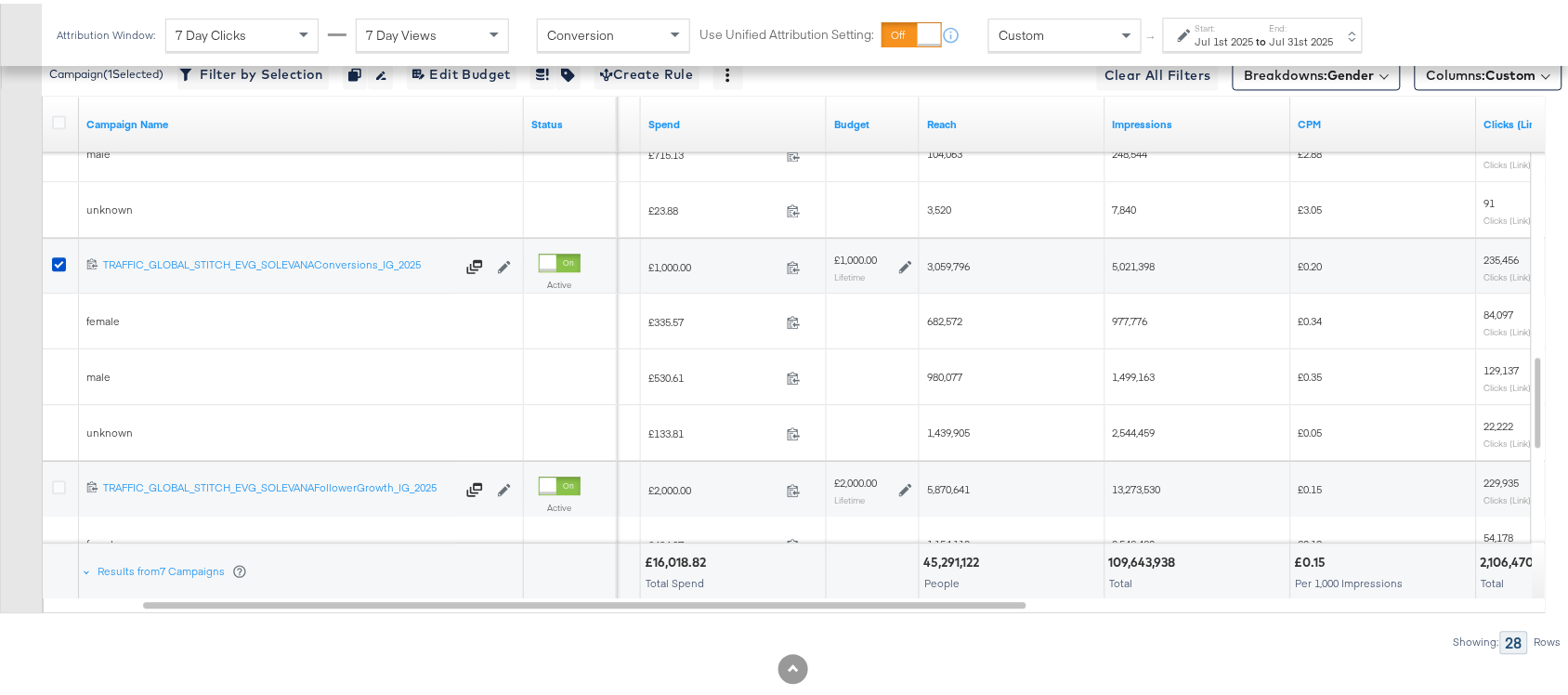 click at bounding box center [799, 376] 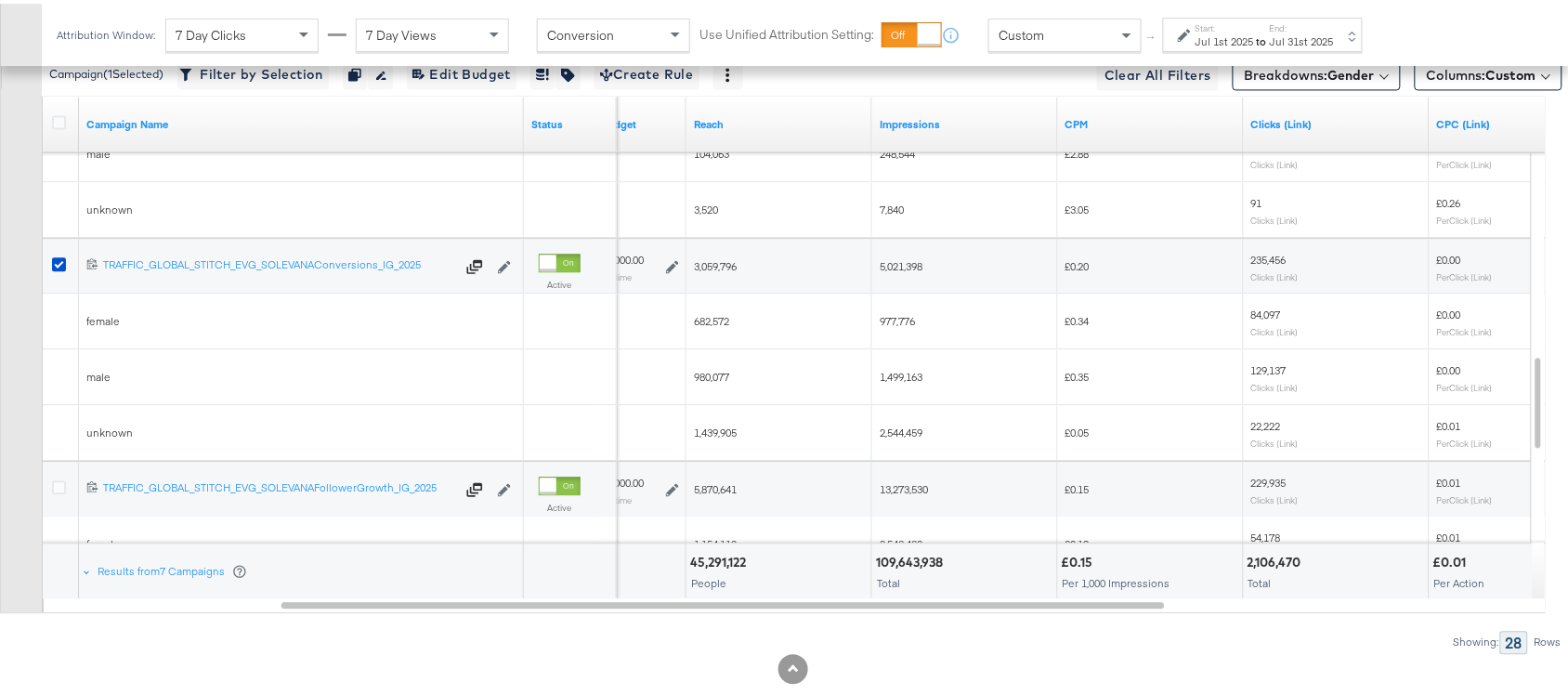 click on "1,439,905" at bounding box center (715, 428) 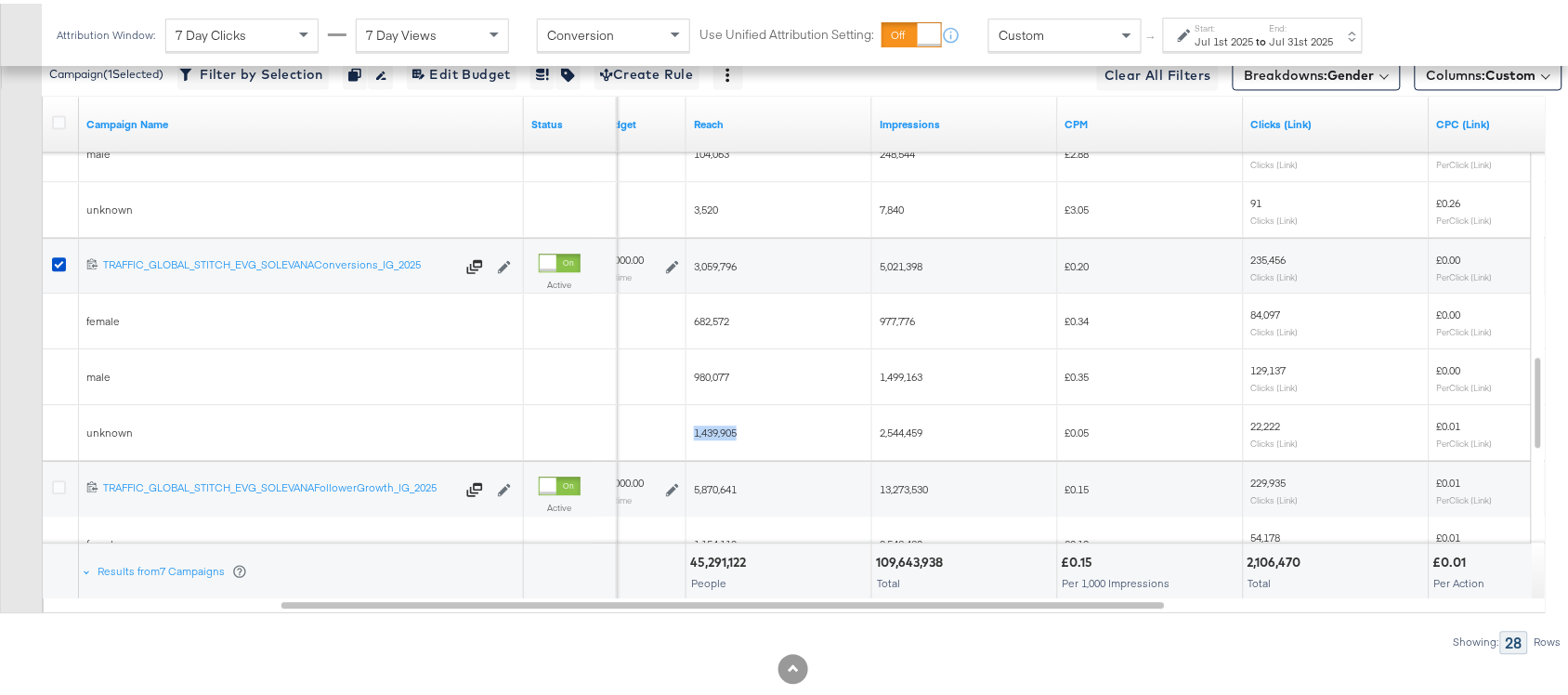 click on "1,439,905" at bounding box center [715, 428] 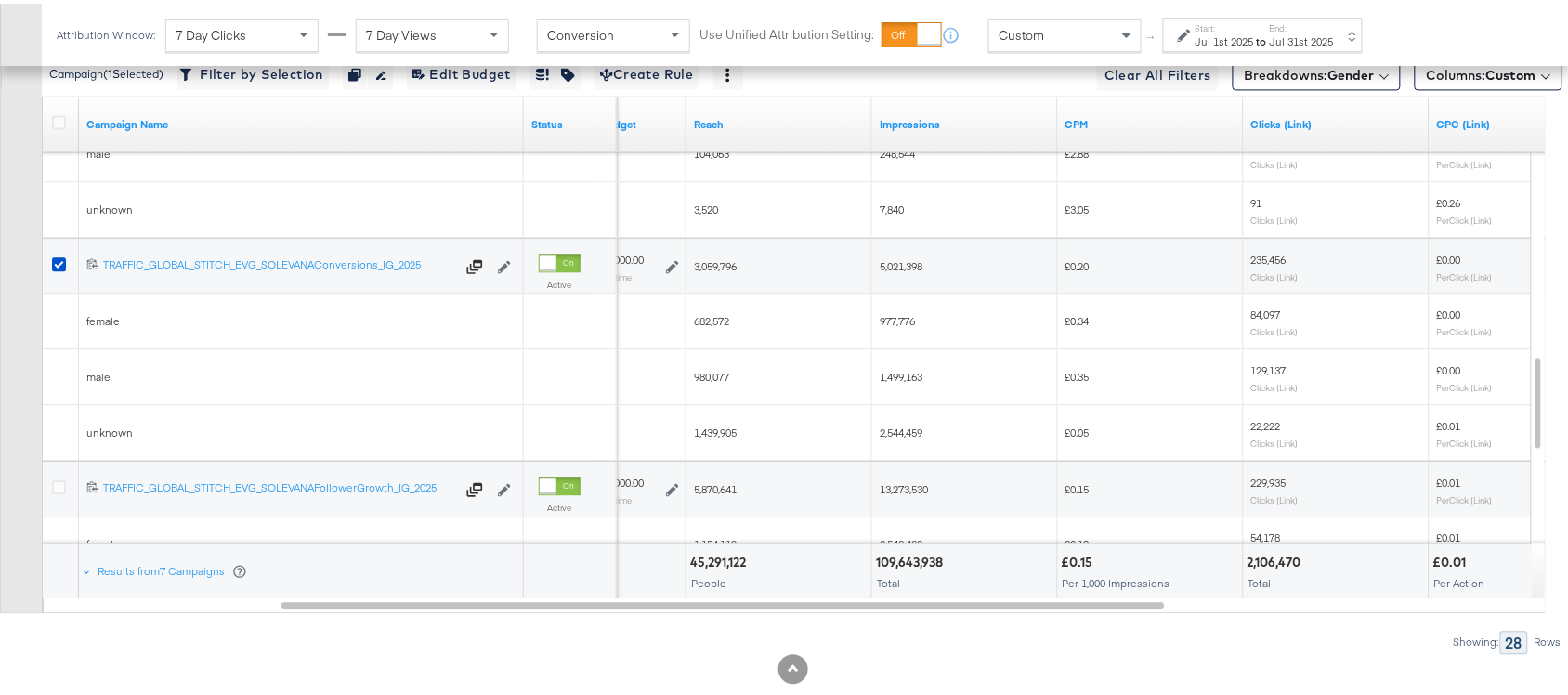 click on "980,077" at bounding box center [712, 373] 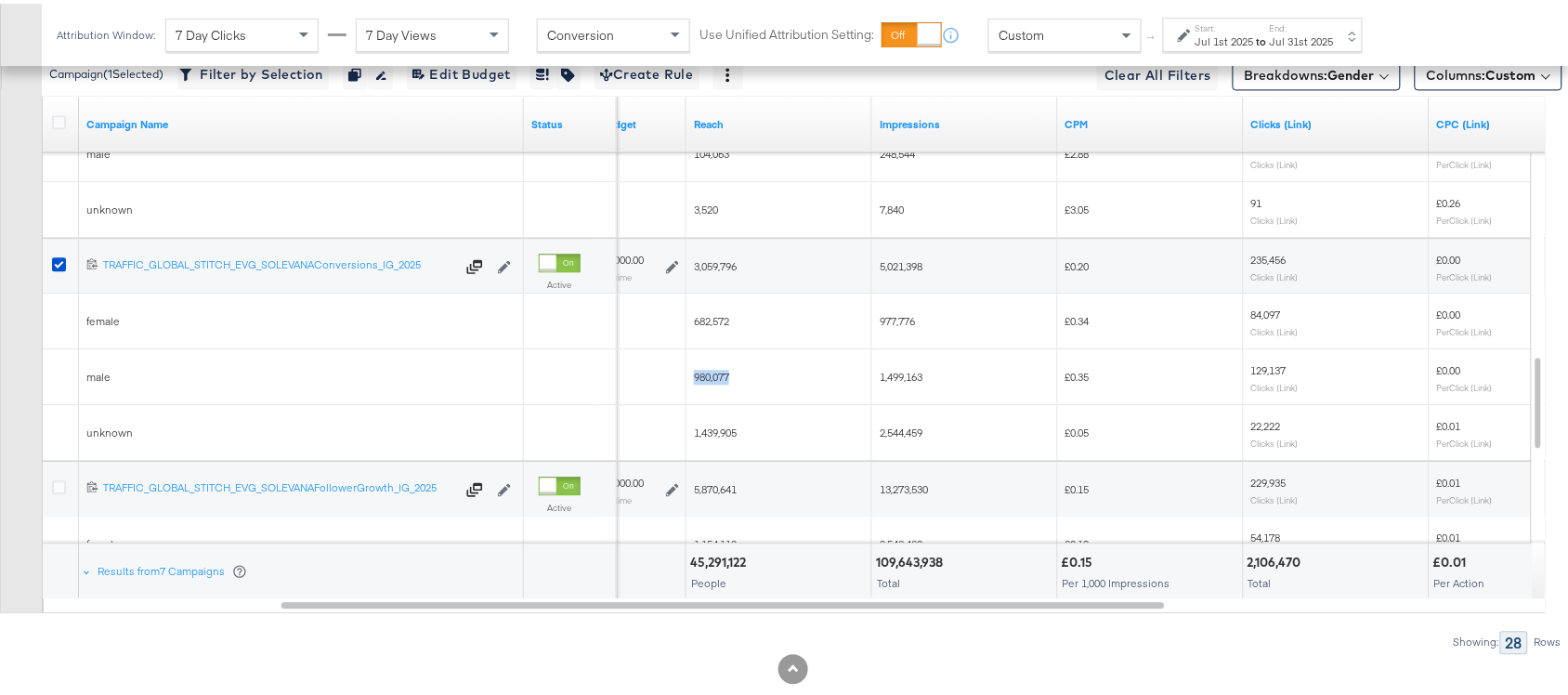 click on "980,077" at bounding box center (712, 373) 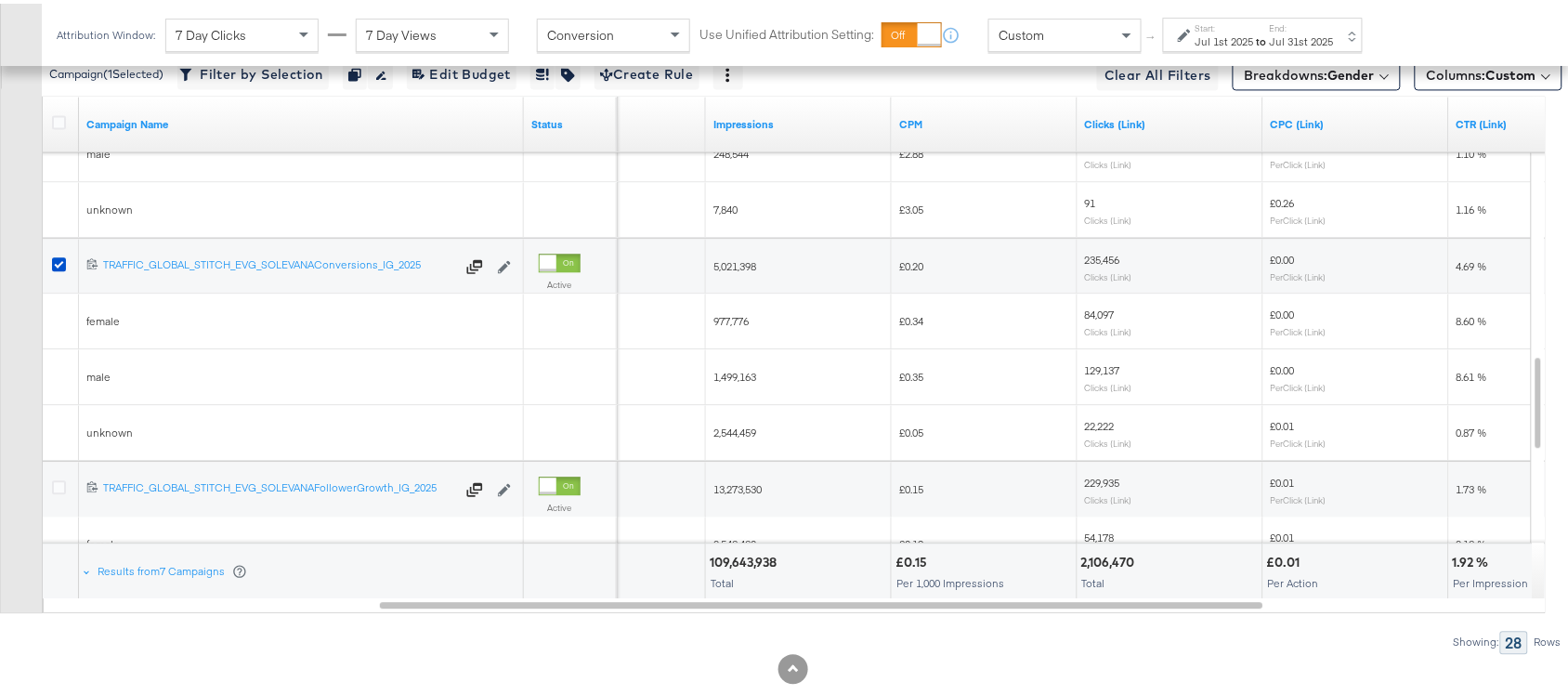 click on "1,499,163" at bounding box center (735, 373) 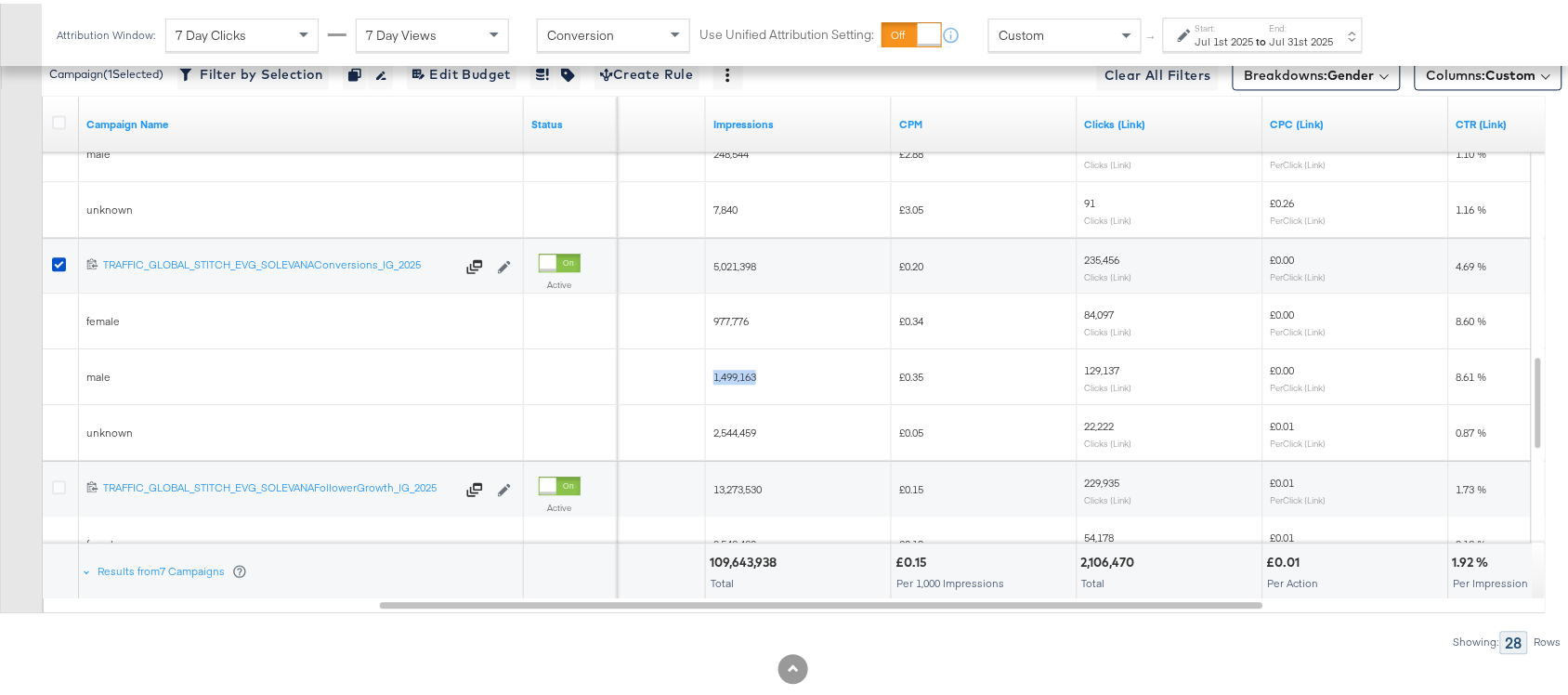 click on "1,499,163" at bounding box center (735, 373) 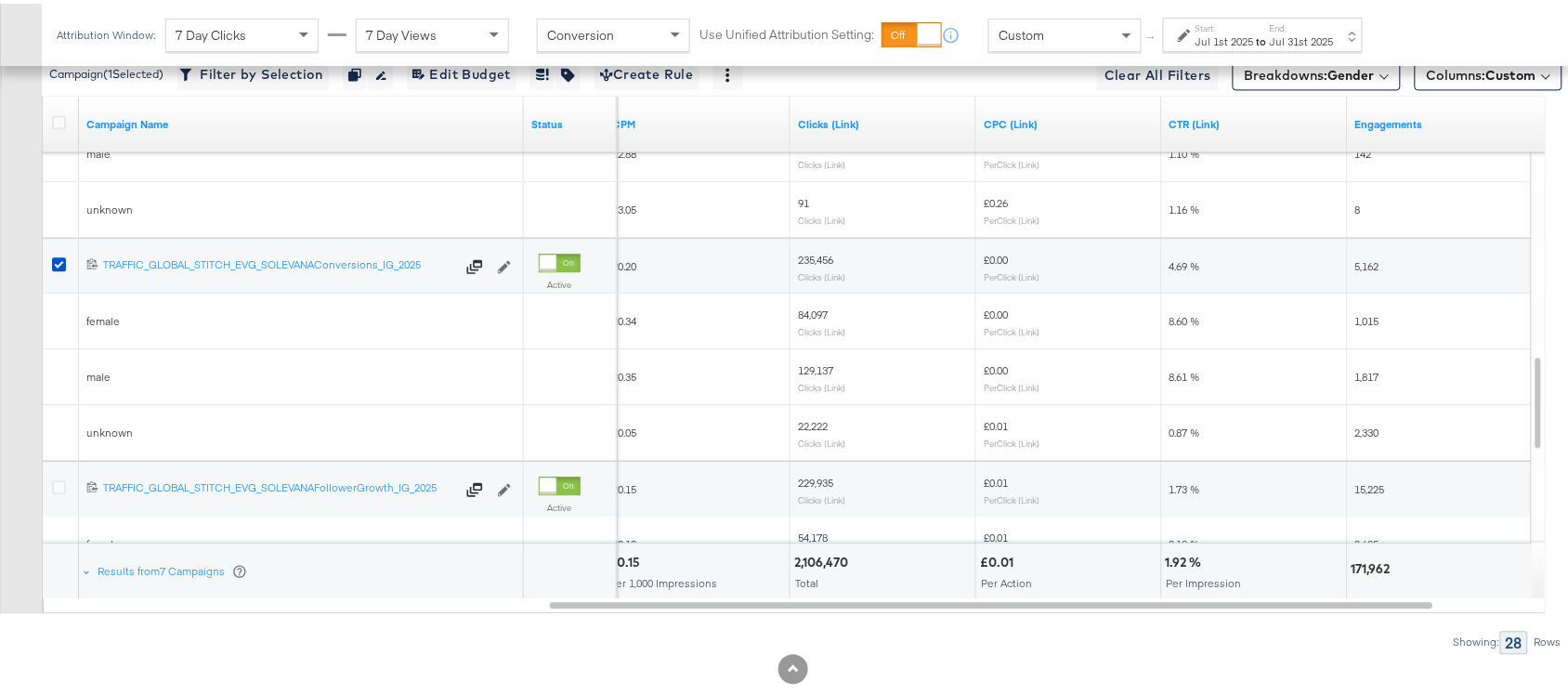 click on "129,137" at bounding box center [816, 366] 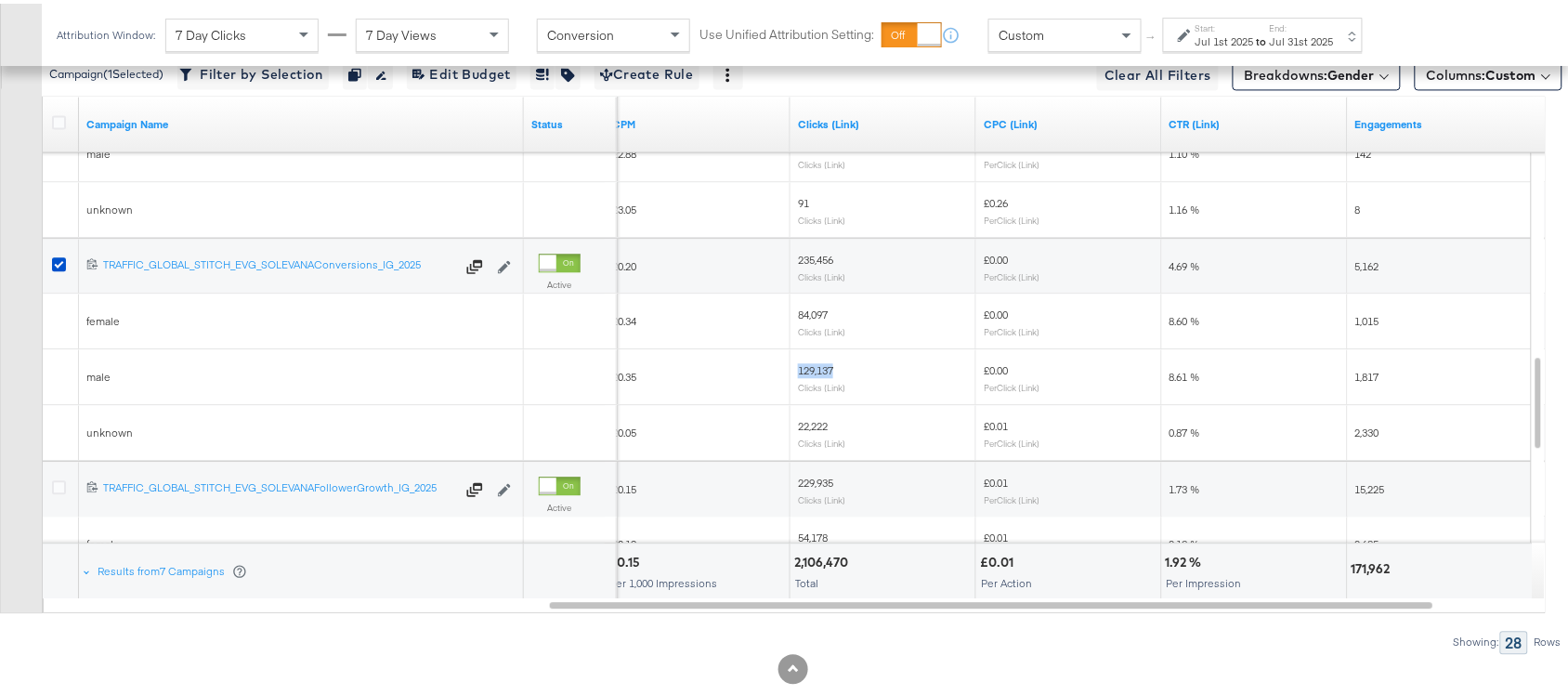 click on "129,137" at bounding box center (816, 366) 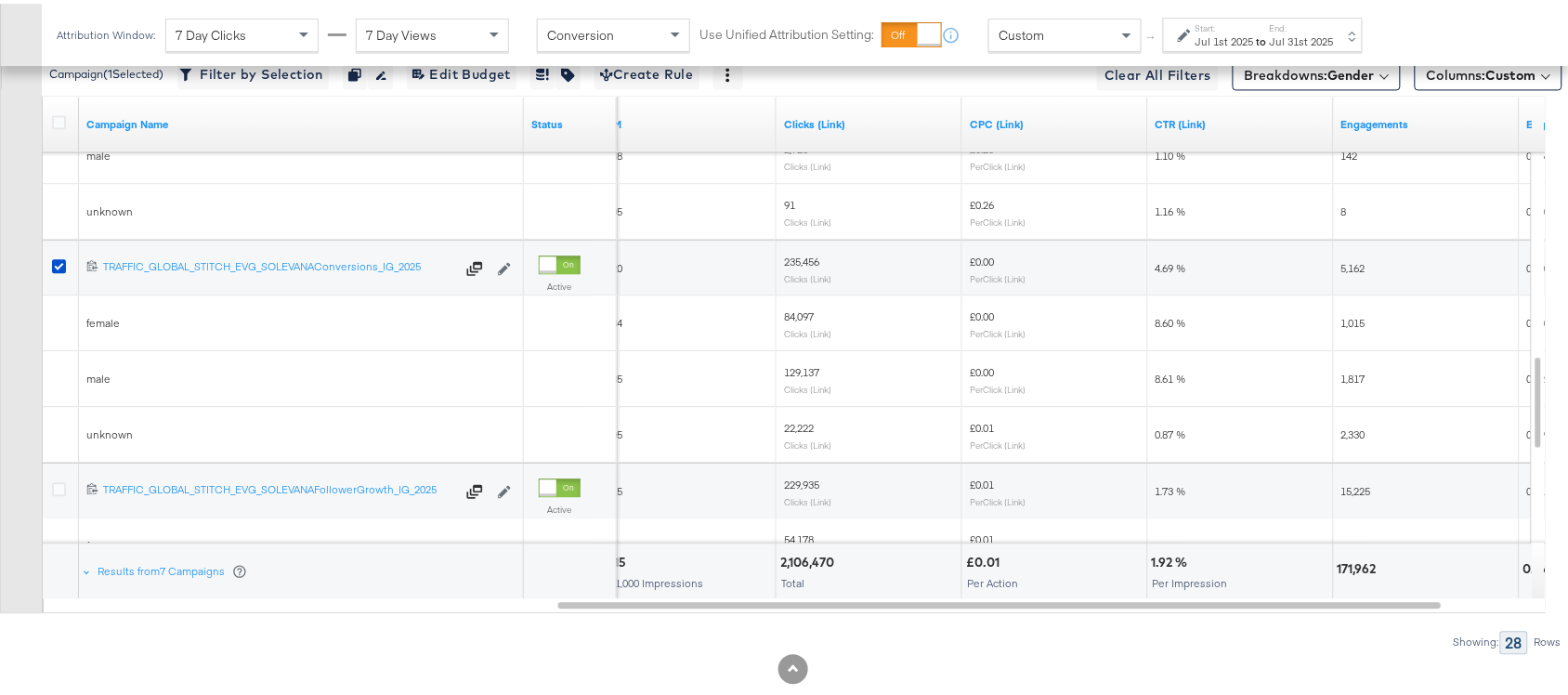 click on "1,817" at bounding box center (1353, 374) 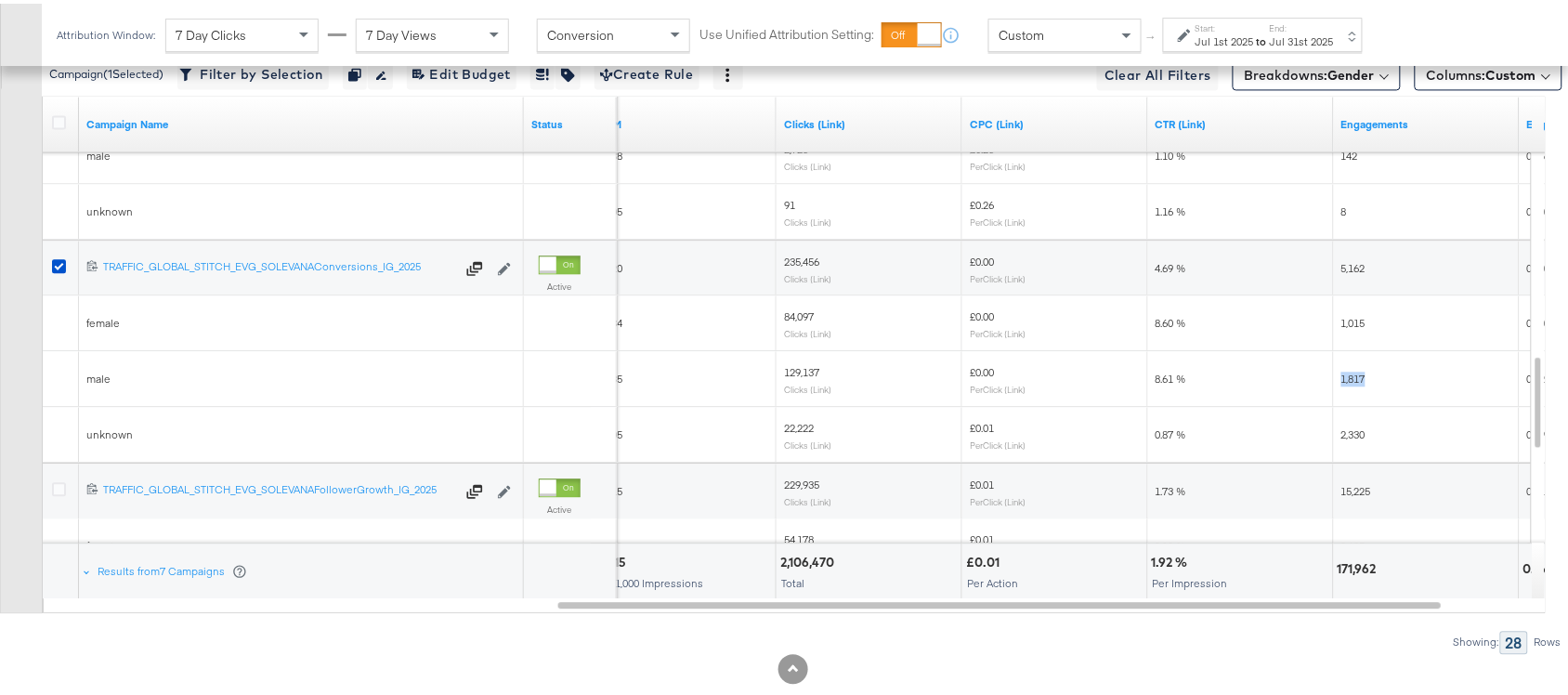 click on "1,817" at bounding box center (1353, 374) 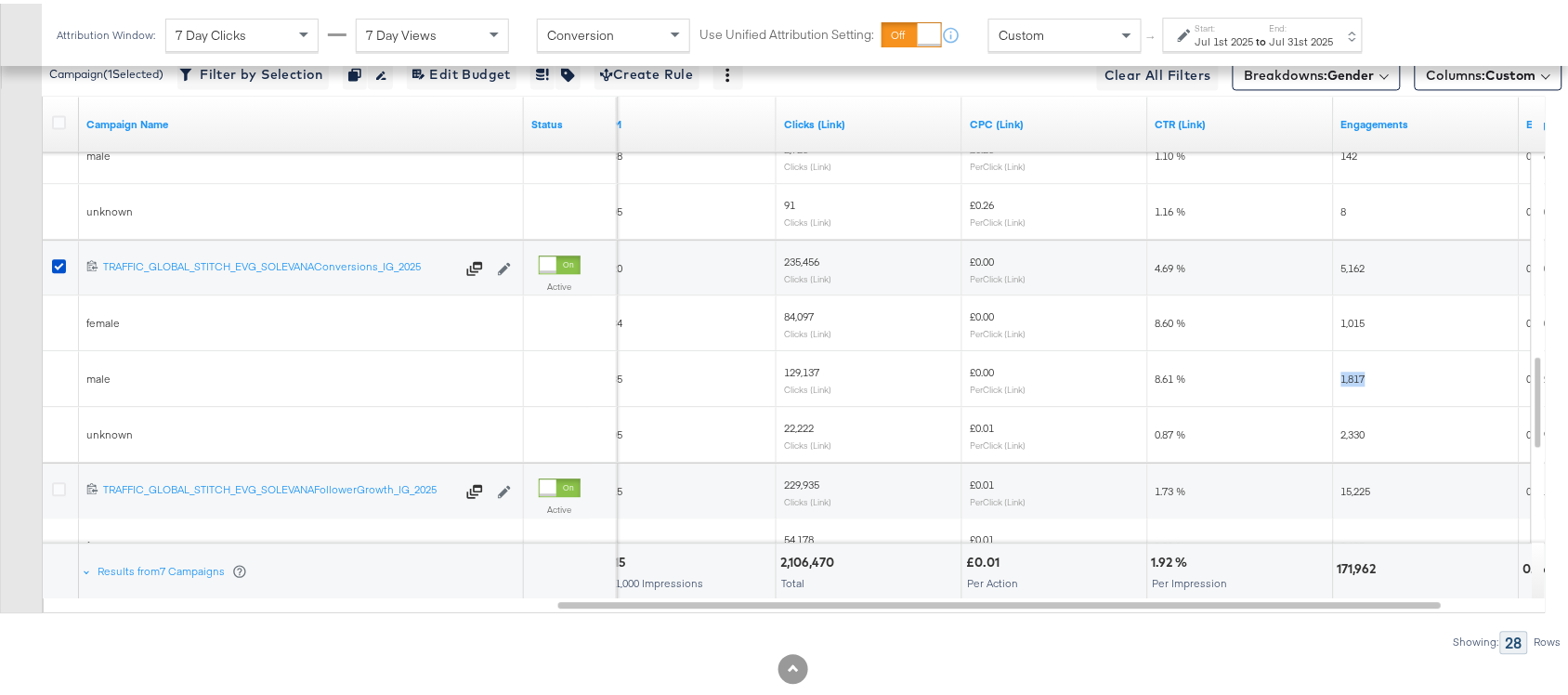click on "1,817" at bounding box center (1353, 374) 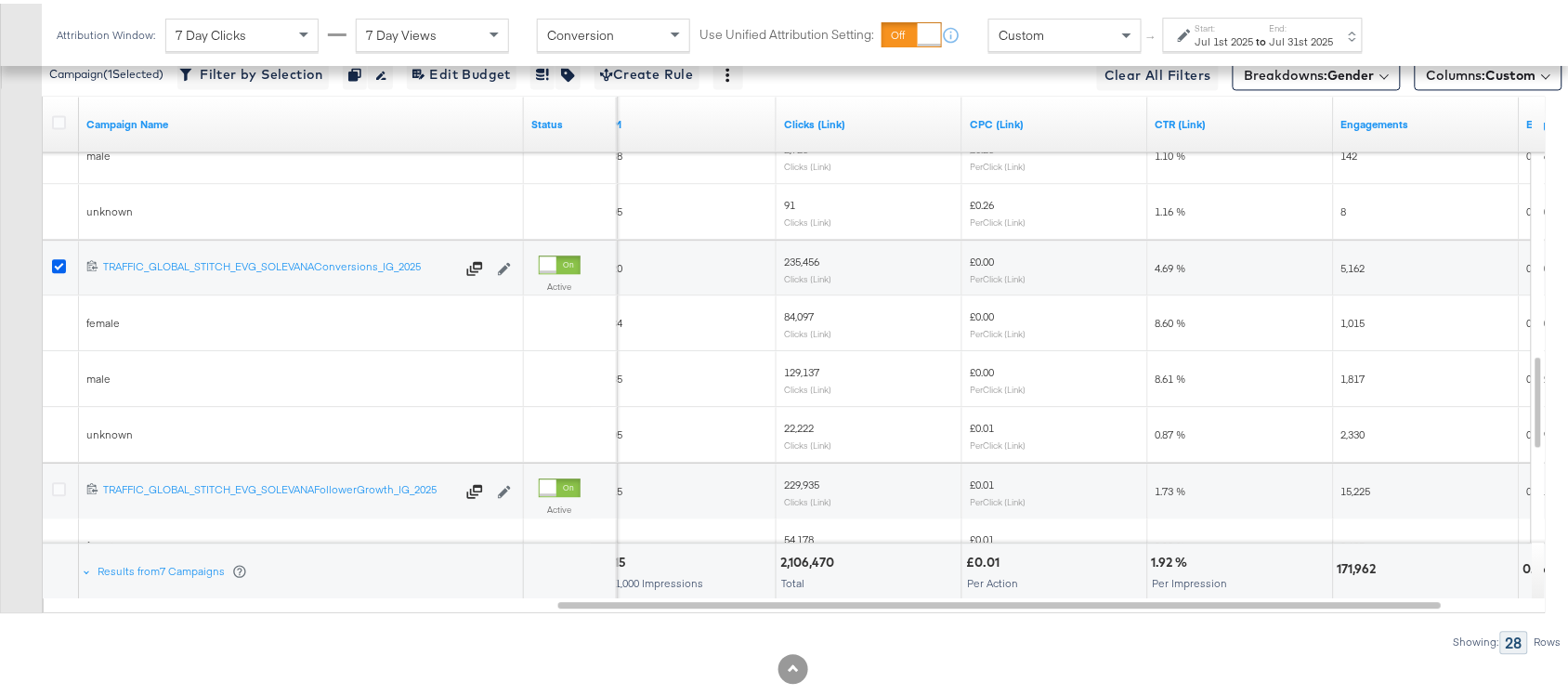 click at bounding box center (59, 262) 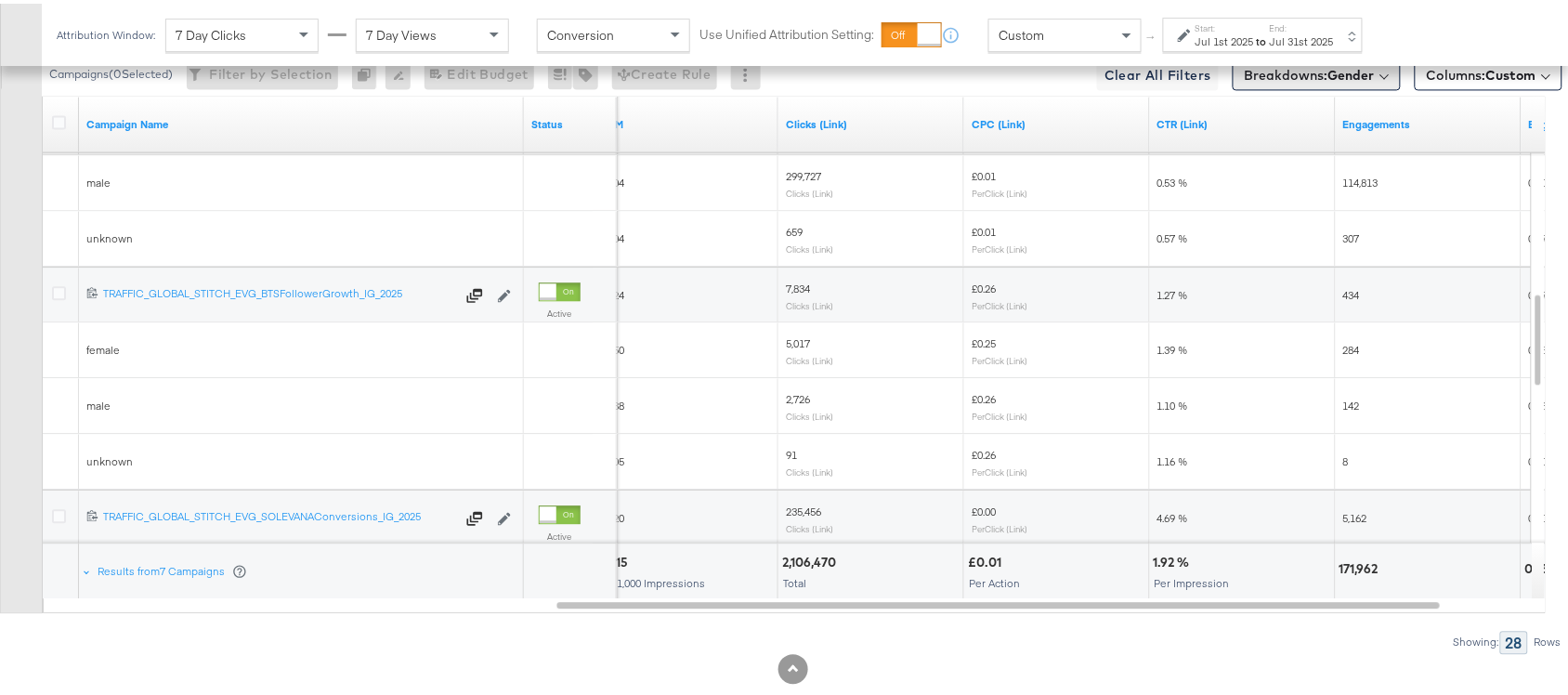 click on "Breakdowns:  Gender" at bounding box center (1310, 72) 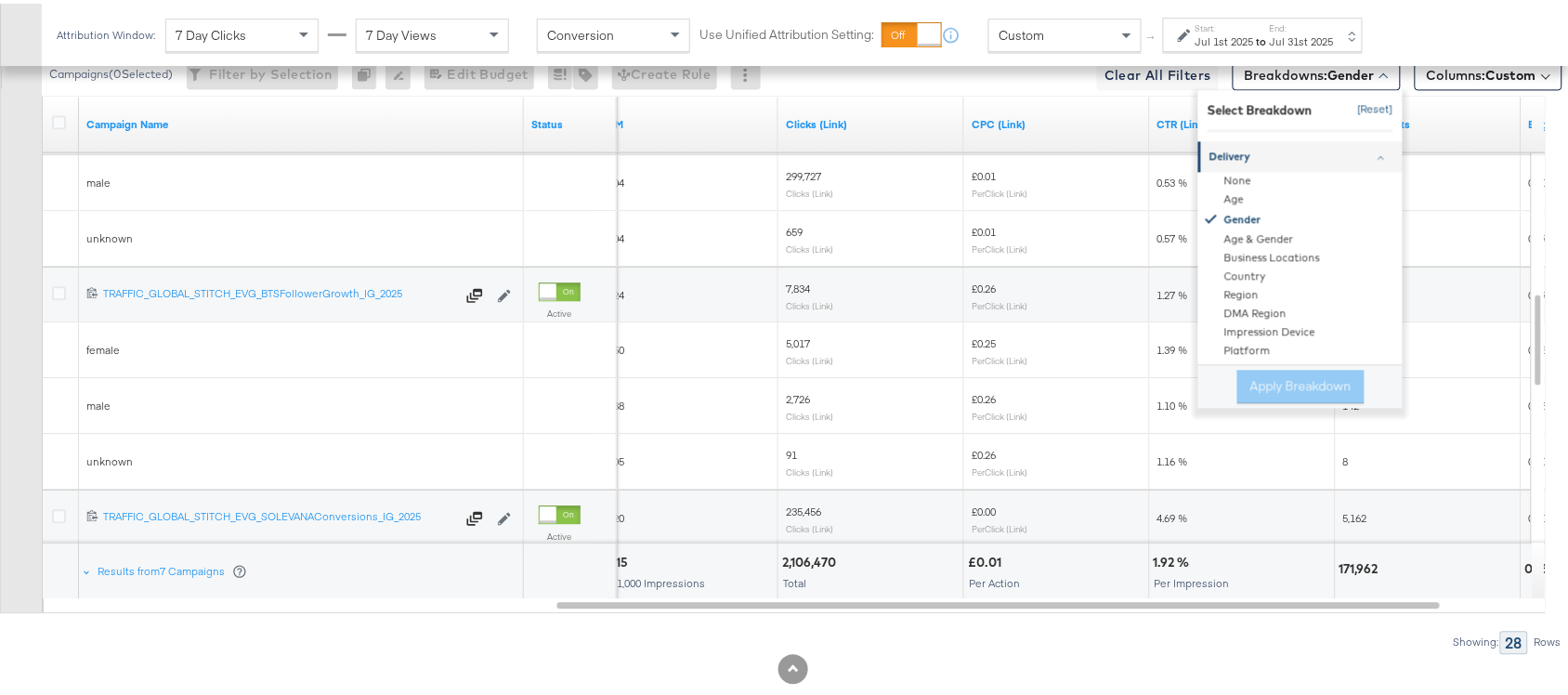 click on "[Reset]" at bounding box center [1370, 106] 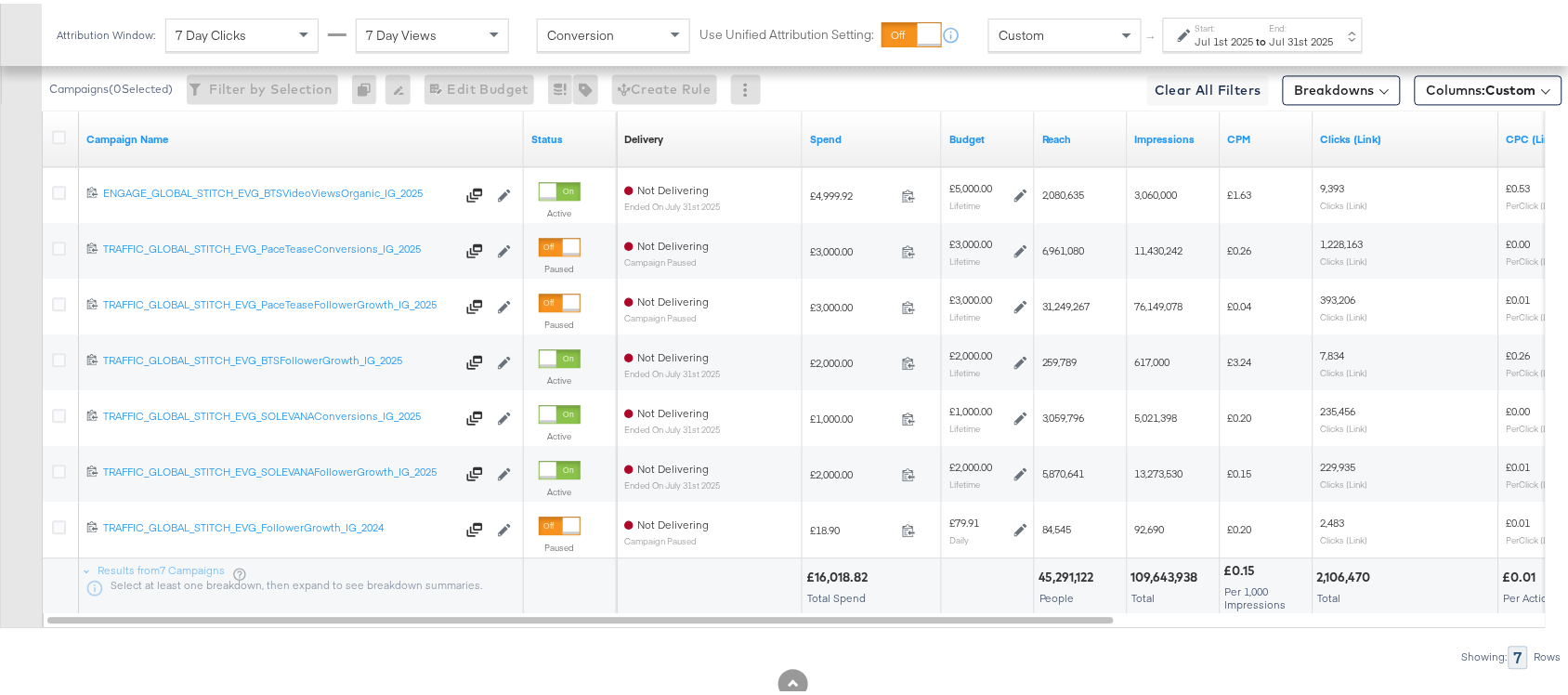 scroll, scrollTop: 1136, scrollLeft: 0, axis: vertical 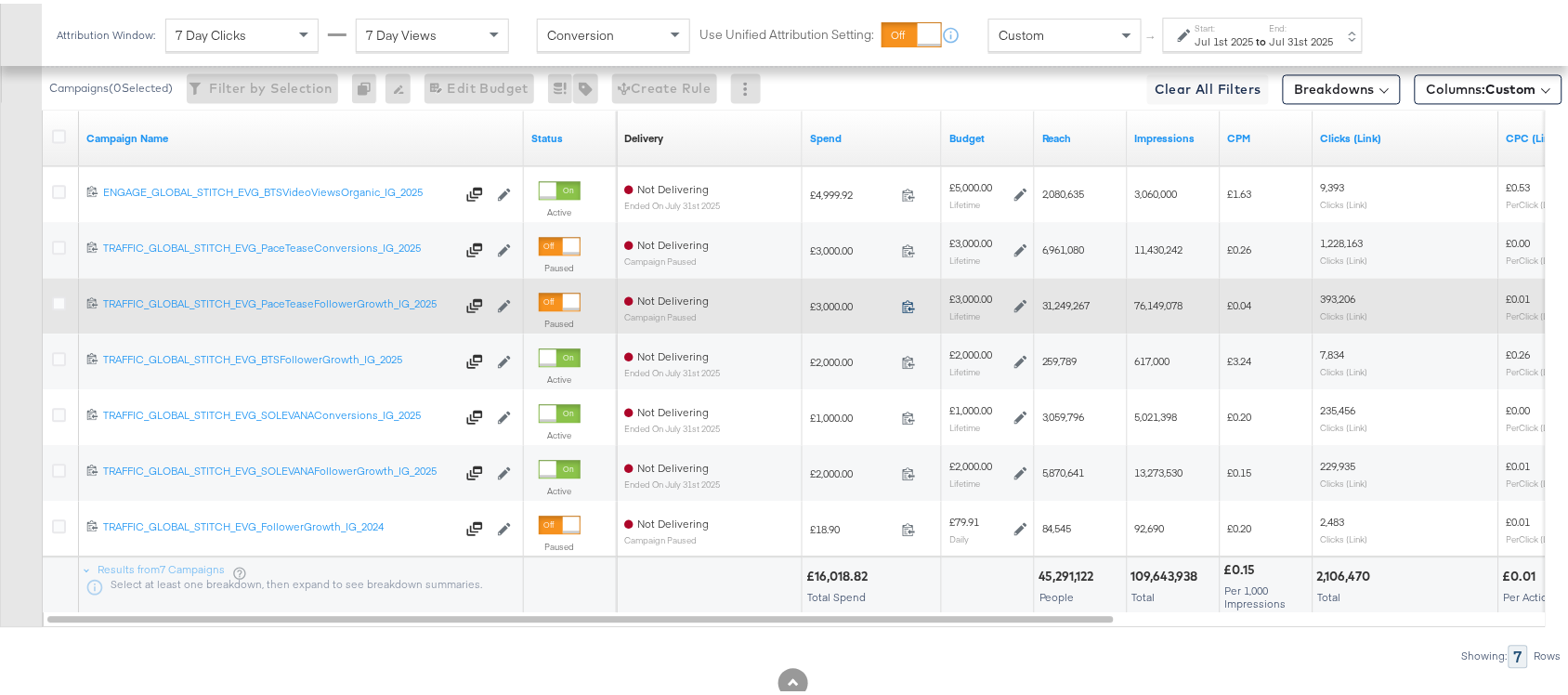 click 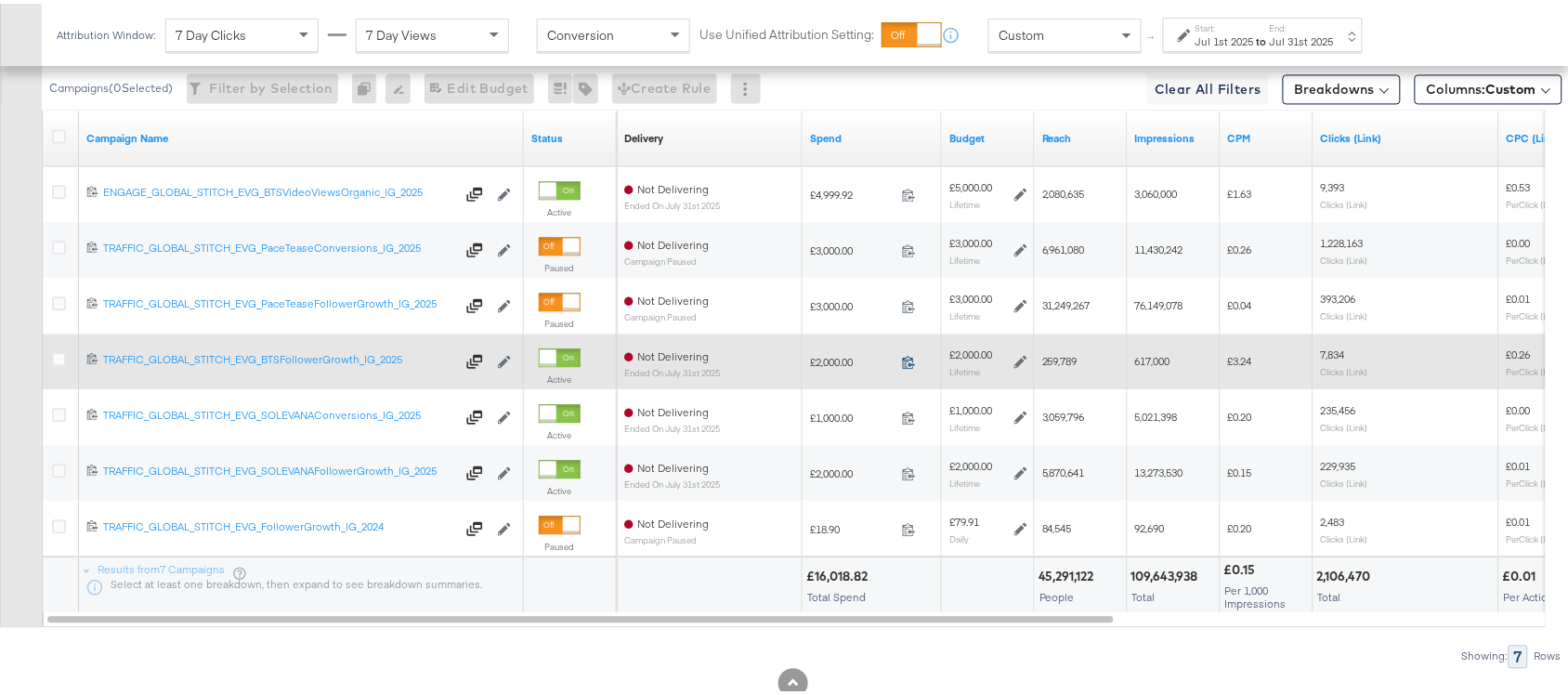 click 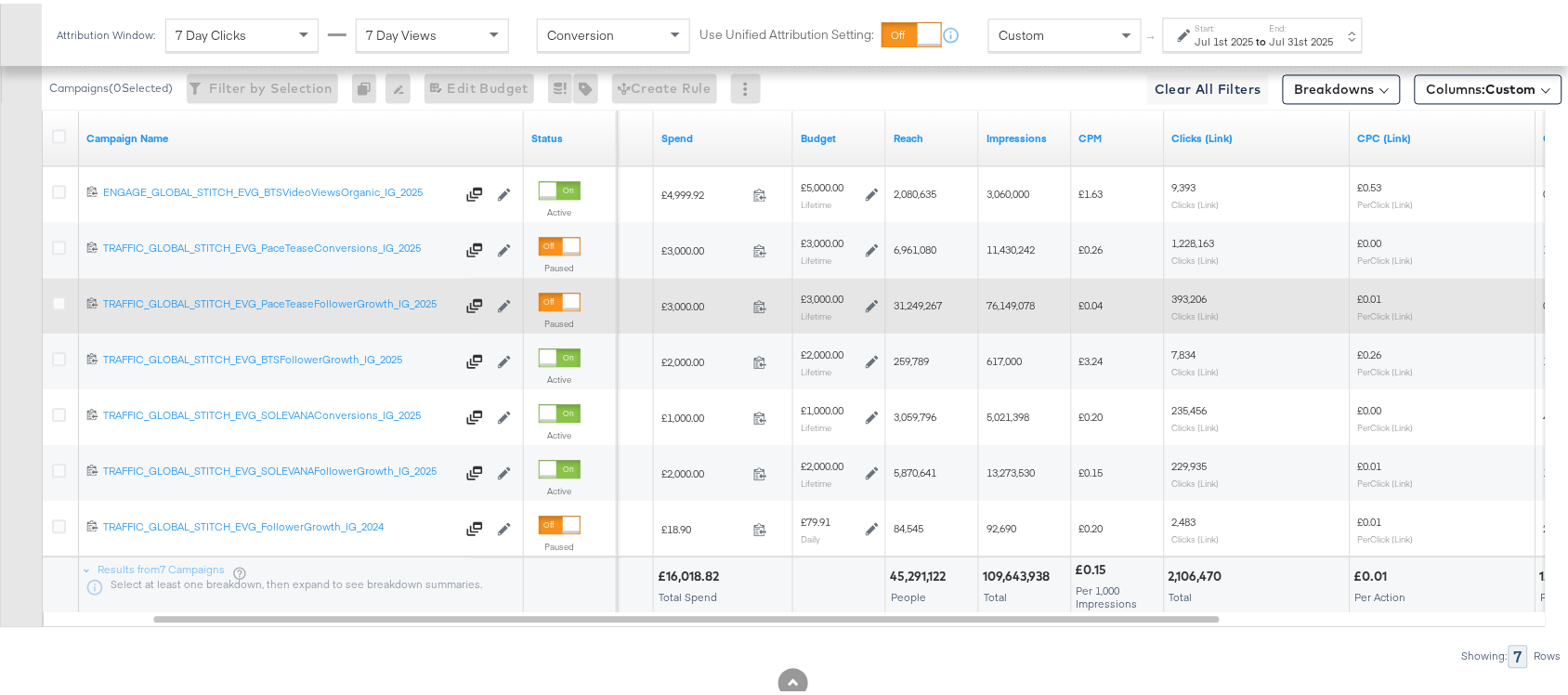 click on "31,249,267" at bounding box center (918, 301) 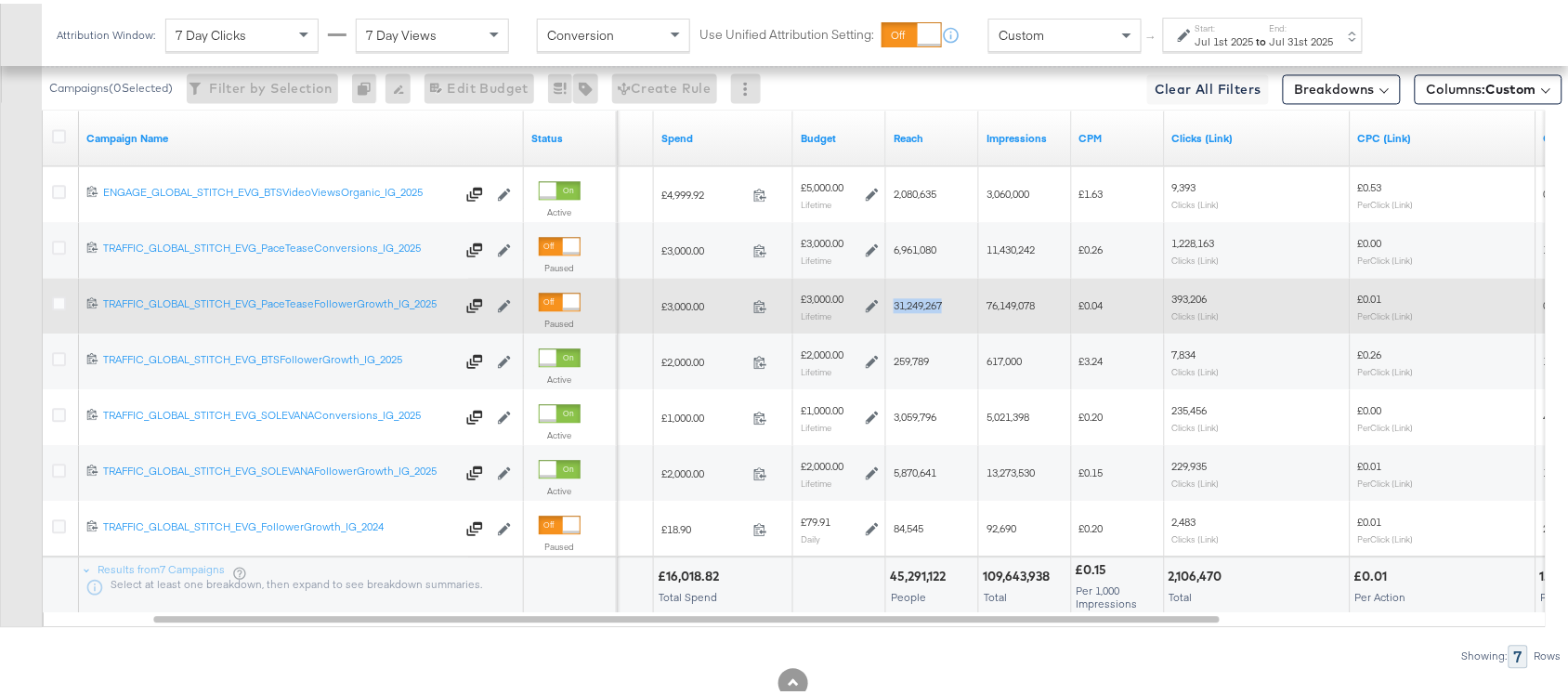 click on "31,249,267" at bounding box center [918, 301] 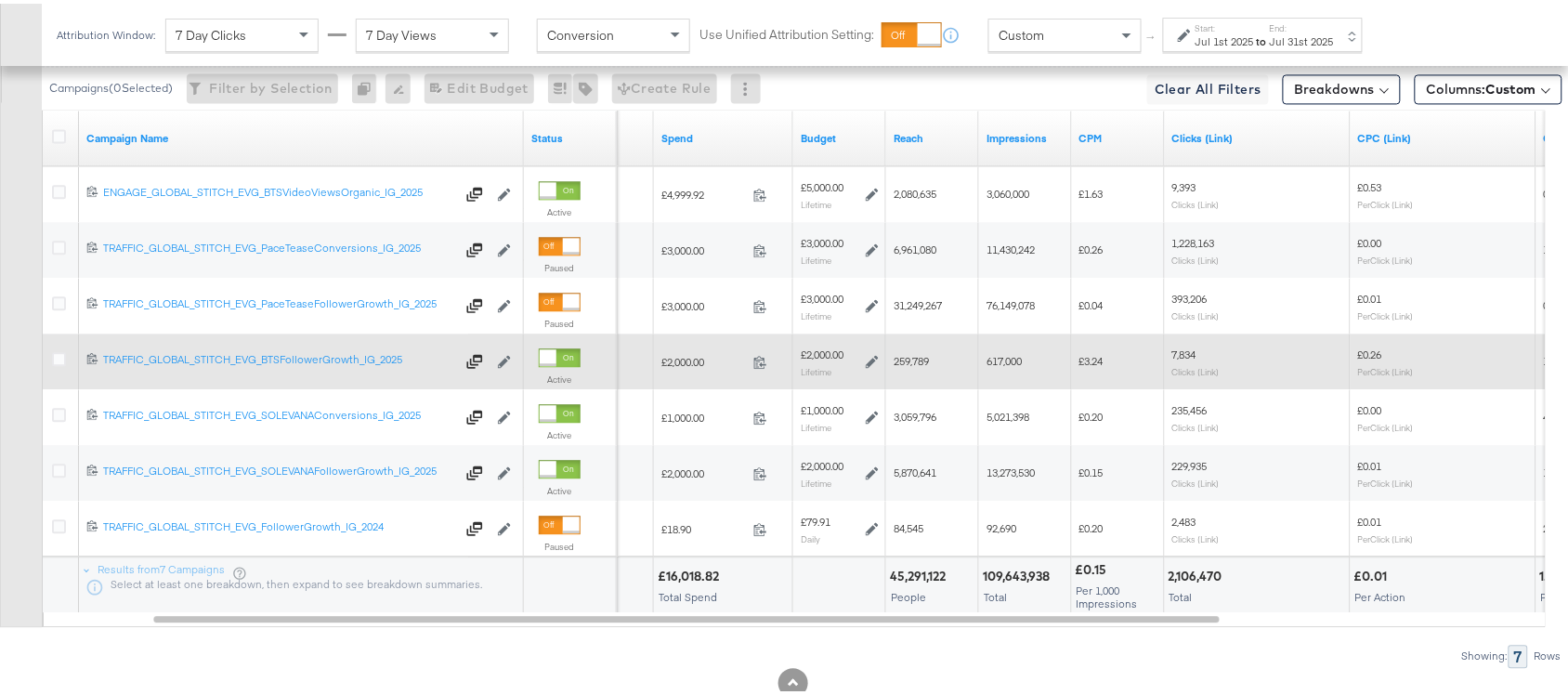 click on "259,789" at bounding box center [911, 357] 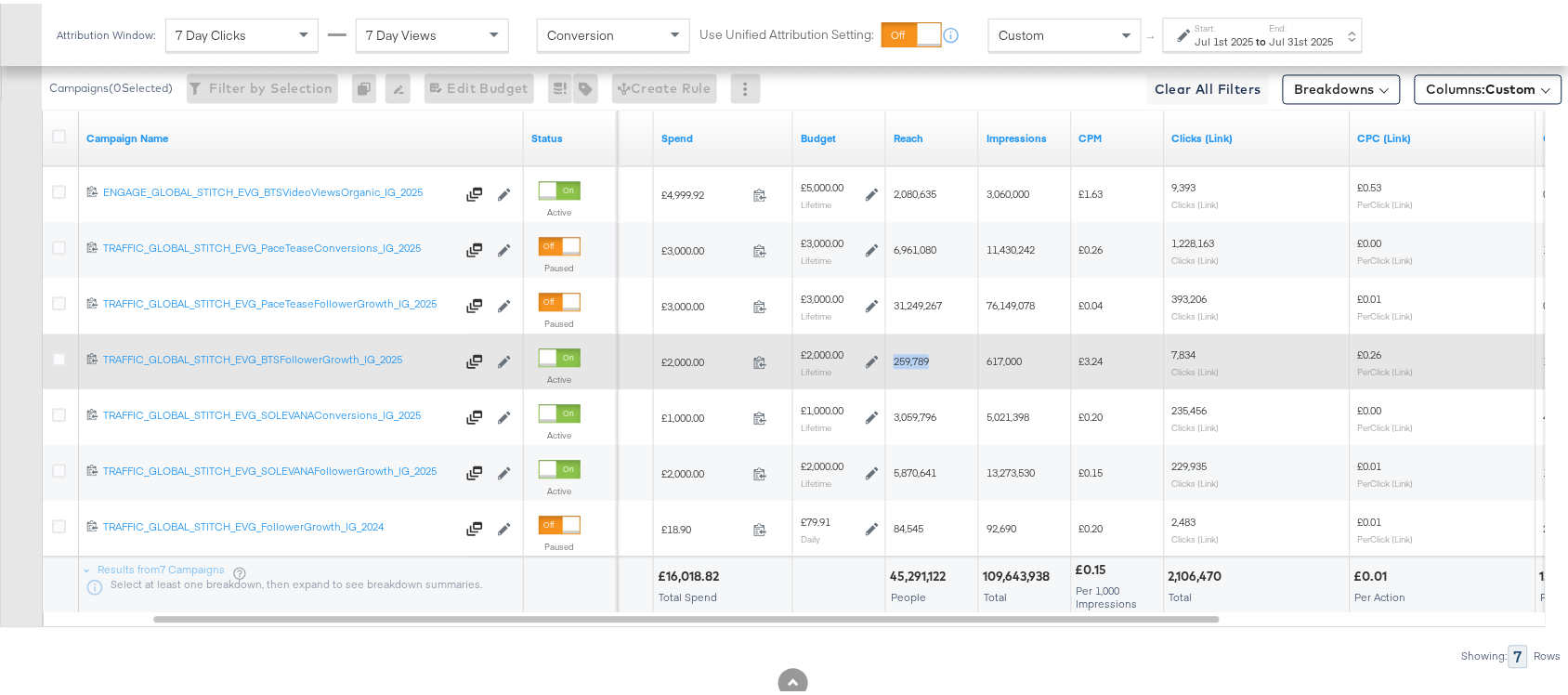 click on "259,789" at bounding box center (911, 357) 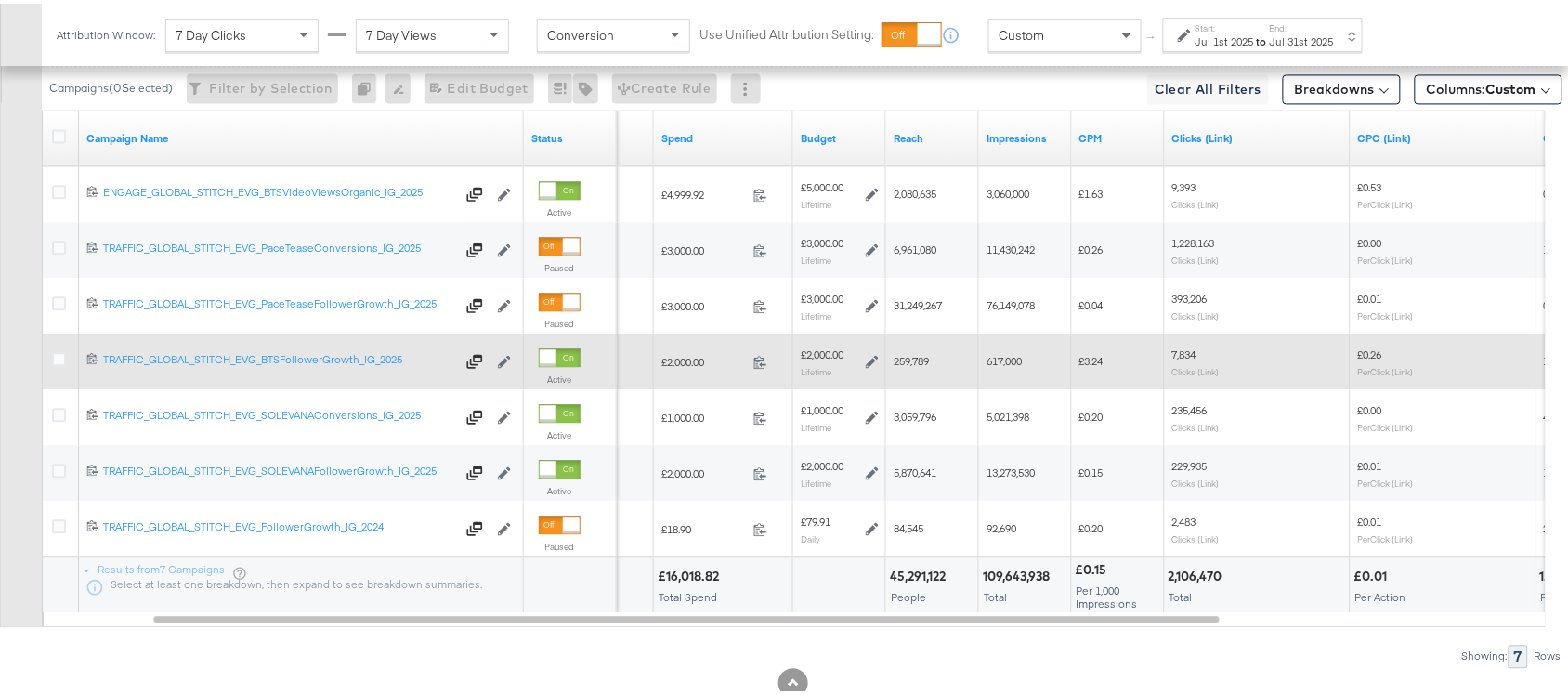 click on "617,000" at bounding box center (1004, 357) 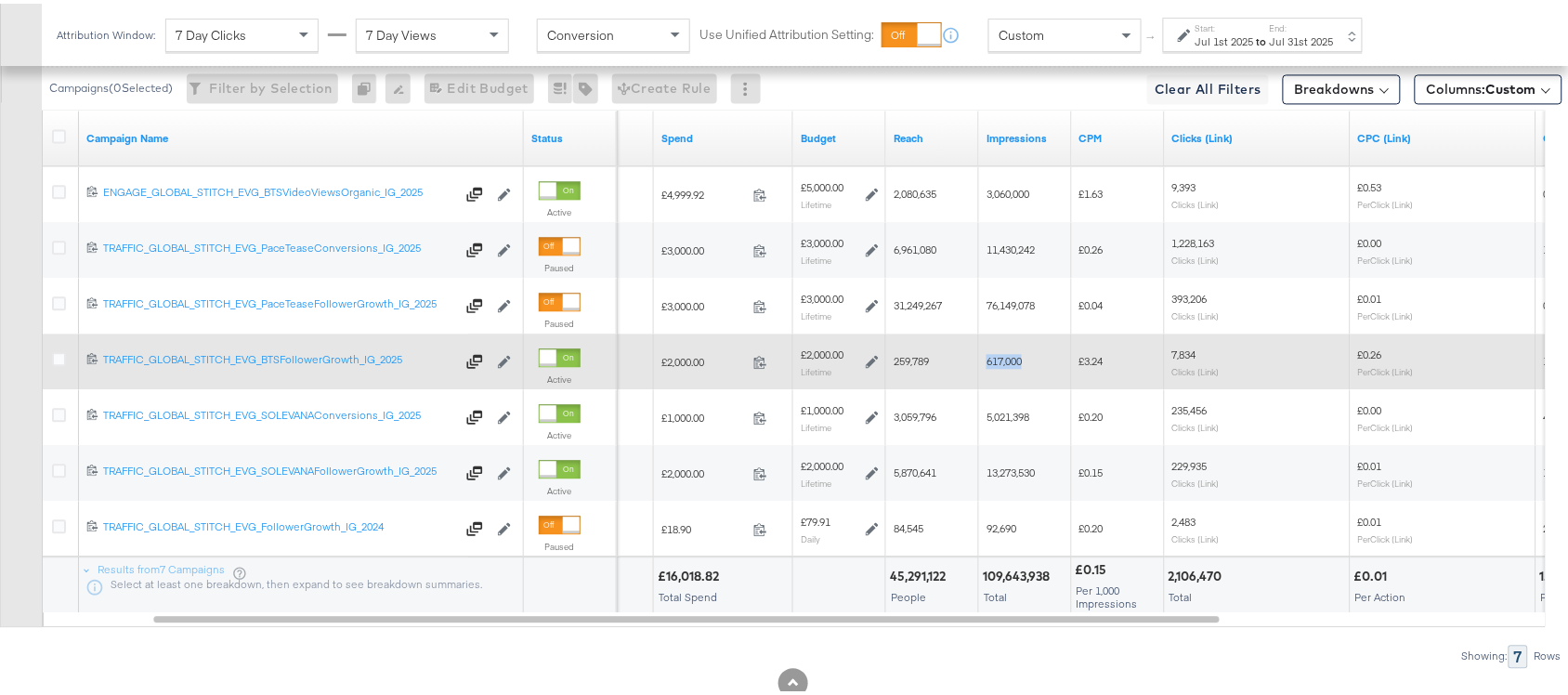 click on "617,000" at bounding box center [1004, 357] 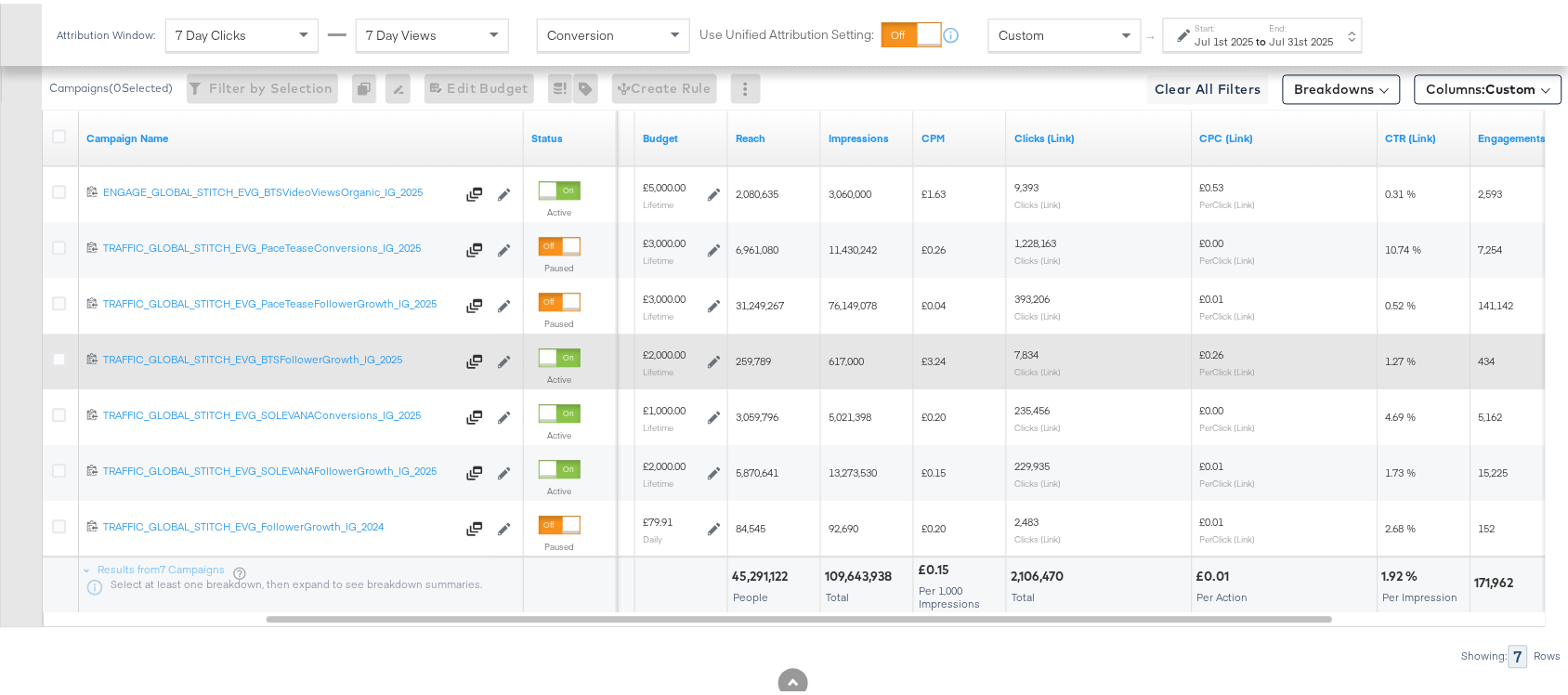 click on "7,834" at bounding box center (1026, 350) 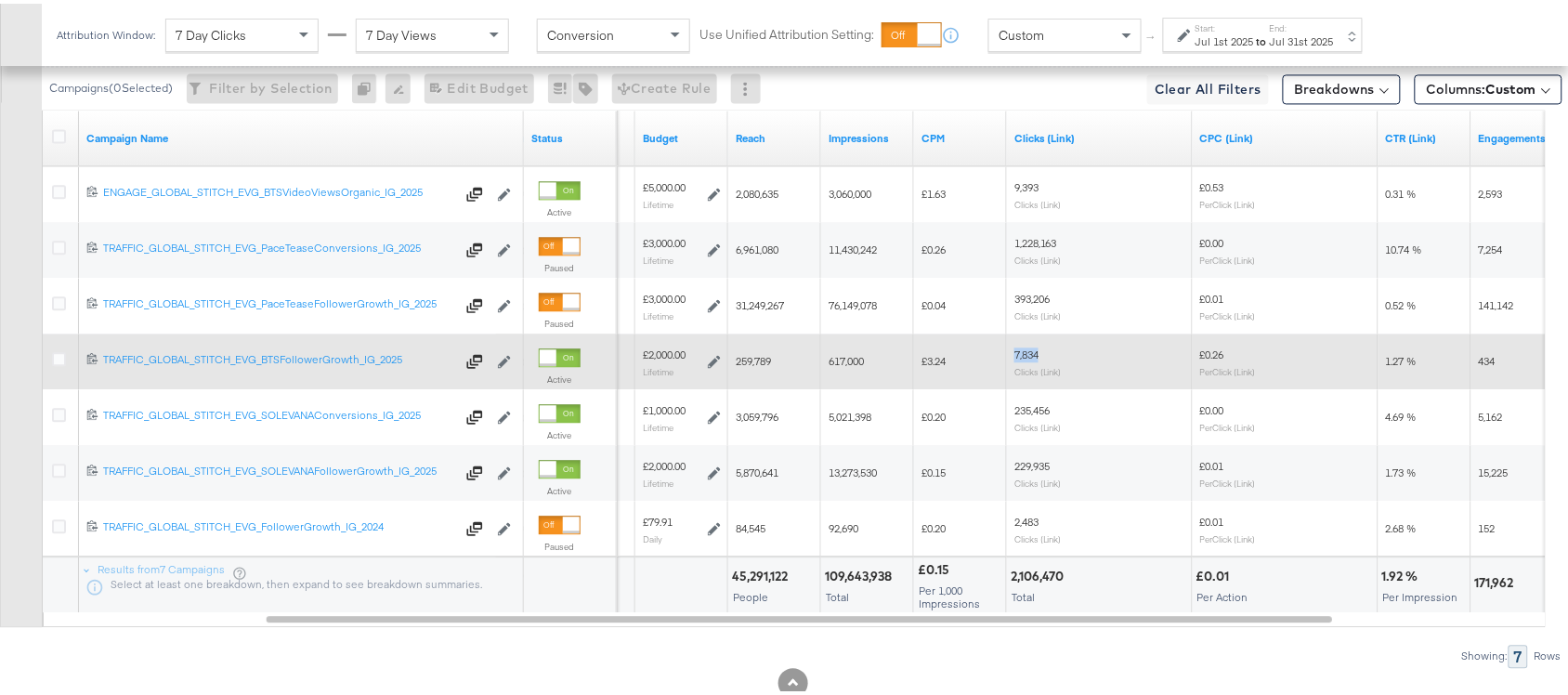 click on "7,834" at bounding box center (1026, 350) 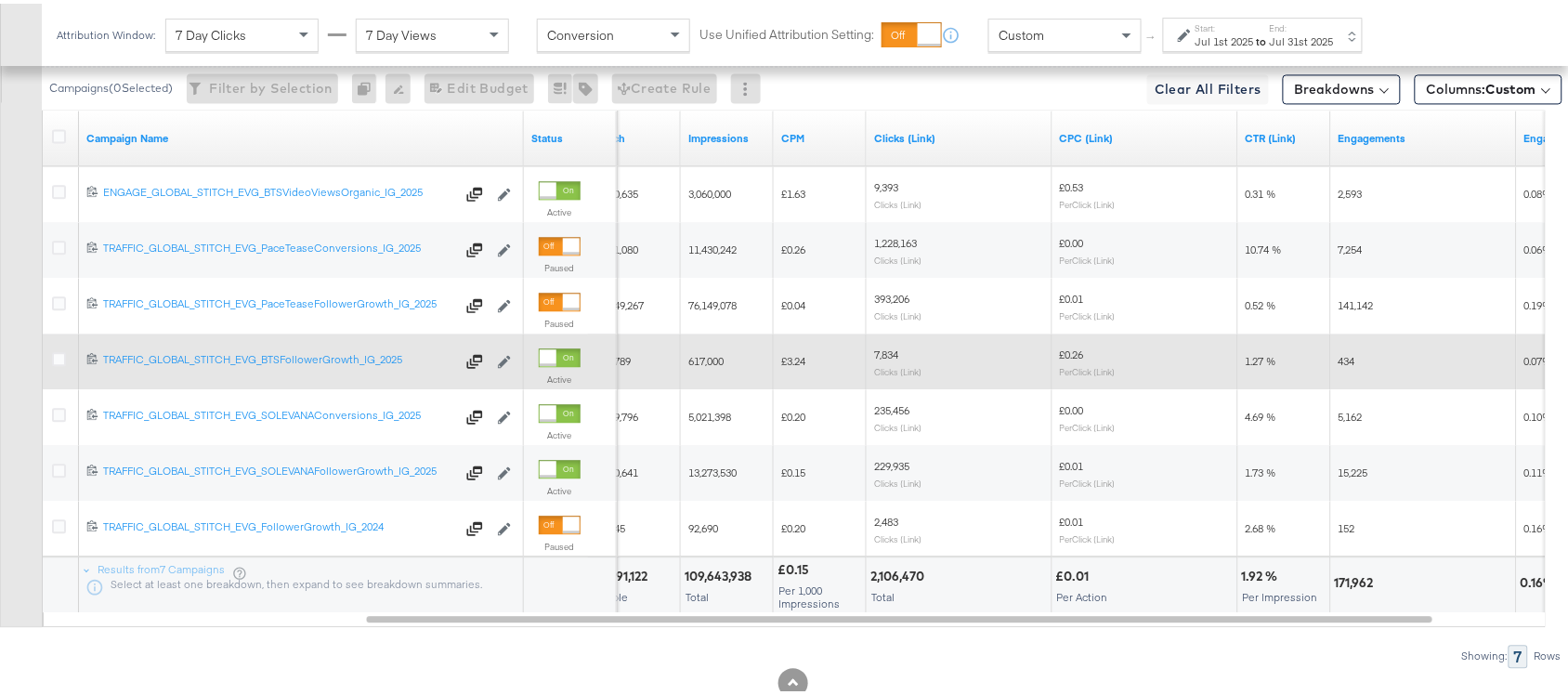 click on "434" at bounding box center [1347, 357] 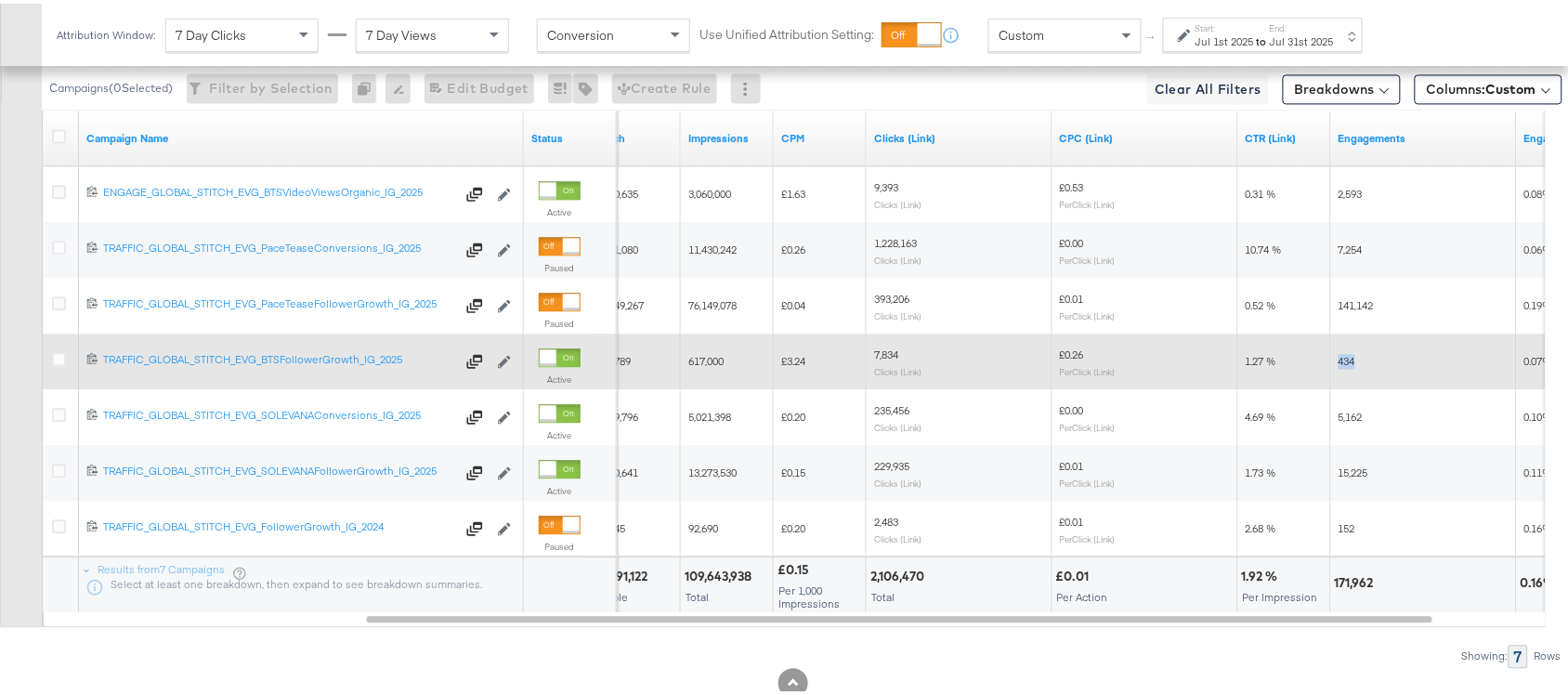 click on "434" at bounding box center [1347, 357] 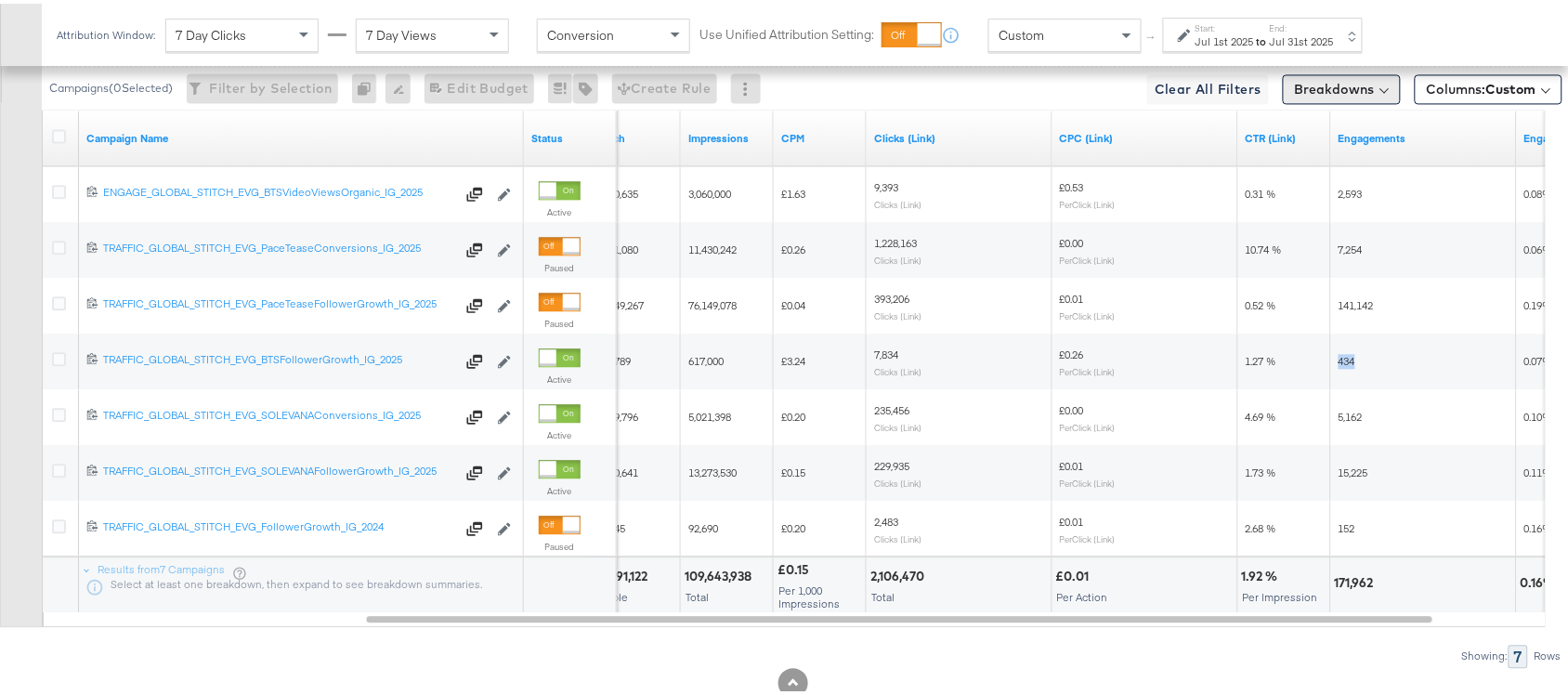 click on "Breakdowns" at bounding box center [1341, 85] 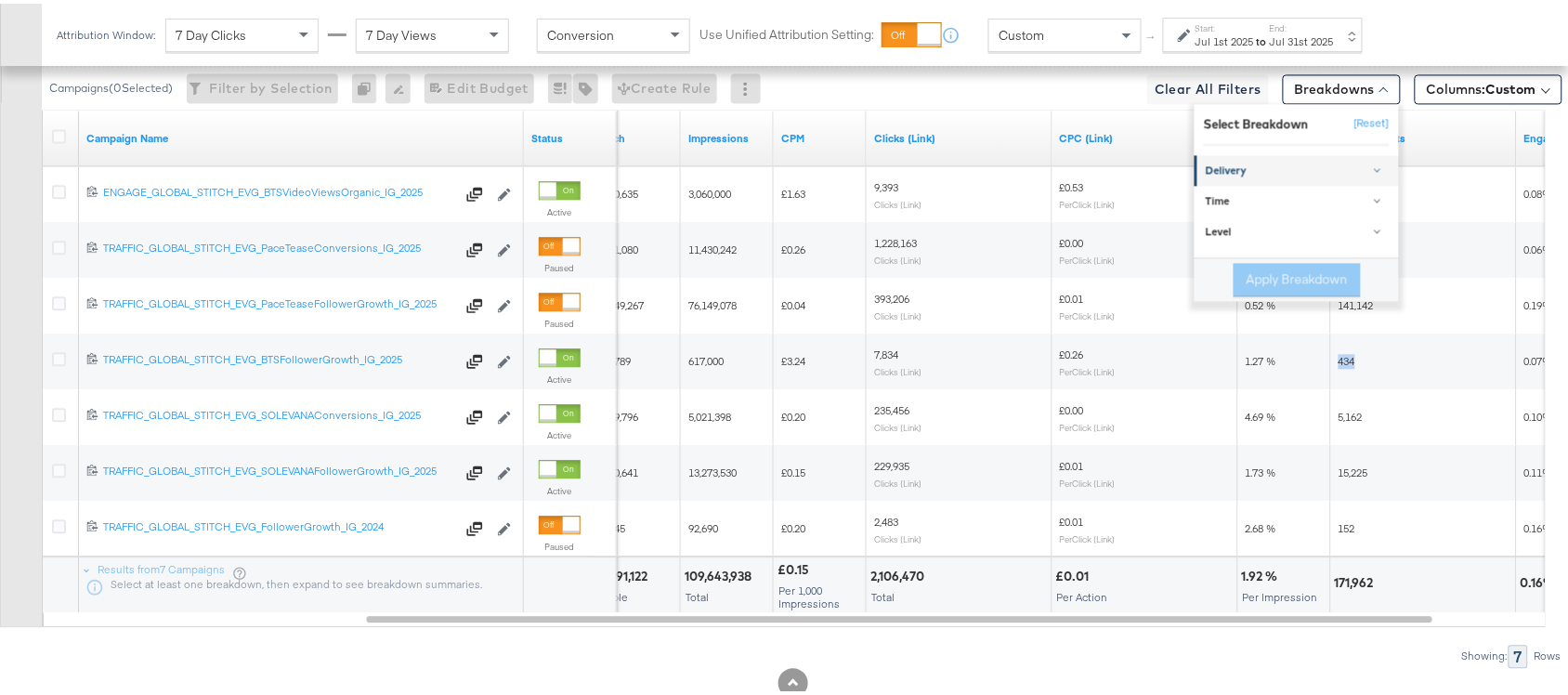 click on "Delivery" at bounding box center (1298, 167) 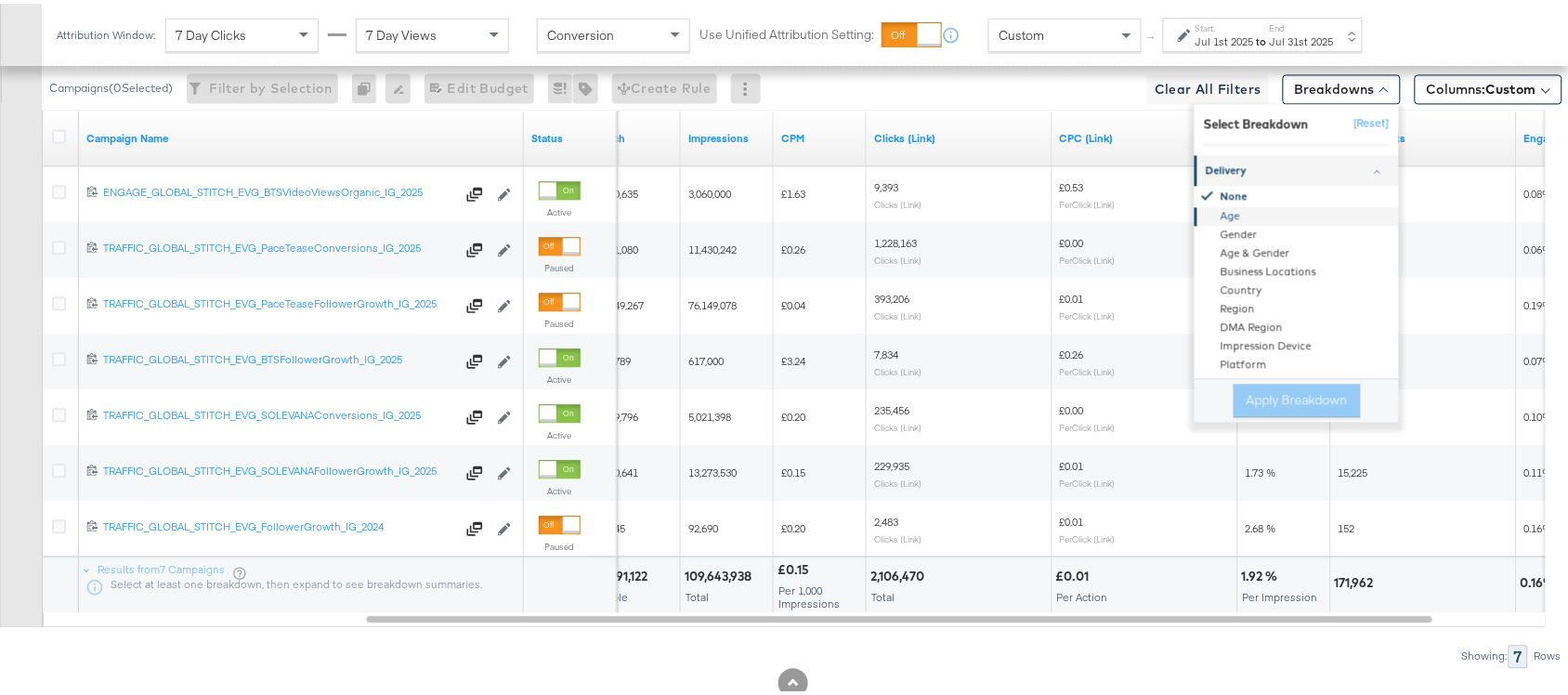 click on "Age" at bounding box center [1298, 213] 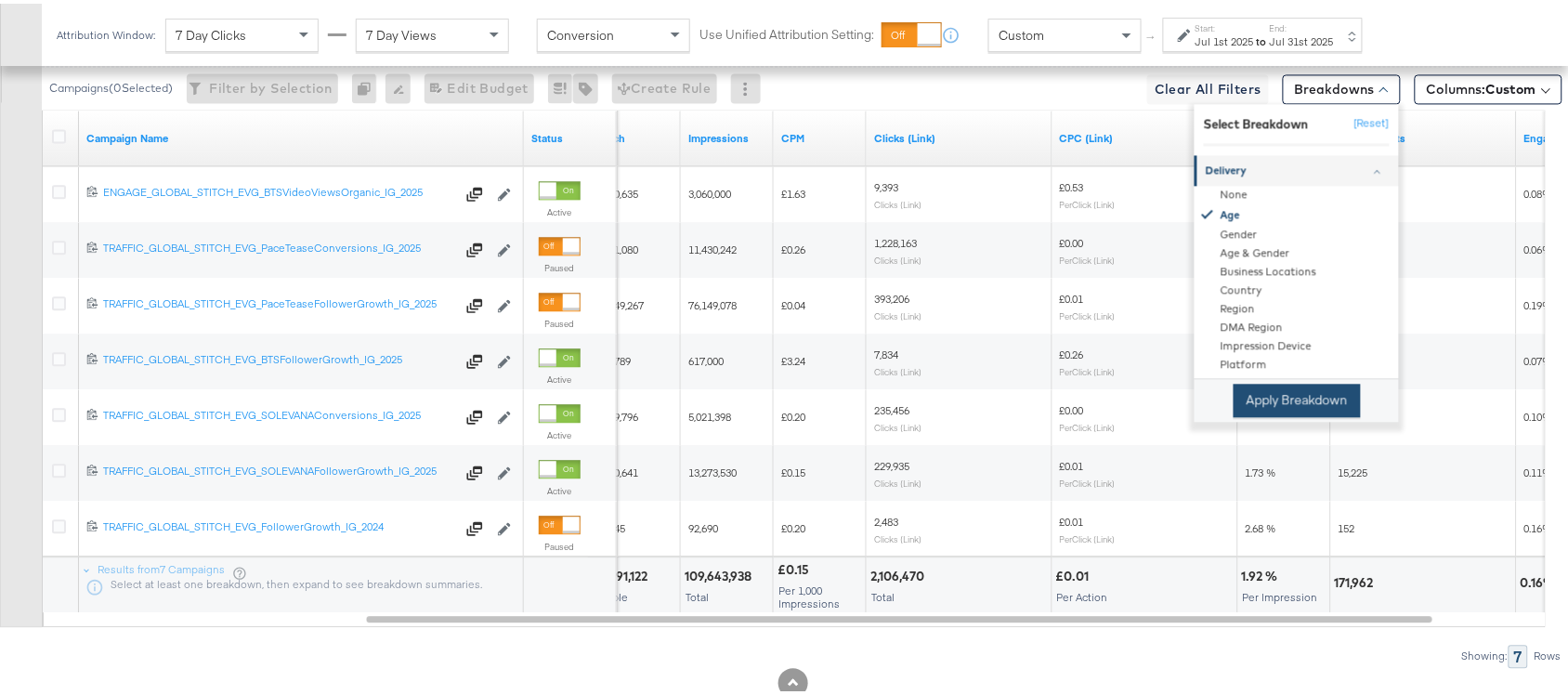 click on "Apply Breakdown" at bounding box center [1297, 397] 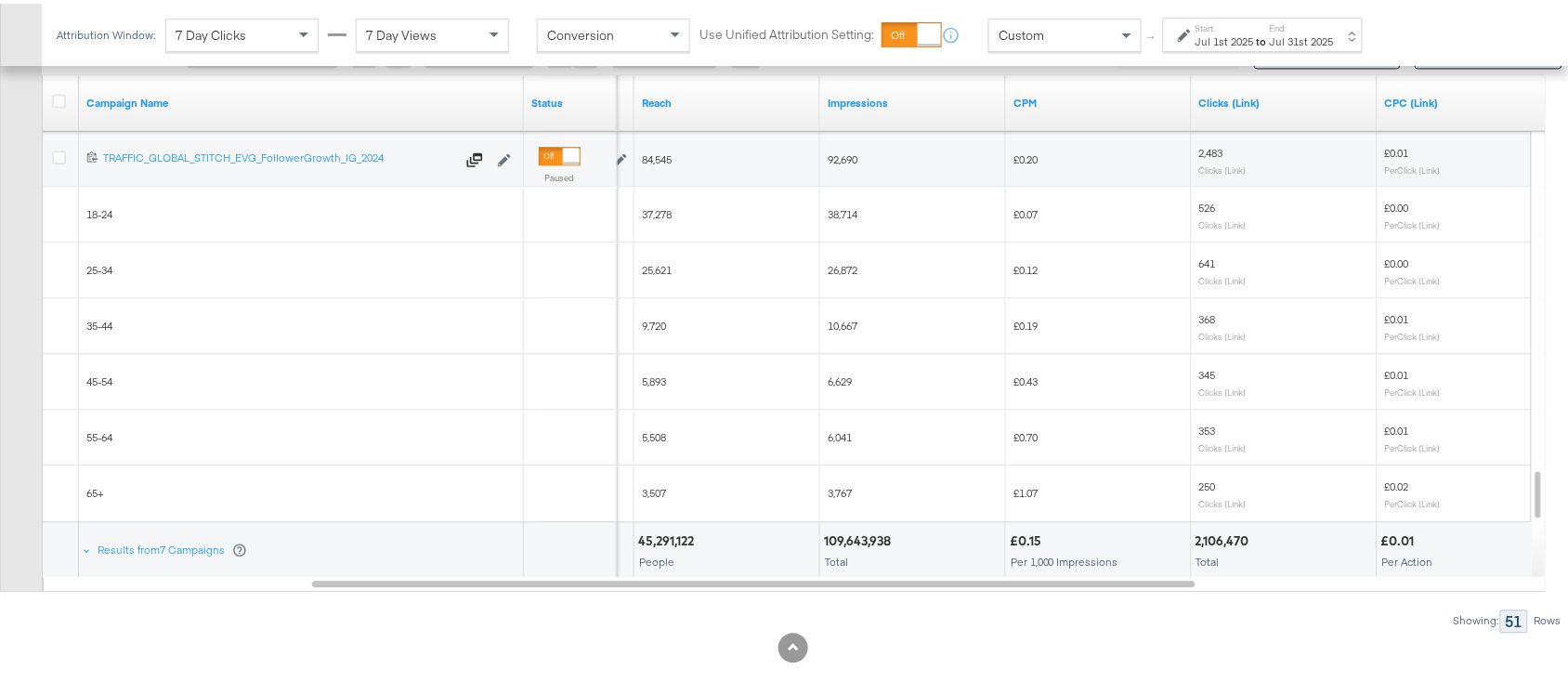 scroll, scrollTop: 1191, scrollLeft: 0, axis: vertical 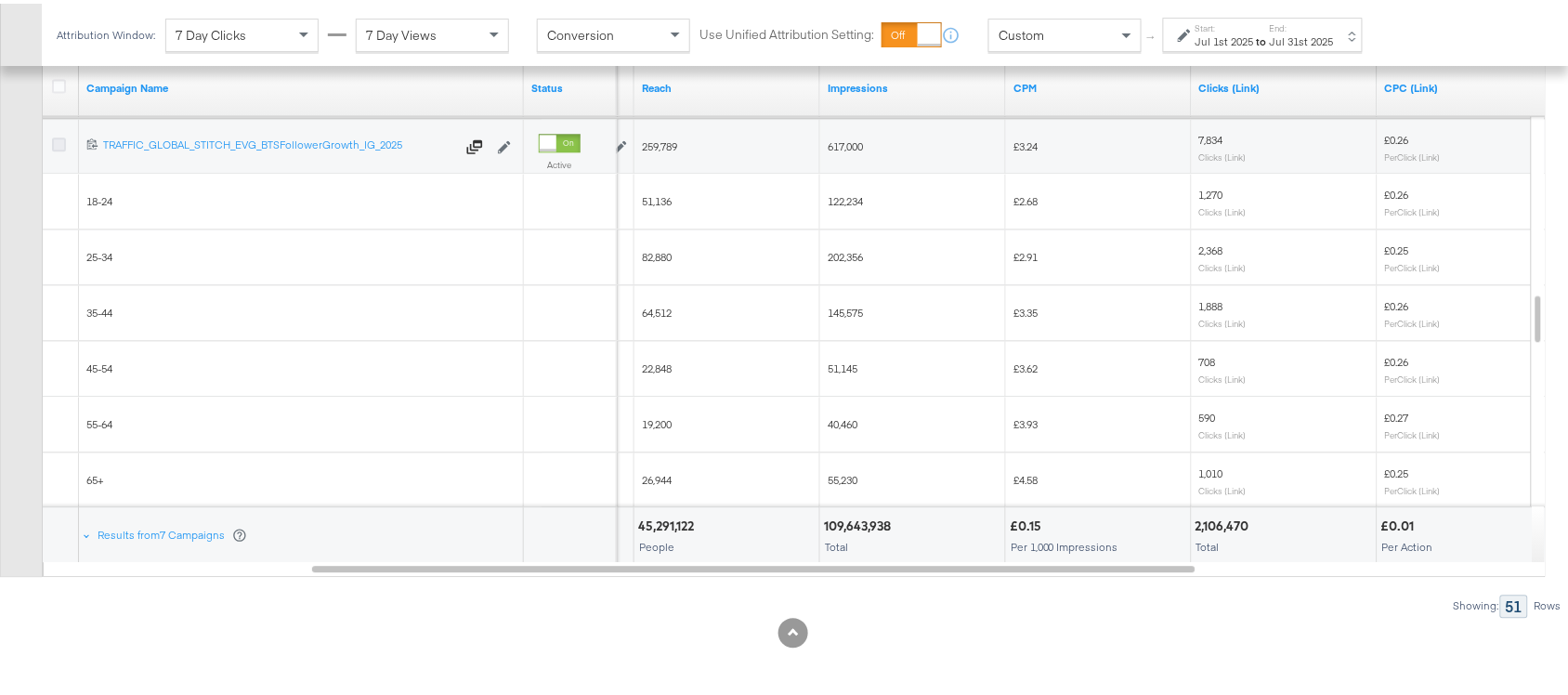 click at bounding box center (59, 140) 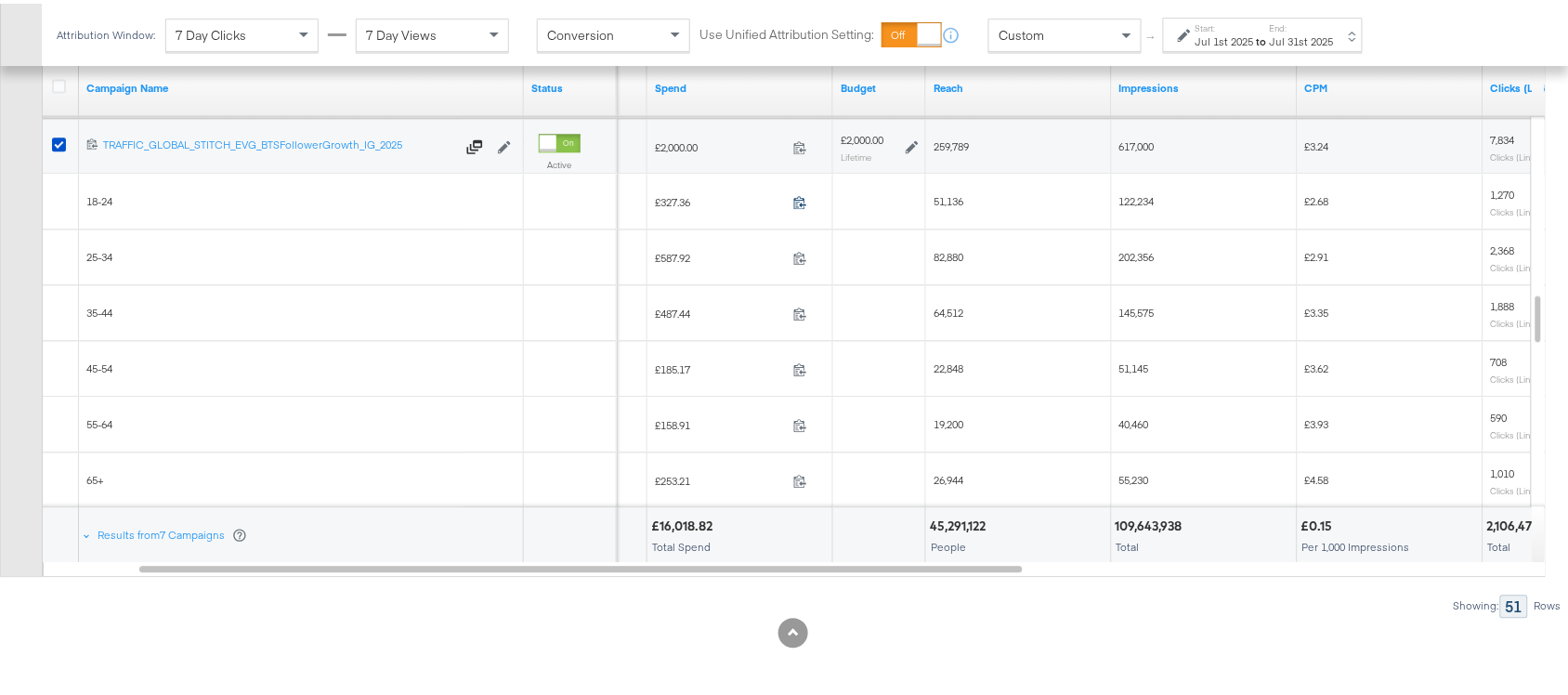 click at bounding box center [805, 201] 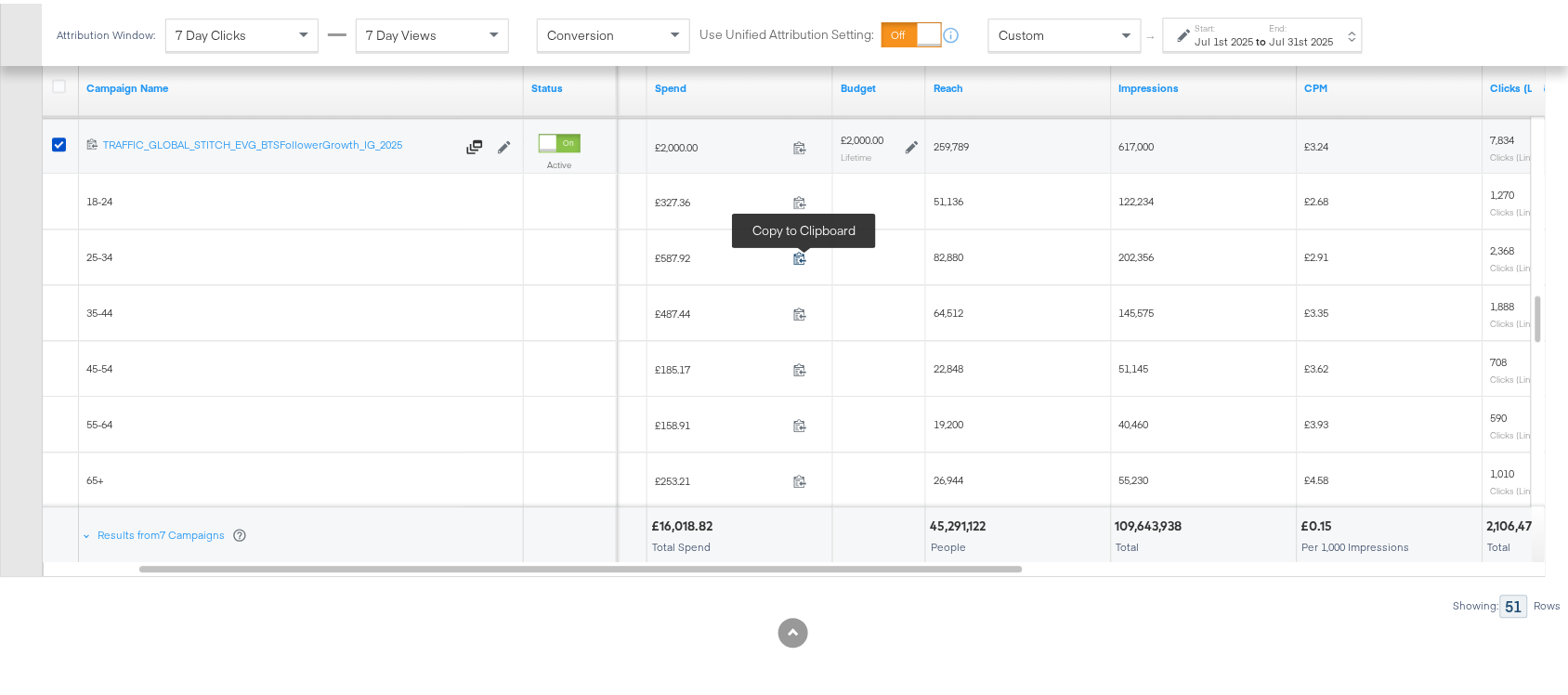 click 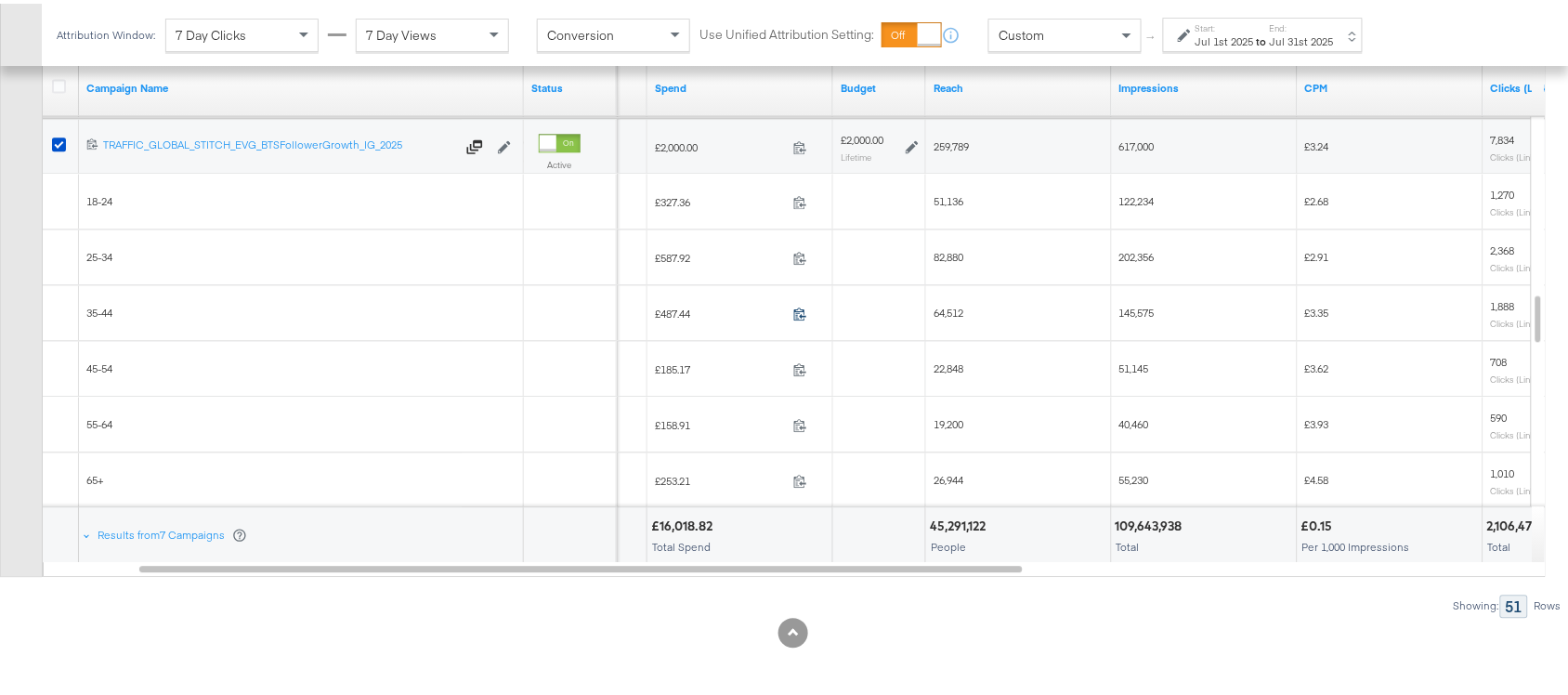 click 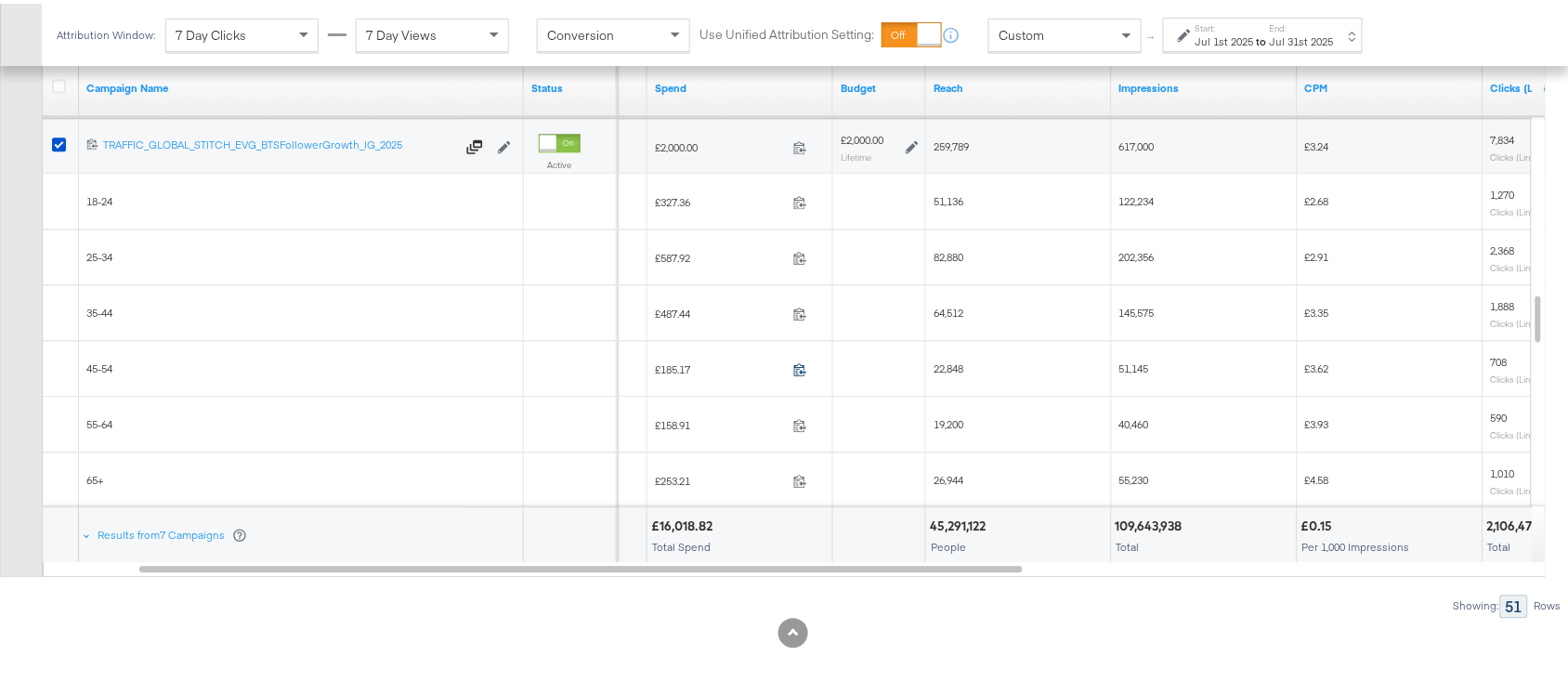 click 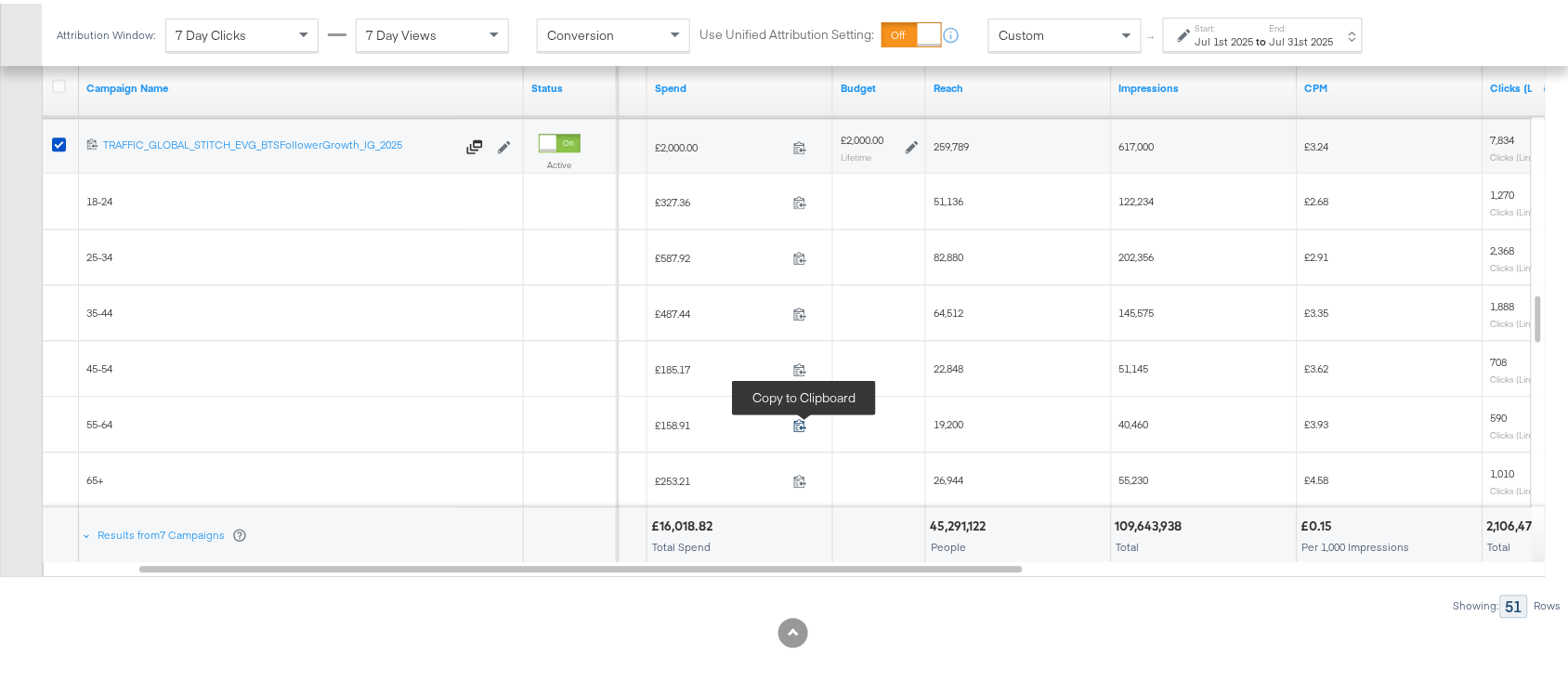 click 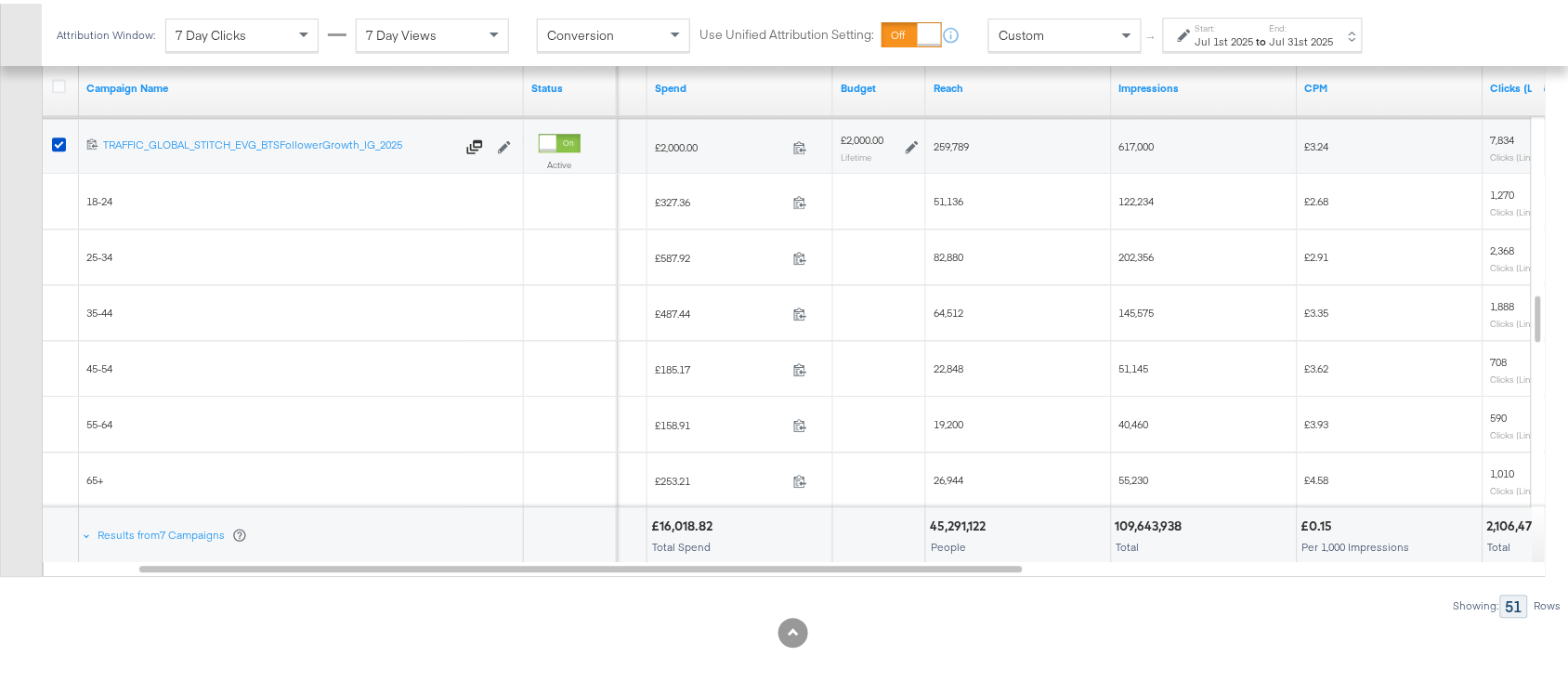 click on "£253.21   253.21367" at bounding box center (740, 477) 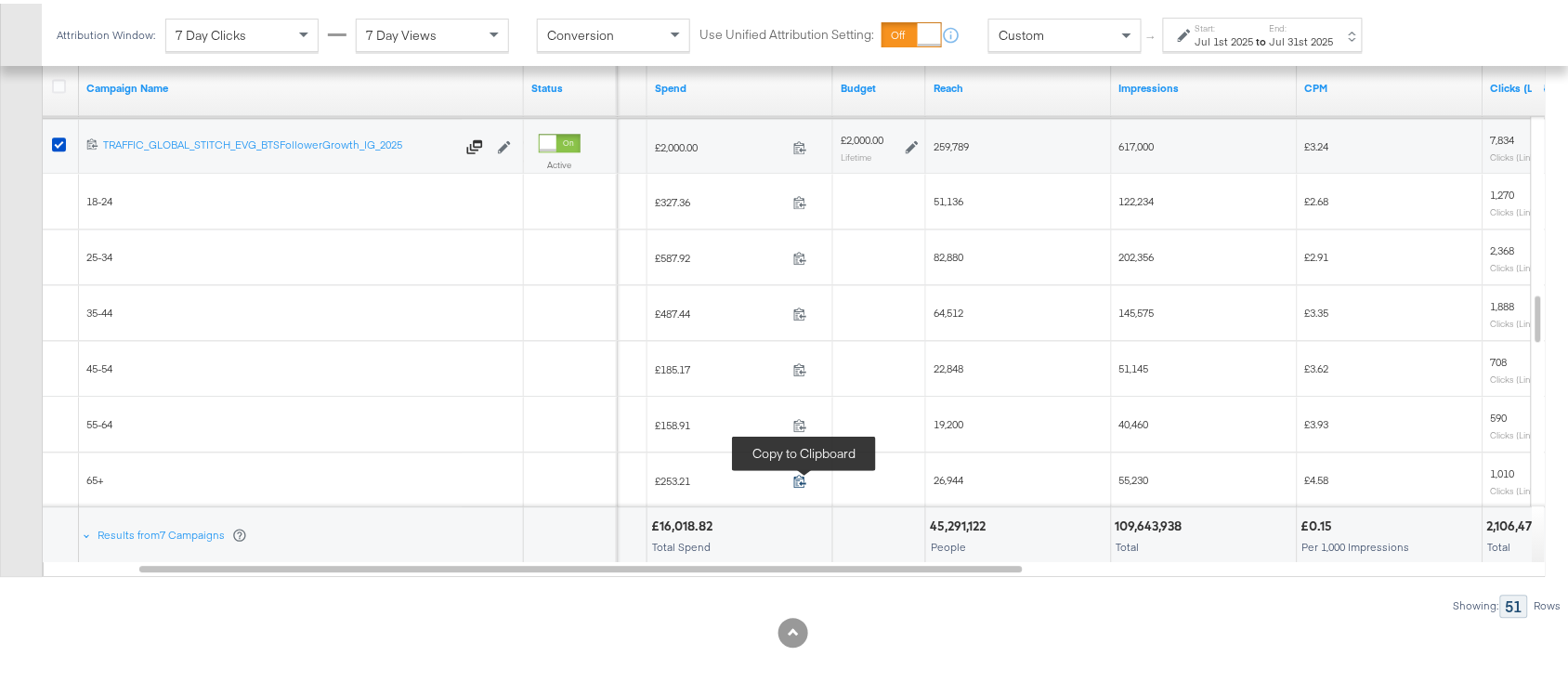 click 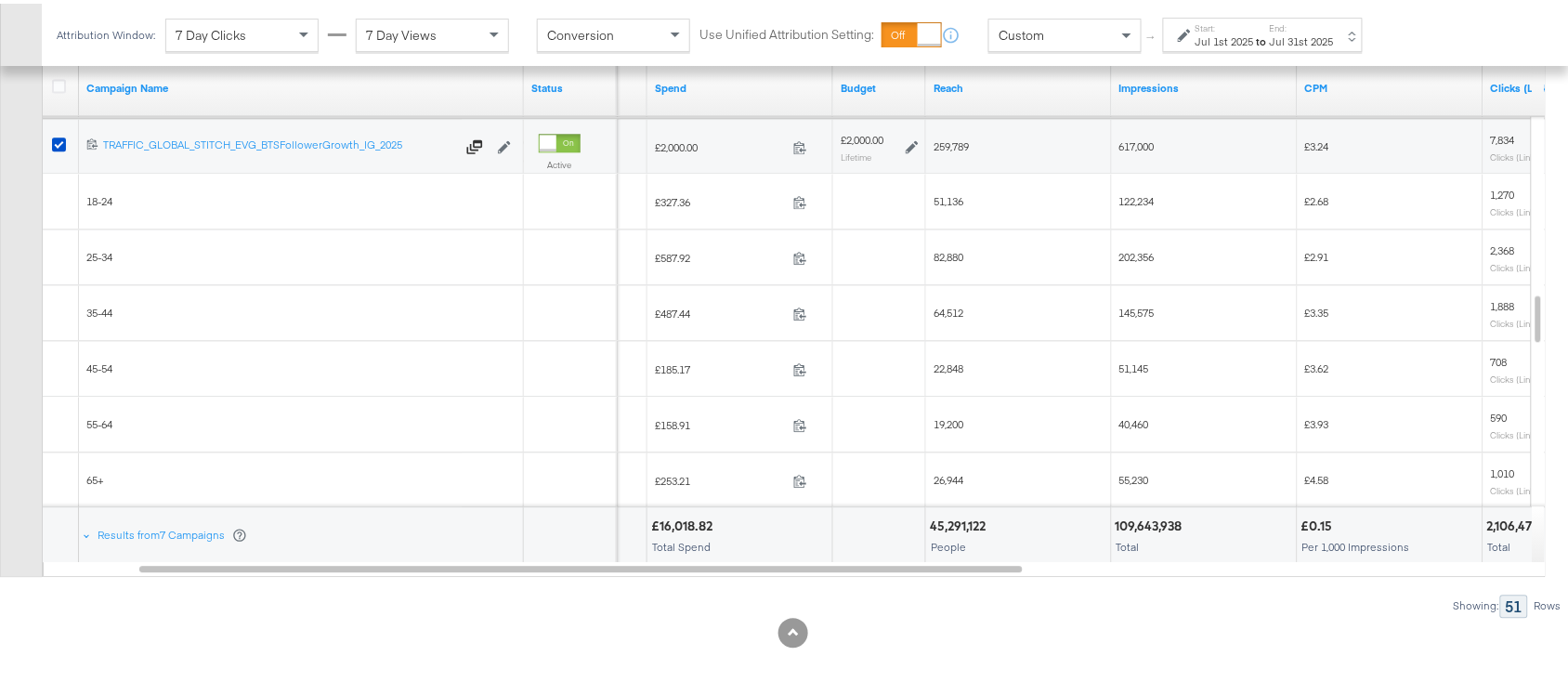 click on "51,136" at bounding box center (948, 197) 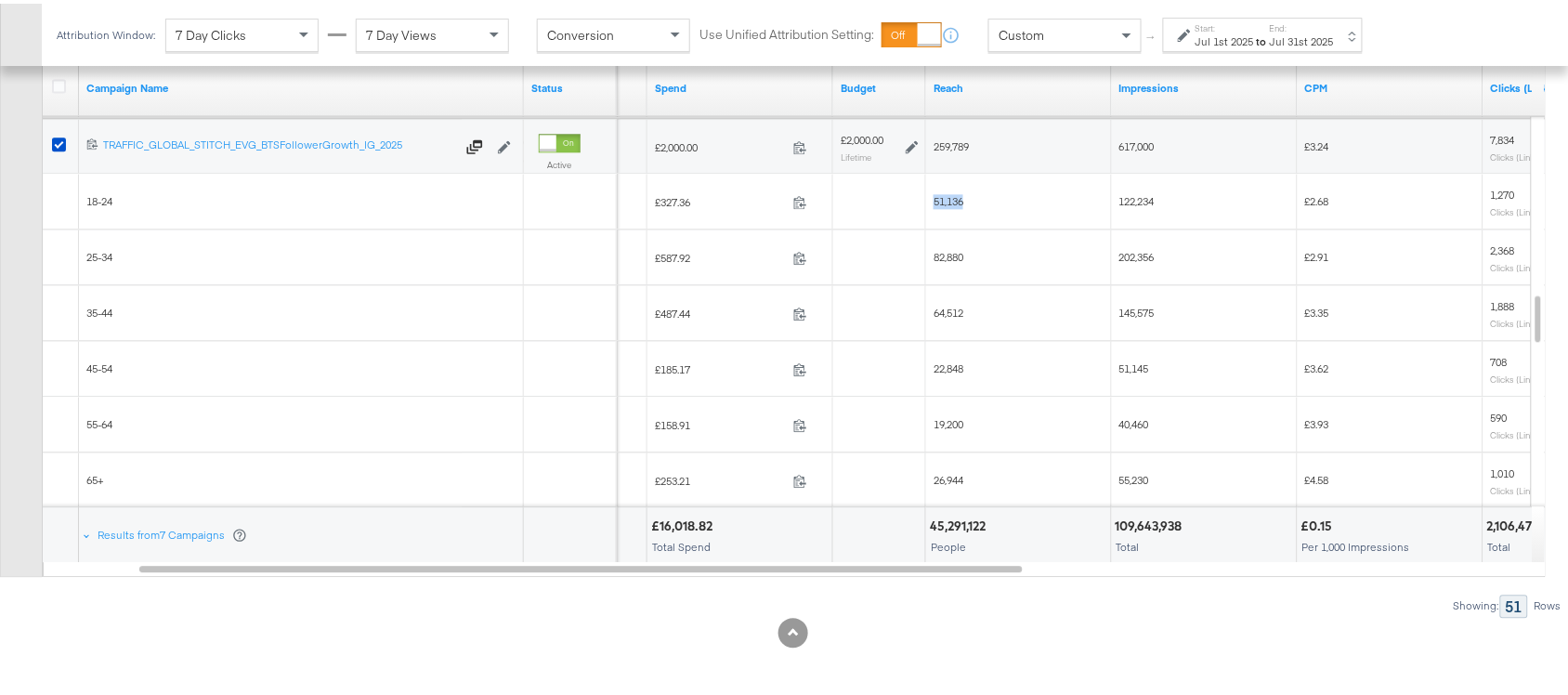 click on "51,136" at bounding box center [948, 197] 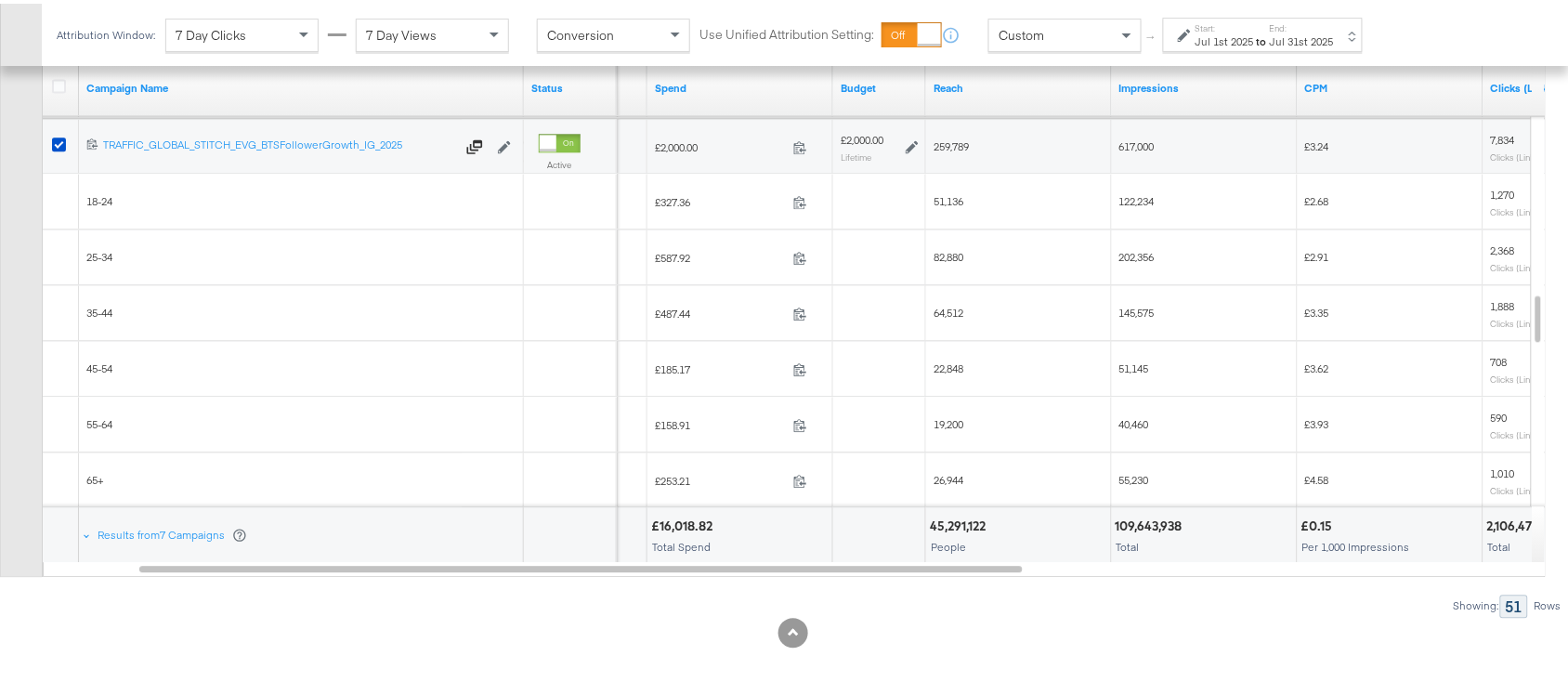 click on "82,880" at bounding box center (948, 253) 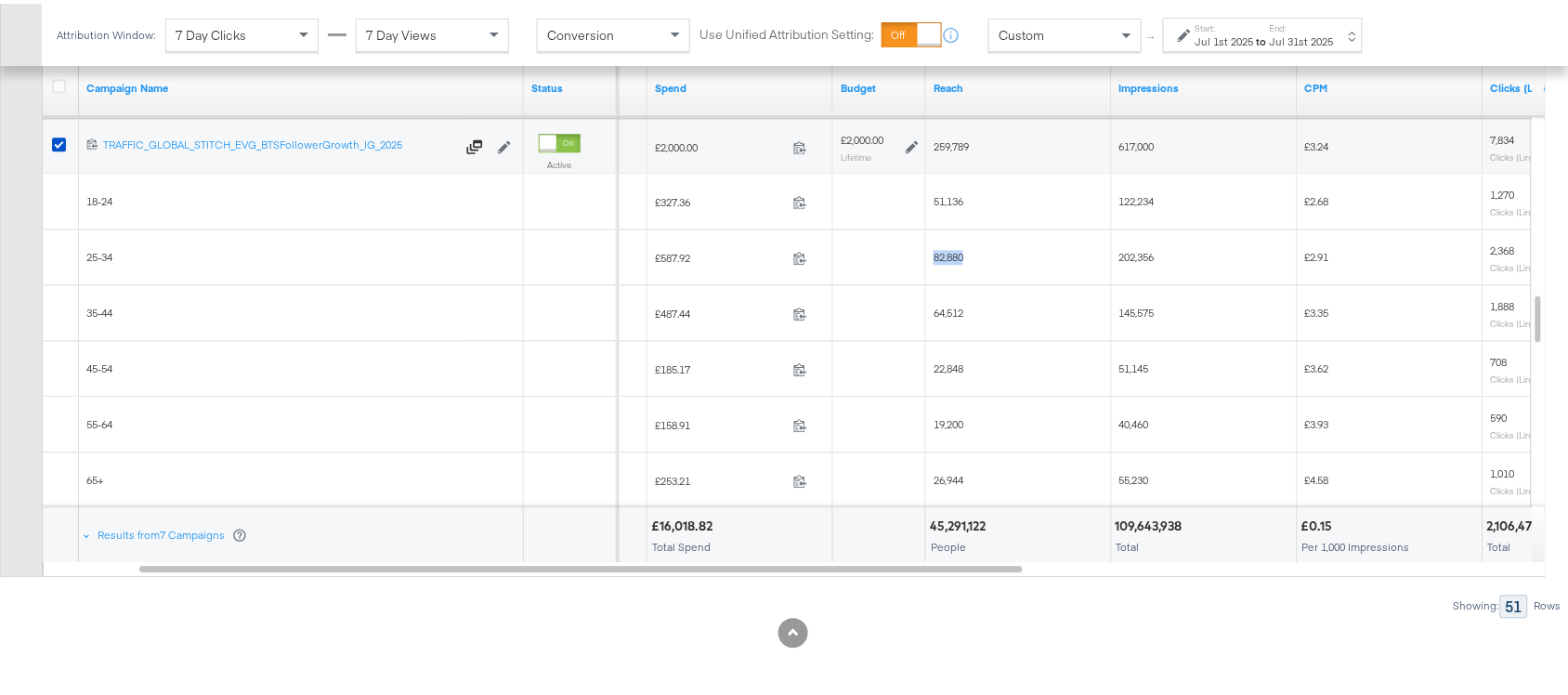 click on "82,880" at bounding box center (948, 253) 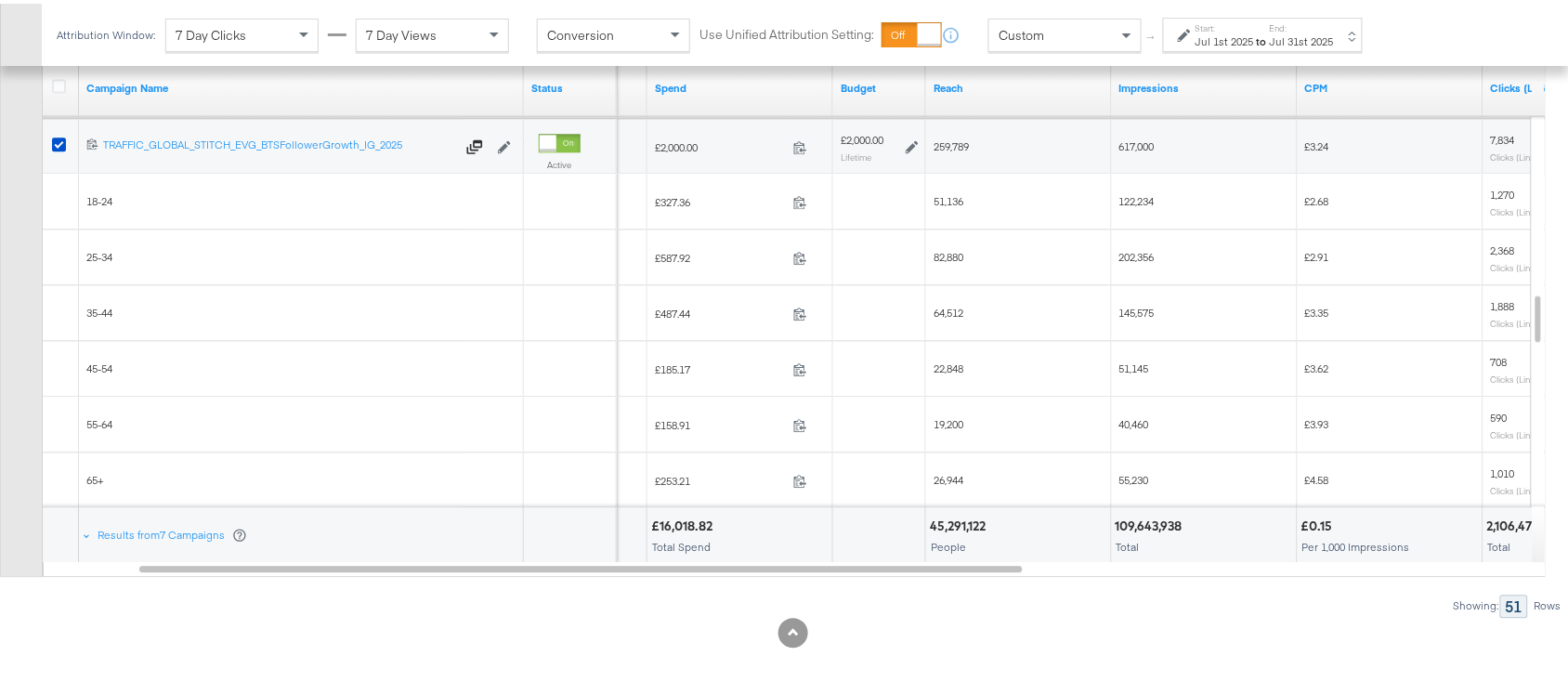 click on "64,512" at bounding box center (948, 308) 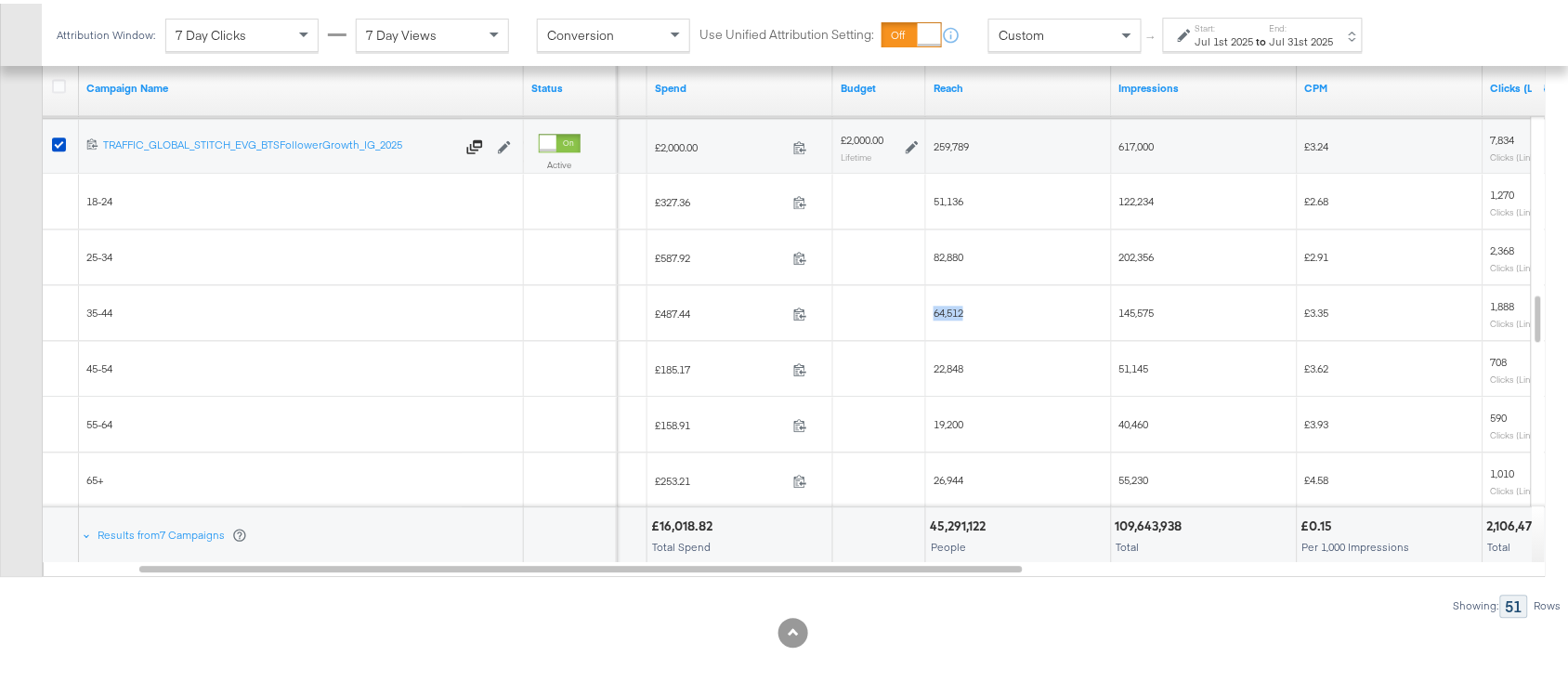 click on "64,512" at bounding box center [948, 308] 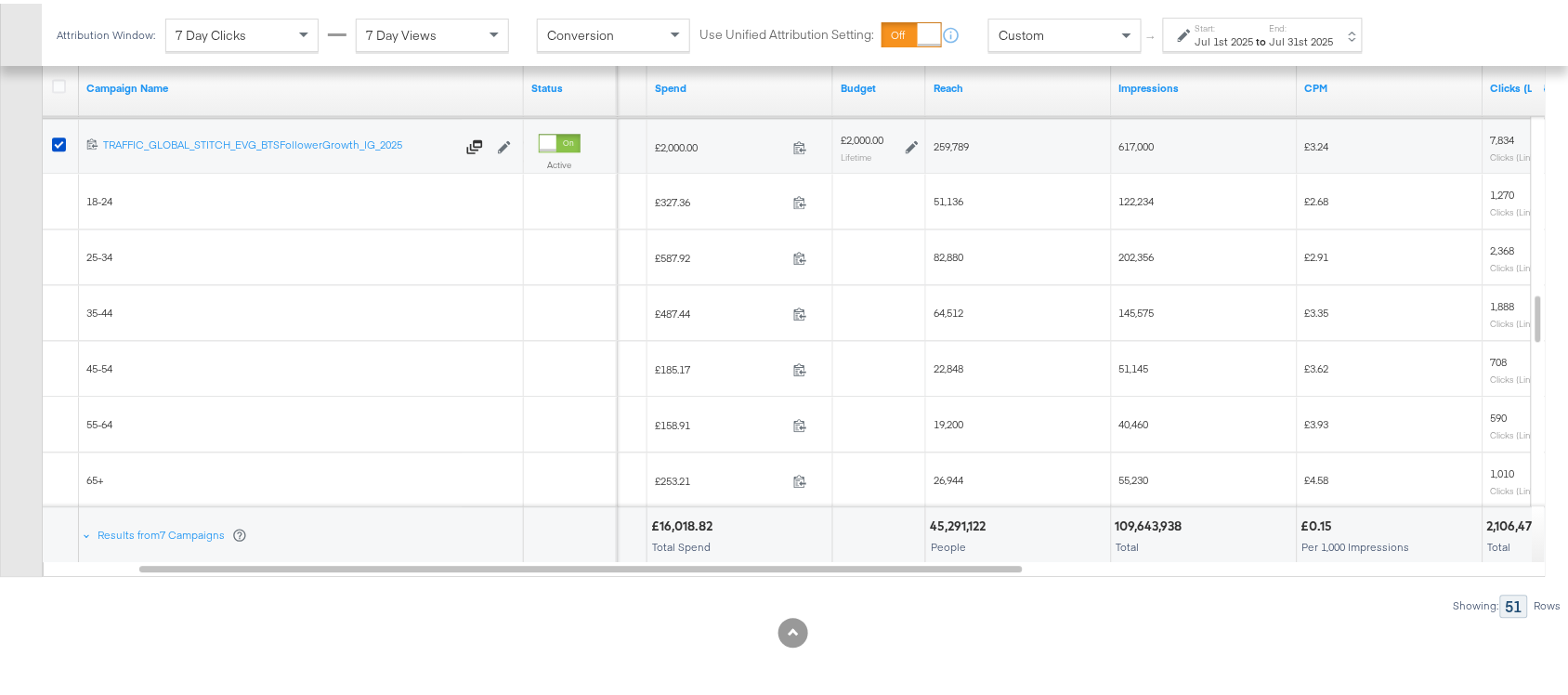 click on "22,848" at bounding box center [948, 364] 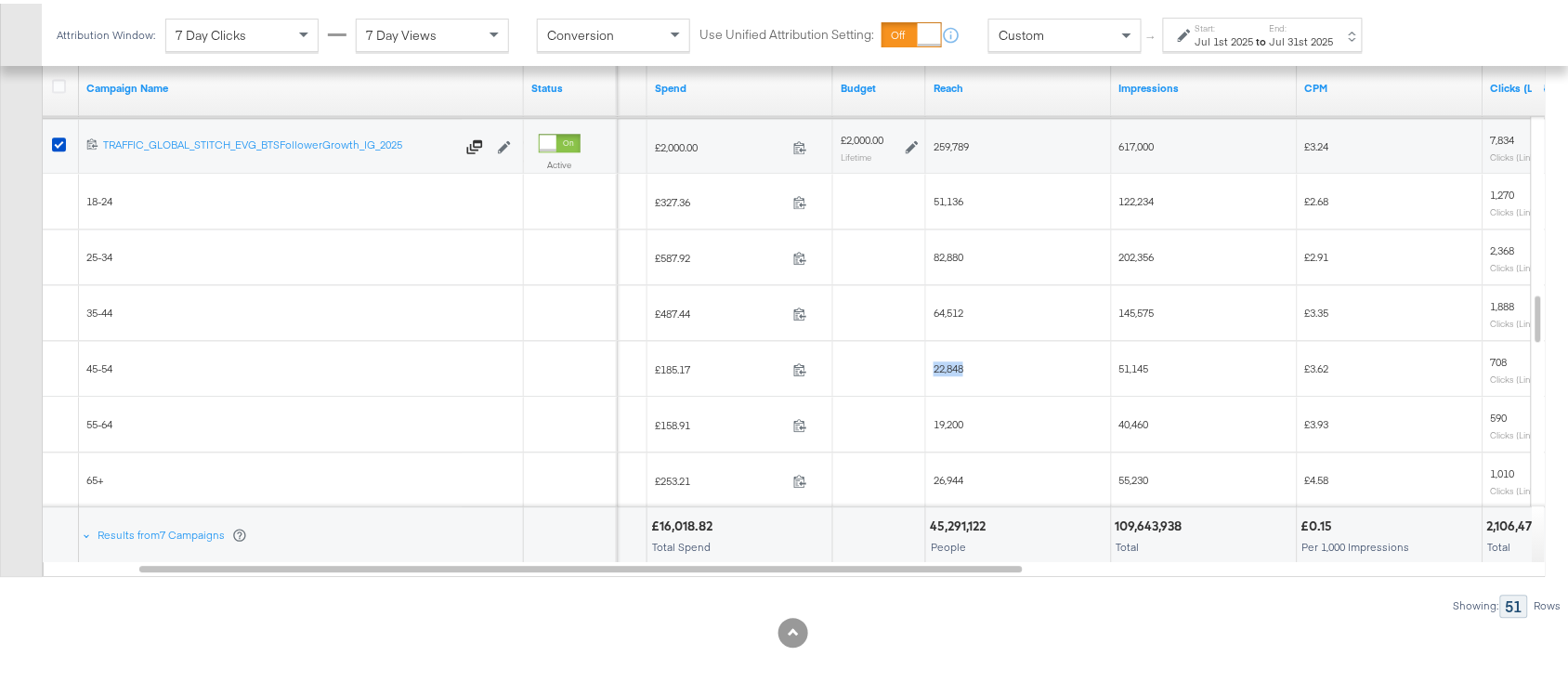 click on "22,848" at bounding box center [948, 364] 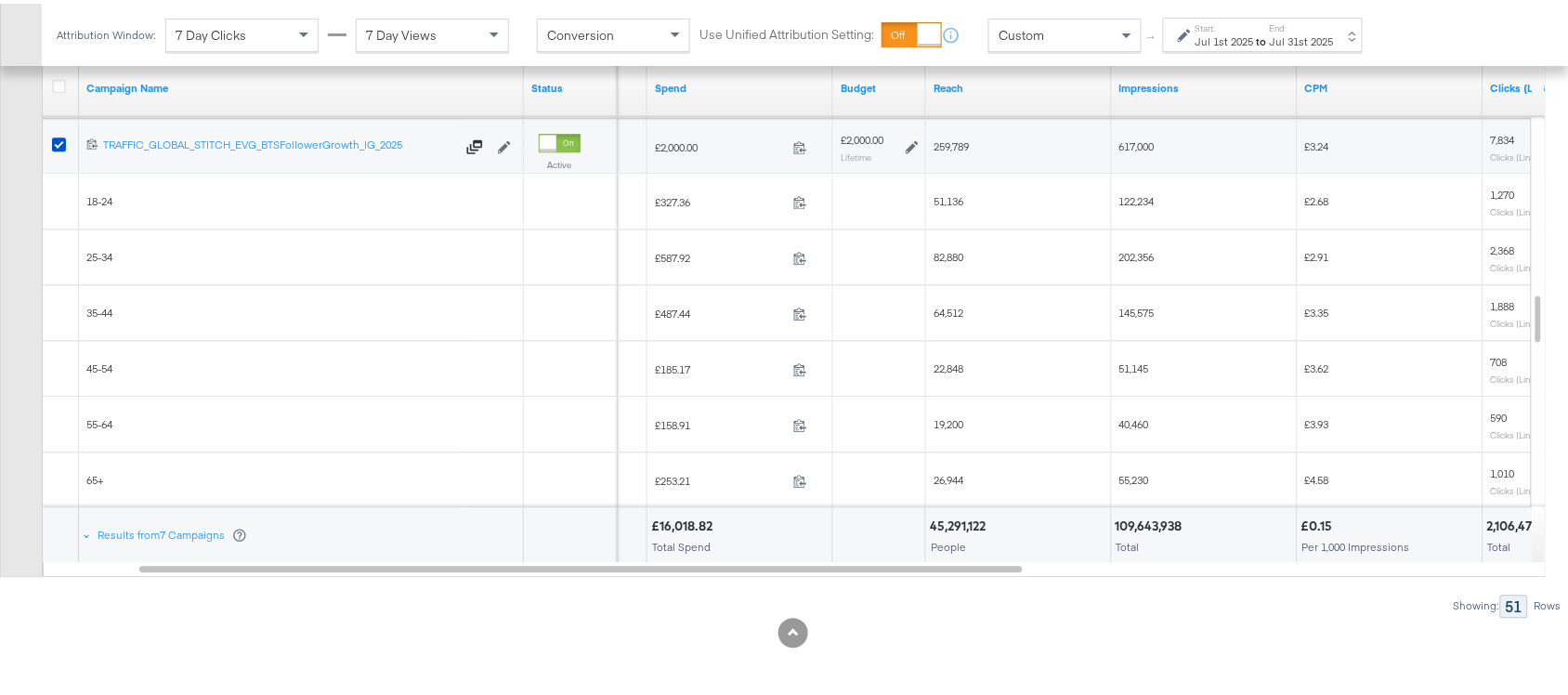 click on "19,200" at bounding box center [948, 420] 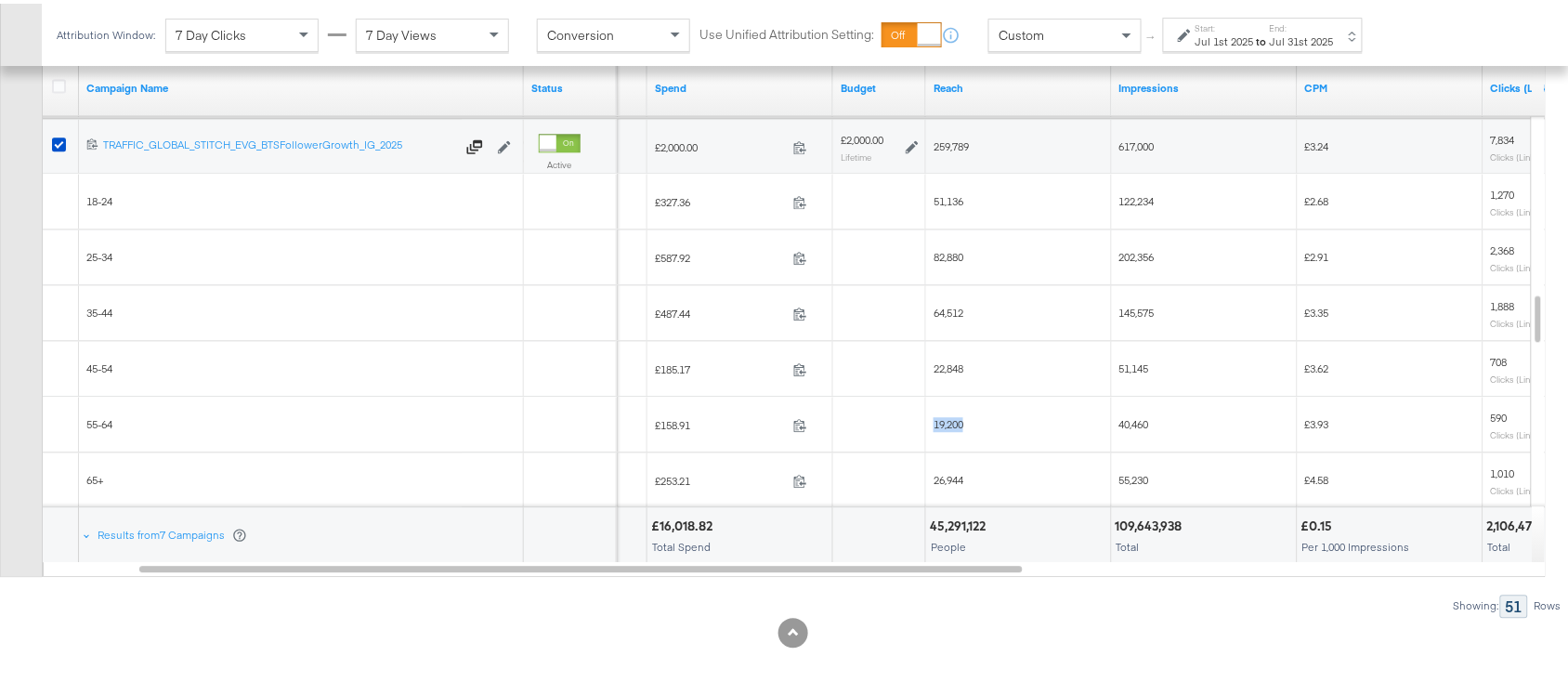 click on "19,200" at bounding box center (948, 420) 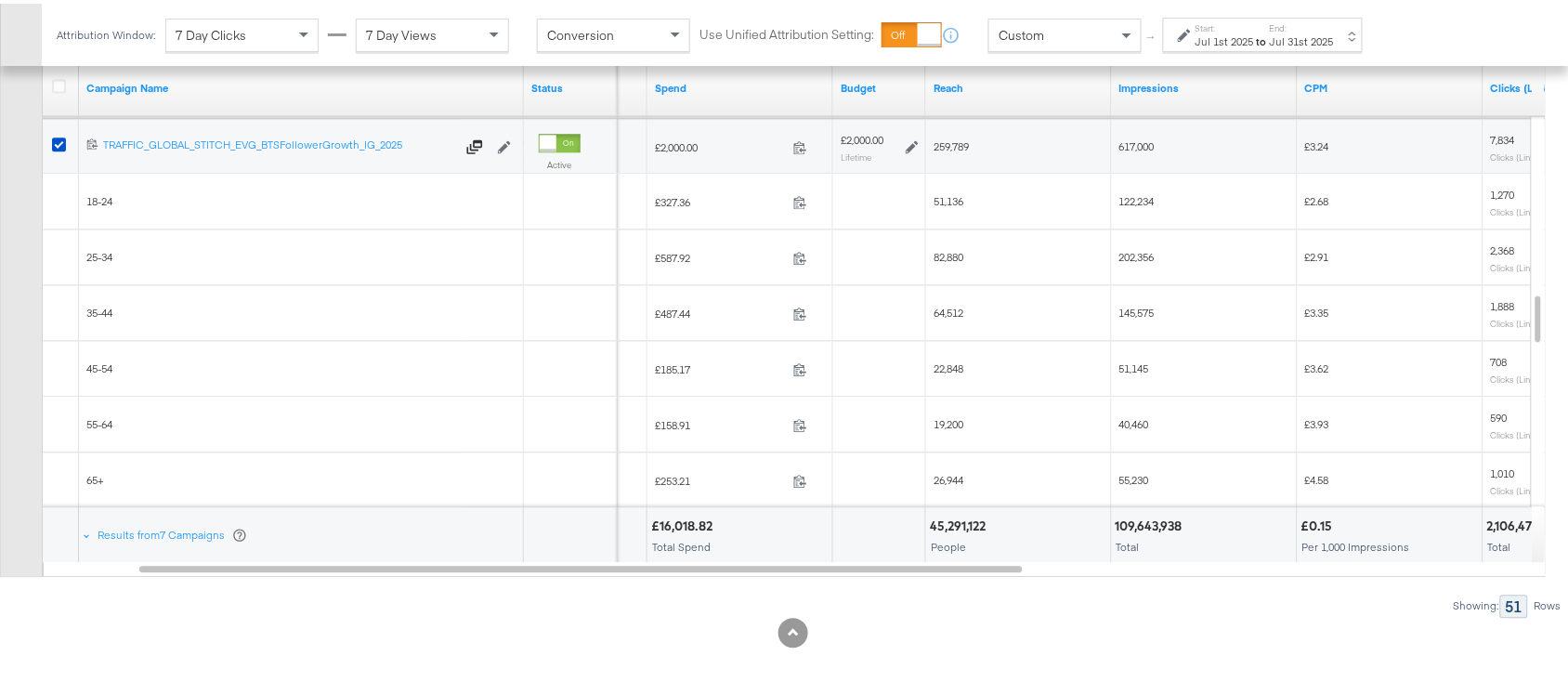 click on "26,944" at bounding box center [948, 476] 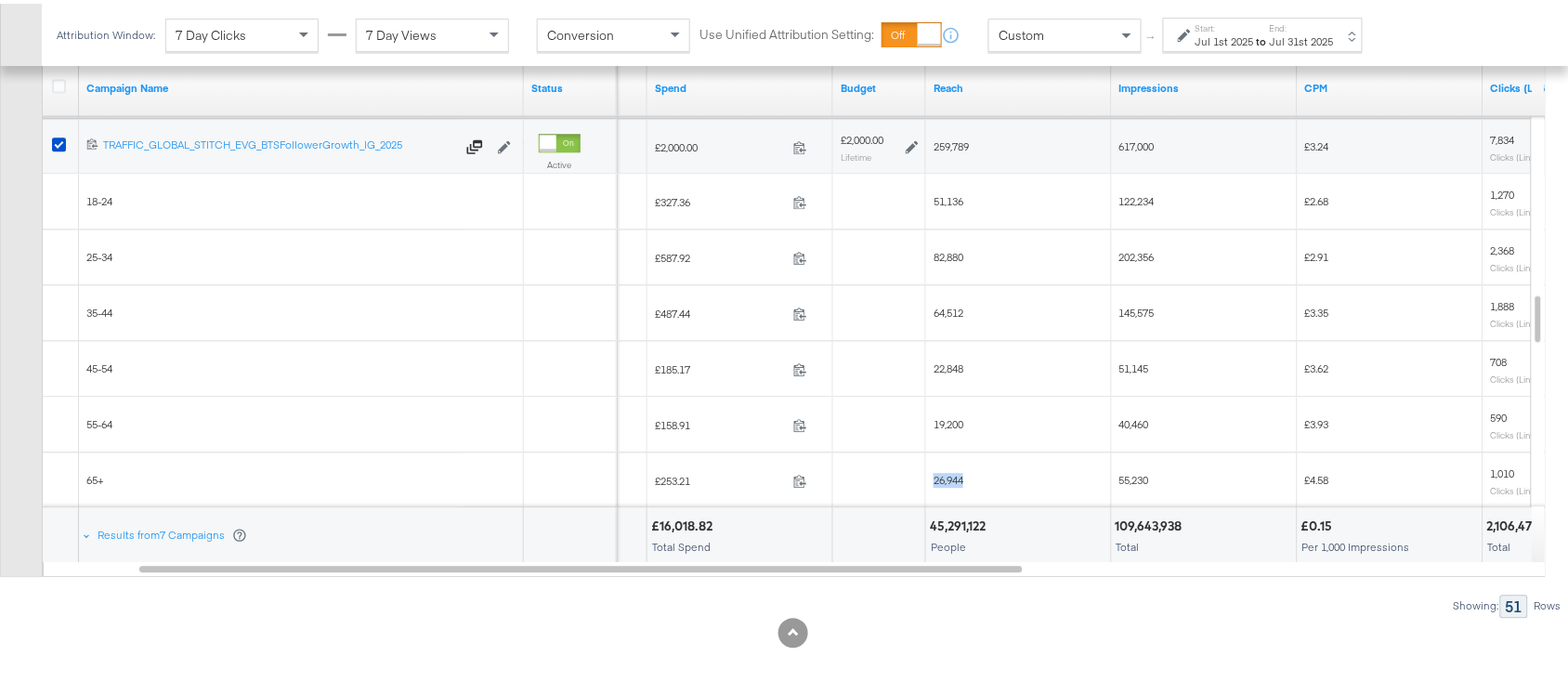 click on "26,944" at bounding box center [948, 476] 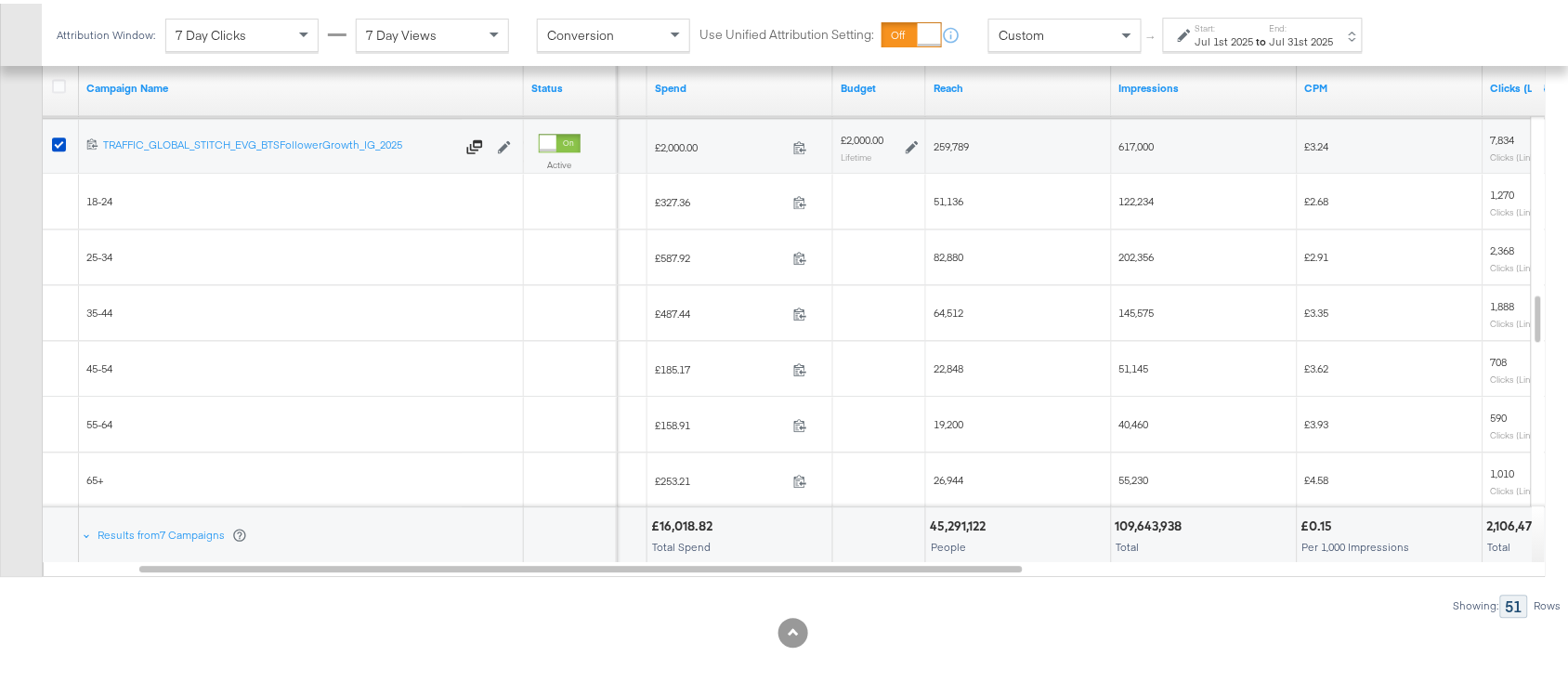 click on "122,234" at bounding box center (1137, 197) 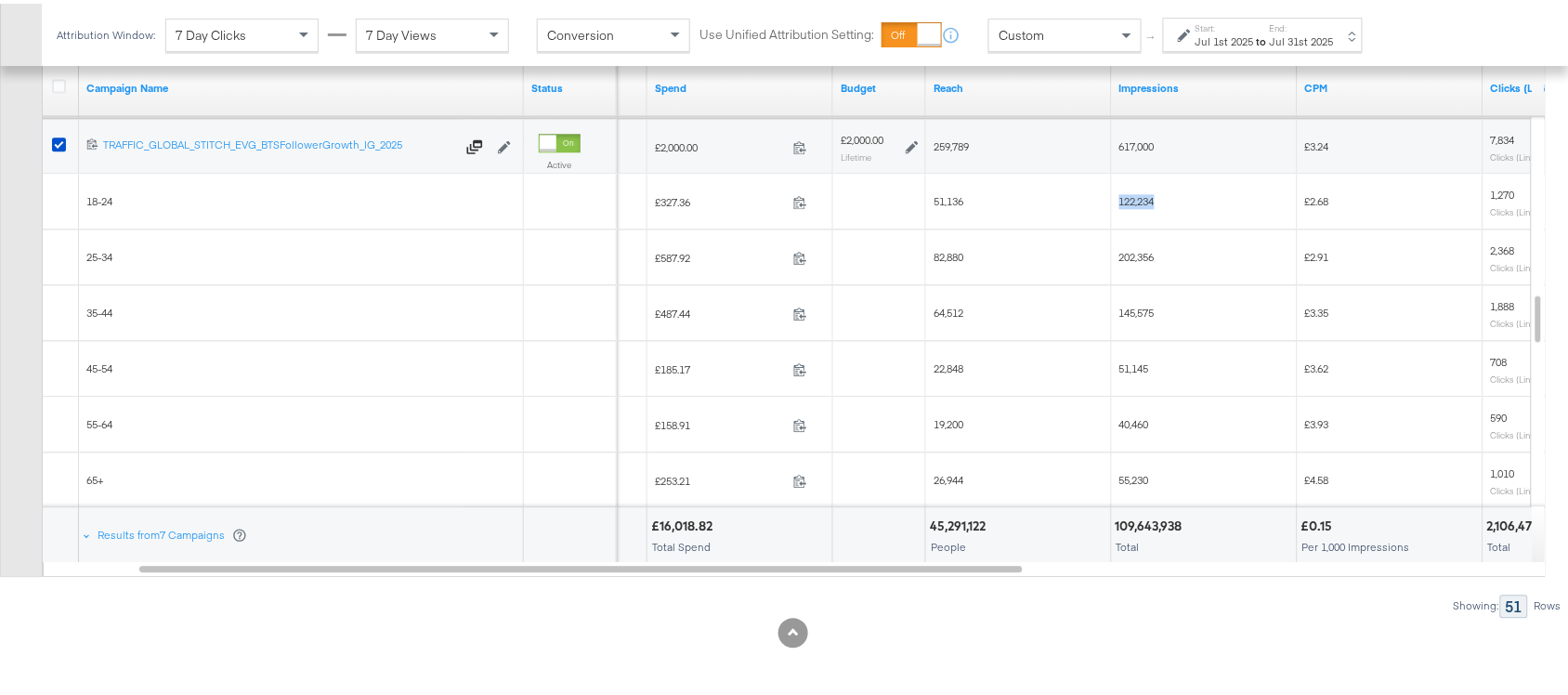 click on "122,234" at bounding box center (1137, 197) 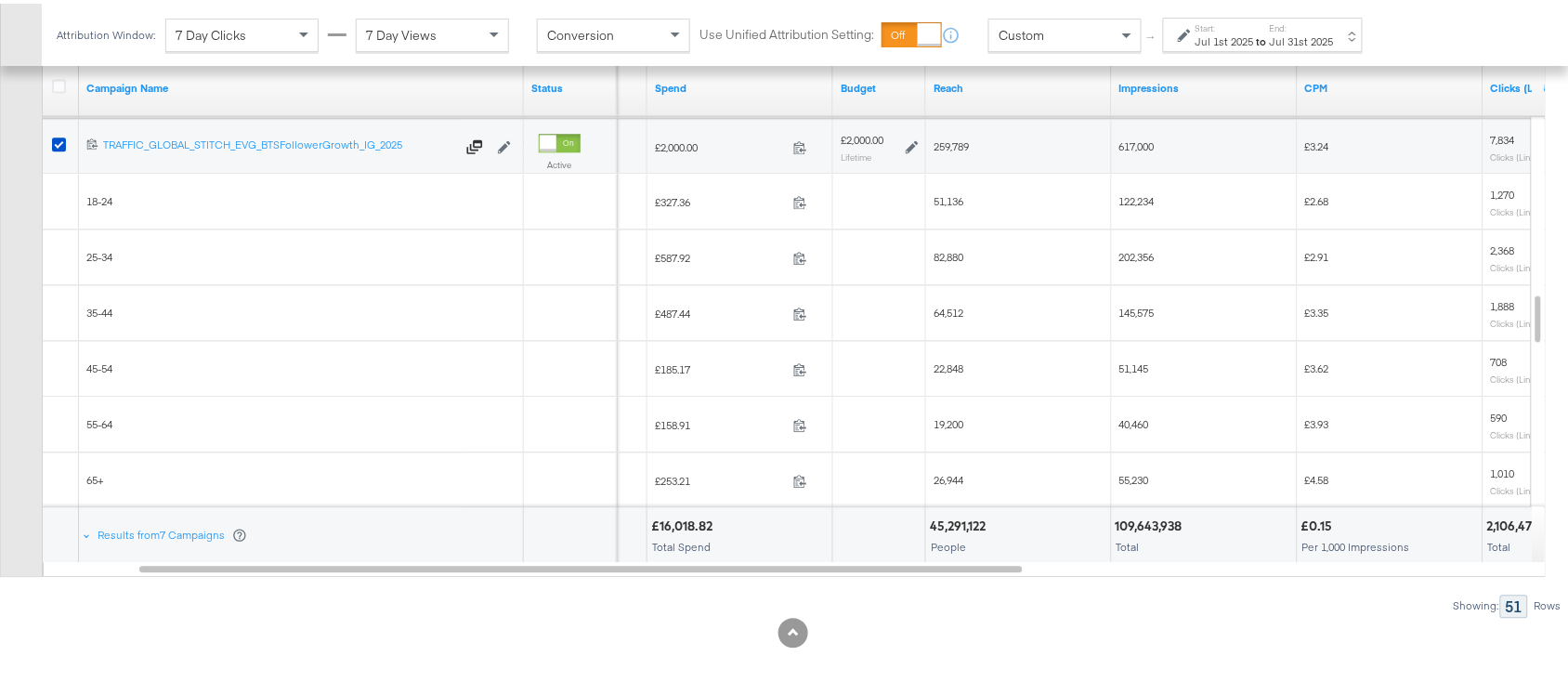 click on "202,356" at bounding box center (1137, 253) 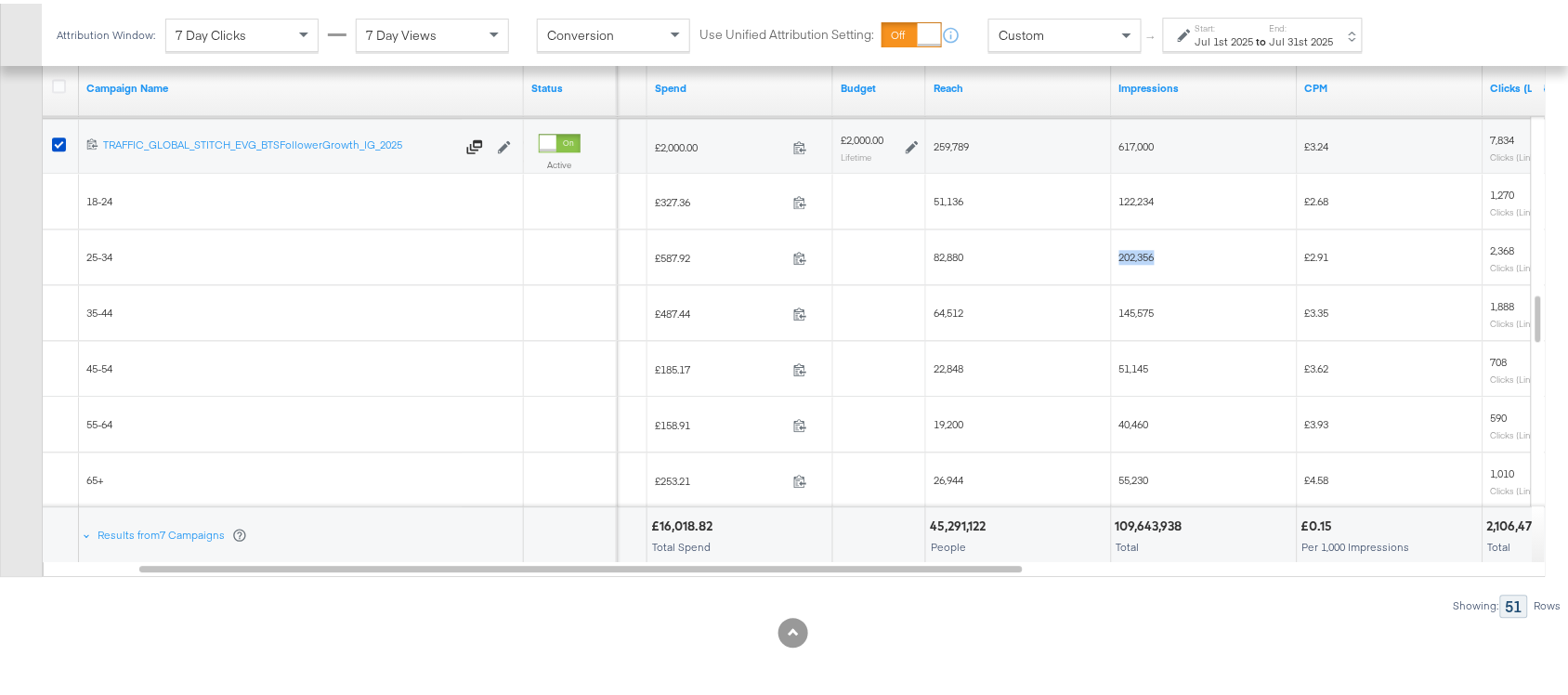 click on "202,356" at bounding box center (1137, 253) 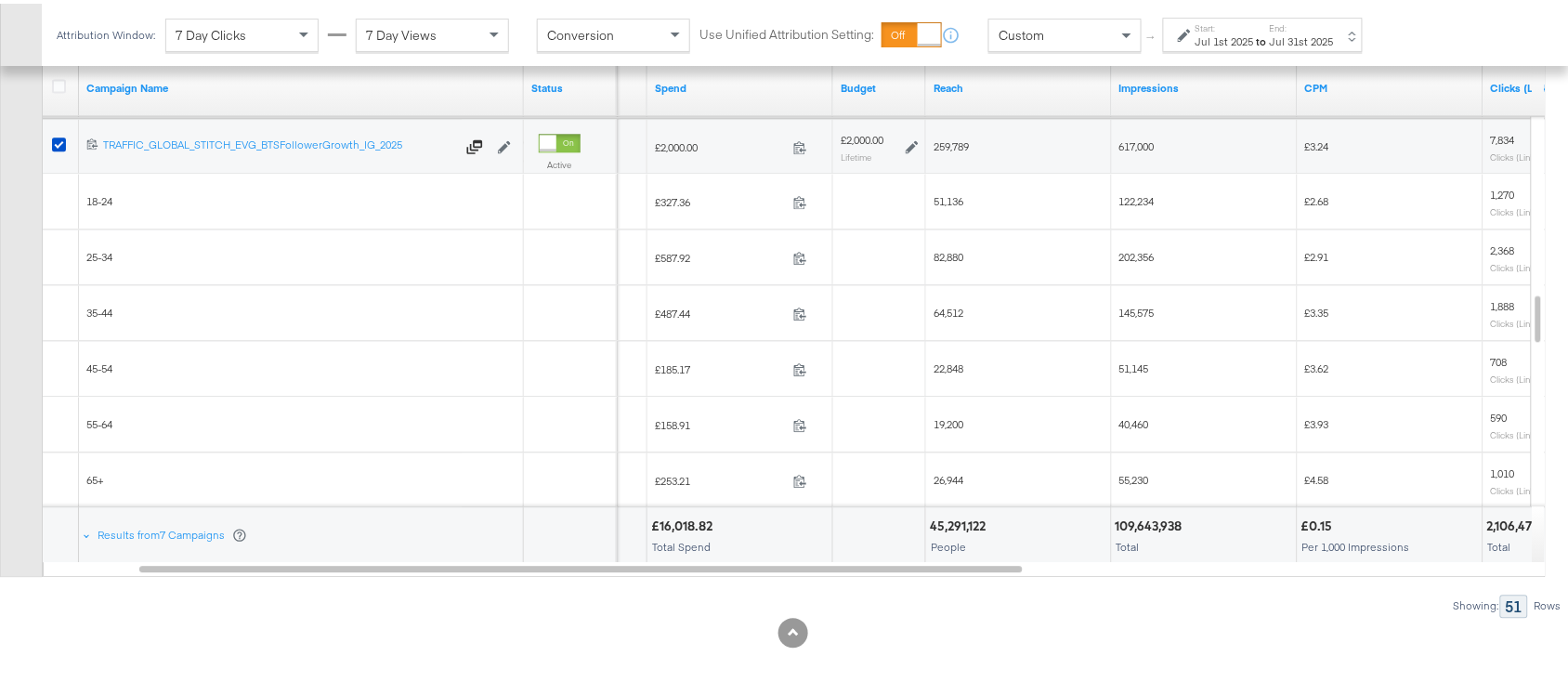 click on "145,575" at bounding box center (1137, 308) 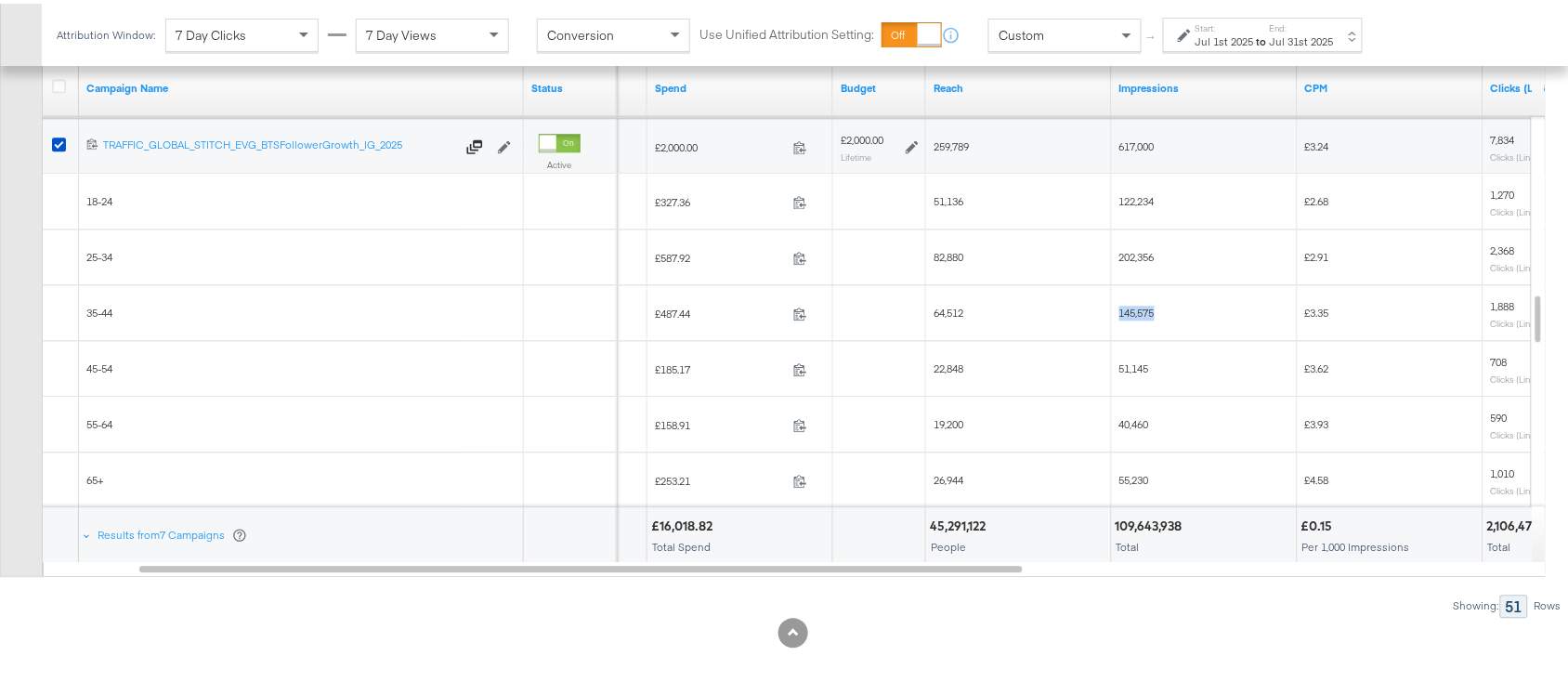 click on "145,575" at bounding box center (1137, 308) 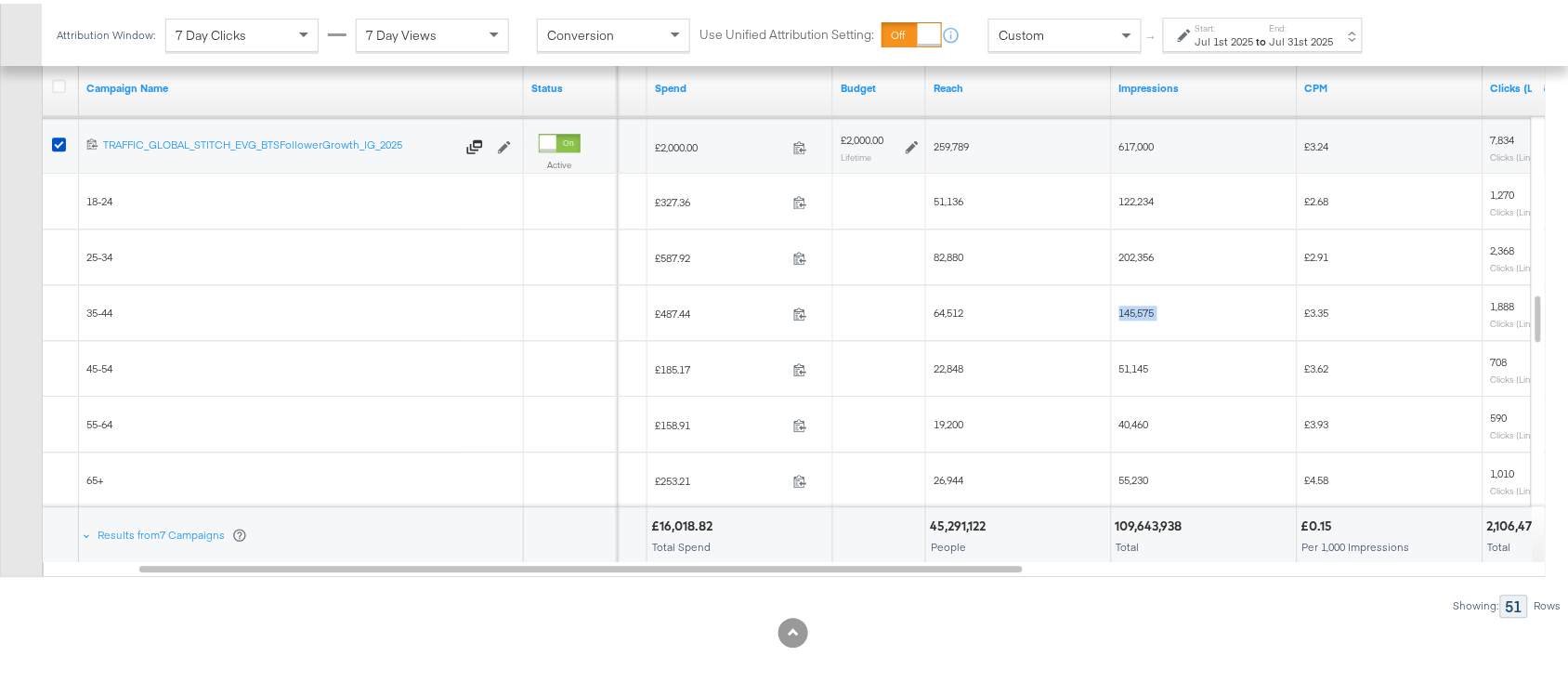 click on "145,575" at bounding box center (1137, 308) 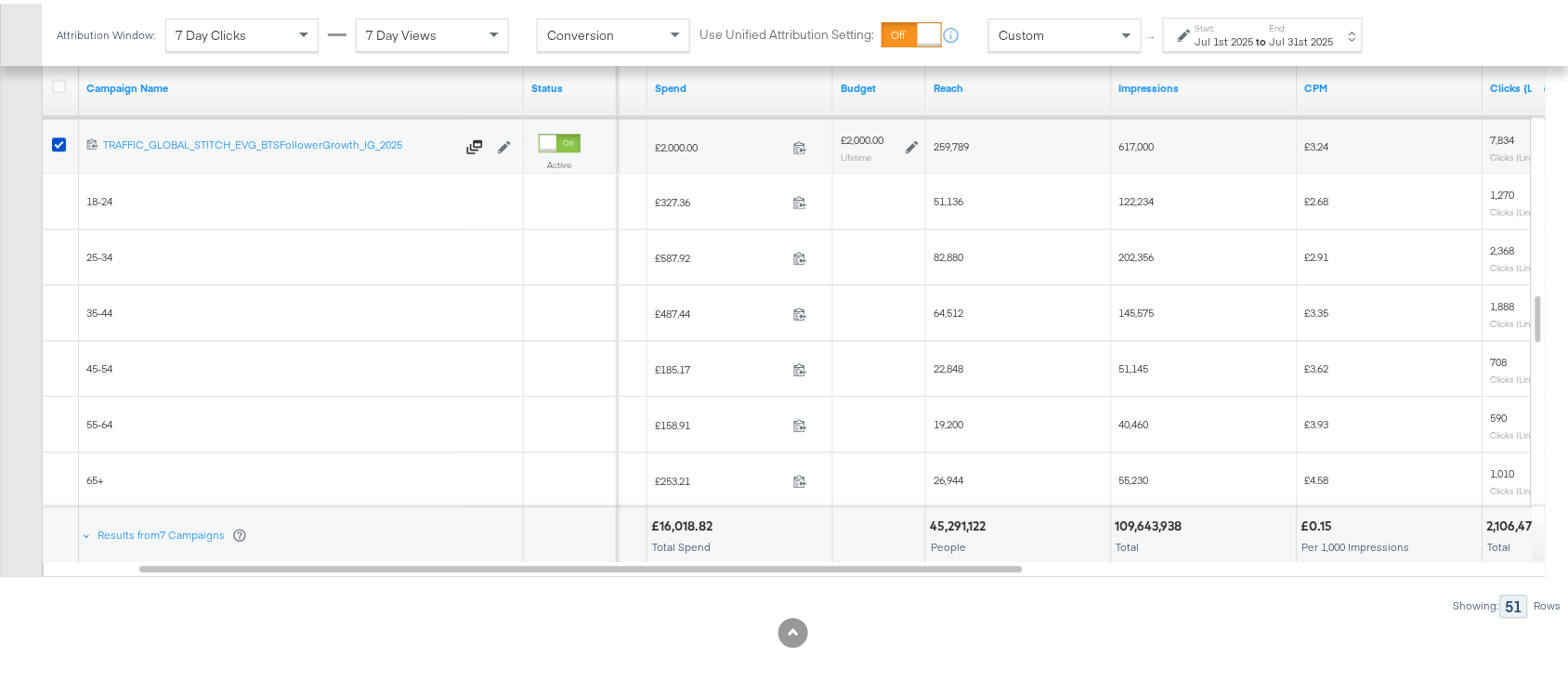 click on "51,145" at bounding box center [1134, 364] 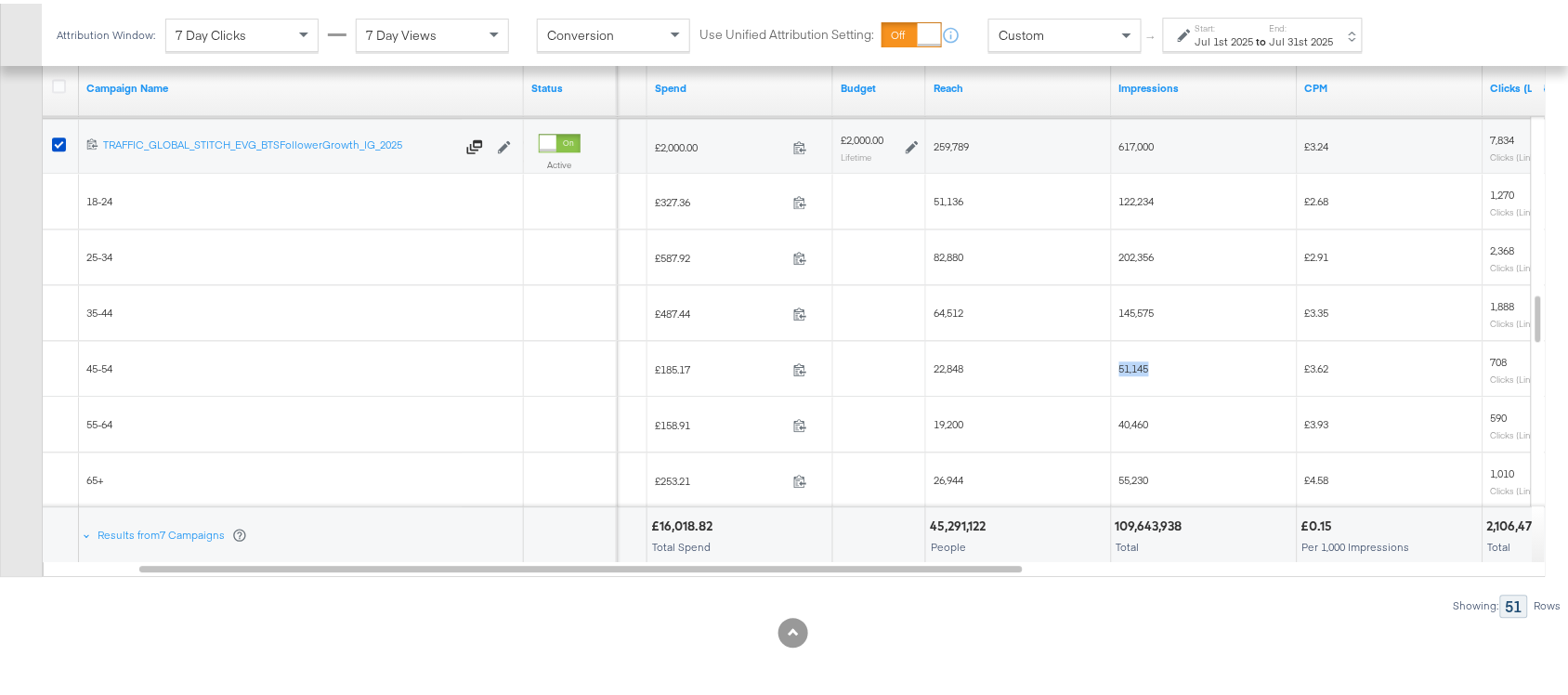 click on "51,145" at bounding box center (1134, 364) 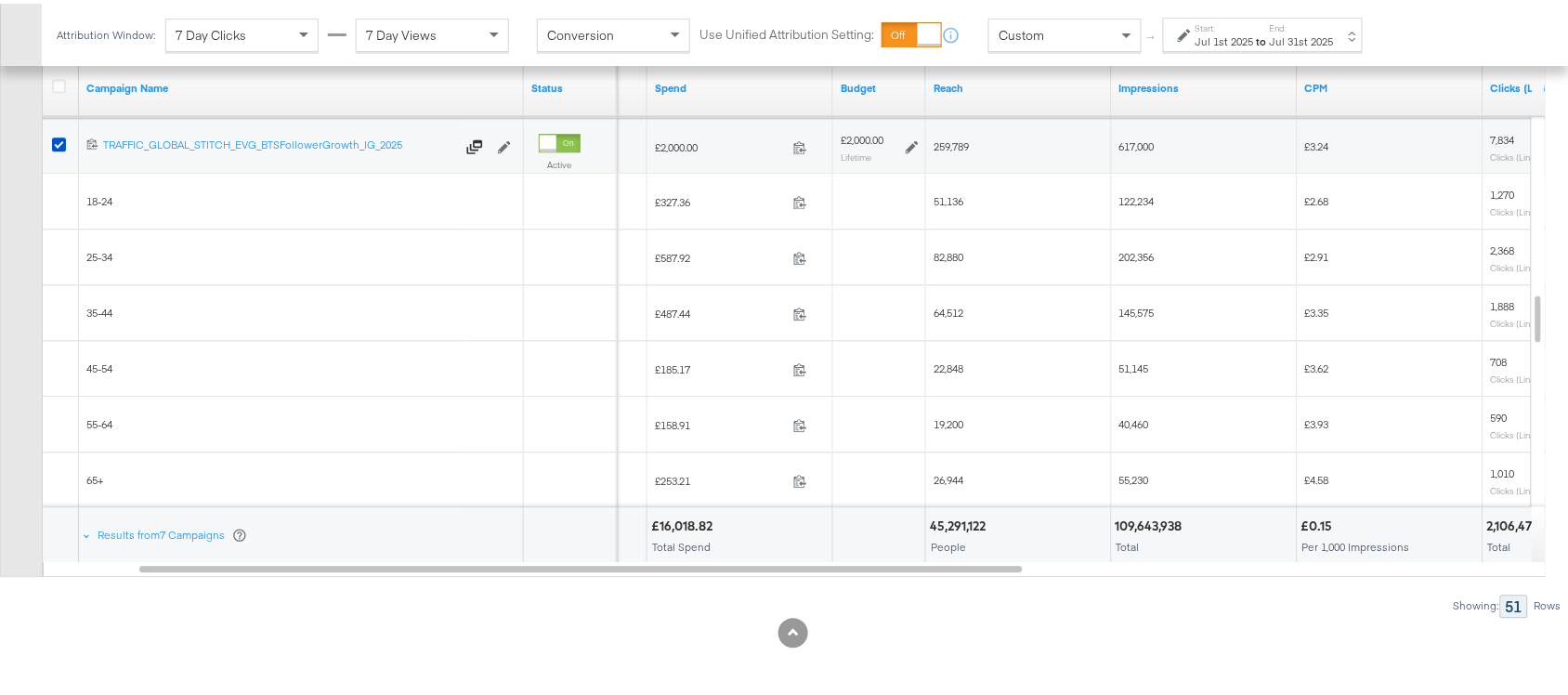 click on "40,460" at bounding box center (1134, 420) 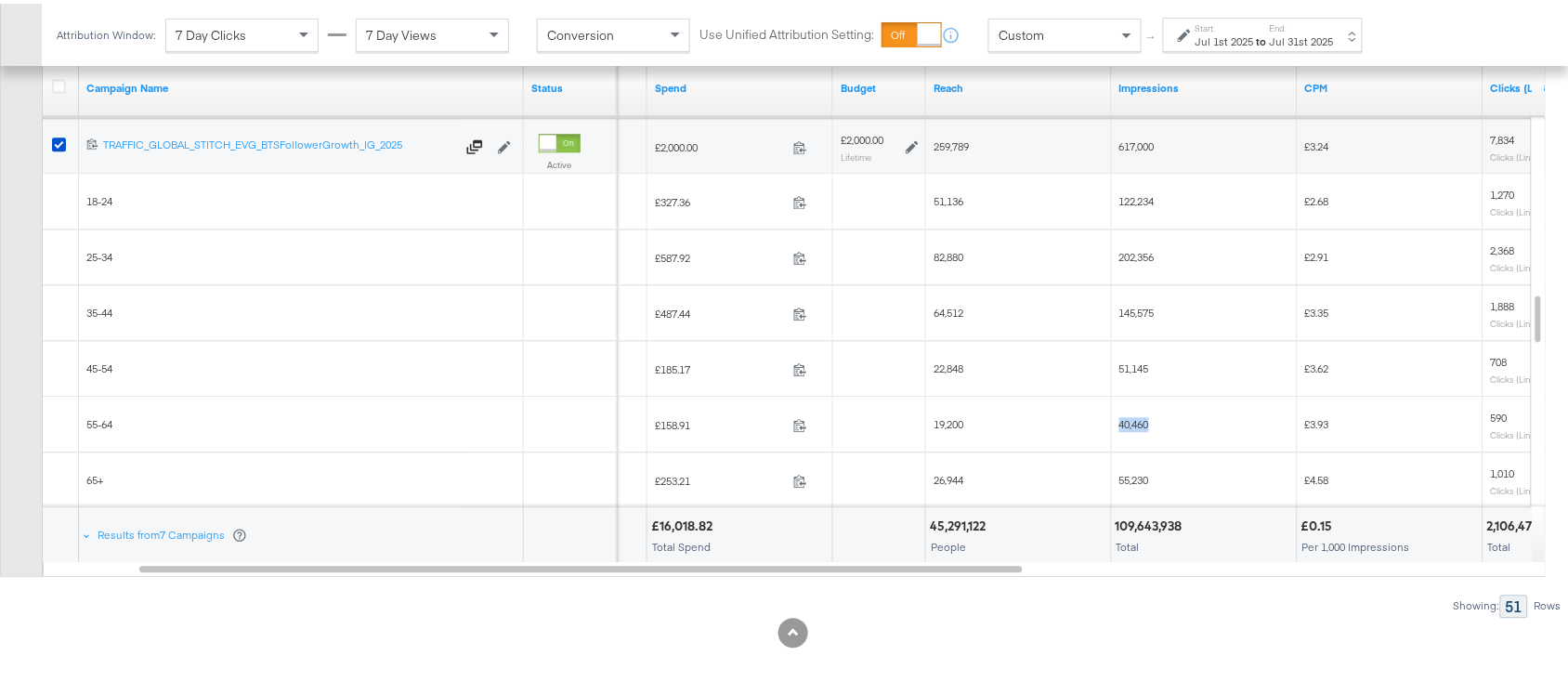 click on "40,460" at bounding box center [1134, 420] 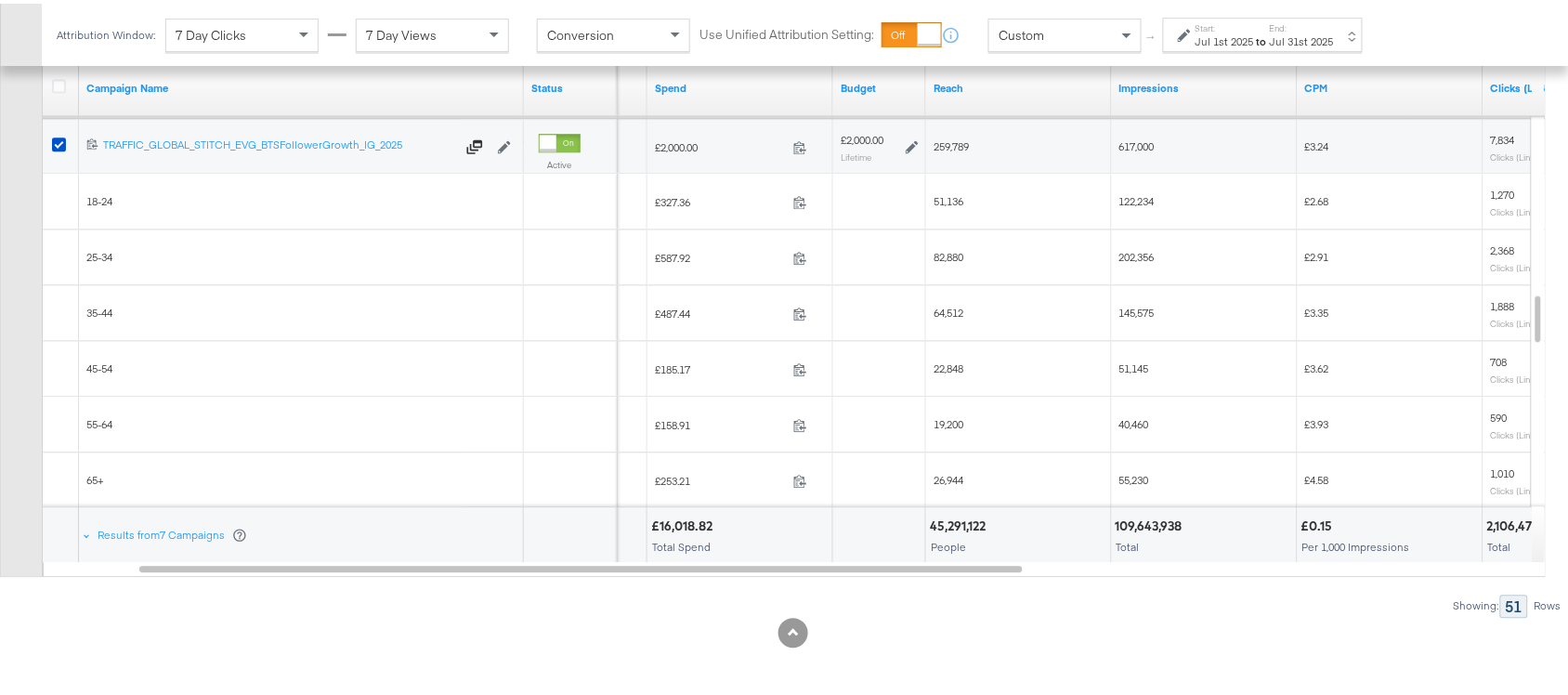 click on "55,230" at bounding box center [1134, 476] 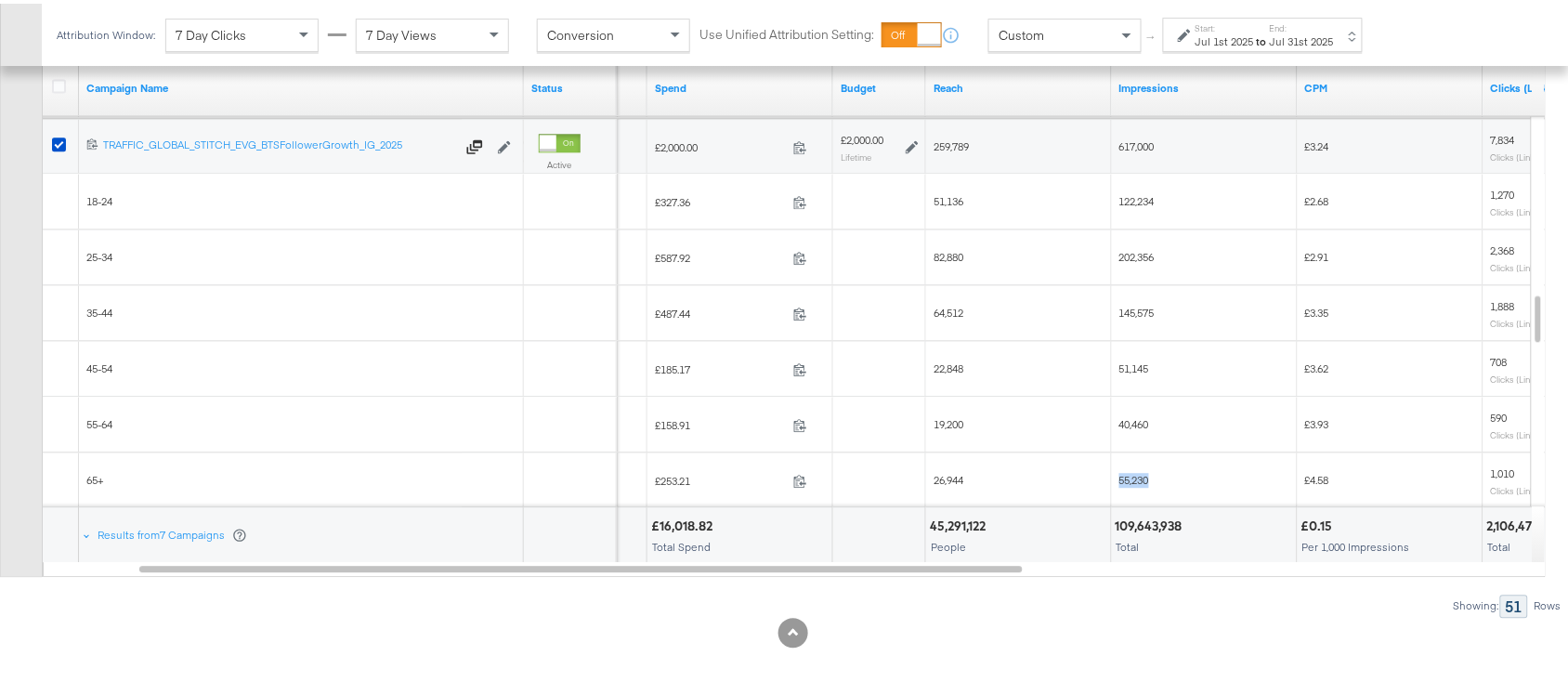 click on "55,230" at bounding box center (1134, 476) 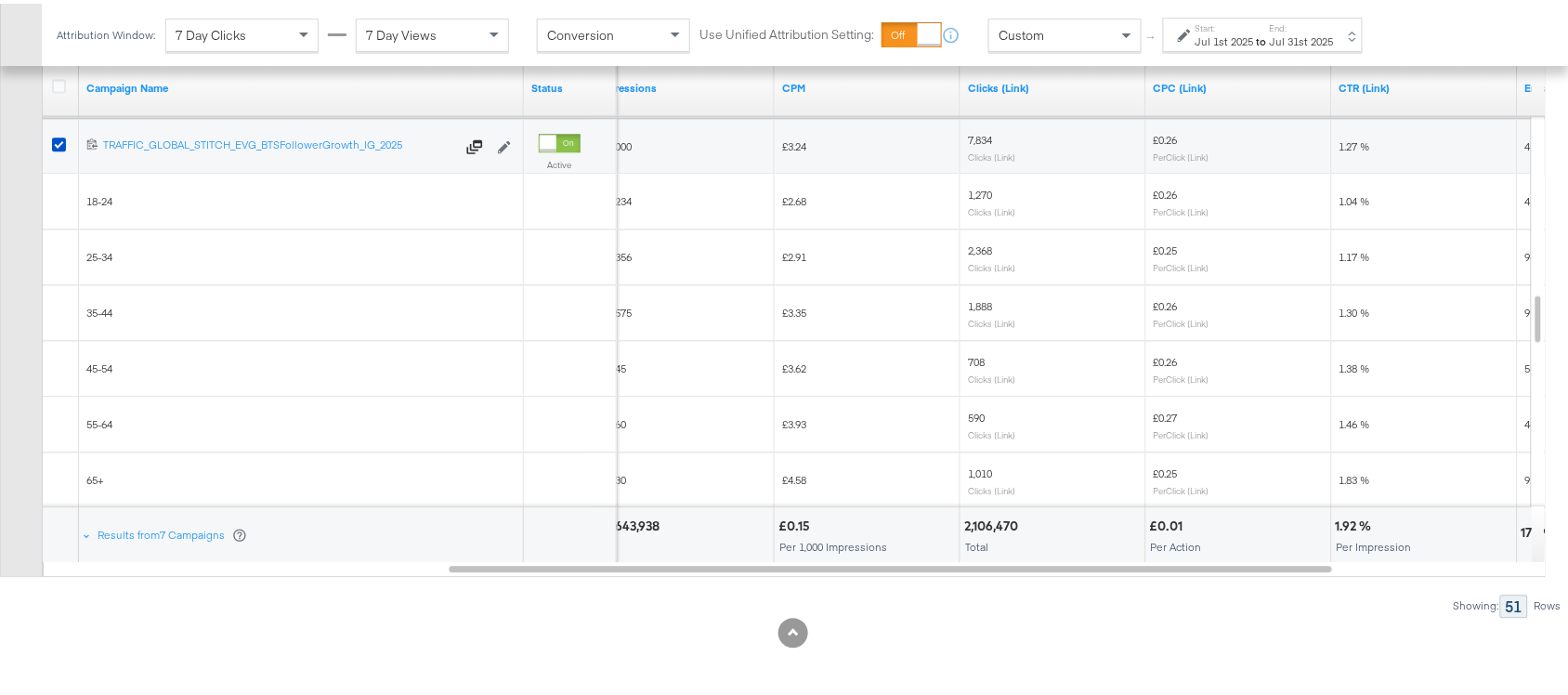 click on "1,270" at bounding box center (980, 190) 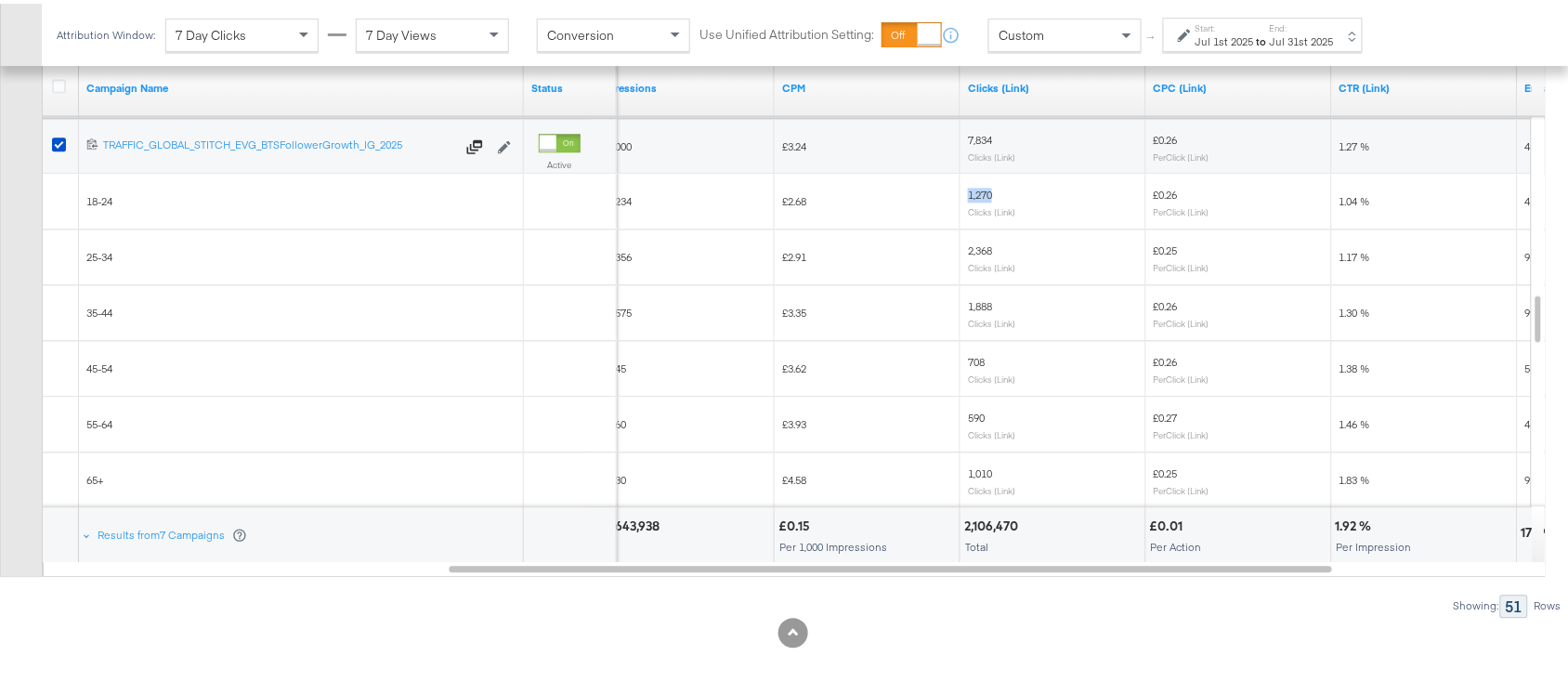 click on "1,270" at bounding box center [980, 190] 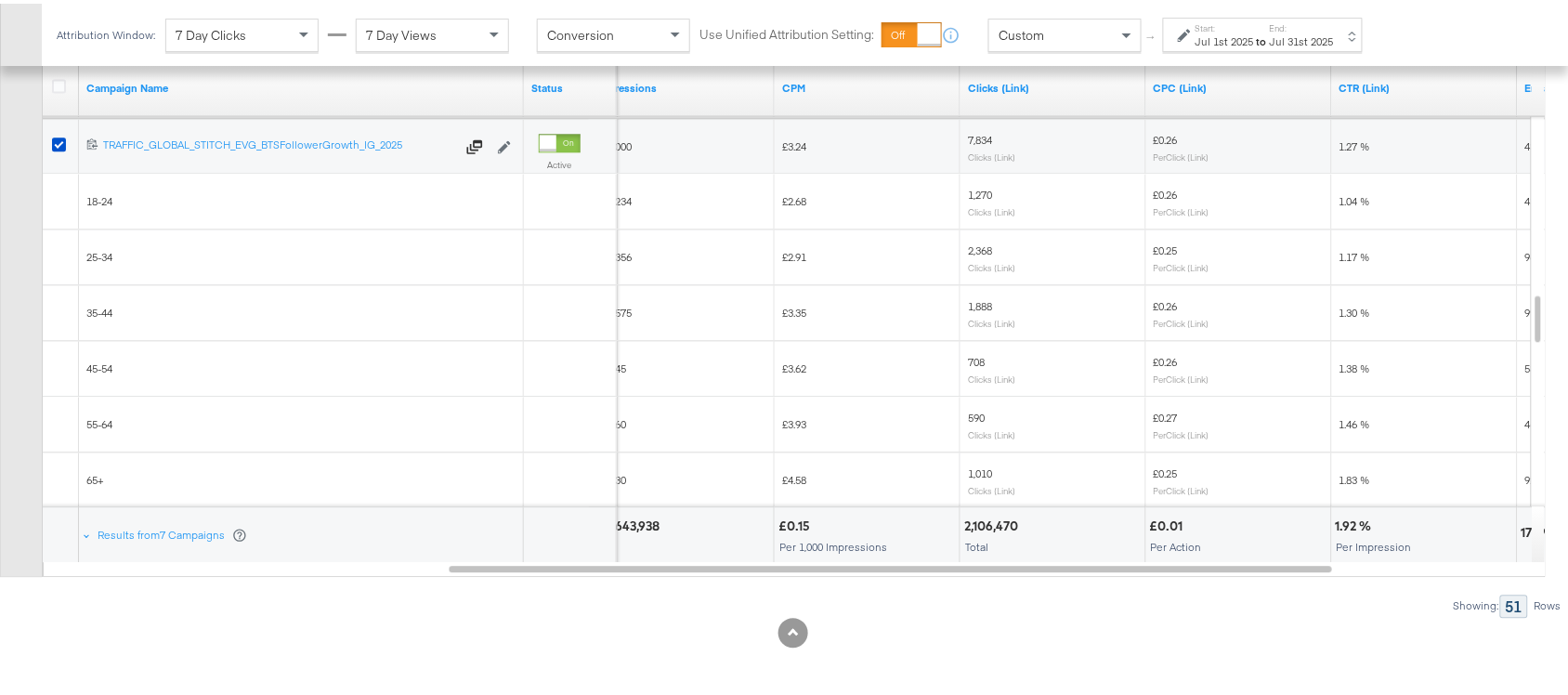 click on "2,368 Clicks (Link)" at bounding box center (1053, 254) 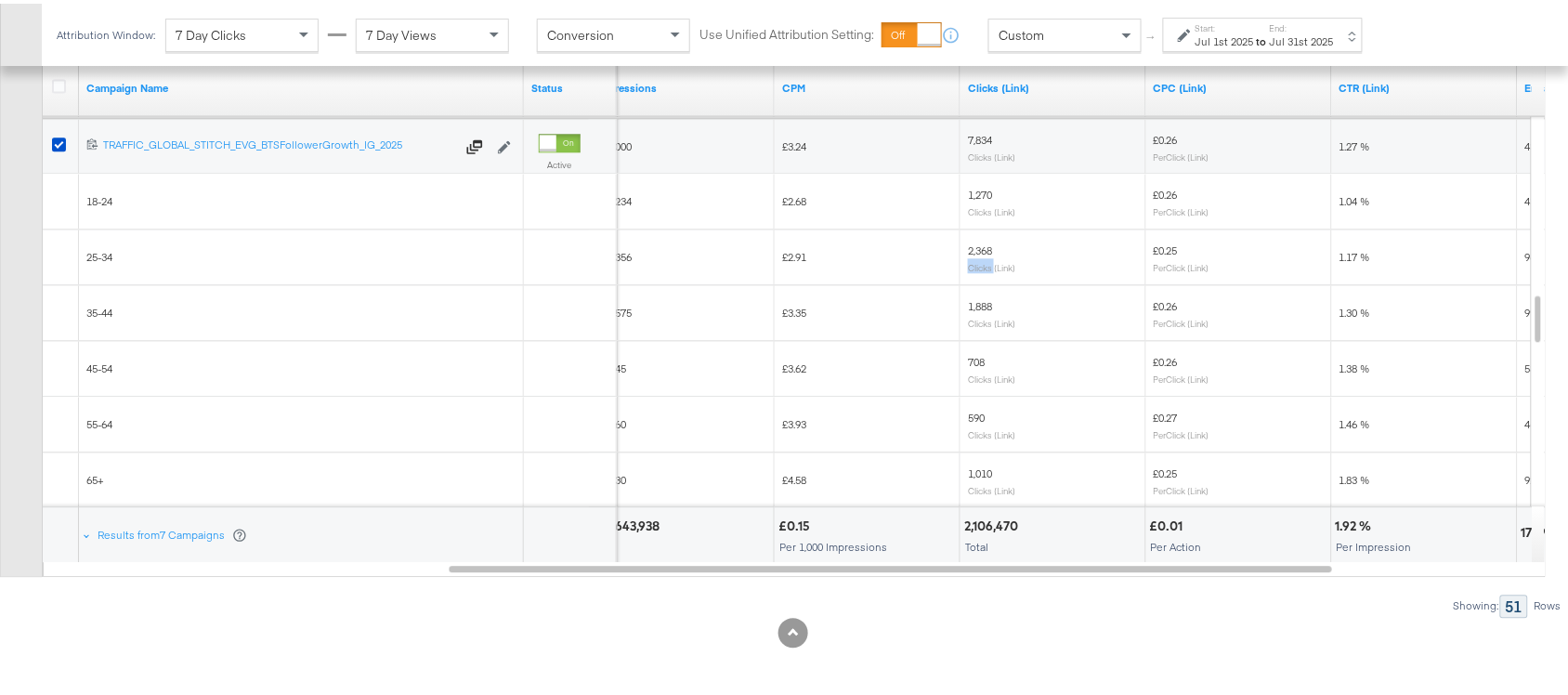 click on "2,368 Clicks (Link)" at bounding box center [1053, 254] 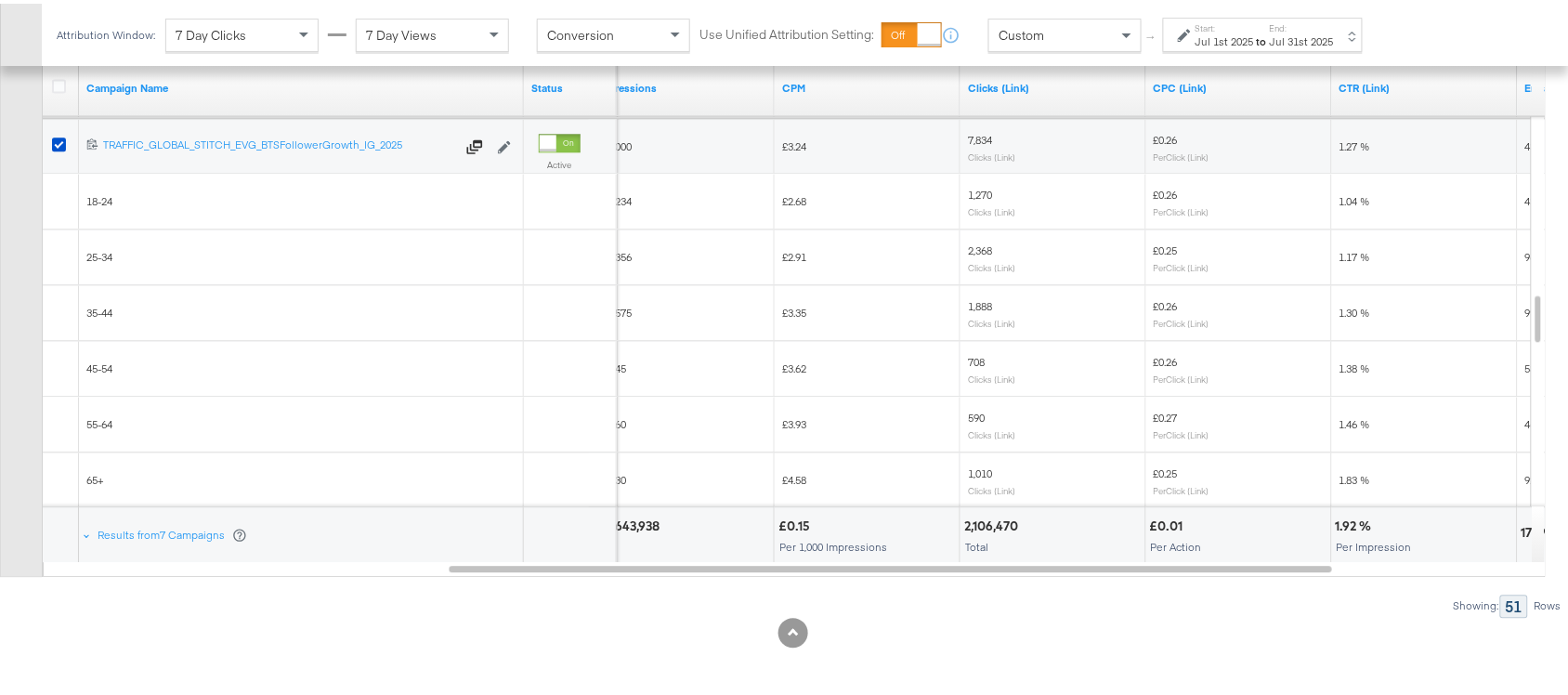 click on "2,368" at bounding box center (980, 246) 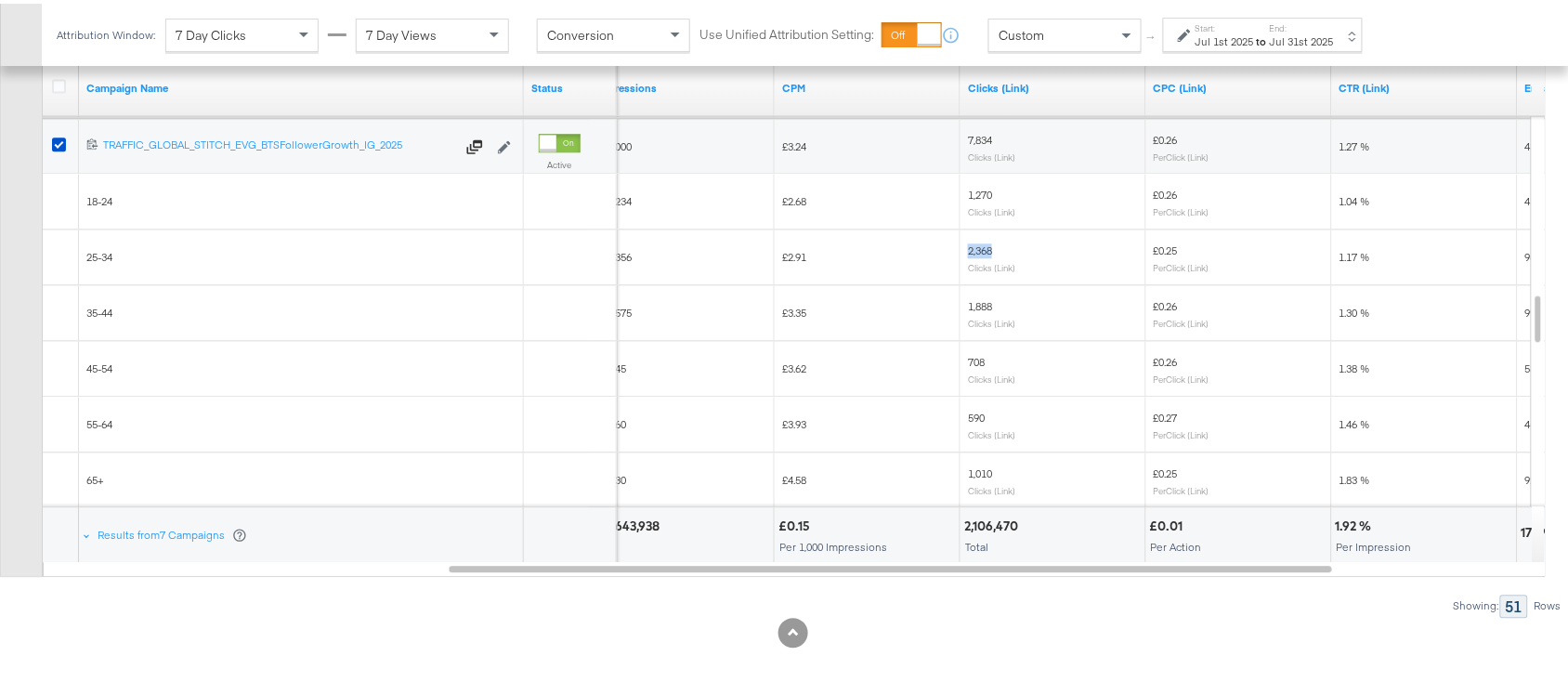 click on "2,368" at bounding box center [980, 246] 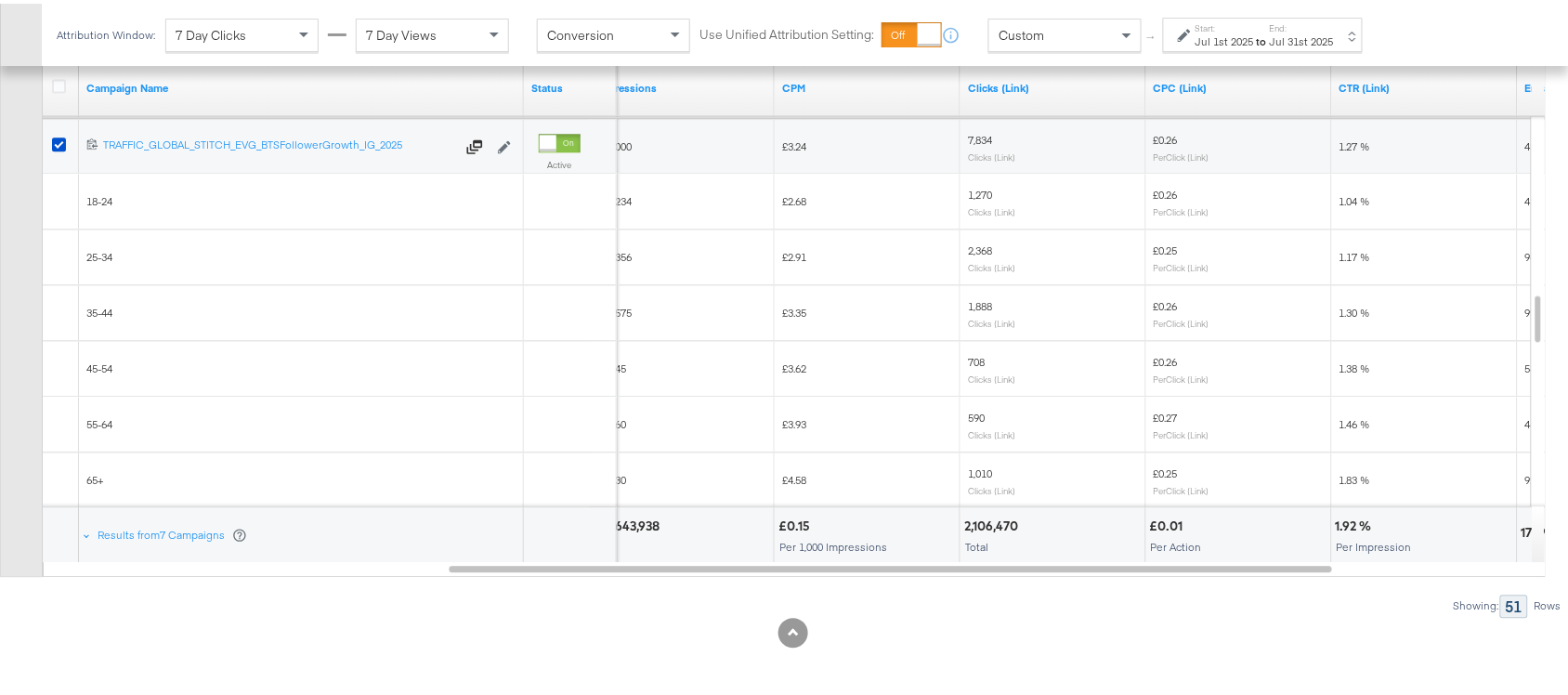 click on "1,888" at bounding box center [980, 302] 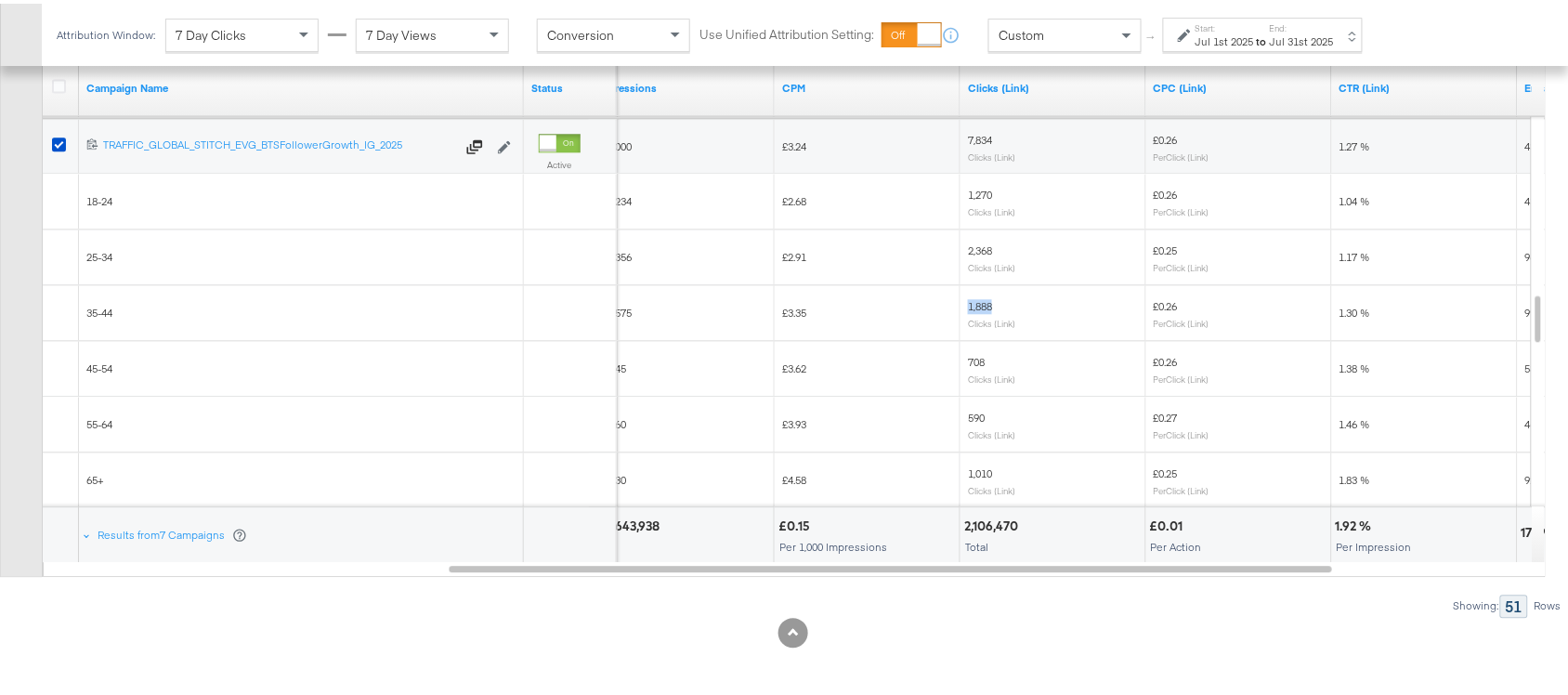 click on "1,888" at bounding box center (980, 302) 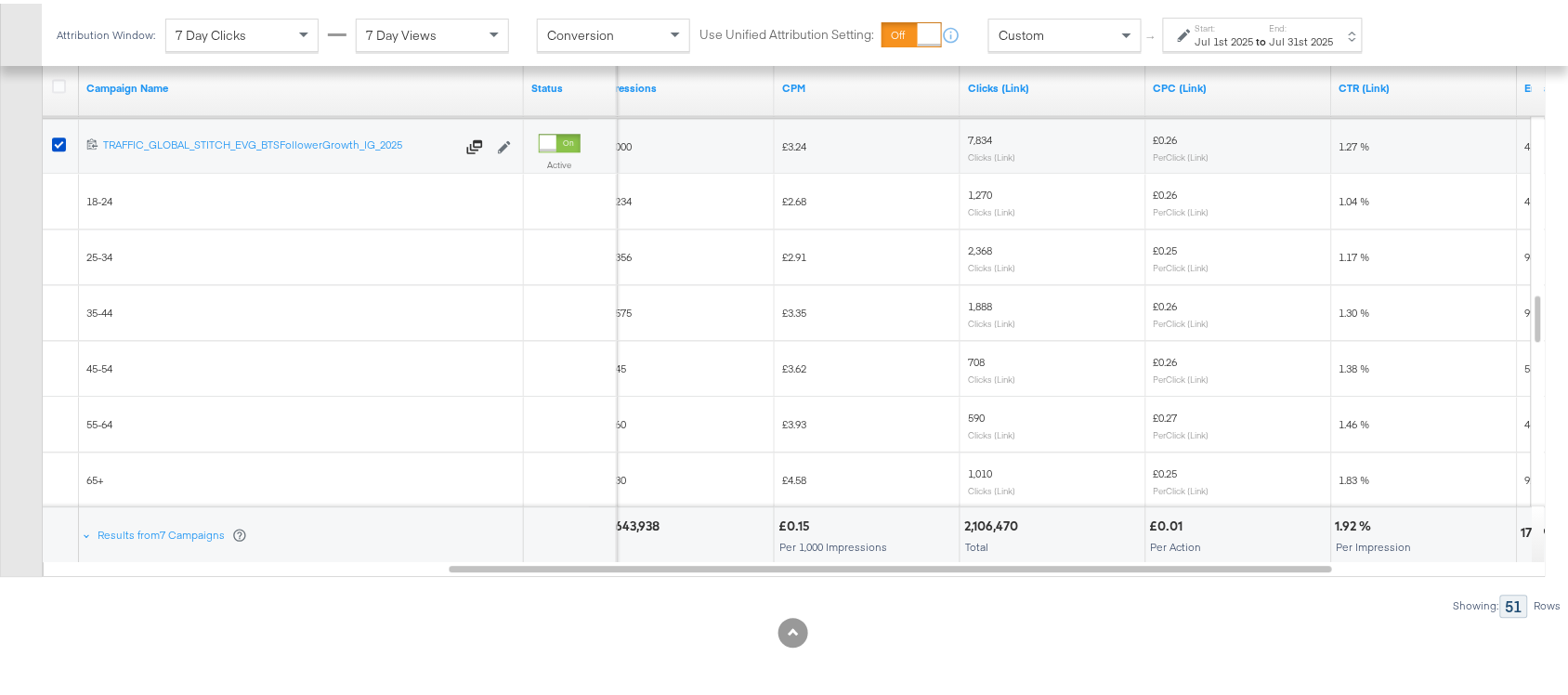 click on "708" at bounding box center (976, 358) 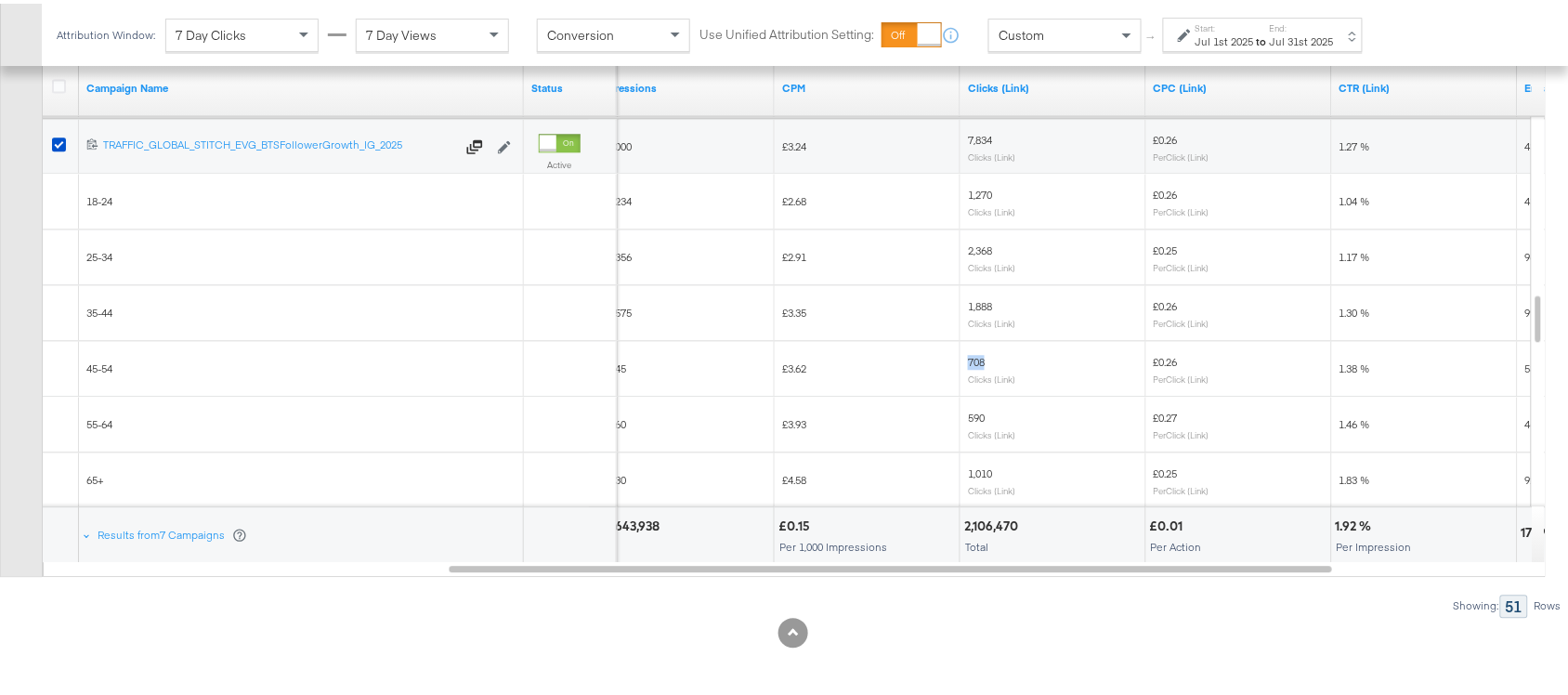 click on "708" at bounding box center [976, 358] 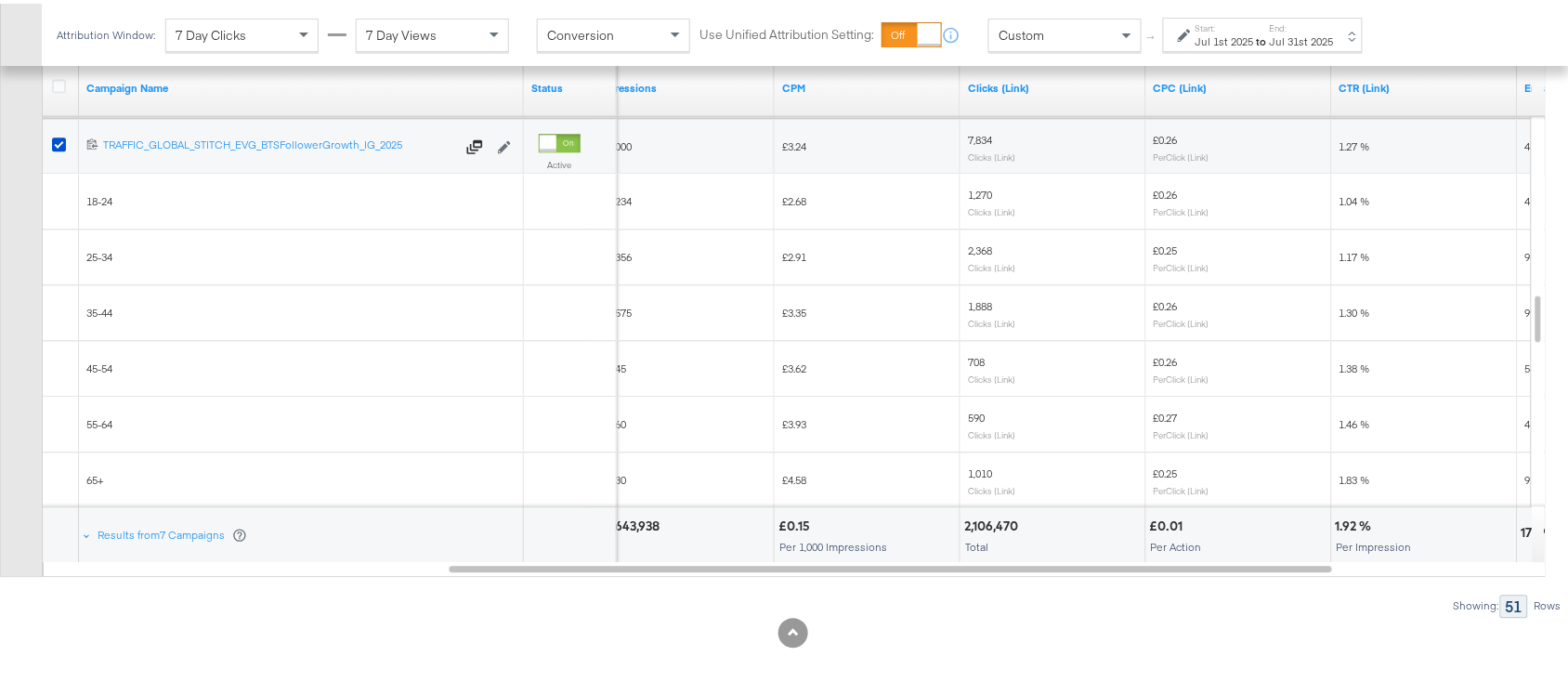 click on "590" at bounding box center [976, 413] 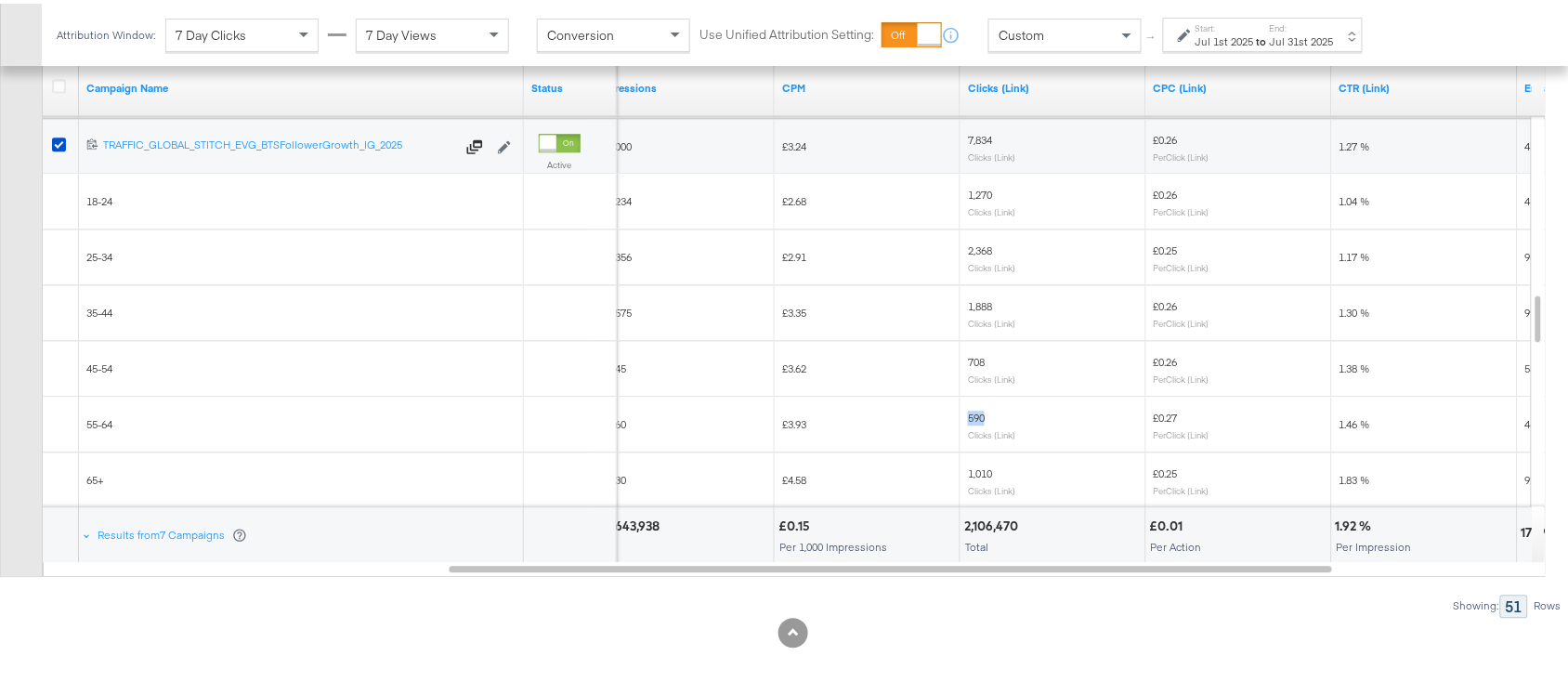 click on "590" at bounding box center (976, 413) 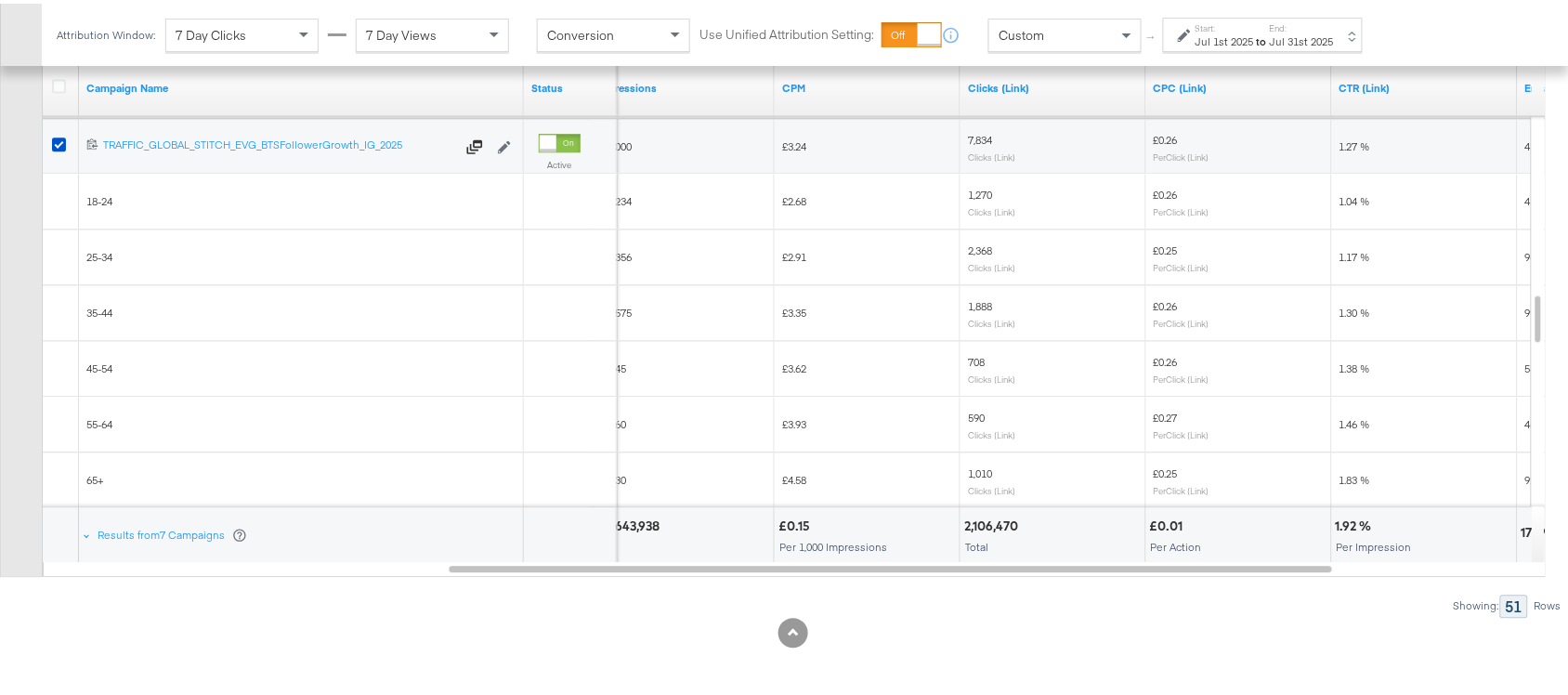 click on "1,010" at bounding box center [980, 469] 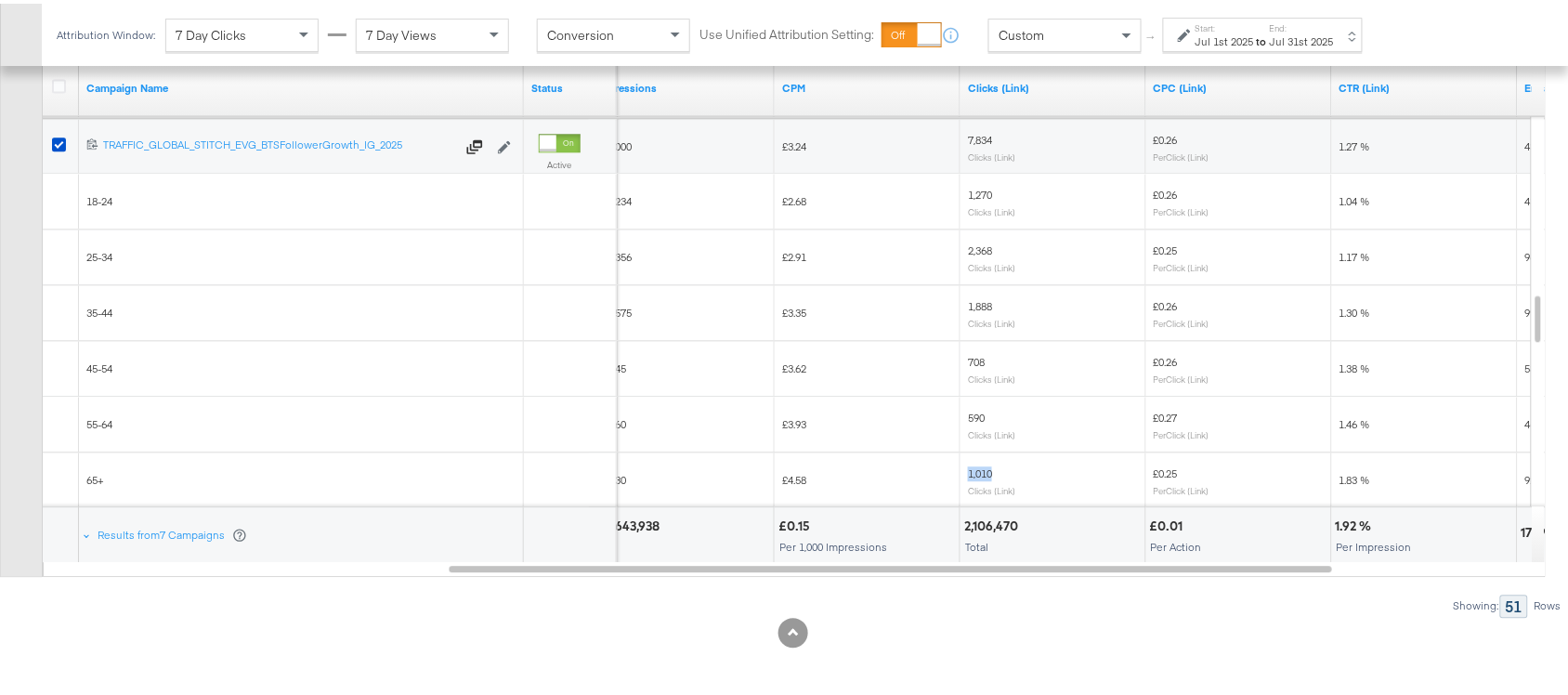 click on "1,010" at bounding box center (980, 469) 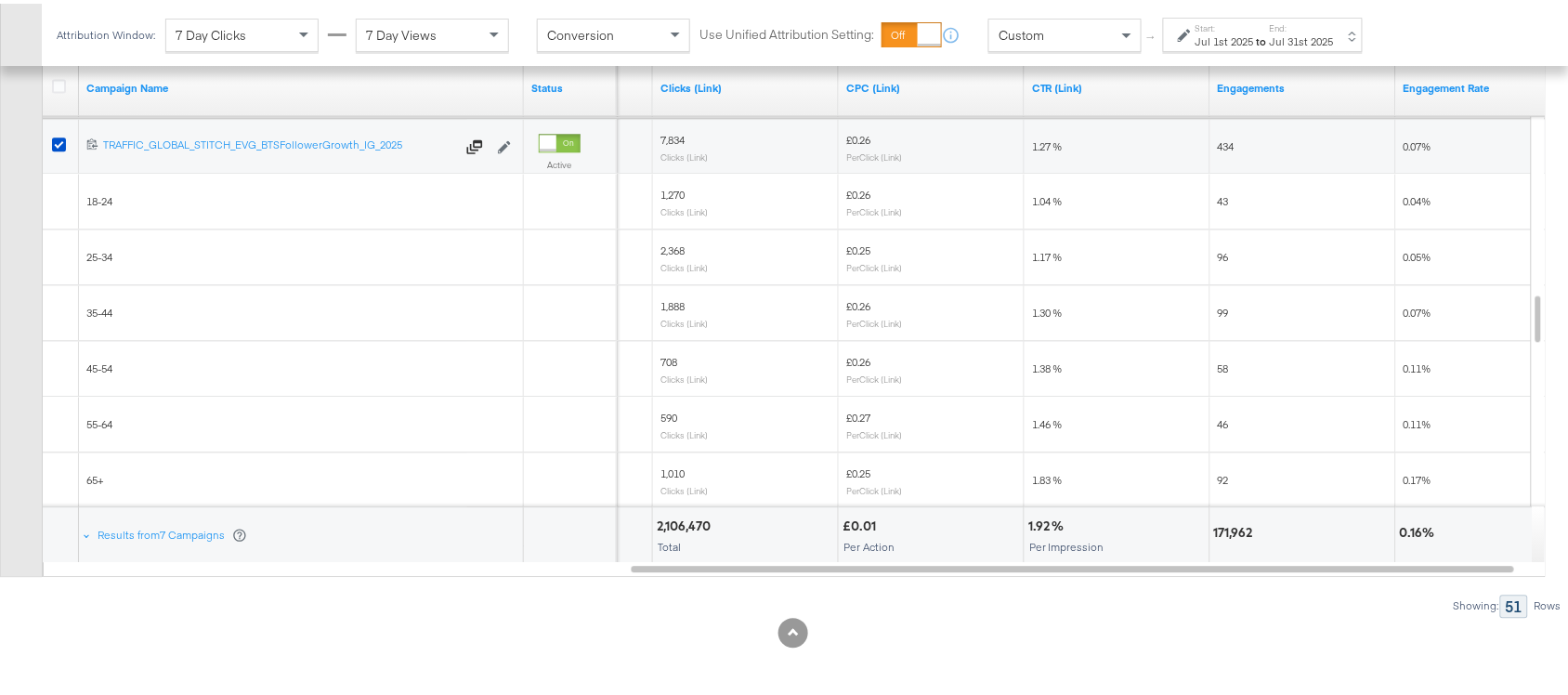 click on "43" at bounding box center (1223, 197) 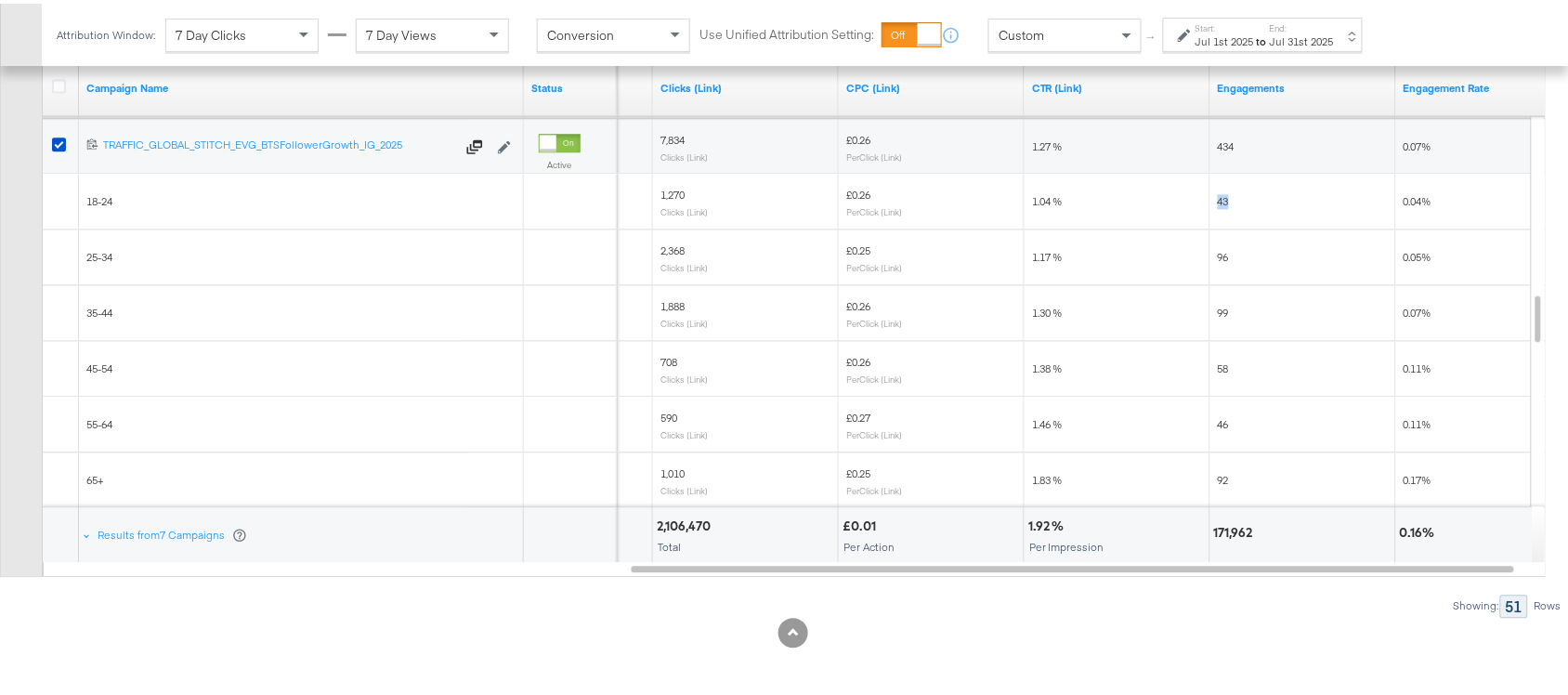 click on "43" at bounding box center (1223, 197) 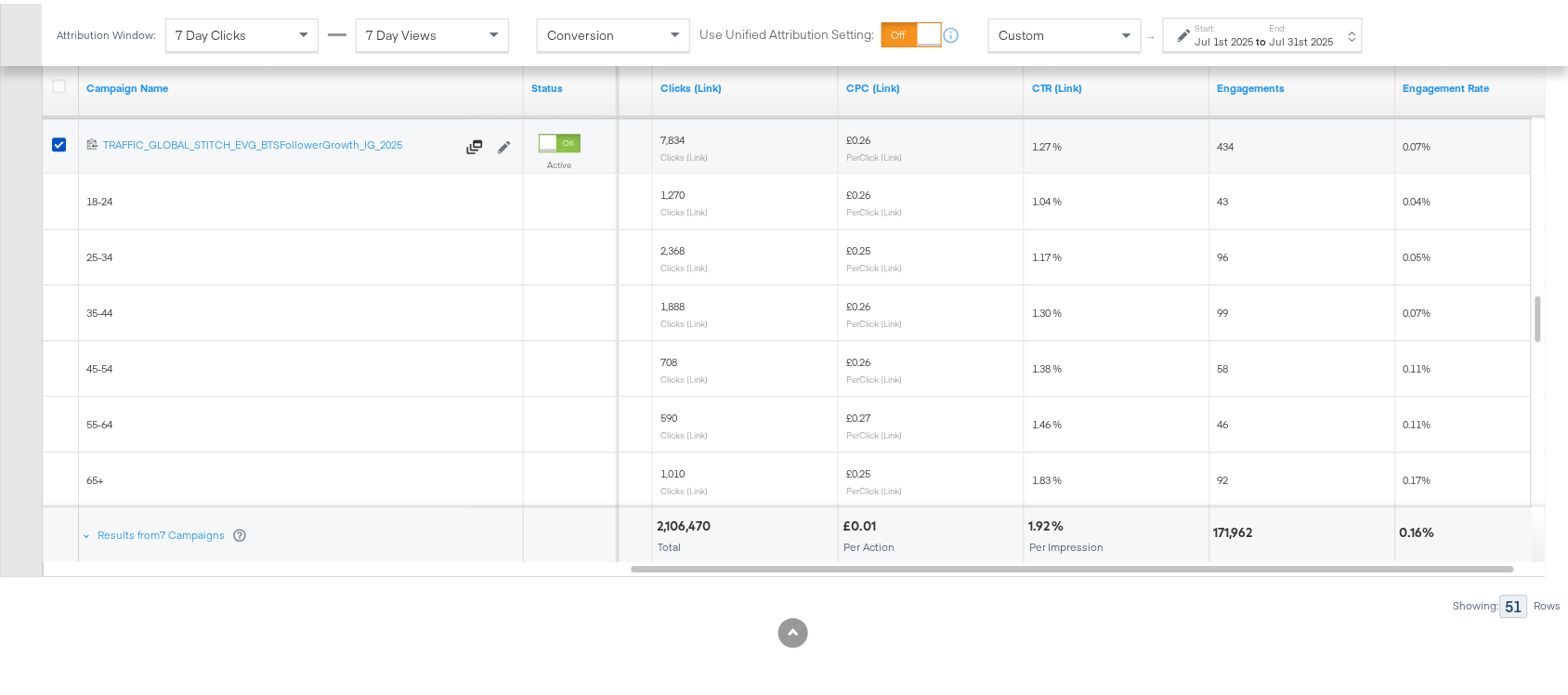 click on "96" at bounding box center [1223, 253] 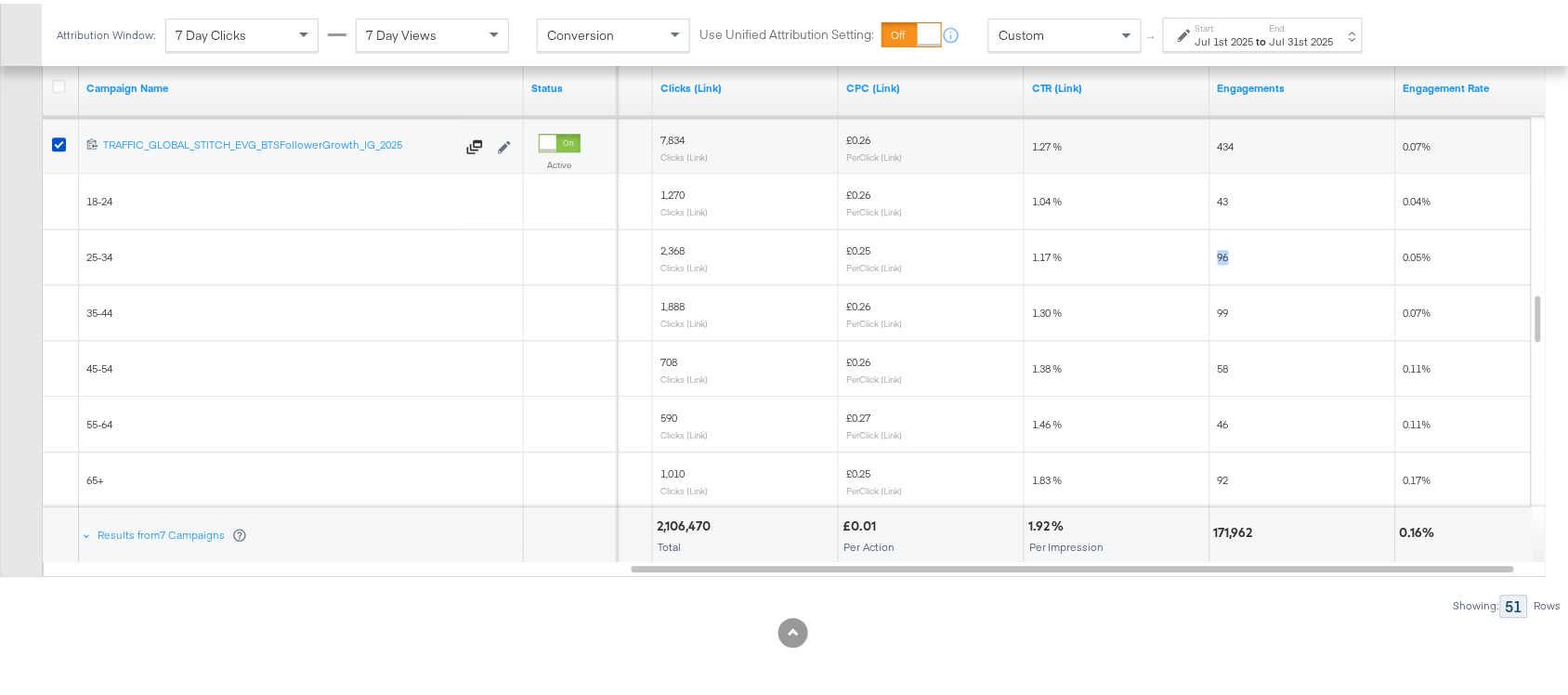 click on "96" at bounding box center (1223, 253) 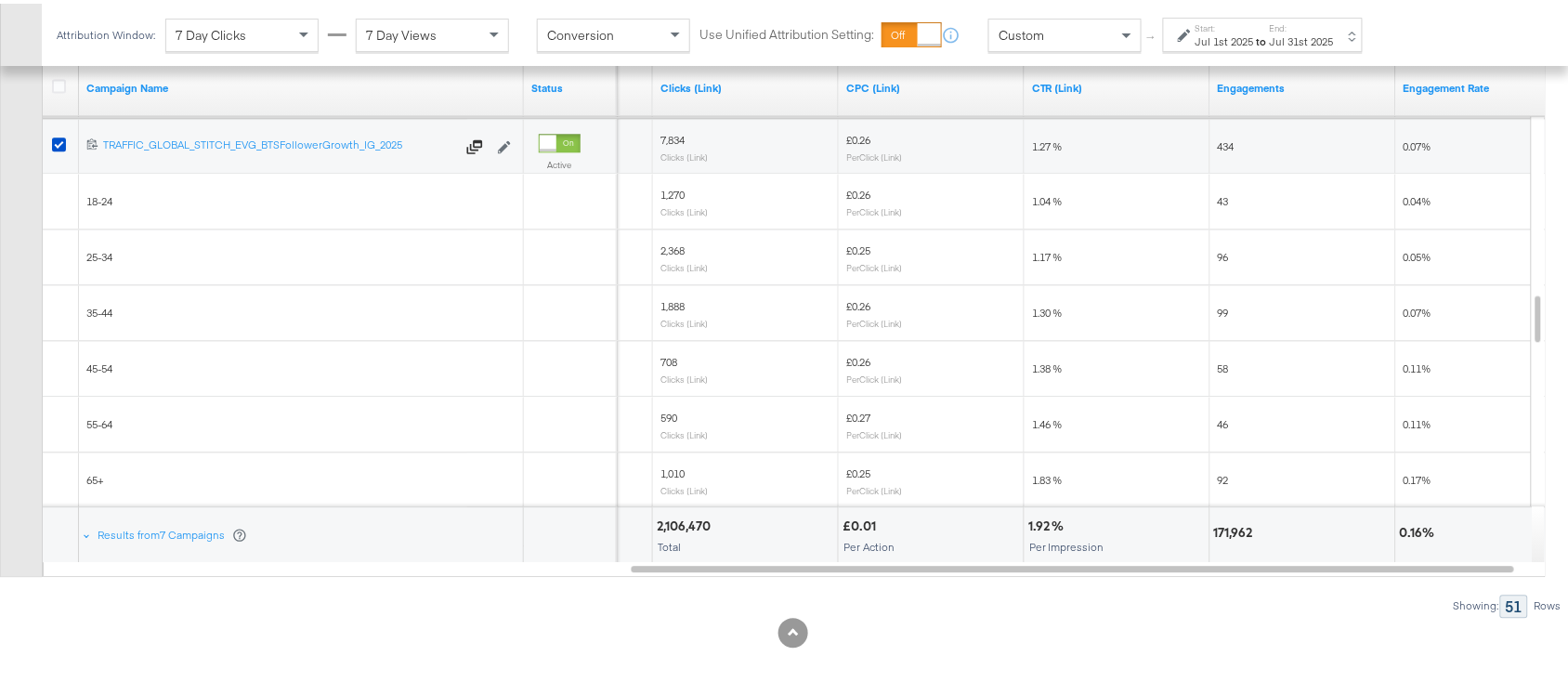 click on "99" at bounding box center [1223, 308] 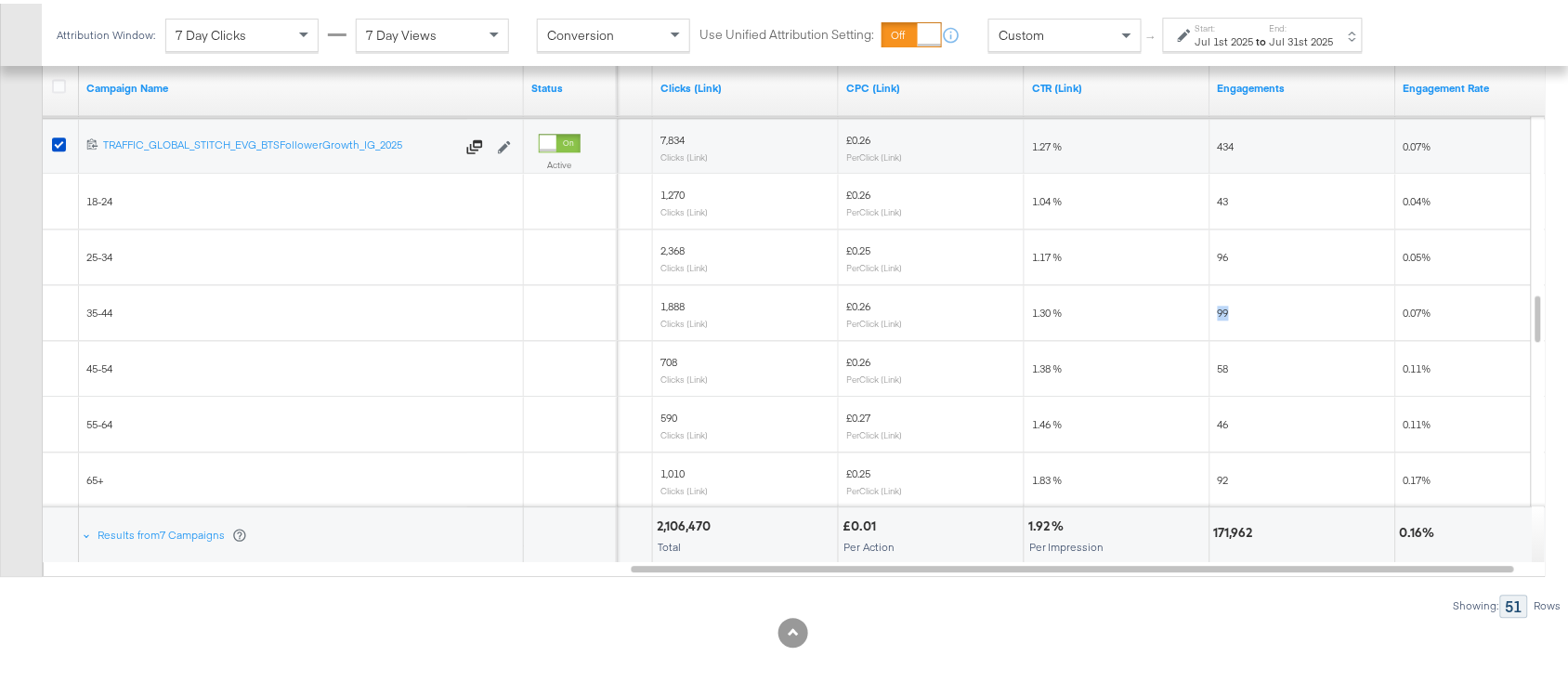 click on "99" at bounding box center (1223, 308) 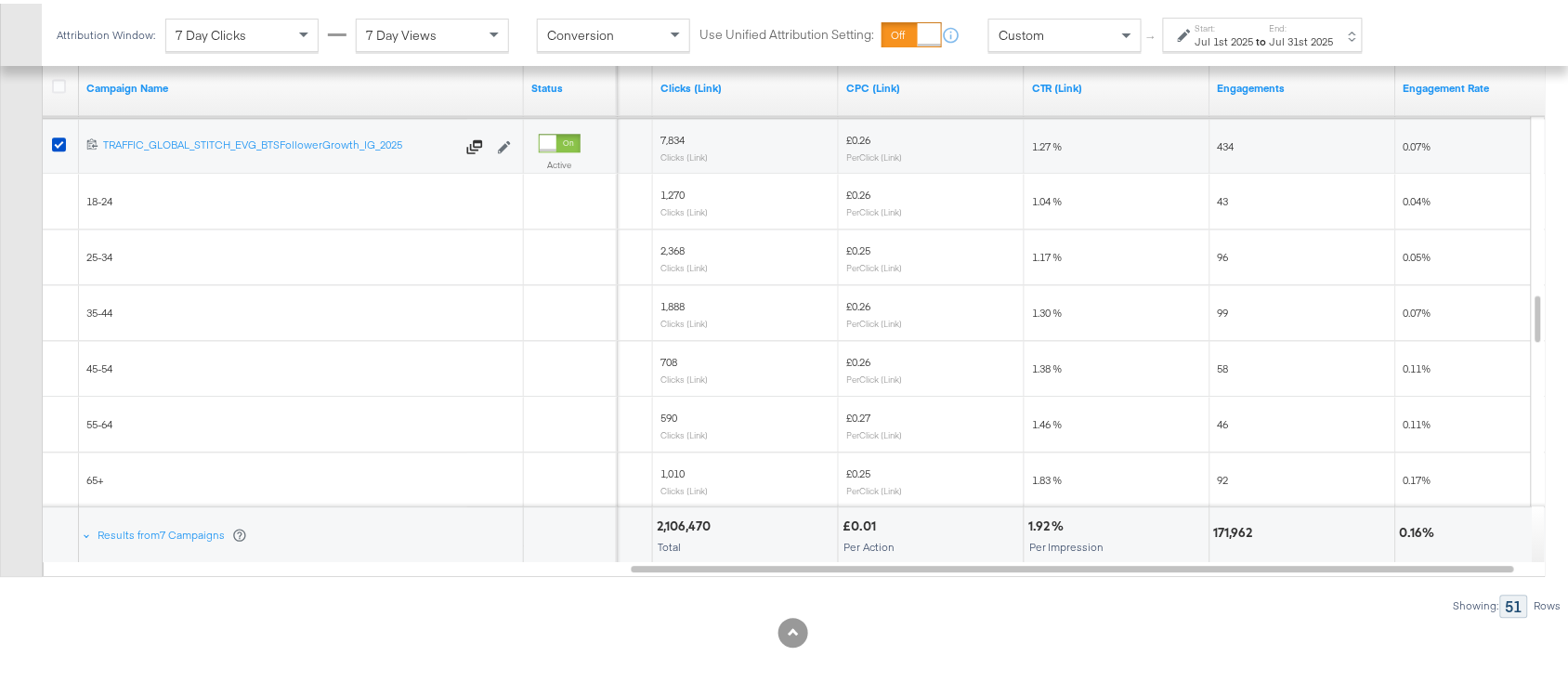 click on "58" at bounding box center (1223, 364) 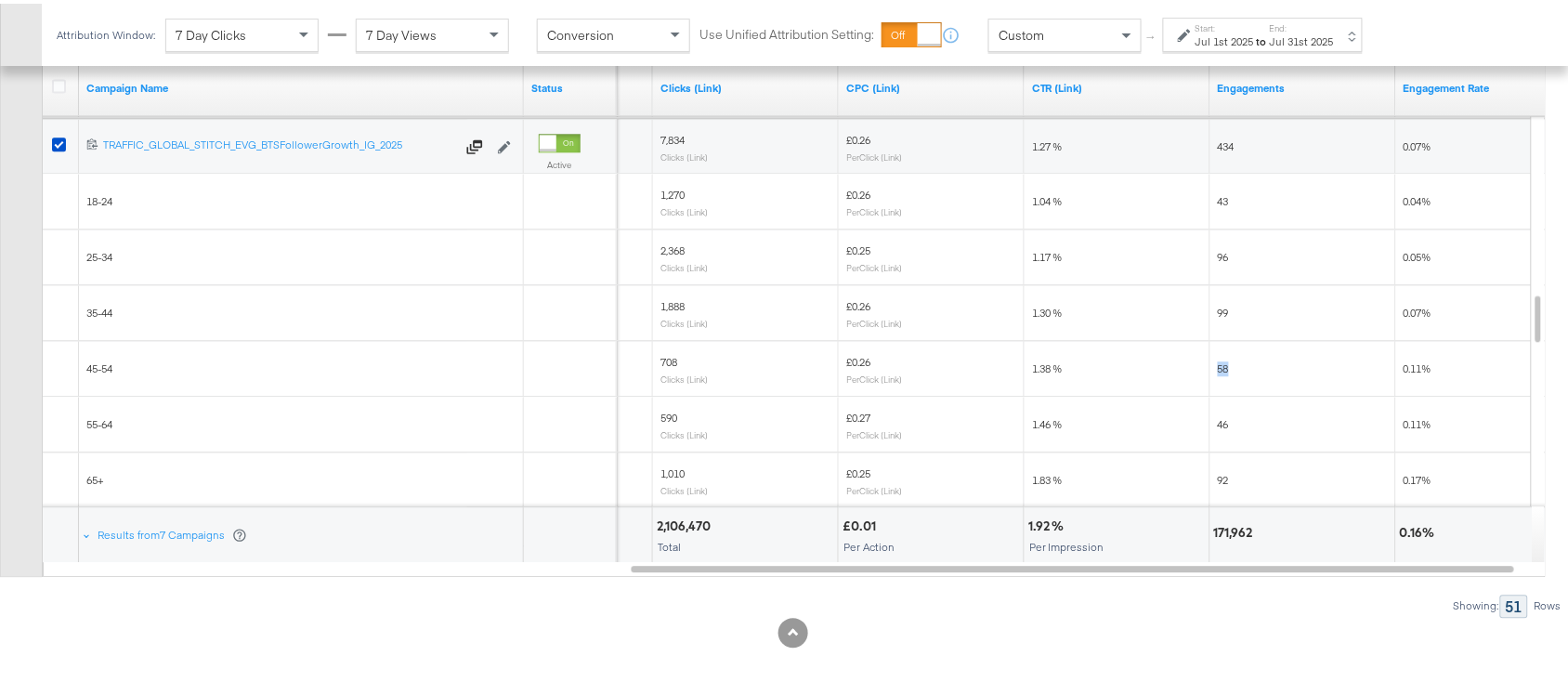 click on "58" at bounding box center [1223, 364] 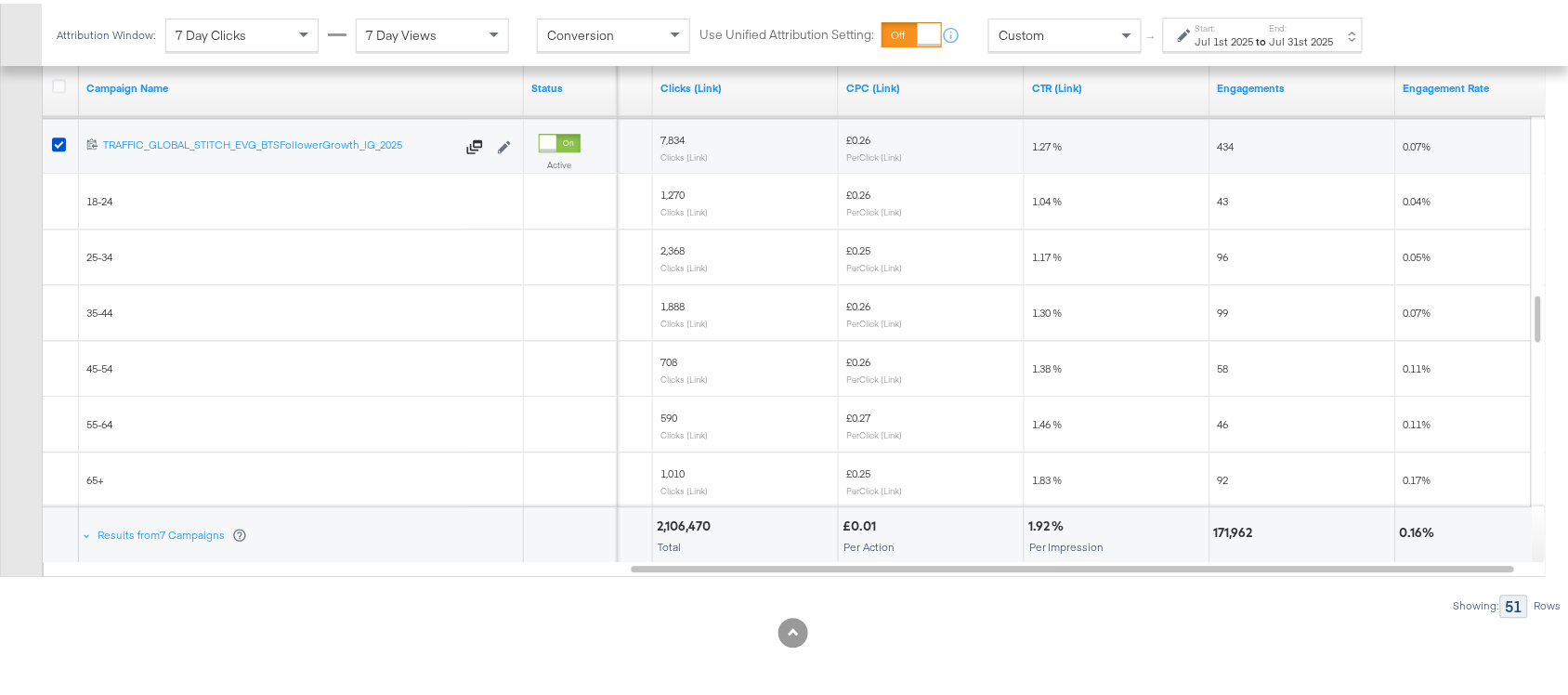 click on "46" at bounding box center [1223, 420] 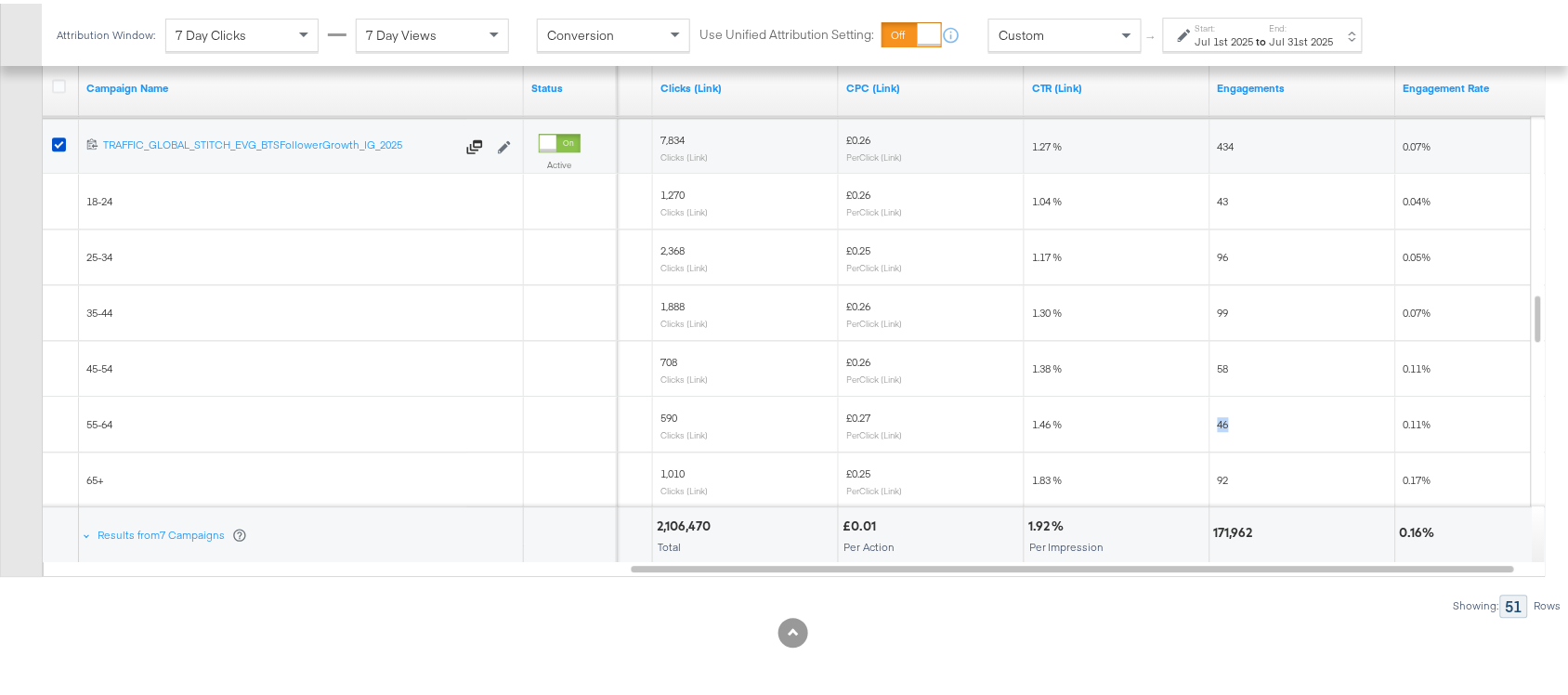 click on "46" at bounding box center [1223, 420] 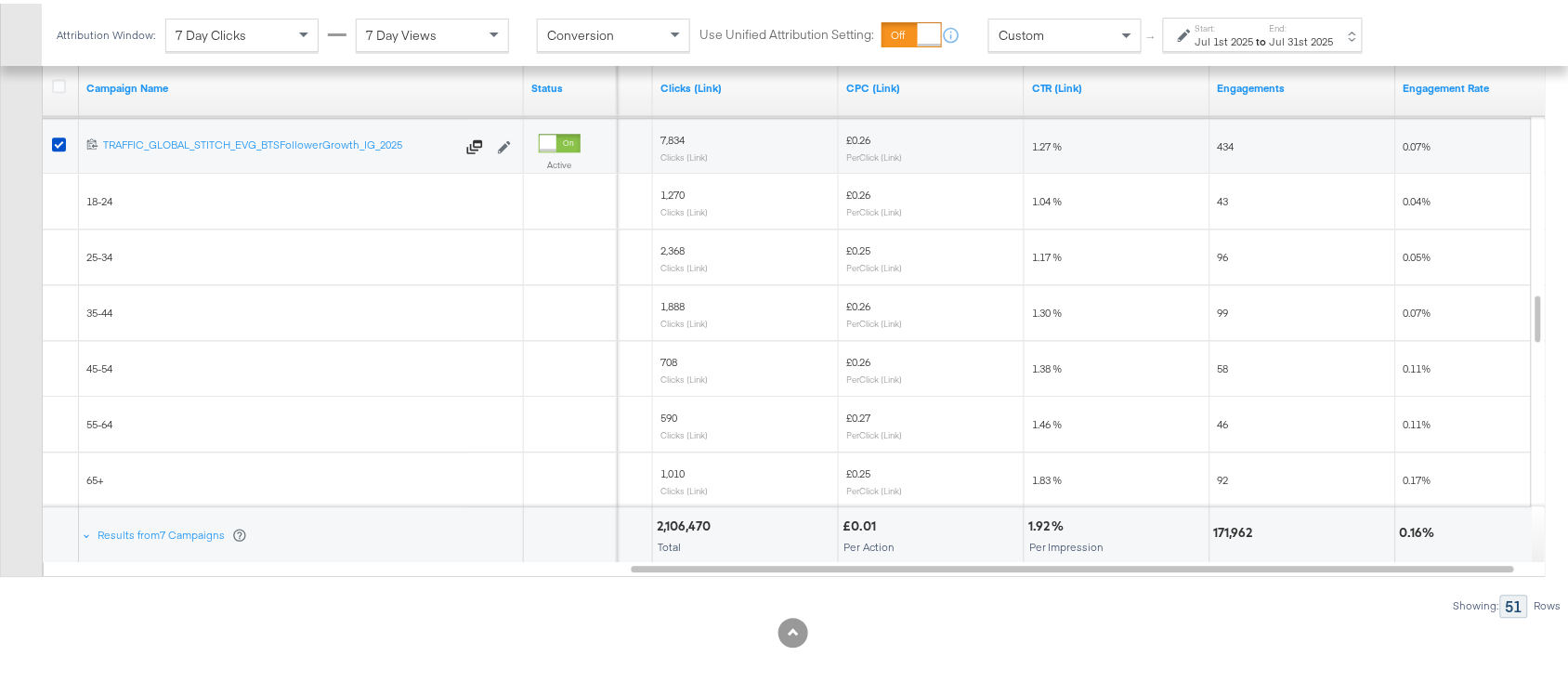 click on "92" at bounding box center [1223, 476] 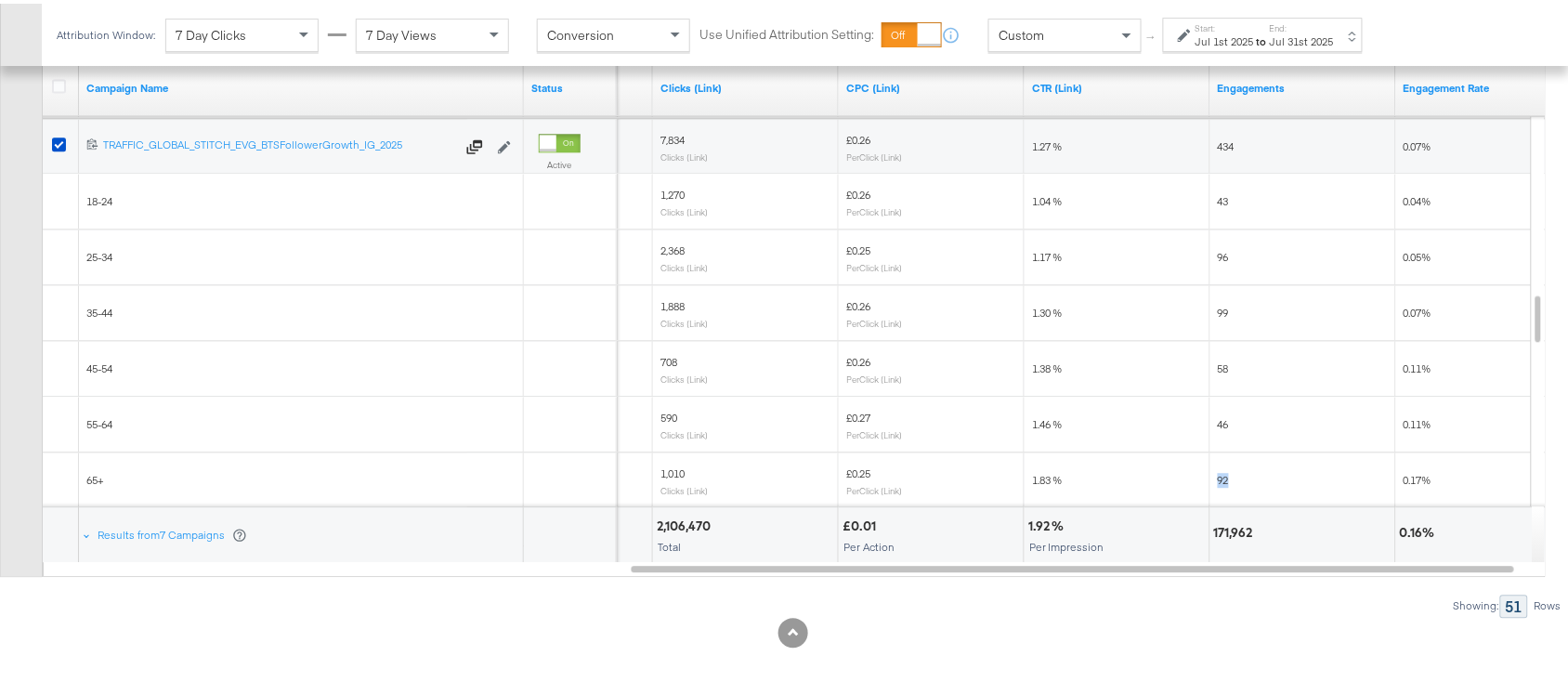 click on "92" at bounding box center [1223, 476] 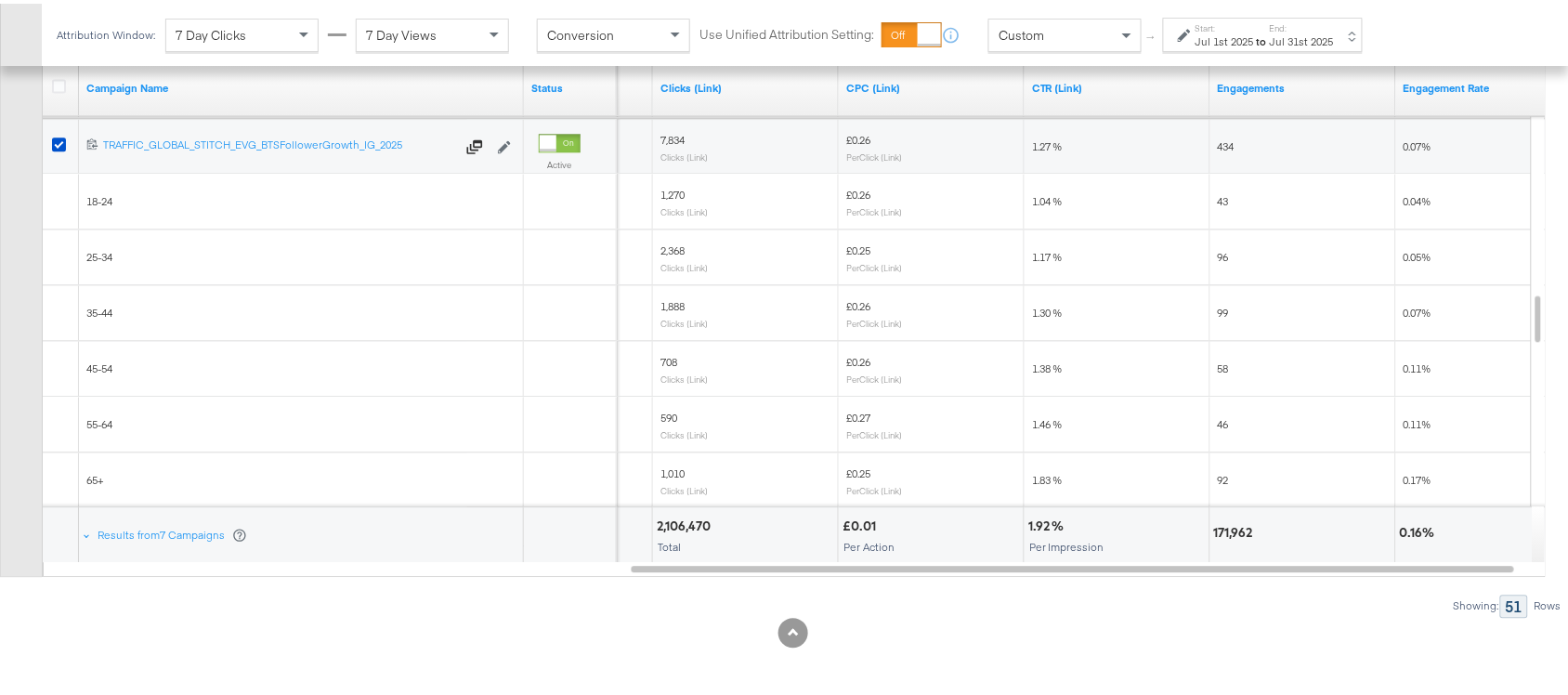 drag, startPoint x: 1222, startPoint y: 472, endPoint x: 1144, endPoint y: 469, distance: 78.05767 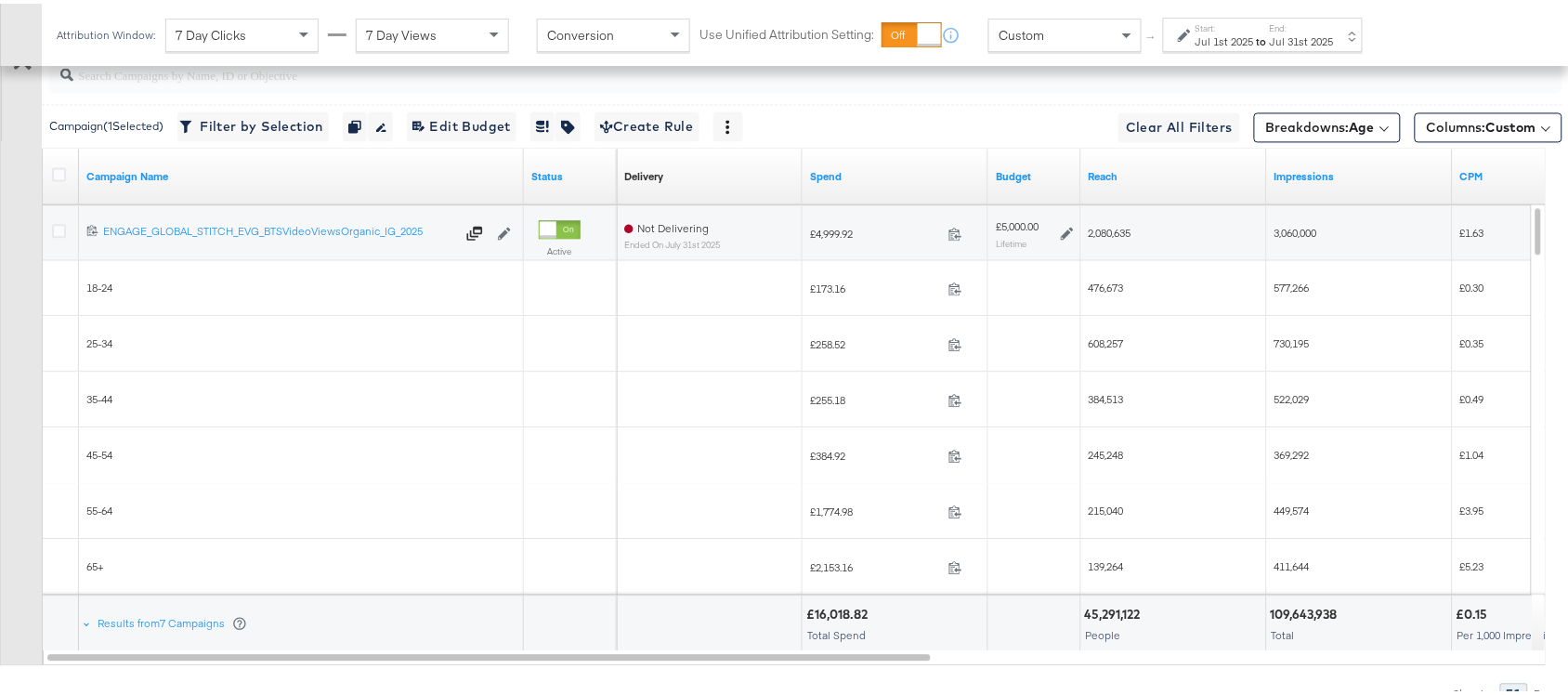 scroll, scrollTop: 1101, scrollLeft: 0, axis: vertical 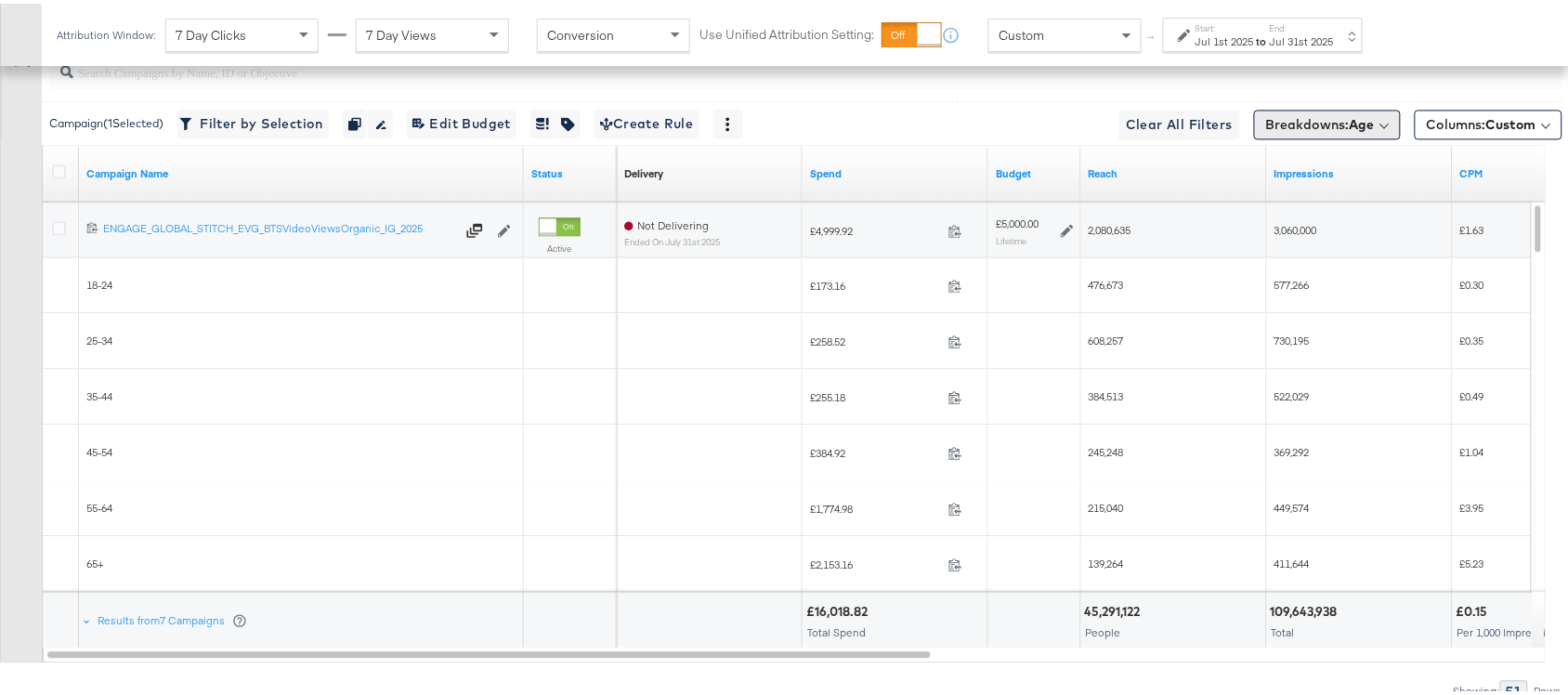 click on "Breakdowns:  Age" at bounding box center [1320, 121] 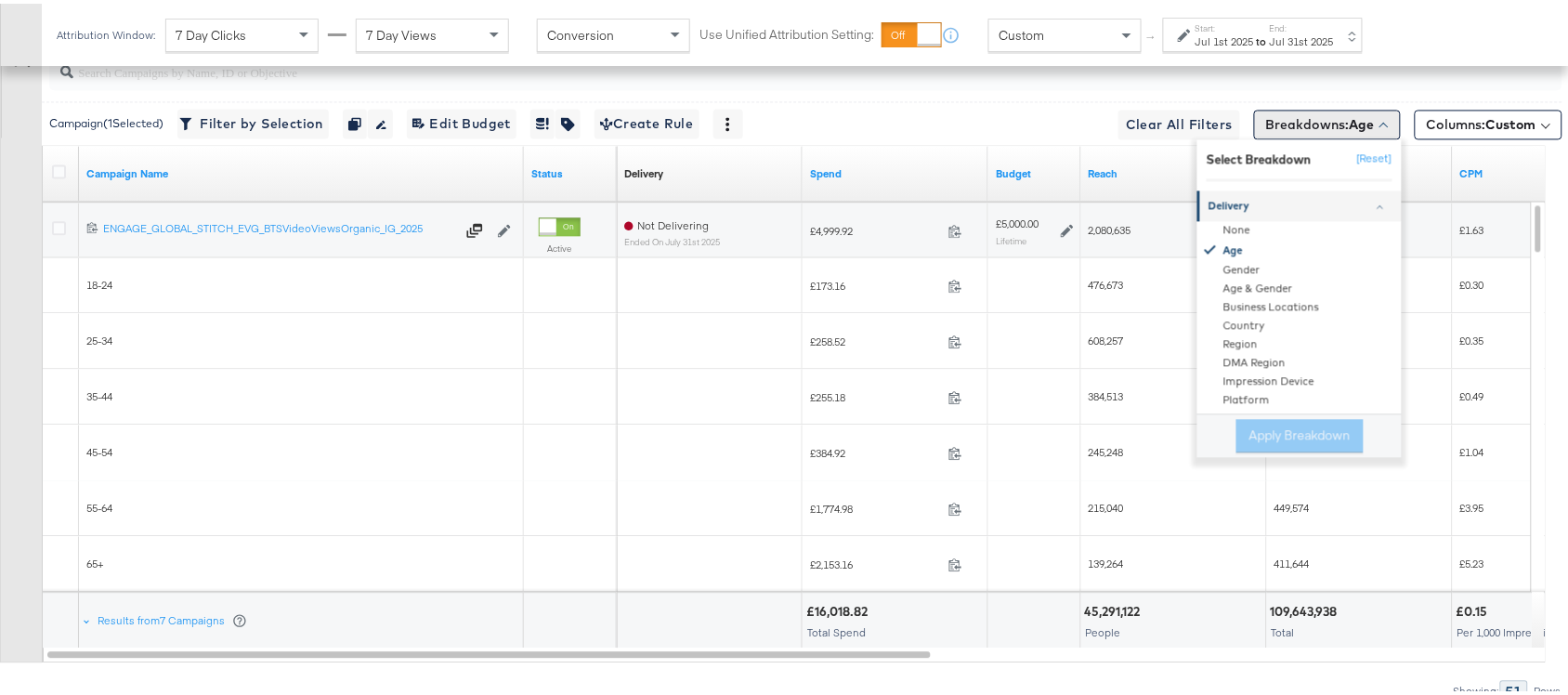 type 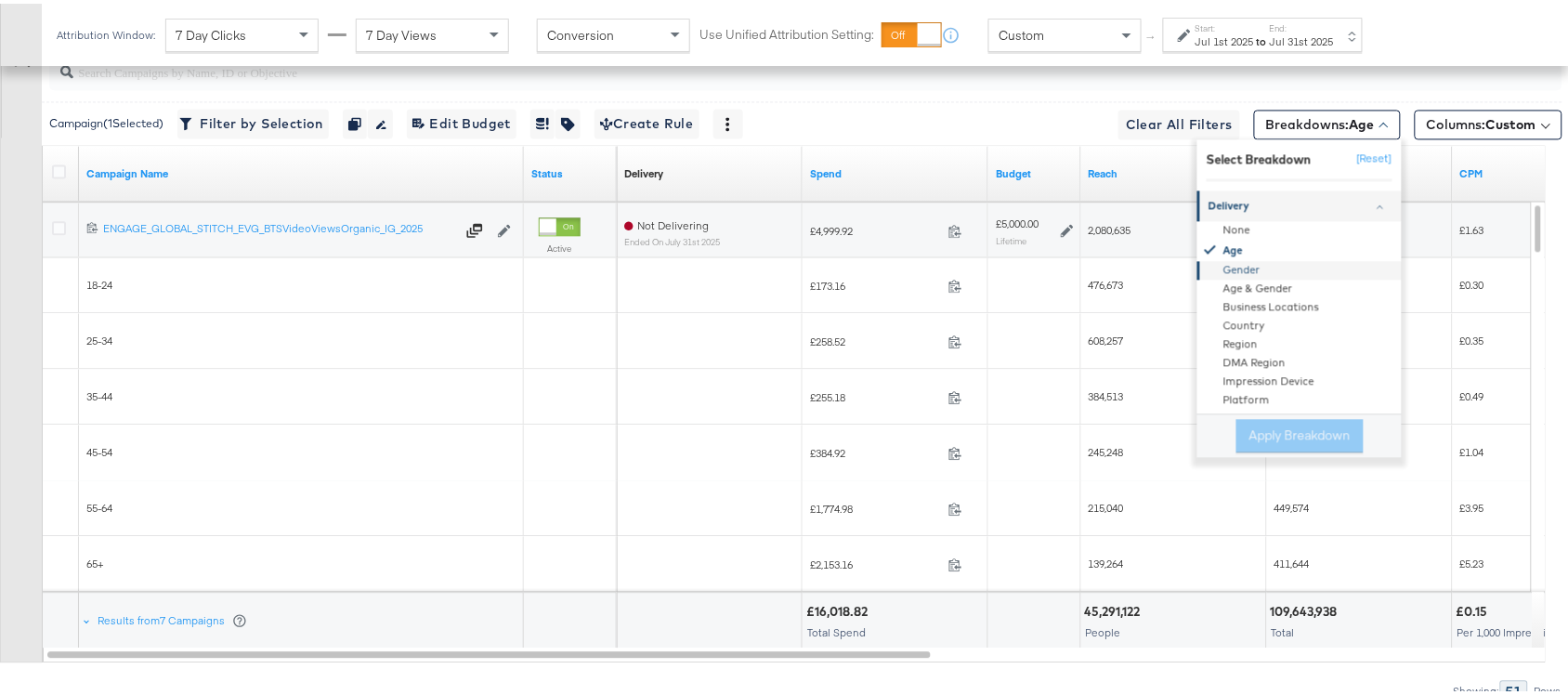 click on "Gender" at bounding box center [1300, 267] 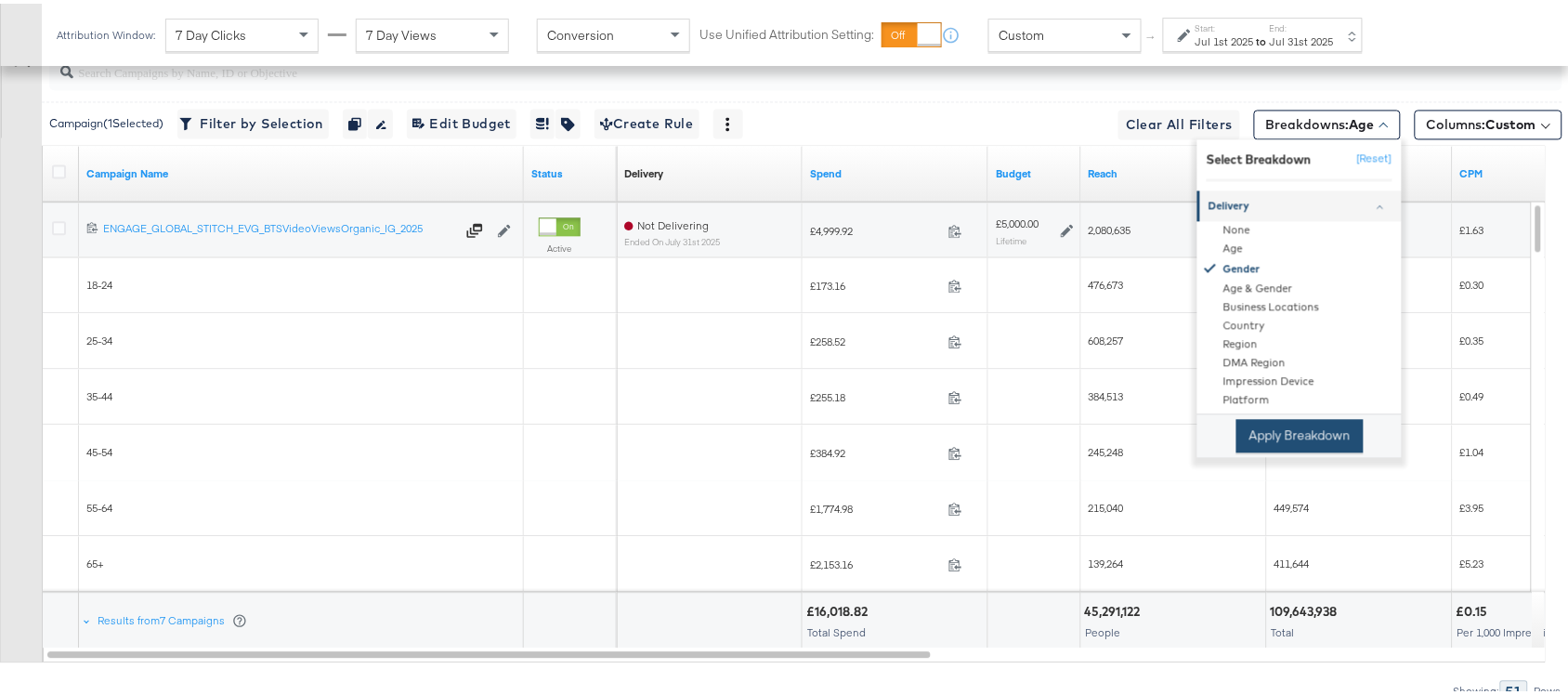 click on "Apply Breakdown" at bounding box center [1300, 432] 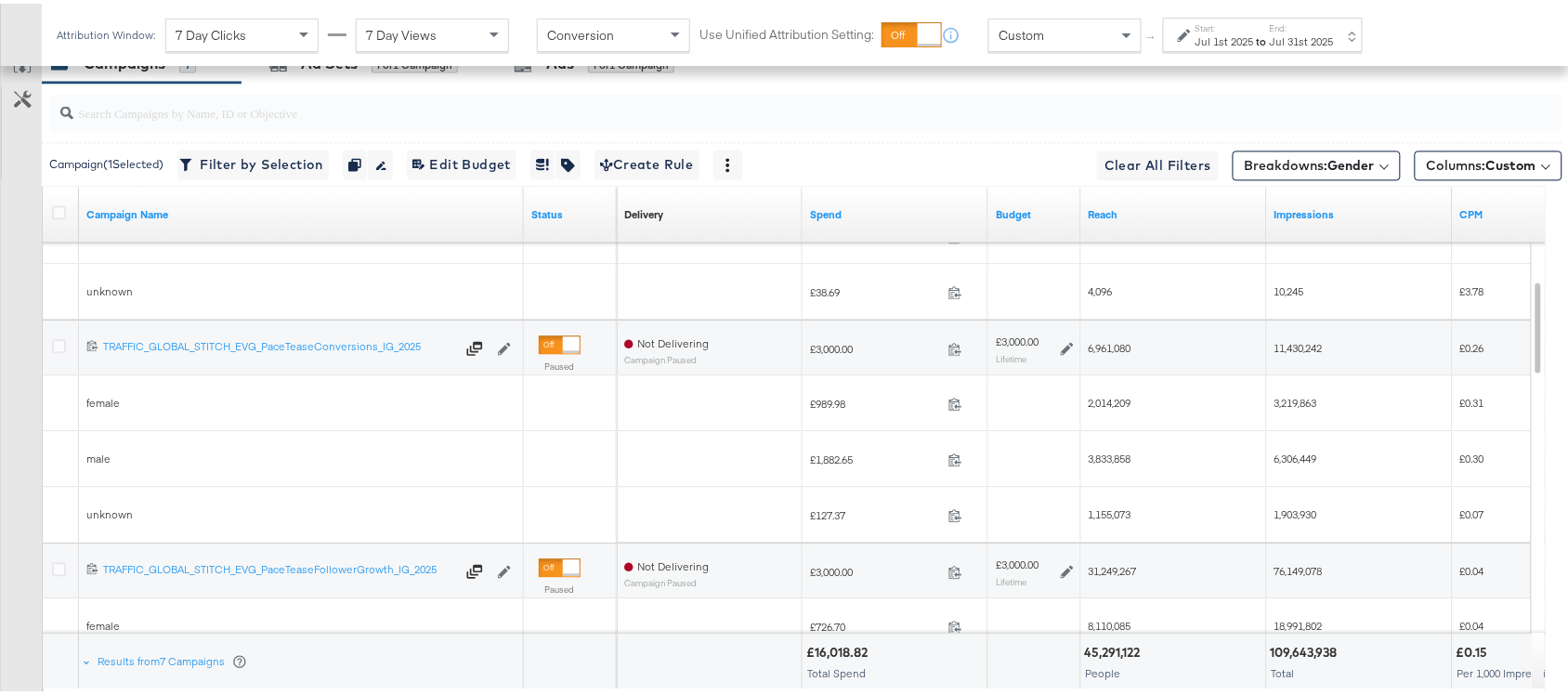 scroll, scrollTop: 1191, scrollLeft: 0, axis: vertical 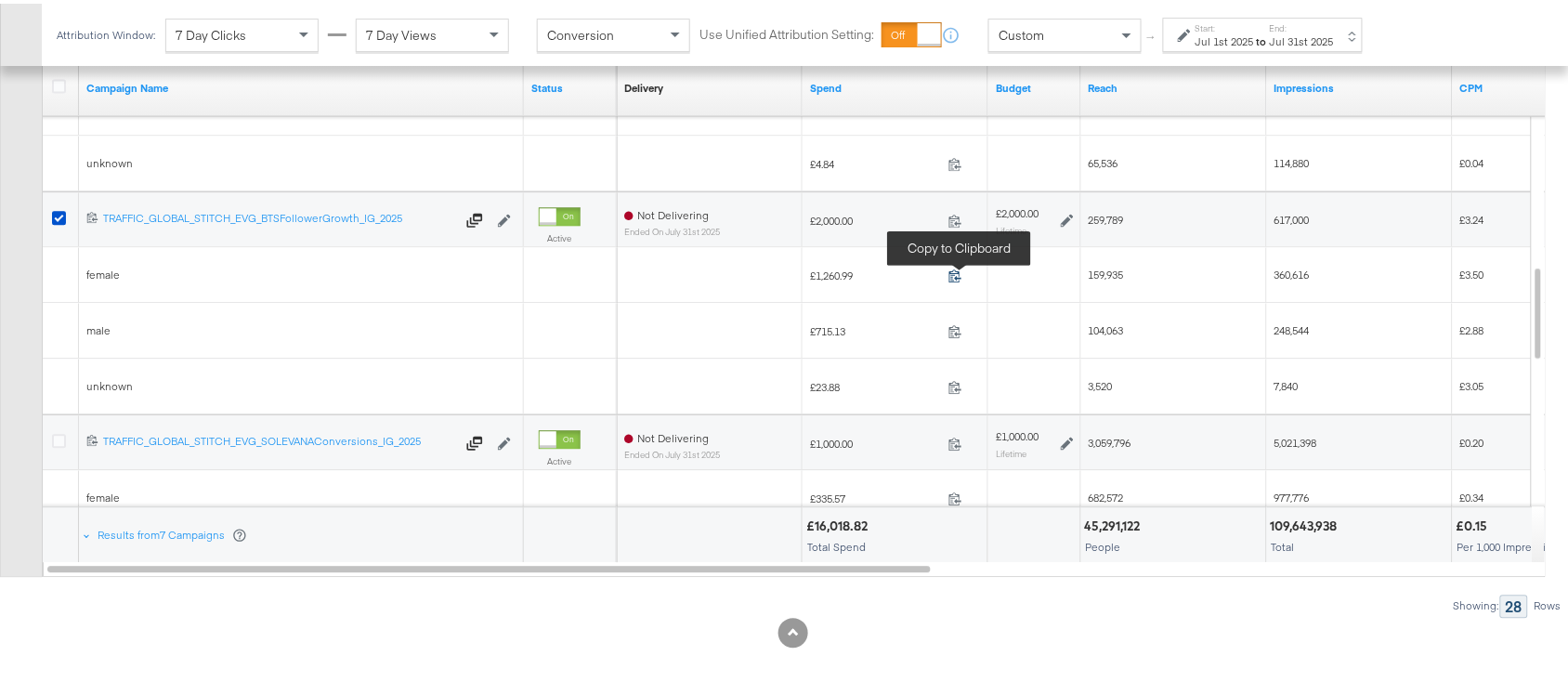 click 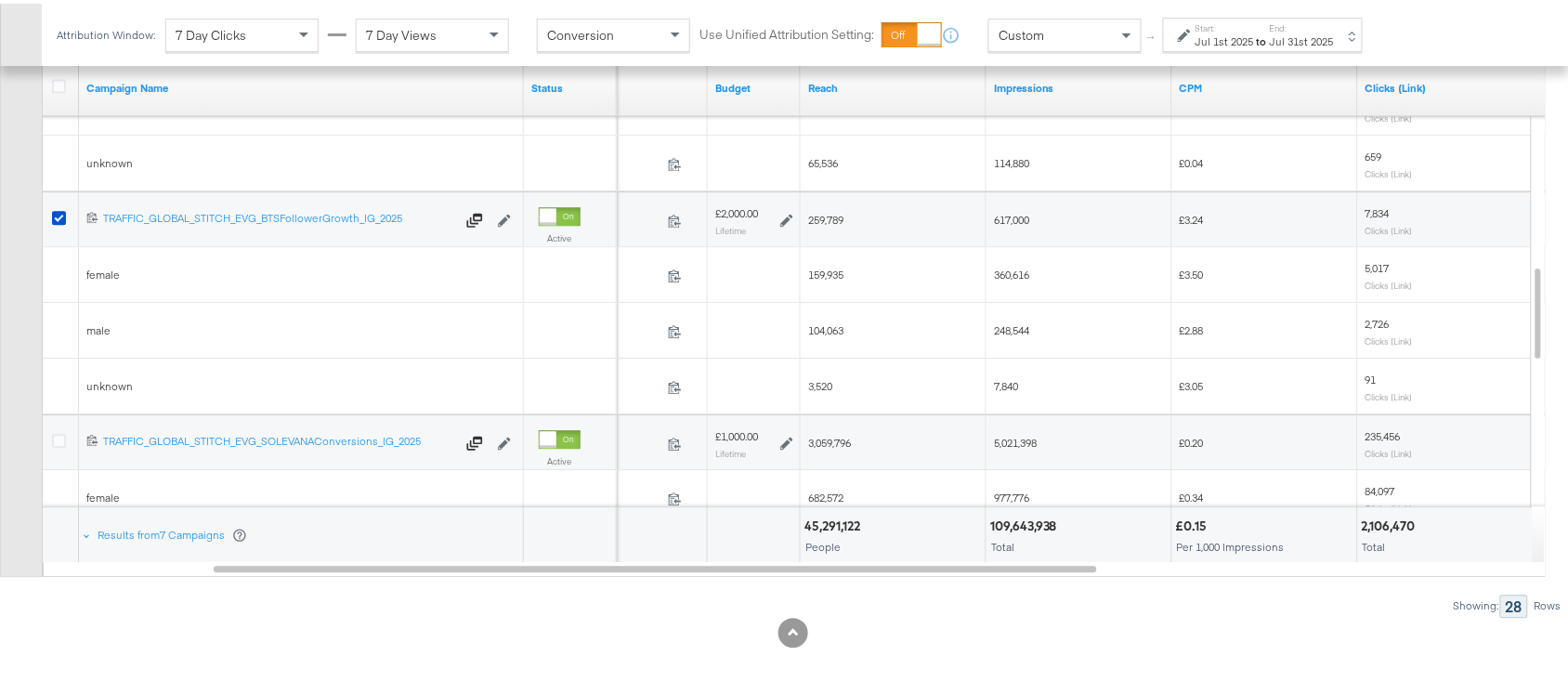 click on "159,935" at bounding box center (826, 270) 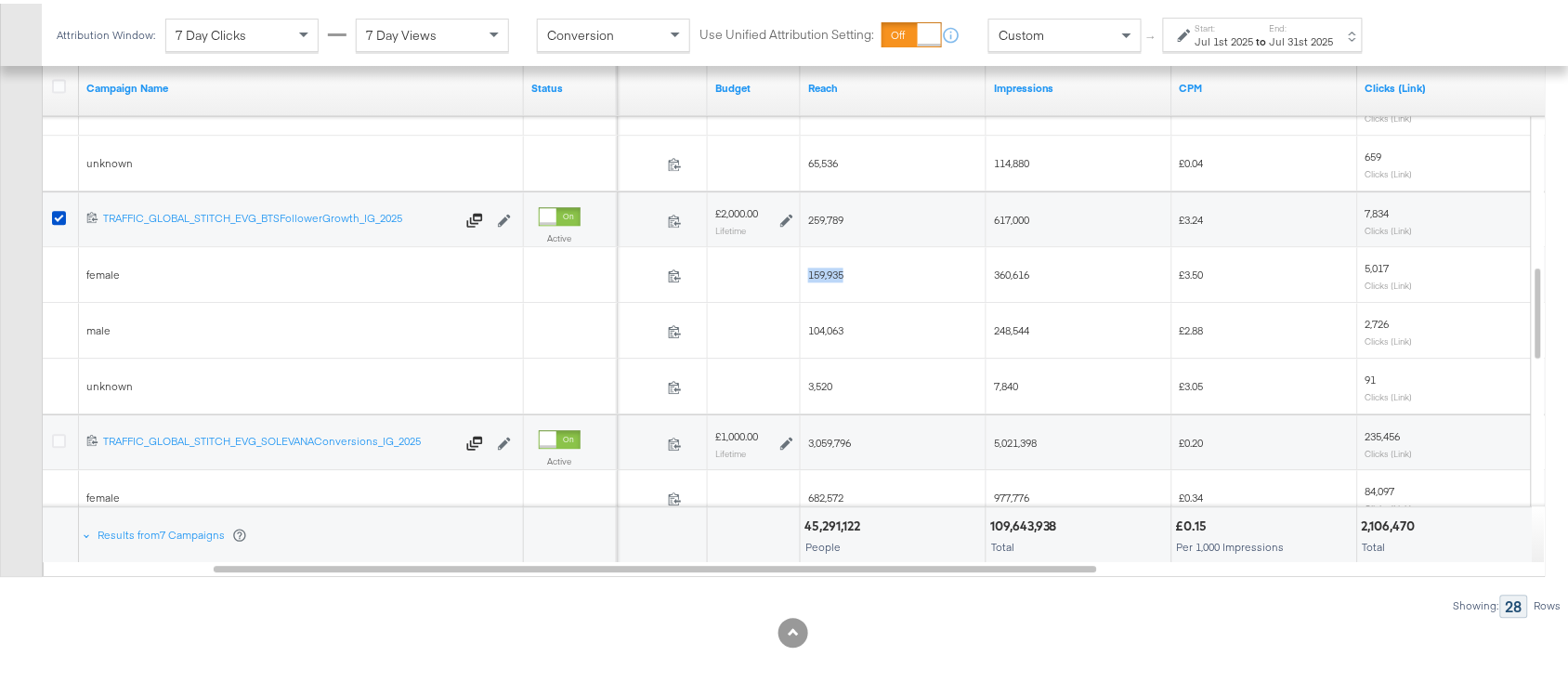 click on "159,935" at bounding box center (826, 270) 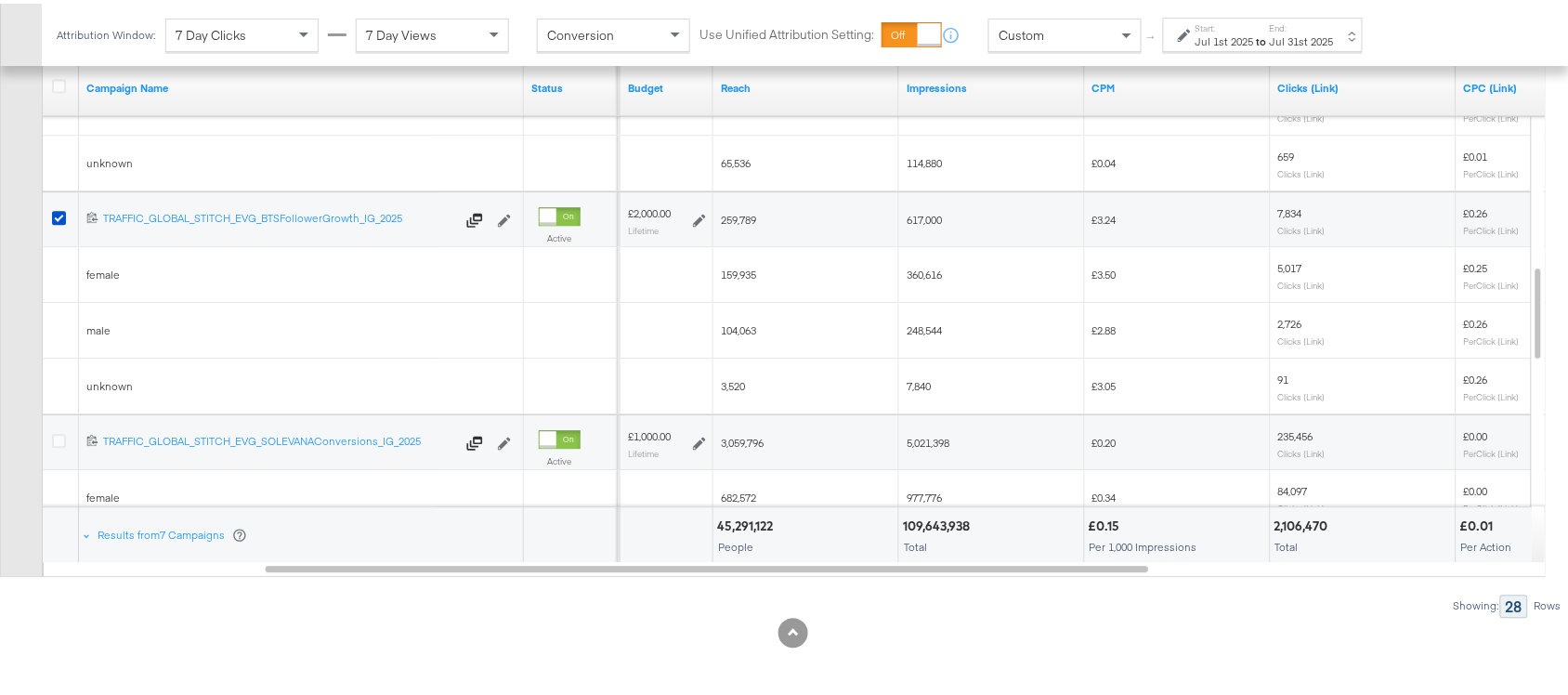 click on "360,616" at bounding box center (924, 270) 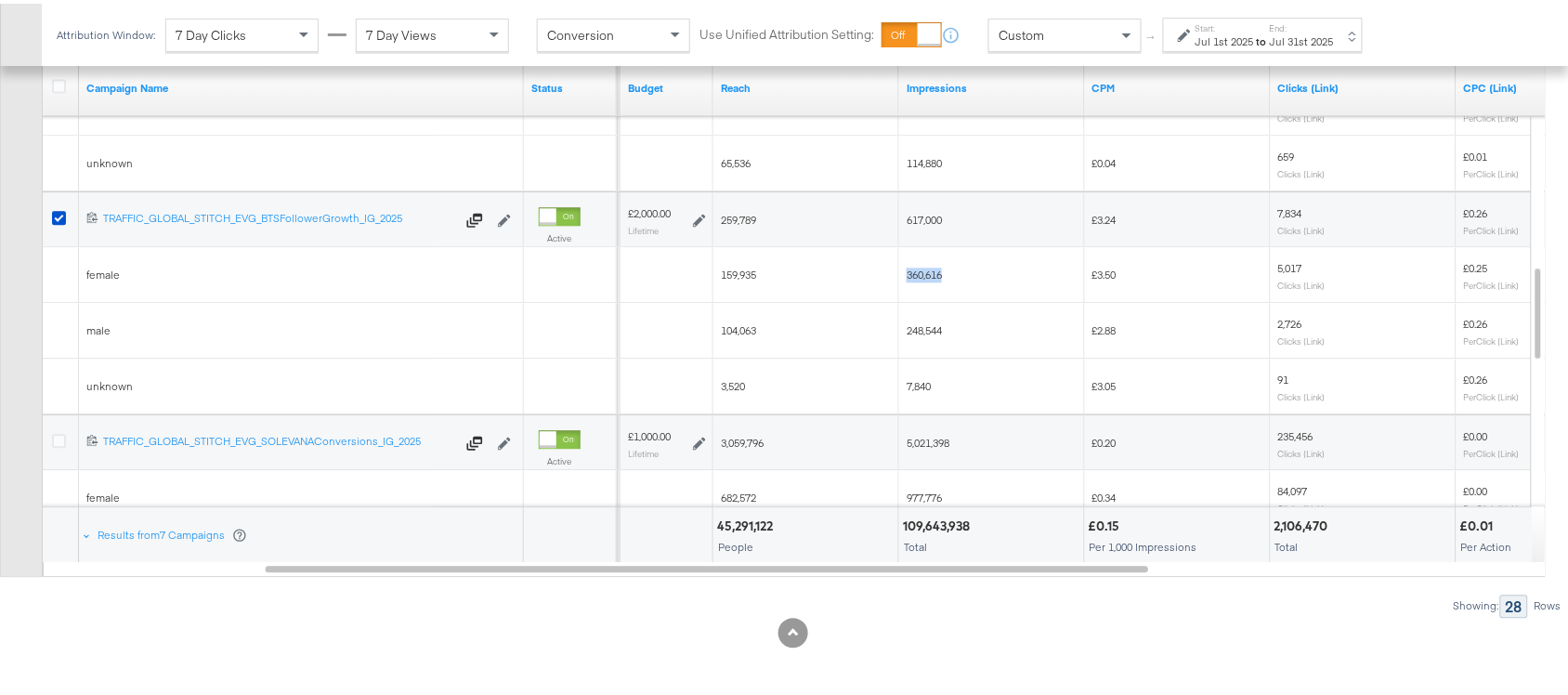 click on "360,616" at bounding box center [924, 270] 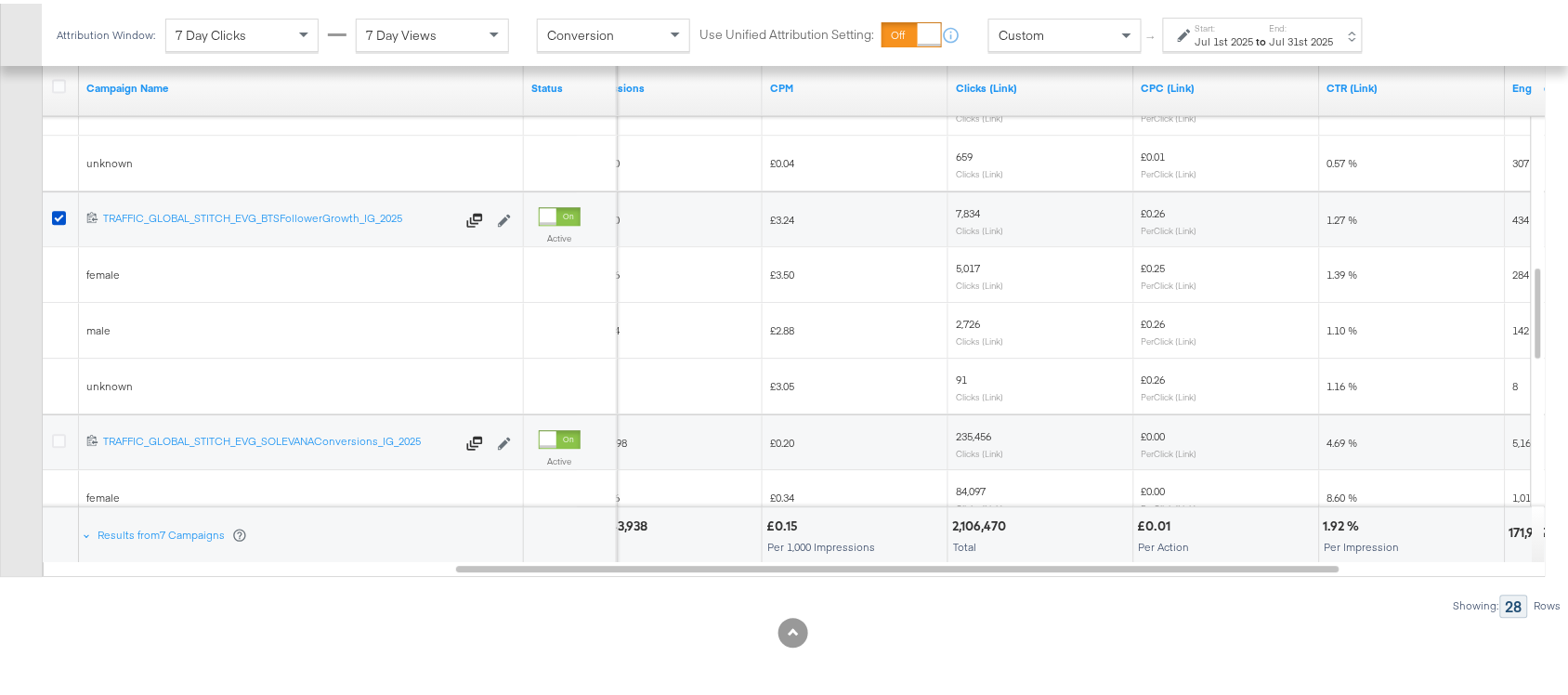 click on "5,017" at bounding box center (968, 264) 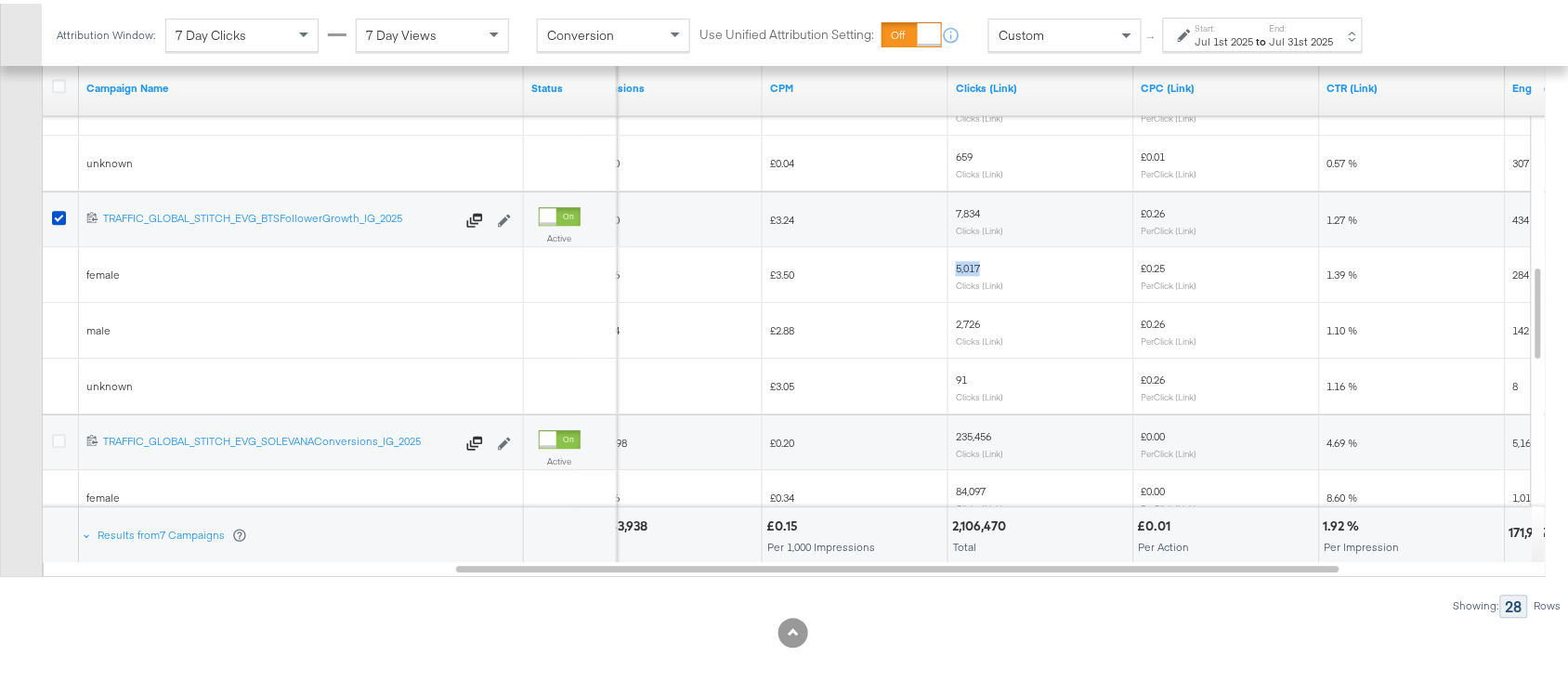 click on "5,017" at bounding box center (968, 264) 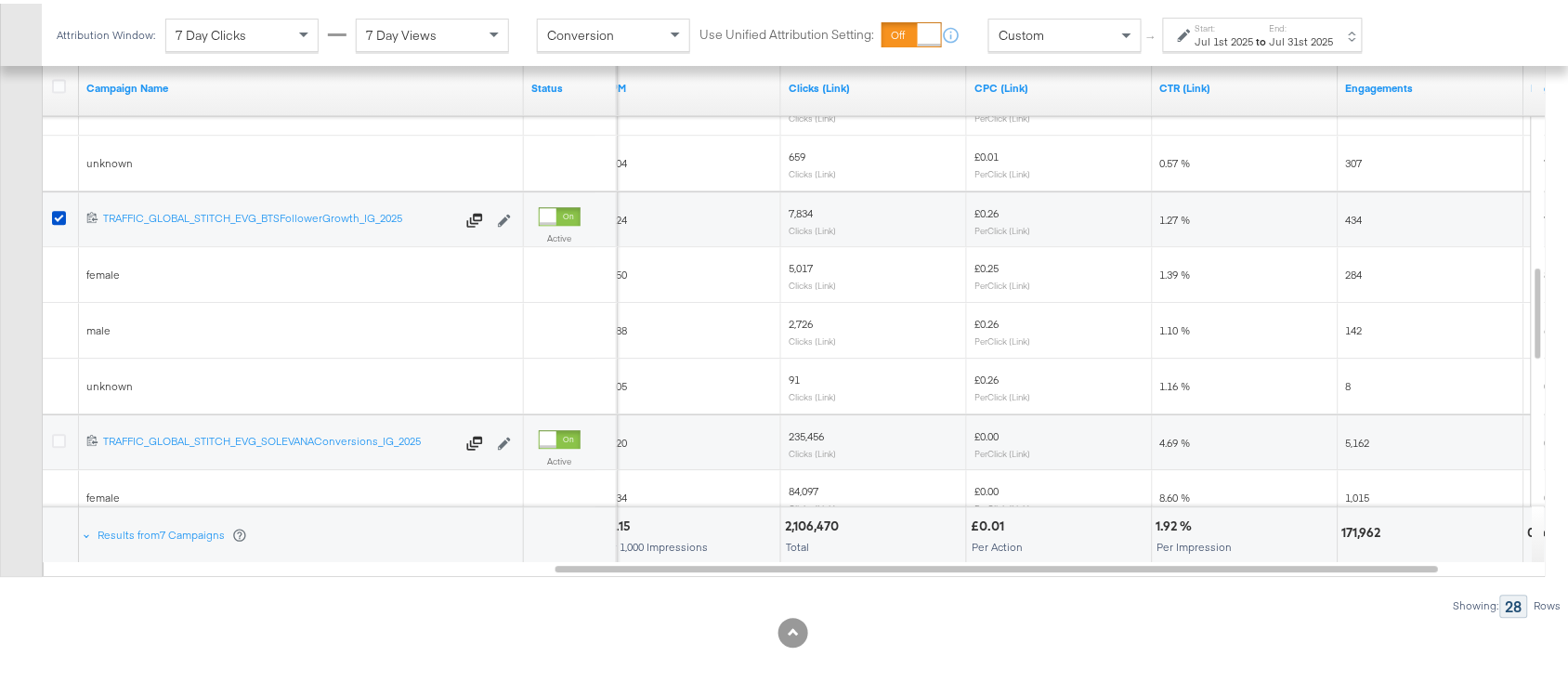 click on "284" at bounding box center [1431, 271] 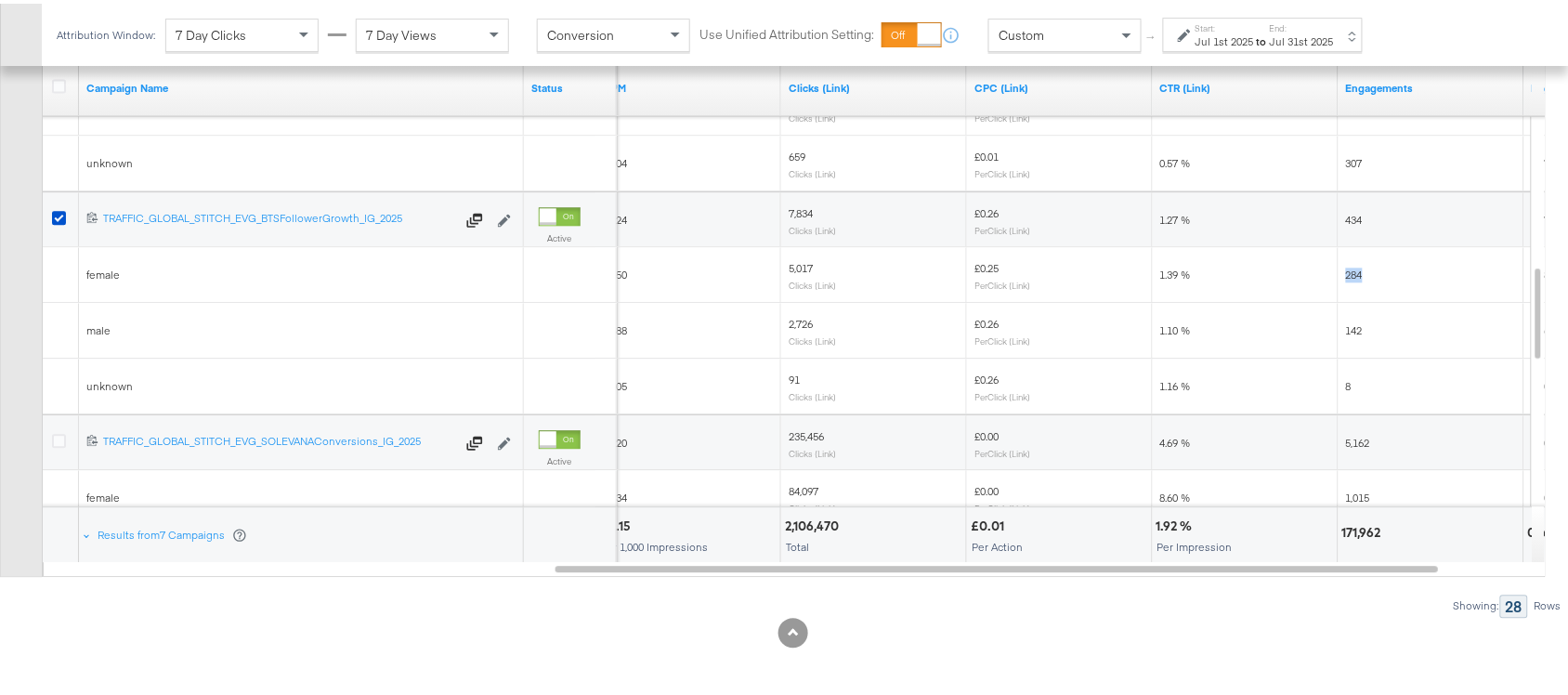 click on "284" at bounding box center [1431, 271] 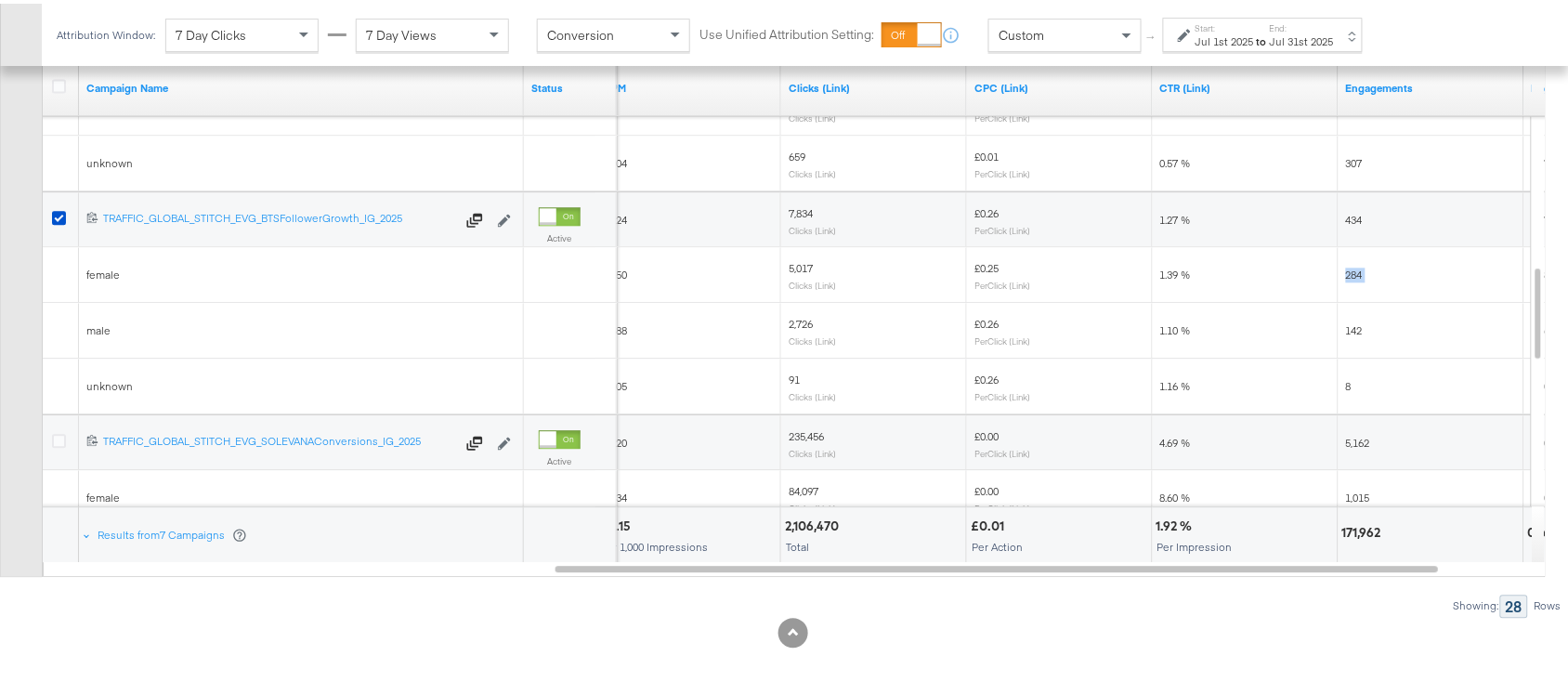 click on "284" at bounding box center (1431, 271) 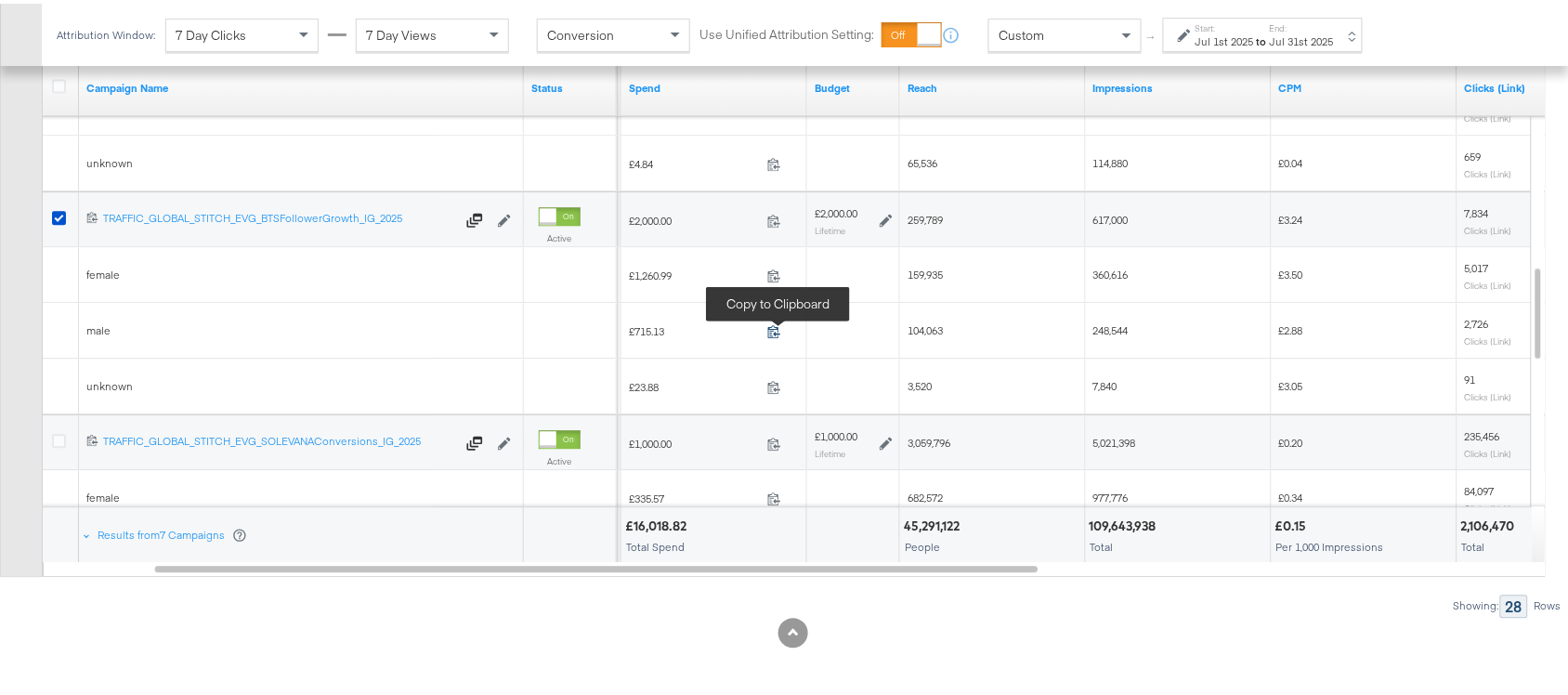 click 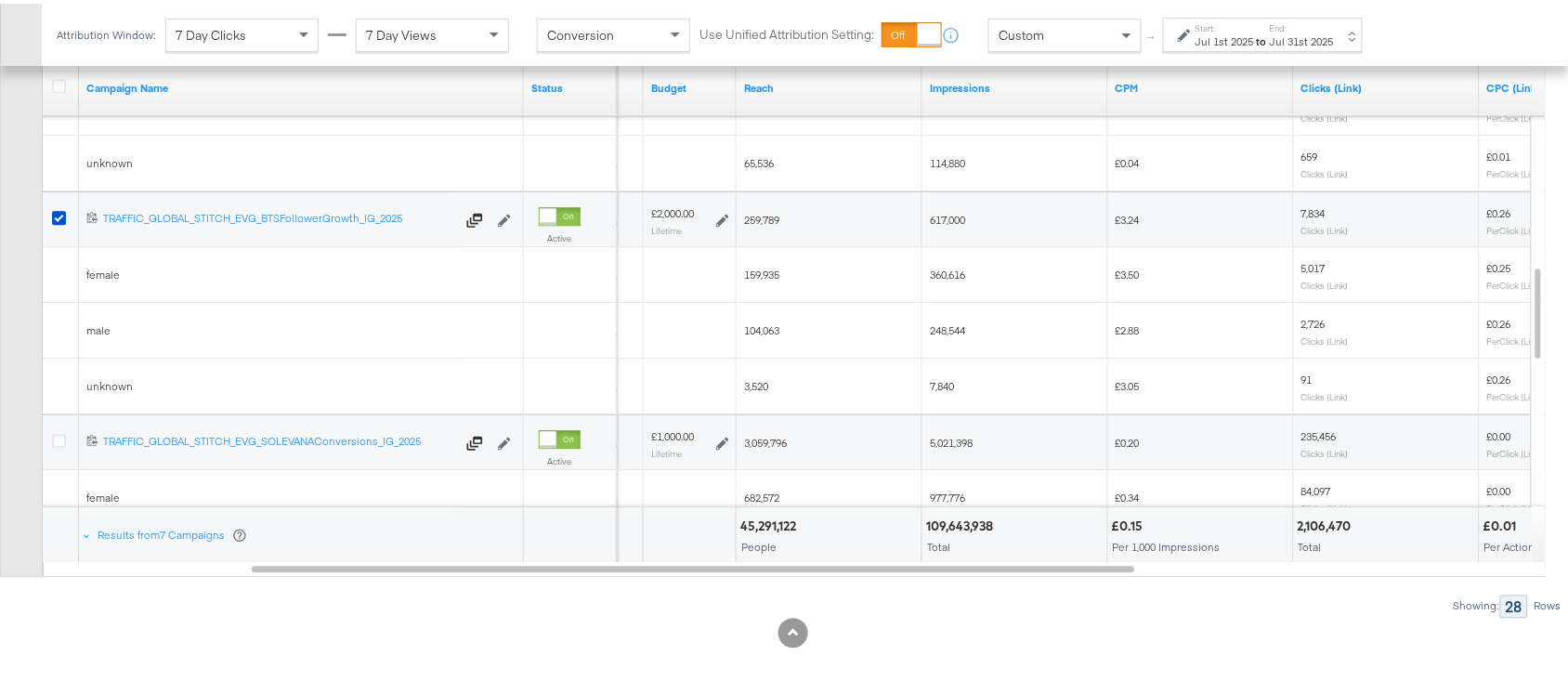click on "104,063" at bounding box center [830, 327] 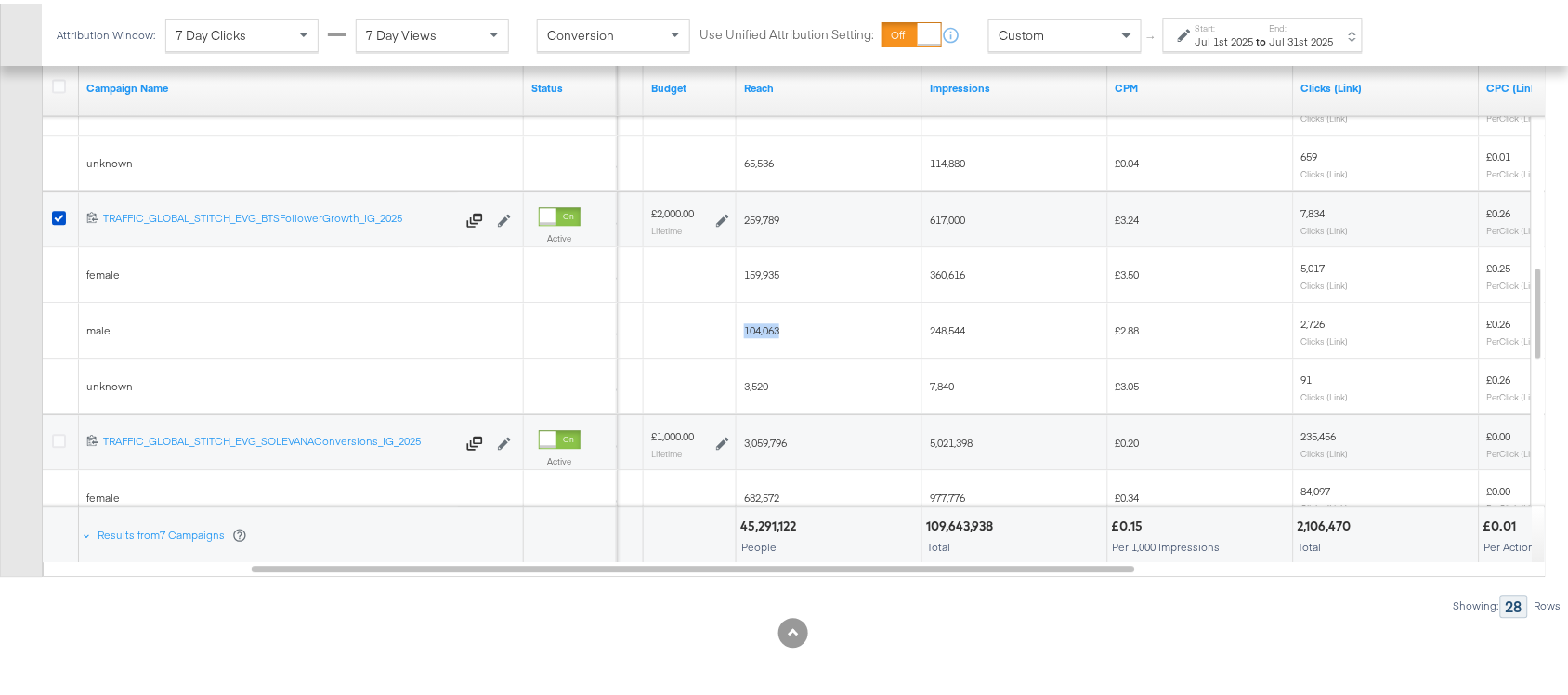 click on "104,063" at bounding box center [830, 327] 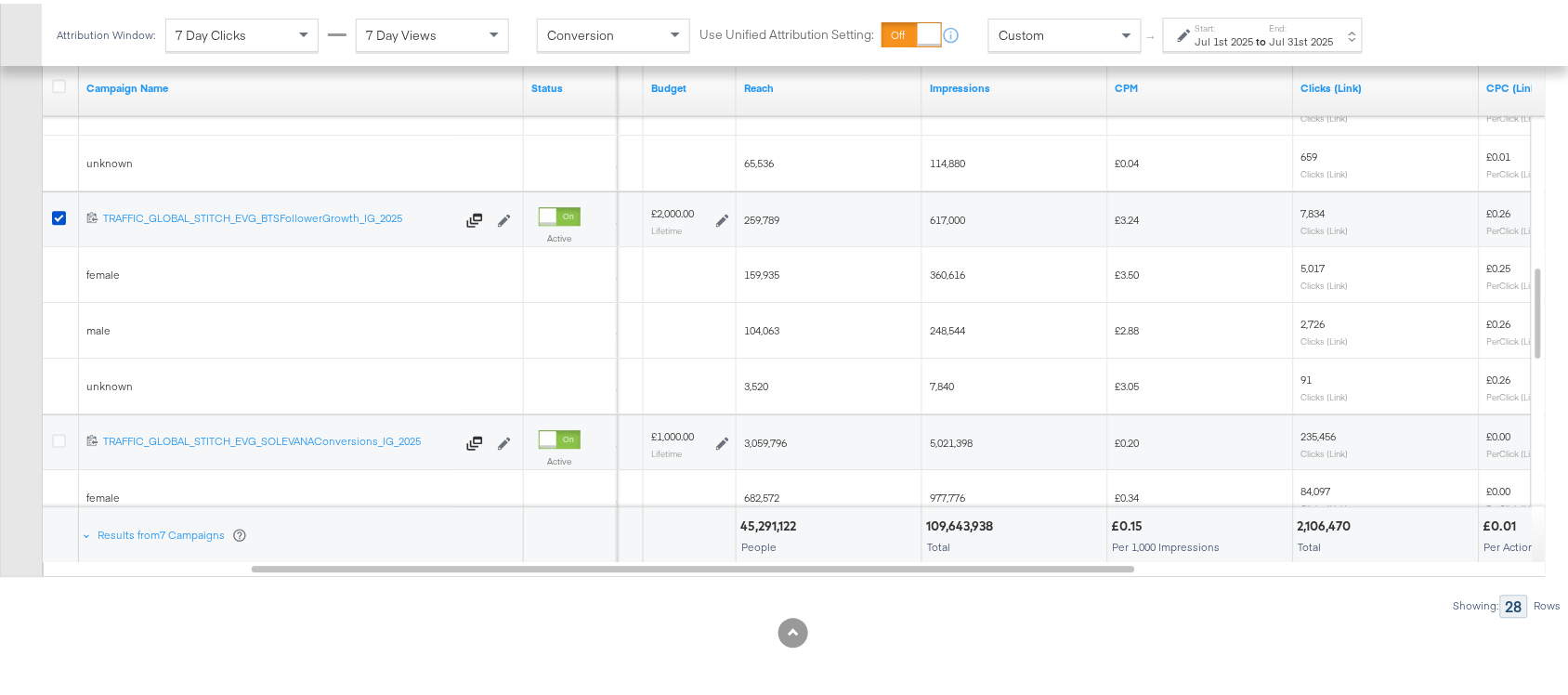 click on "248,544" at bounding box center (947, 326) 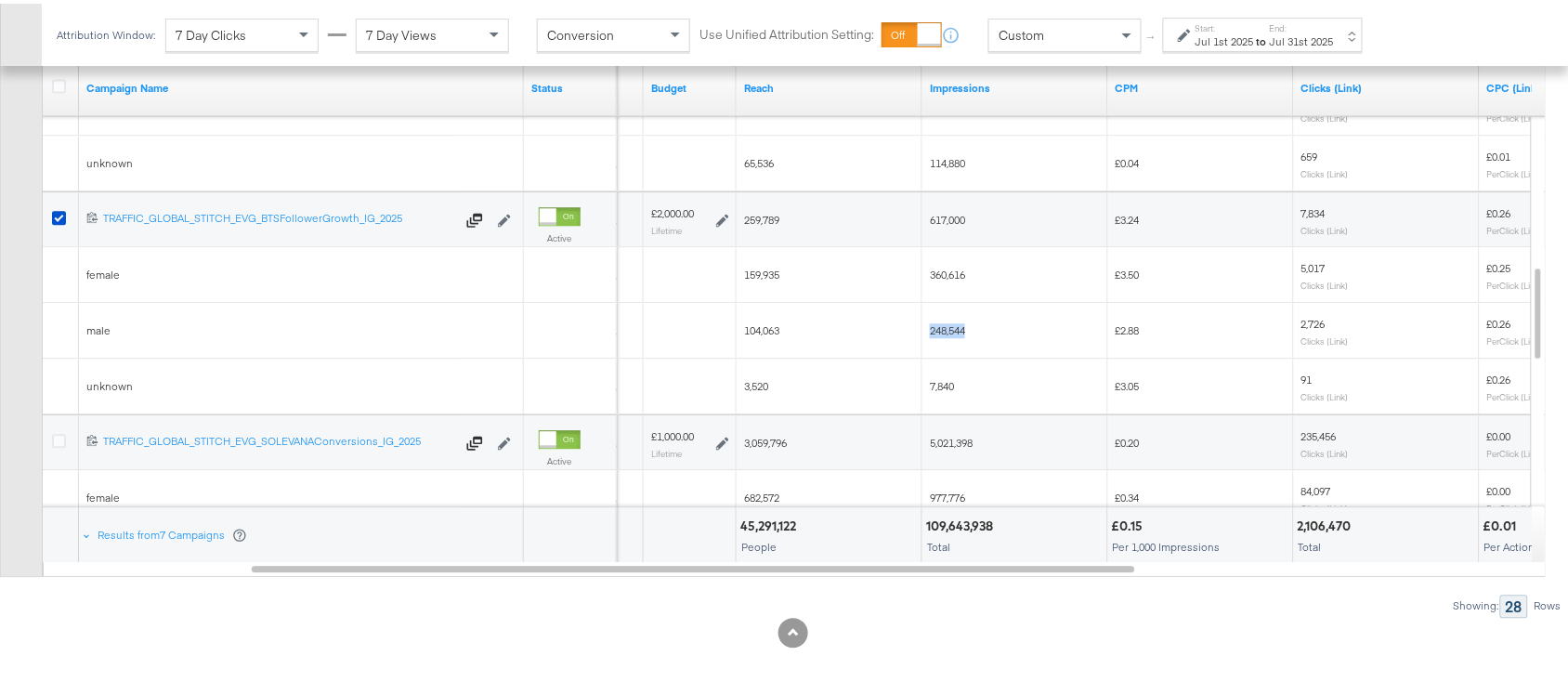 click on "248,544" at bounding box center [947, 326] 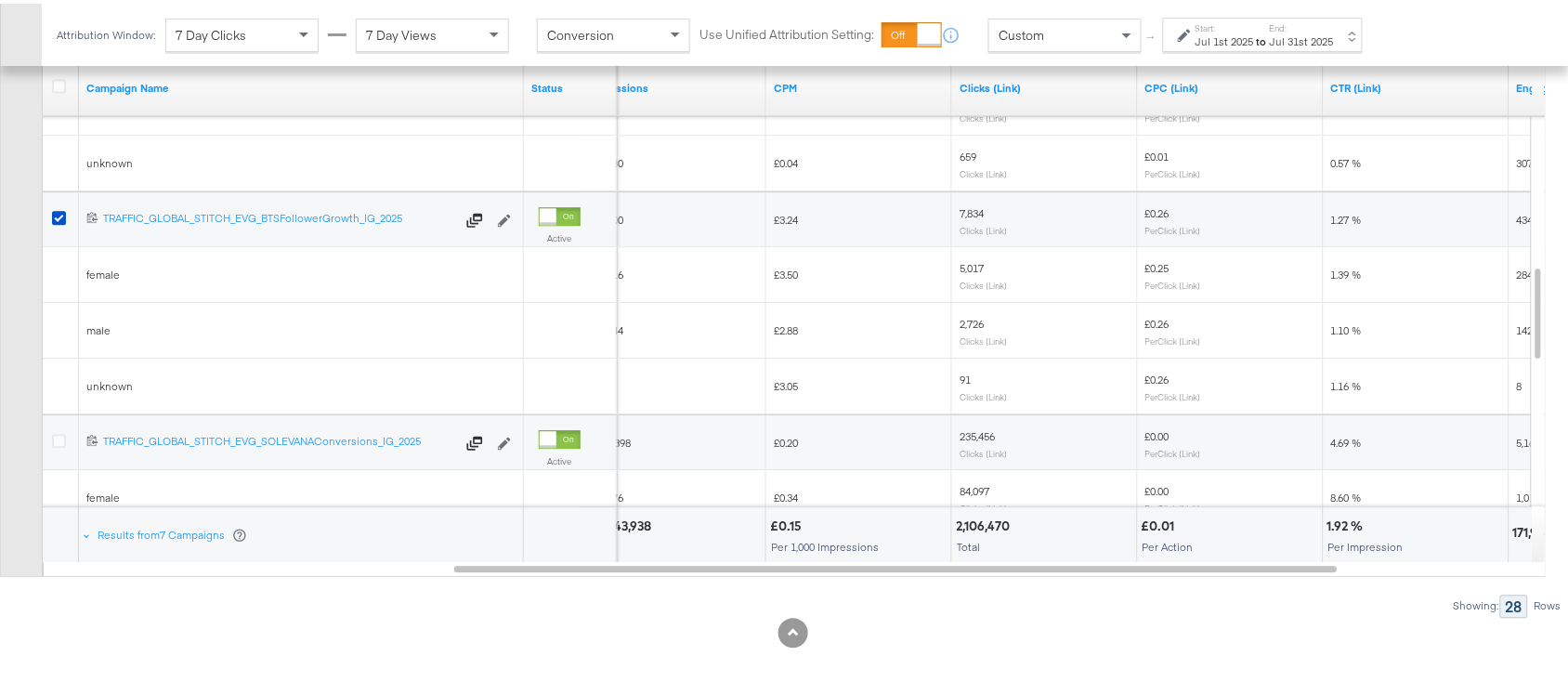 click on "2,726" at bounding box center (972, 320) 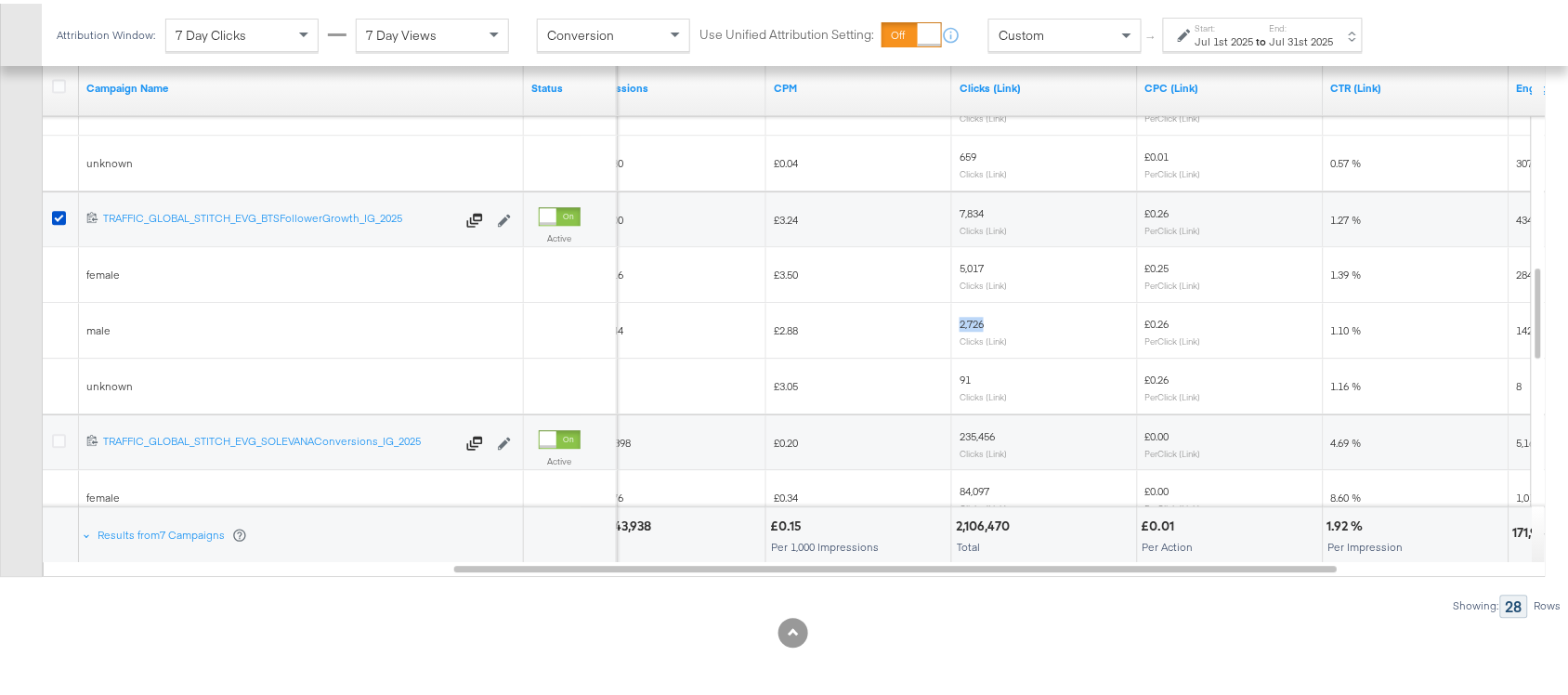 click on "2,726" at bounding box center [972, 320] 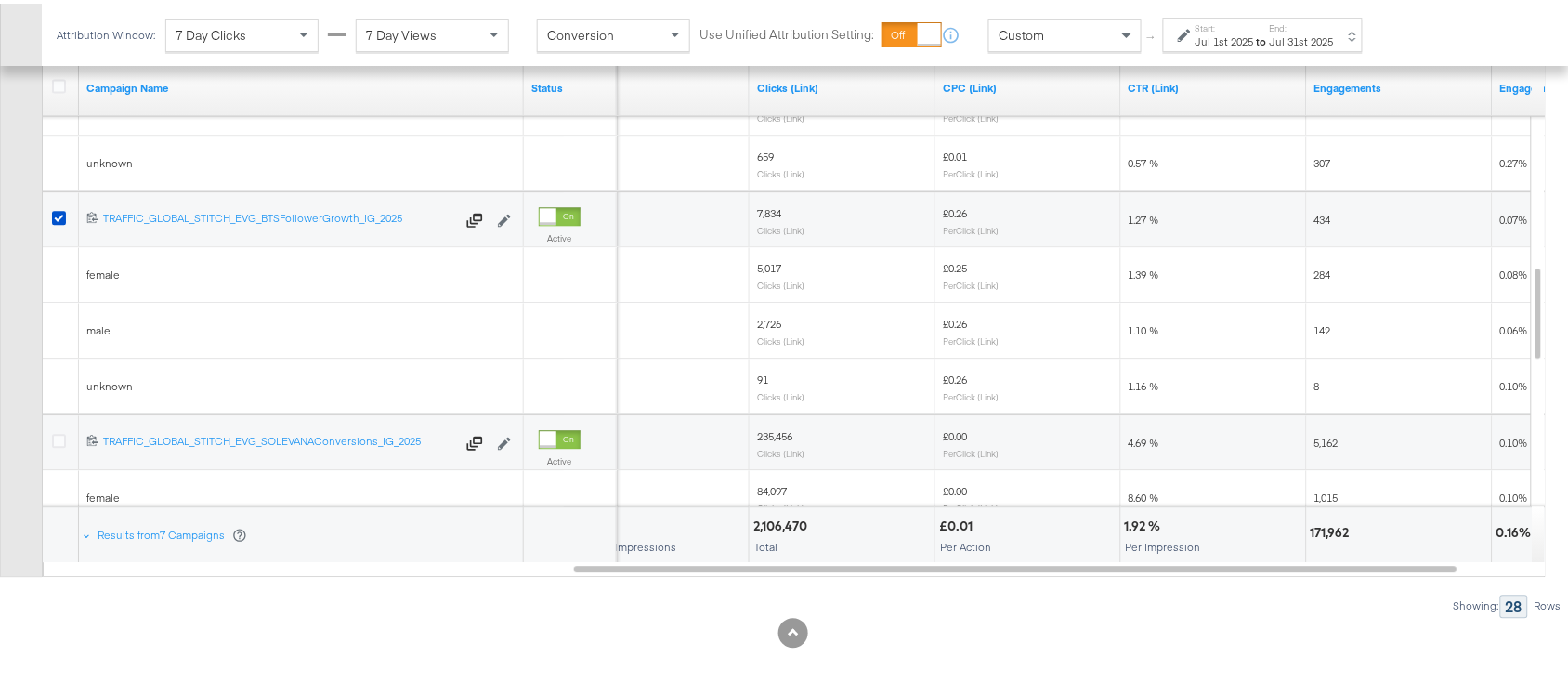 click on "142" at bounding box center [1323, 326] 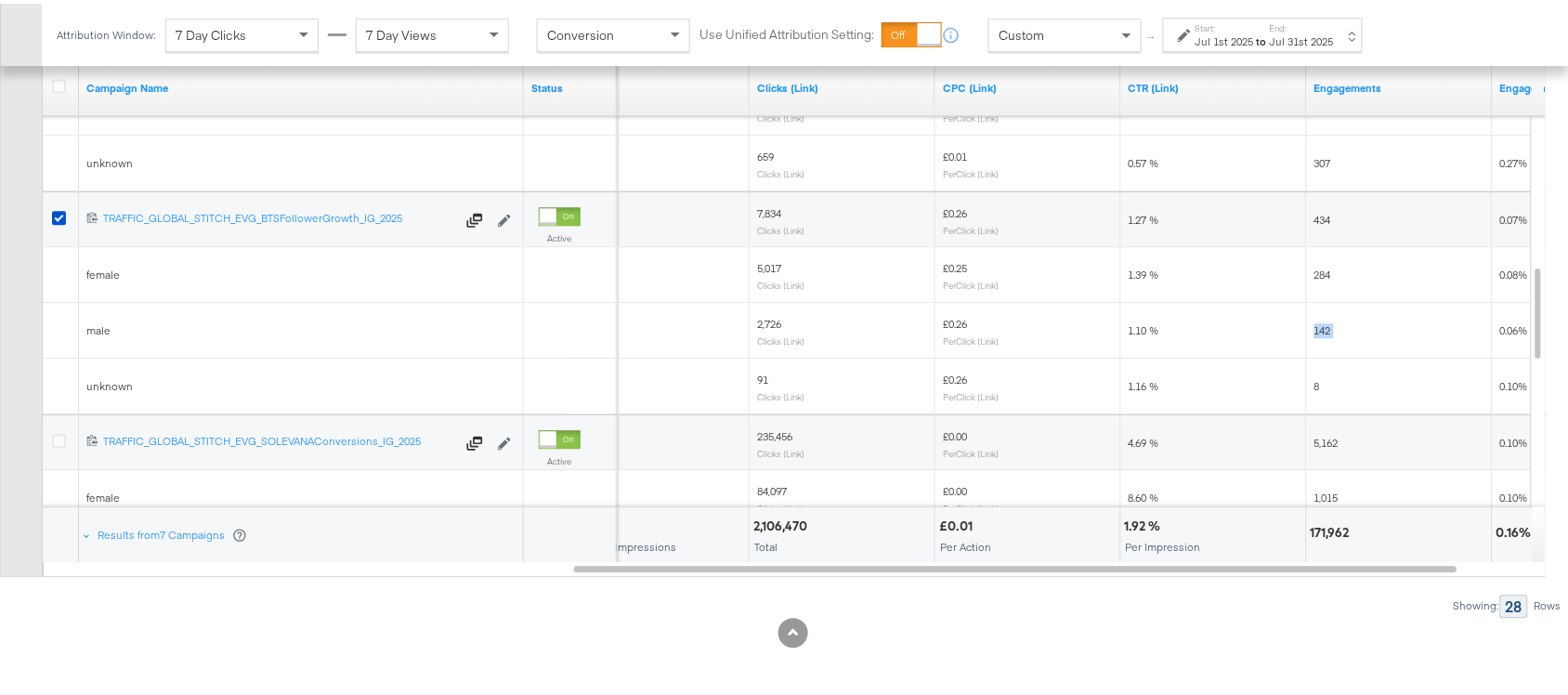 click on "142" at bounding box center [1323, 326] 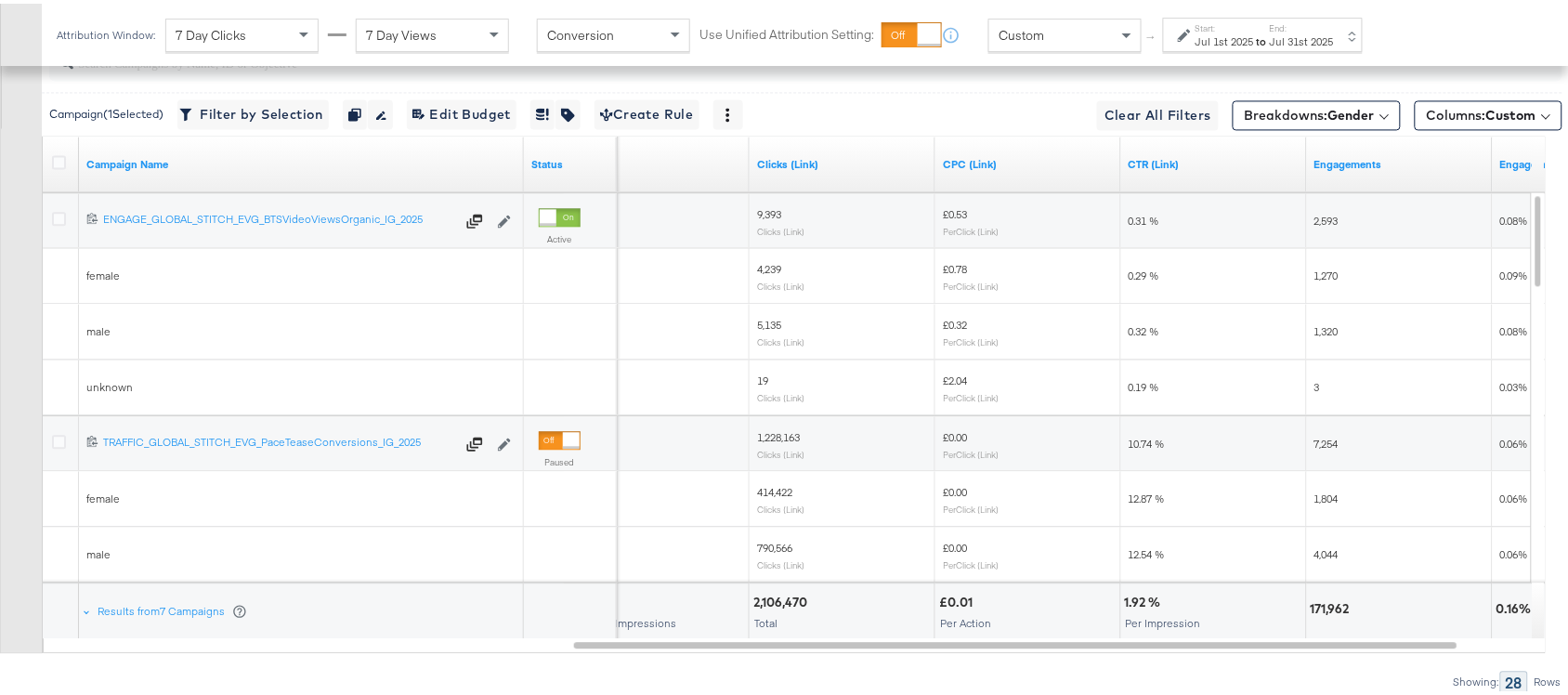 scroll, scrollTop: 1108, scrollLeft: 0, axis: vertical 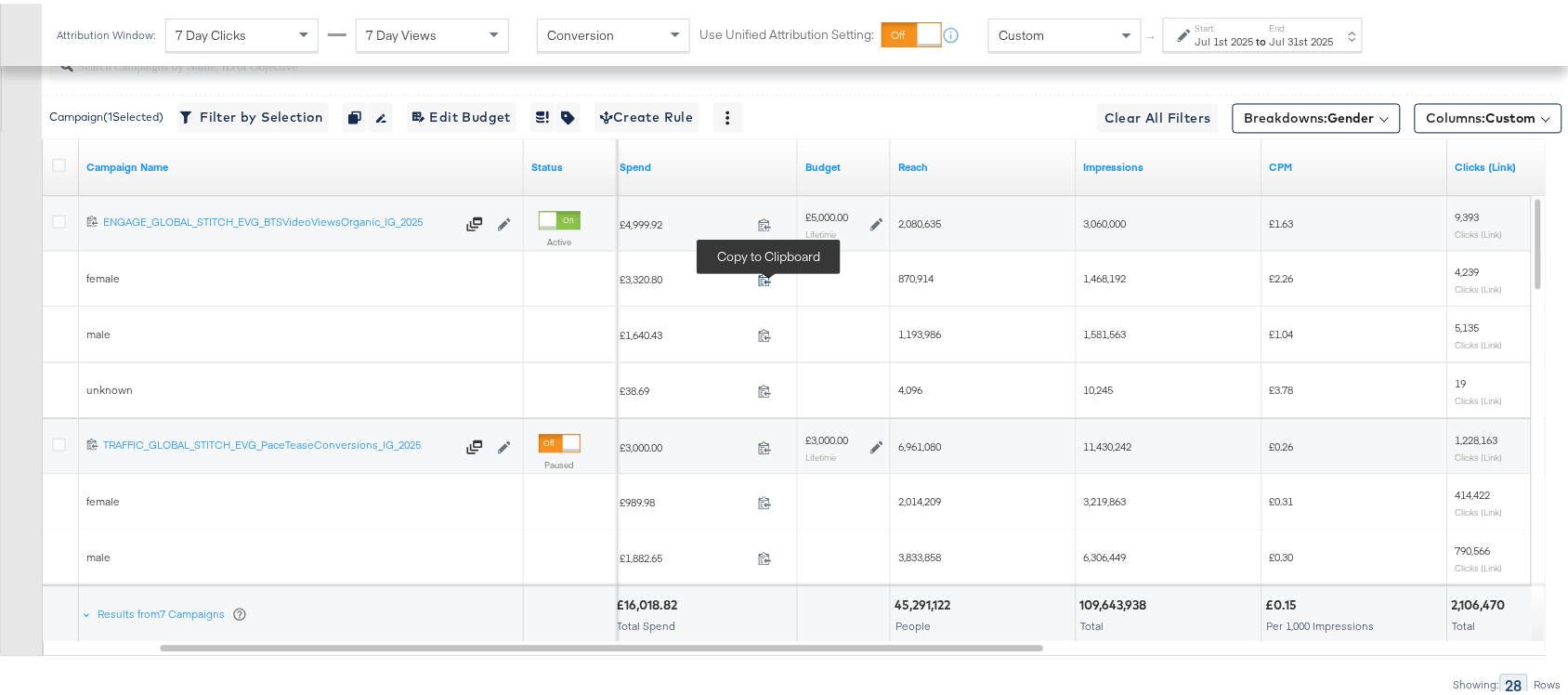 click 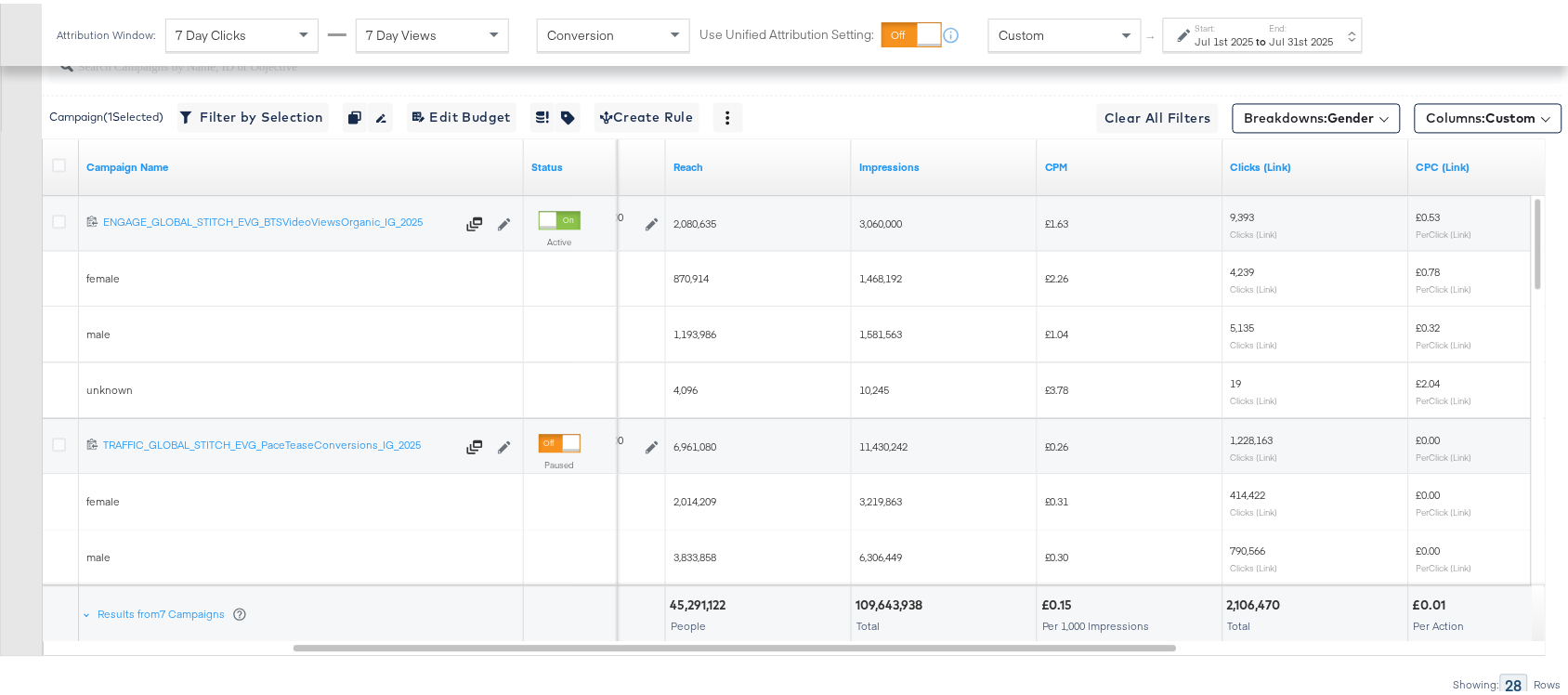click on "870,914" at bounding box center (691, 274) 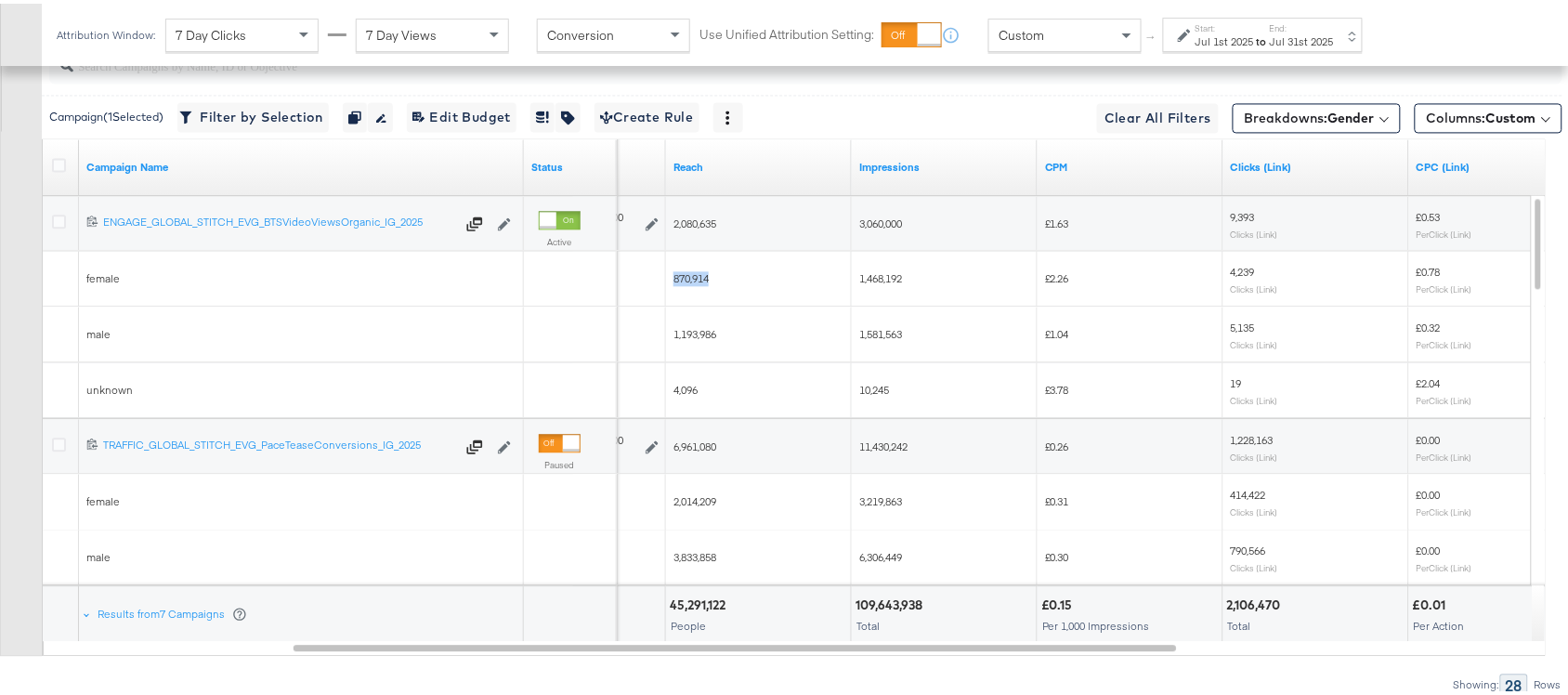 click on "870,914" at bounding box center [691, 274] 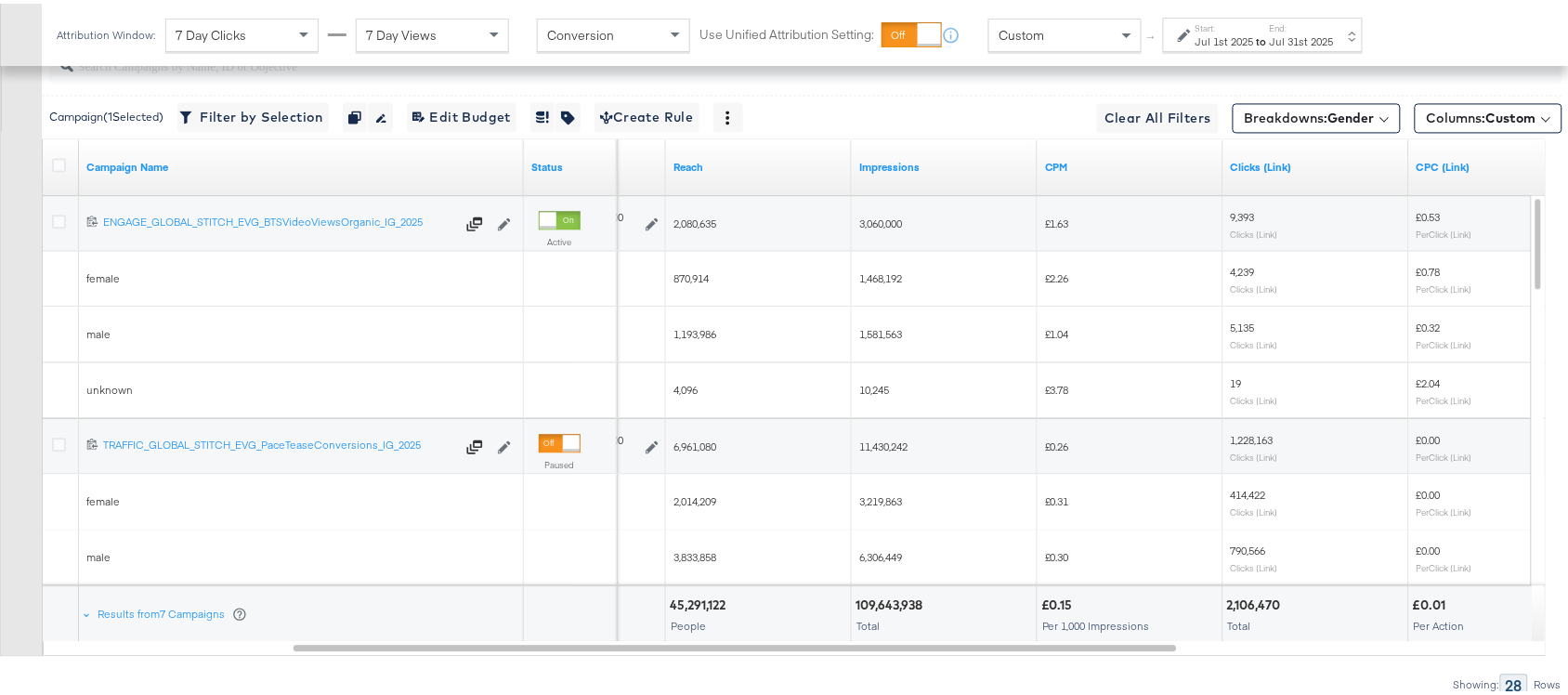 click on "1,468,192" at bounding box center [881, 274] 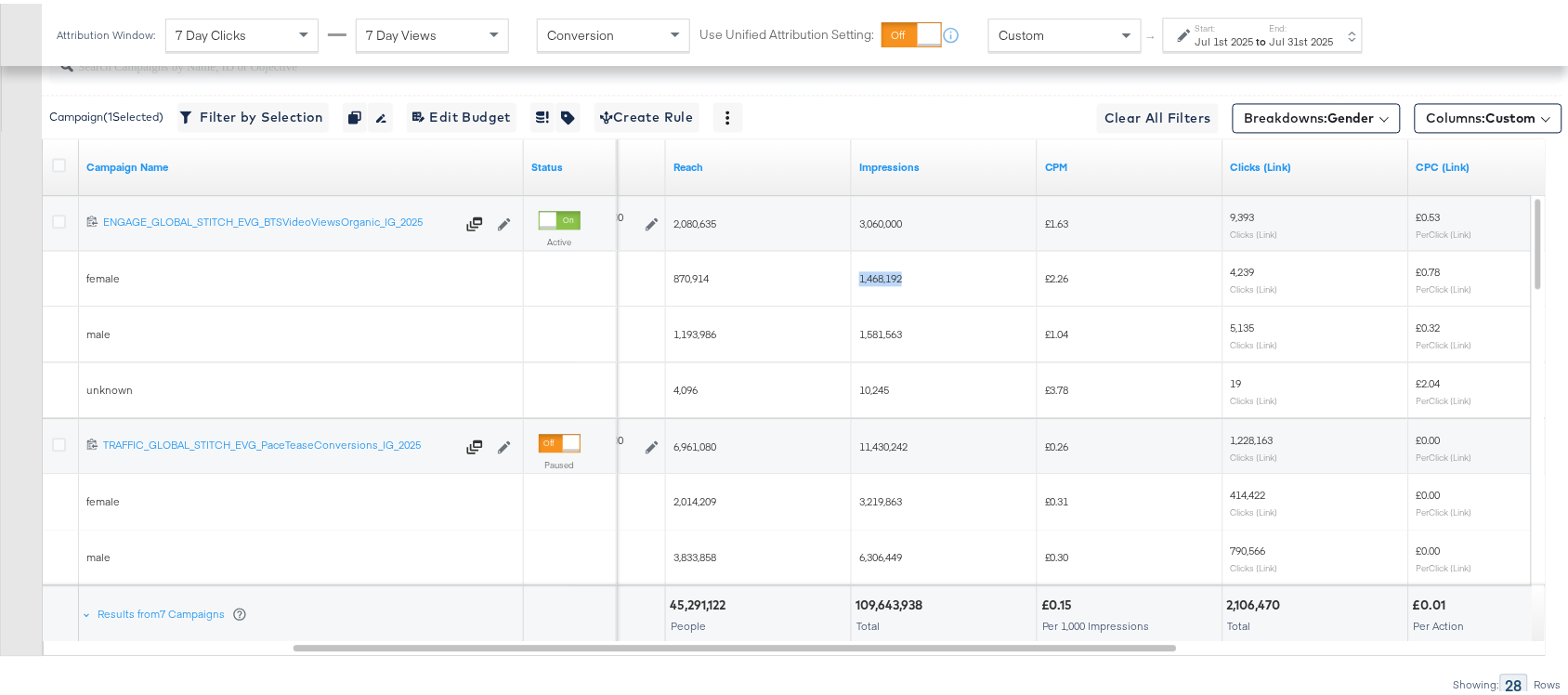click on "1,468,192" at bounding box center [881, 274] 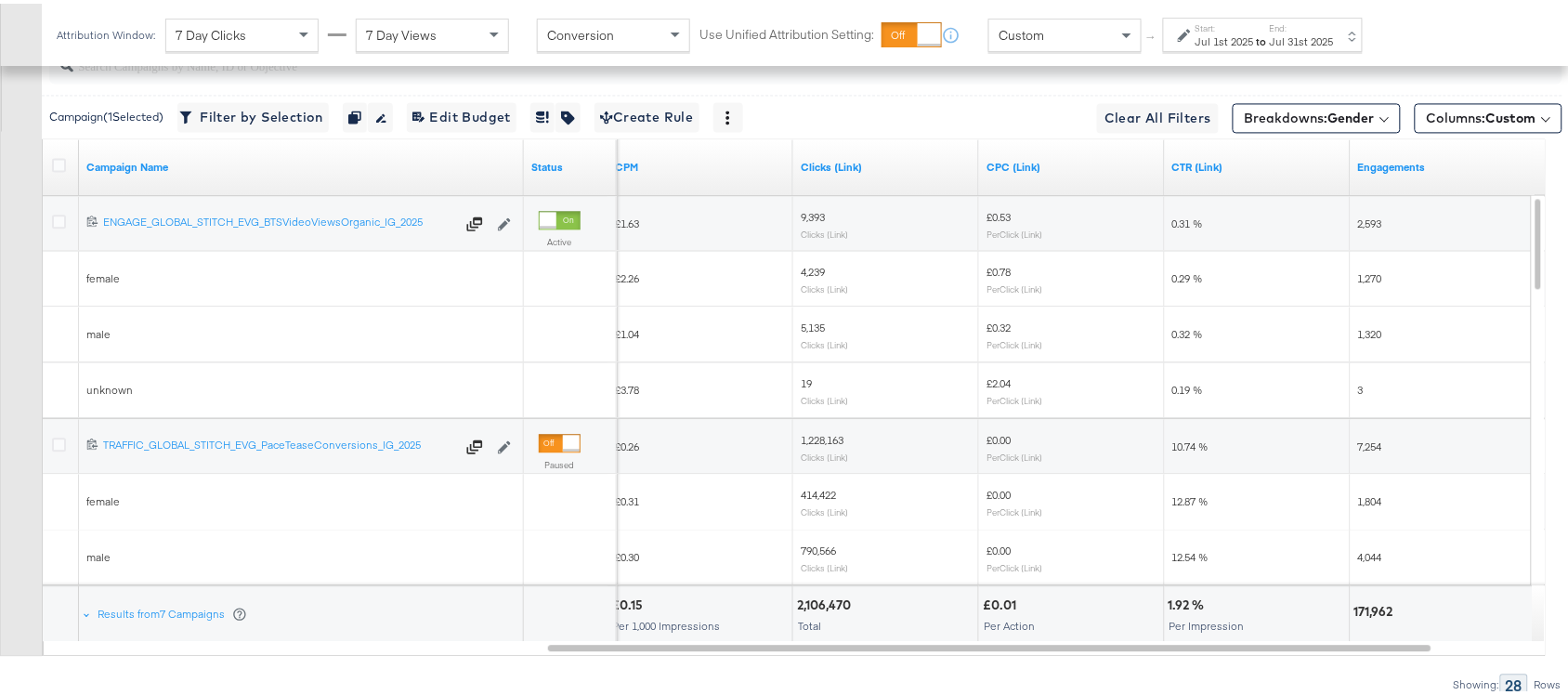 click on "4,239" at bounding box center [813, 268] 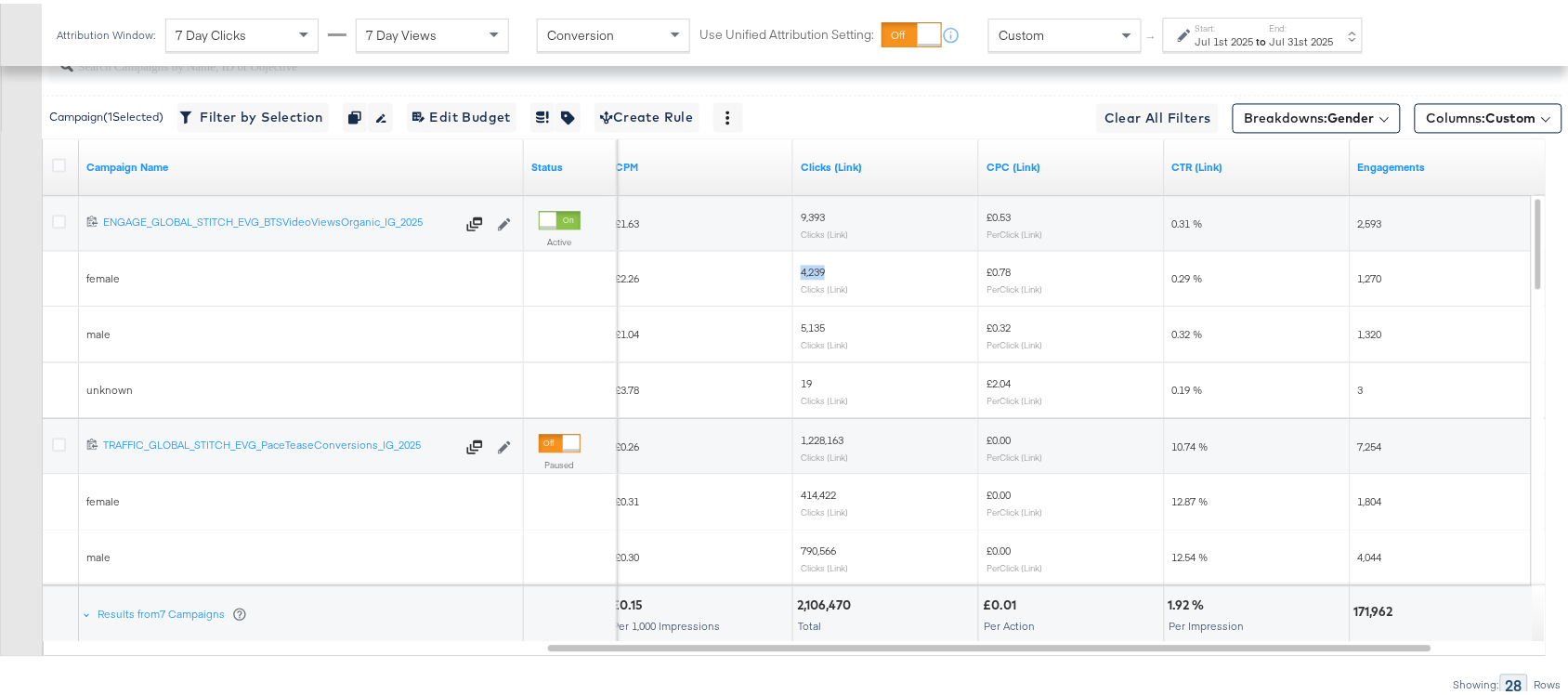 click on "4,239" at bounding box center (813, 268) 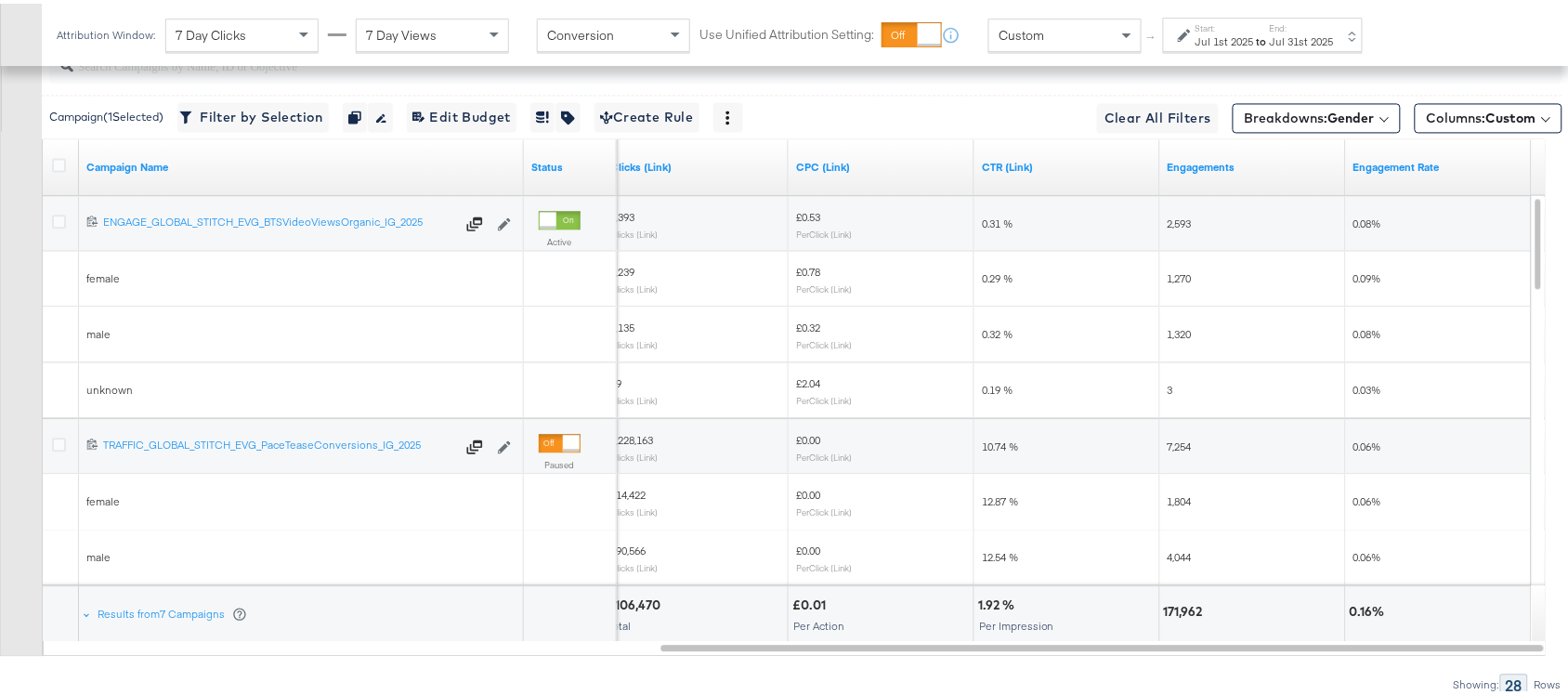 click on "1,270" at bounding box center (1180, 274) 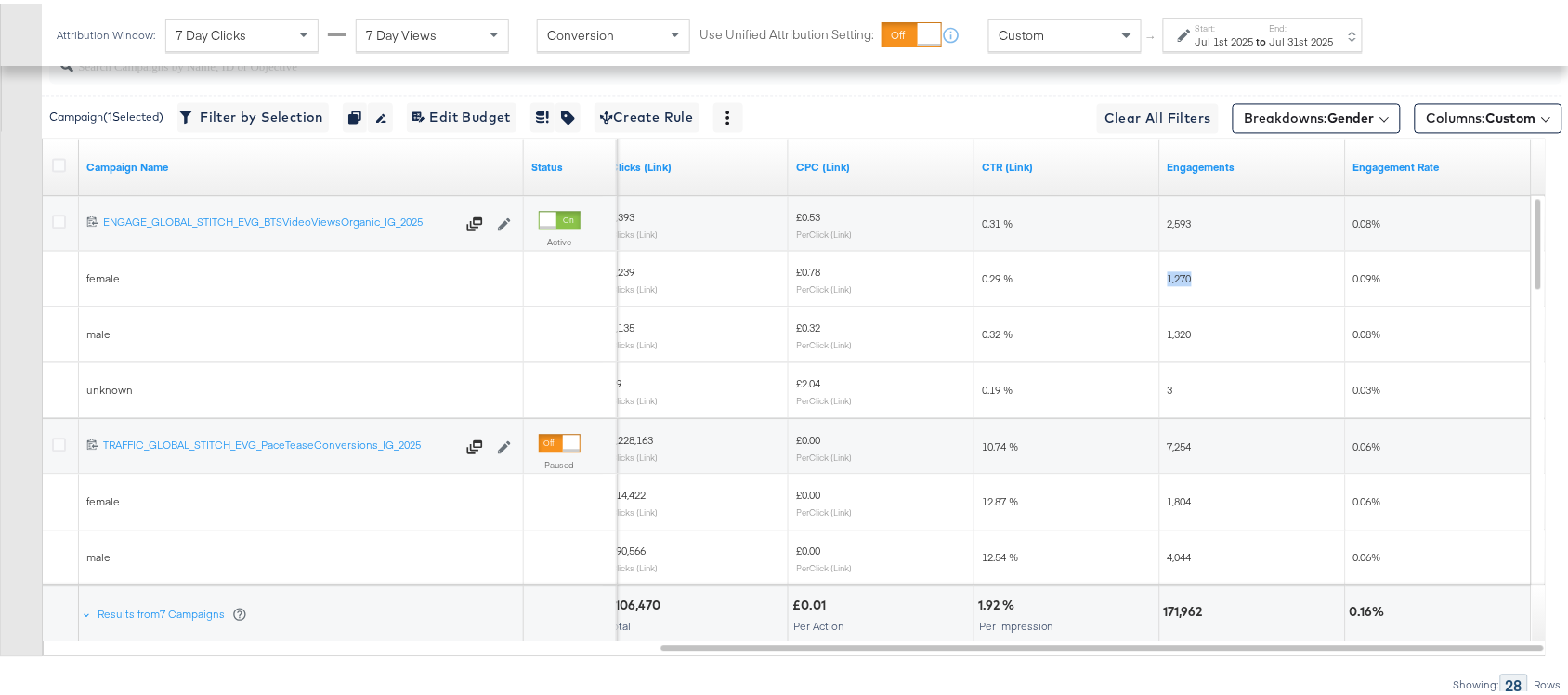 click on "1,270" at bounding box center (1180, 274) 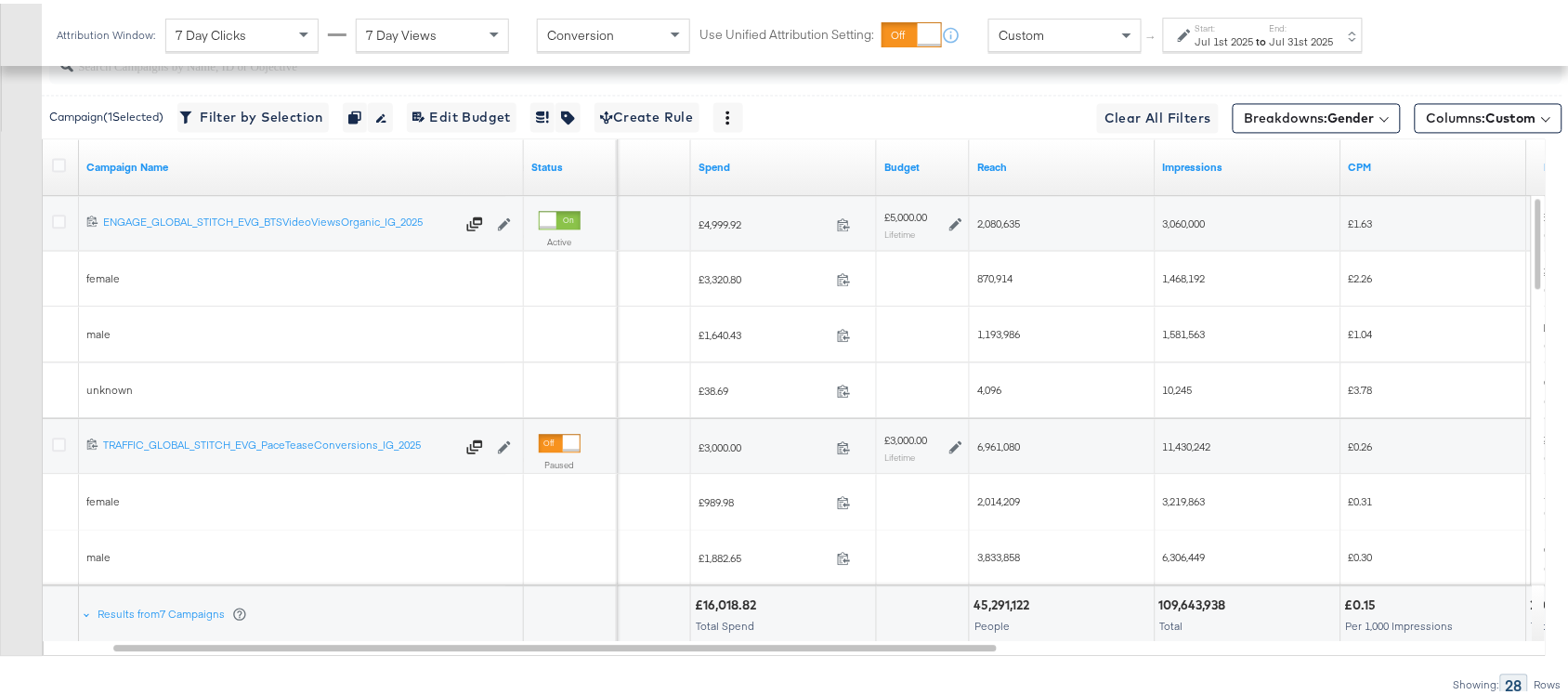 click at bounding box center [849, 334] 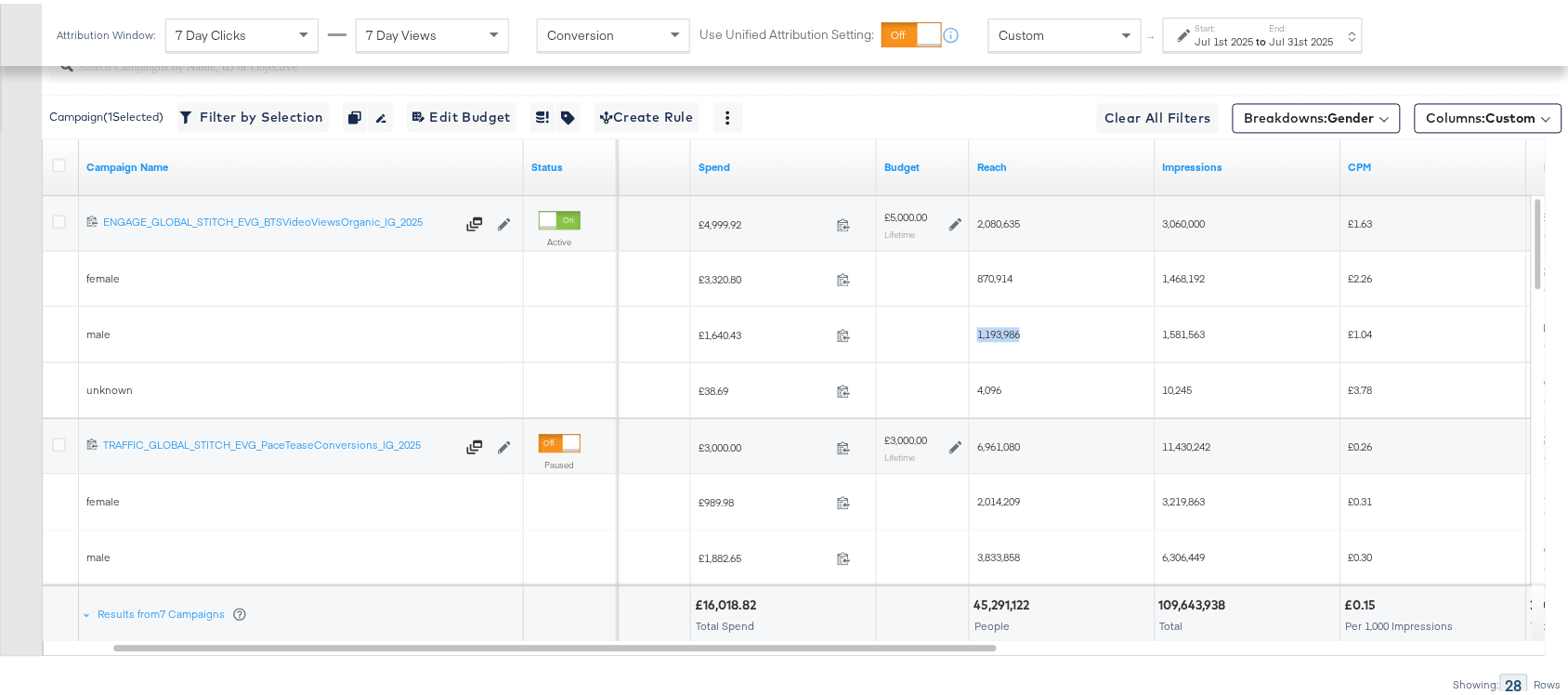 click on "1,193,986" at bounding box center (999, 330) 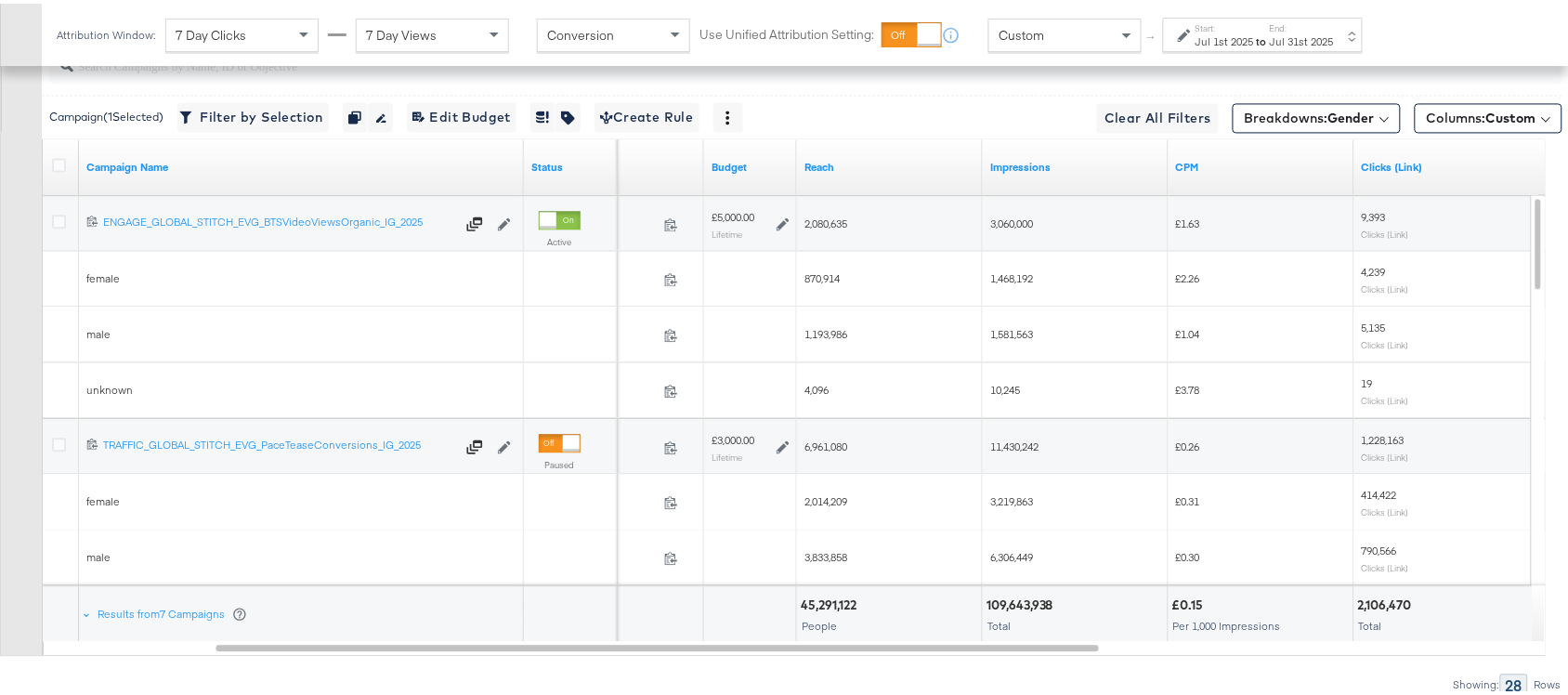 click on "1,581,563" at bounding box center [1012, 330] 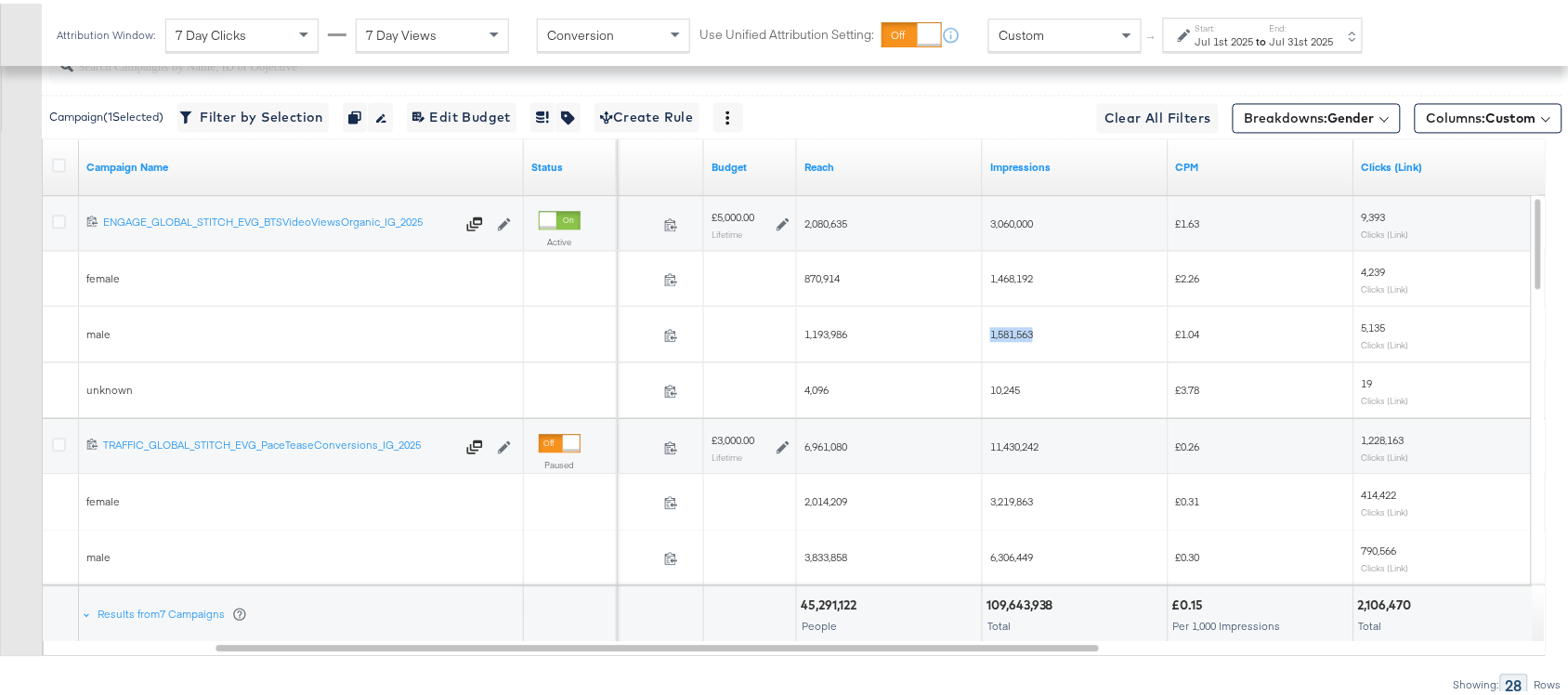 click on "1,581,563" at bounding box center (1012, 330) 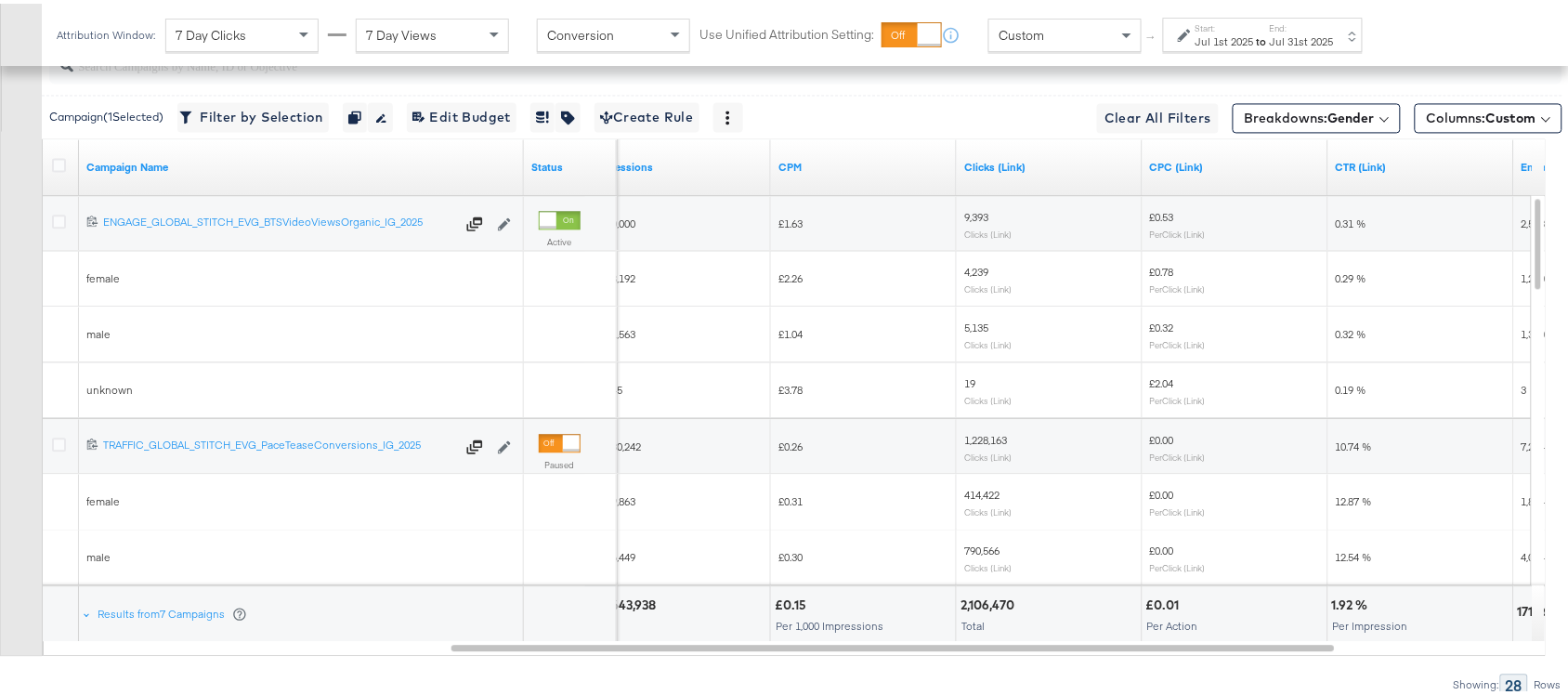 click on "5,135" at bounding box center (976, 323) 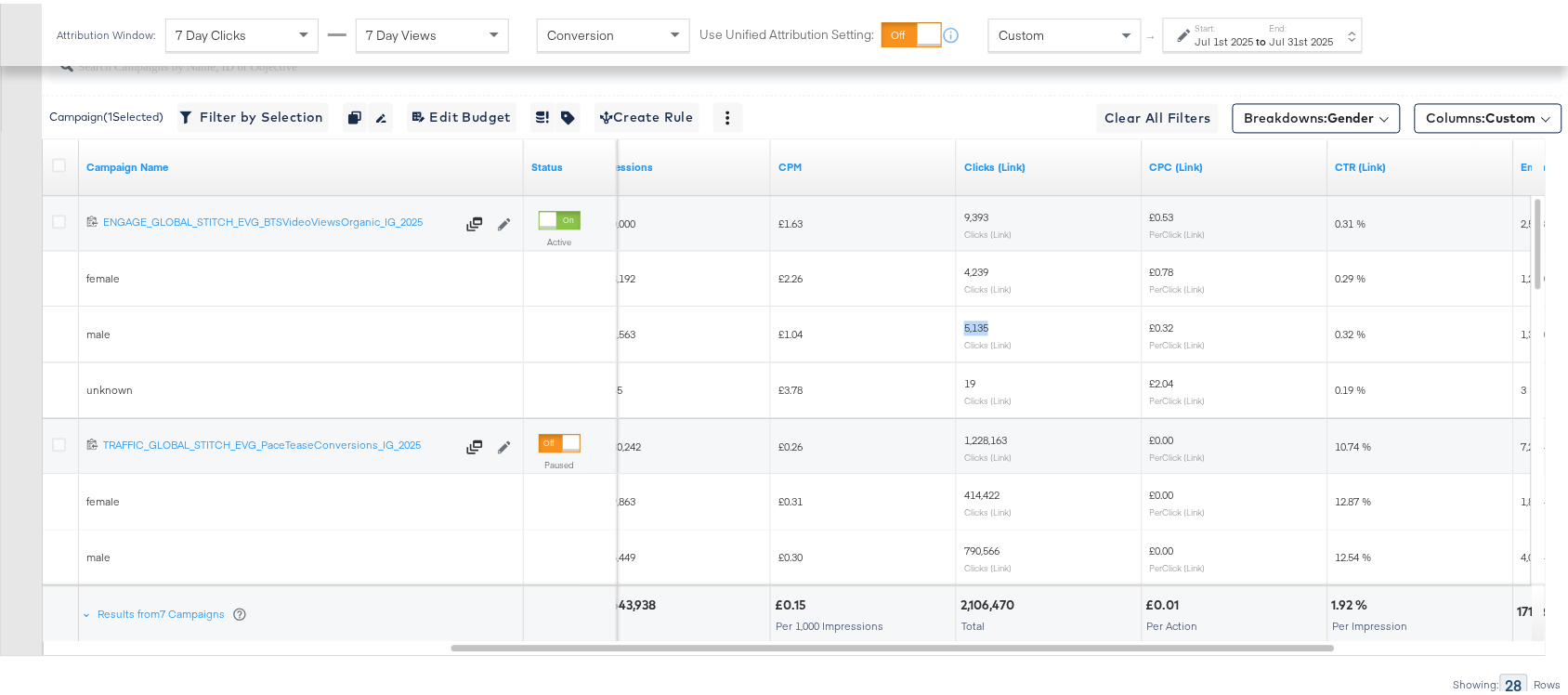 click on "5,135" at bounding box center [976, 323] 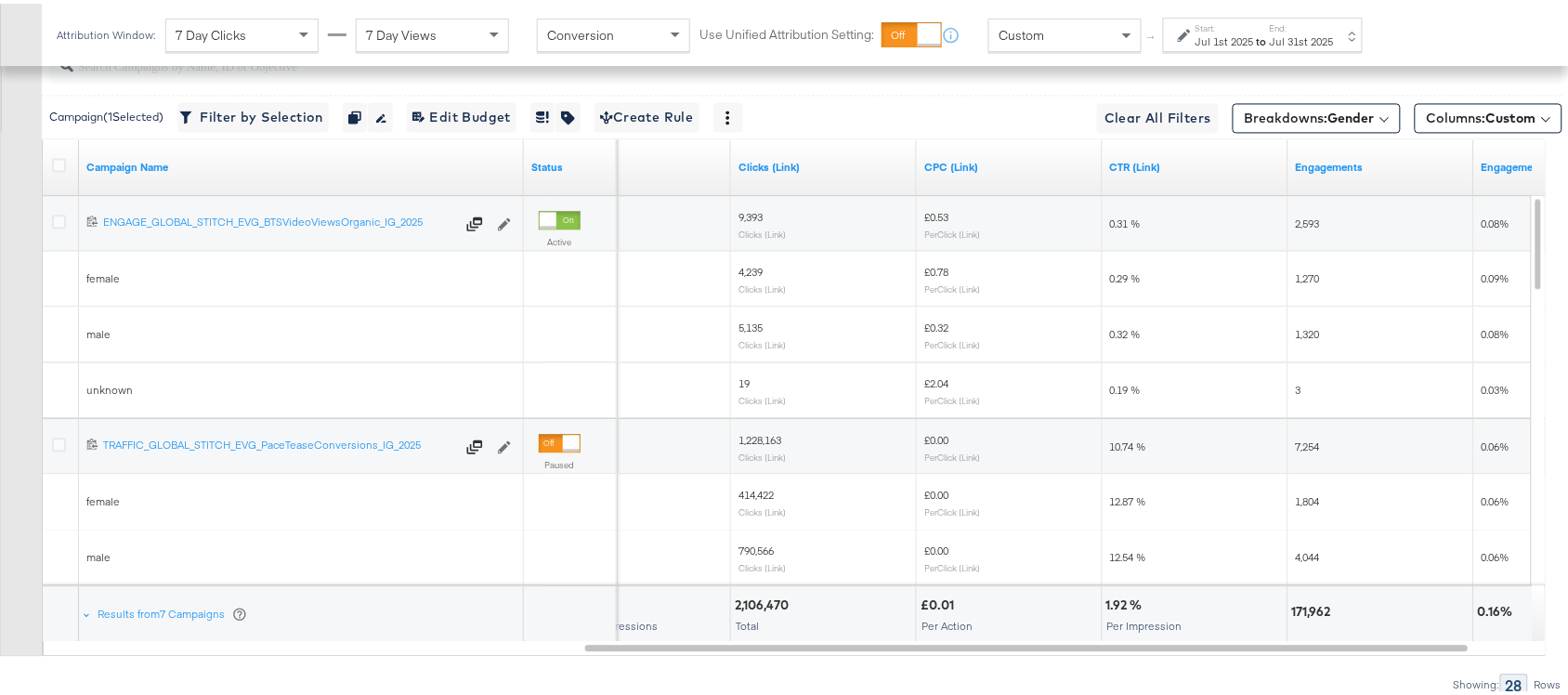 click on "1,320" at bounding box center [1308, 330] 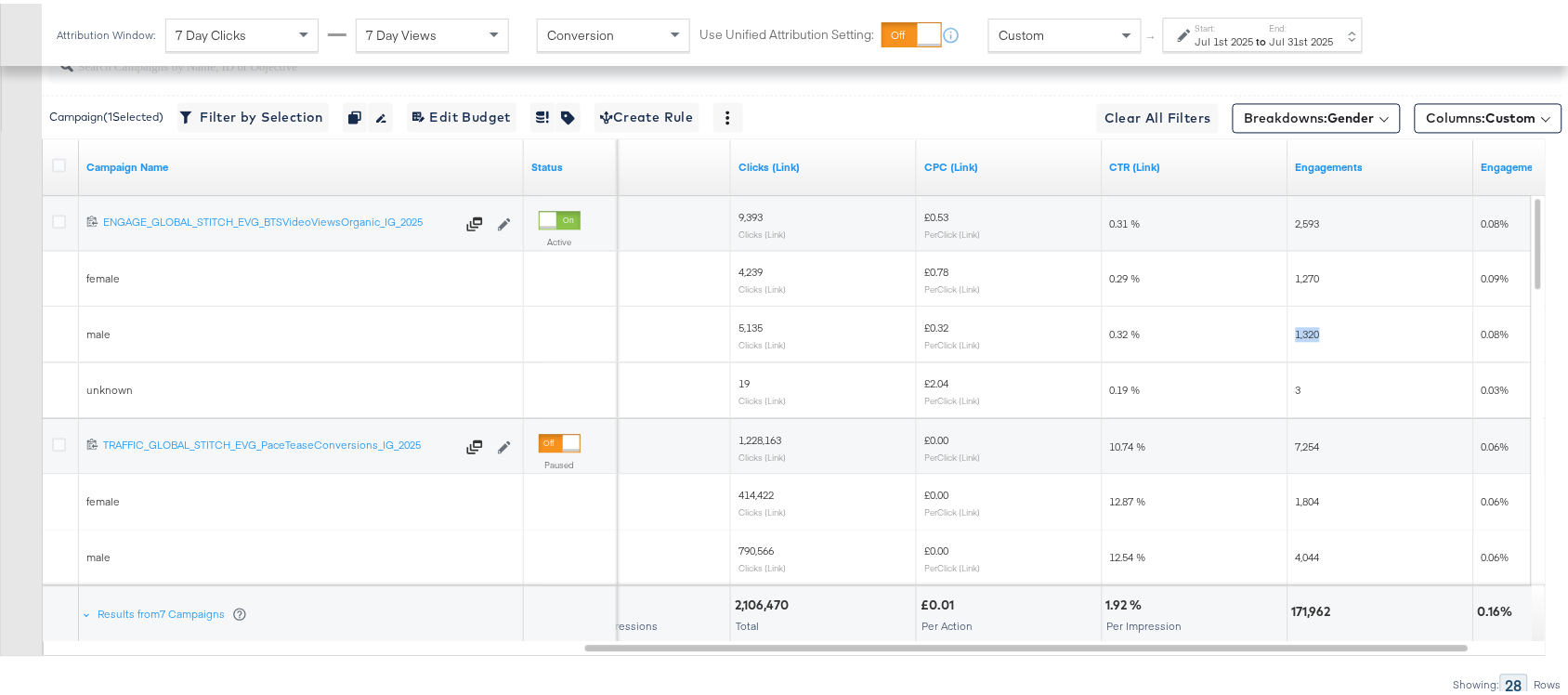 click on "1,320" at bounding box center (1308, 330) 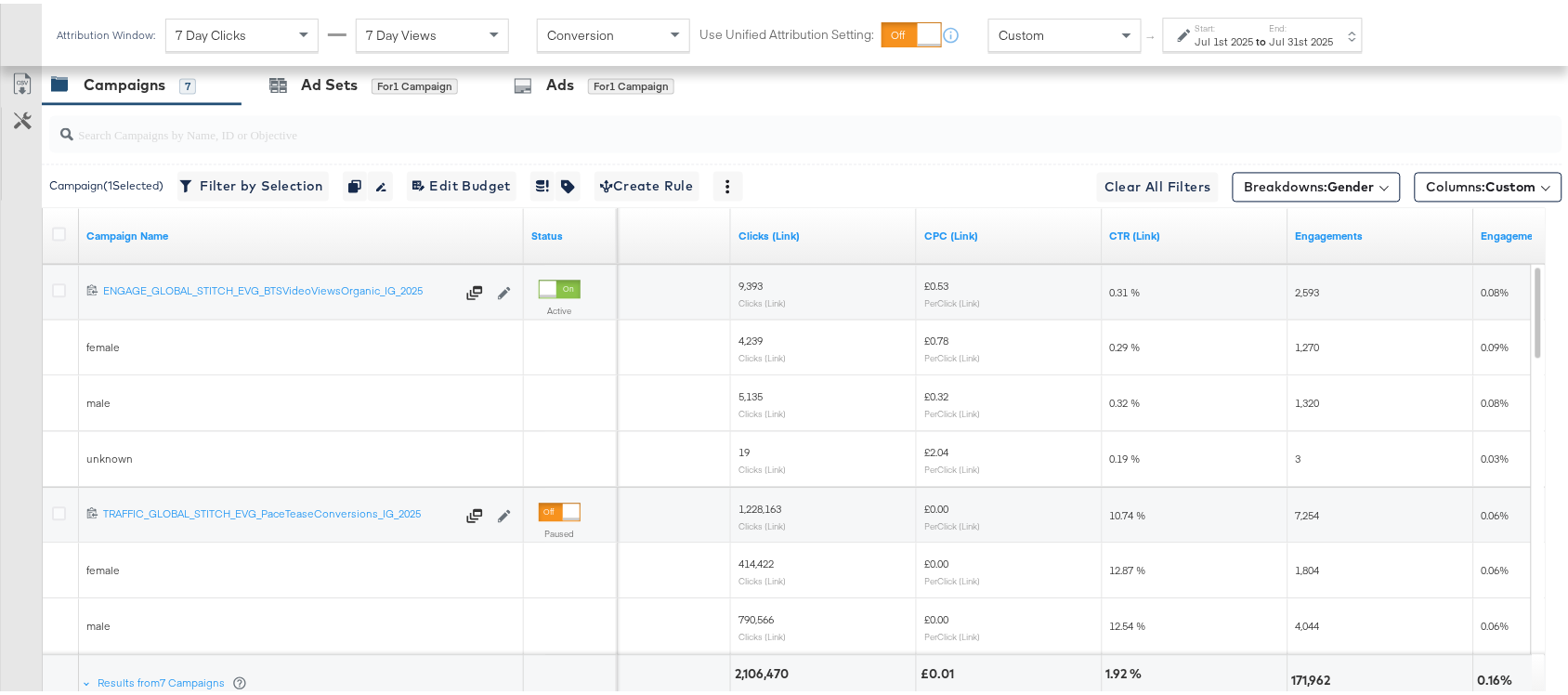 scroll, scrollTop: 1039, scrollLeft: 0, axis: vertical 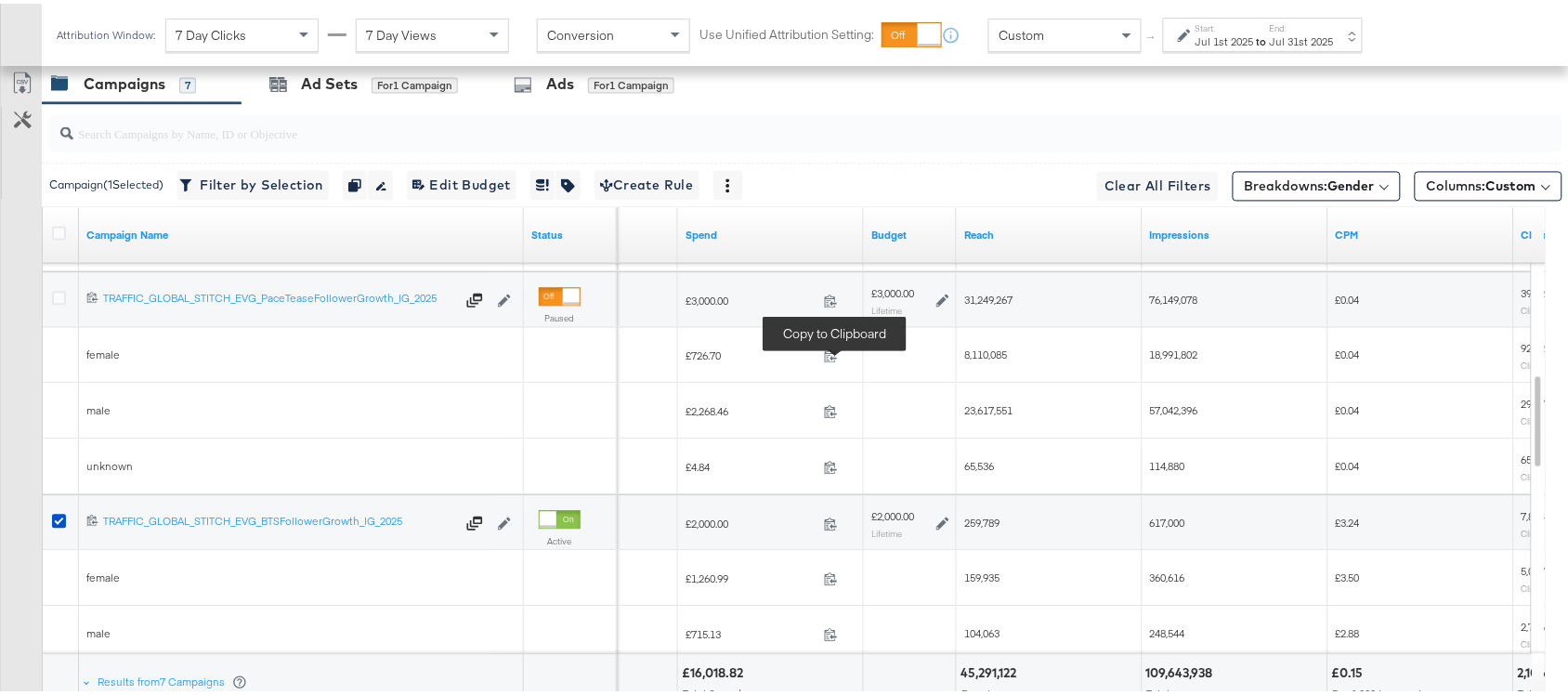 click at bounding box center [836, 355] 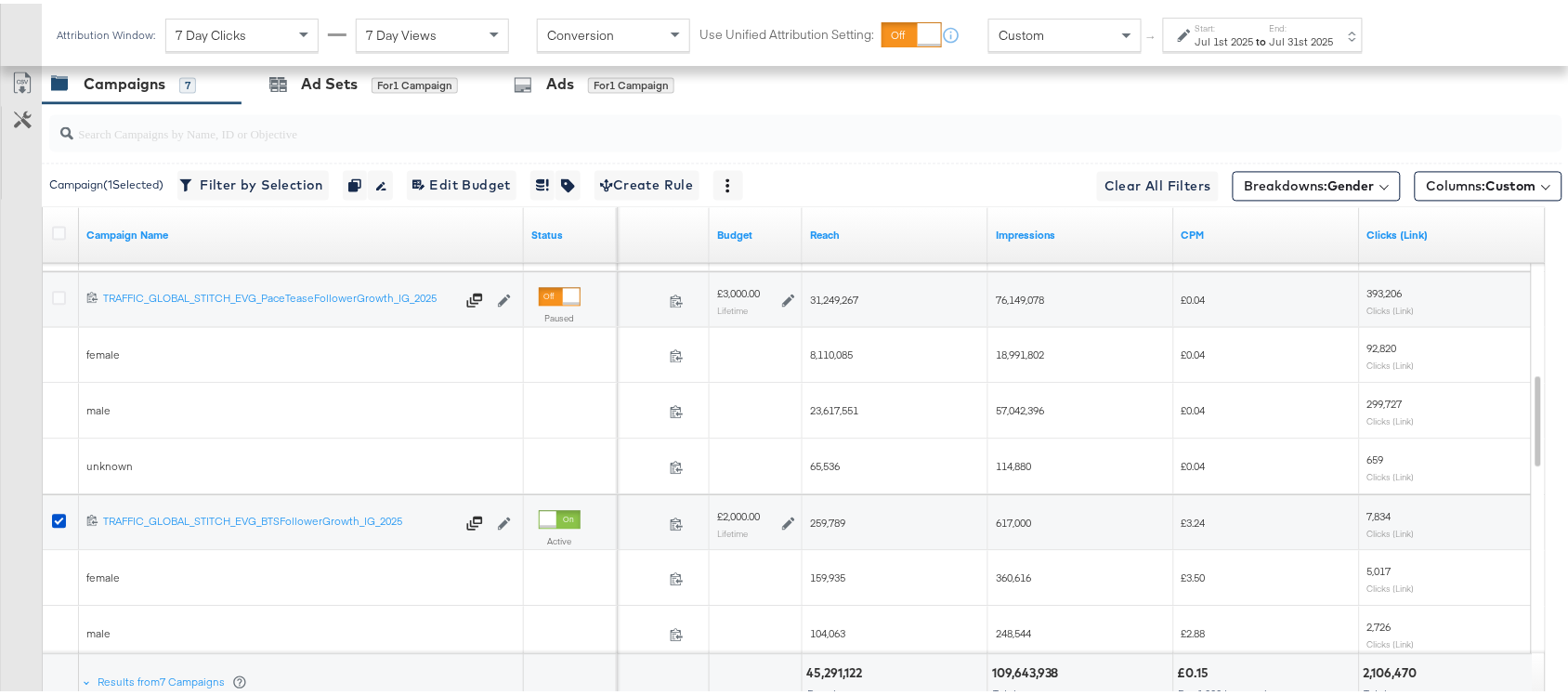 click on "8,110,085" at bounding box center [831, 351] 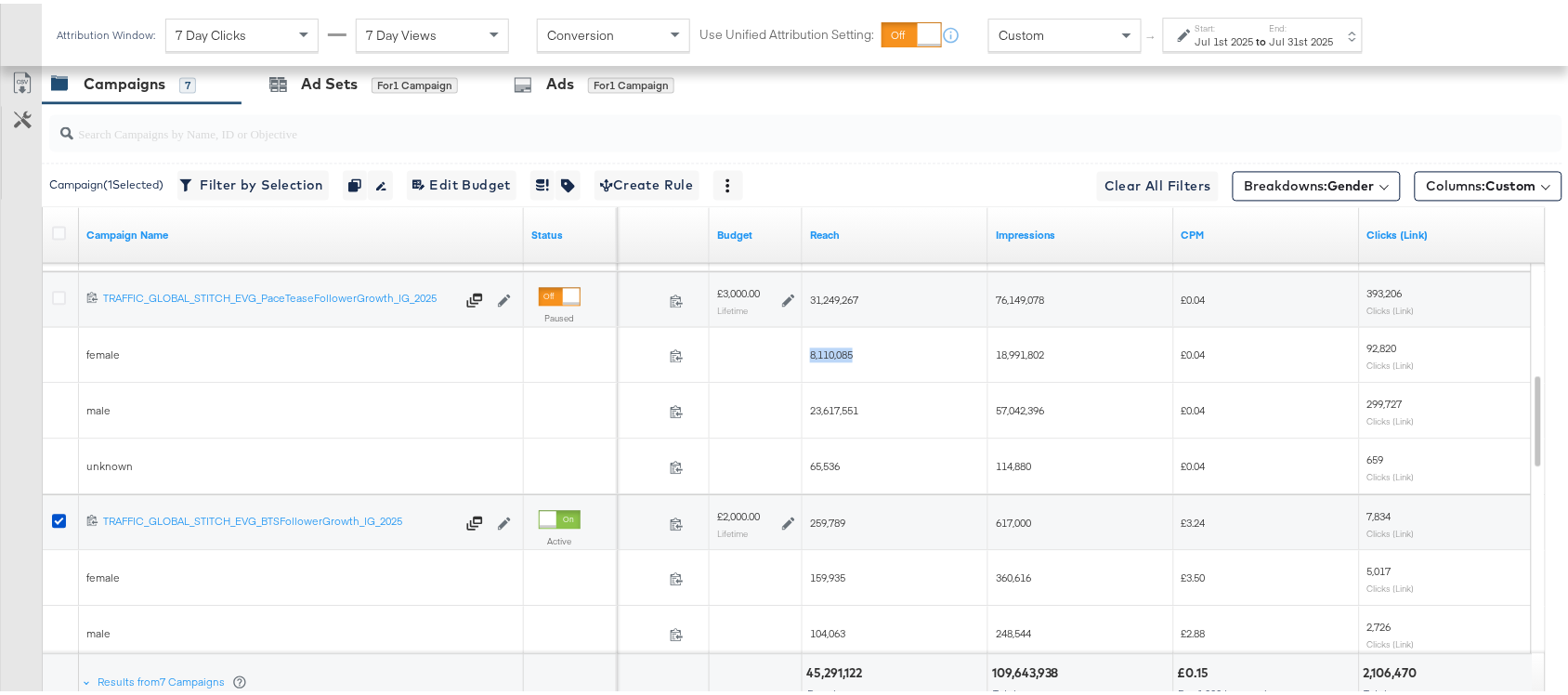 click on "8,110,085" at bounding box center (831, 351) 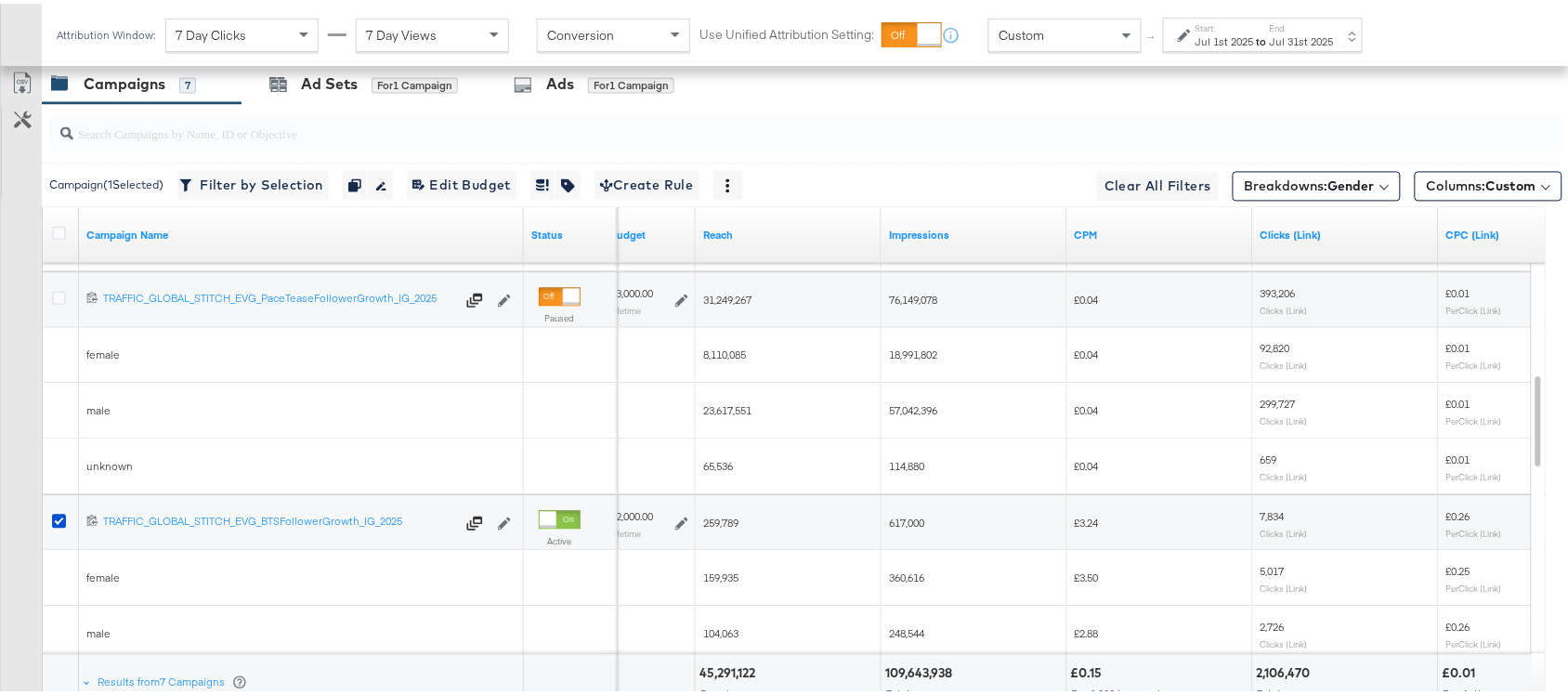 click on "18,991,802" at bounding box center (913, 351) 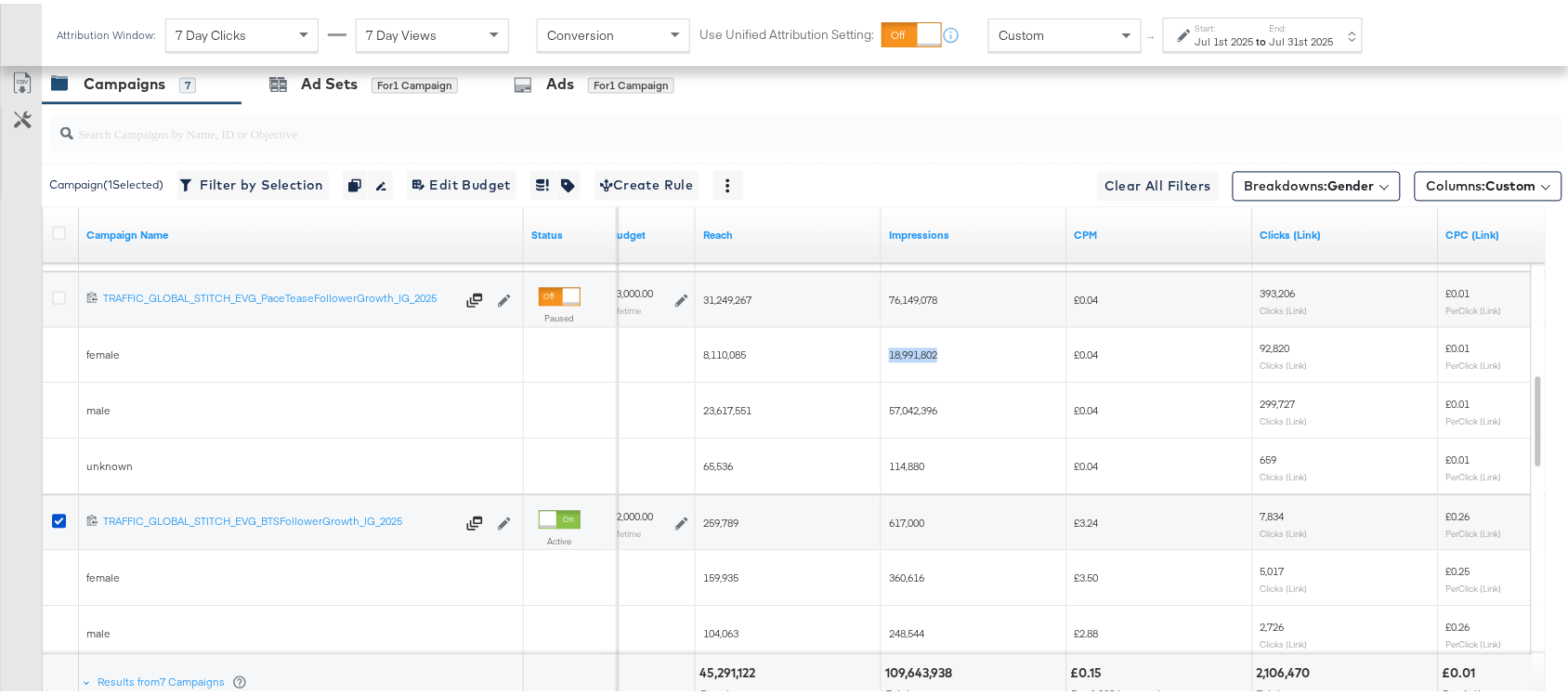 click on "18,991,802" at bounding box center [913, 351] 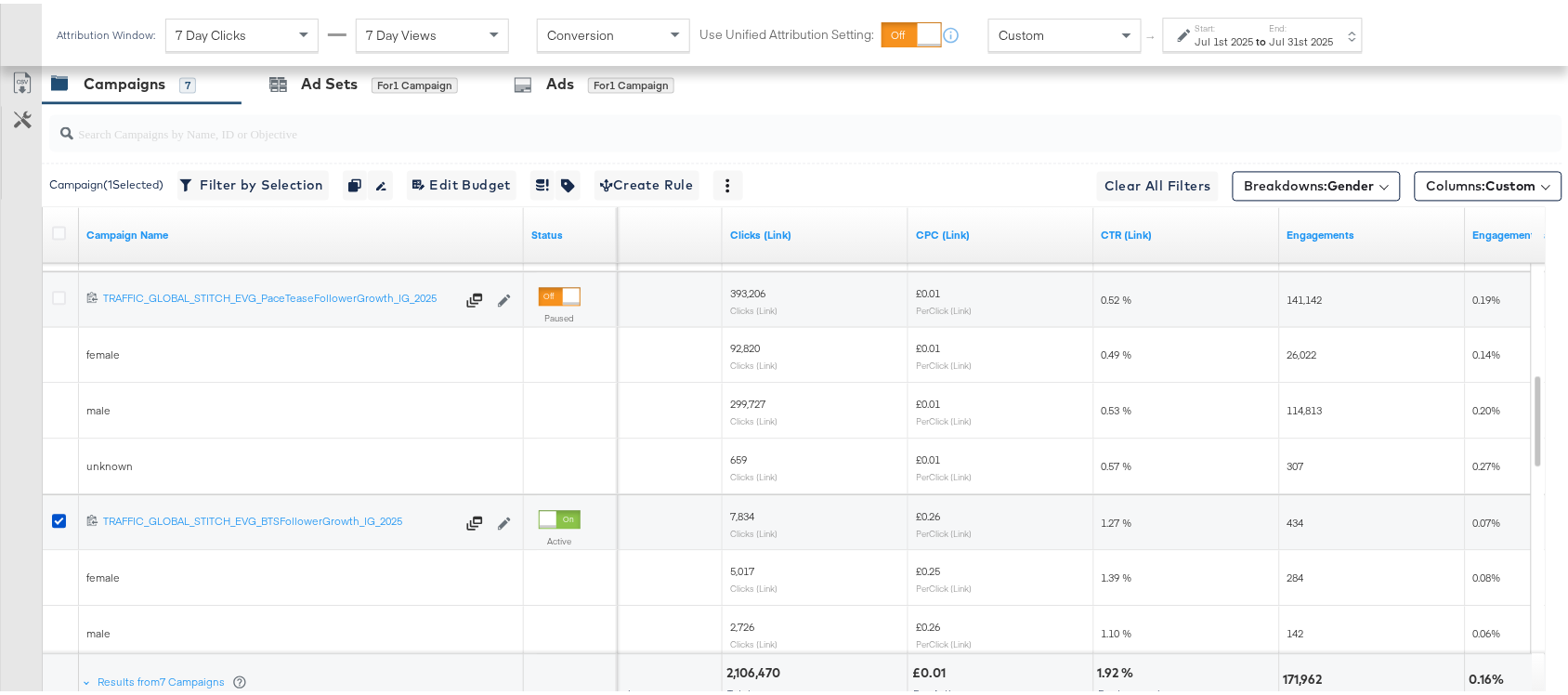 click on "92,820" at bounding box center [745, 345] 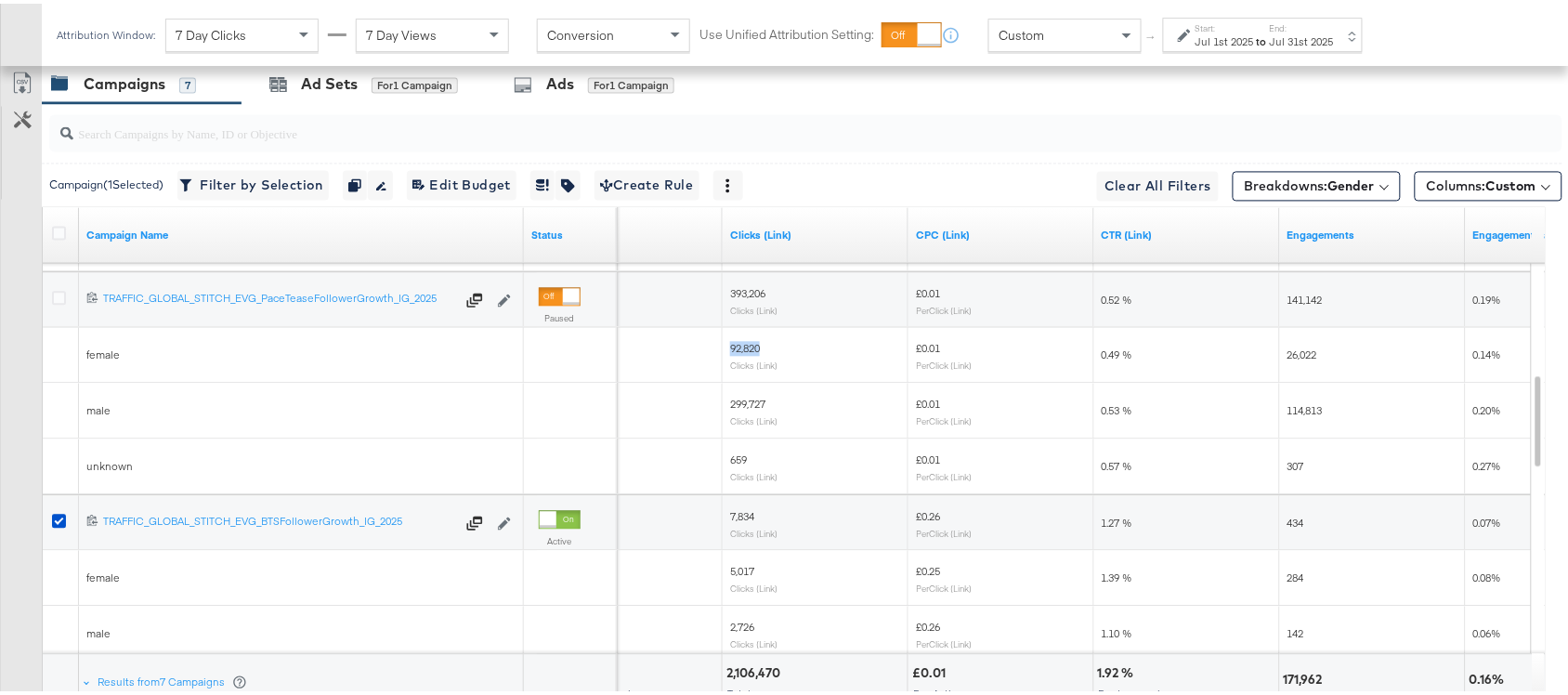 click on "92,820" at bounding box center (745, 345) 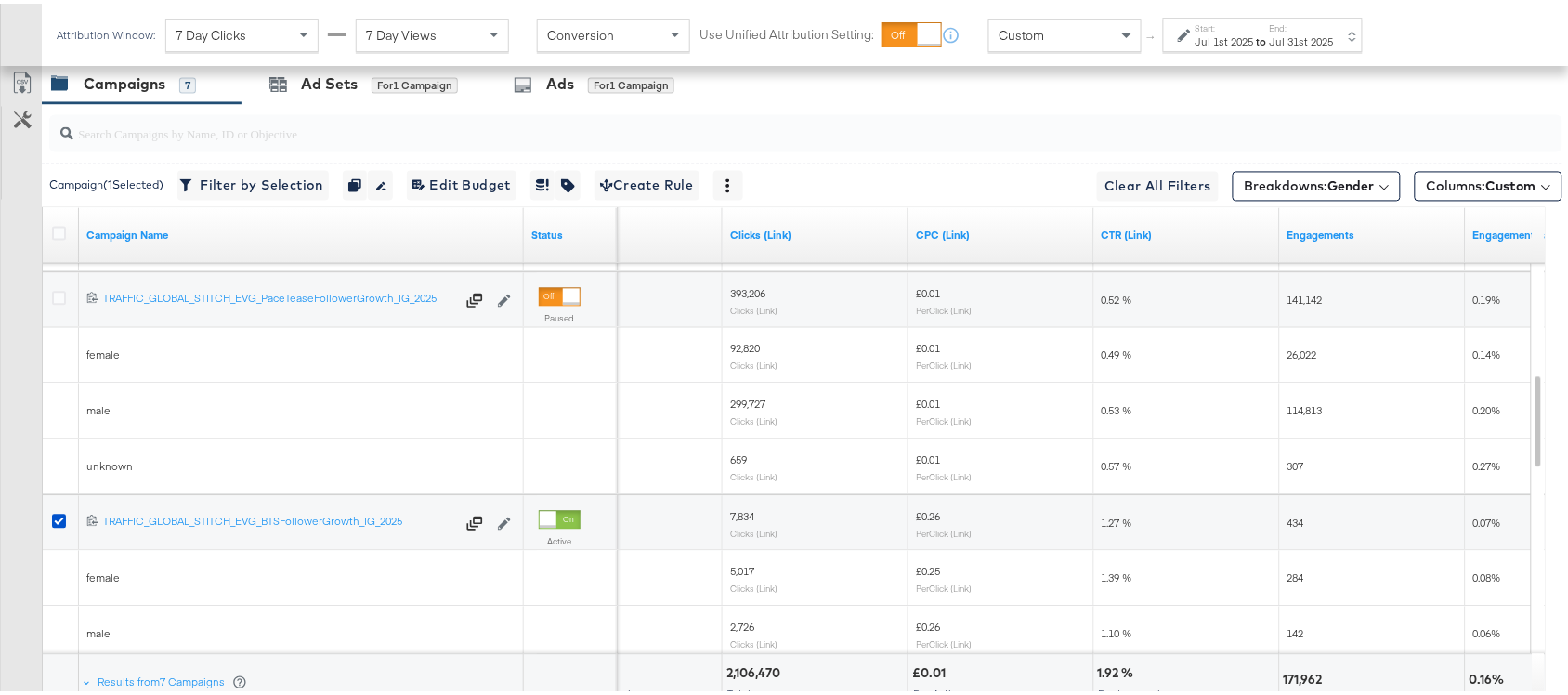 click on "26,022" at bounding box center (1302, 351) 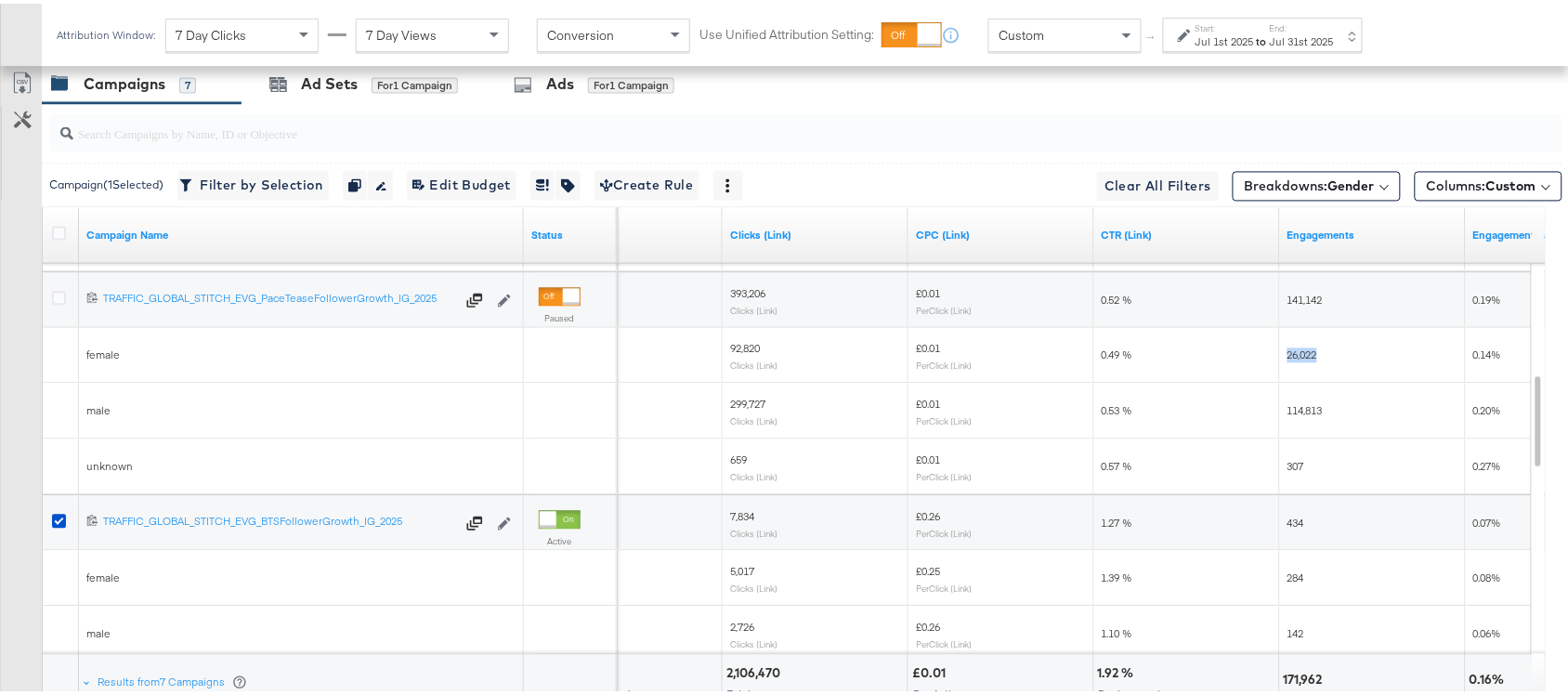 click on "26,022" at bounding box center [1302, 351] 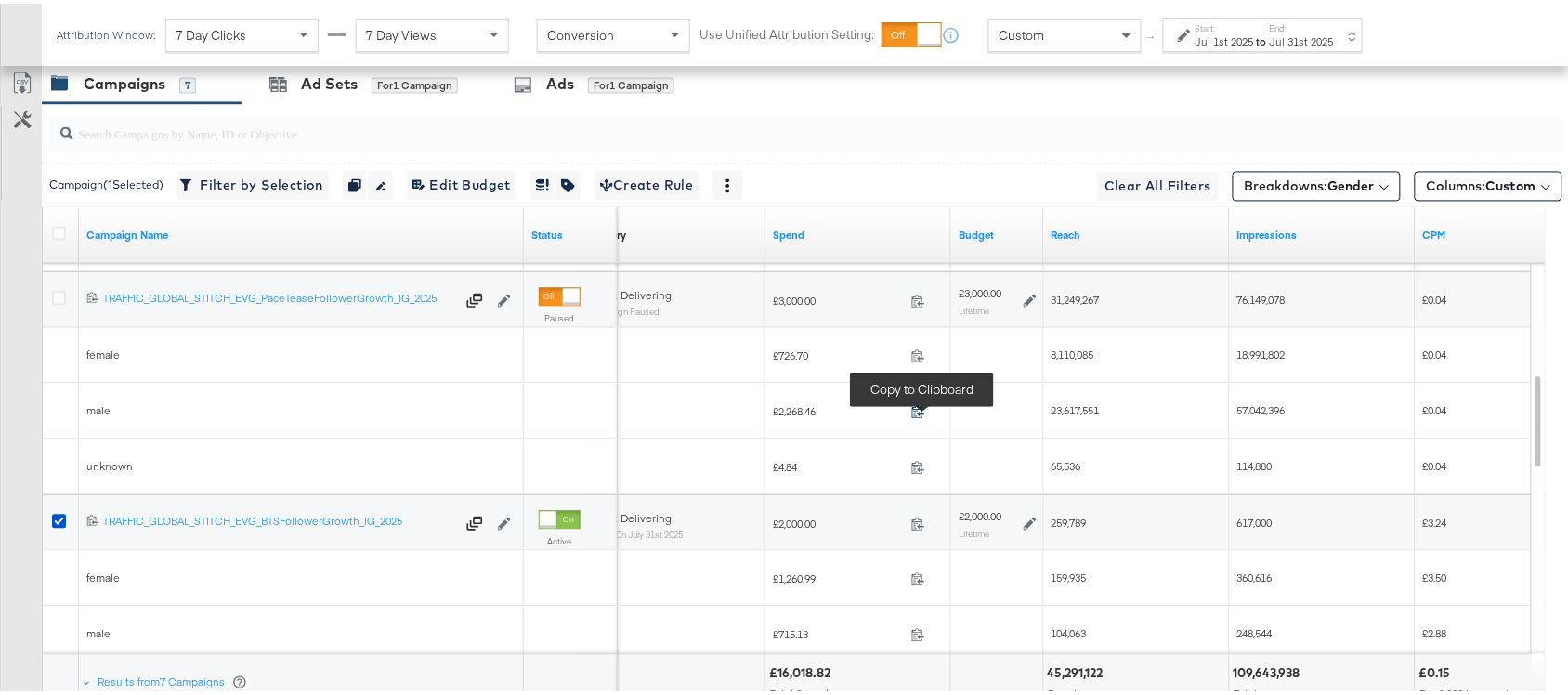 click 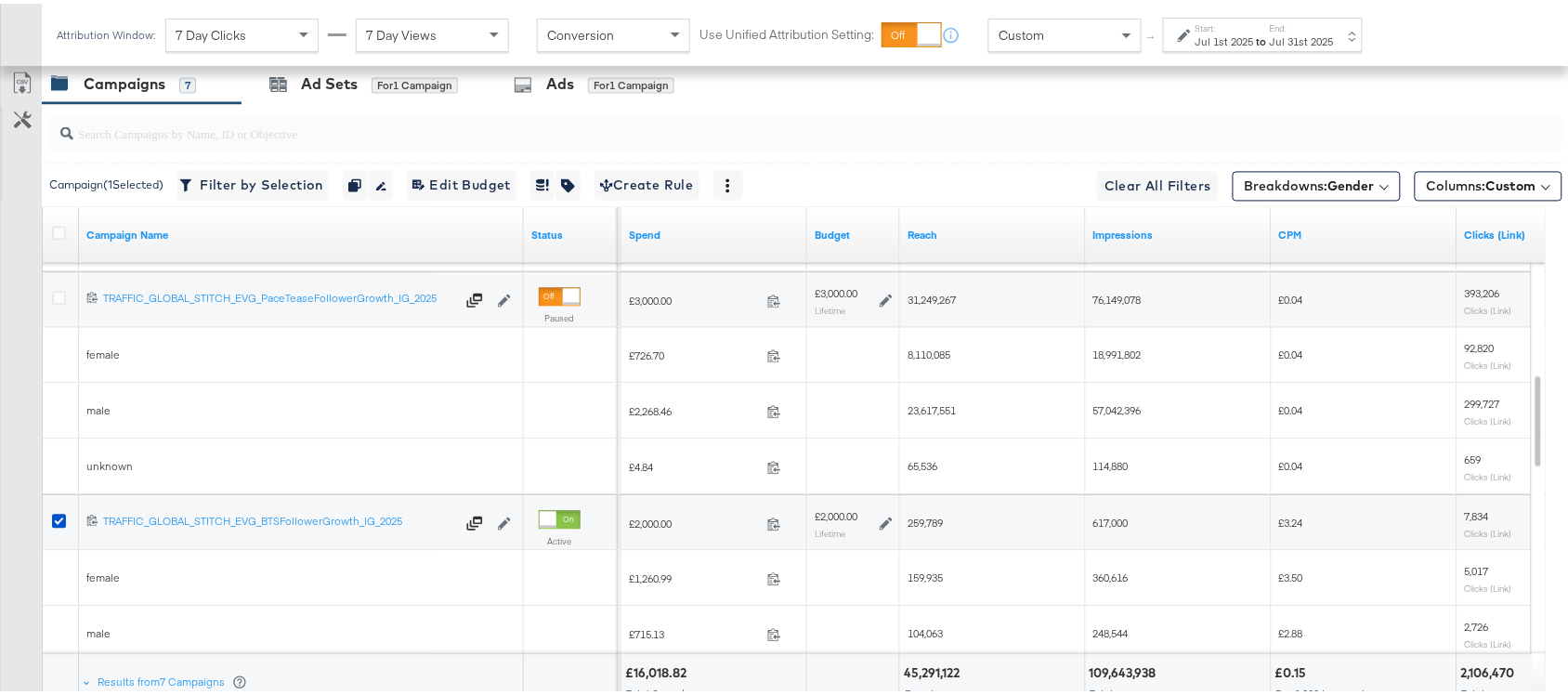 click on "23,617,551" at bounding box center (932, 407) 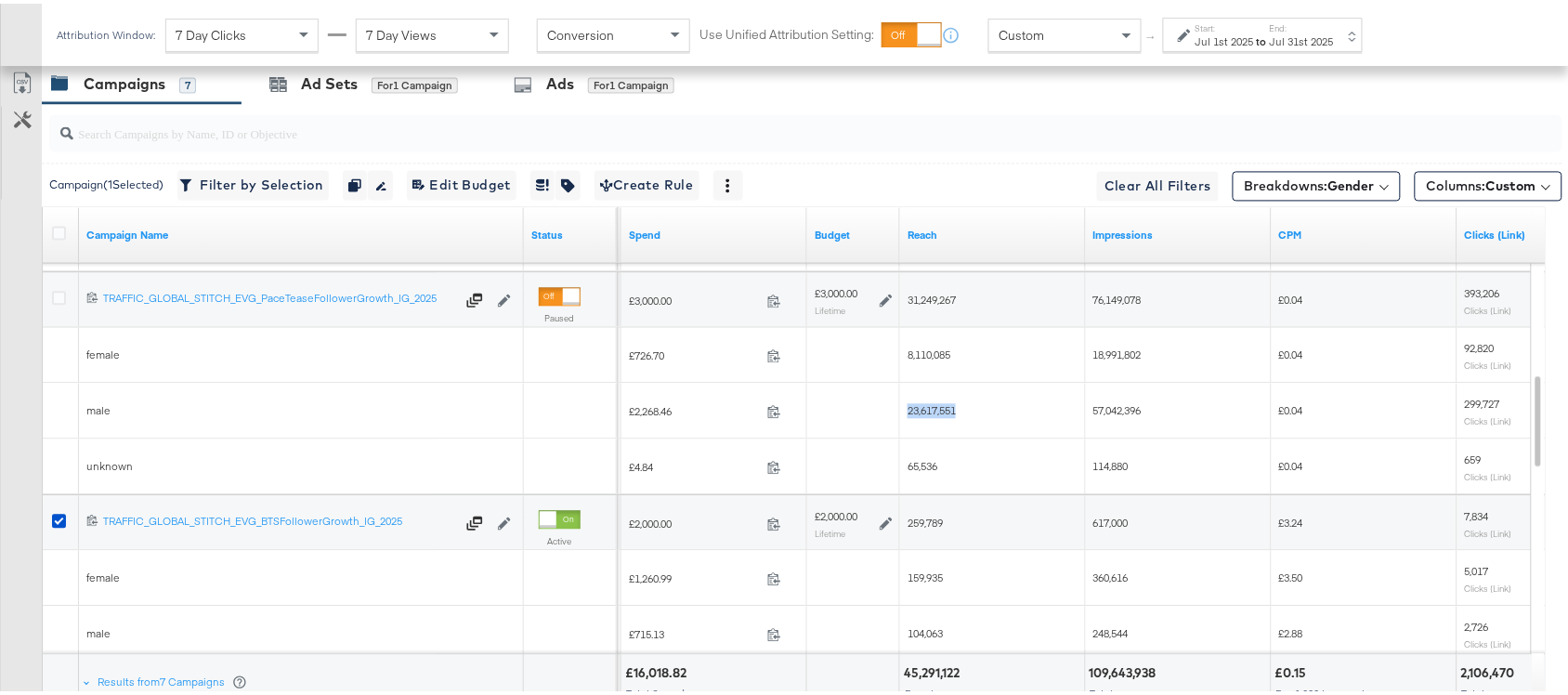 click on "23,617,551" at bounding box center (932, 407) 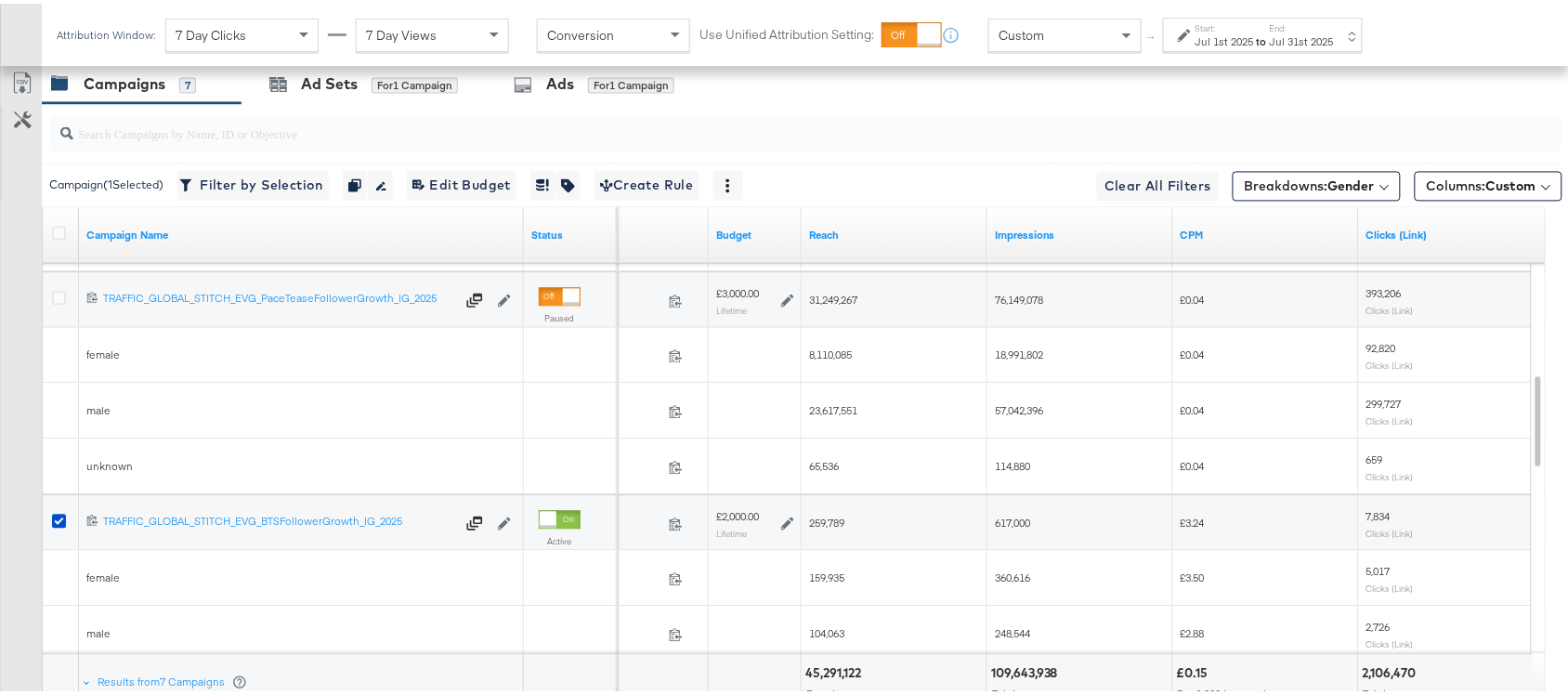 click on "57,042,396" at bounding box center [1019, 407] 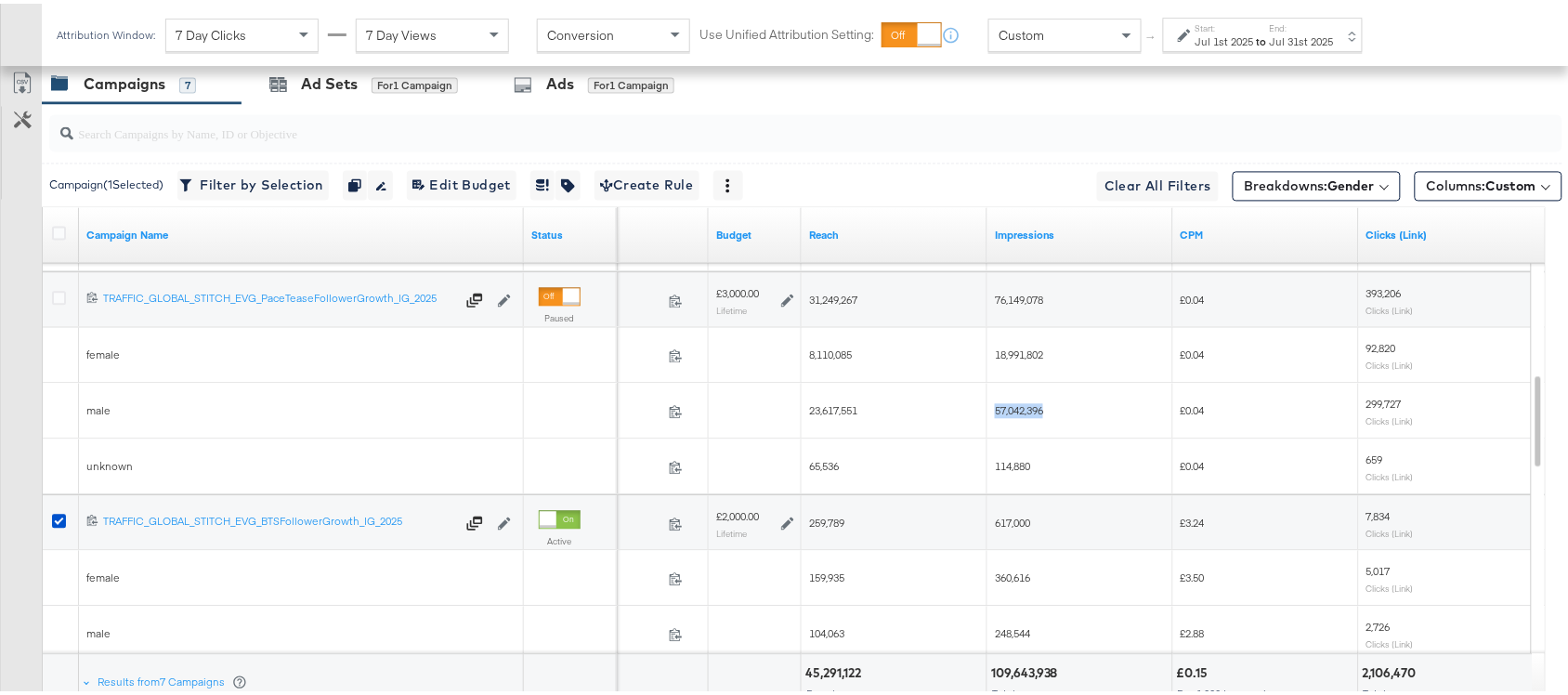 click on "57,042,396" at bounding box center (1019, 407) 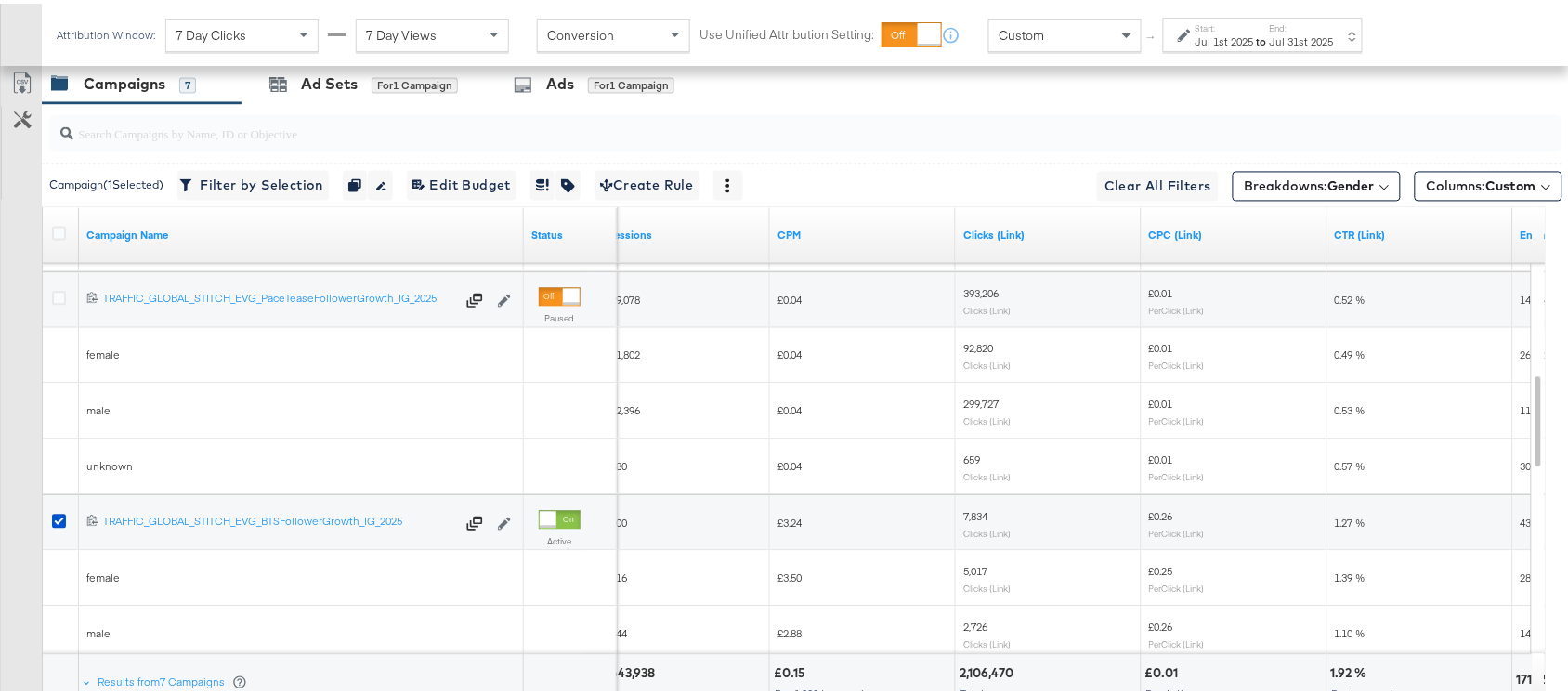 click on "299,727" at bounding box center [981, 400] 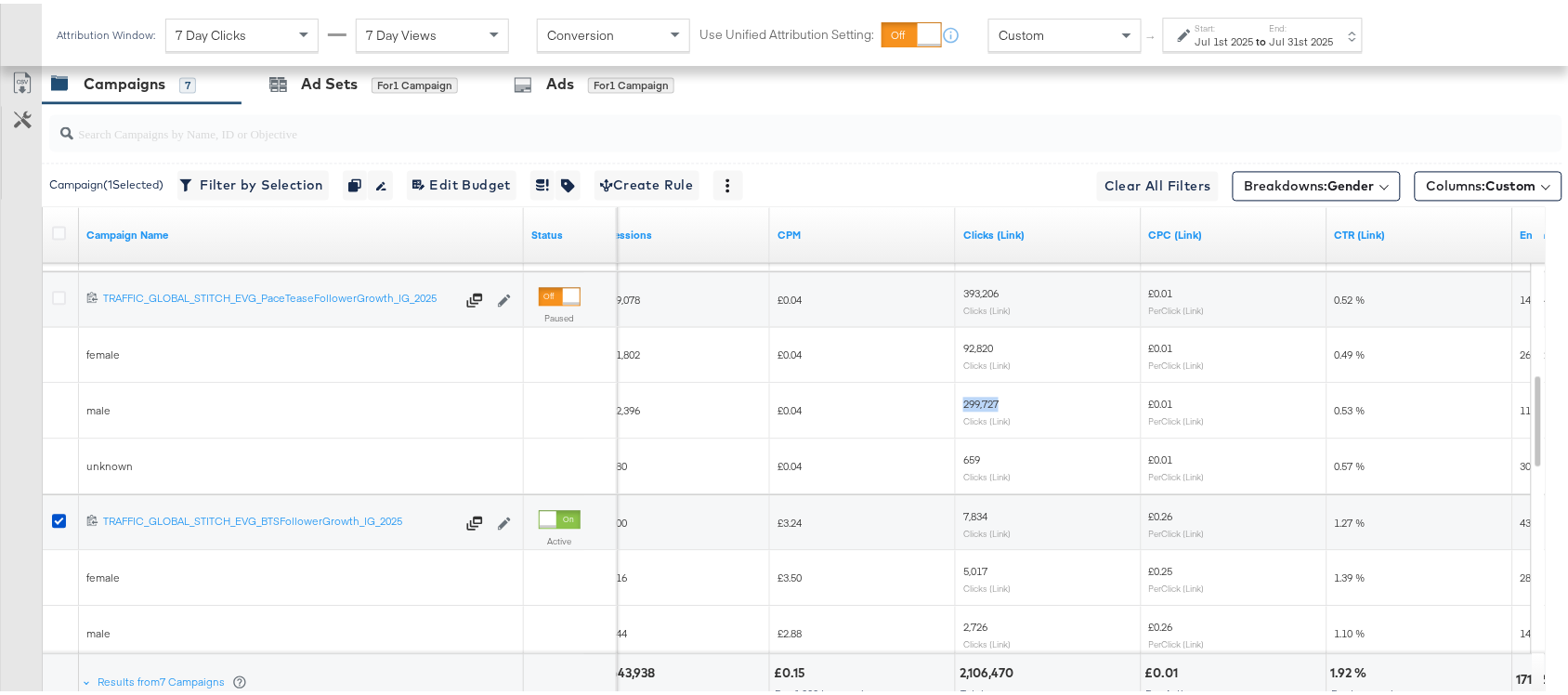 click on "299,727" at bounding box center (981, 400) 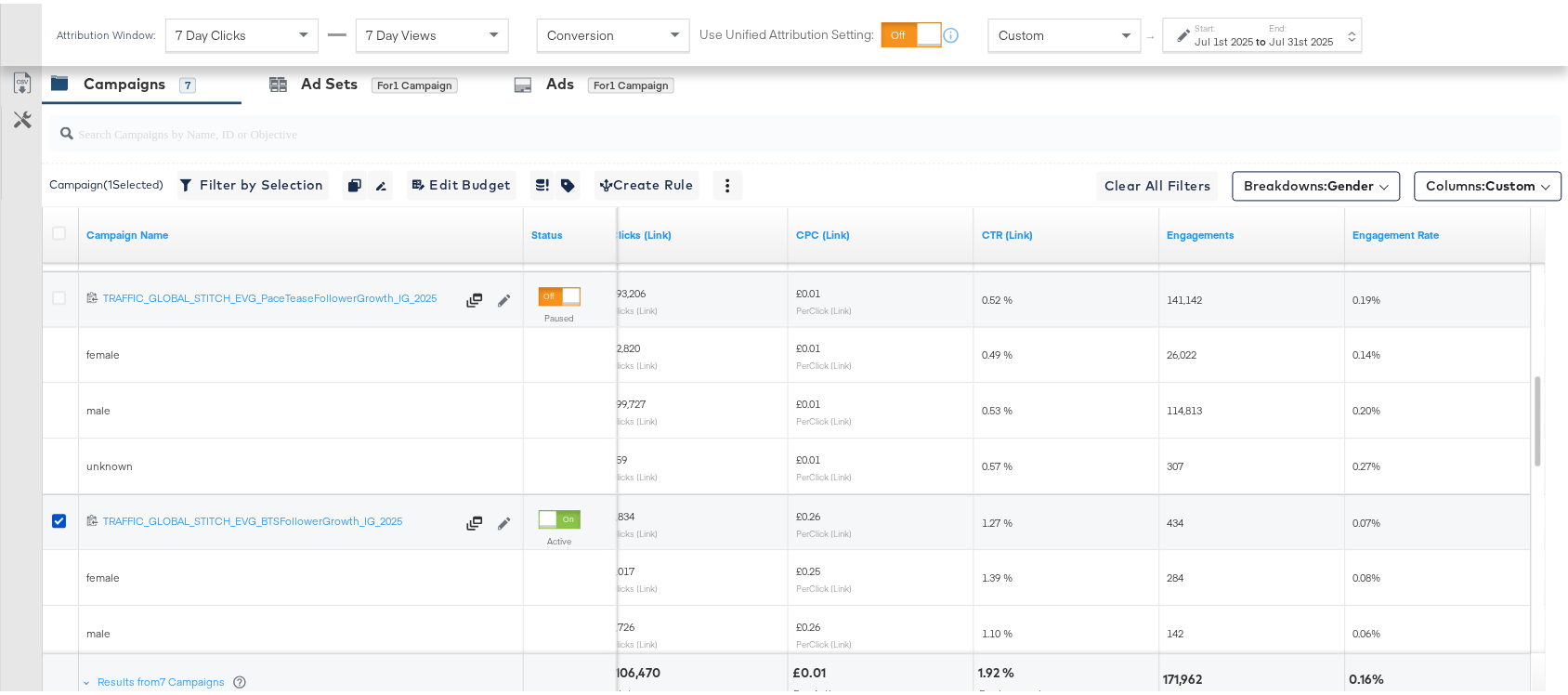 click on "114,813" at bounding box center [1185, 407] 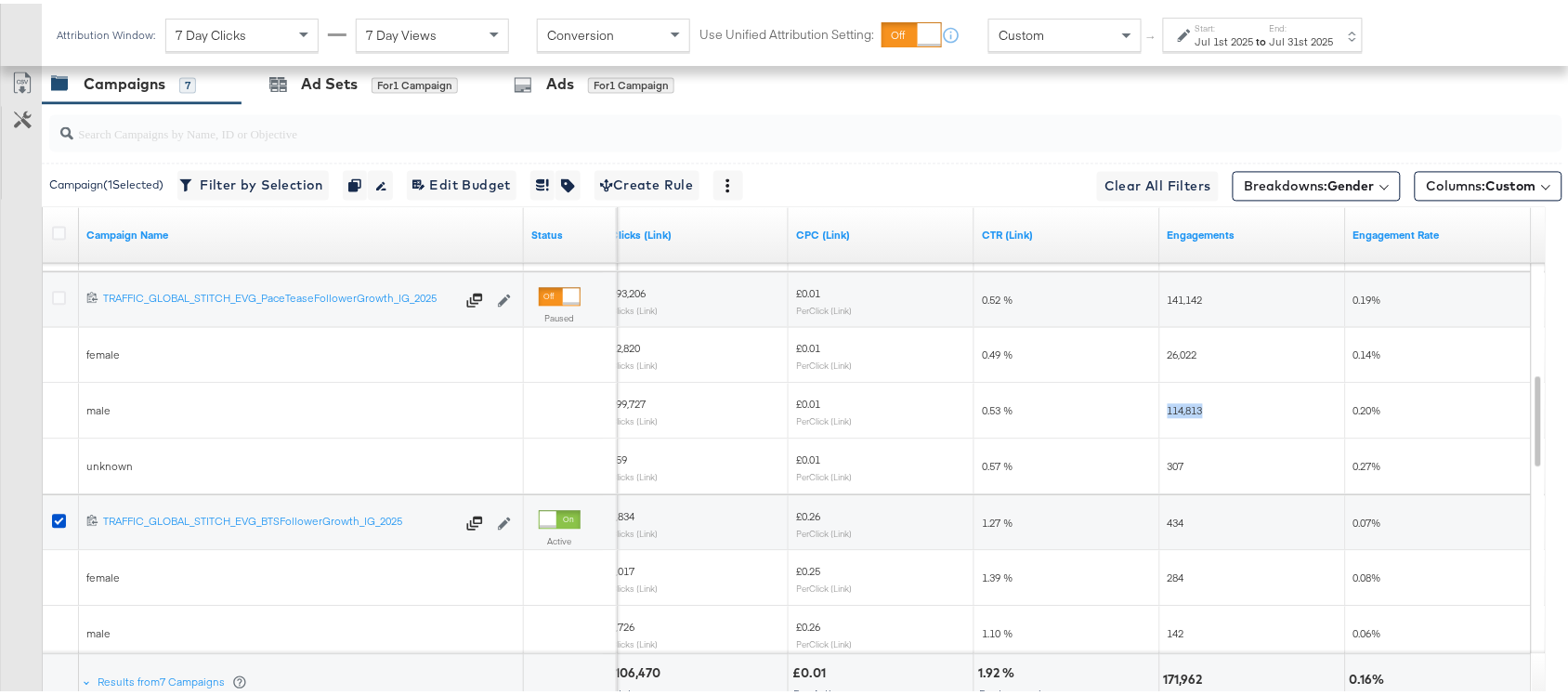 click on "114,813" at bounding box center (1185, 407) 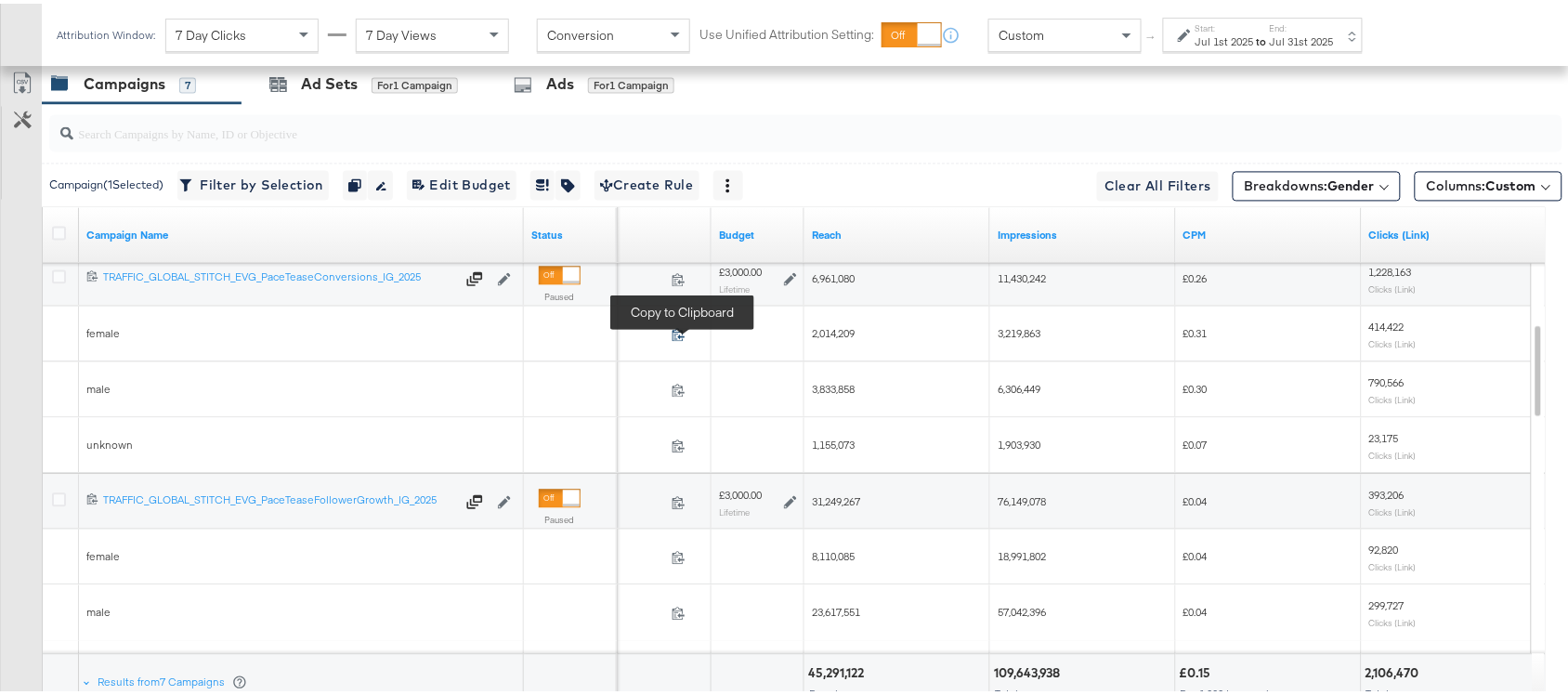 click 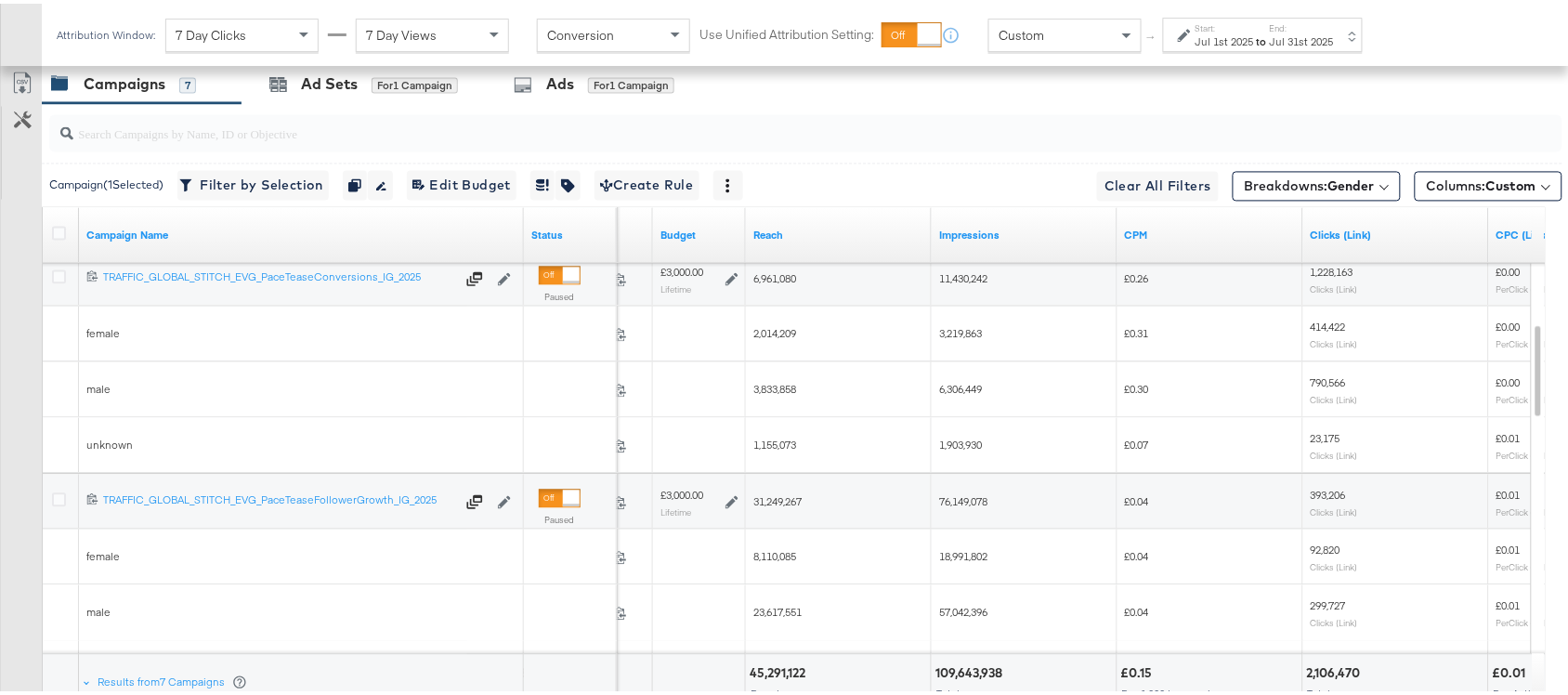 click on "2,014,209" at bounding box center (775, 330) 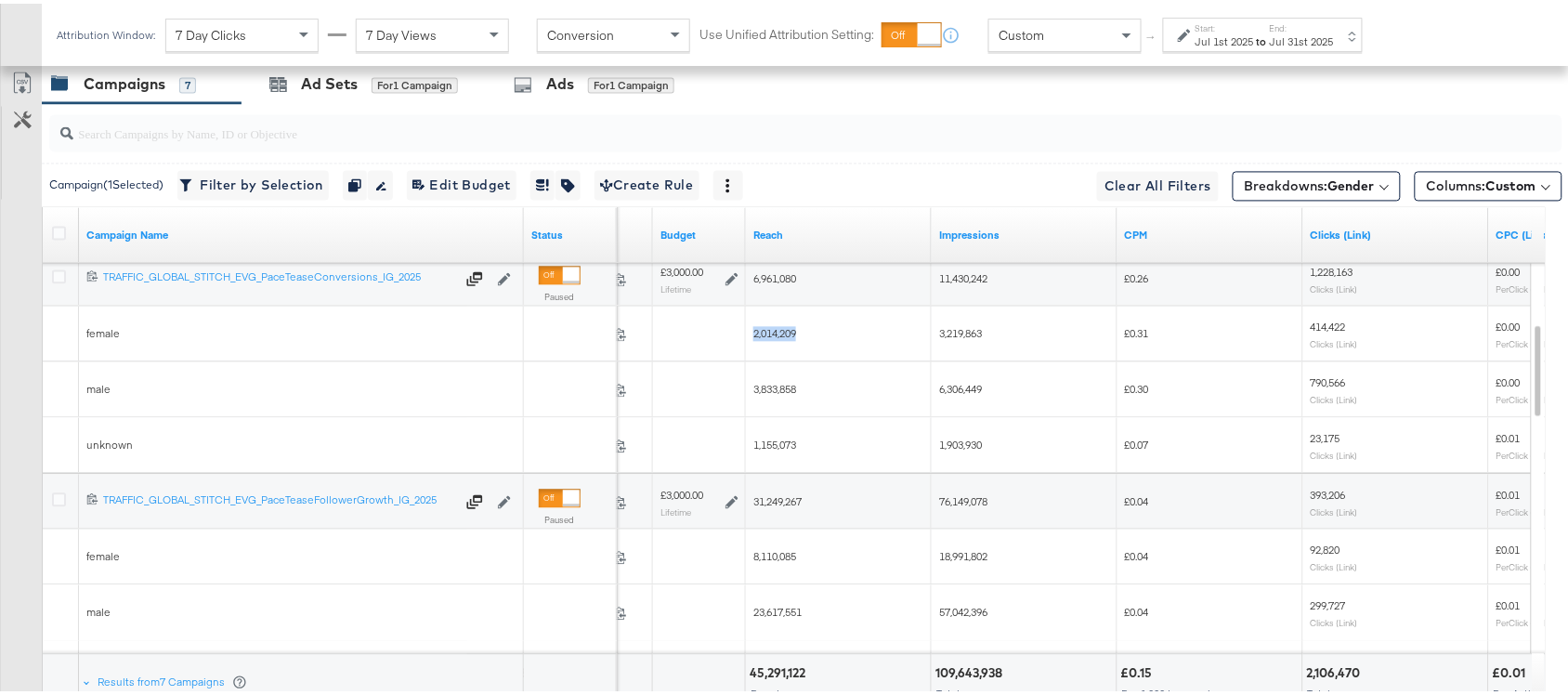 click on "2,014,209" at bounding box center [775, 330] 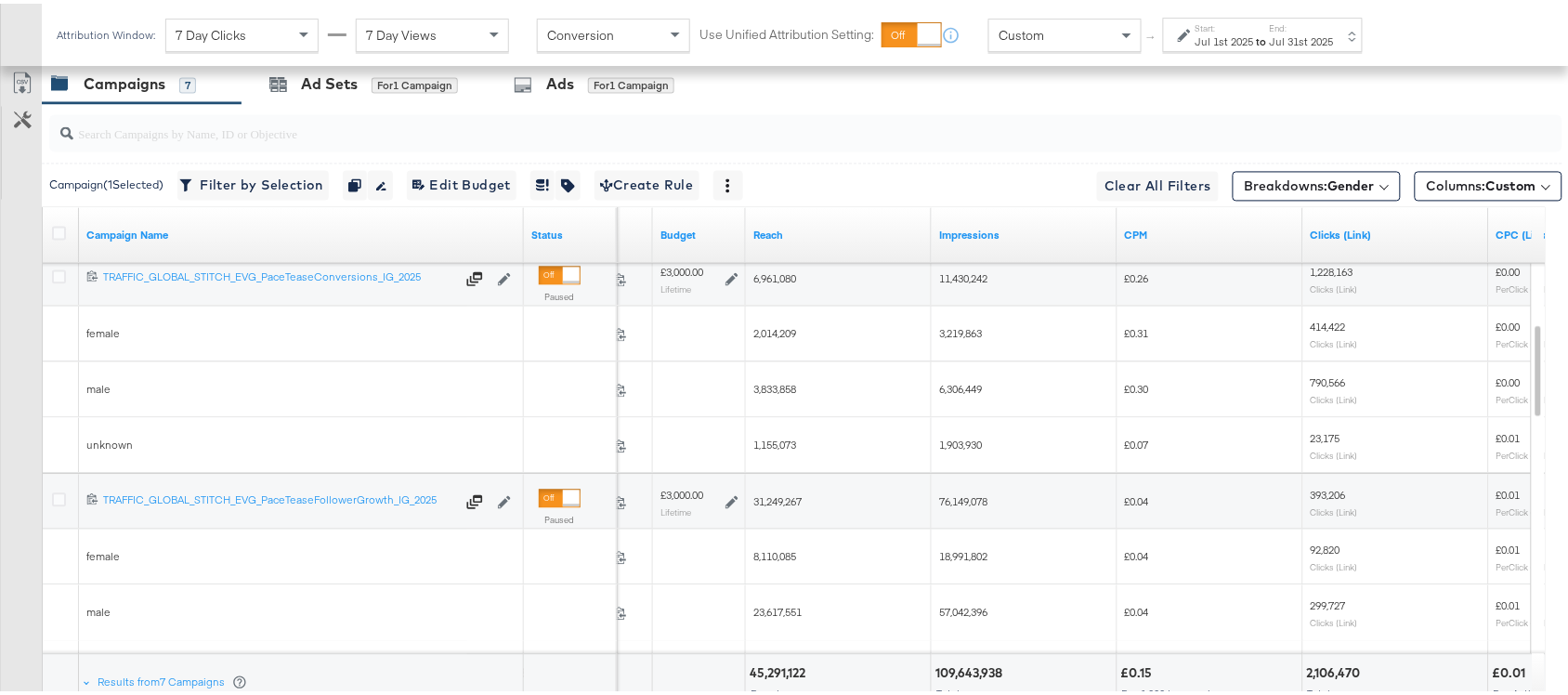 click on "3,219,863" at bounding box center [960, 330] 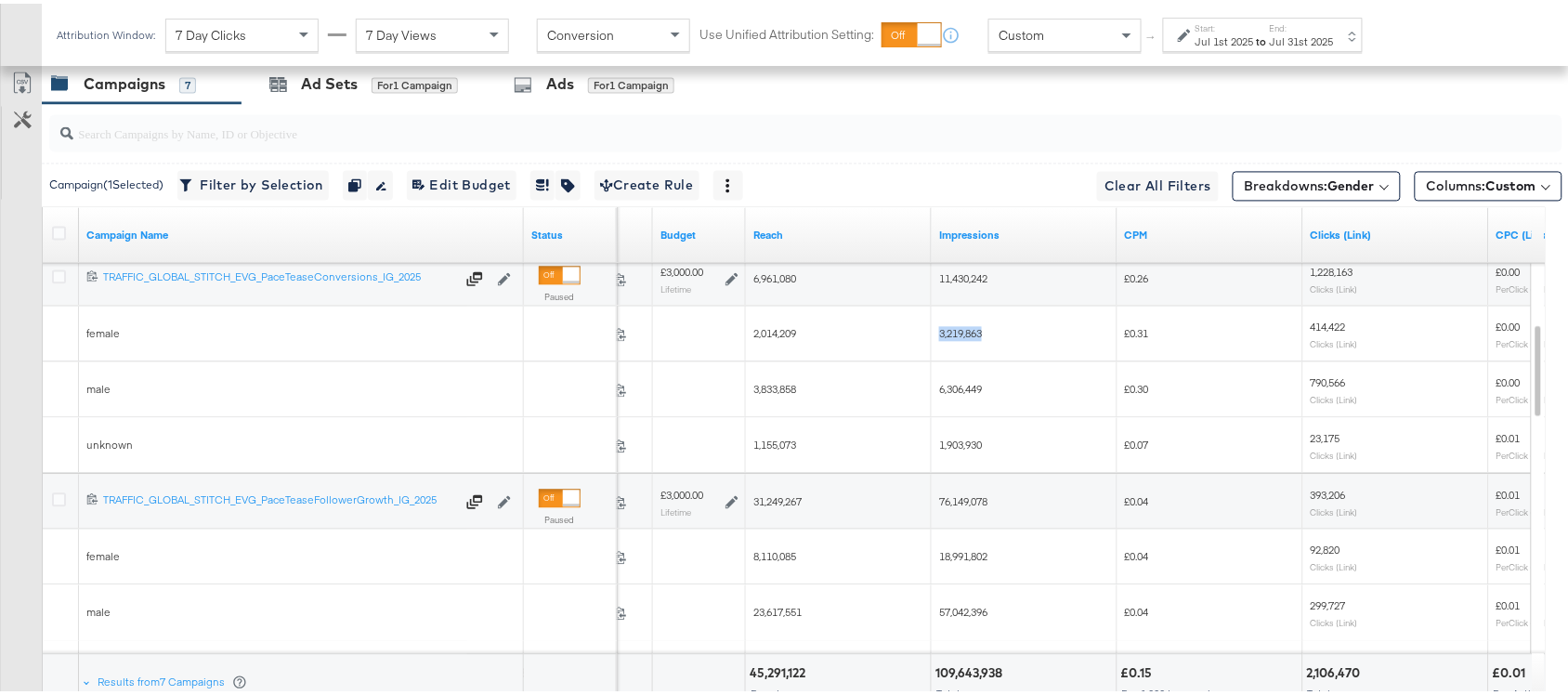click on "3,219,863" at bounding box center [960, 330] 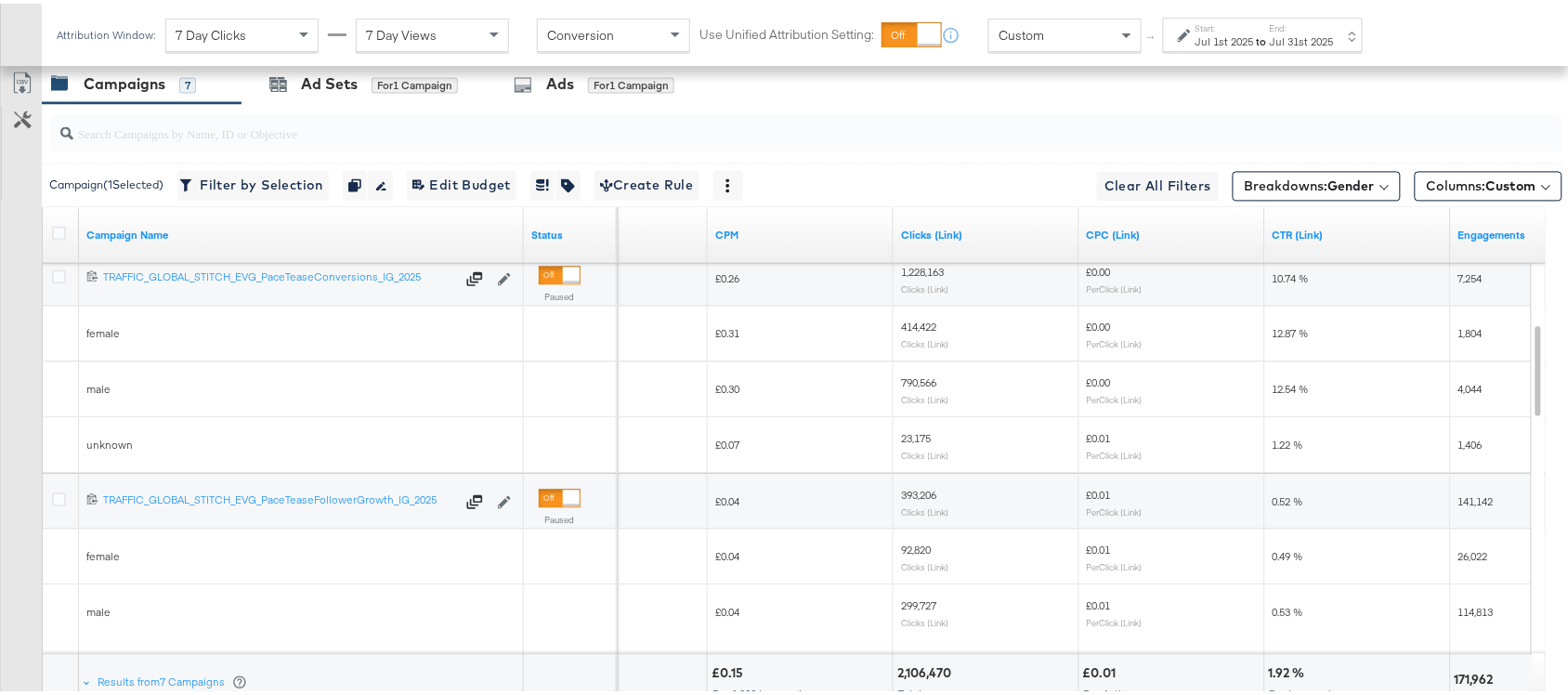click on "414,422" at bounding box center [919, 323] 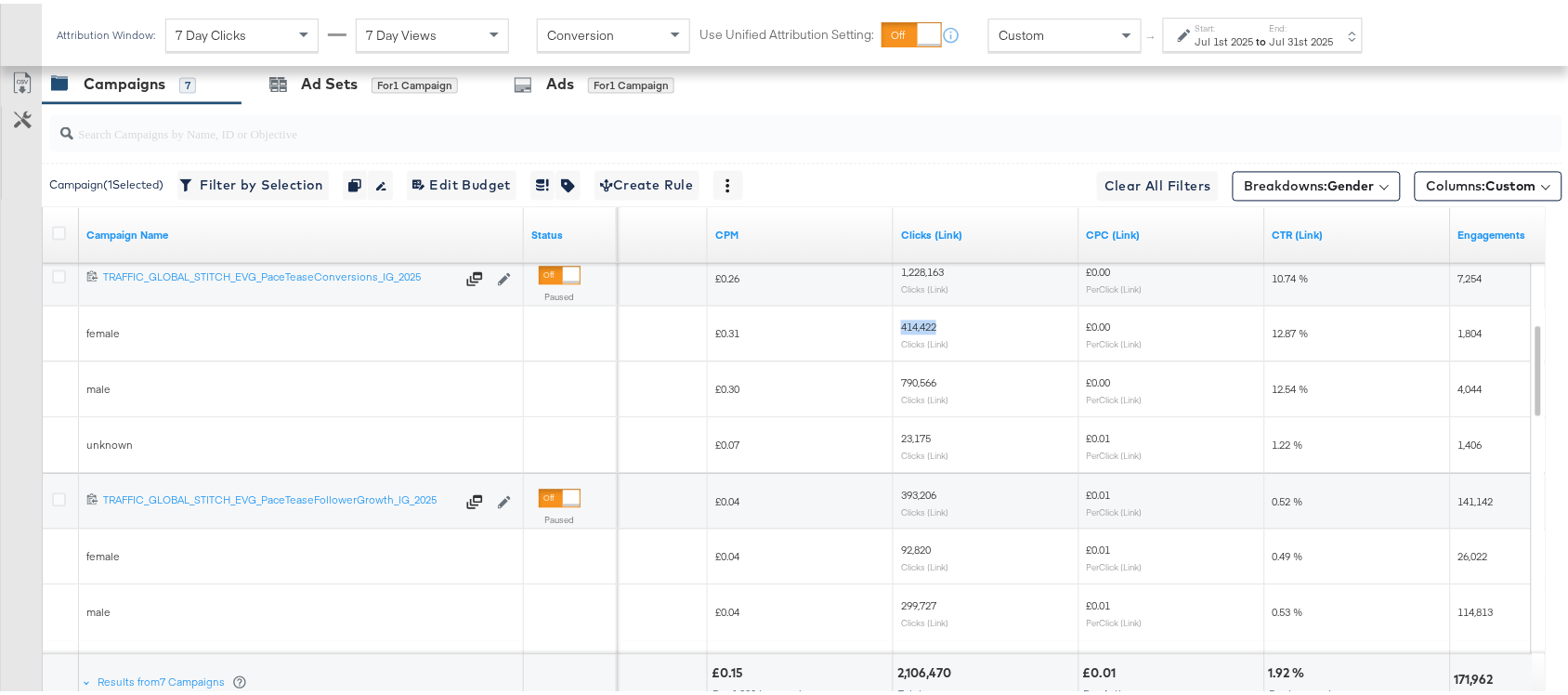click on "414,422" at bounding box center [919, 323] 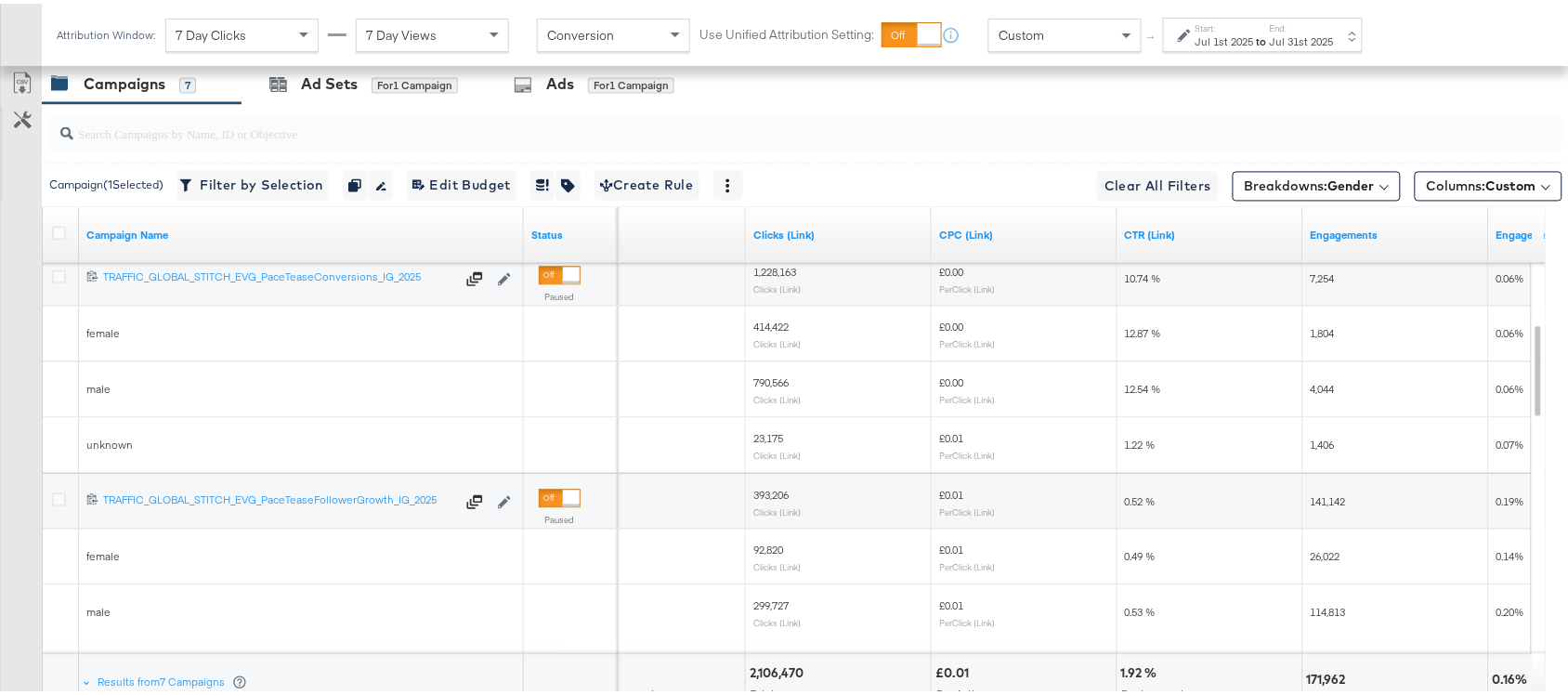 click on "1,804" at bounding box center (1323, 330) 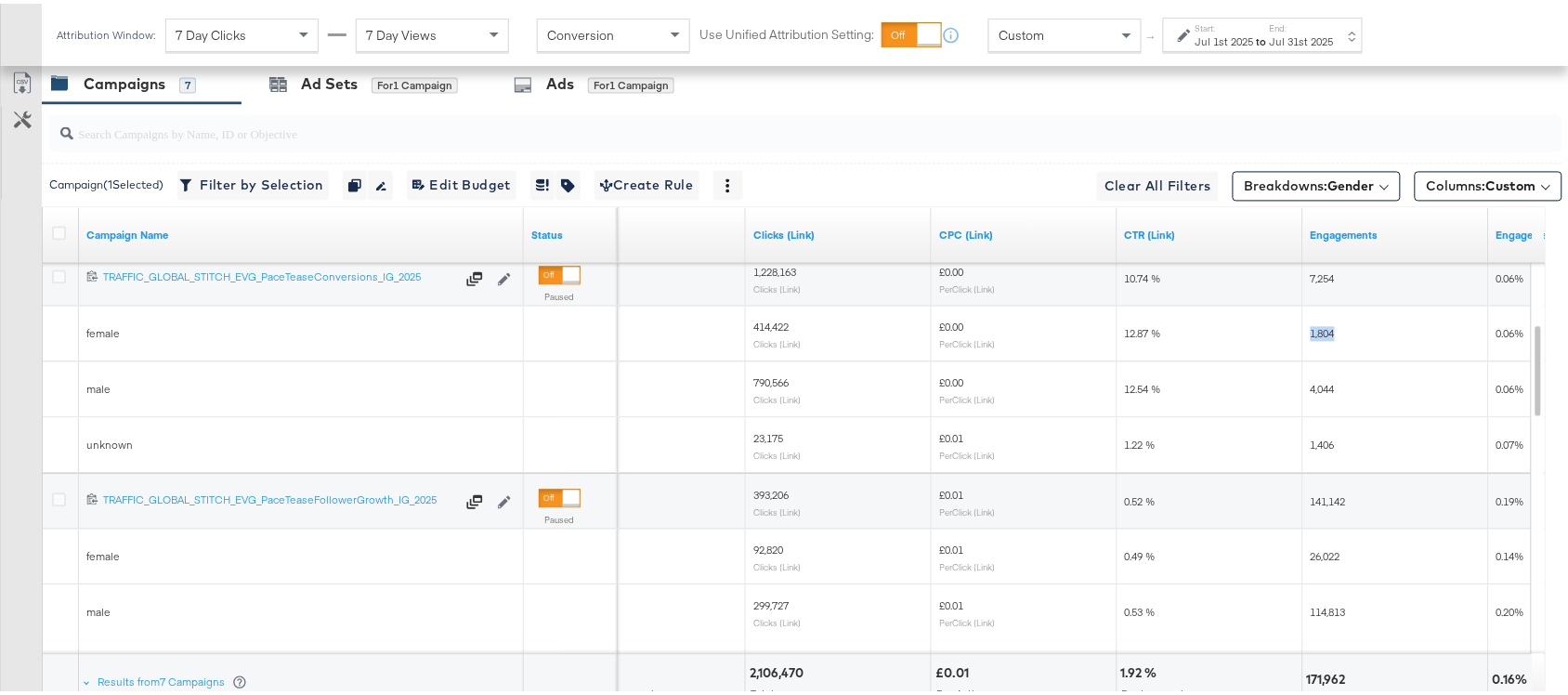 click on "1,804" at bounding box center (1323, 330) 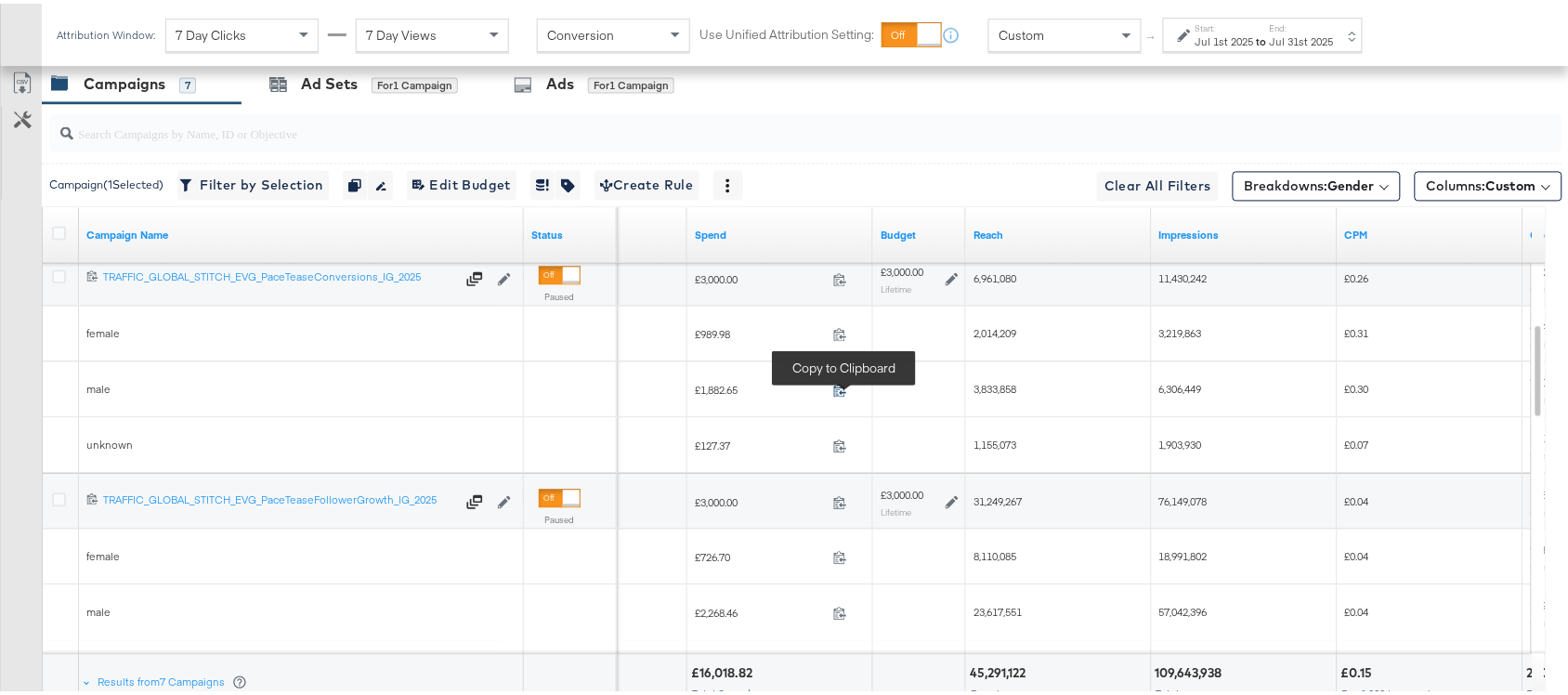 click 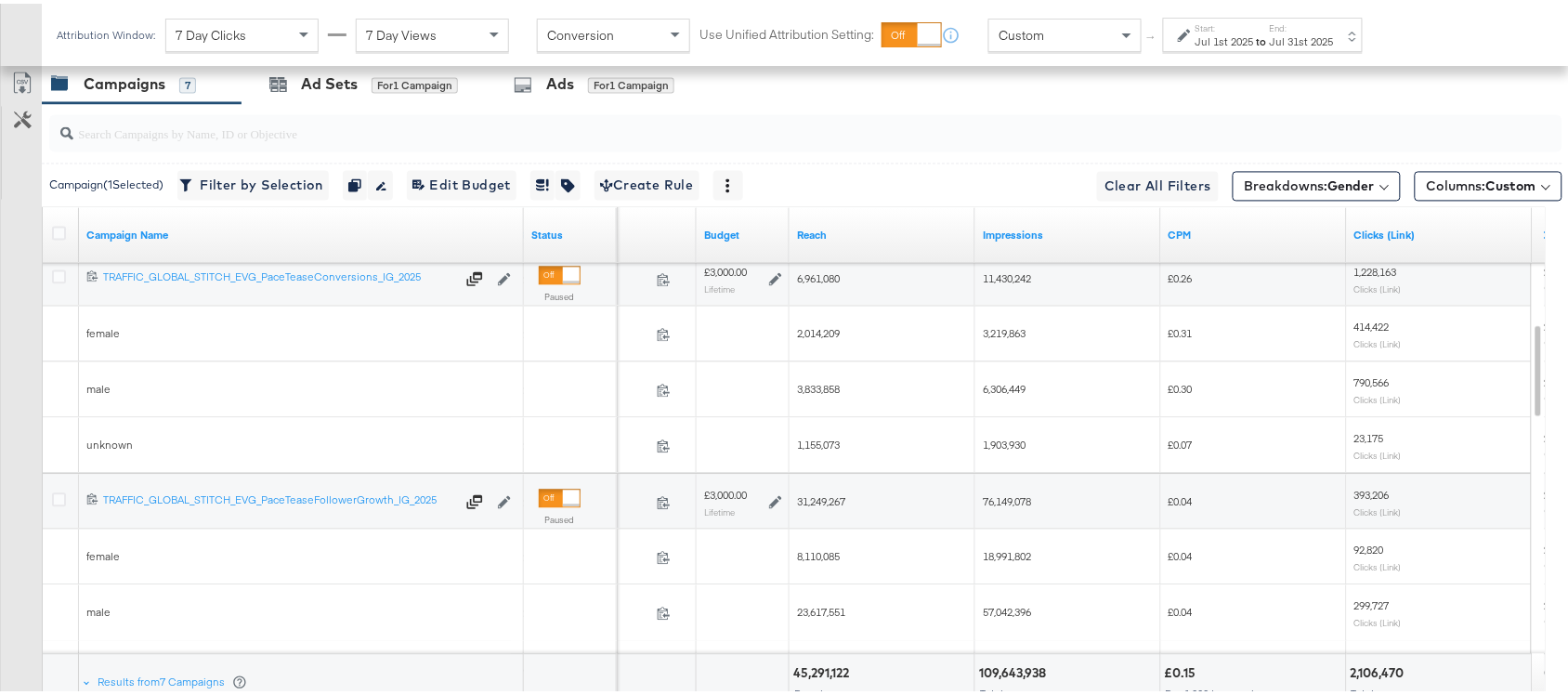 click on "3,833,858" at bounding box center [818, 386] 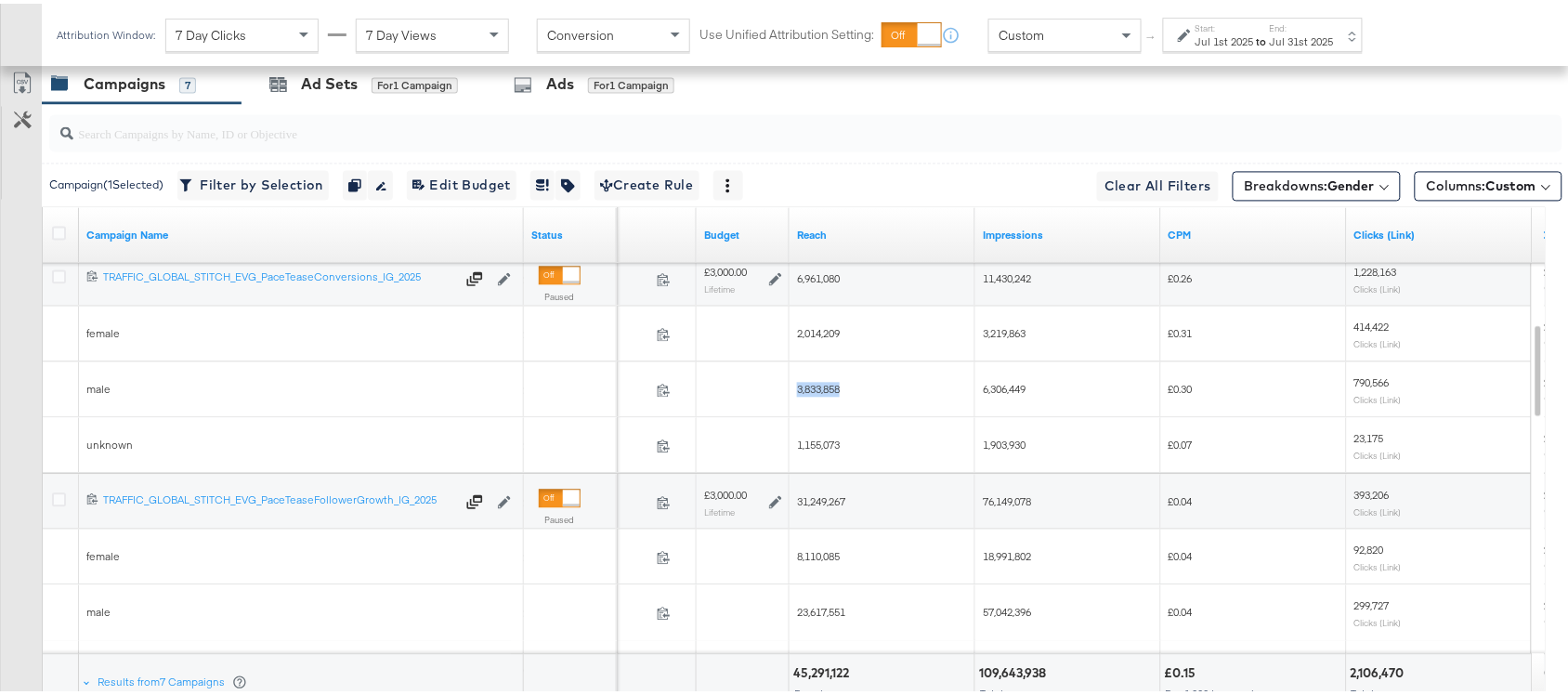 click on "3,833,858" at bounding box center (818, 386) 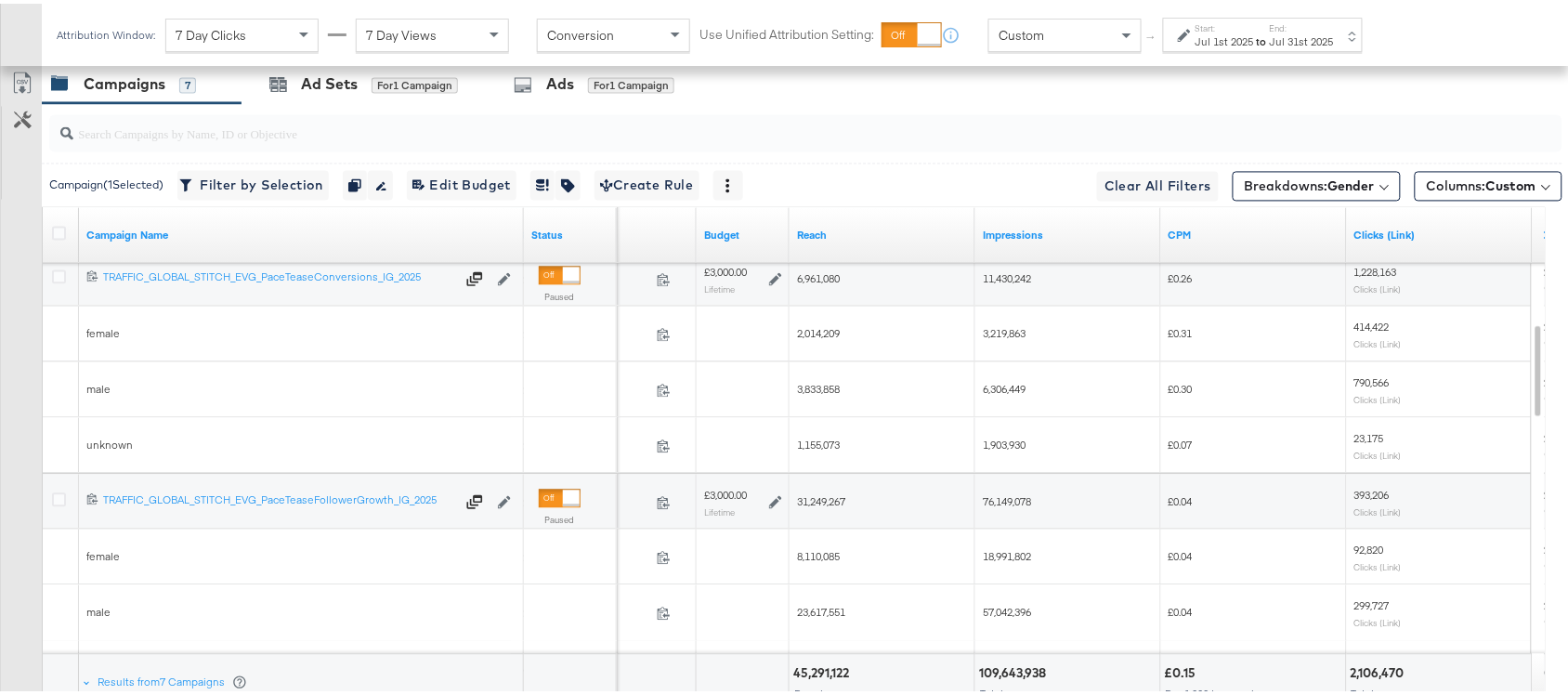 click on "6,306,449" at bounding box center (1004, 386) 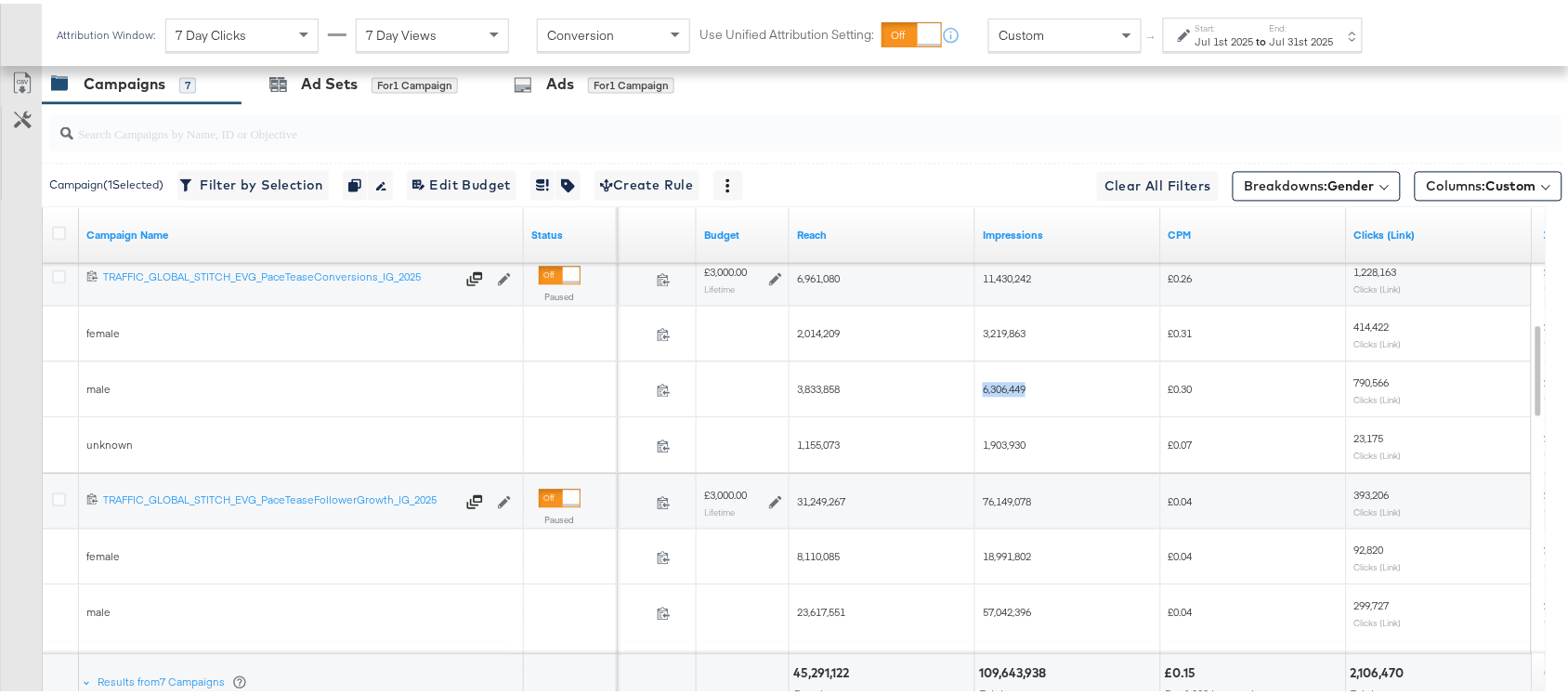 click on "6,306,449" at bounding box center [1004, 386] 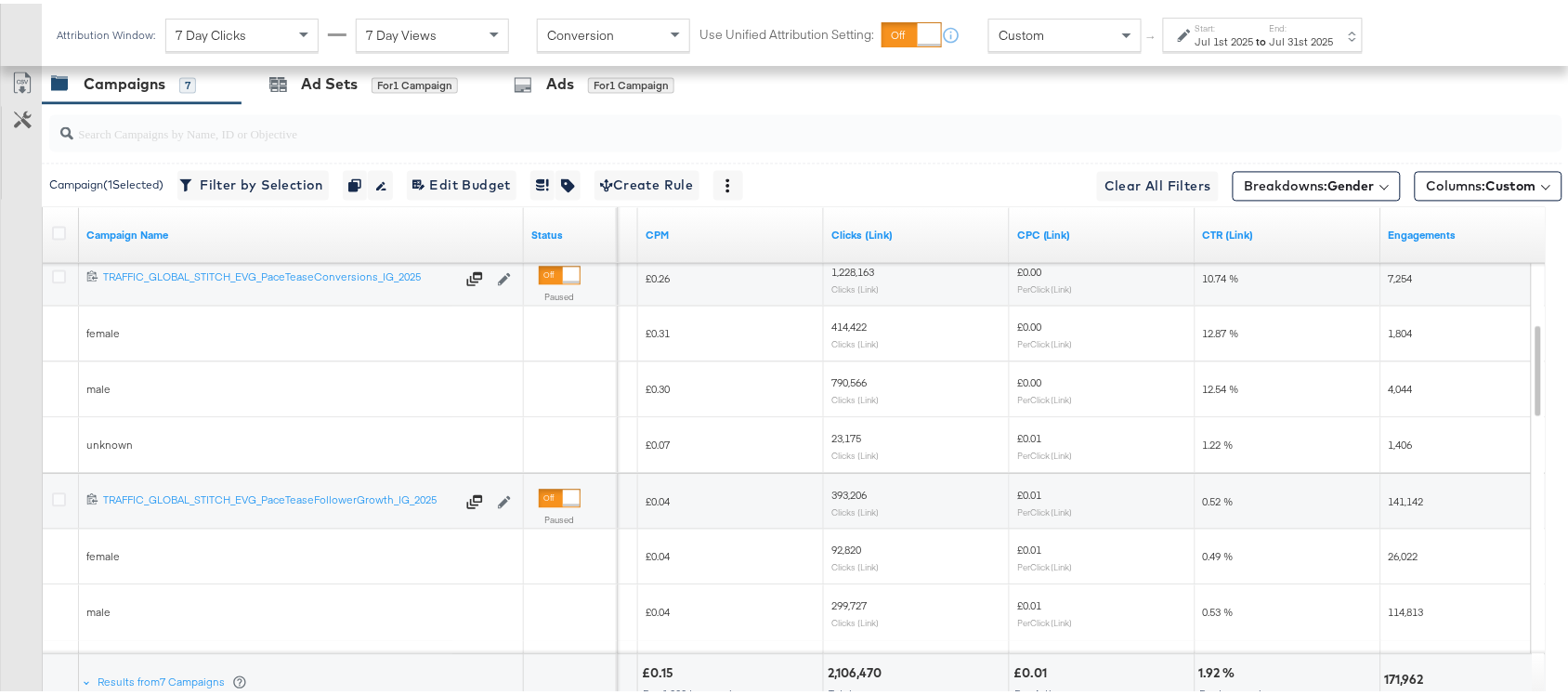 click on "790,566" at bounding box center [849, 379] 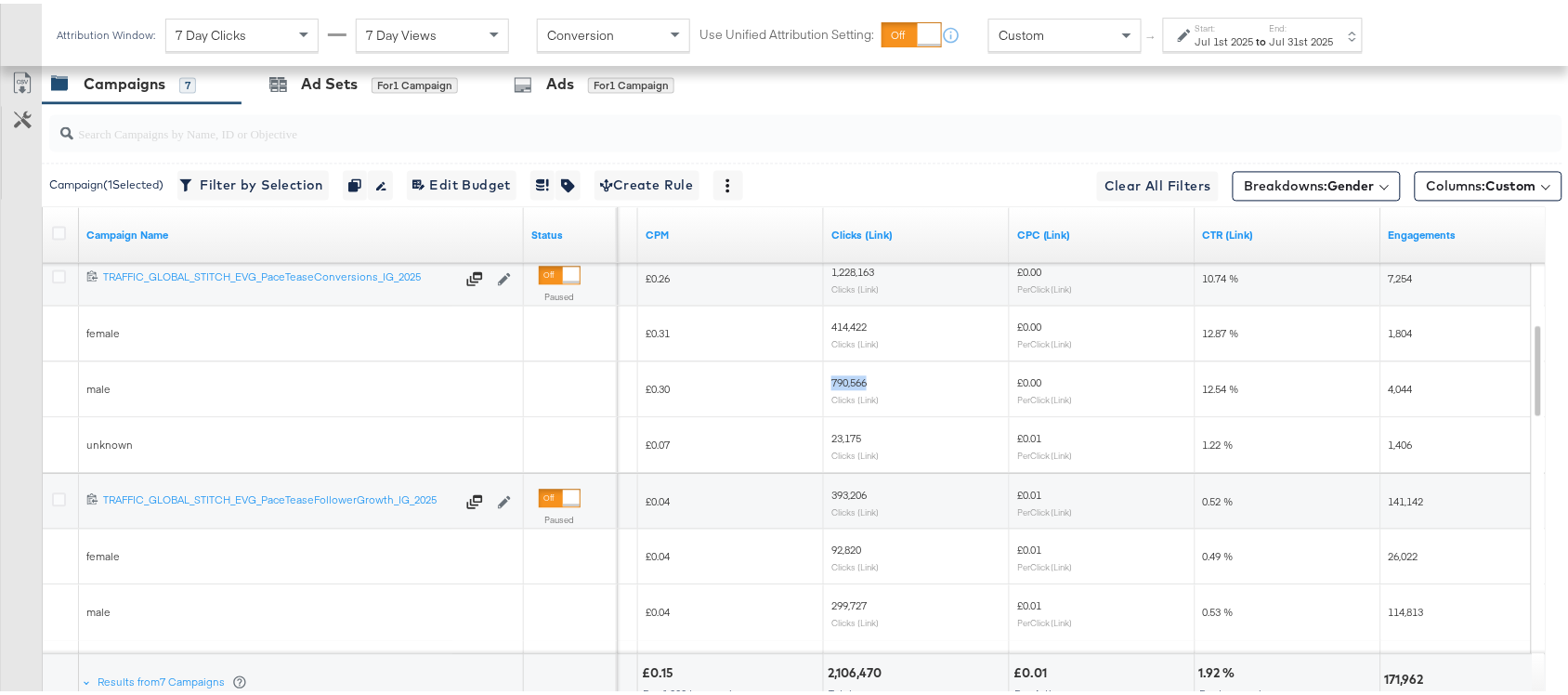 click on "790,566" at bounding box center [849, 379] 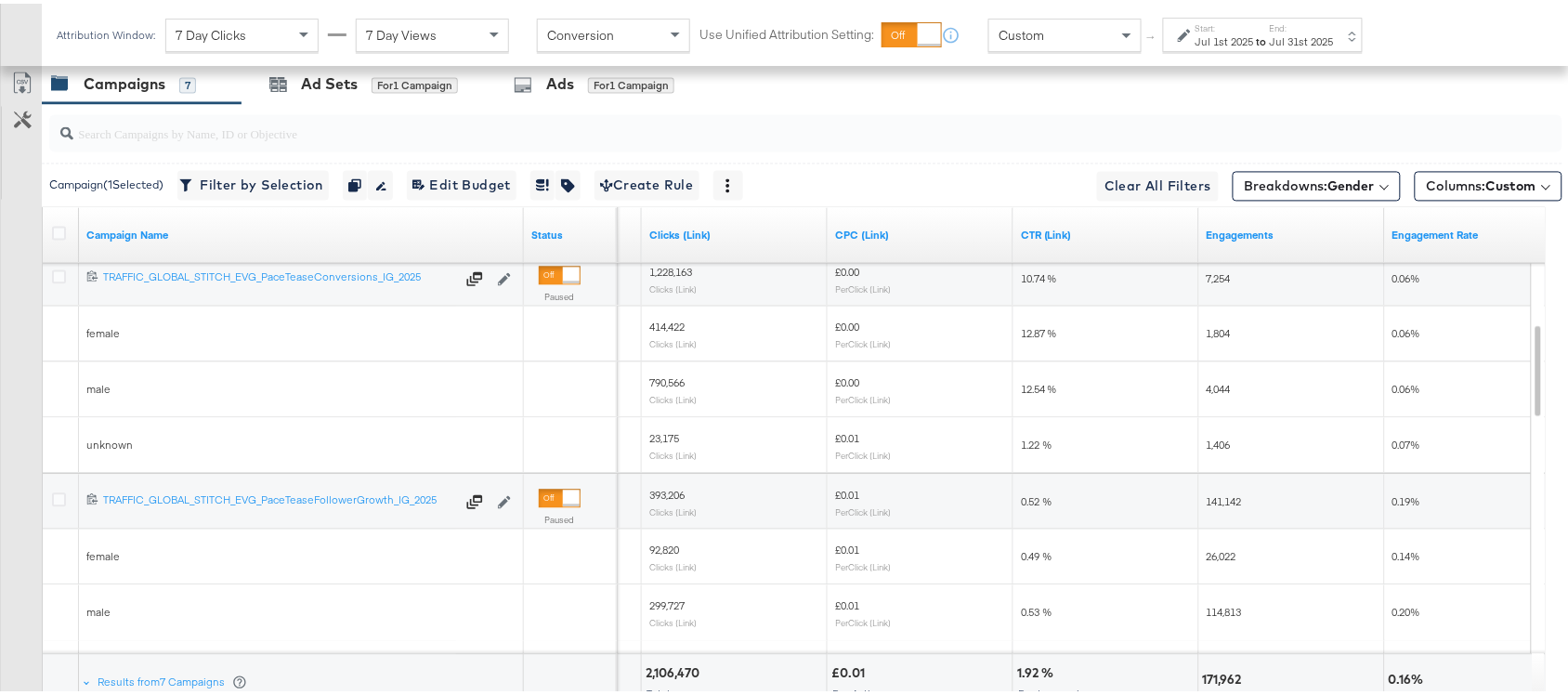 click on "4,044" at bounding box center (1219, 386) 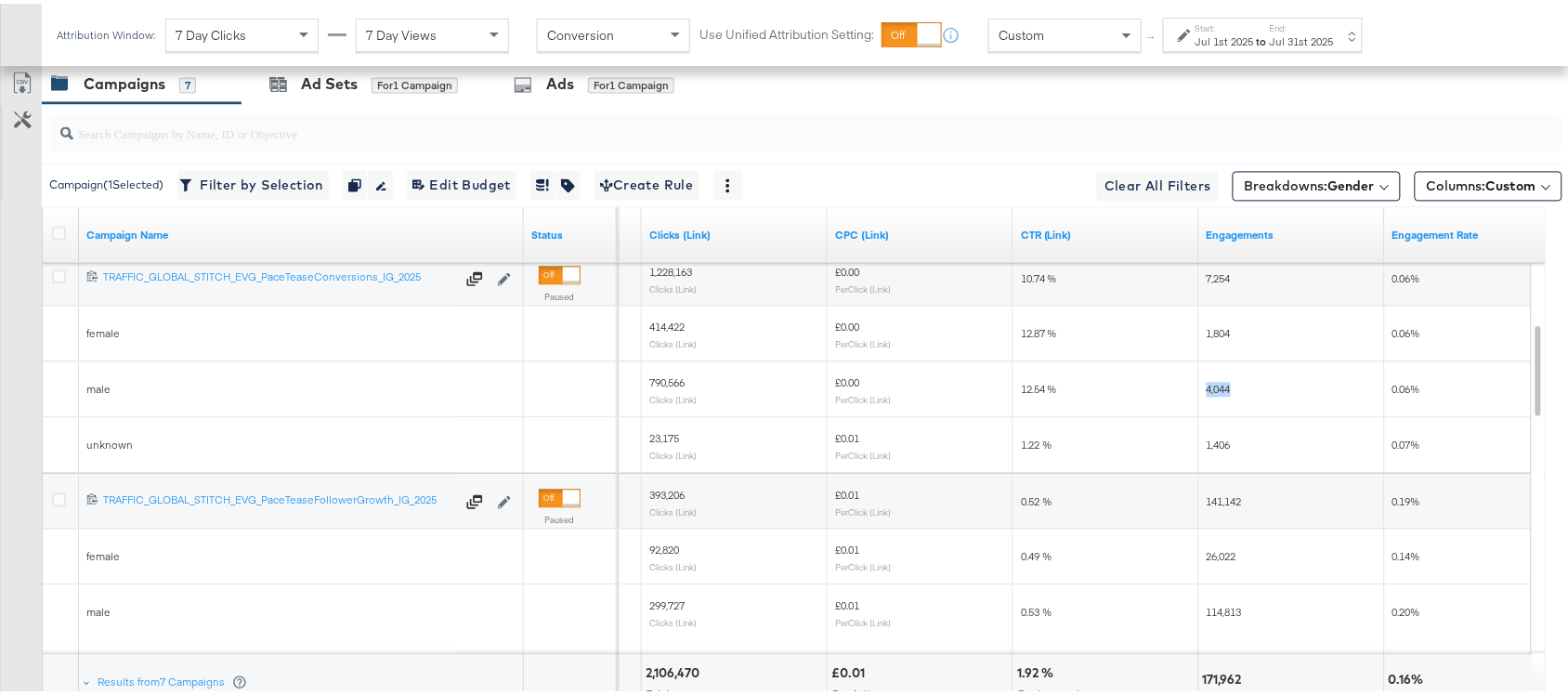 click on "4,044" at bounding box center [1219, 386] 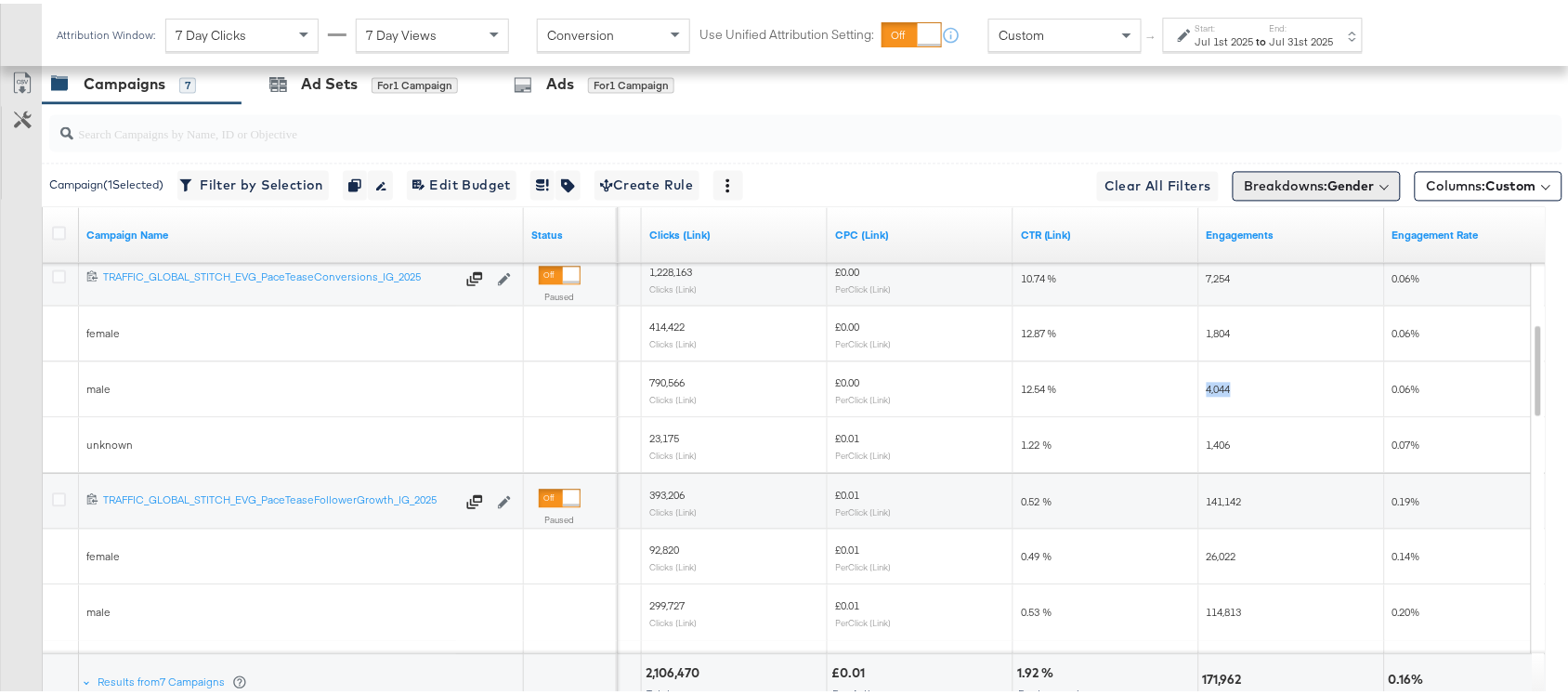 click on "Breakdowns:  Gender" at bounding box center [1316, 183] 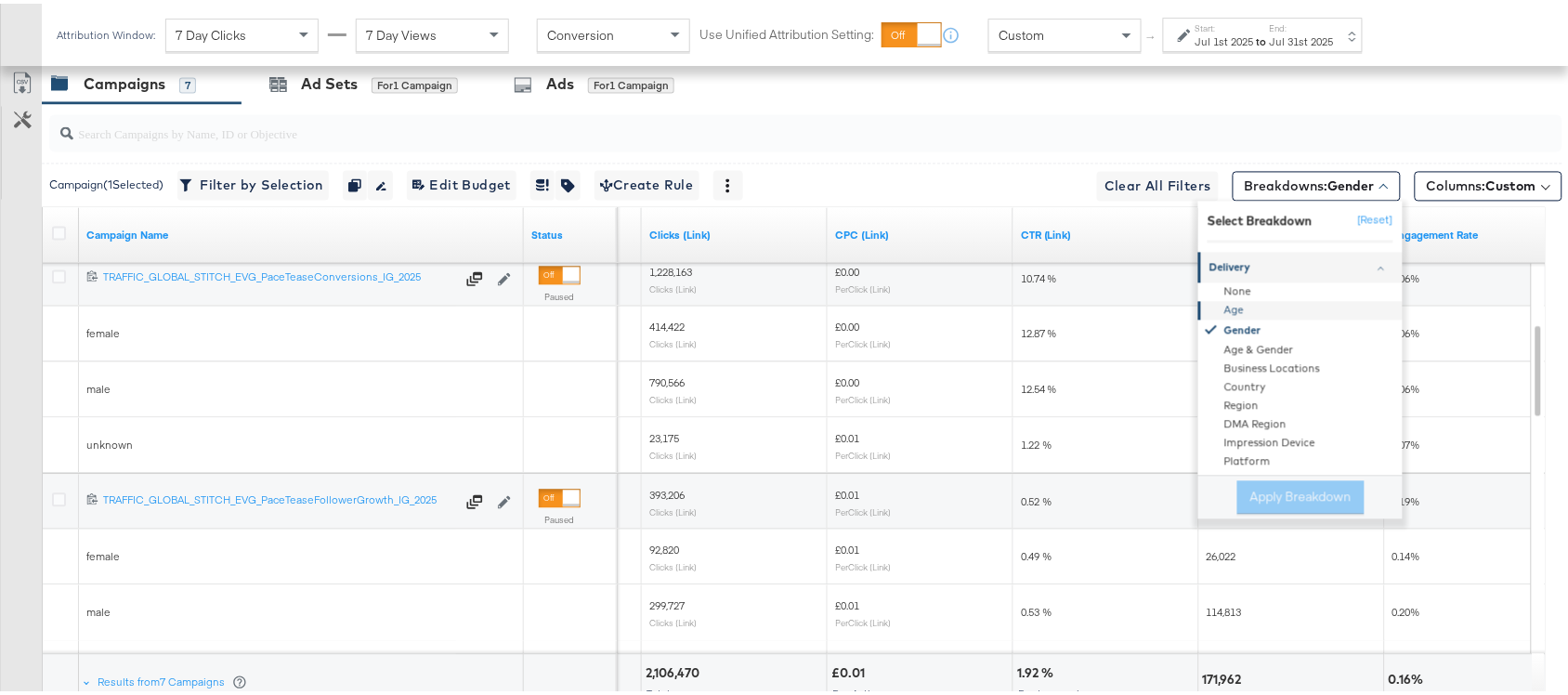 click on "Age" at bounding box center [1301, 308] 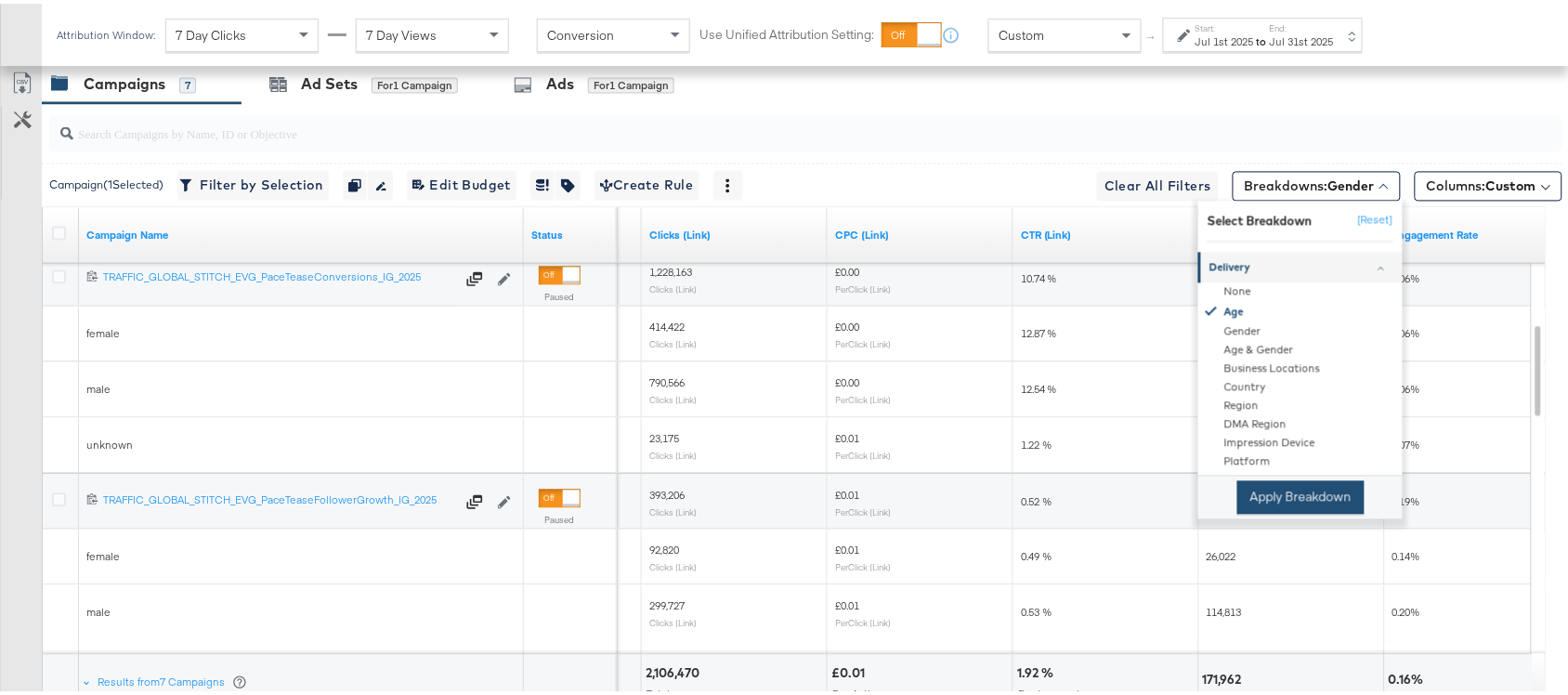 click on "Apply Breakdown" at bounding box center [1300, 494] 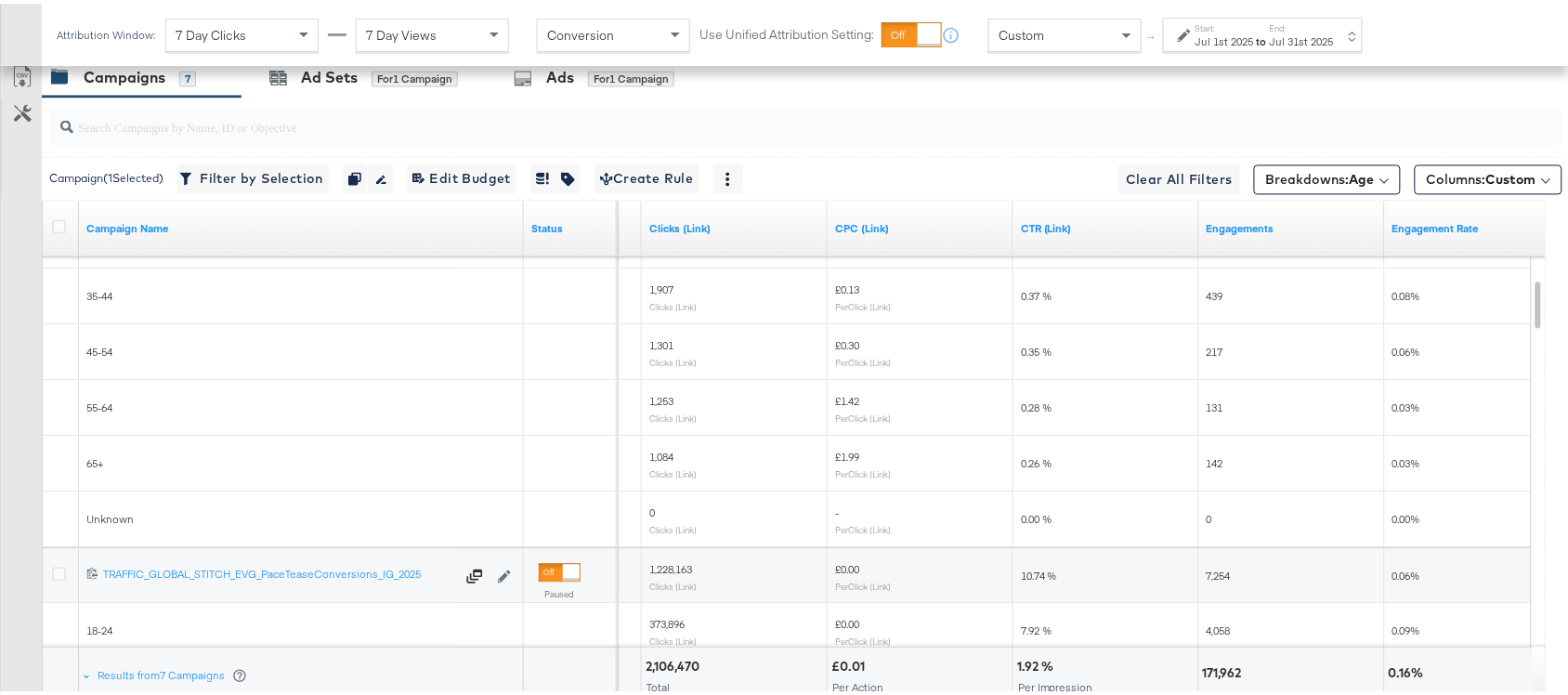 scroll, scrollTop: 1113, scrollLeft: 0, axis: vertical 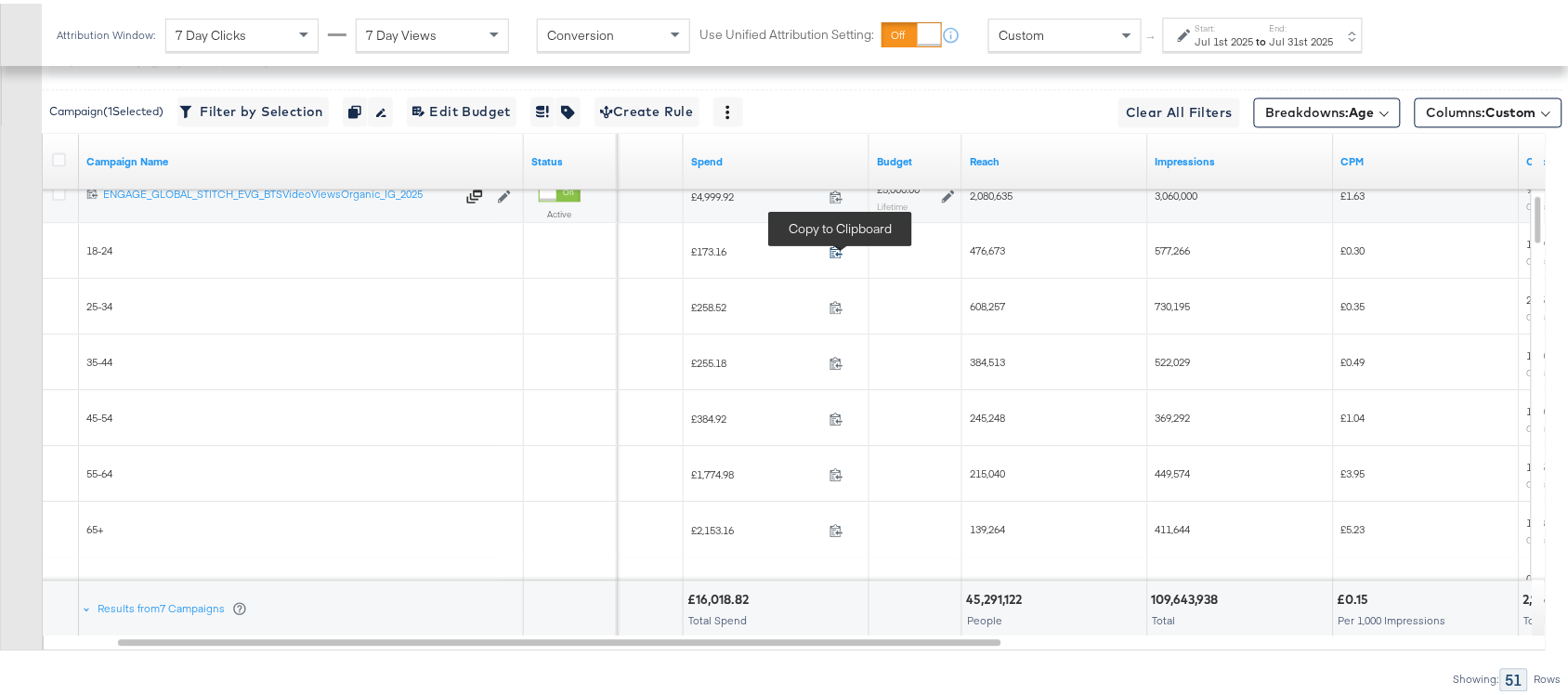 click 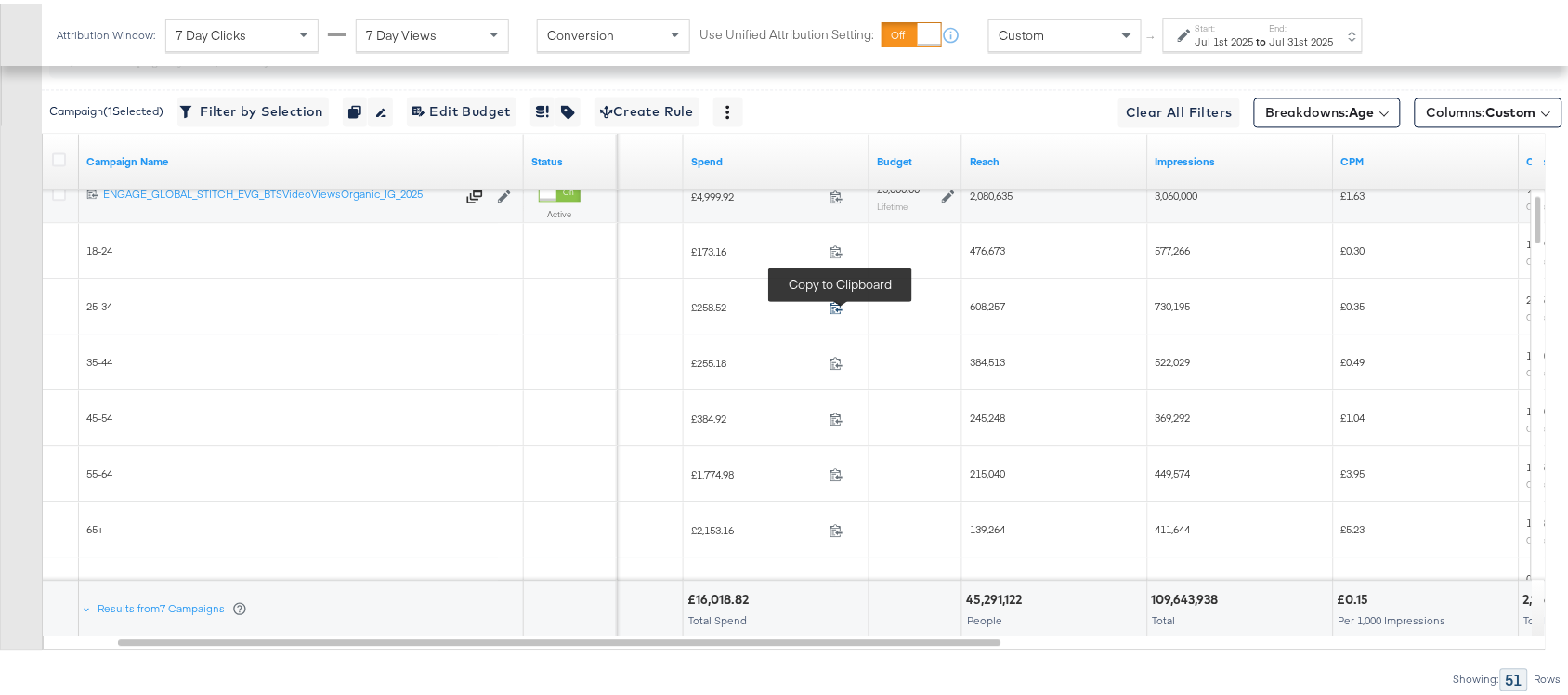 click 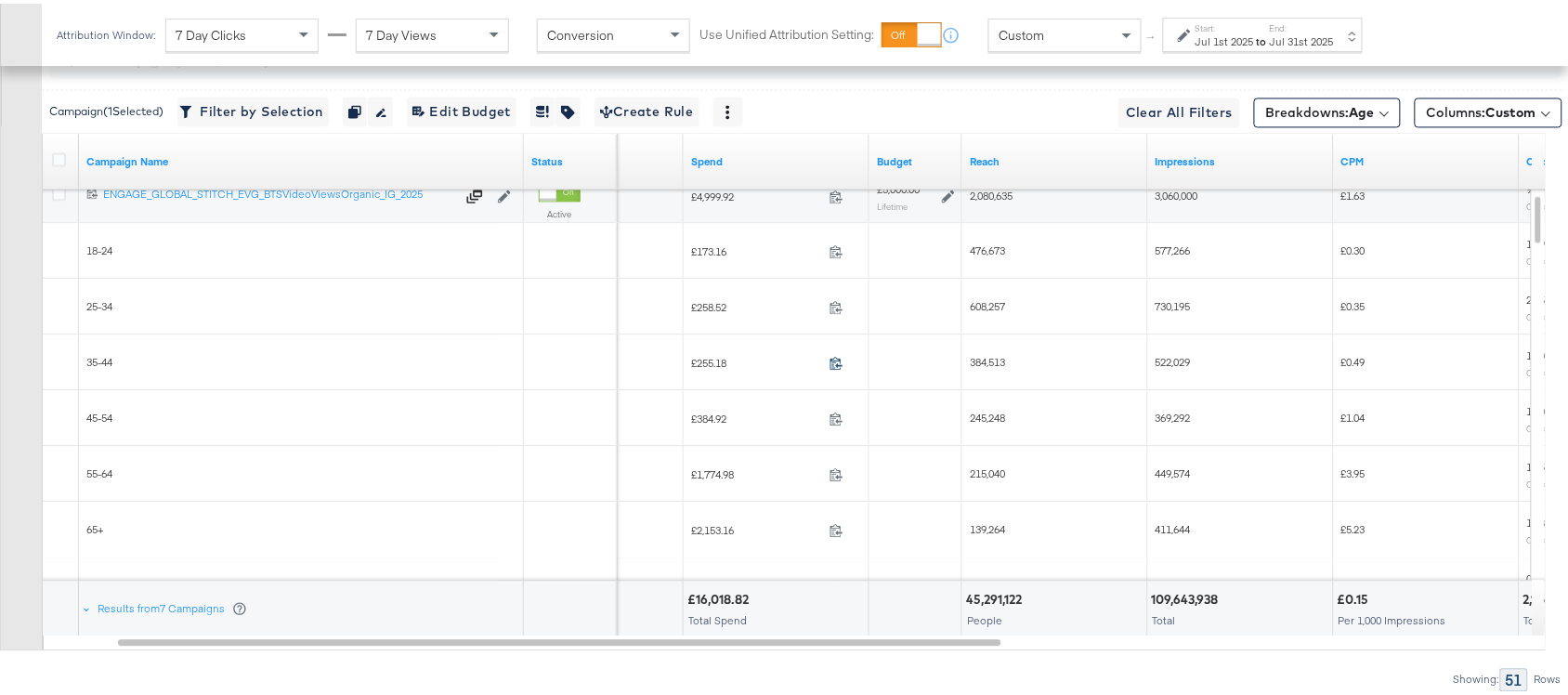 click 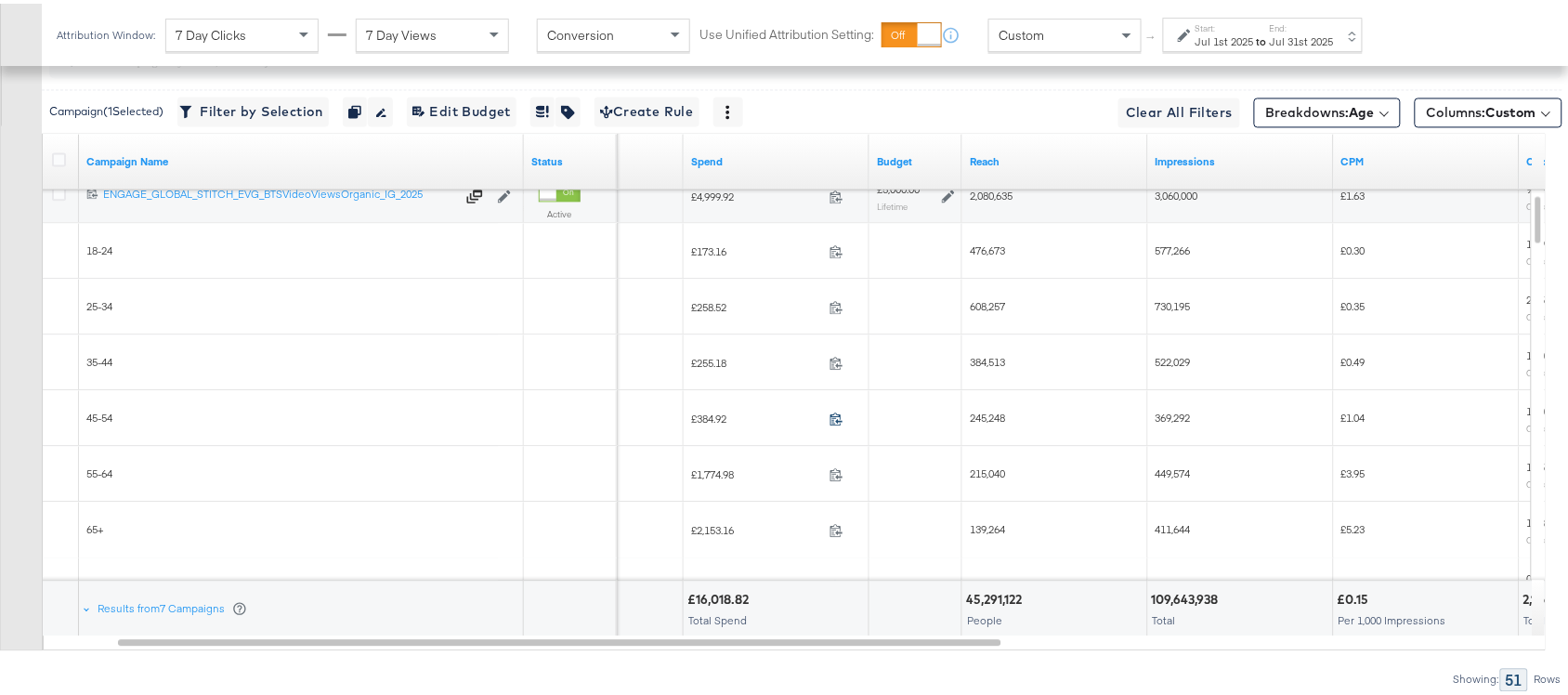 click 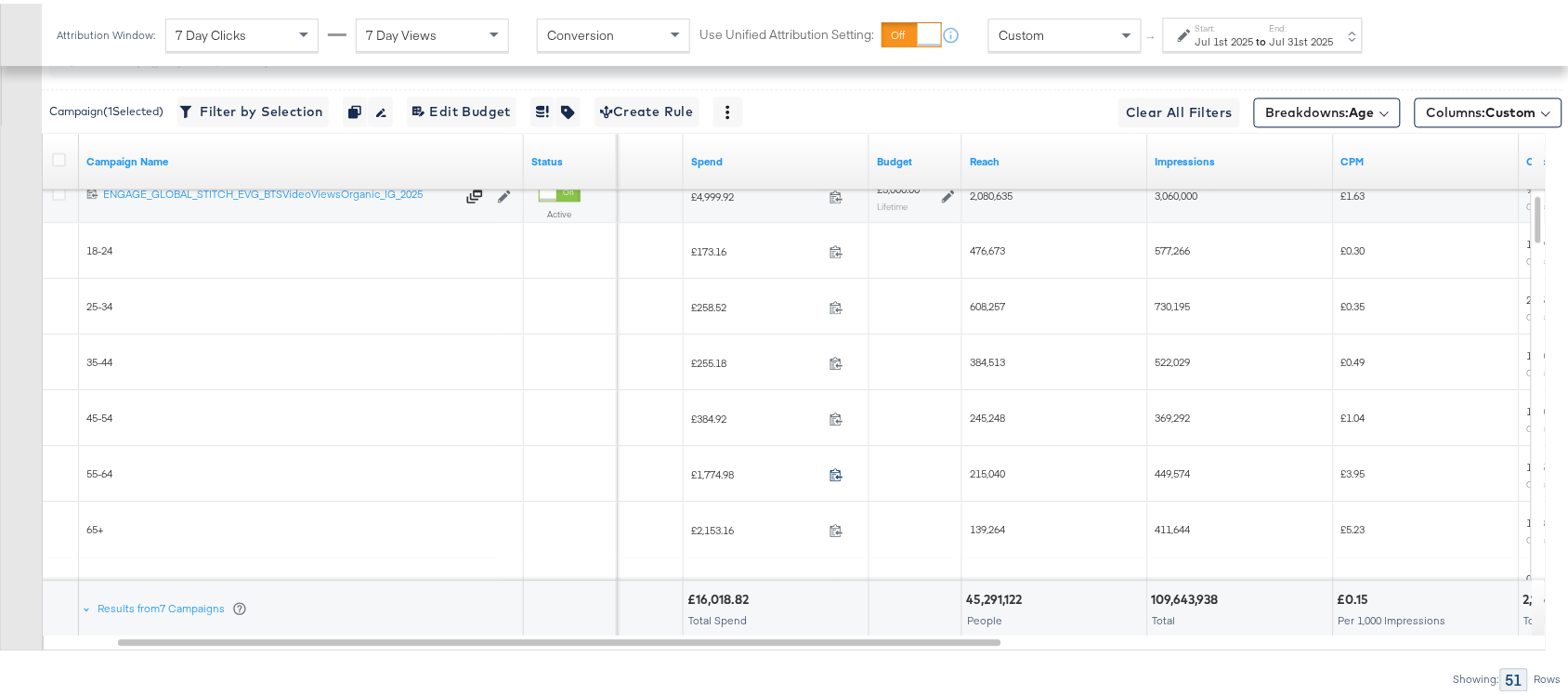 click 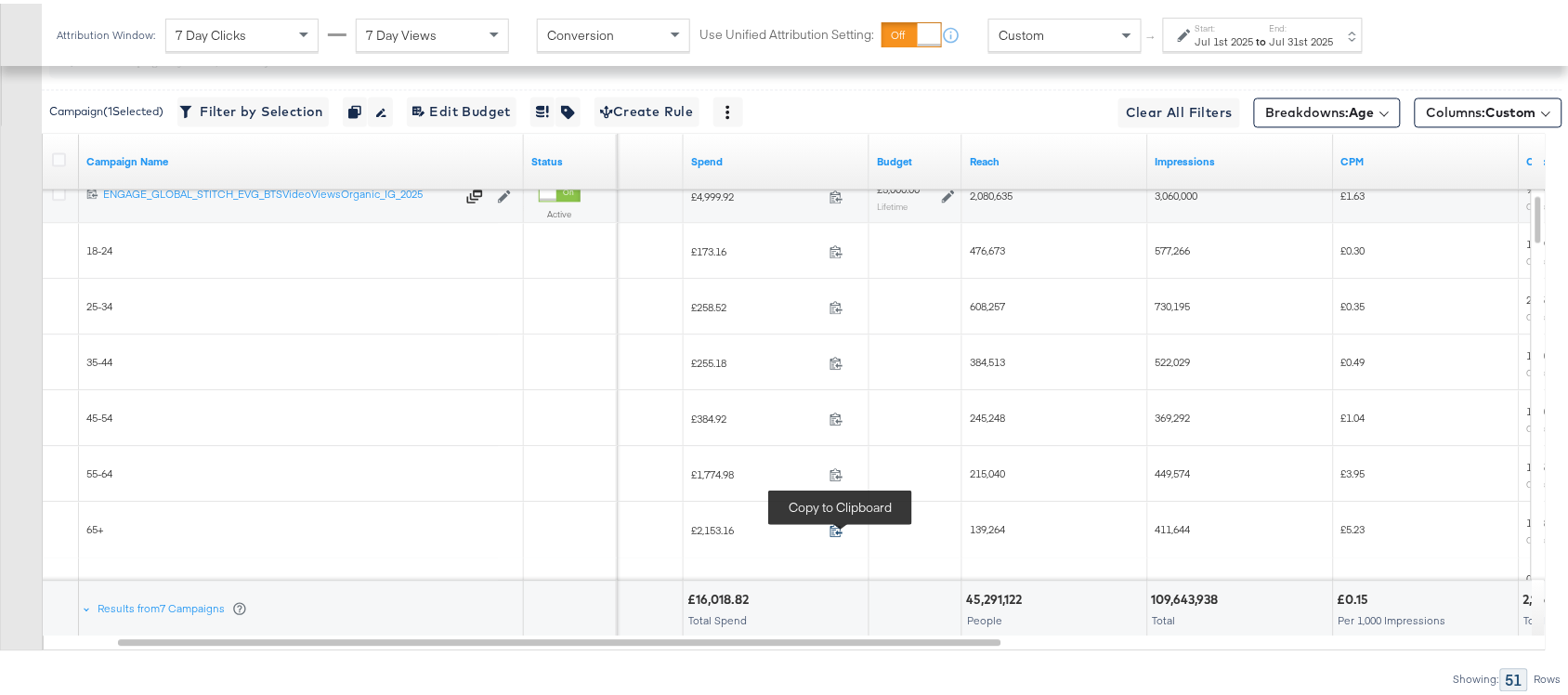 click 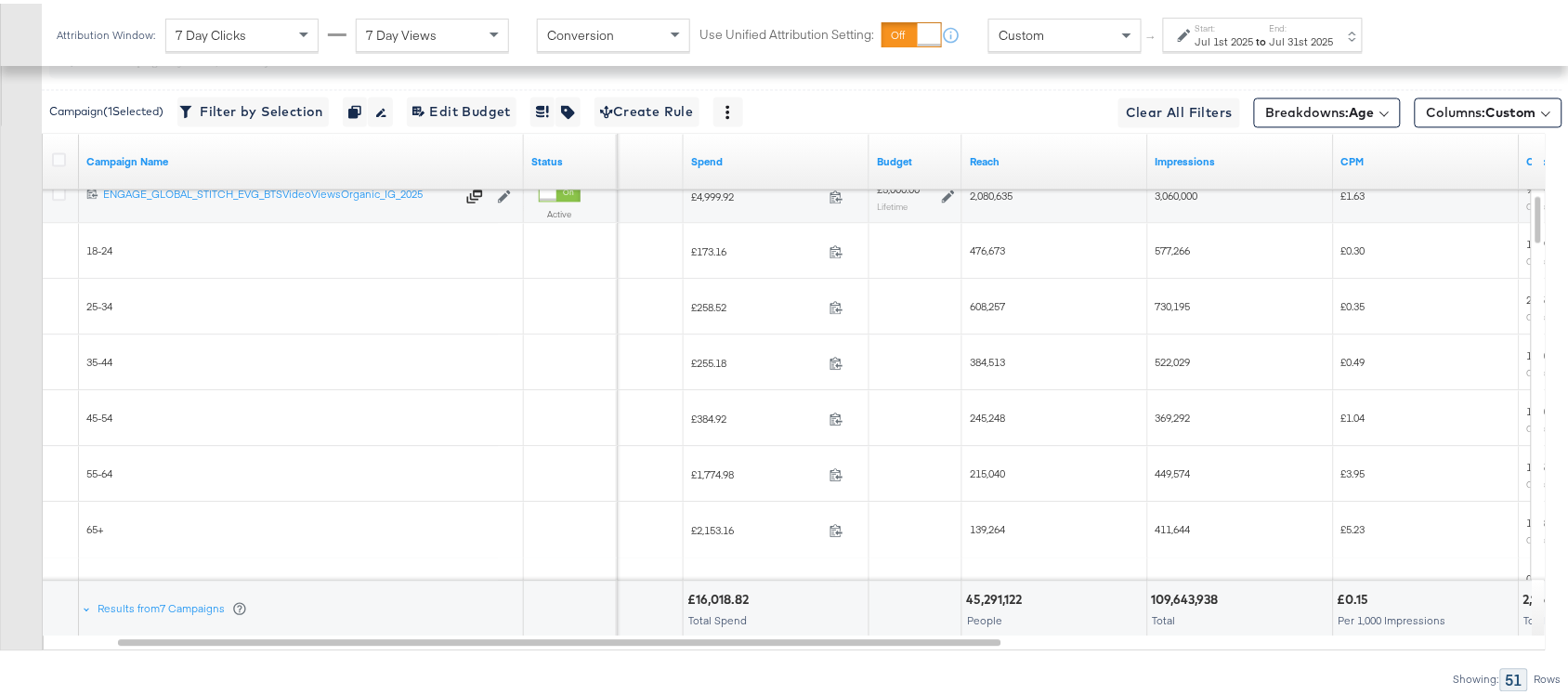 click on "476,673" at bounding box center (987, 246) 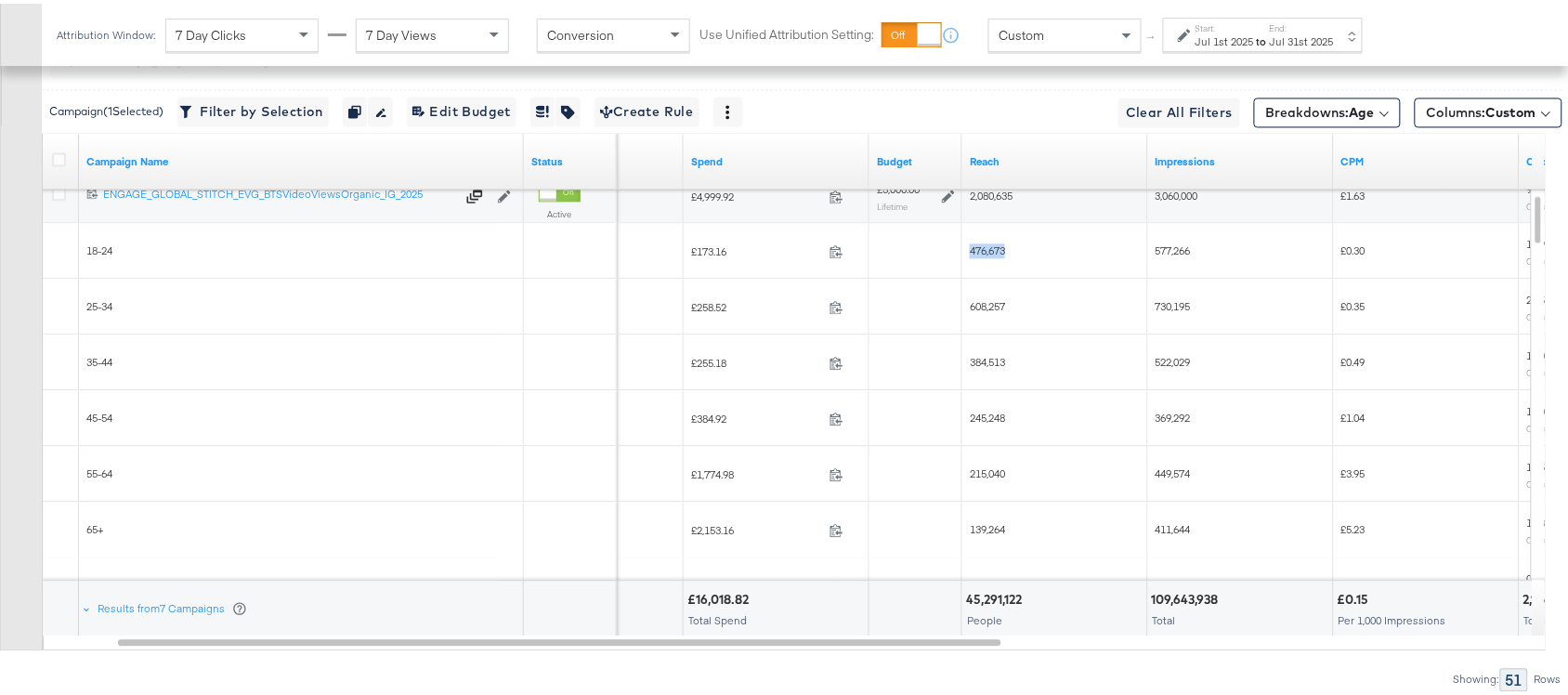 click on "476,673" at bounding box center (987, 246) 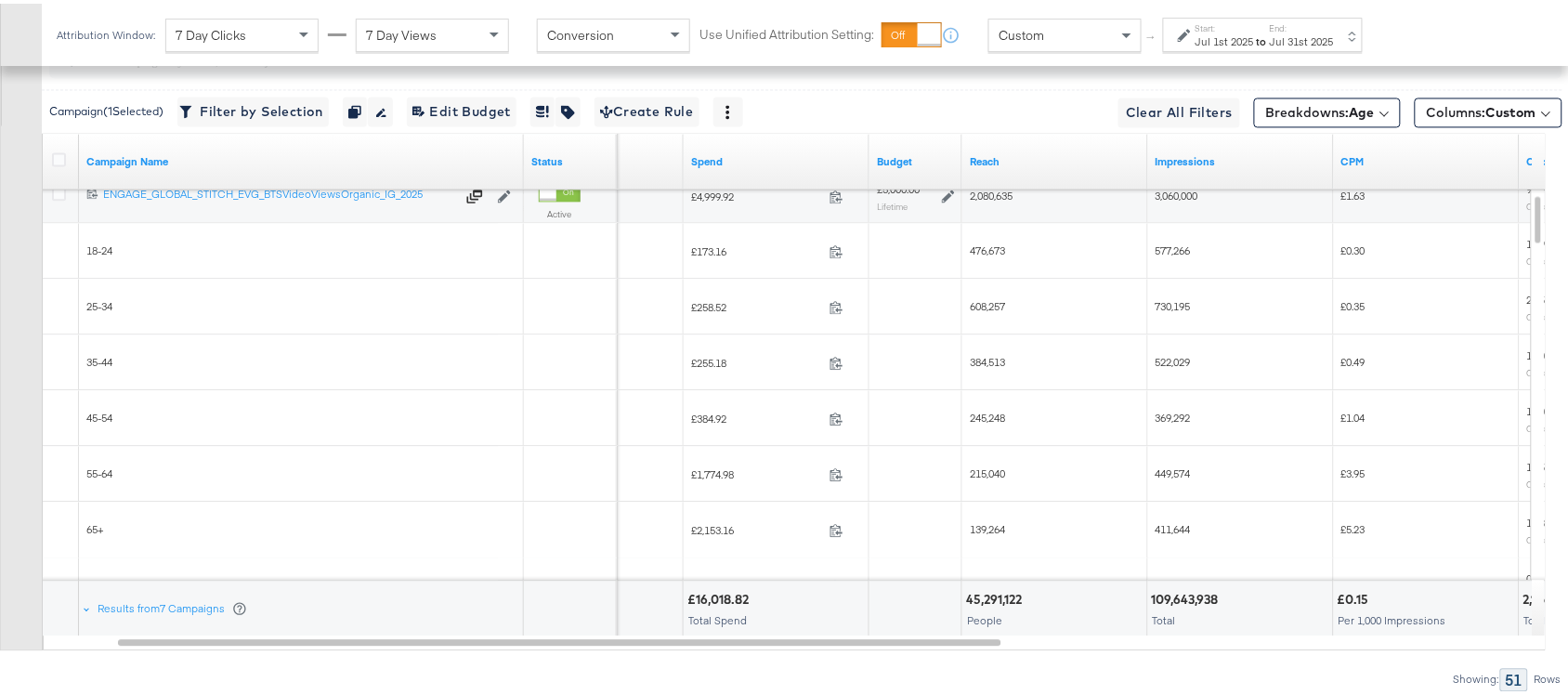 click on "608,257" at bounding box center [987, 302] 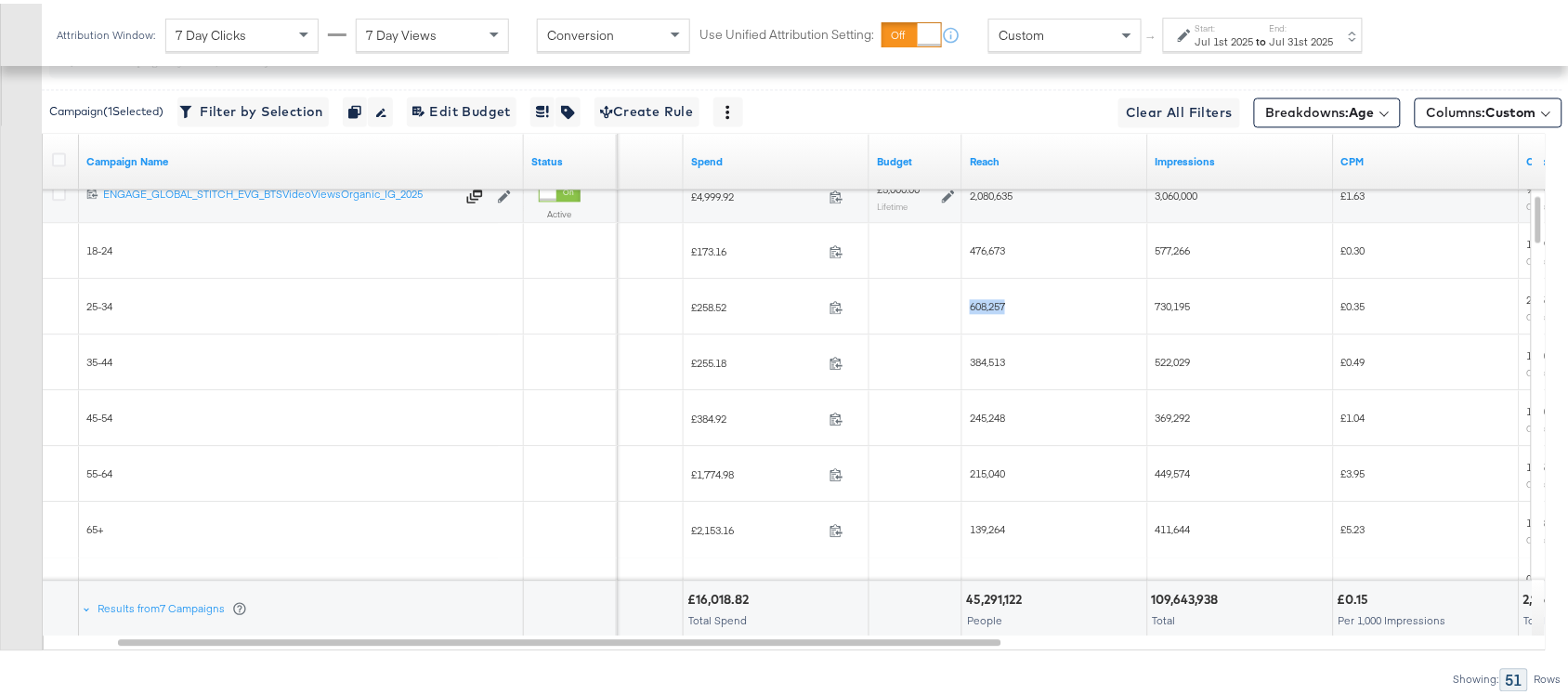 click on "608,257" at bounding box center [987, 302] 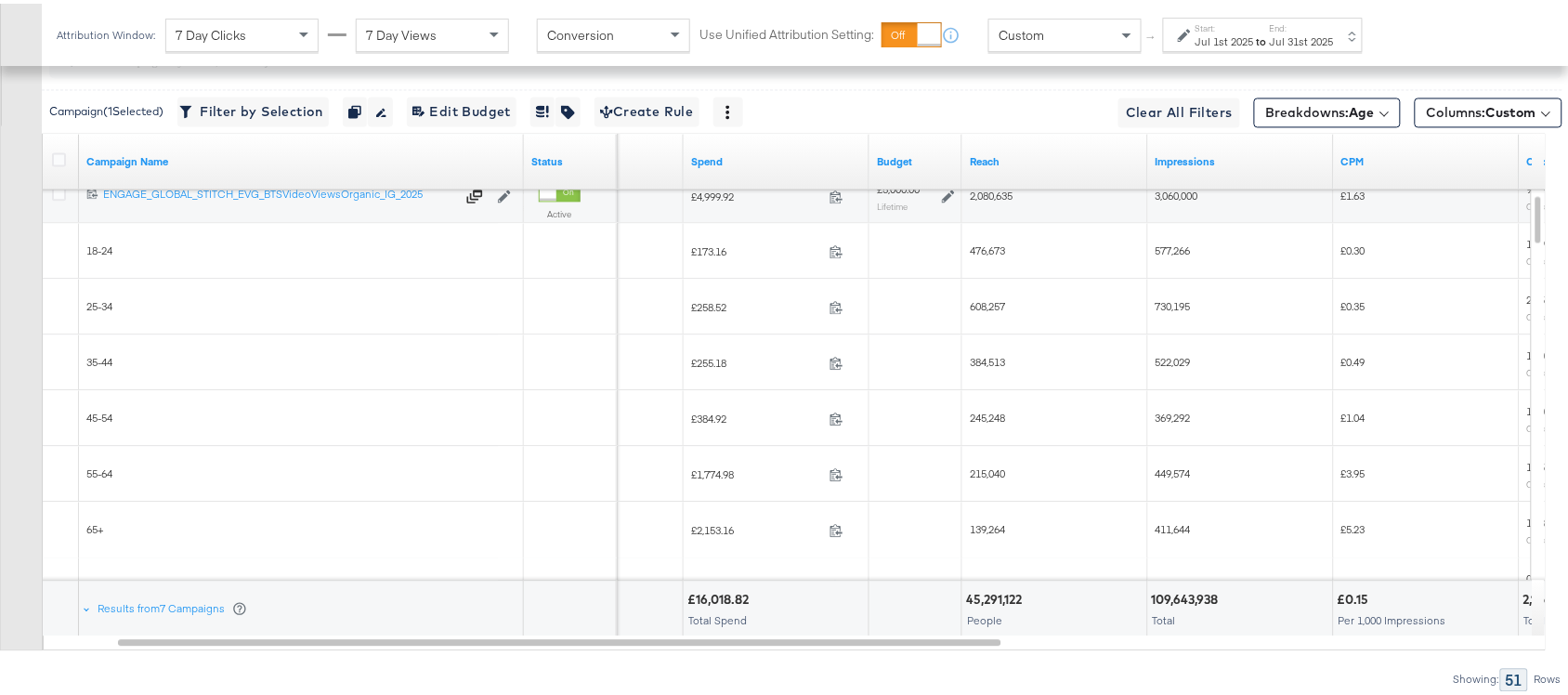 click on "384,513" at bounding box center [1055, 359] 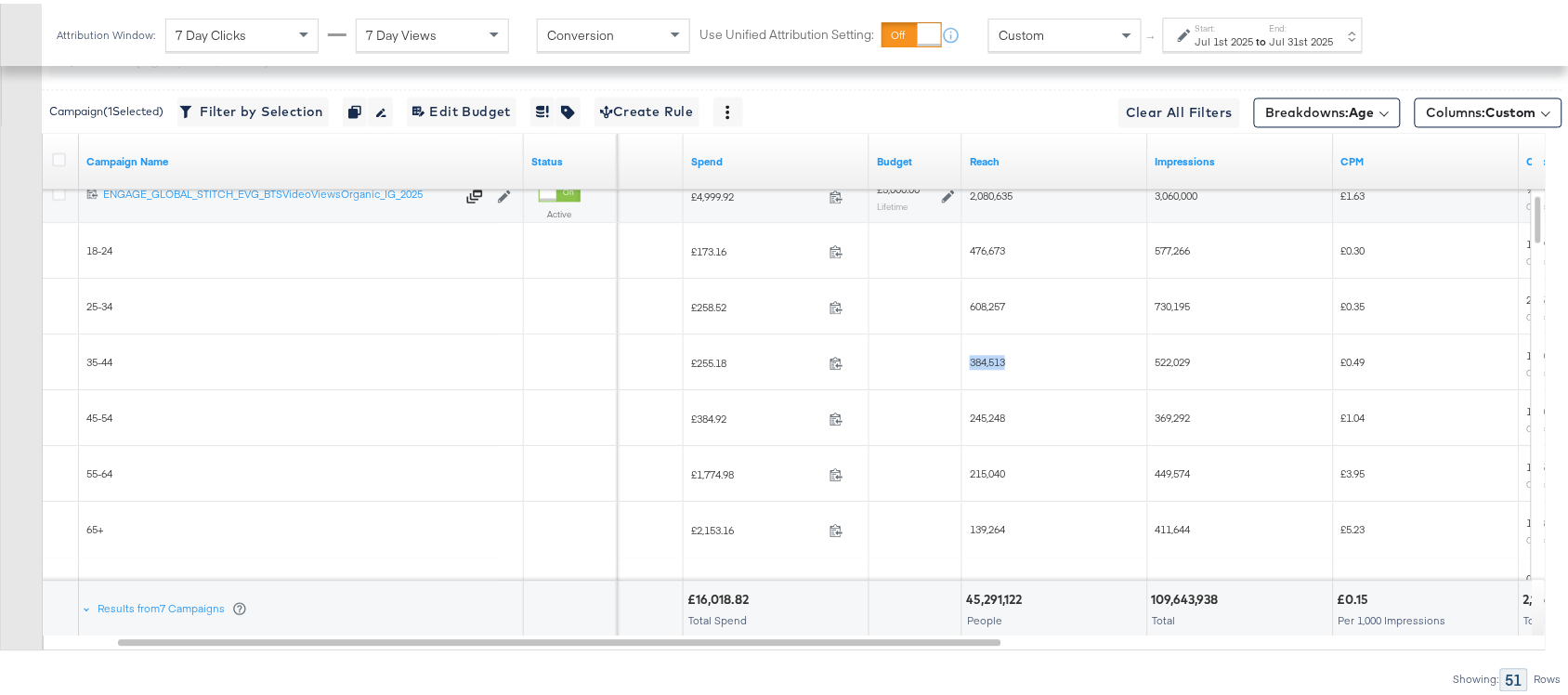 click on "384,513" at bounding box center [1055, 359] 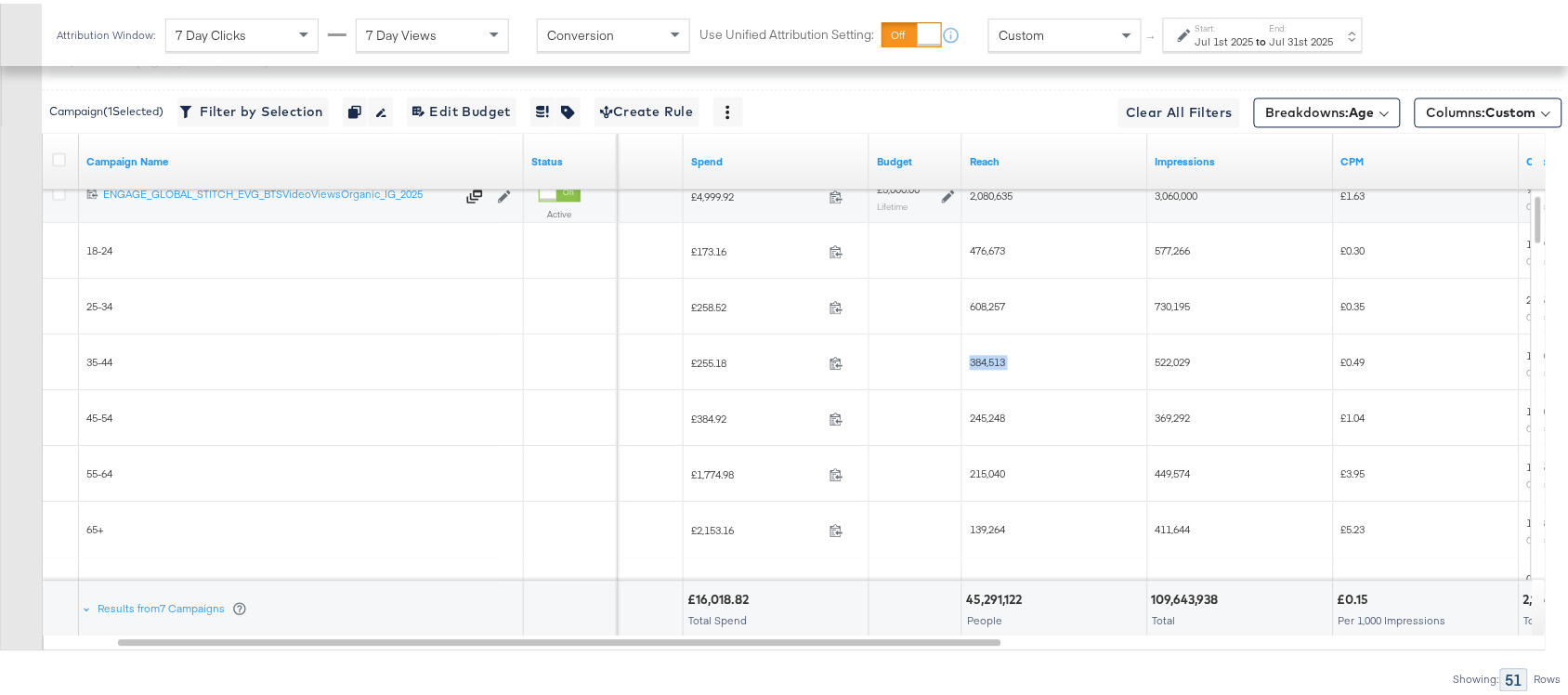 click on "384,513" at bounding box center (1055, 359) 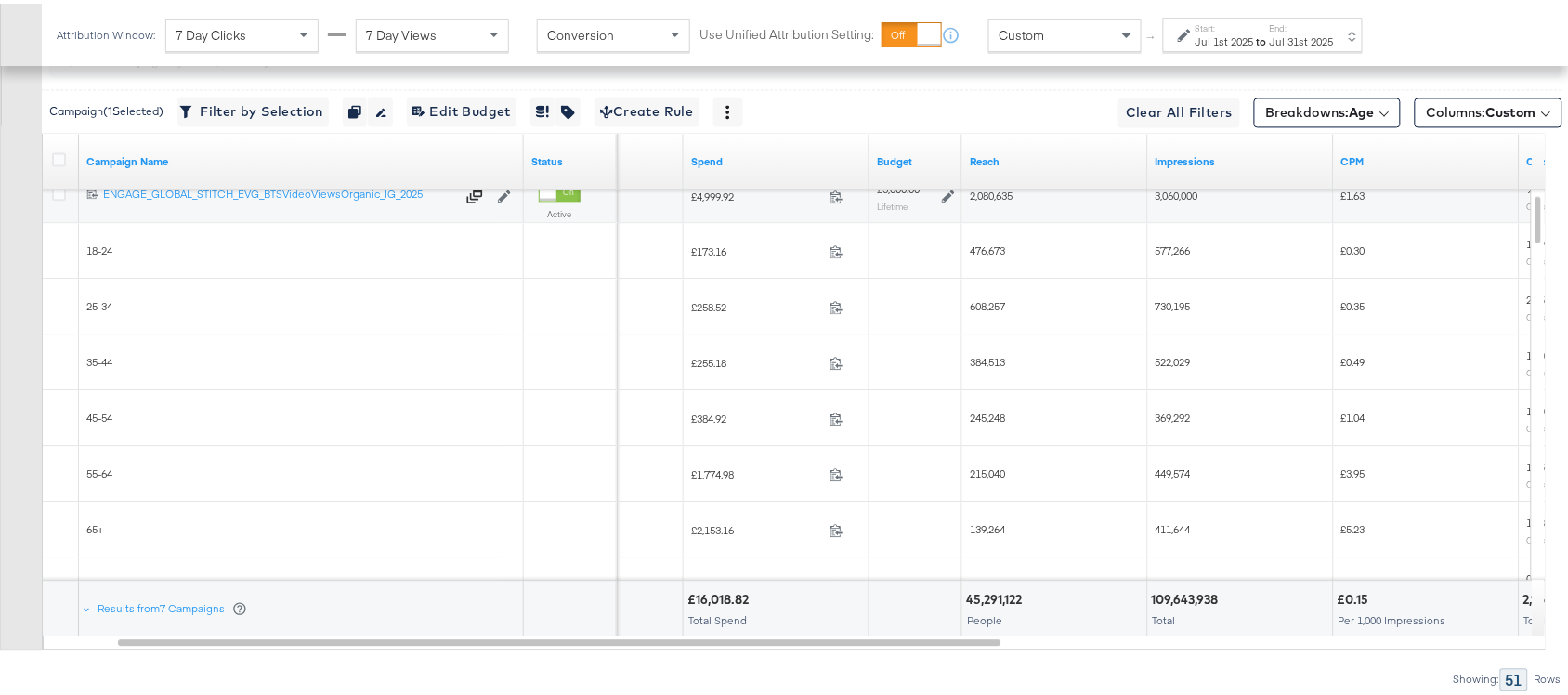 click on "245,248" at bounding box center [987, 413] 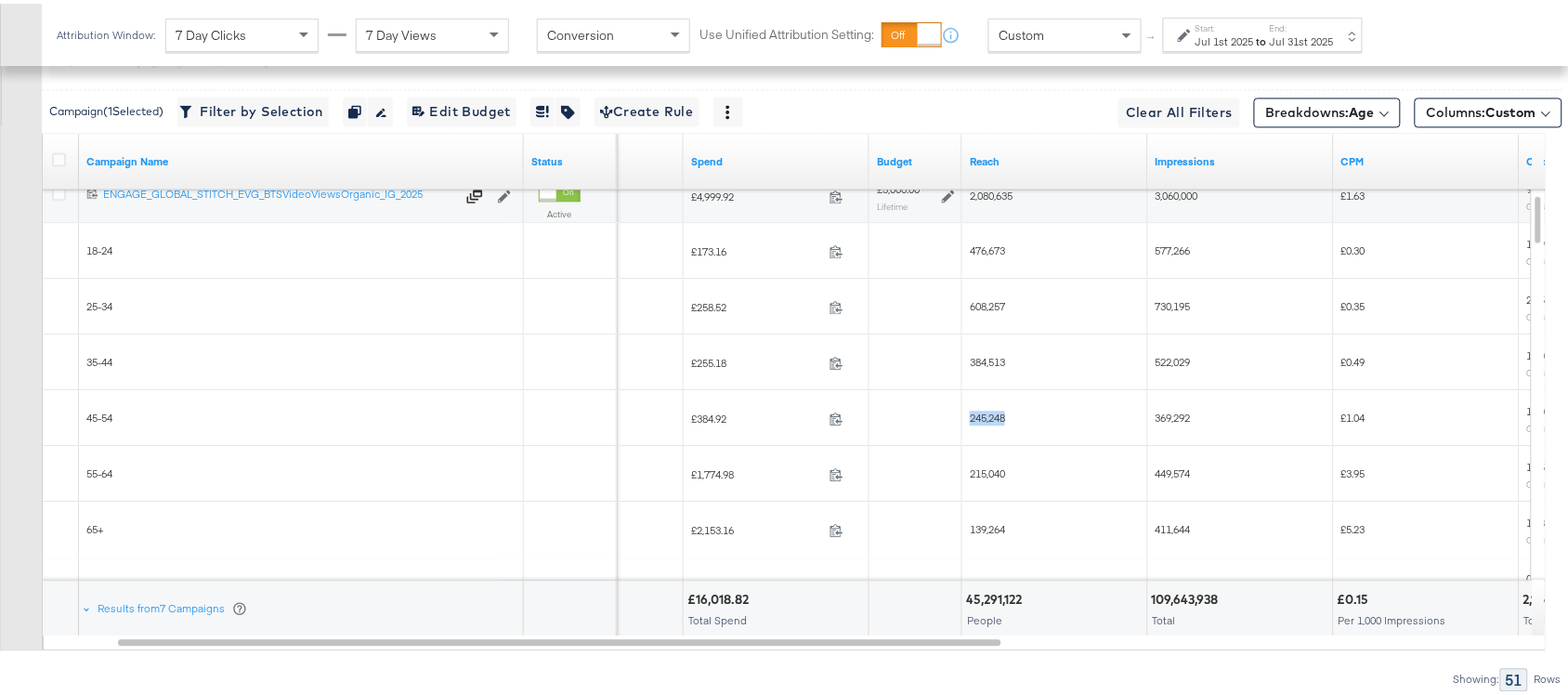 click on "245,248" at bounding box center [987, 413] 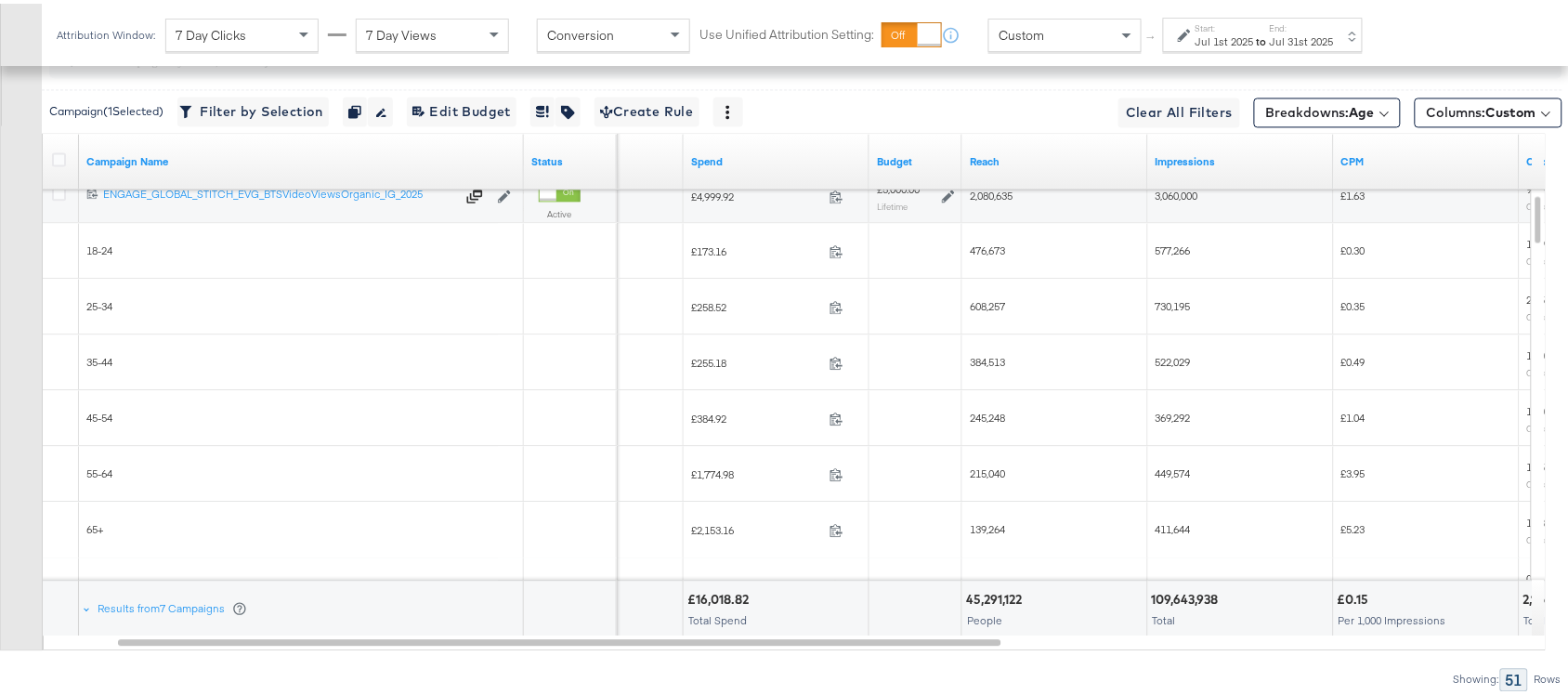 click on "215,040" at bounding box center (987, 469) 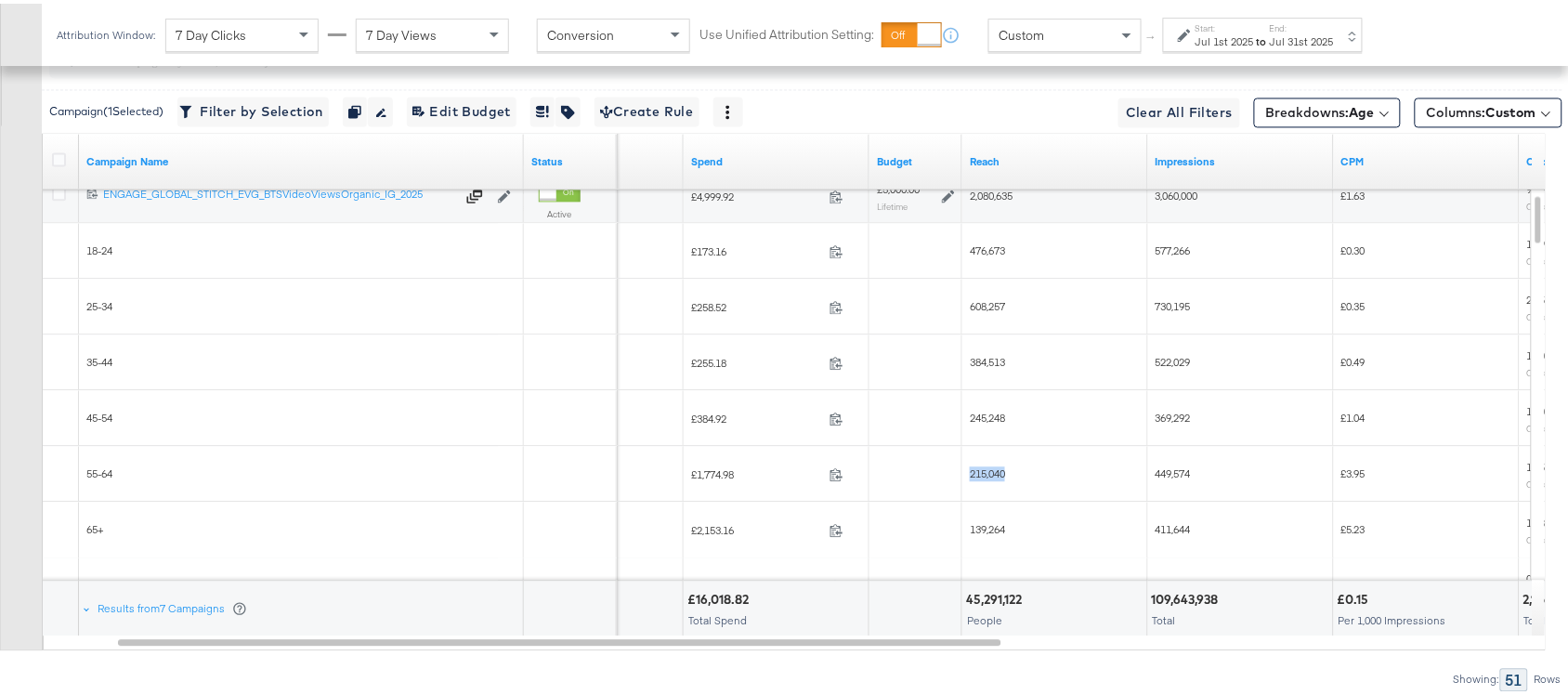 click on "215,040" at bounding box center [987, 469] 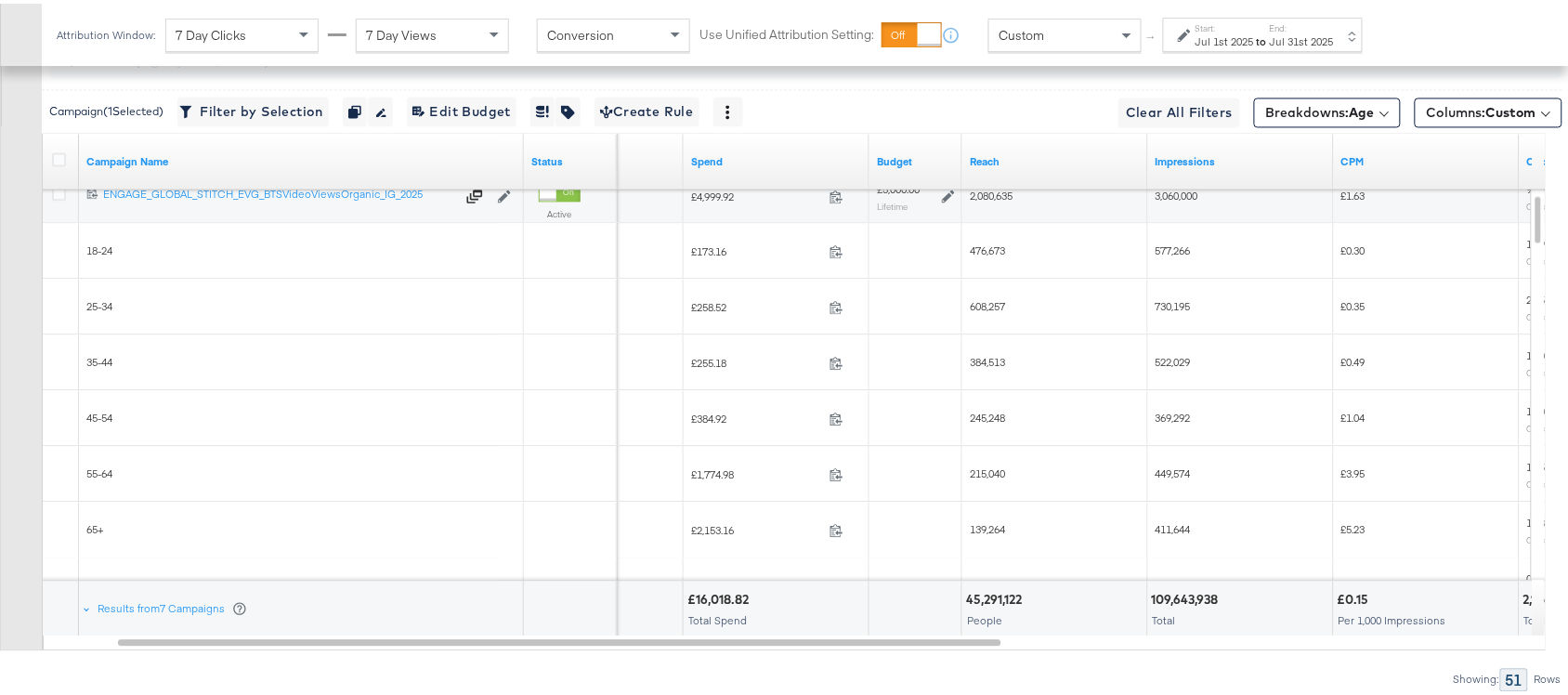 click on "139,264" at bounding box center [987, 525] 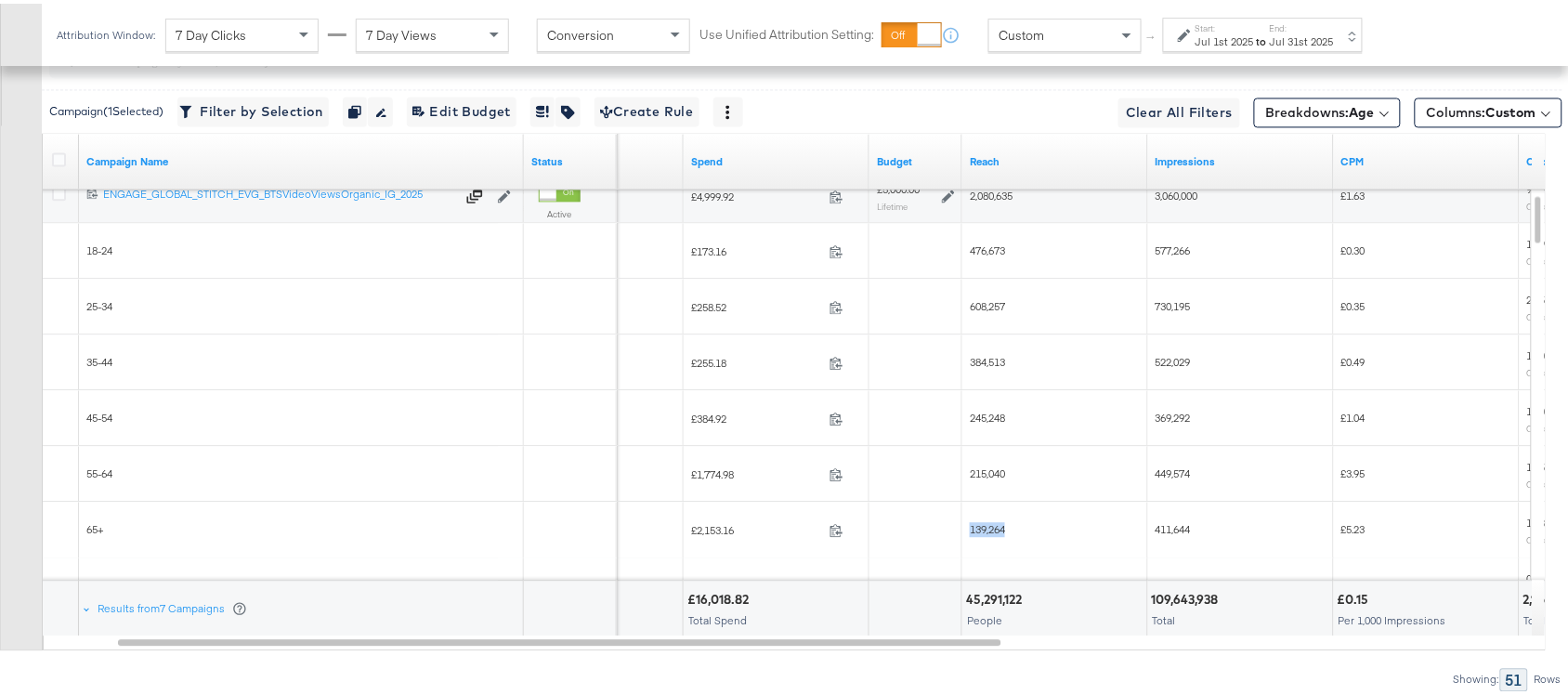 click on "139,264" at bounding box center (987, 525) 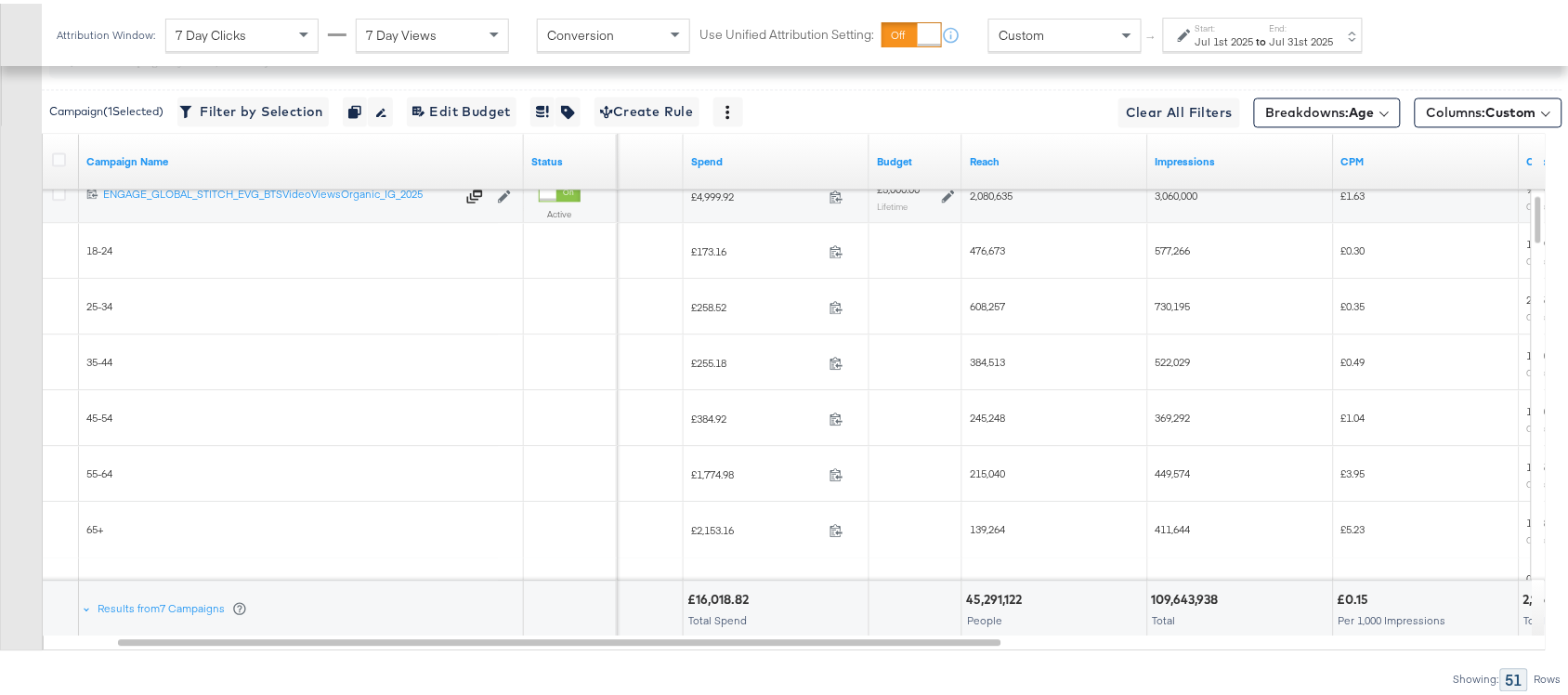 click on "577,266" at bounding box center [1241, 247] 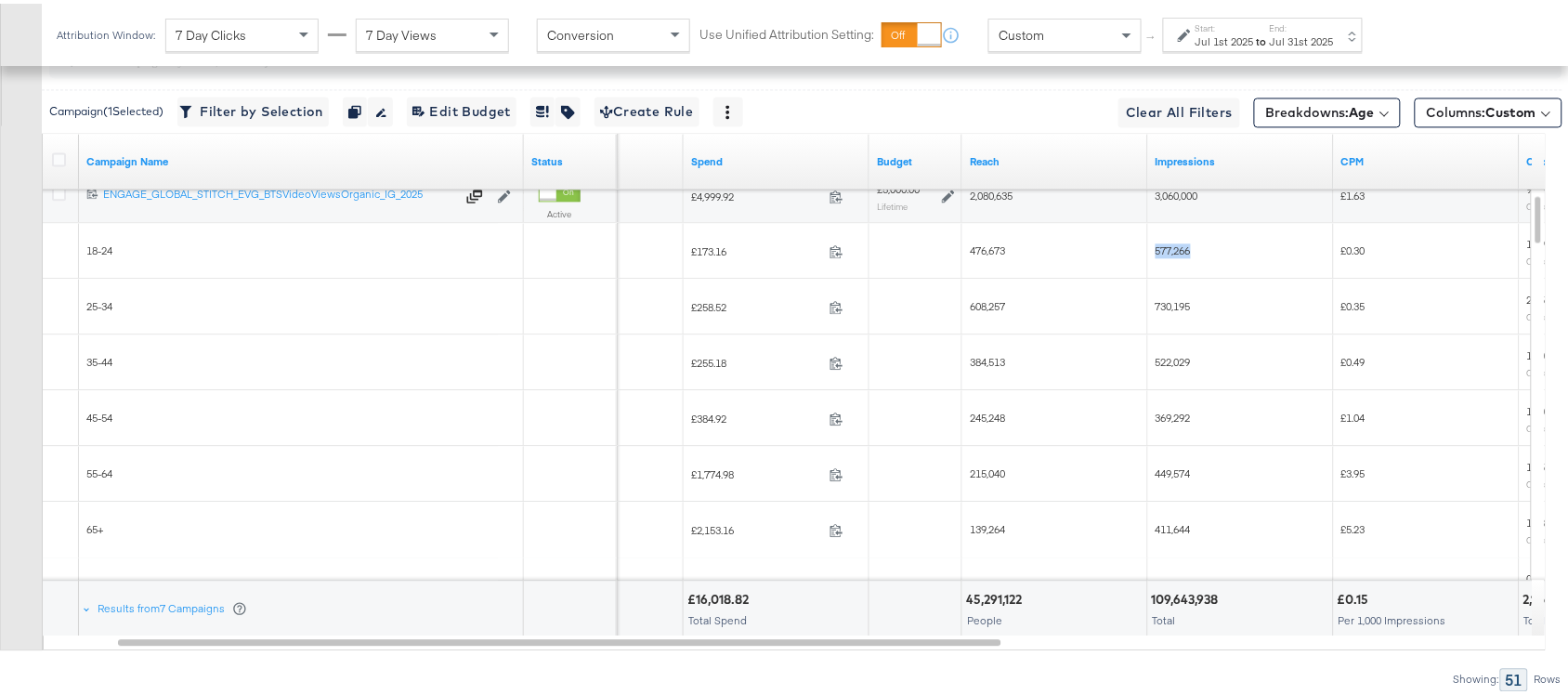 click on "577,266" at bounding box center (1241, 247) 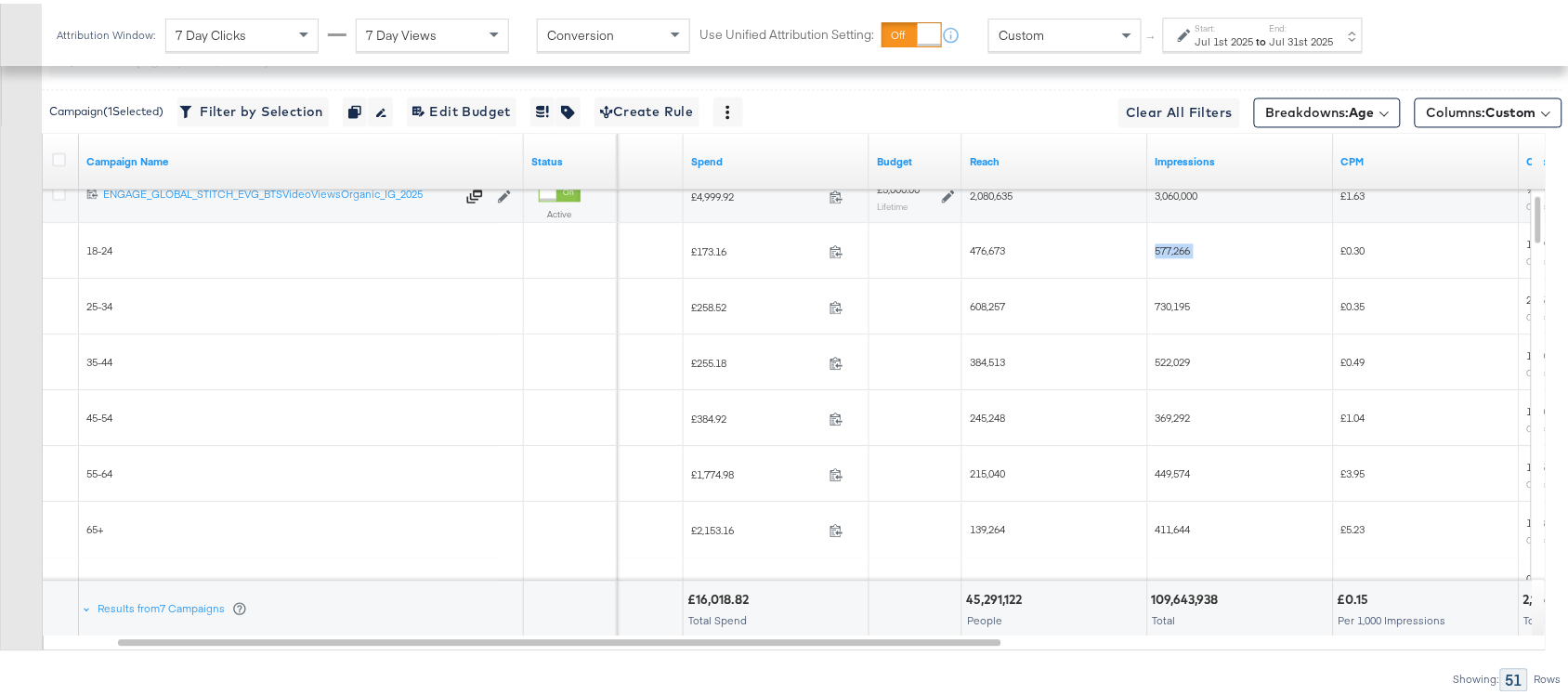 click on "577,266" at bounding box center (1241, 247) 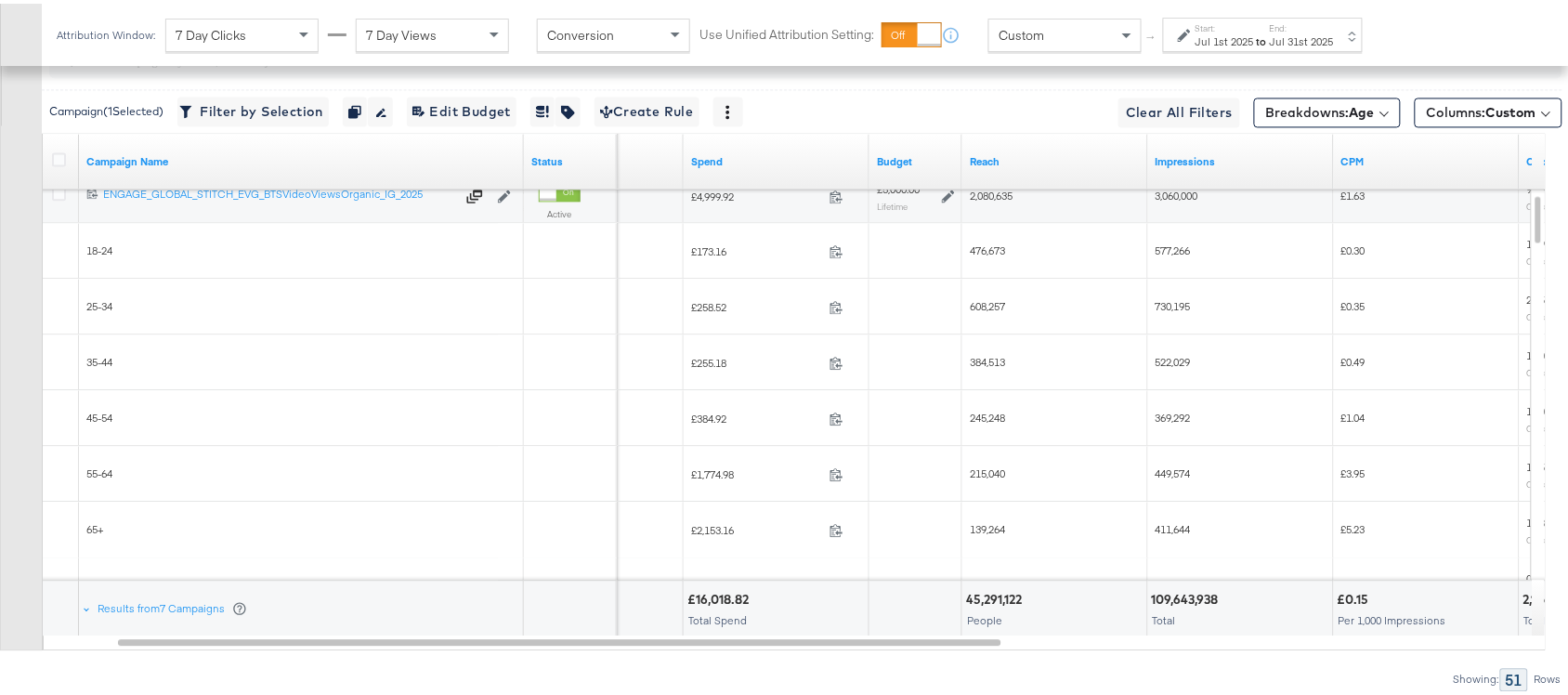 click on "730,195" at bounding box center (1241, 303) 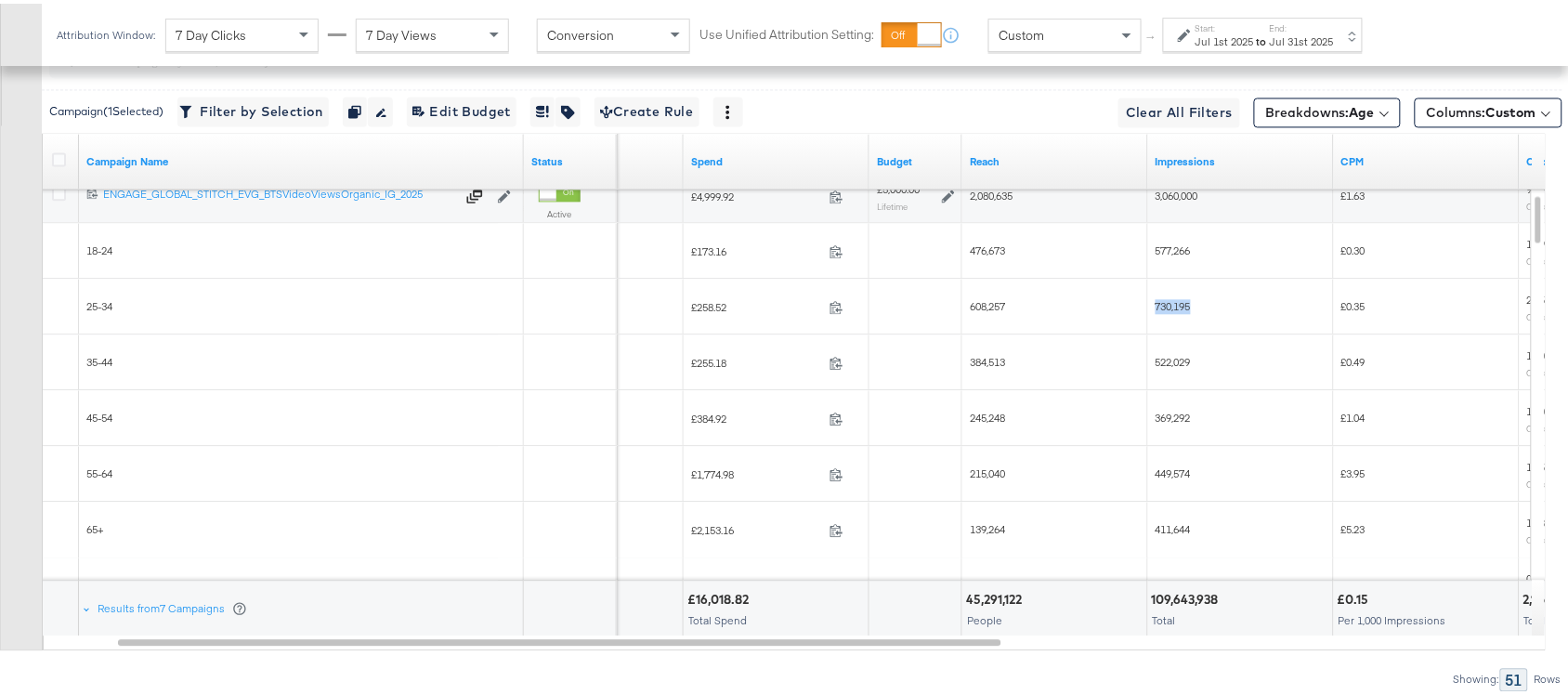 click on "730,195" at bounding box center [1241, 303] 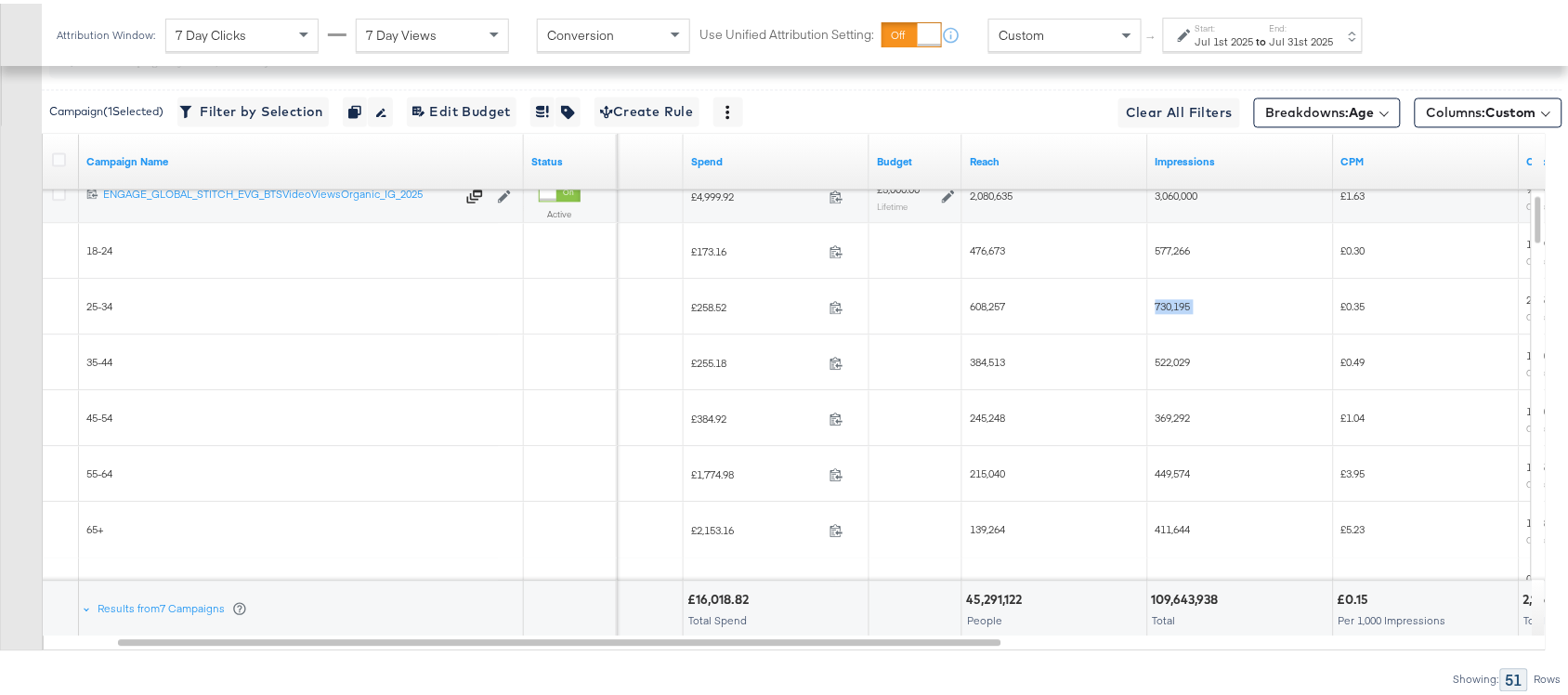 click on "730,195" at bounding box center (1241, 303) 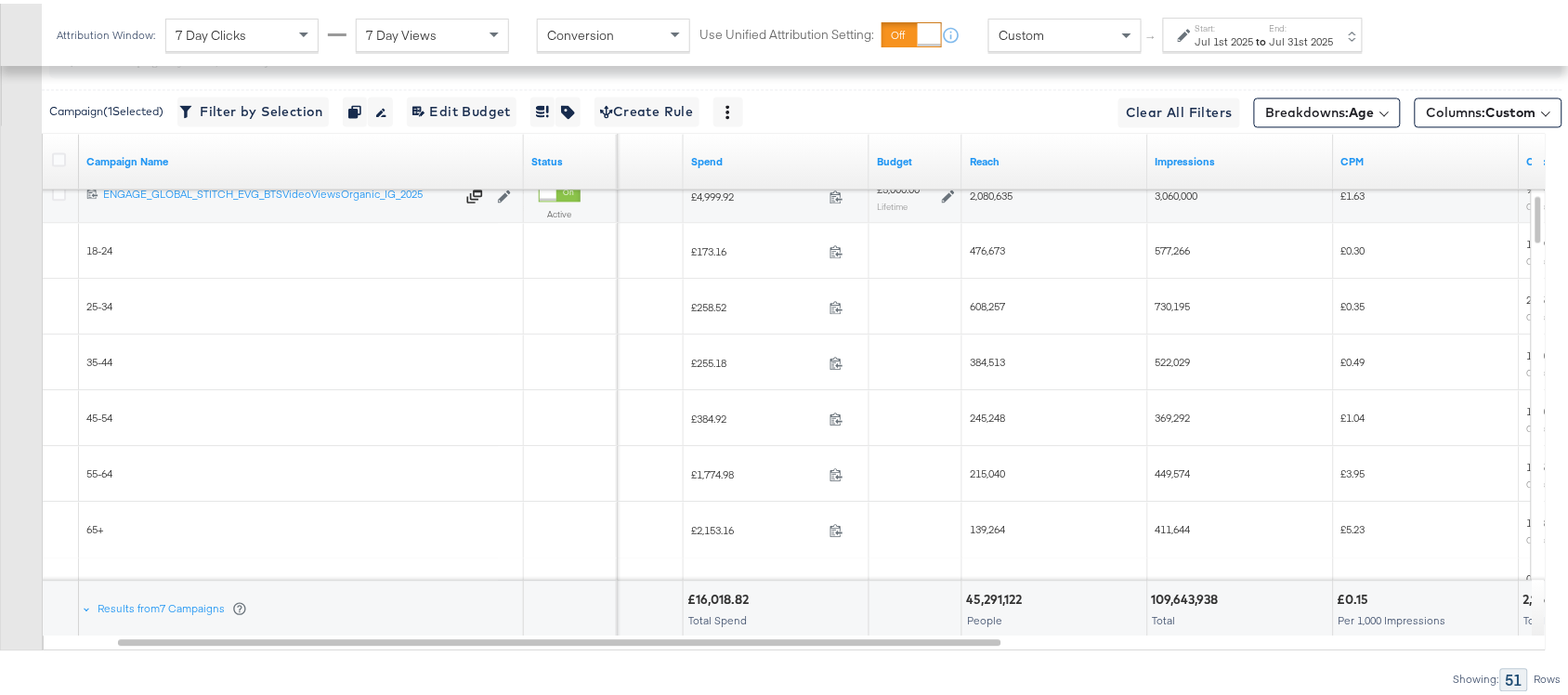 click on "522,029" at bounding box center (1173, 358) 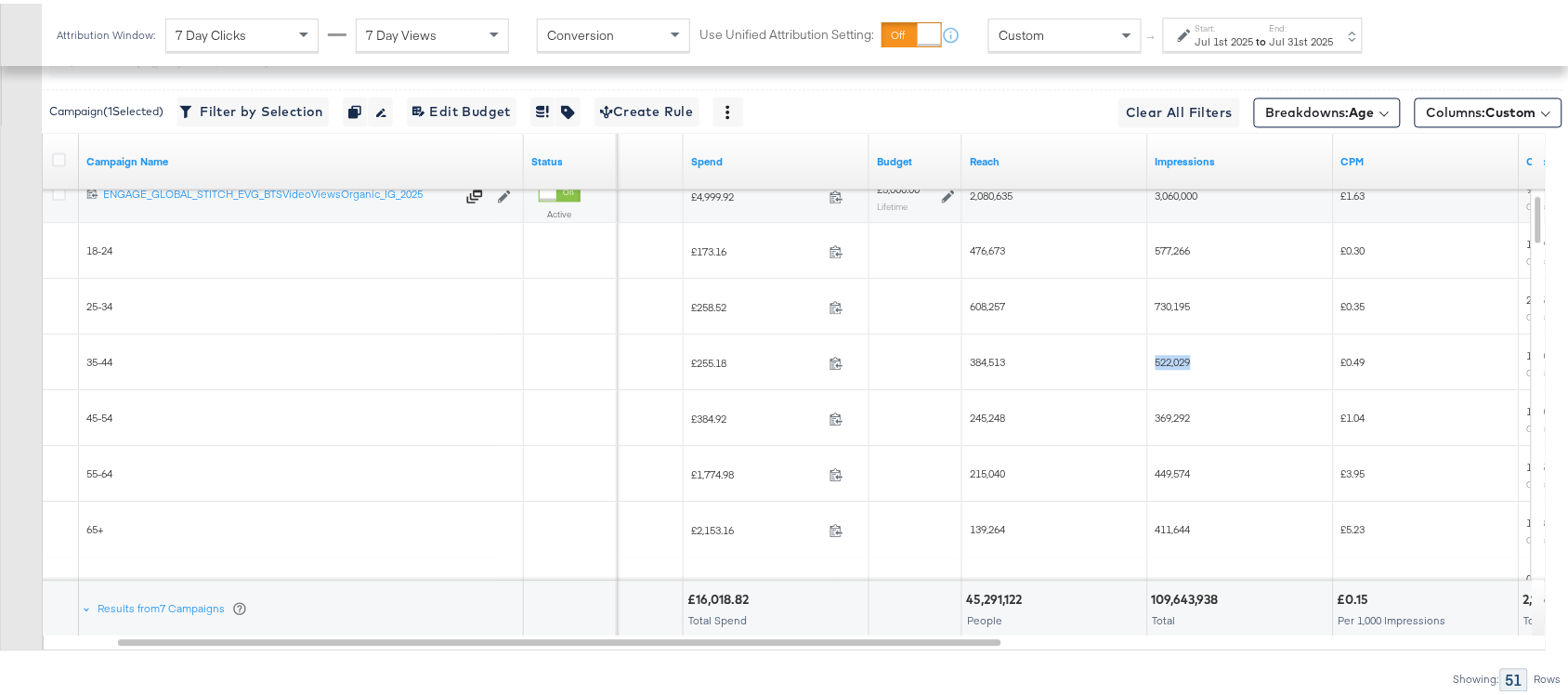click on "522,029" at bounding box center (1173, 358) 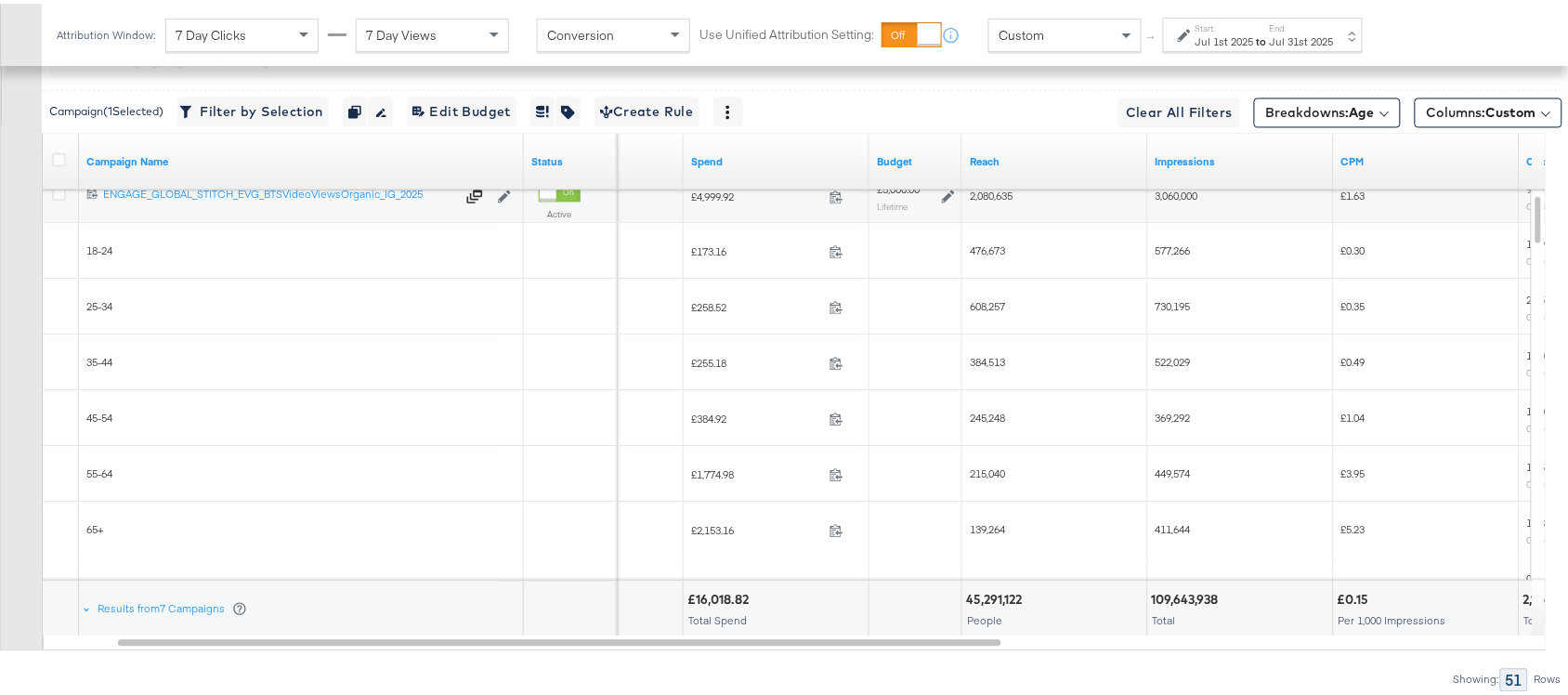 click on "369,292" at bounding box center (1173, 413) 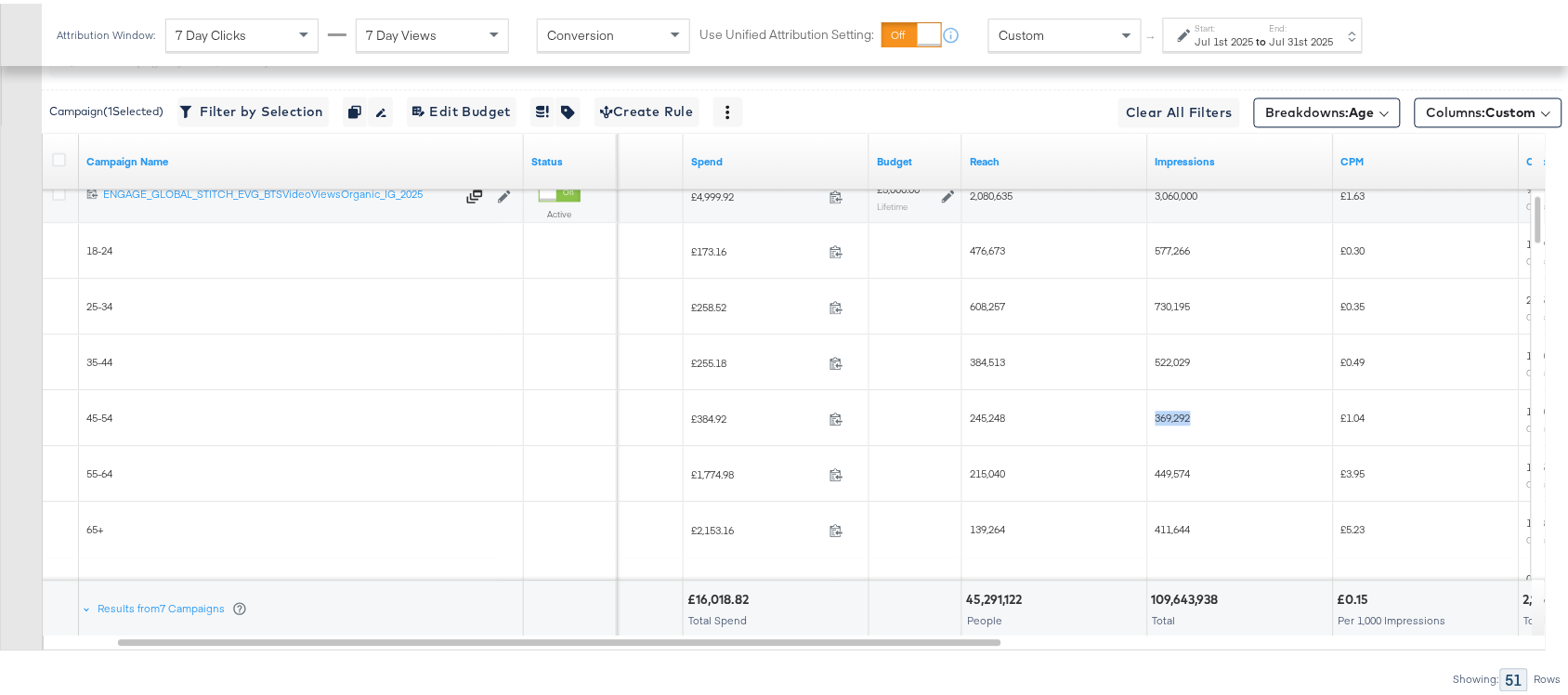 click on "369,292" at bounding box center (1173, 413) 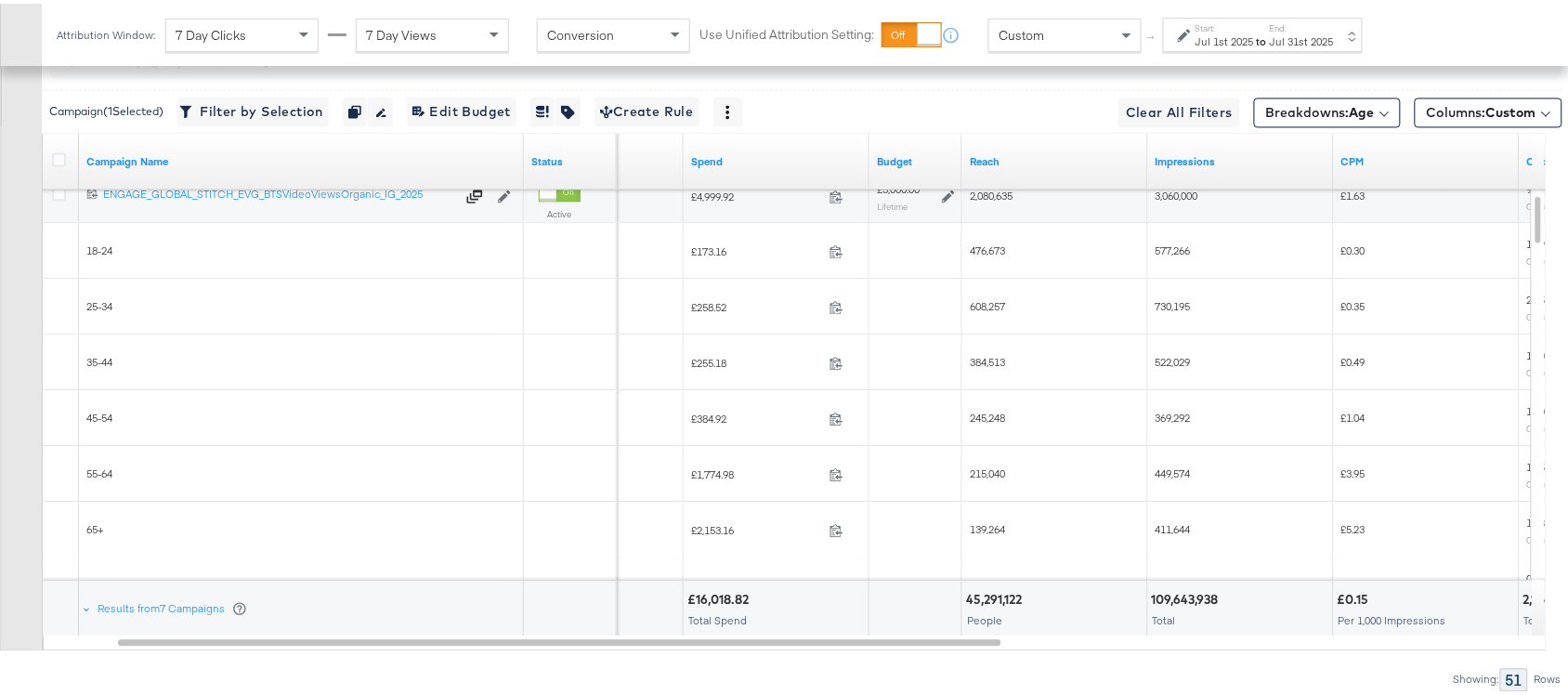 click on "449,574" at bounding box center [1173, 469] 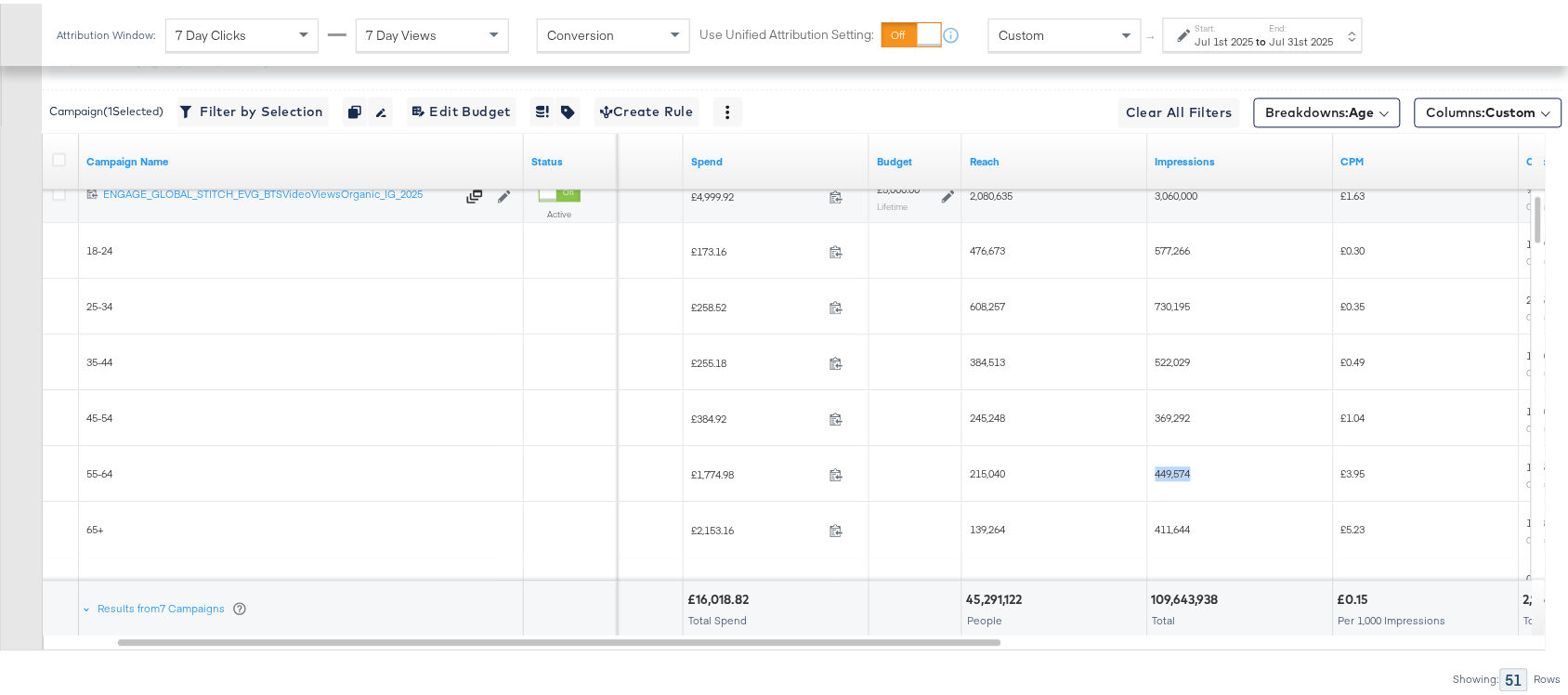 click on "449,574" at bounding box center (1173, 469) 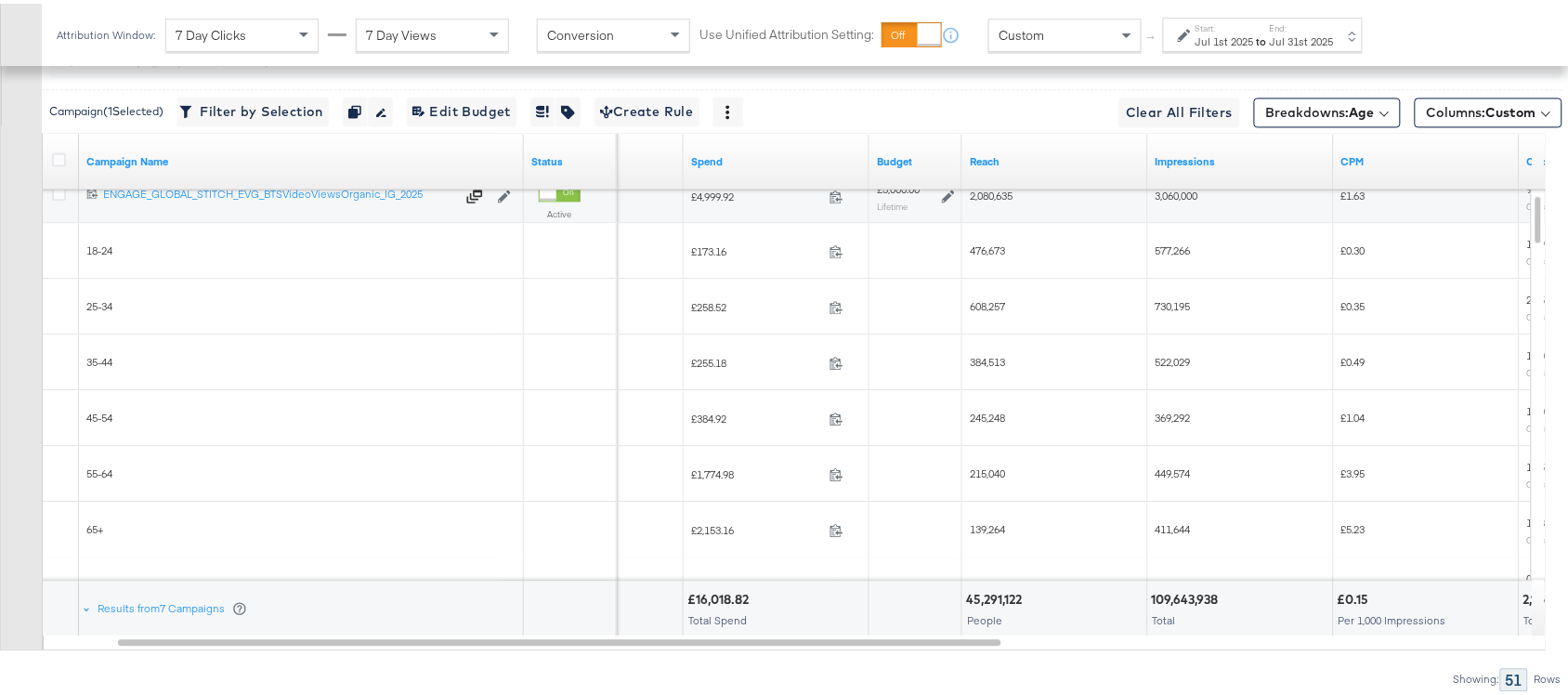 click on "411,644" at bounding box center (1173, 525) 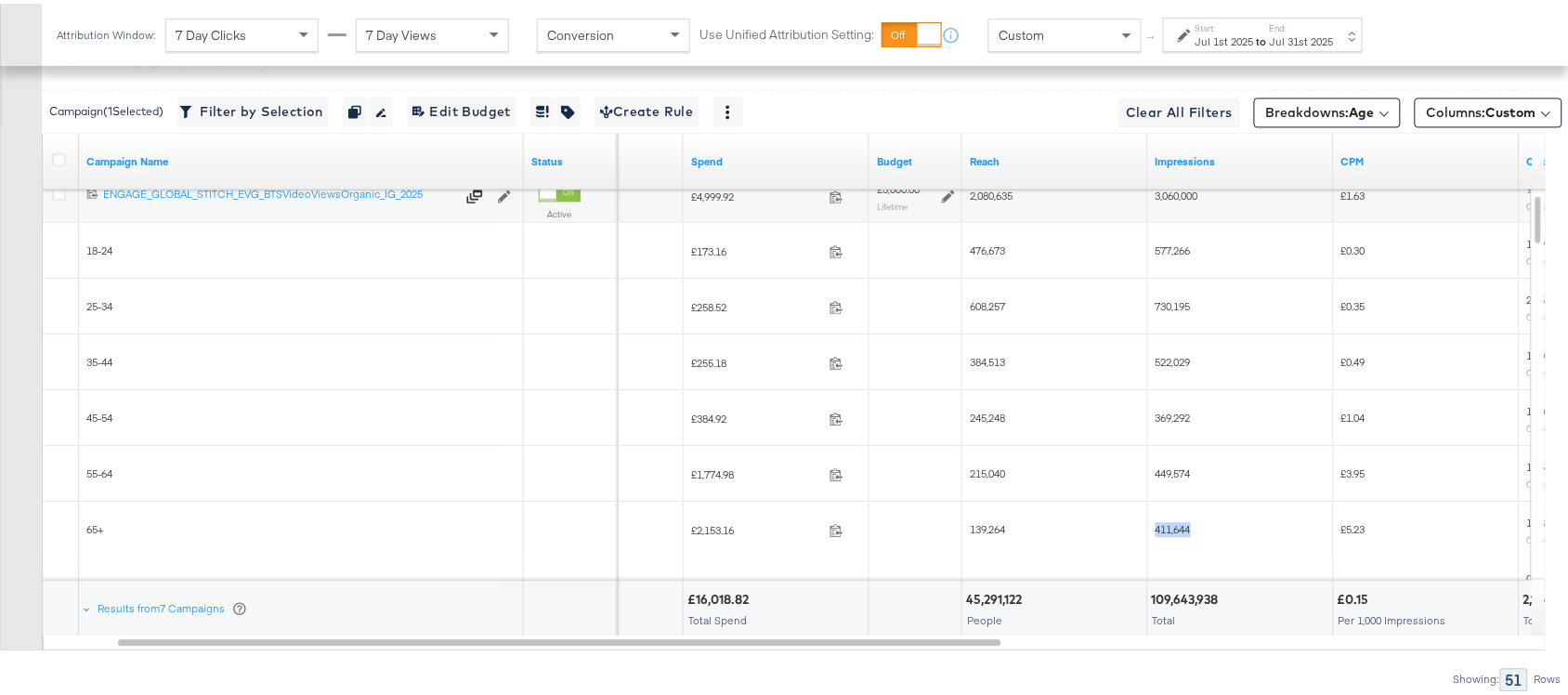 click on "411,644" at bounding box center (1173, 525) 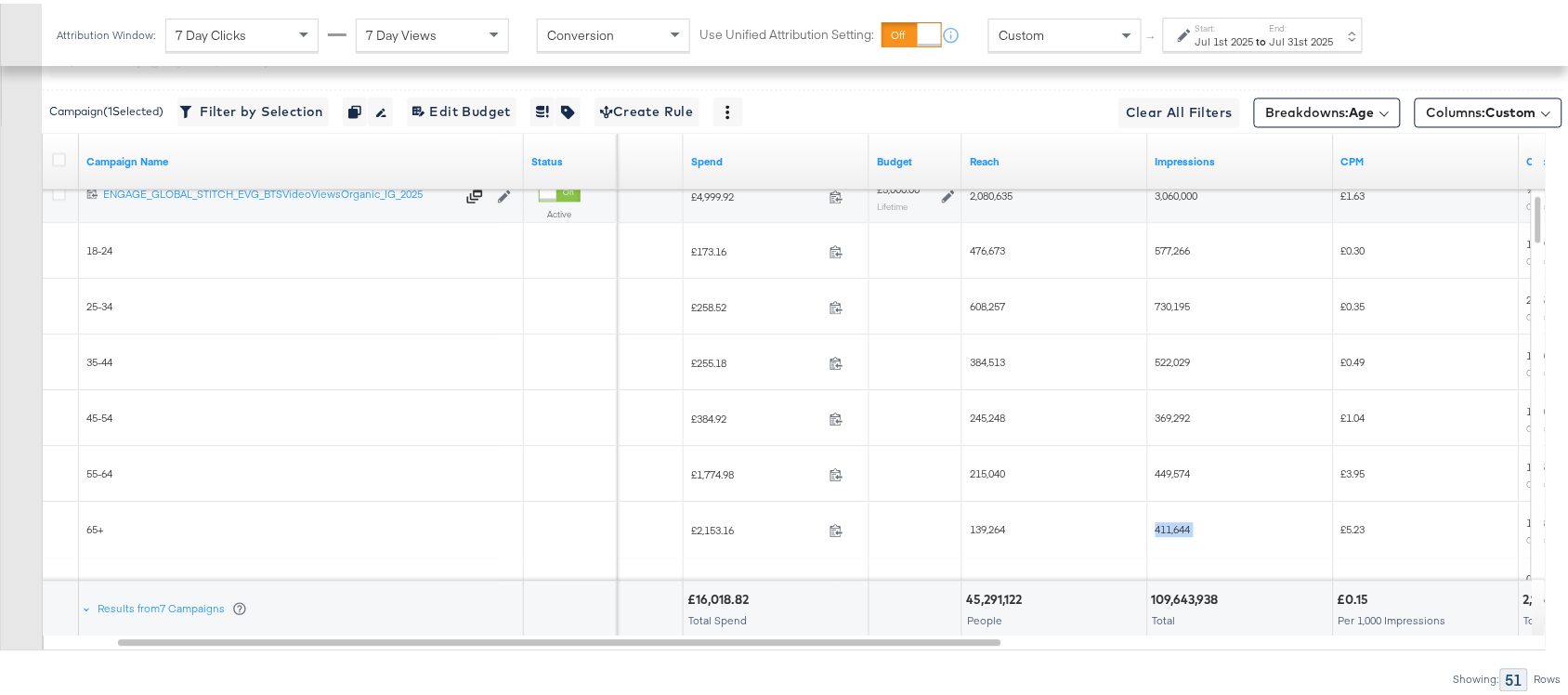 click on "411,644" at bounding box center [1241, 526] 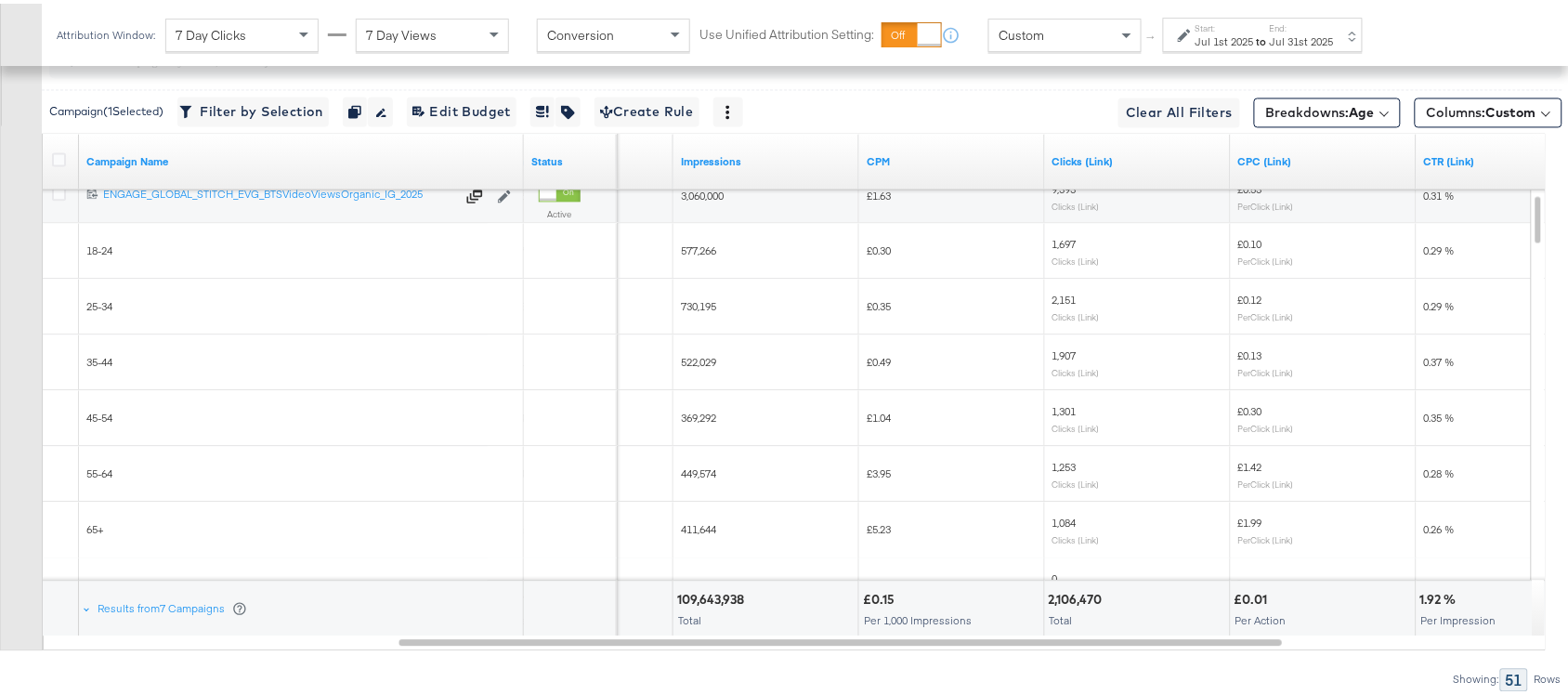 click on "1,697 Clicks (Link)" at bounding box center (1138, 247) 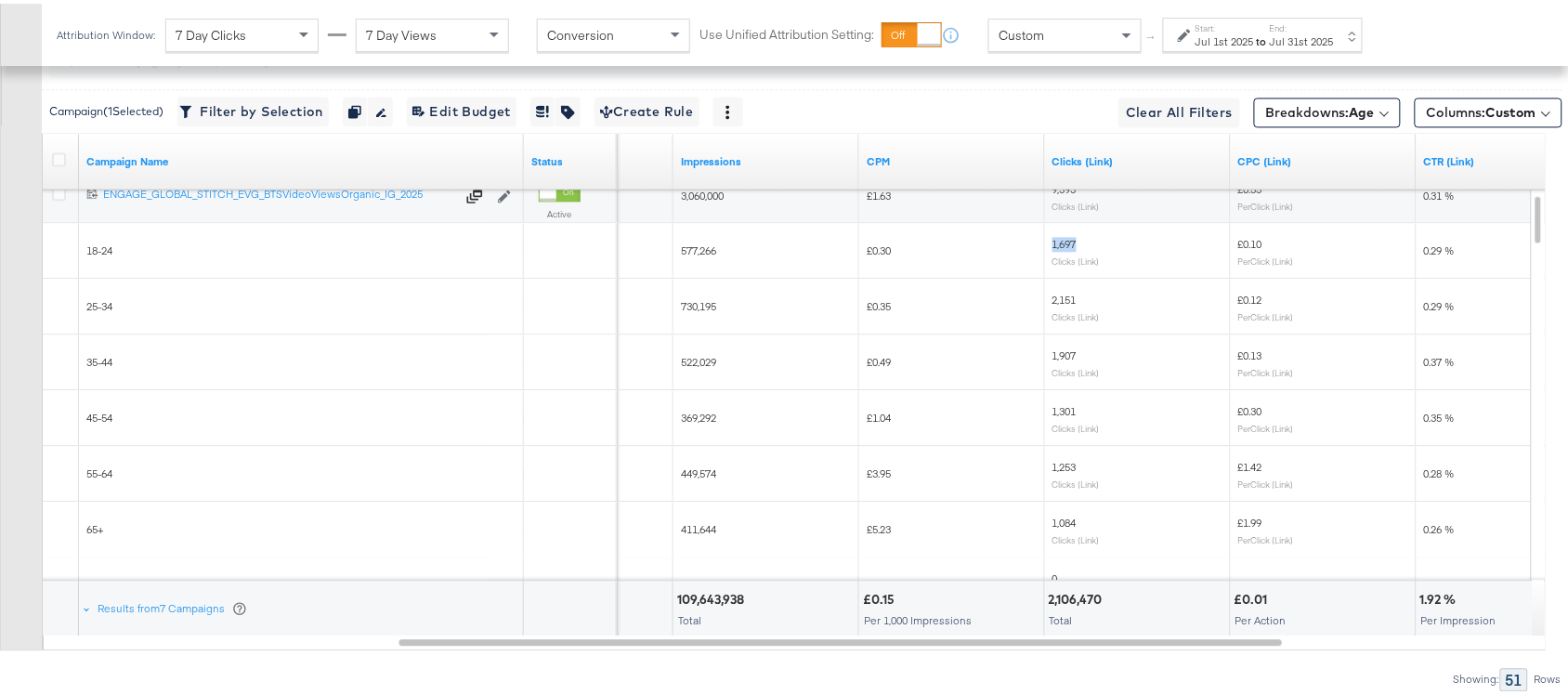 click on "1,697 Clicks (Link)" at bounding box center (1138, 247) 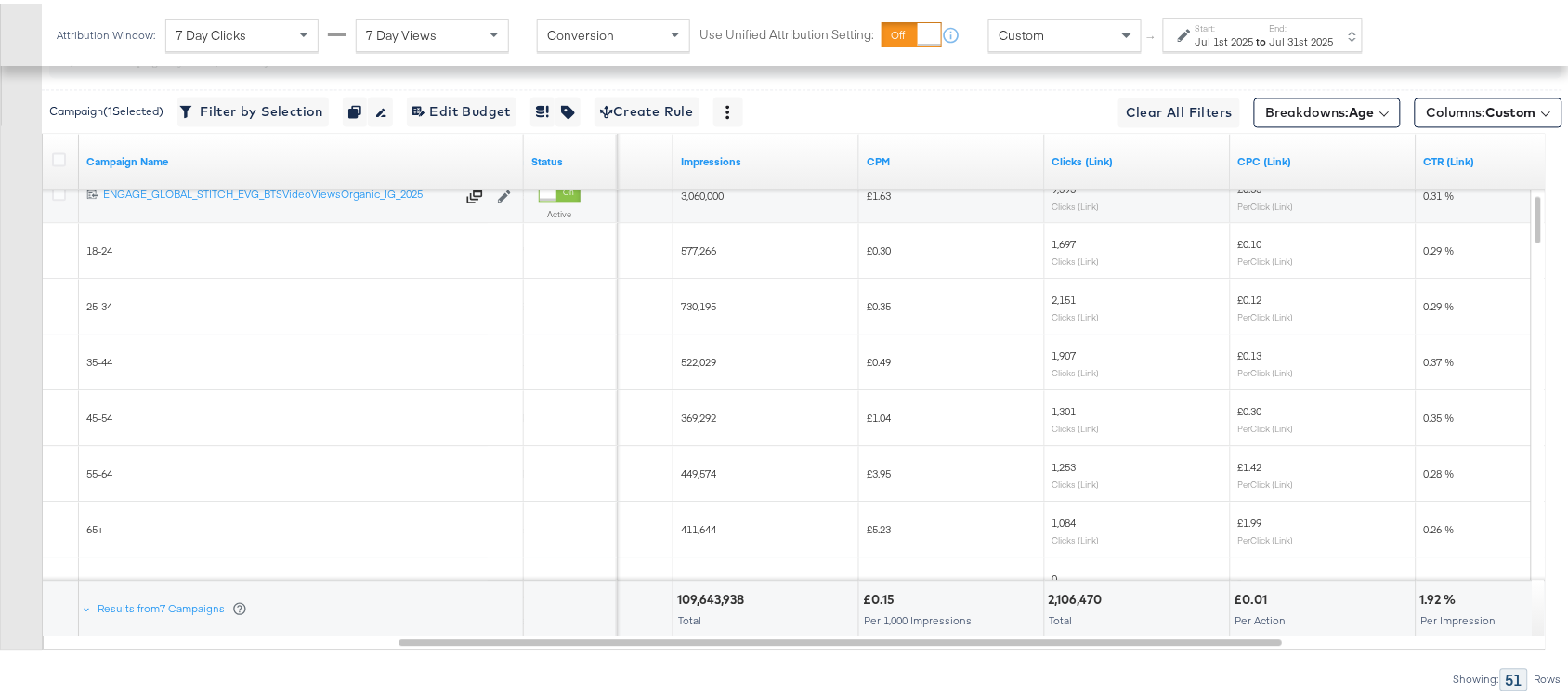 click on "2,151" at bounding box center (1065, 295) 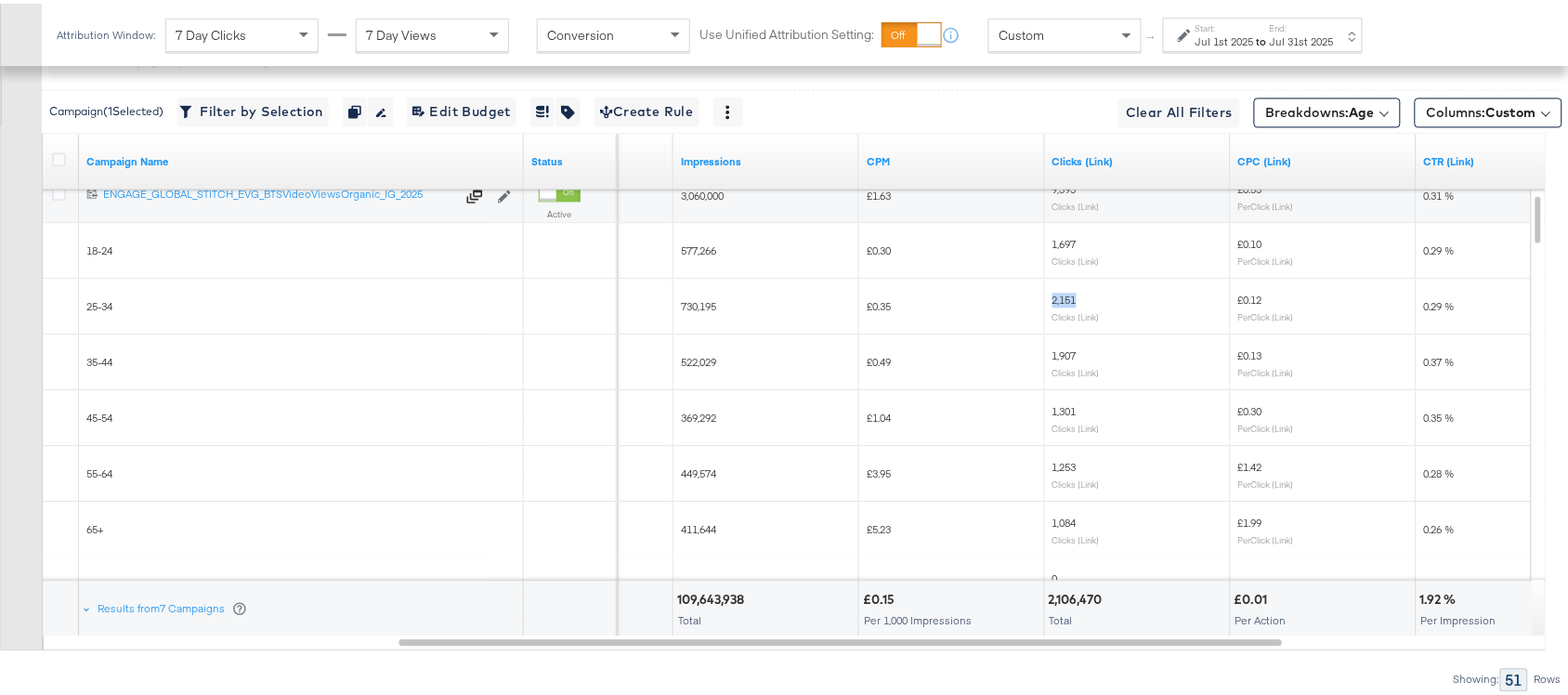 click on "2,151" at bounding box center (1065, 295) 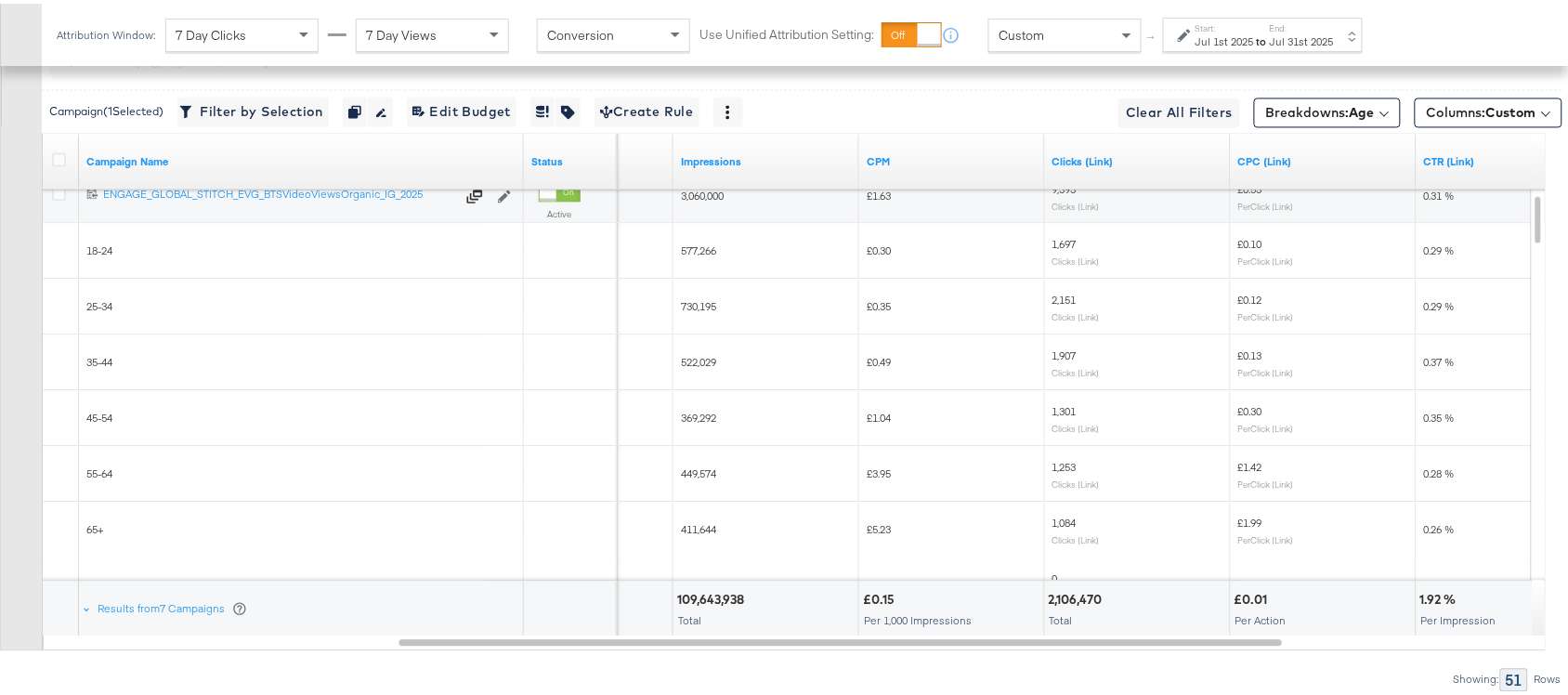 click on "1,907 Clicks (Link)" at bounding box center (1138, 359) 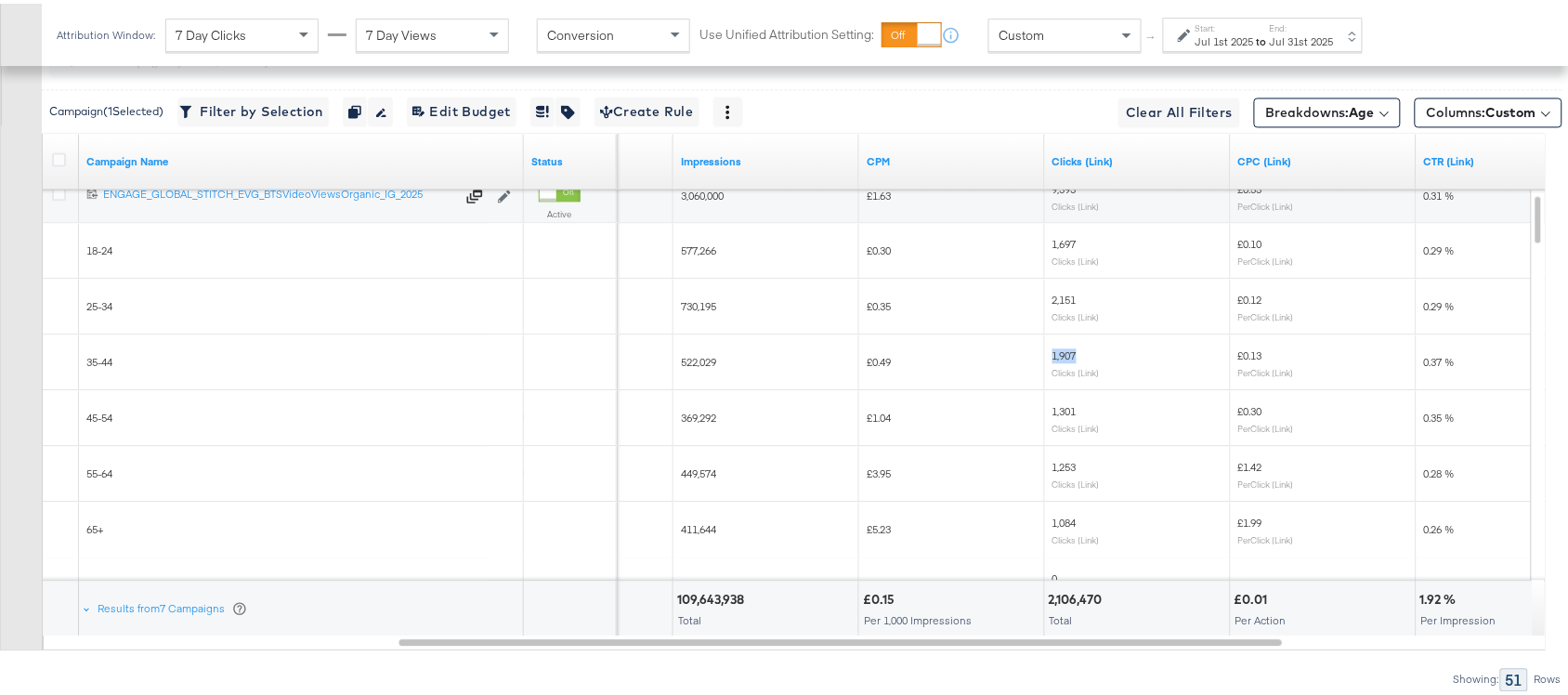 click on "1,907 Clicks (Link)" at bounding box center (1138, 359) 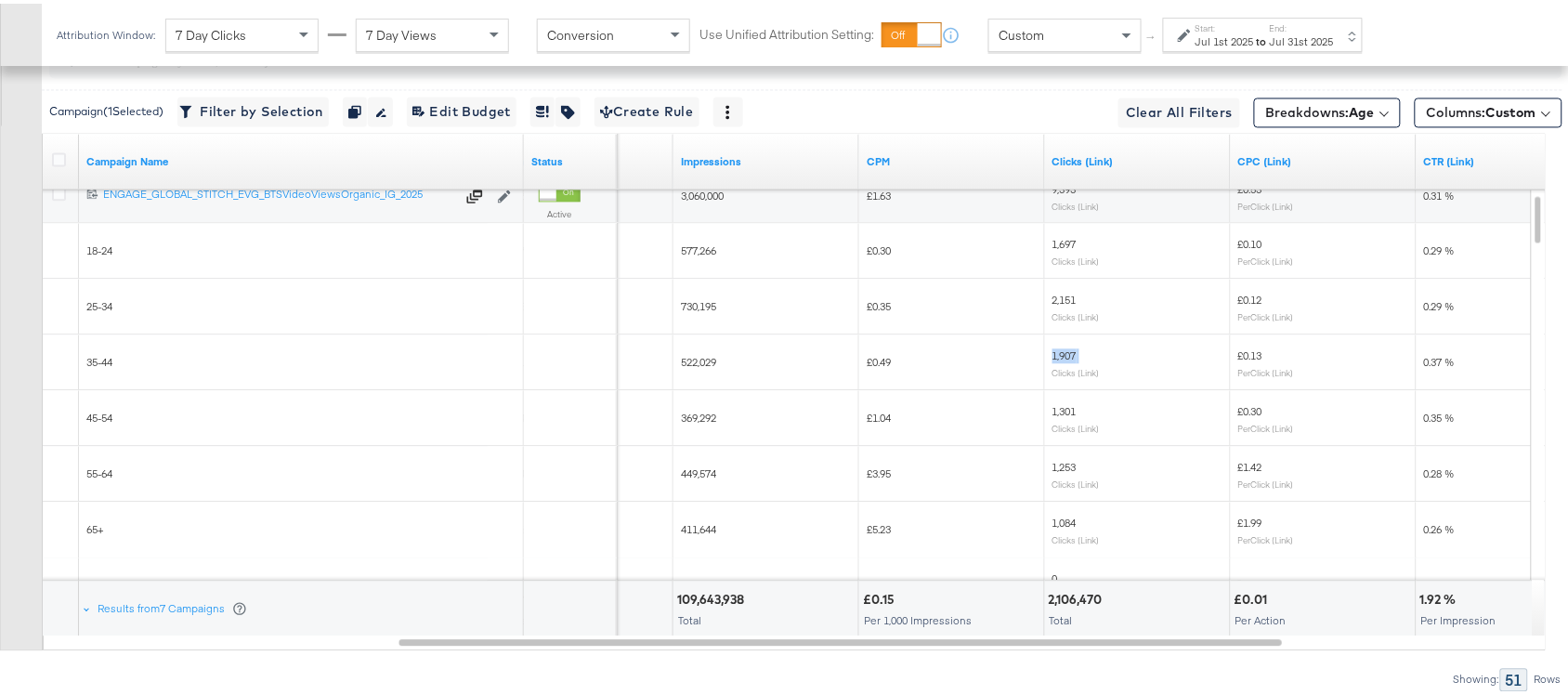click on "1,907 Clicks (Link)" at bounding box center [1138, 359] 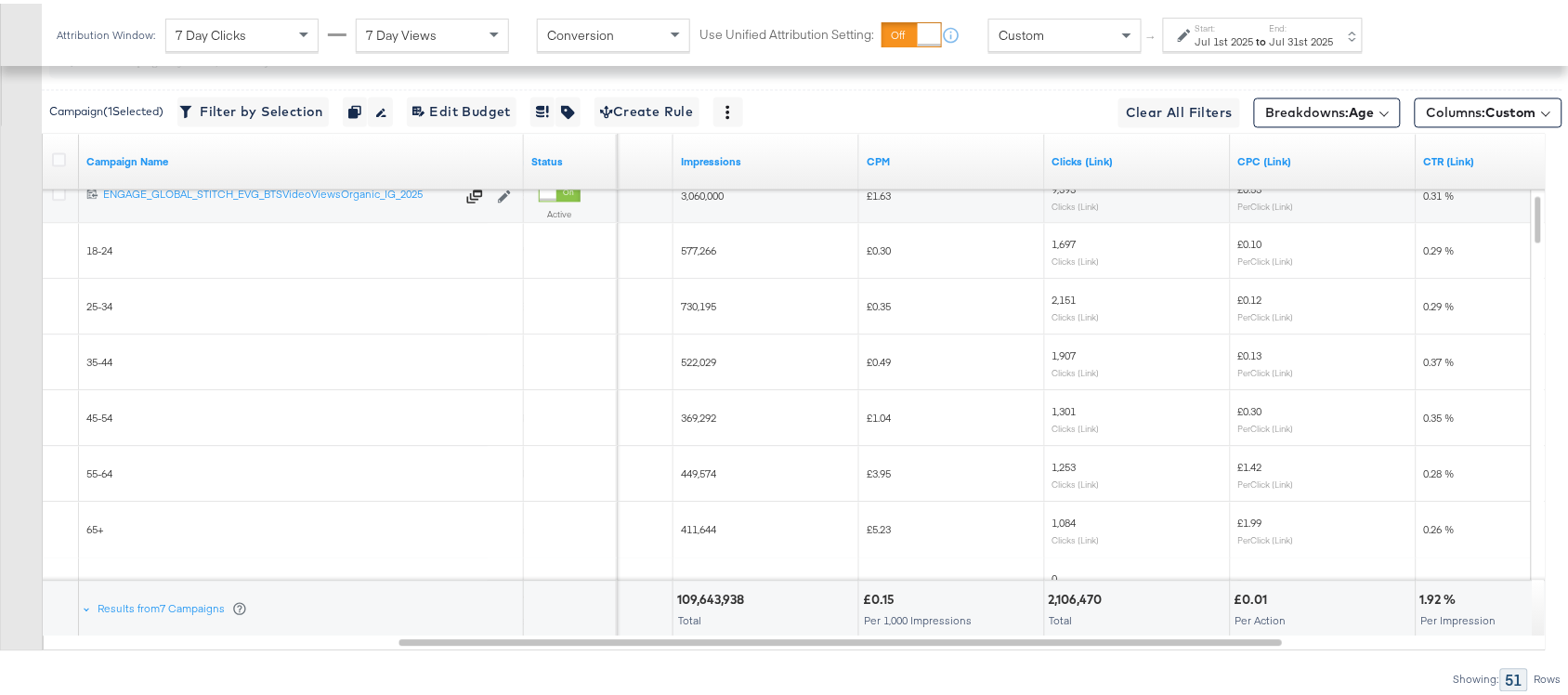 click on "2,151" at bounding box center (1065, 295) 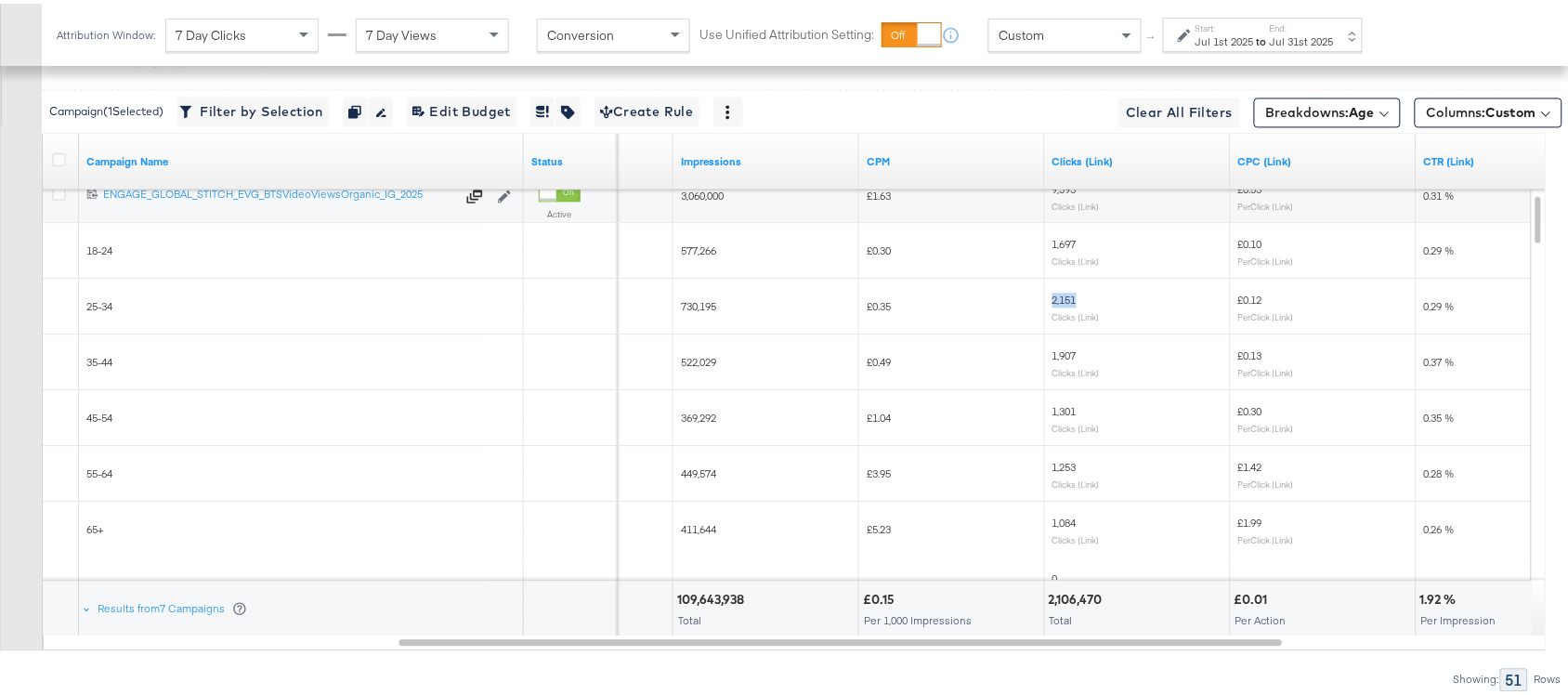 click on "2,151" at bounding box center (1065, 295) 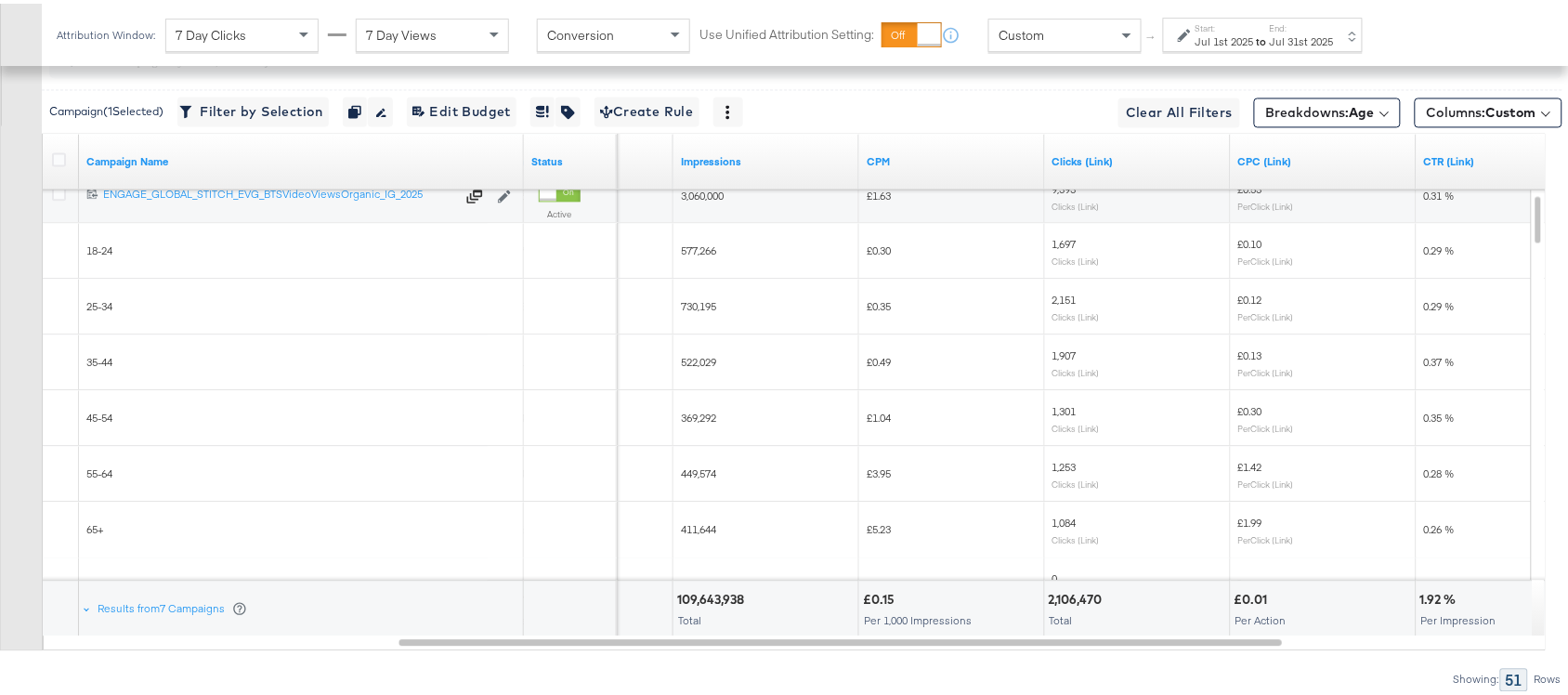 click on "1,301" at bounding box center (1065, 407) 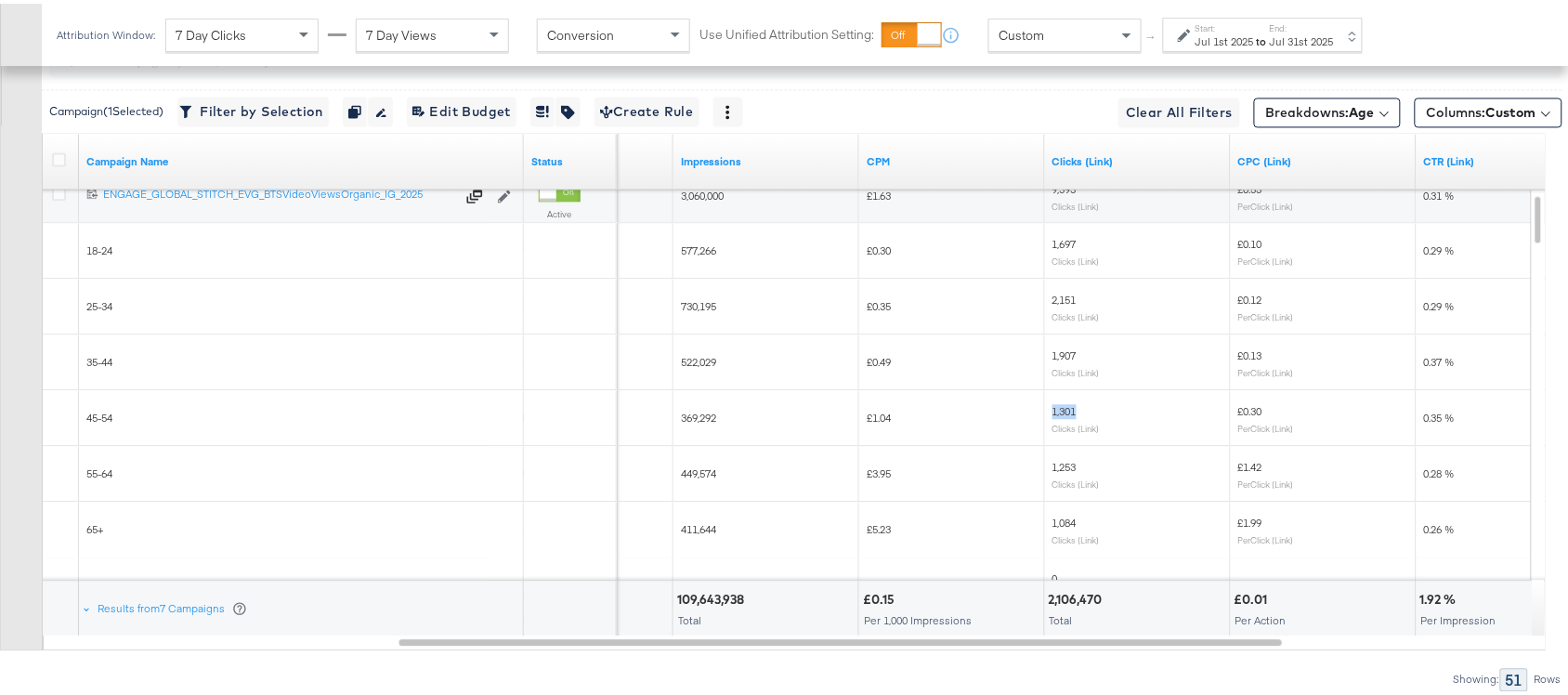 click on "1,301" at bounding box center (1065, 407) 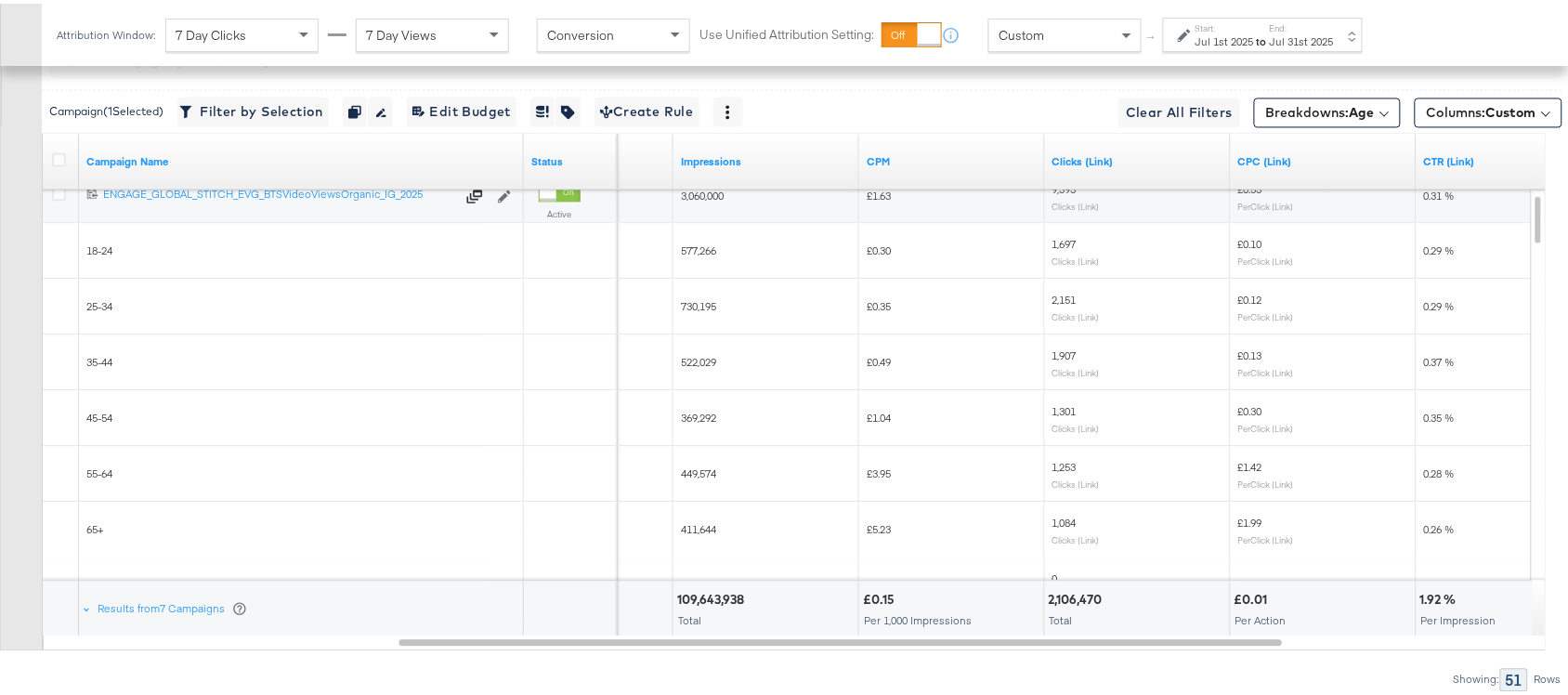 click on "1,253 Clicks (Link)" at bounding box center [1138, 470] 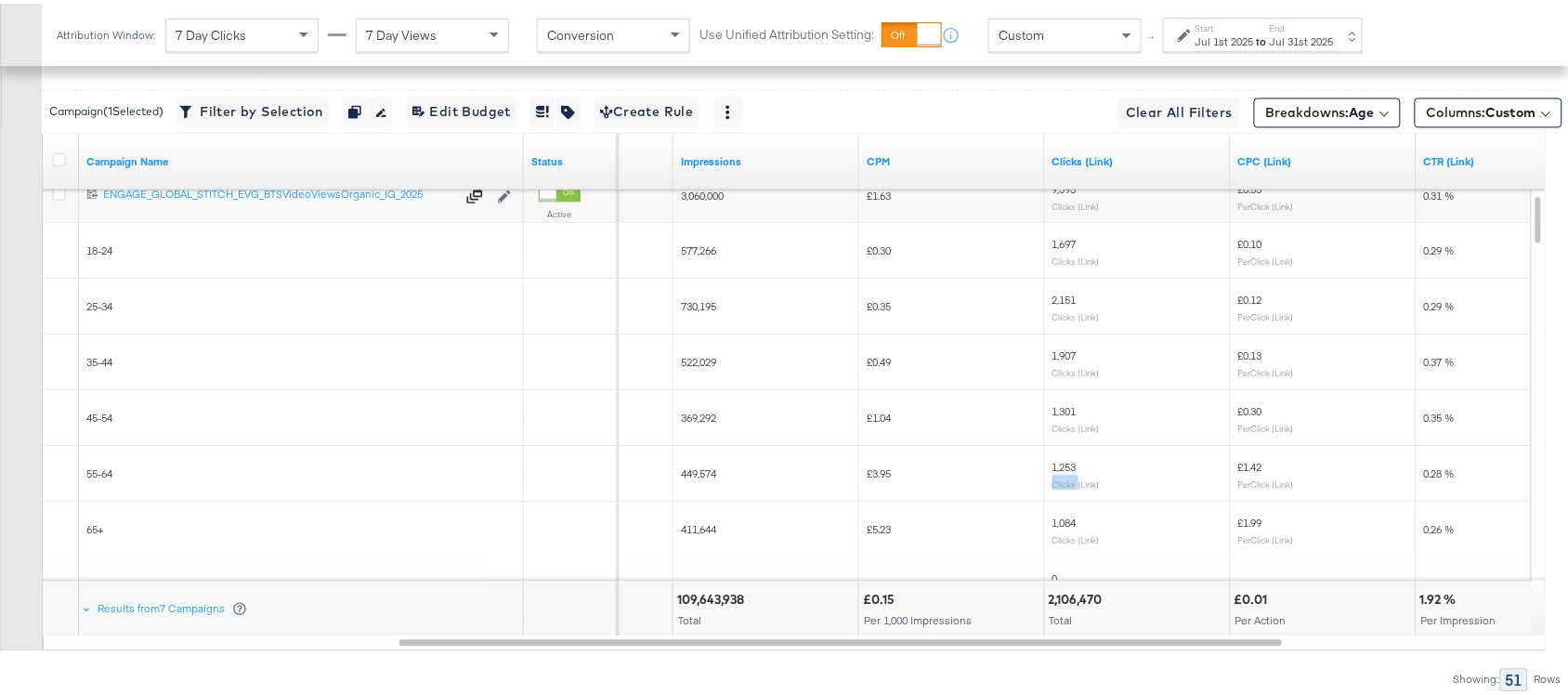 click on "1,253 Clicks (Link)" at bounding box center [1138, 470] 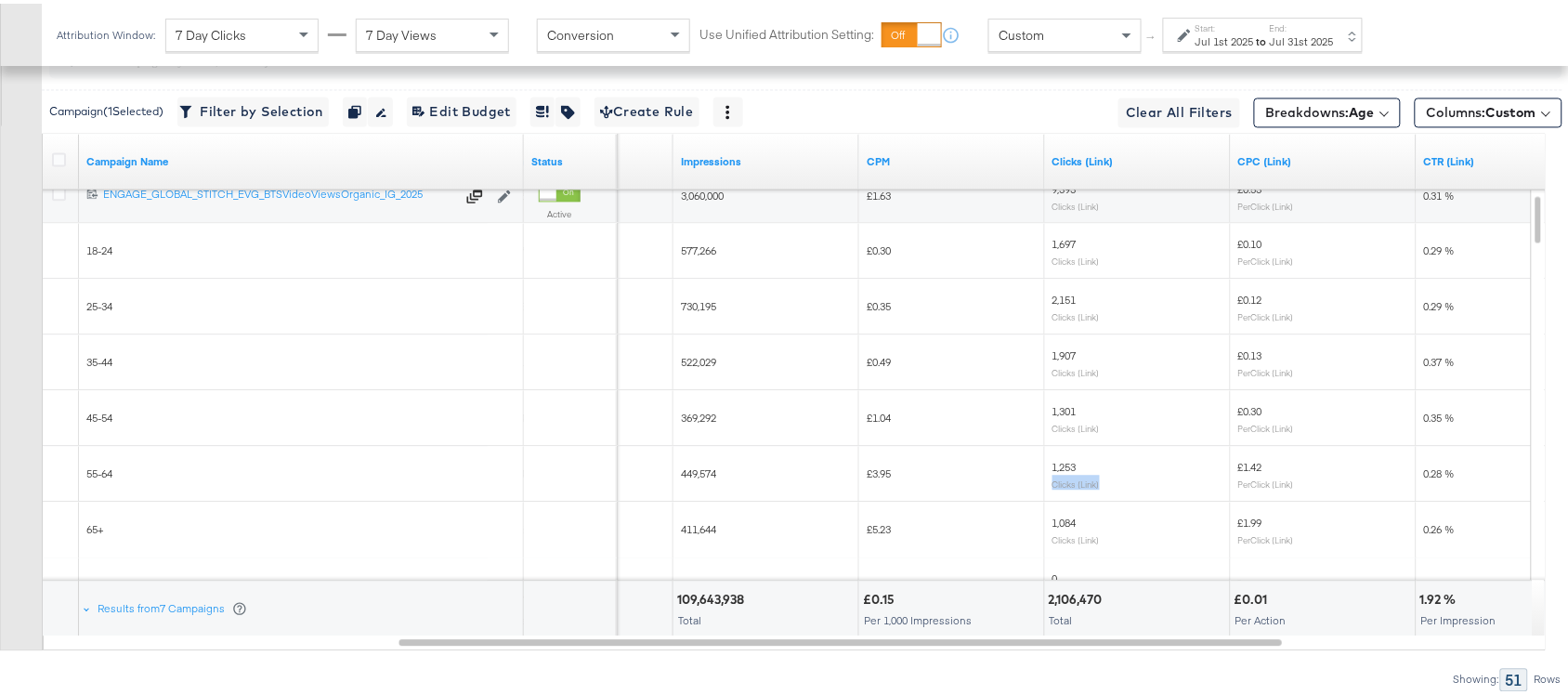 click on "1,253 Clicks (Link)" at bounding box center [1138, 470] 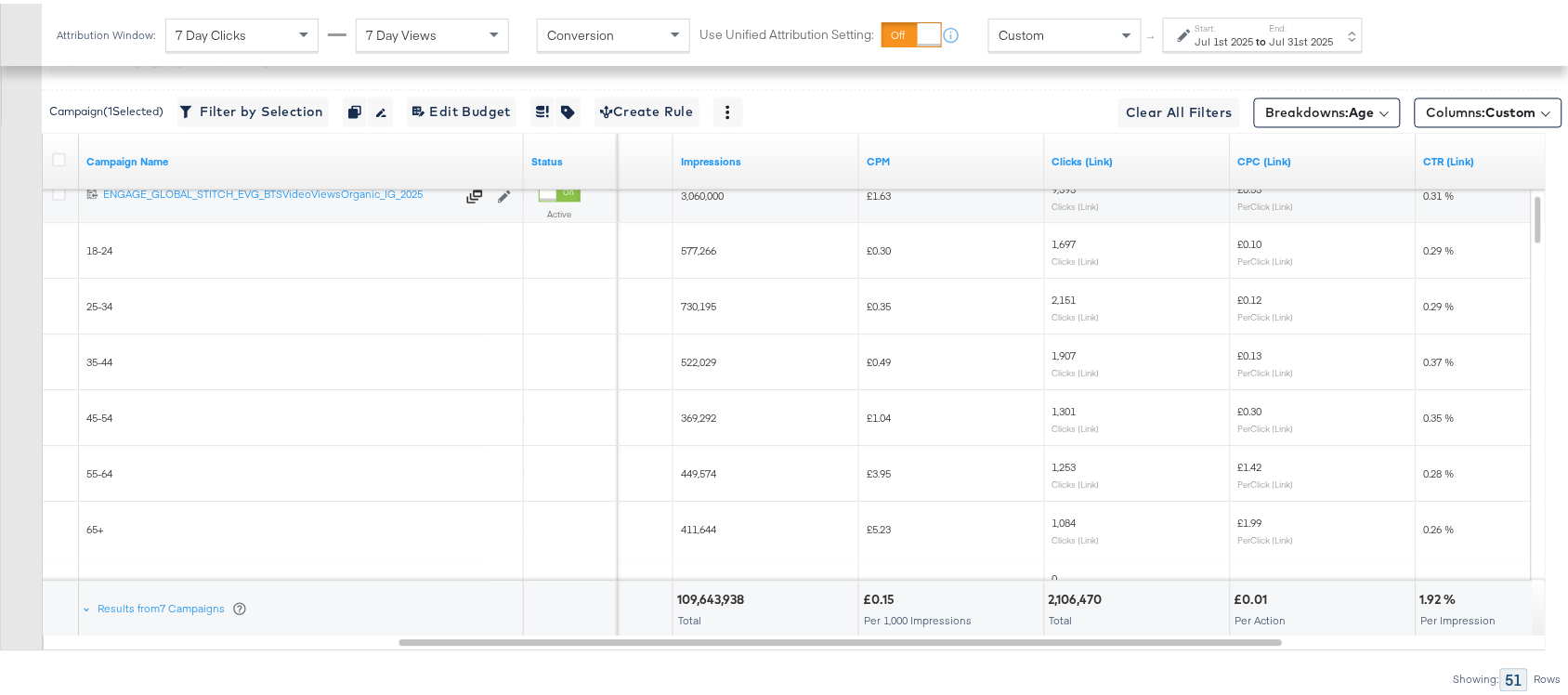 click on "1,253" at bounding box center (1065, 463) 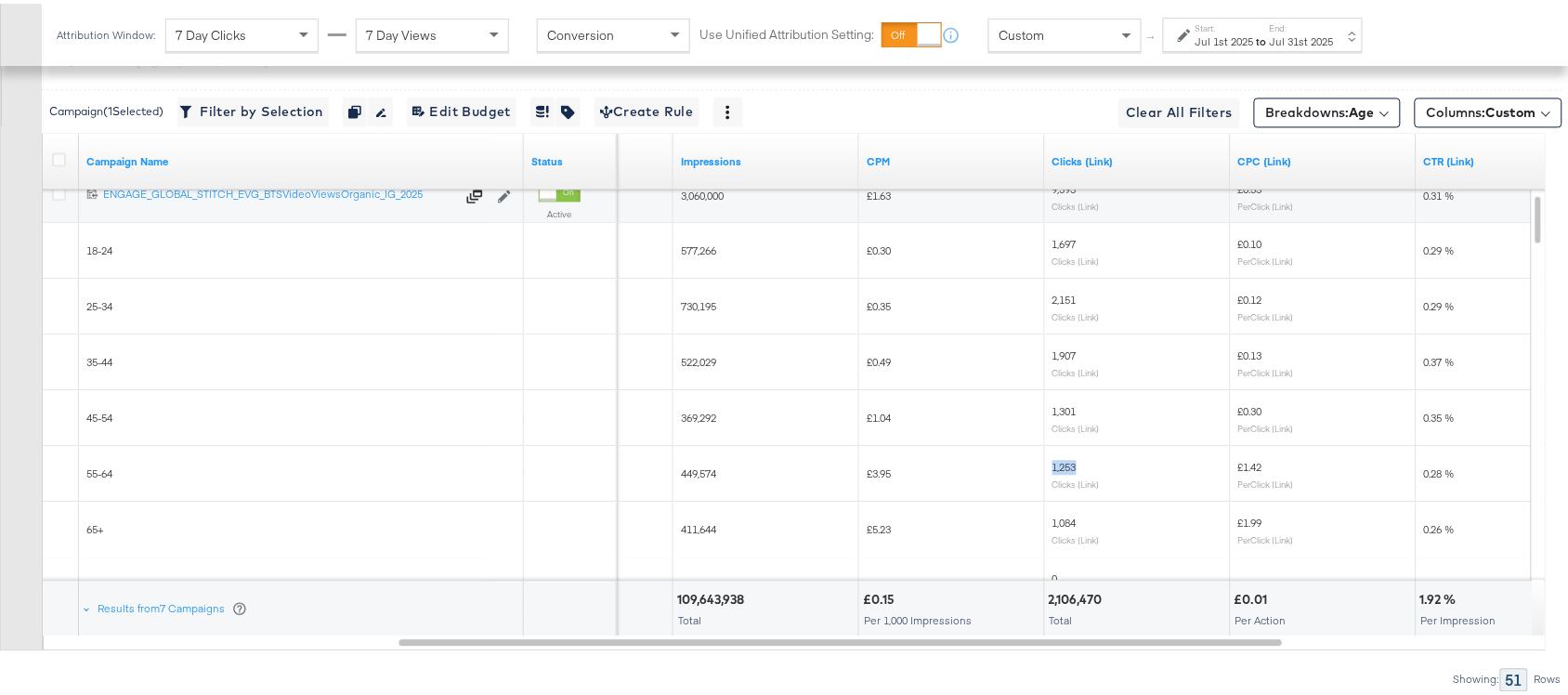 click on "1,253" at bounding box center (1065, 463) 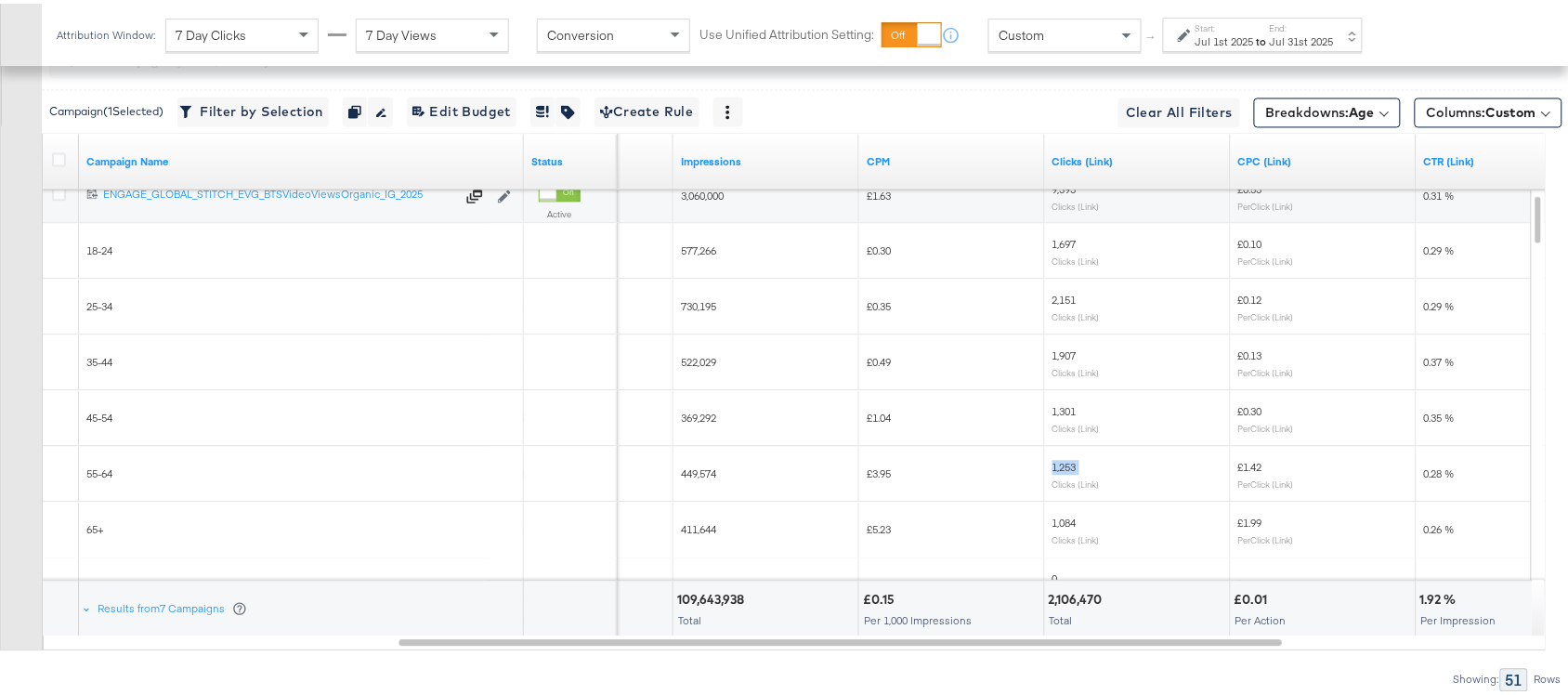 click on "1,253" at bounding box center [1065, 463] 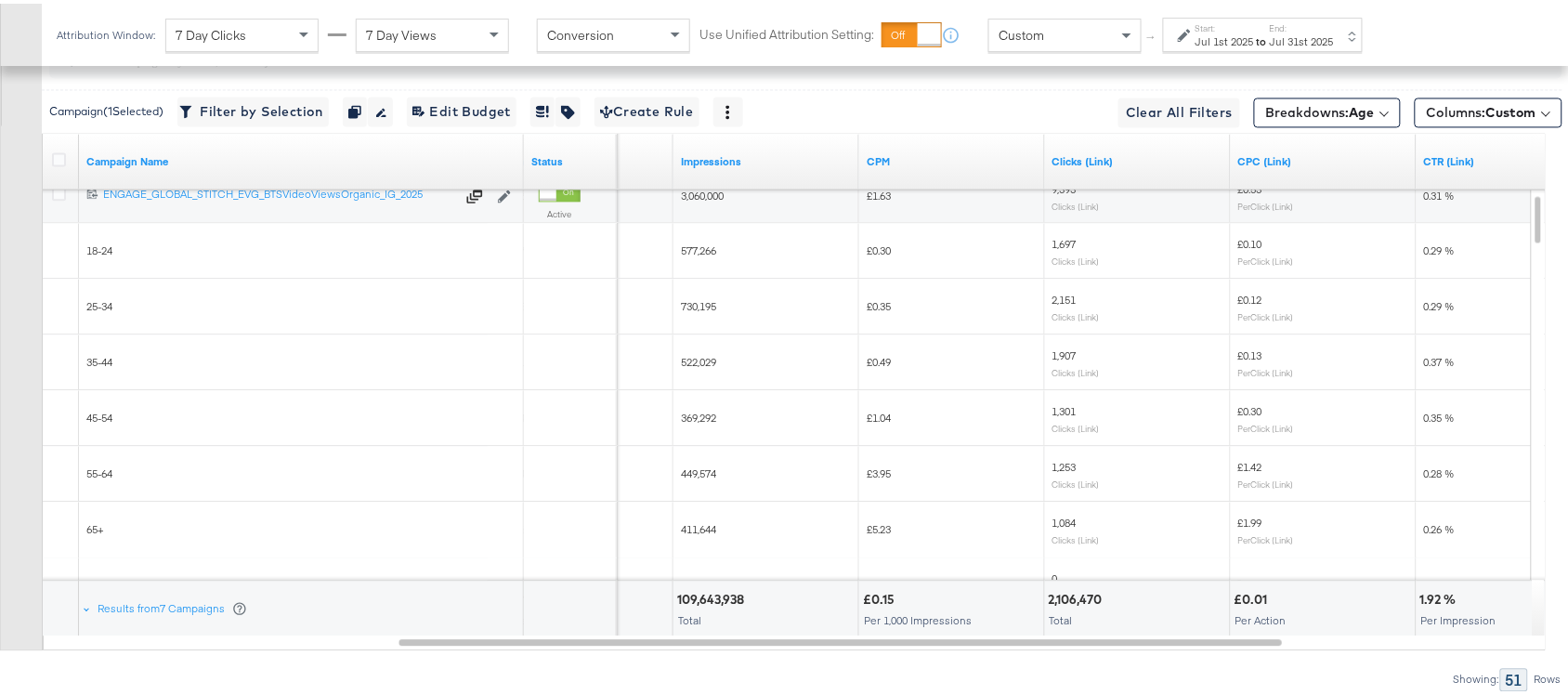 click on "1,084" at bounding box center [1065, 518] 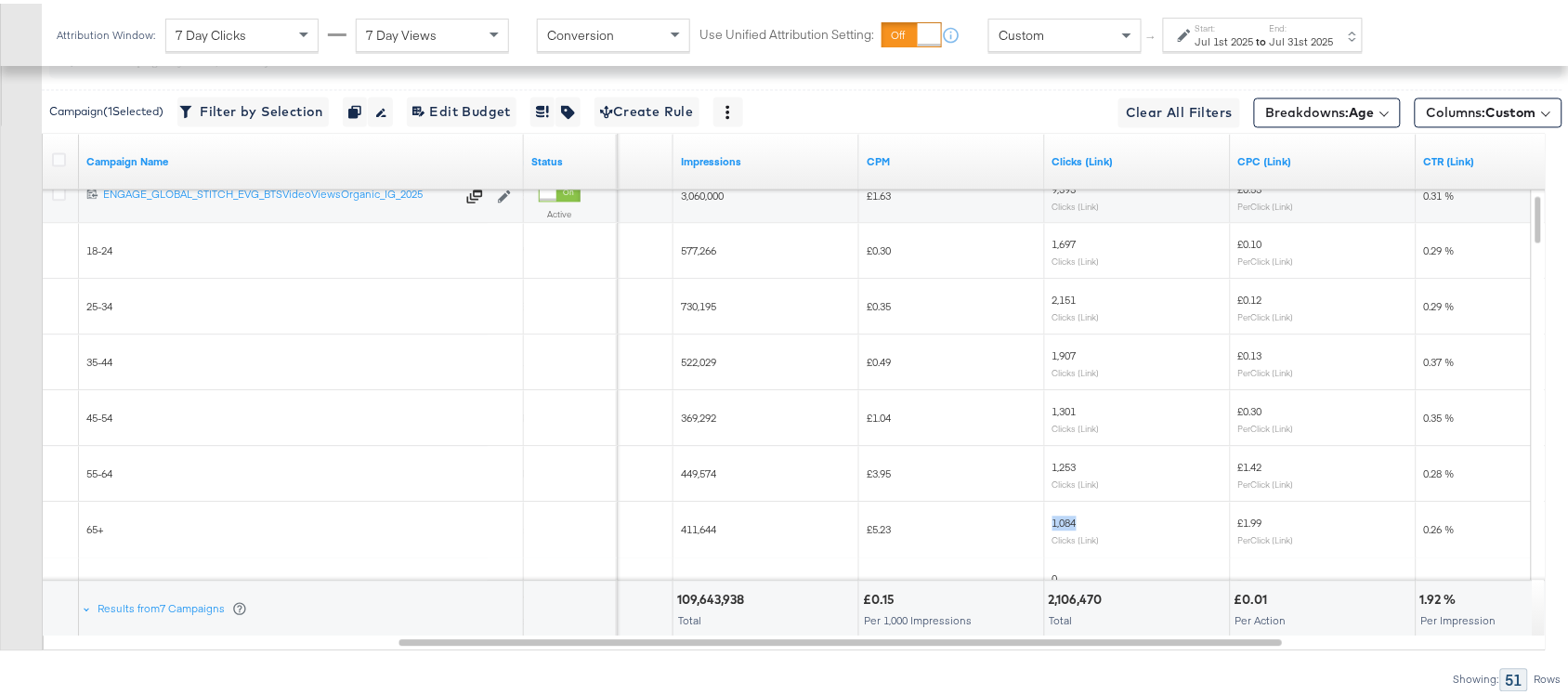 click on "1,084" at bounding box center [1065, 518] 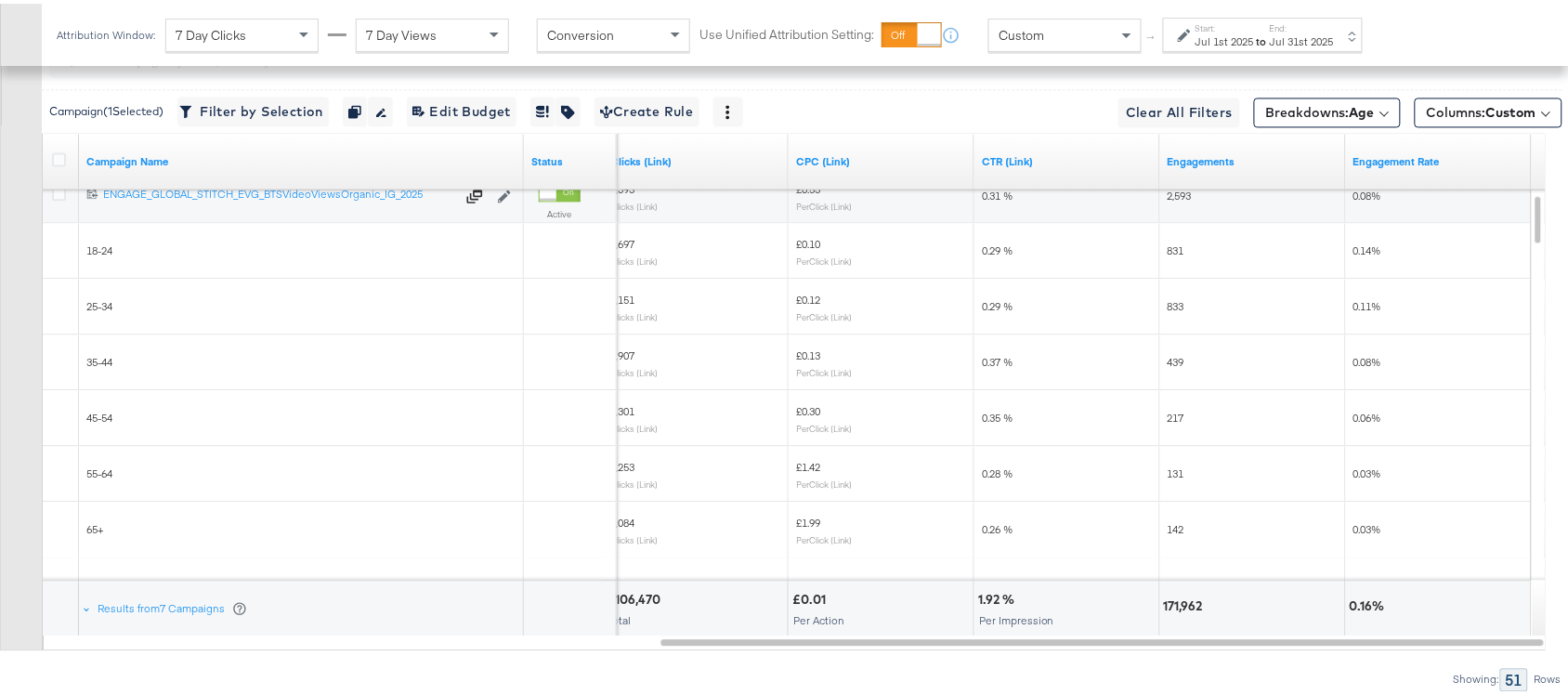 click on "831" at bounding box center [1176, 246] 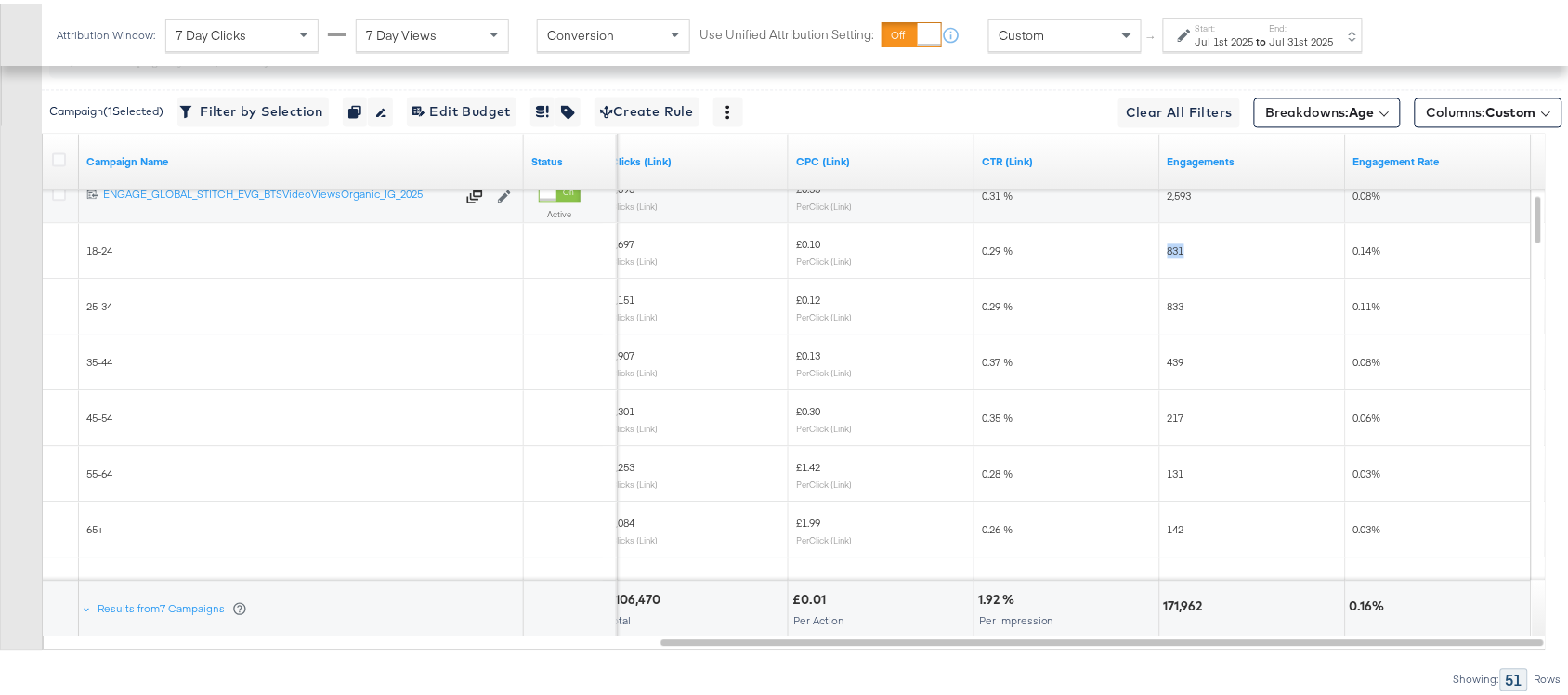 click on "831" at bounding box center [1176, 246] 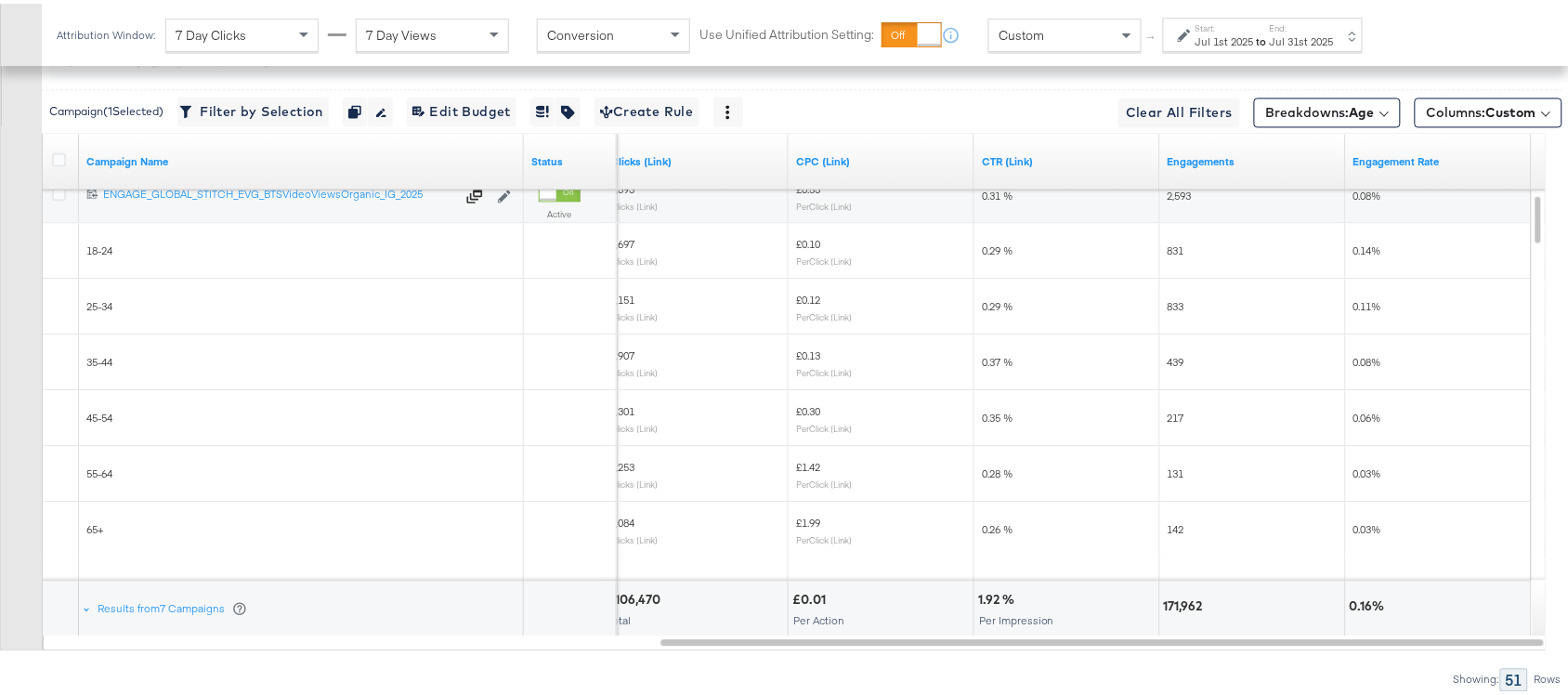 click on "833" at bounding box center (1176, 302) 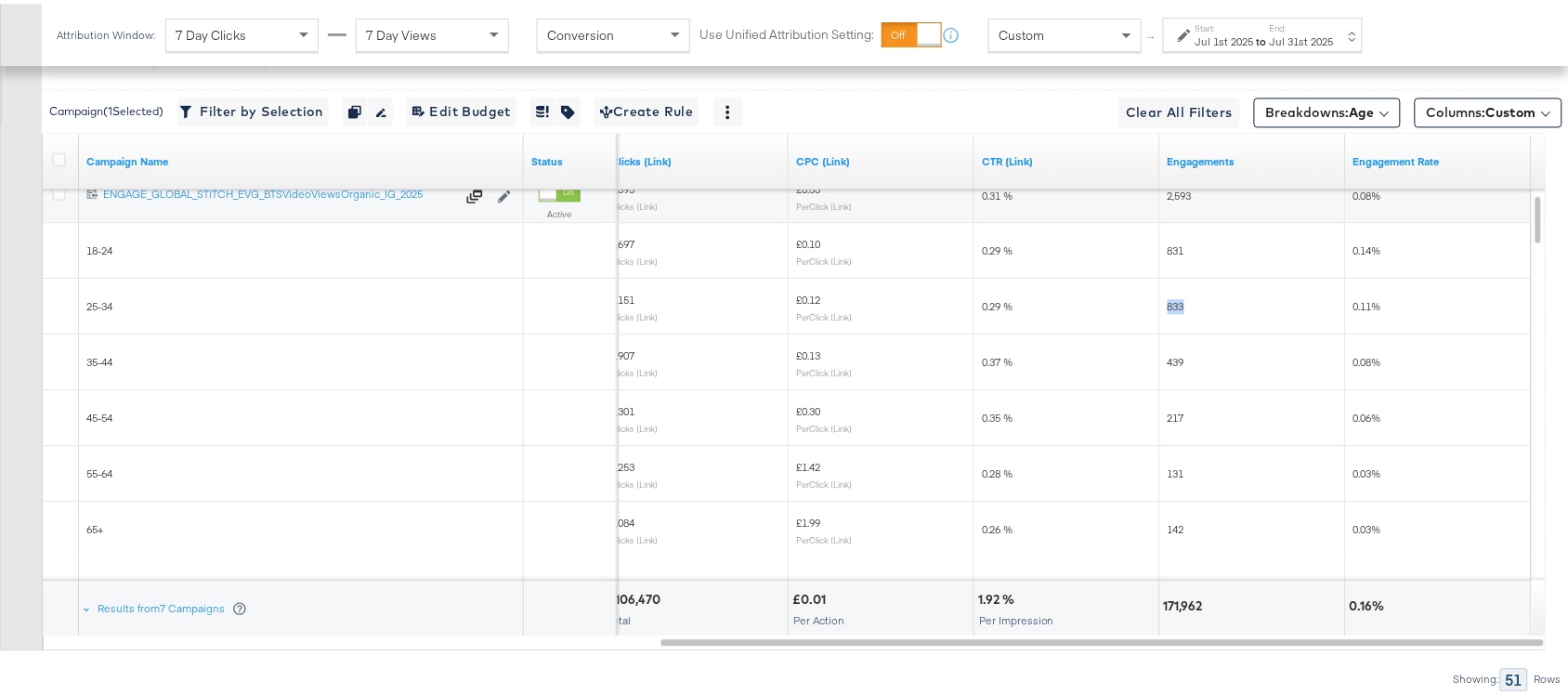 click on "833" at bounding box center [1176, 302] 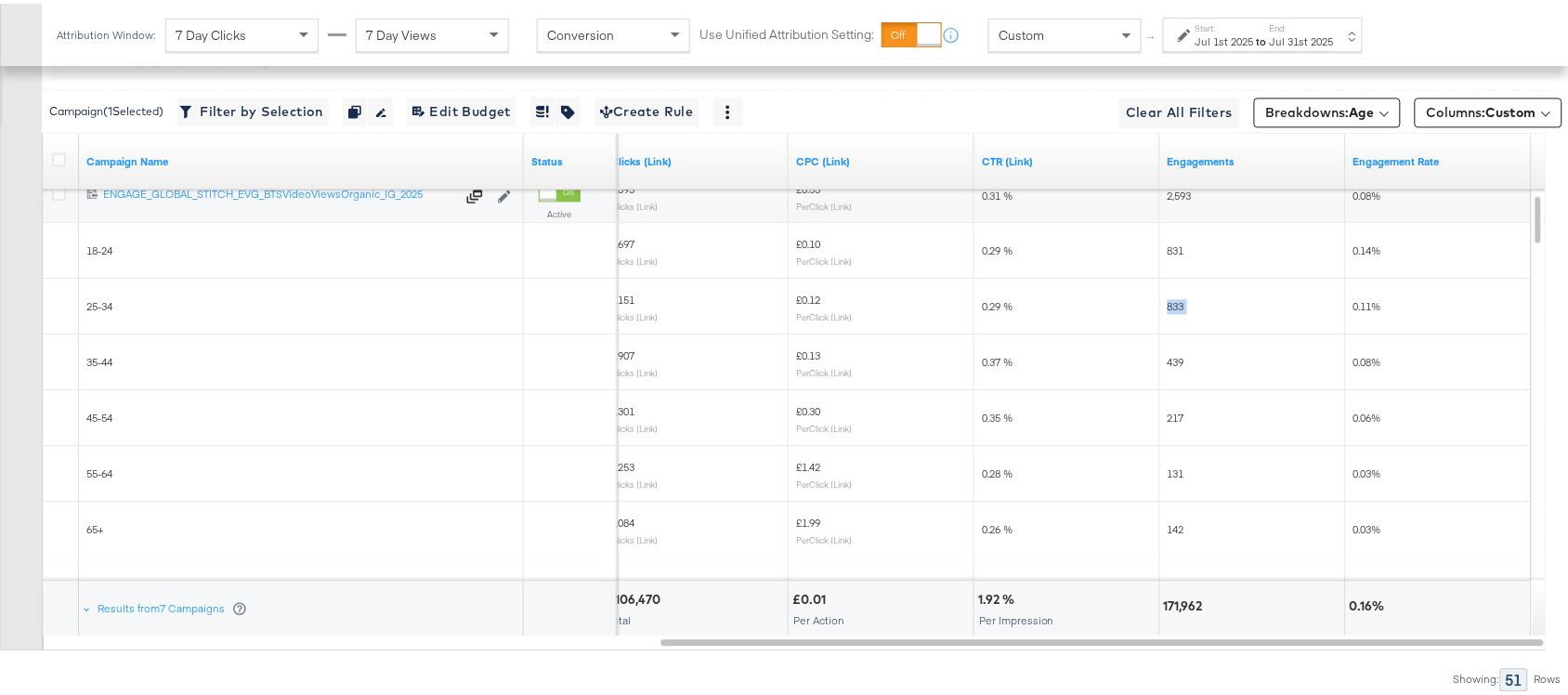click on "833" at bounding box center [1176, 302] 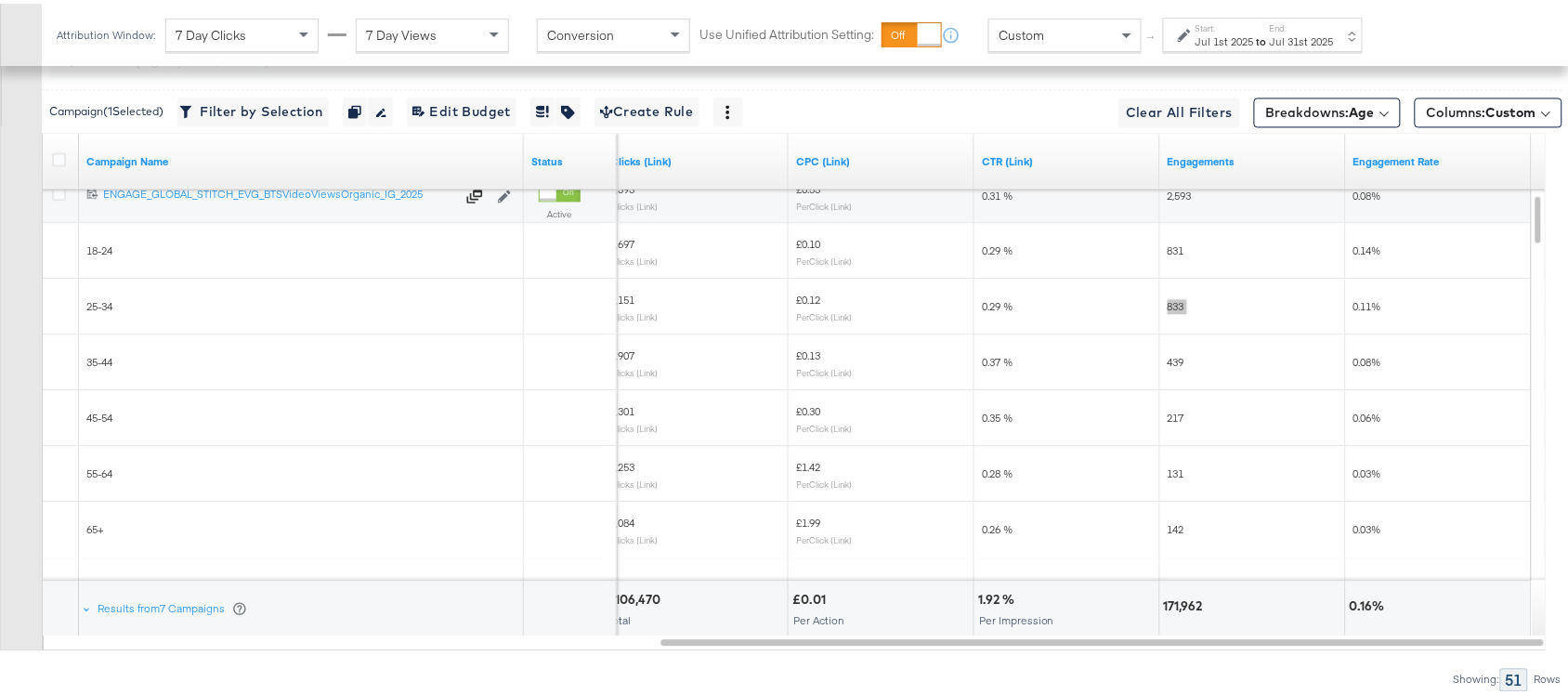 scroll, scrollTop: 16, scrollLeft: 0, axis: vertical 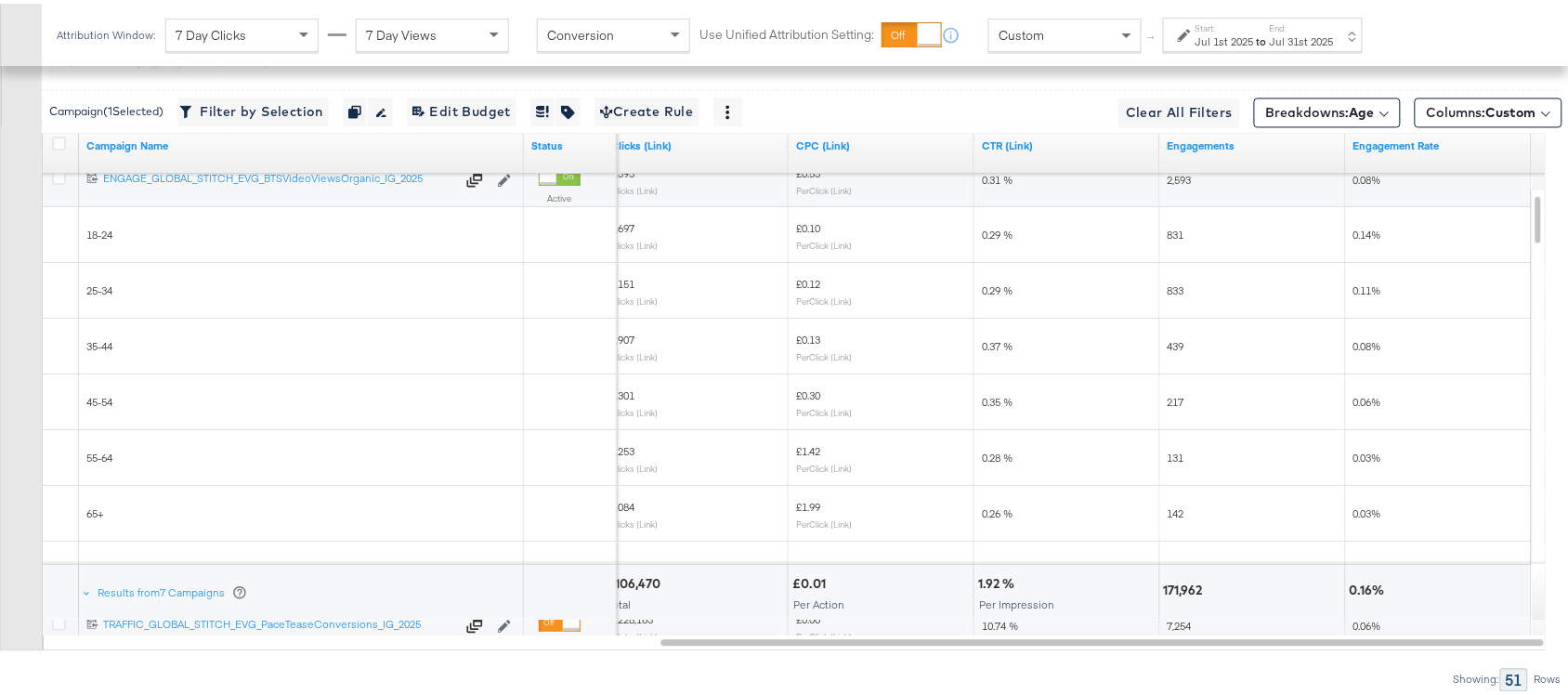click on "439" at bounding box center [1176, 342] 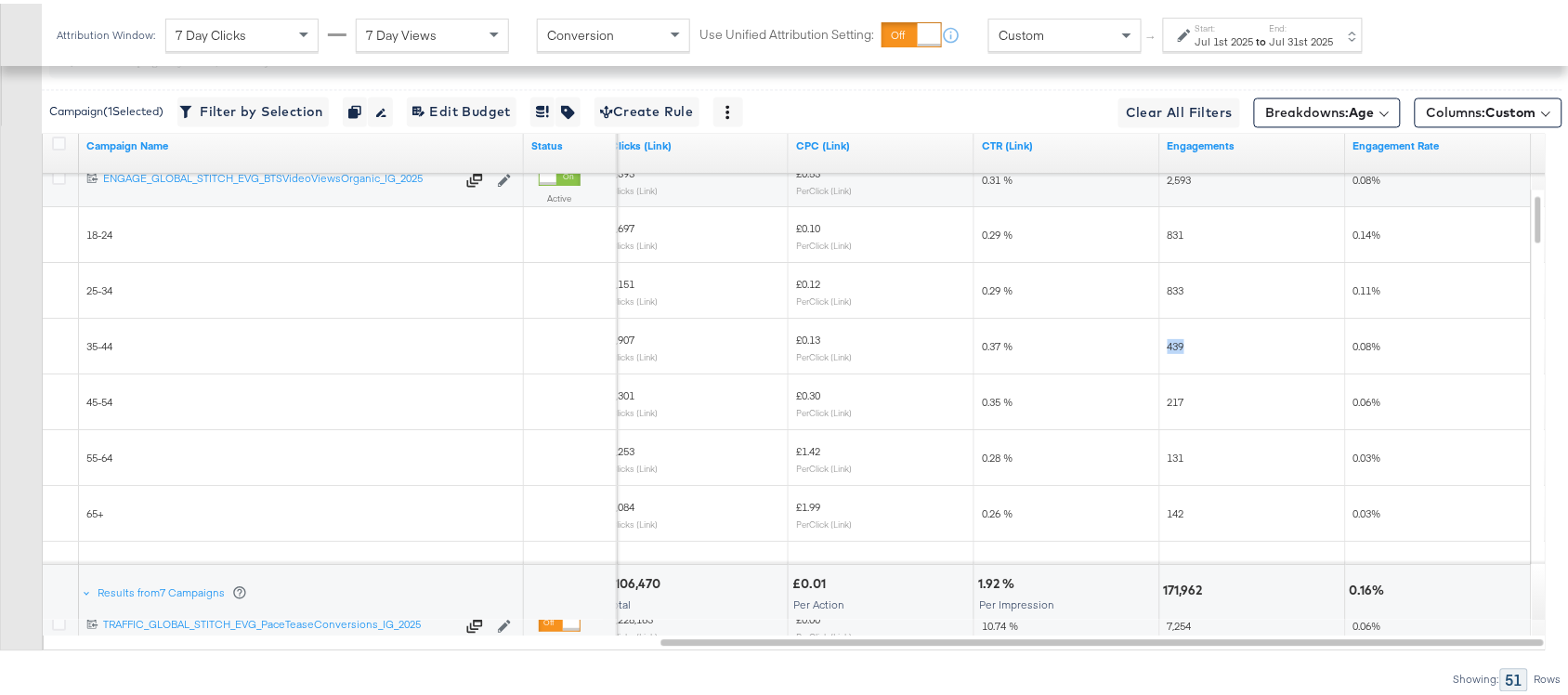 click on "439" at bounding box center [1176, 342] 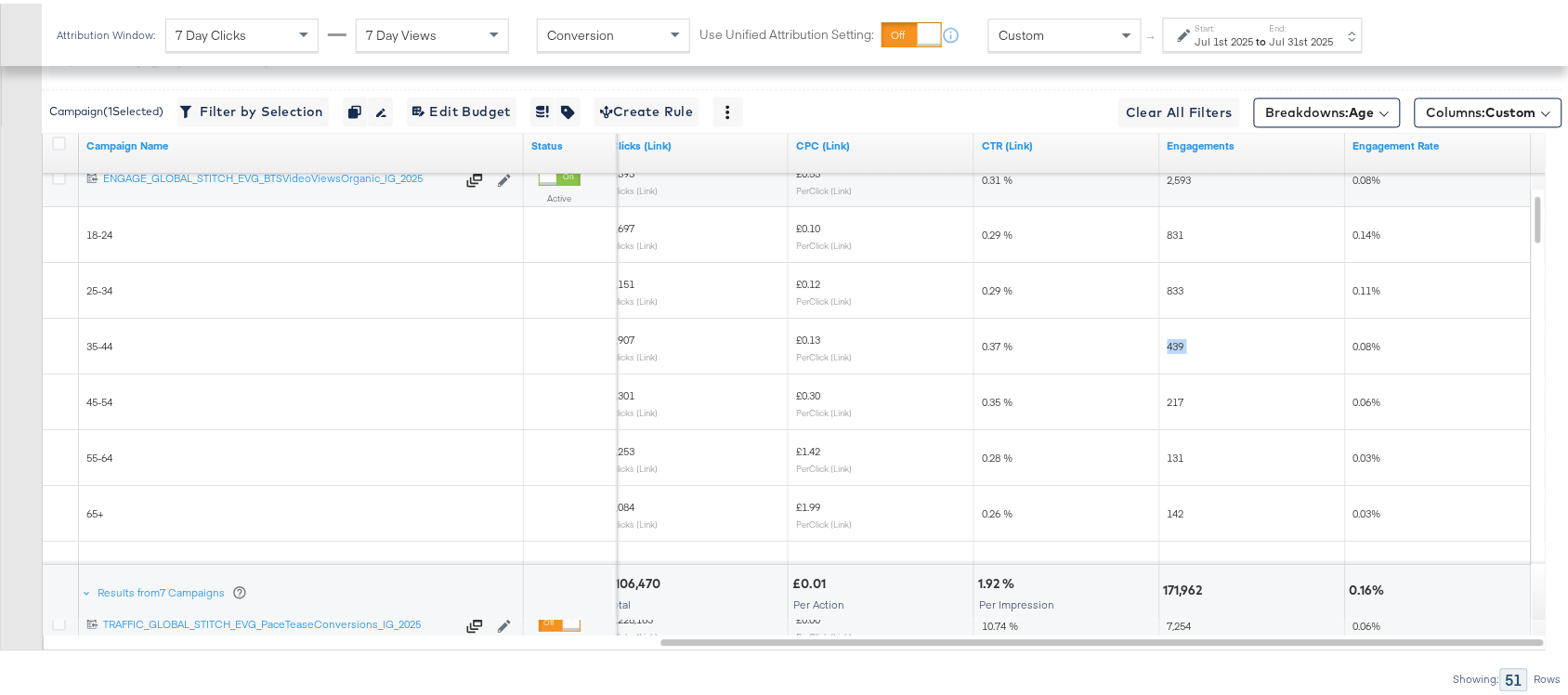 click on "439" at bounding box center (1176, 342) 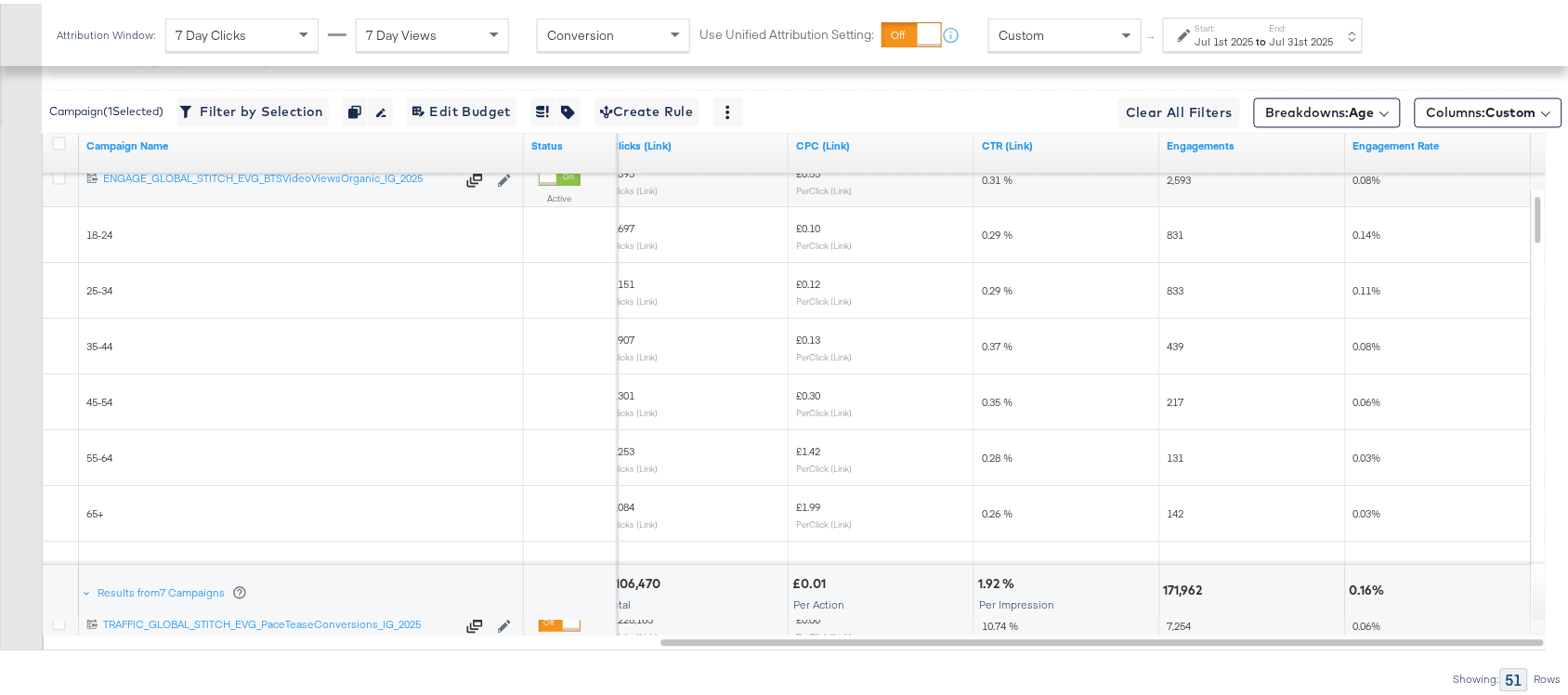 click on "217" at bounding box center (1176, 398) 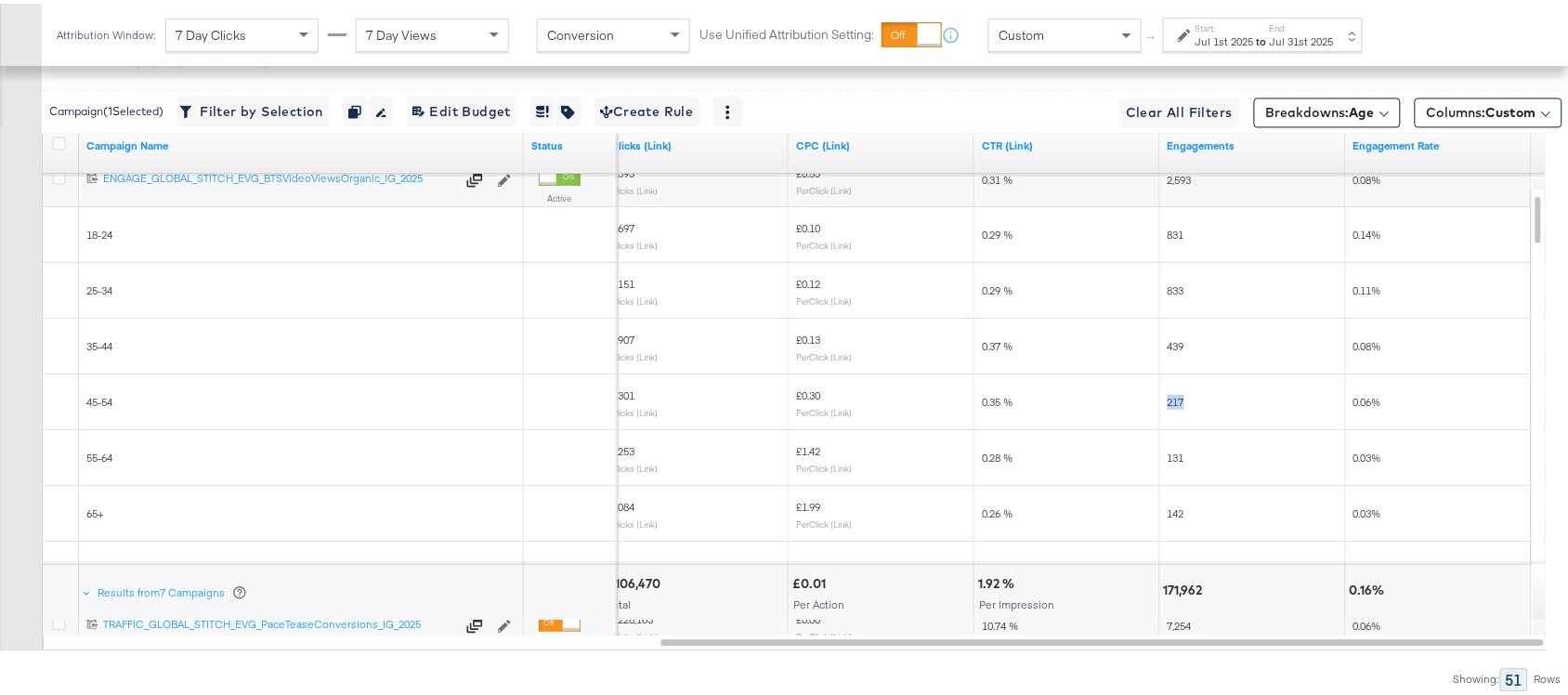 click on "217" at bounding box center (1176, 398) 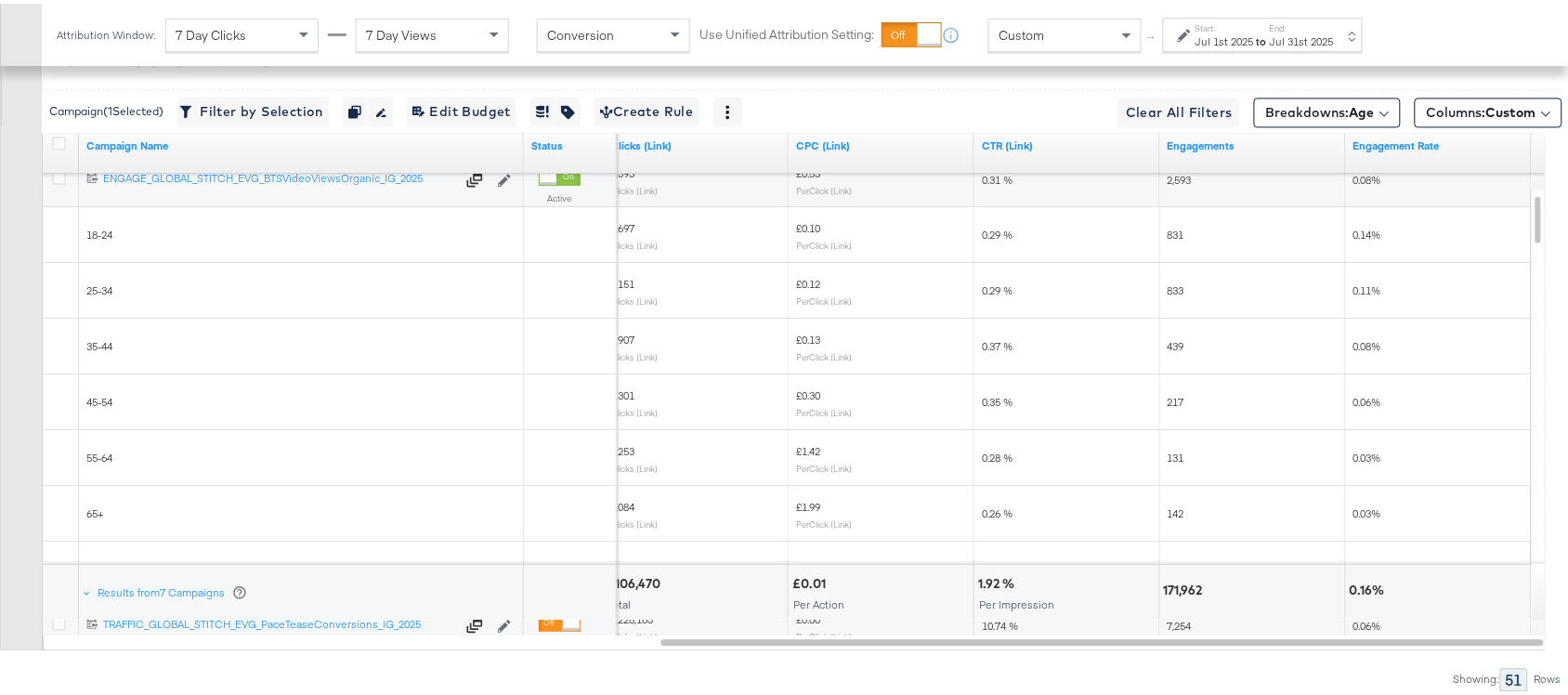 click on "131" at bounding box center (1253, 454) 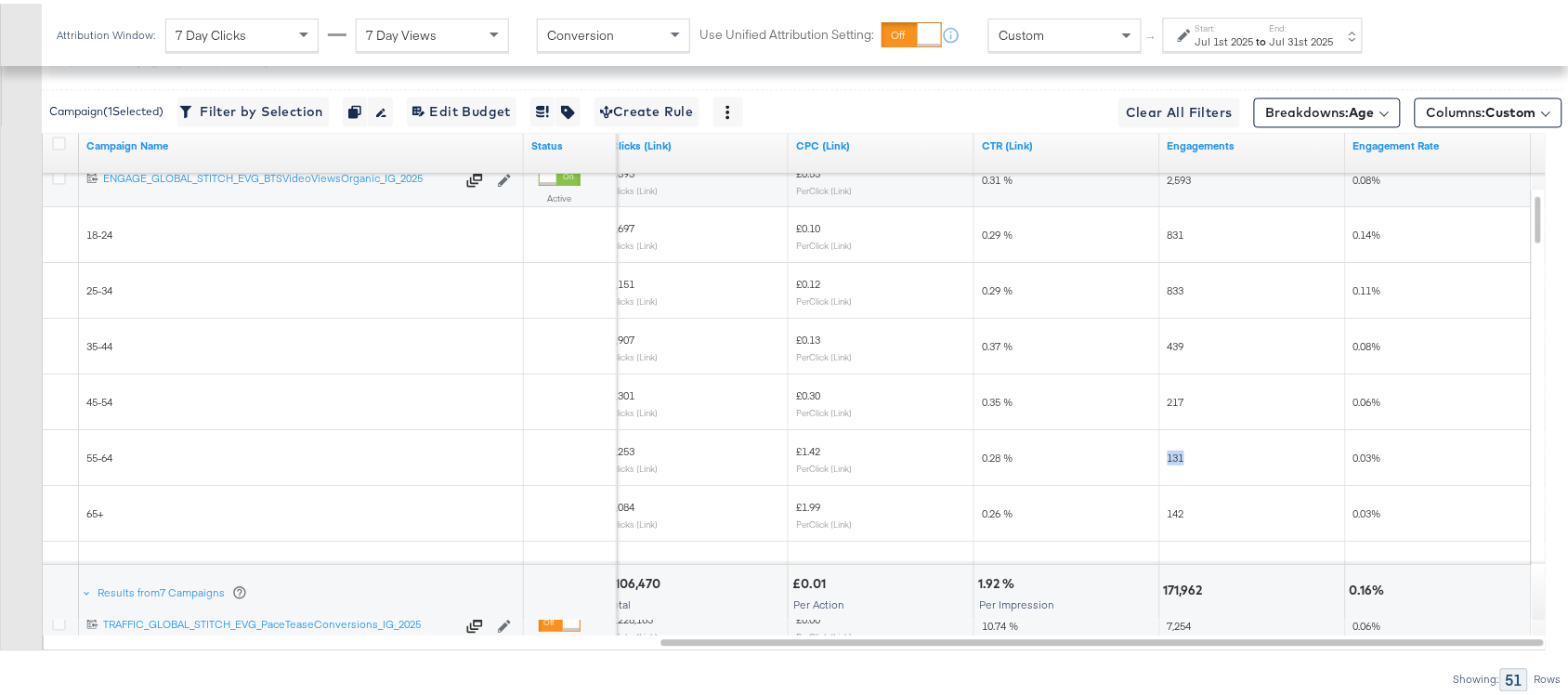 click on "131" at bounding box center [1253, 454] 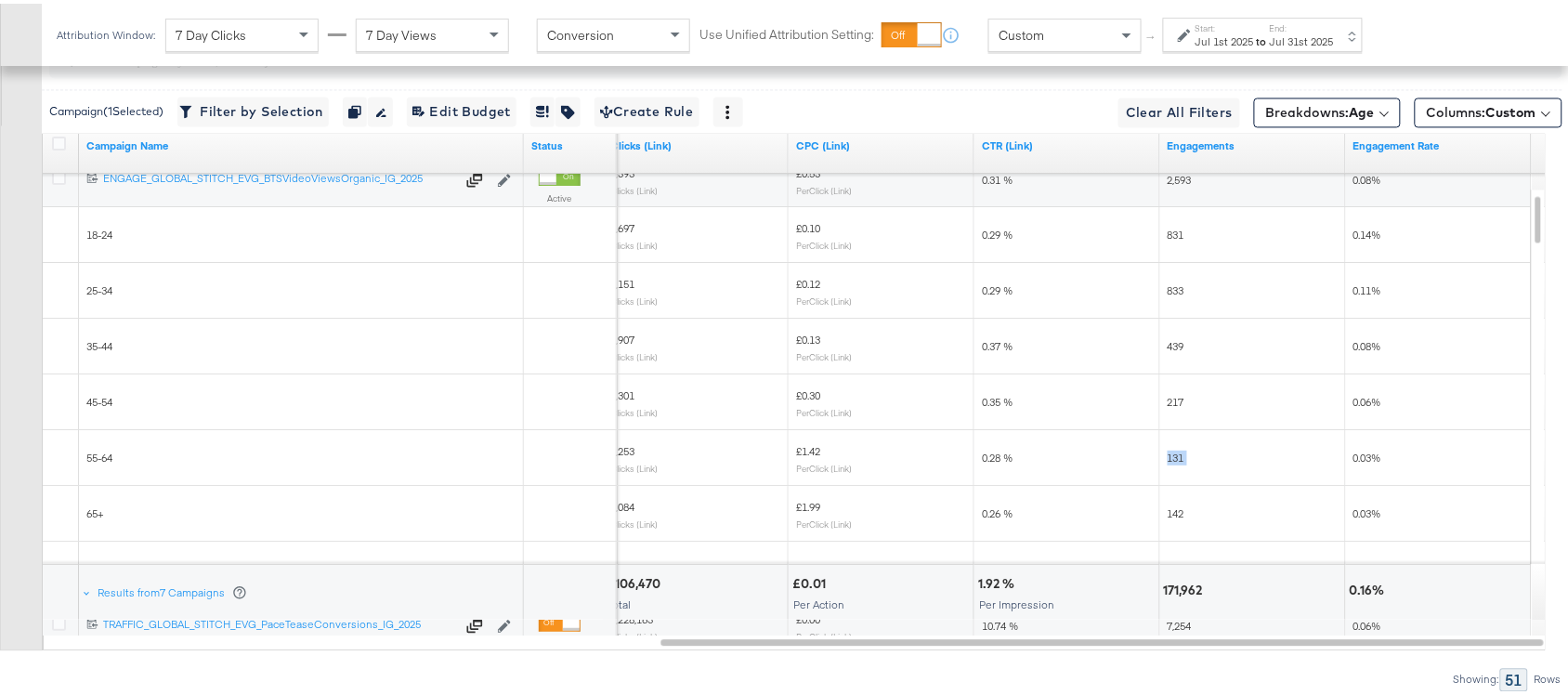 click on "131" at bounding box center (1253, 454) 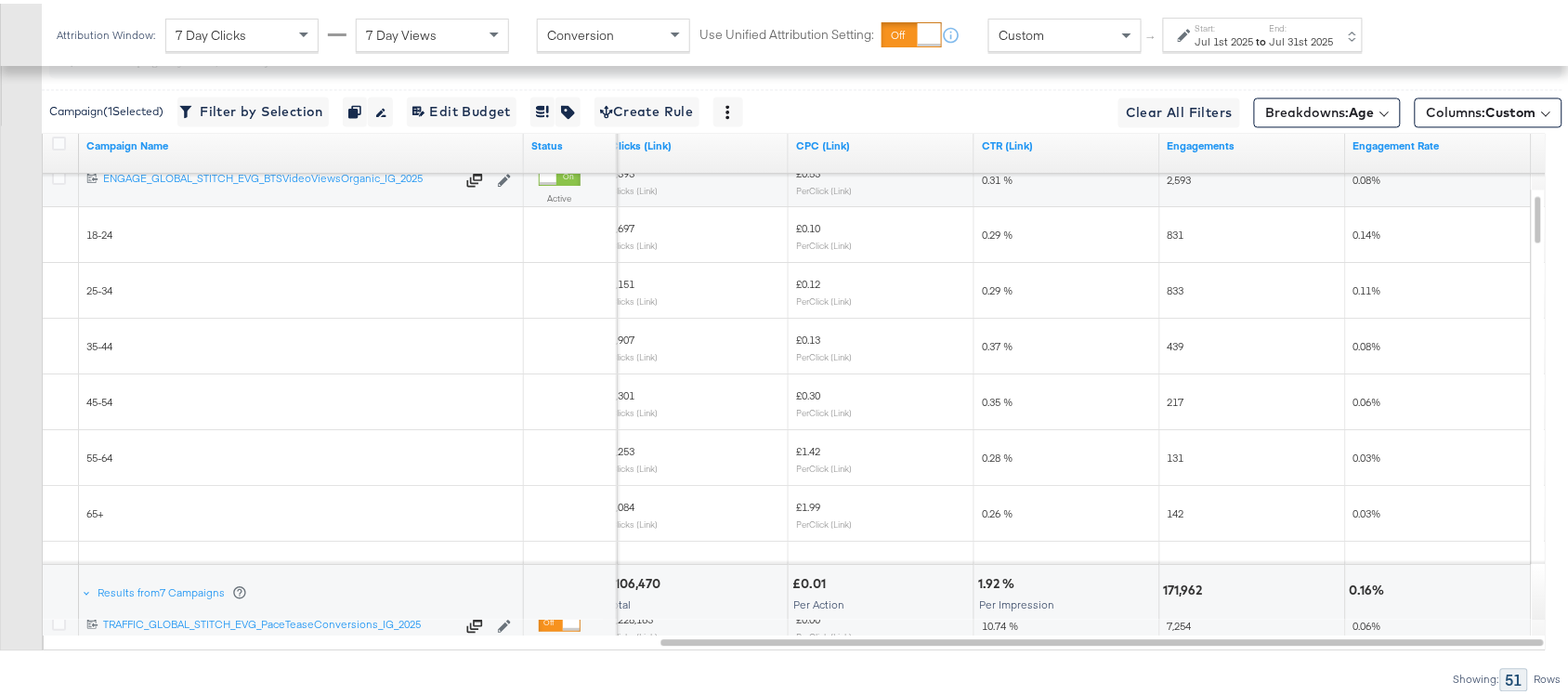 click on "142" at bounding box center (1176, 509) 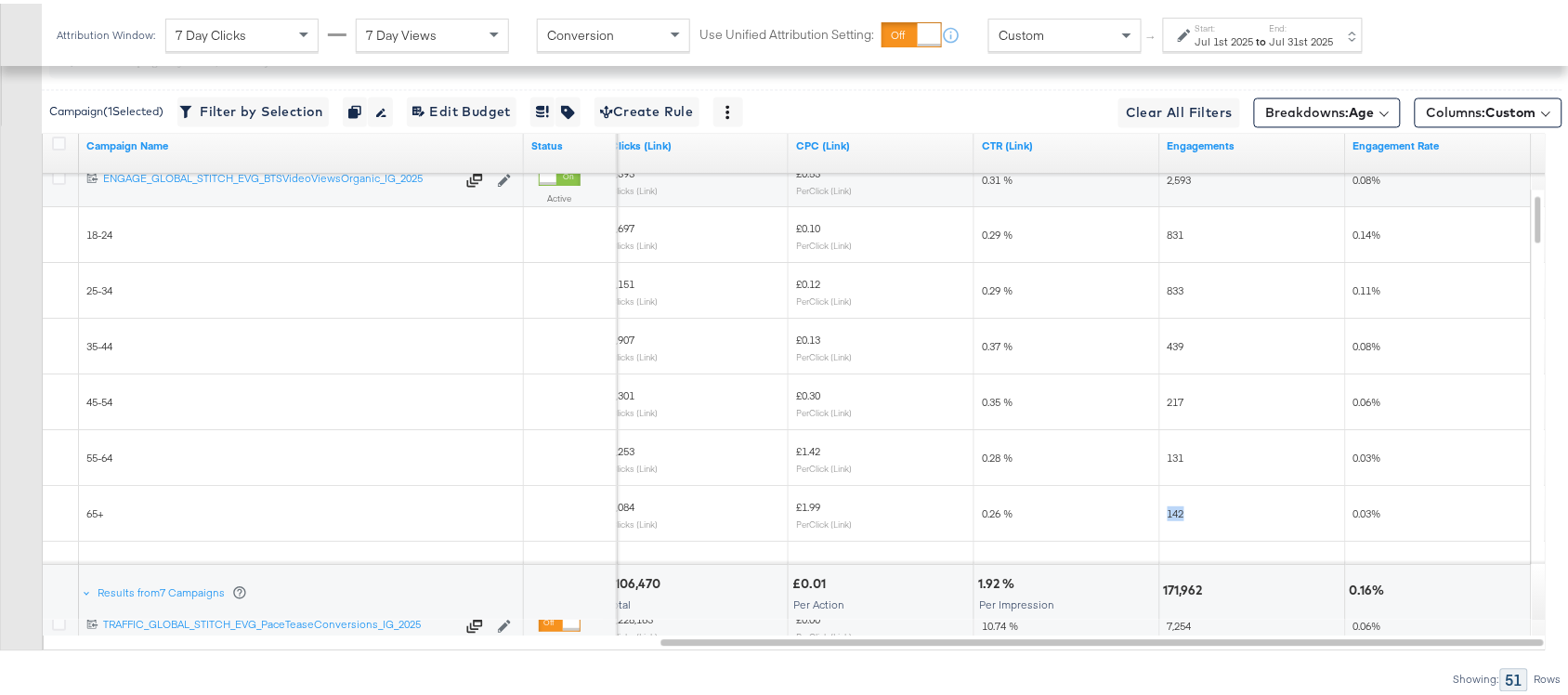 click on "142" at bounding box center (1176, 509) 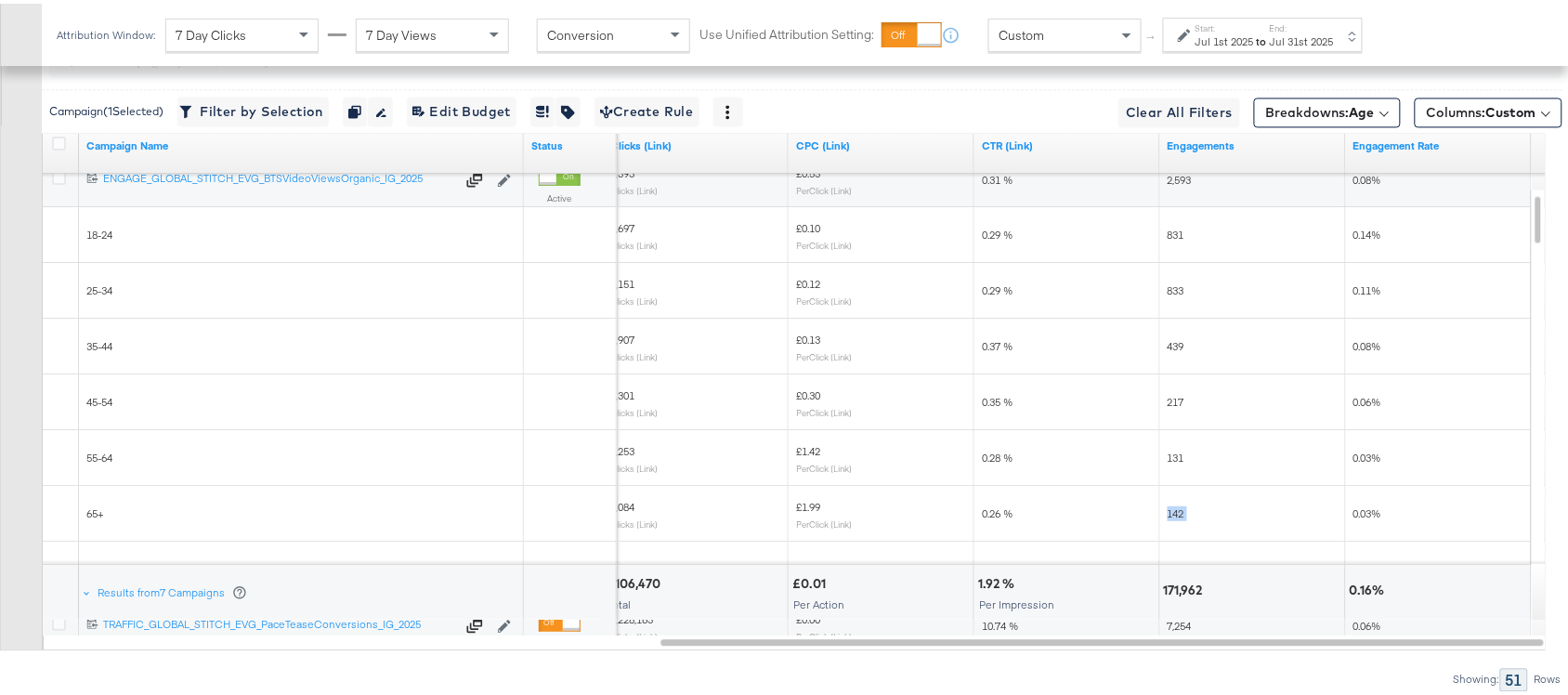 click on "142" at bounding box center (1176, 509) 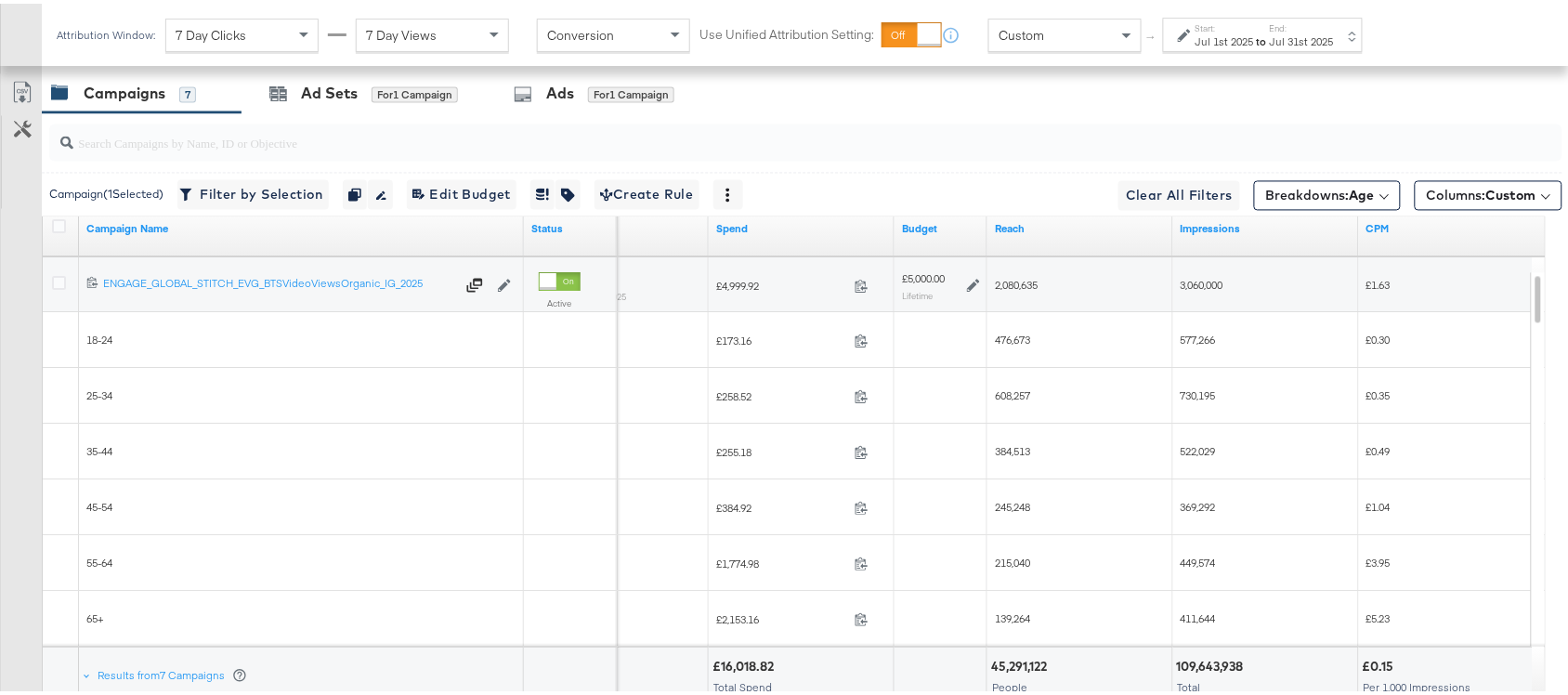 scroll, scrollTop: 1028, scrollLeft: 0, axis: vertical 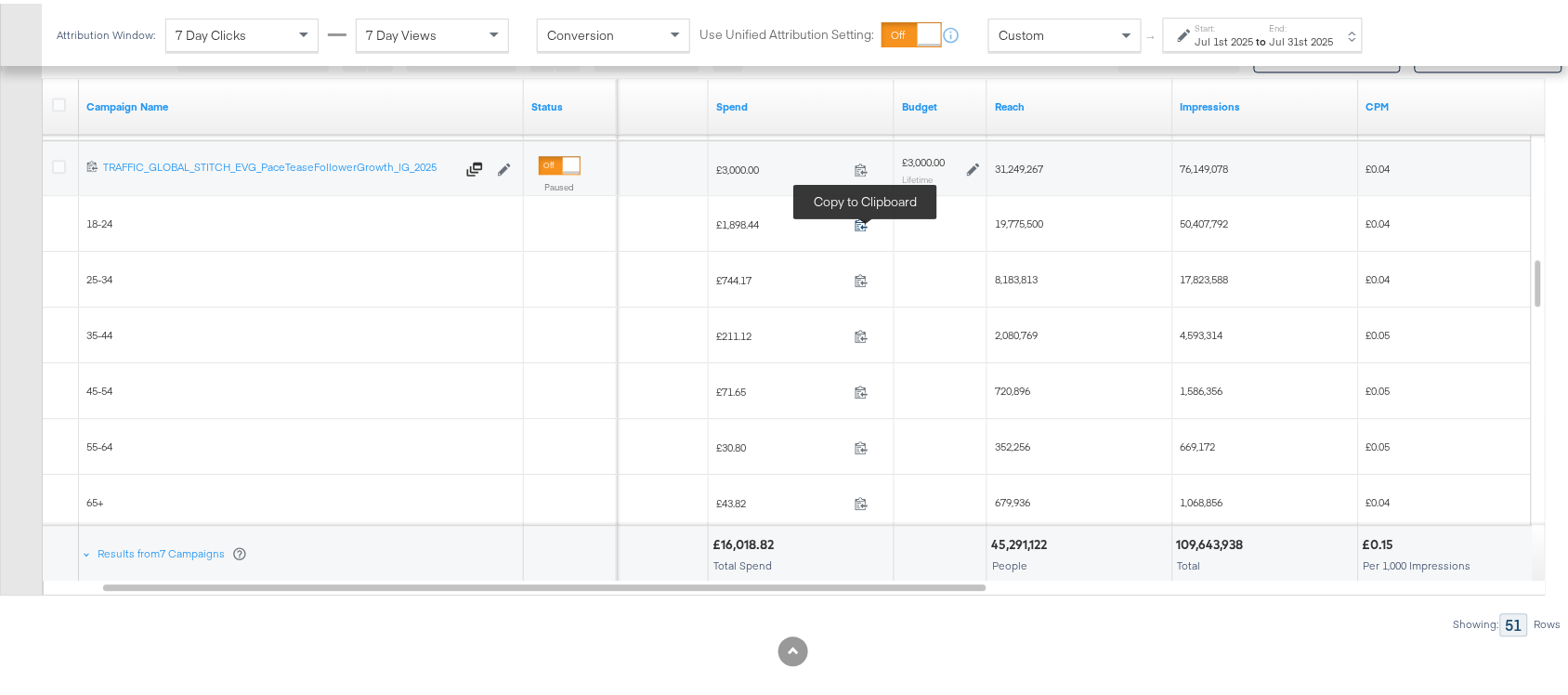click 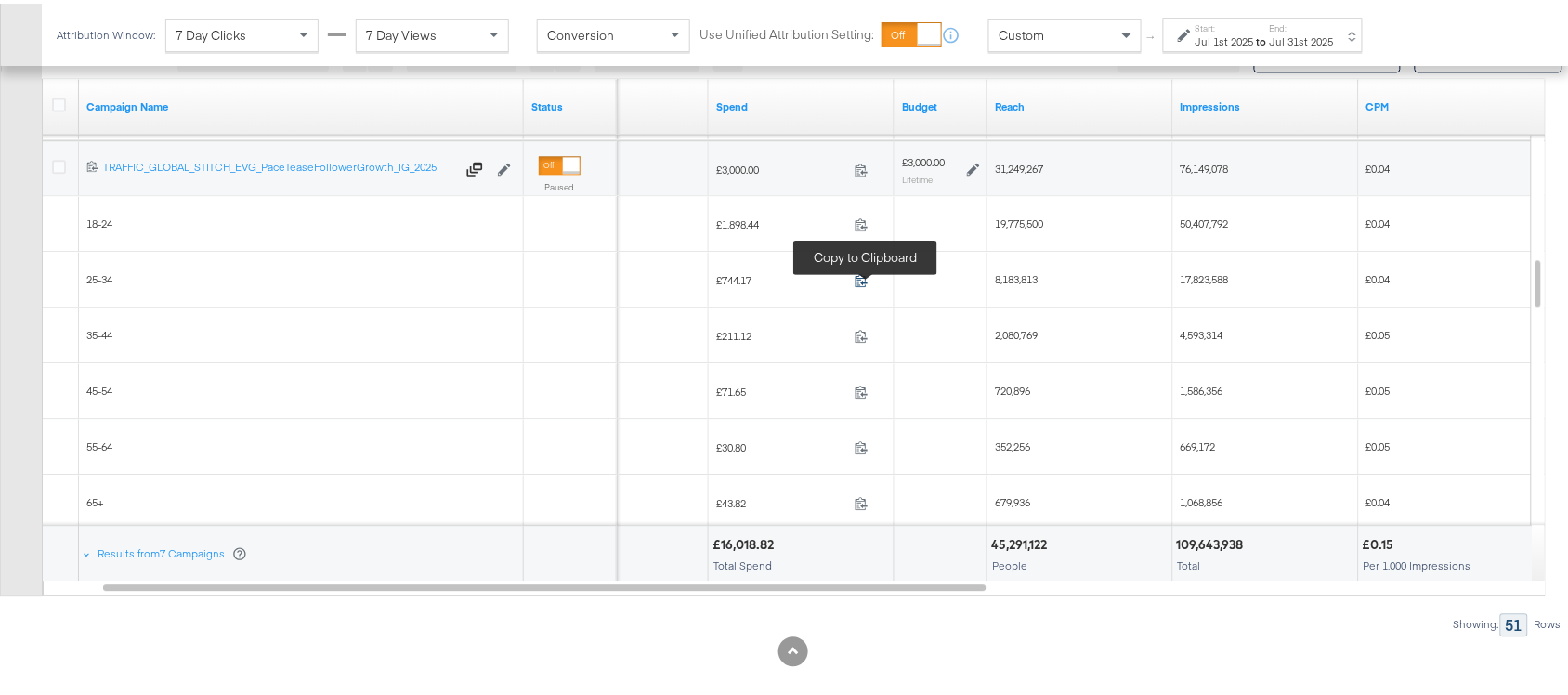 click 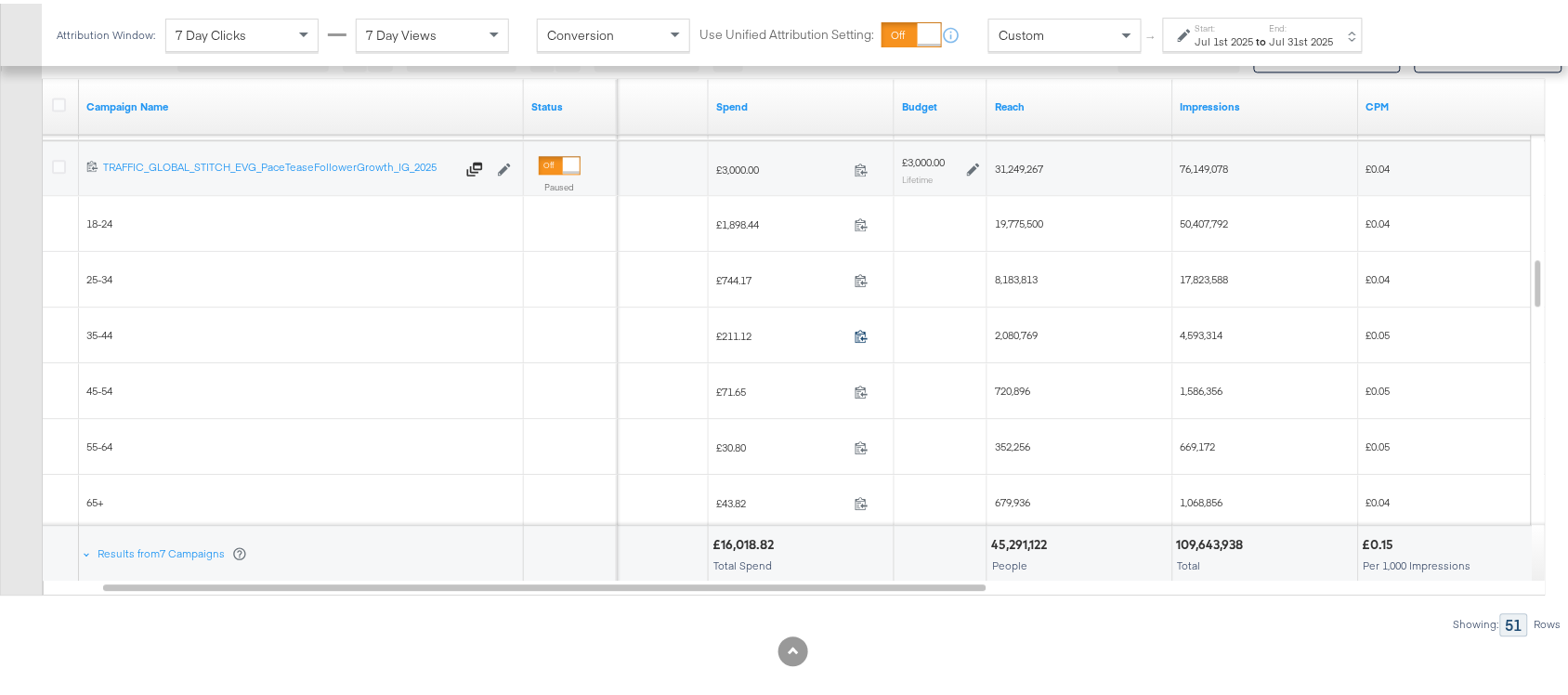 click 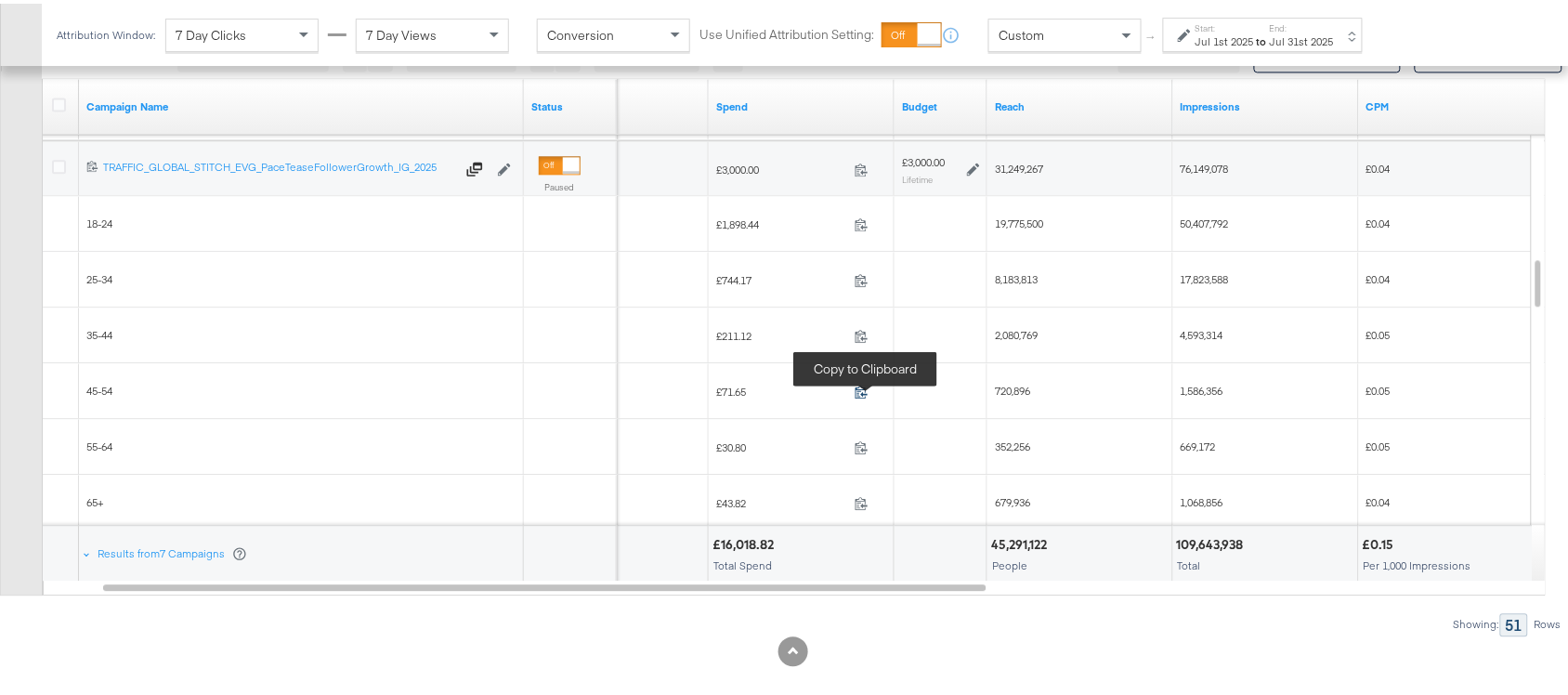 click 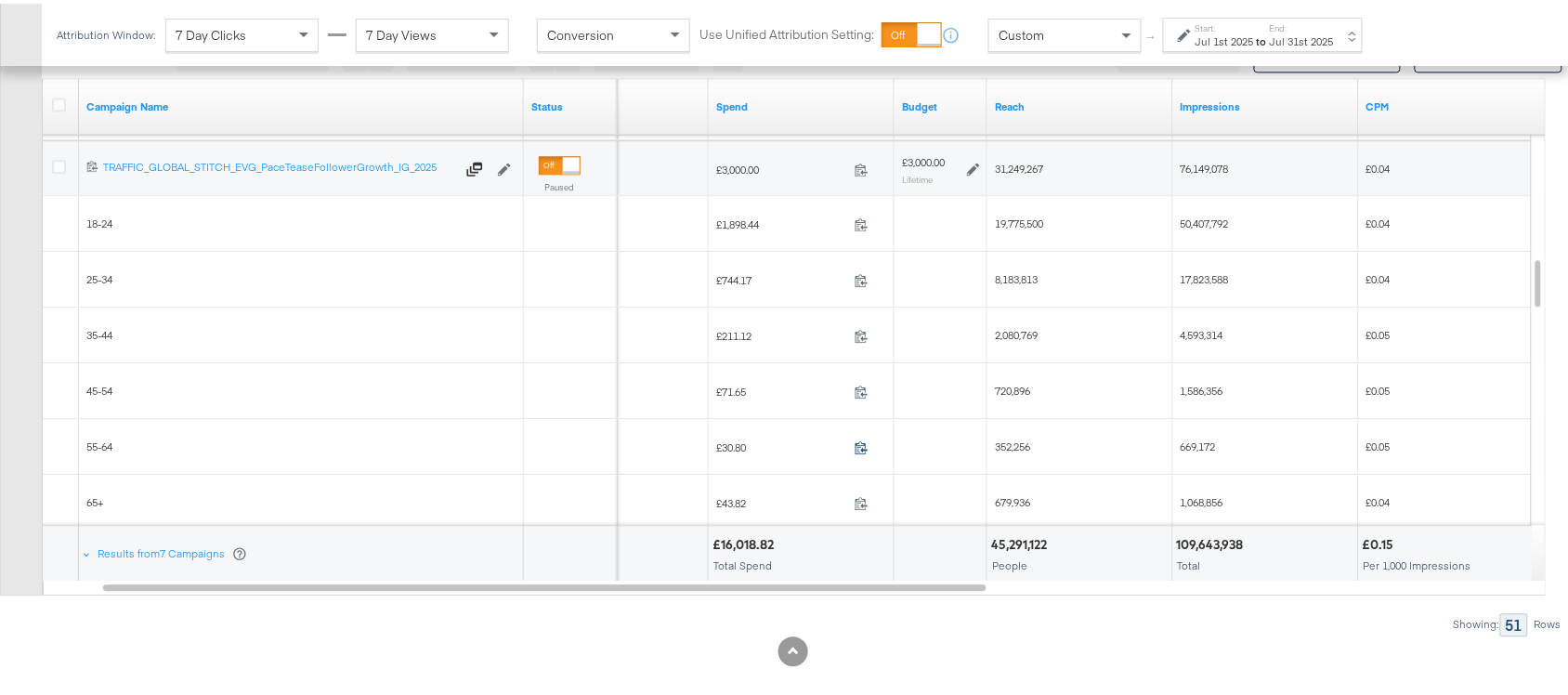 click 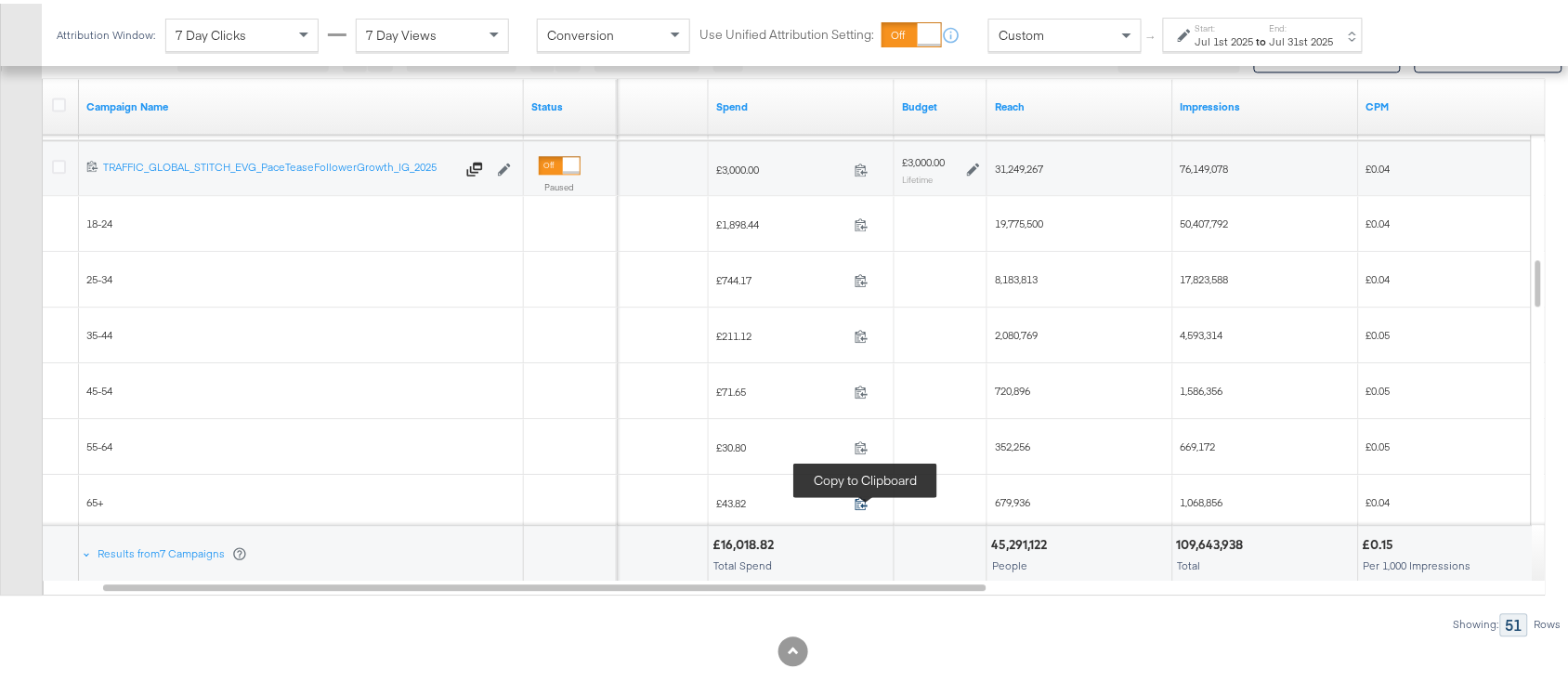 click 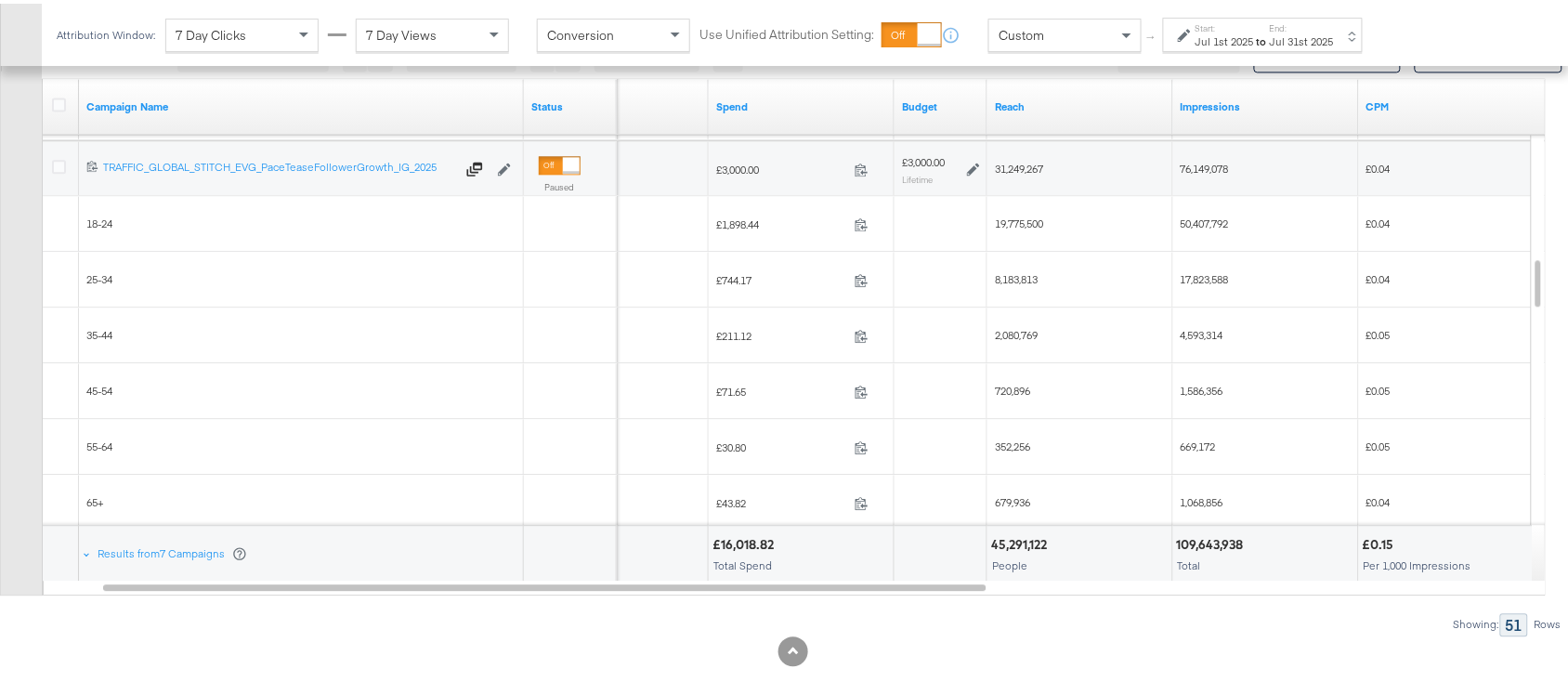 click on "19,775,500" at bounding box center (1080, 220) 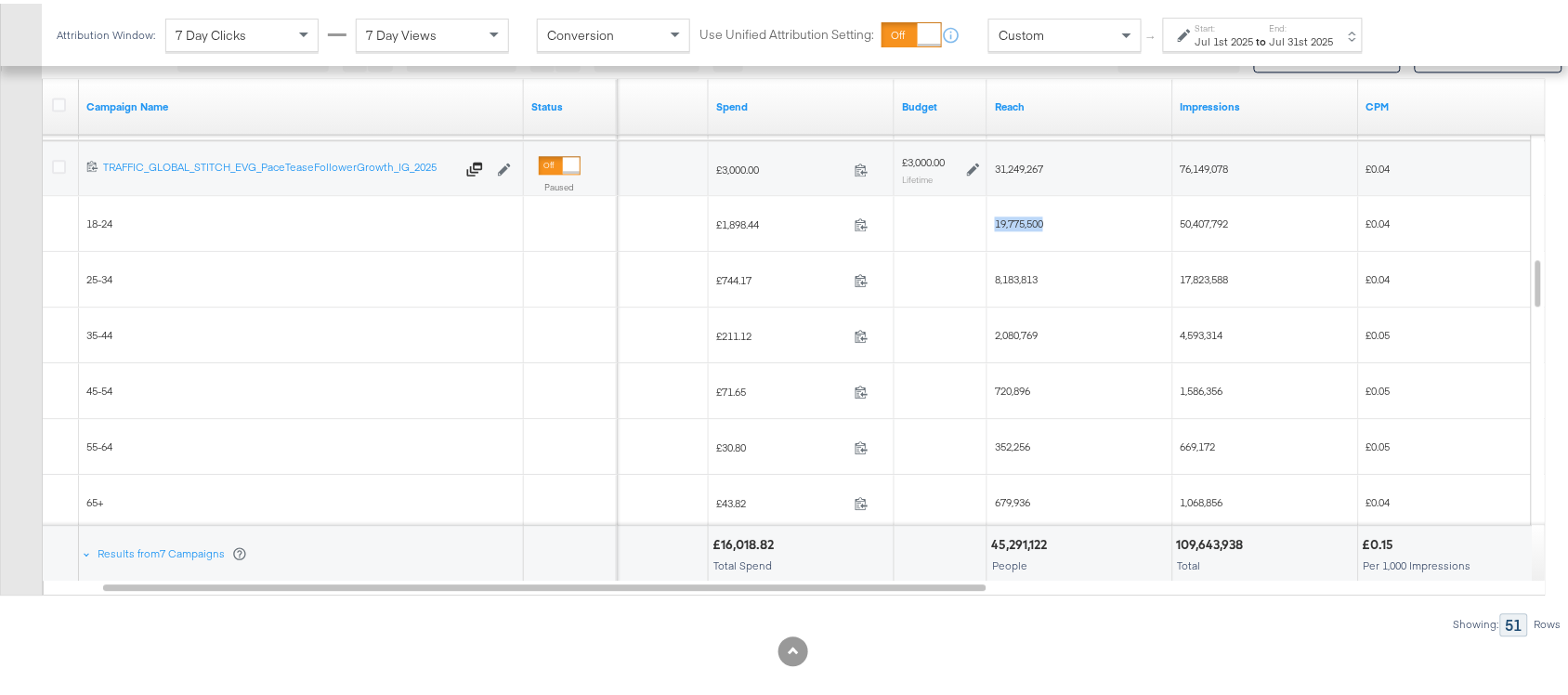 click on "19,775,500" at bounding box center (1080, 220) 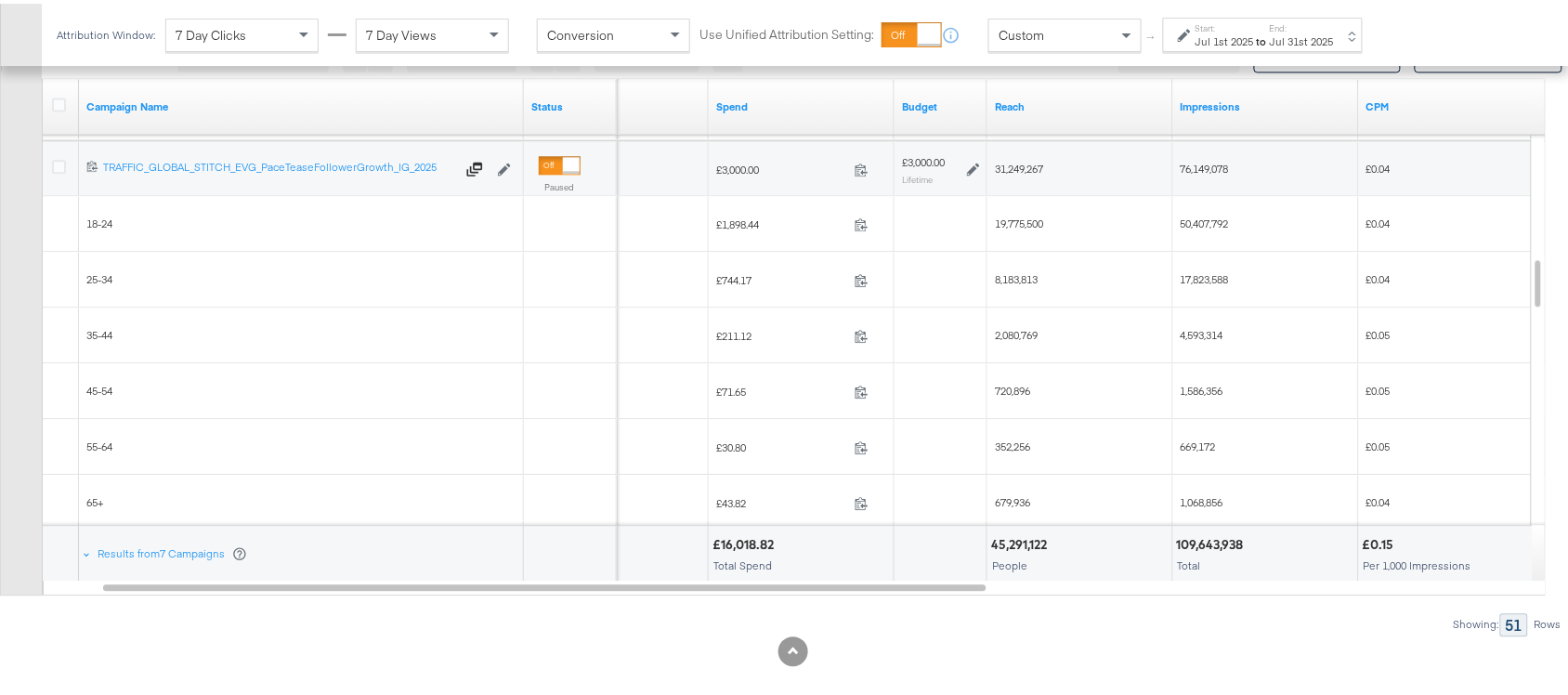click on "8,183,813" at bounding box center [1016, 275] 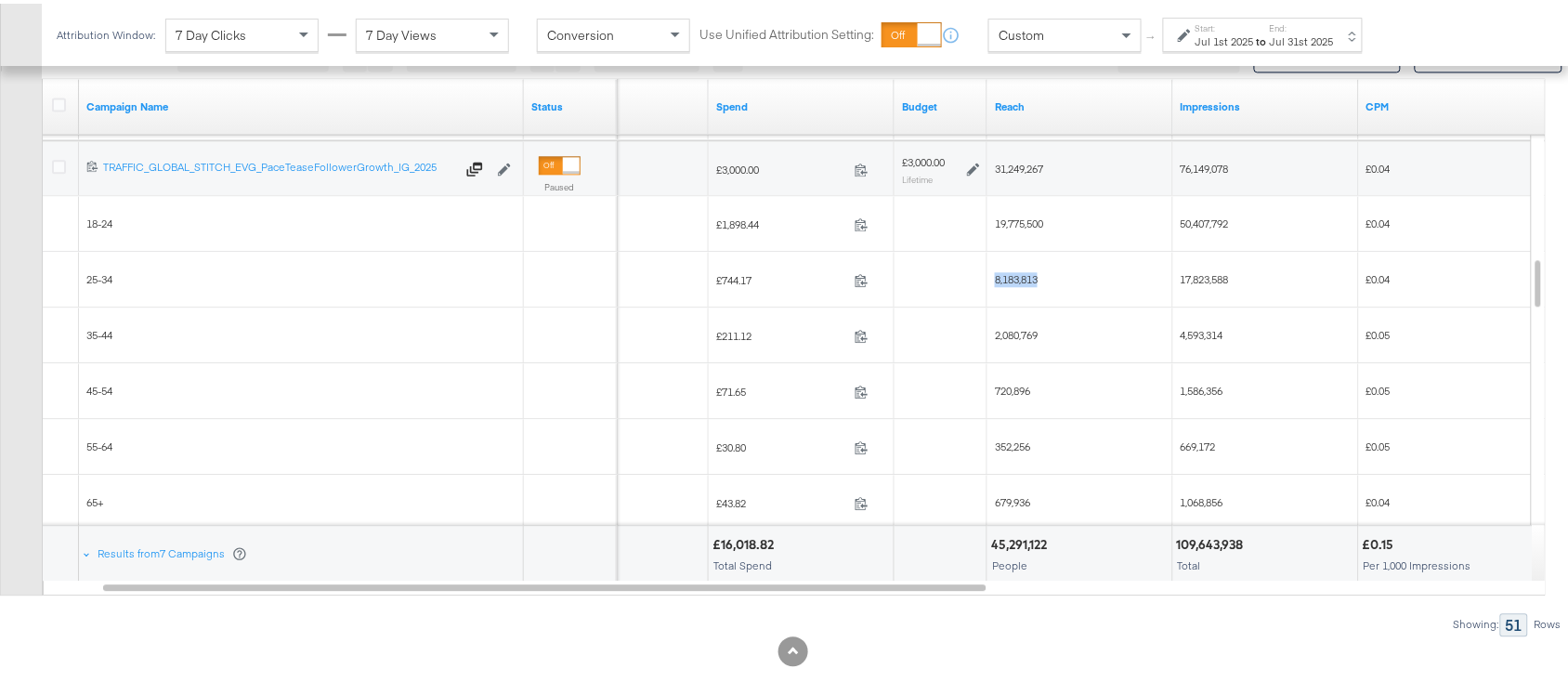 click on "8,183,813" at bounding box center (1016, 275) 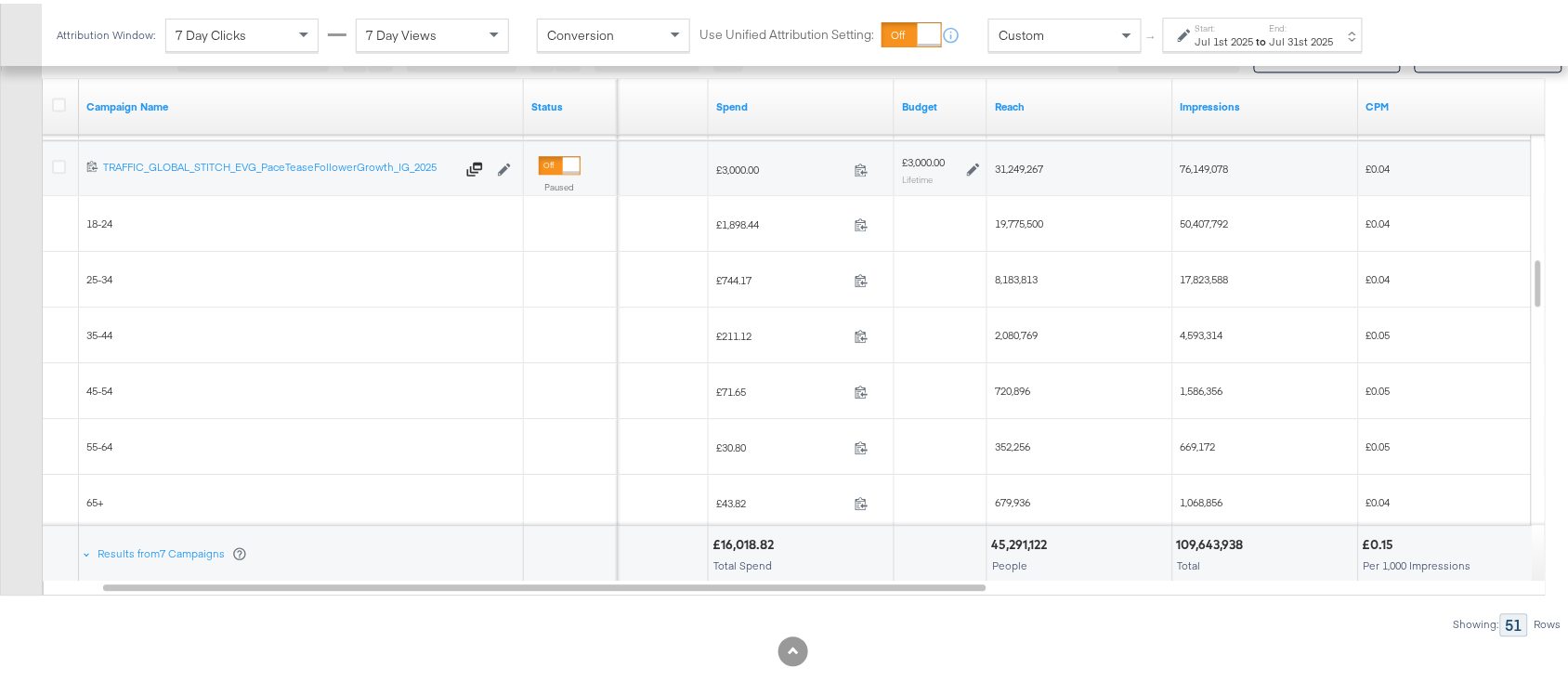 click on "2,080,769" at bounding box center (1080, 332) 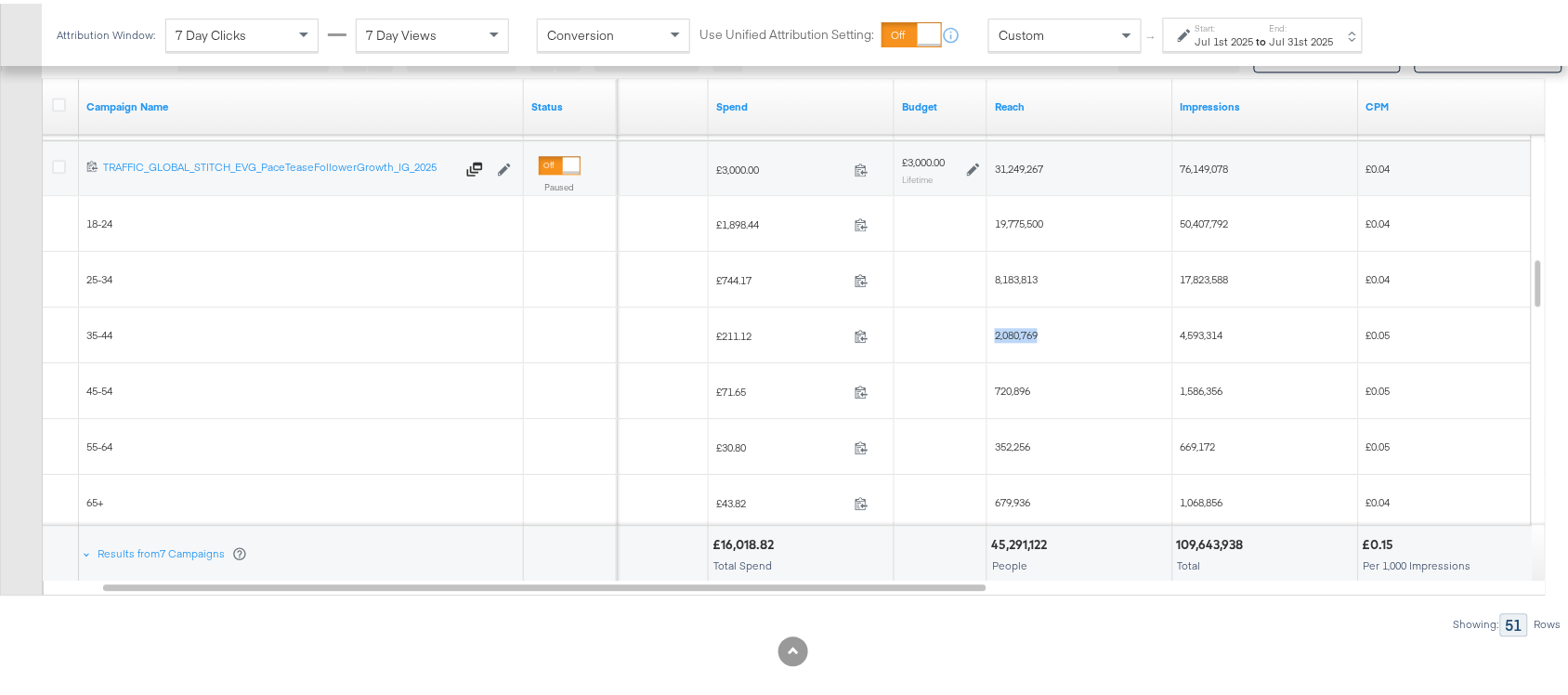 click on "2,080,769" at bounding box center (1080, 332) 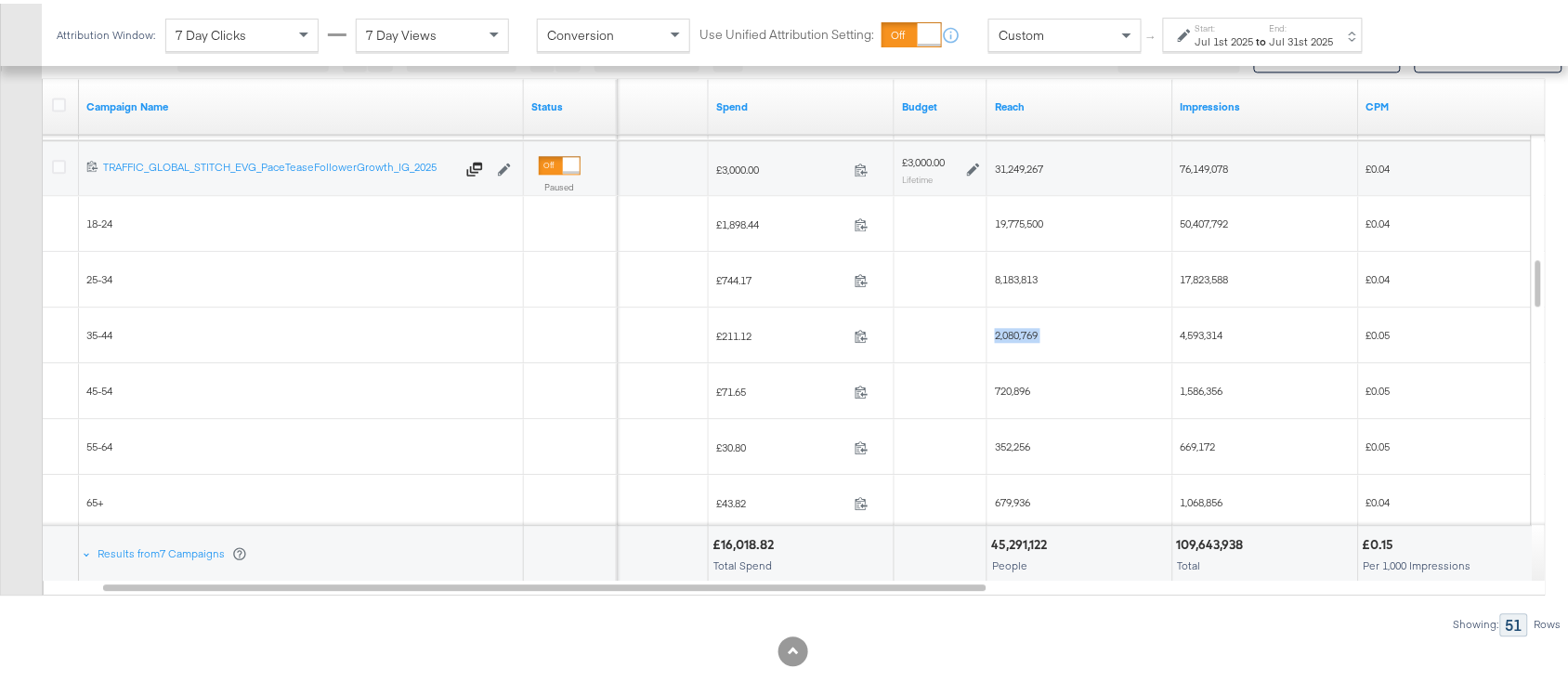 click on "2,080,769" at bounding box center [1080, 332] 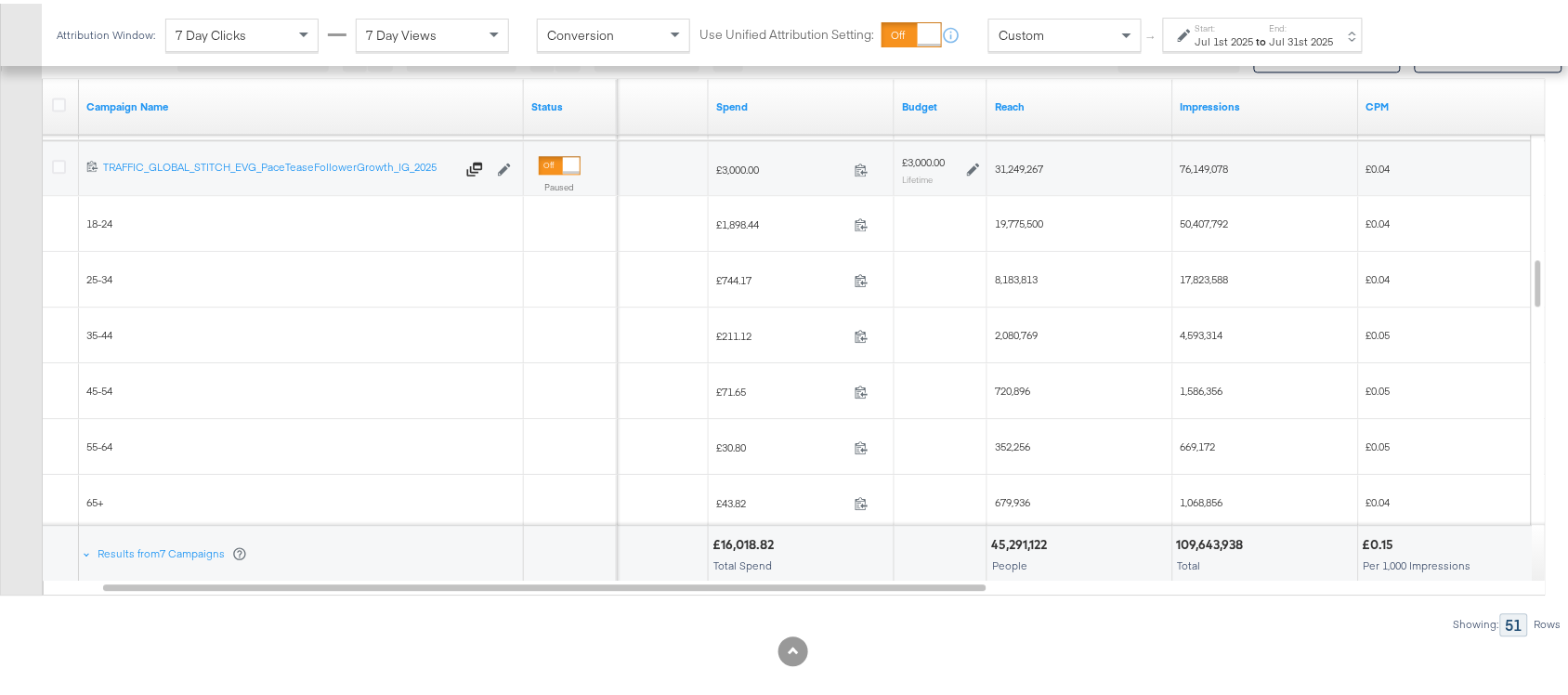 click on "720,896" at bounding box center [1013, 387] 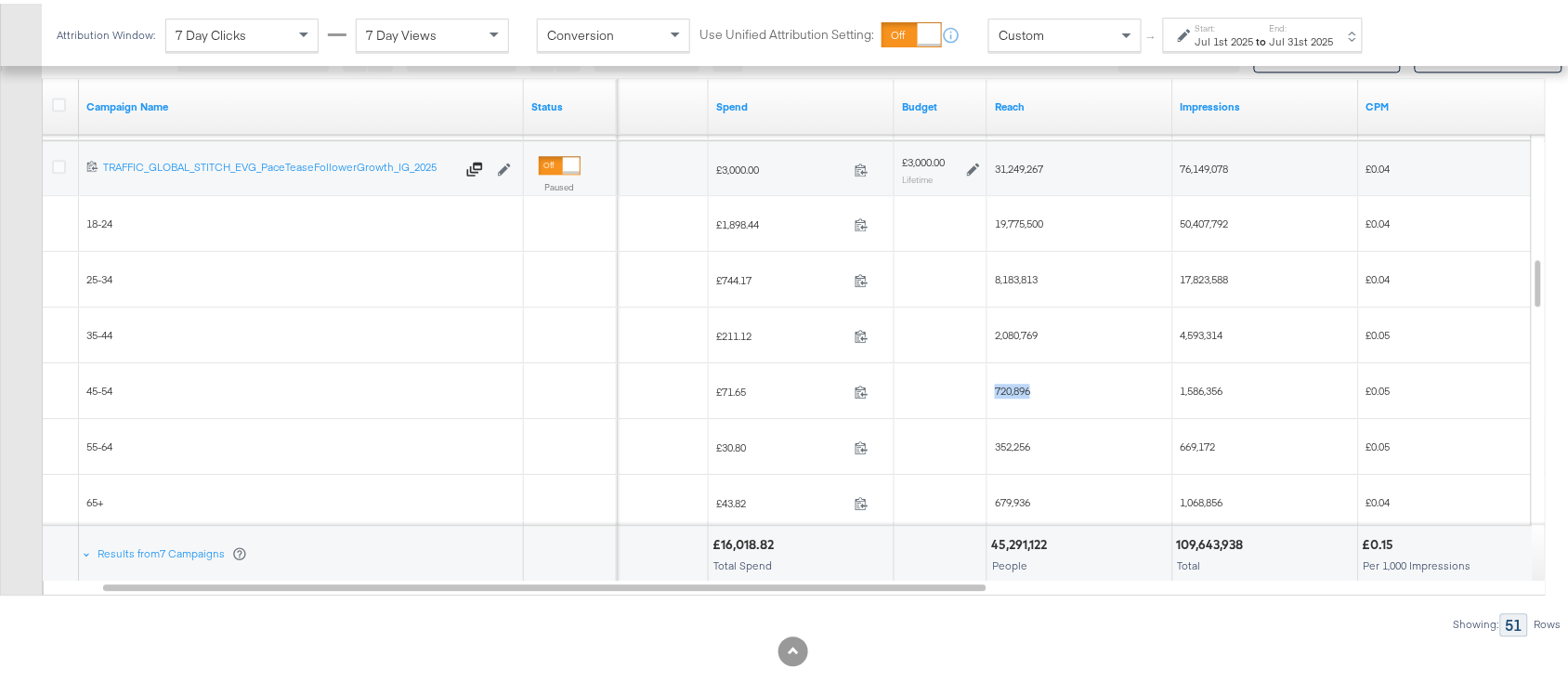 click on "720,896" at bounding box center [1013, 387] 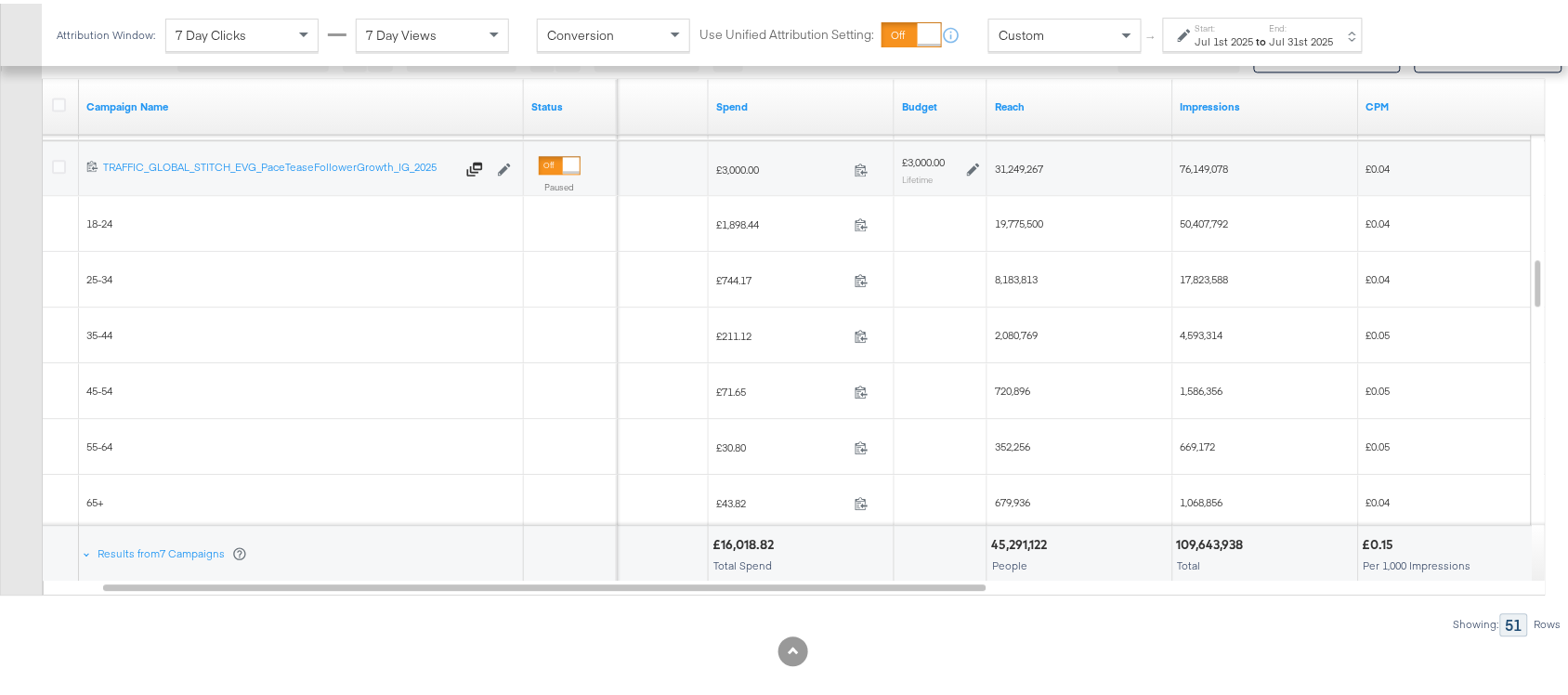 click on "352,256" at bounding box center [1080, 443] 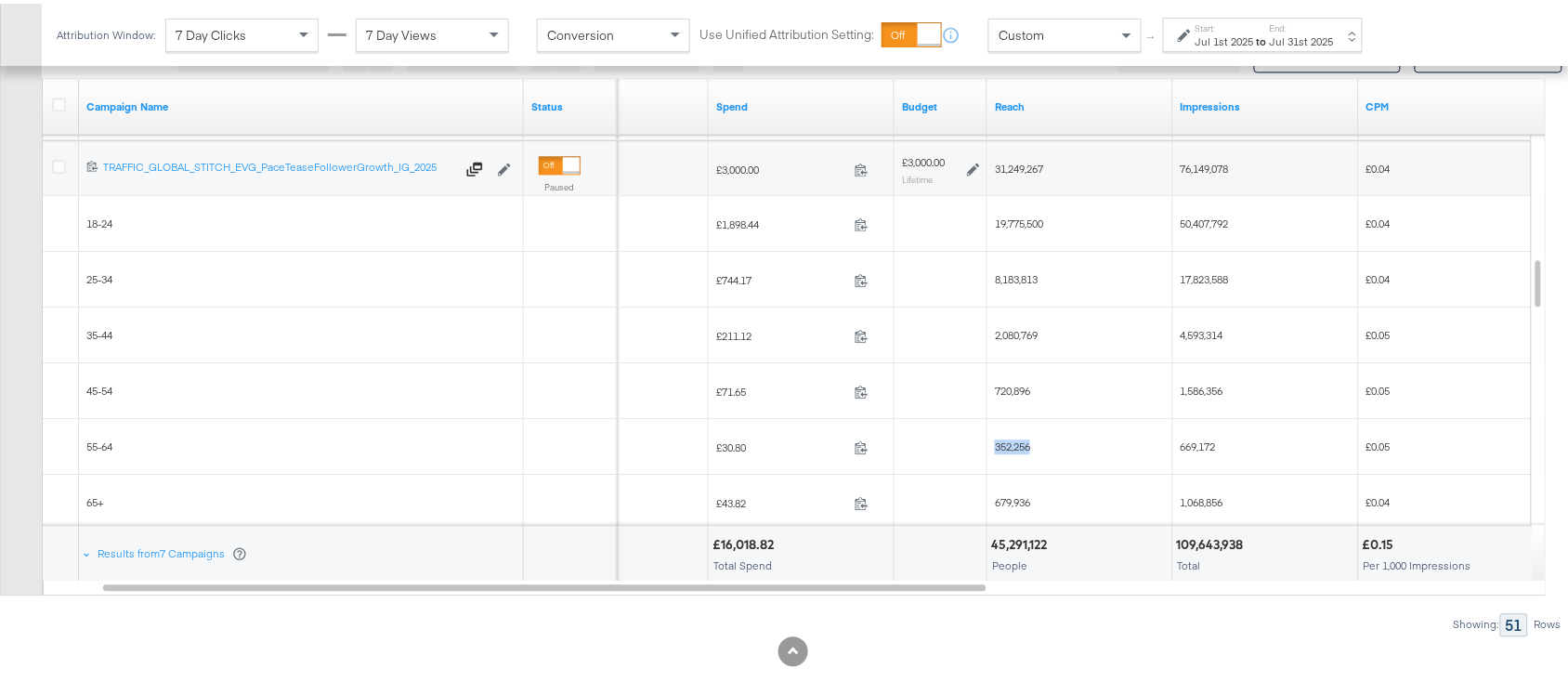 click on "352,256" at bounding box center (1080, 443) 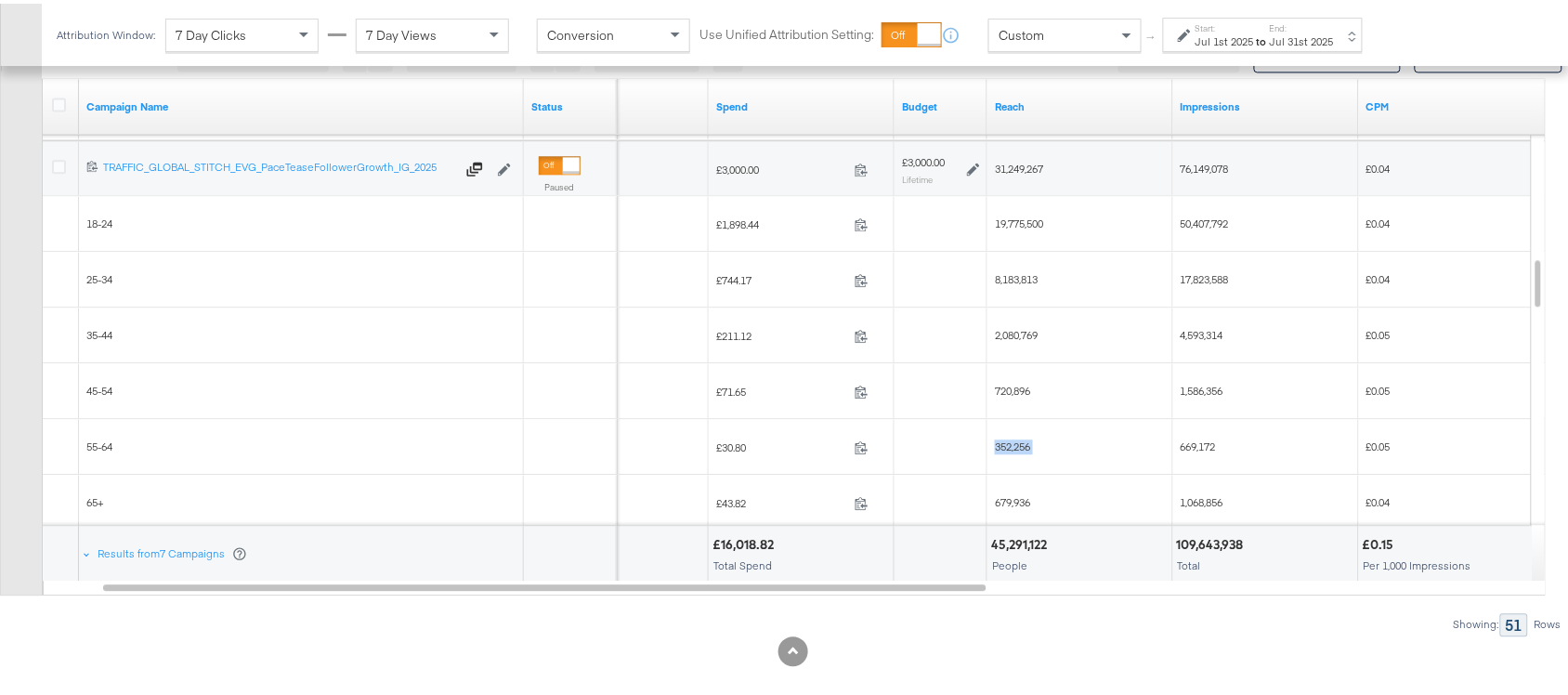 click on "352,256" at bounding box center [1080, 443] 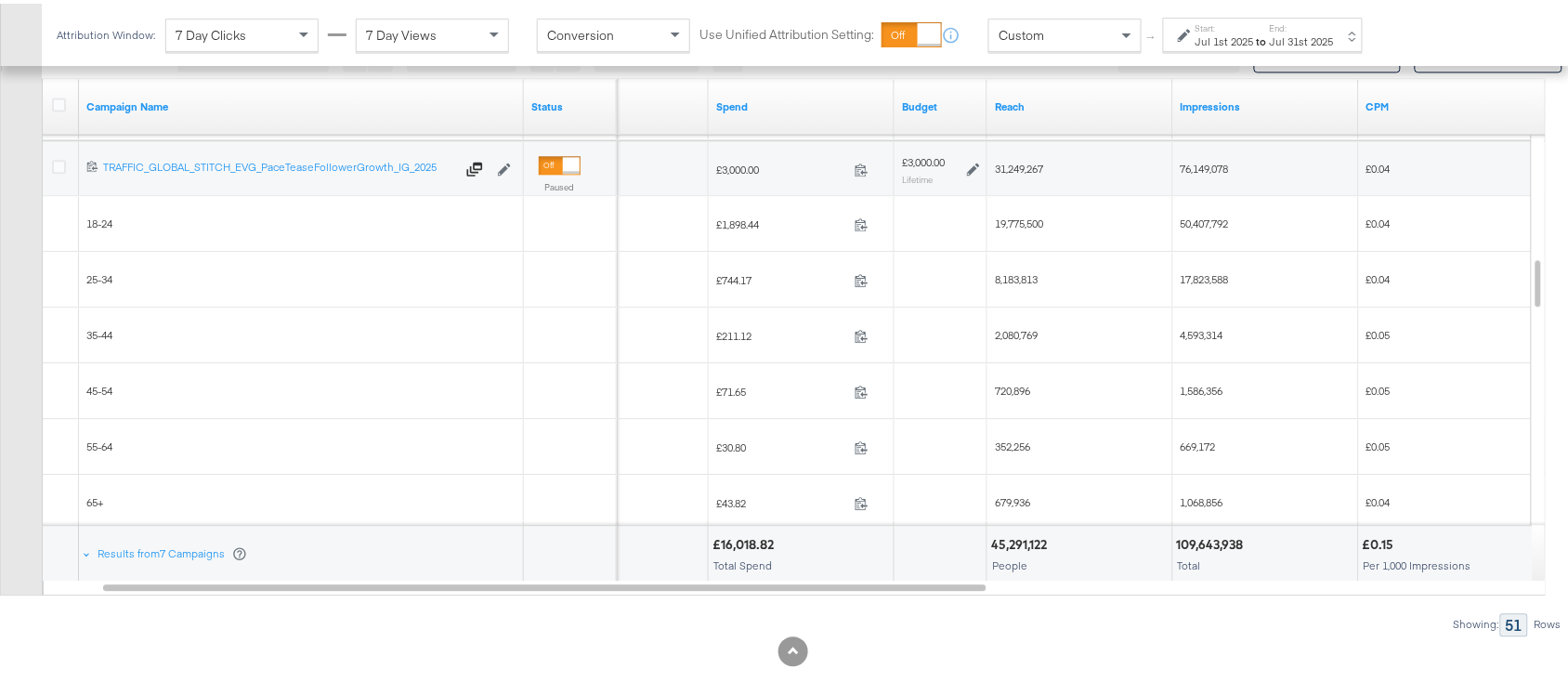 click on "679,936" at bounding box center [1013, 498] 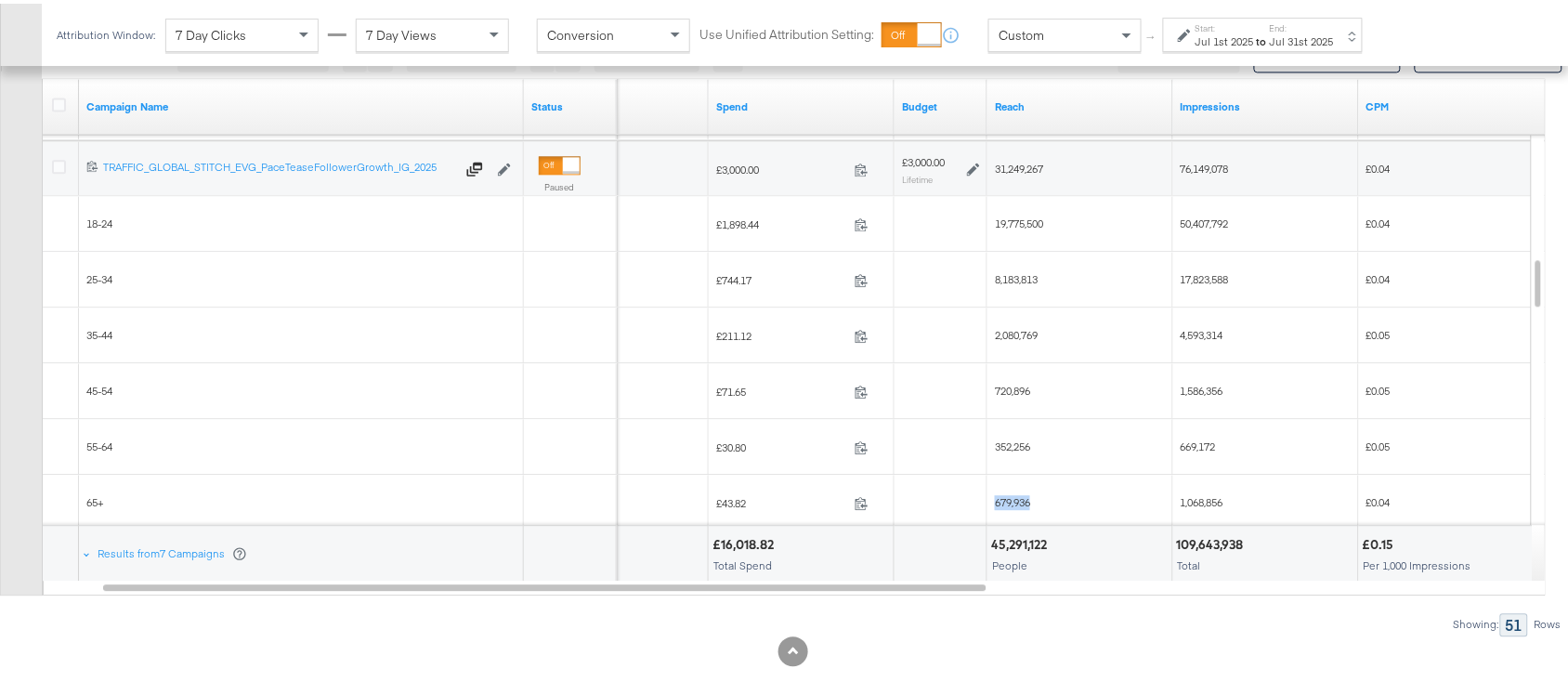 click on "679,936" at bounding box center (1013, 498) 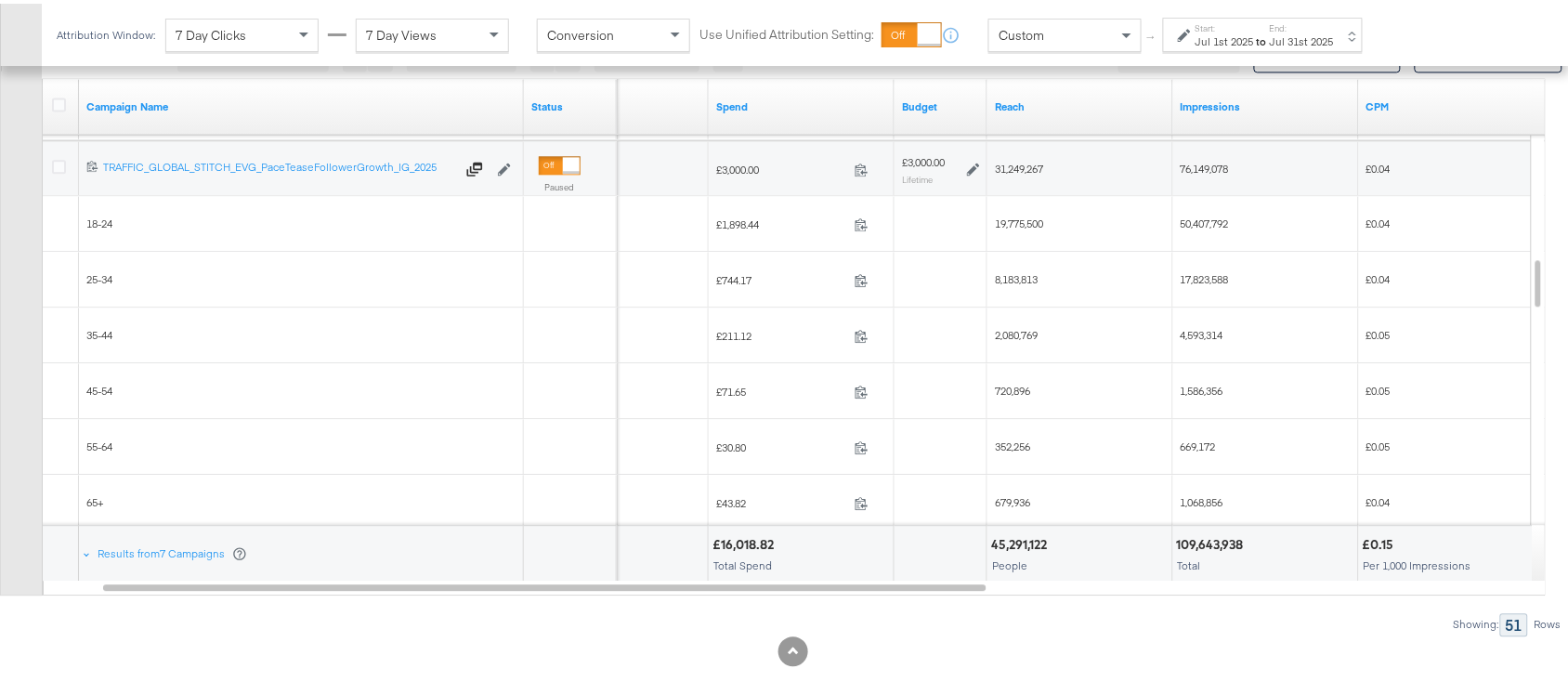 click on "50,407,792" at bounding box center [1205, 219] 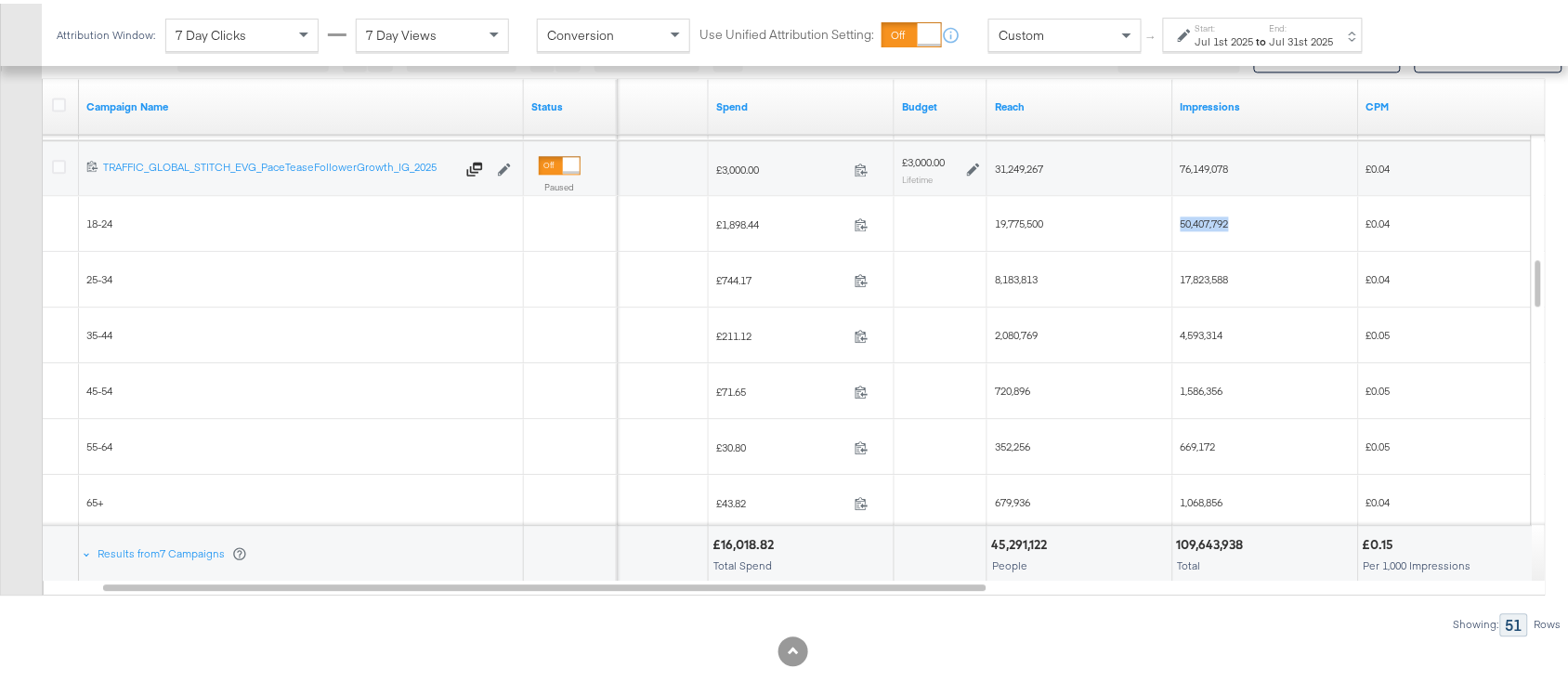 click on "50,407,792" at bounding box center (1205, 219) 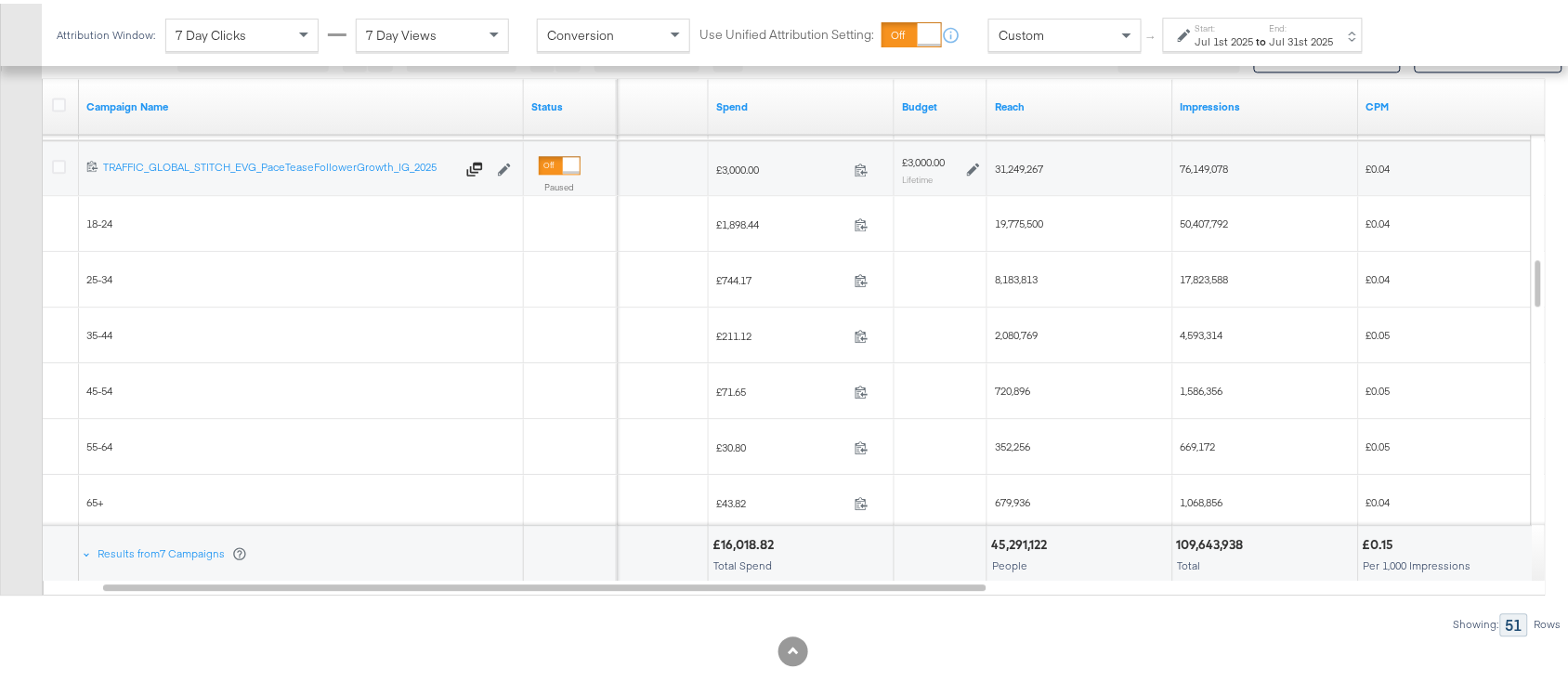 click on "17,823,588" at bounding box center (1266, 276) 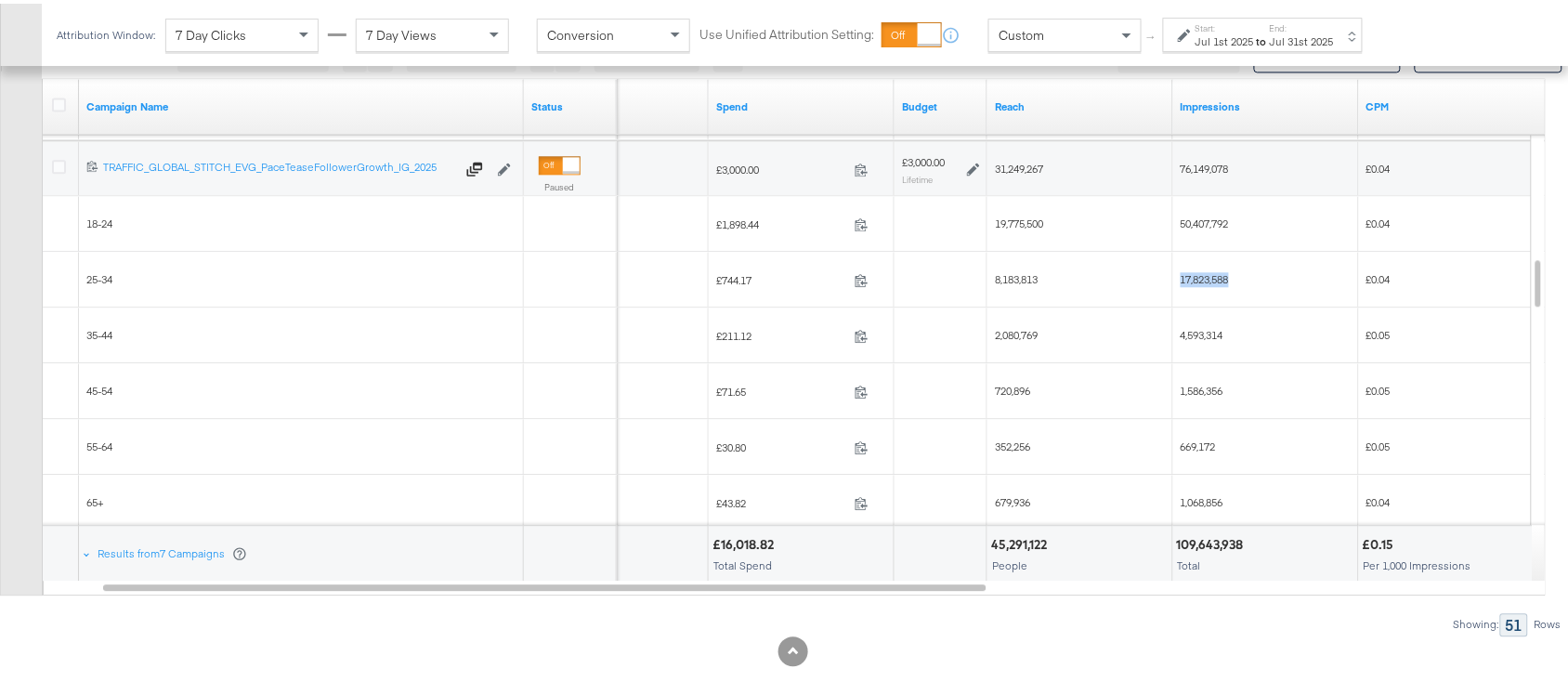 click on "17,823,588" at bounding box center [1266, 276] 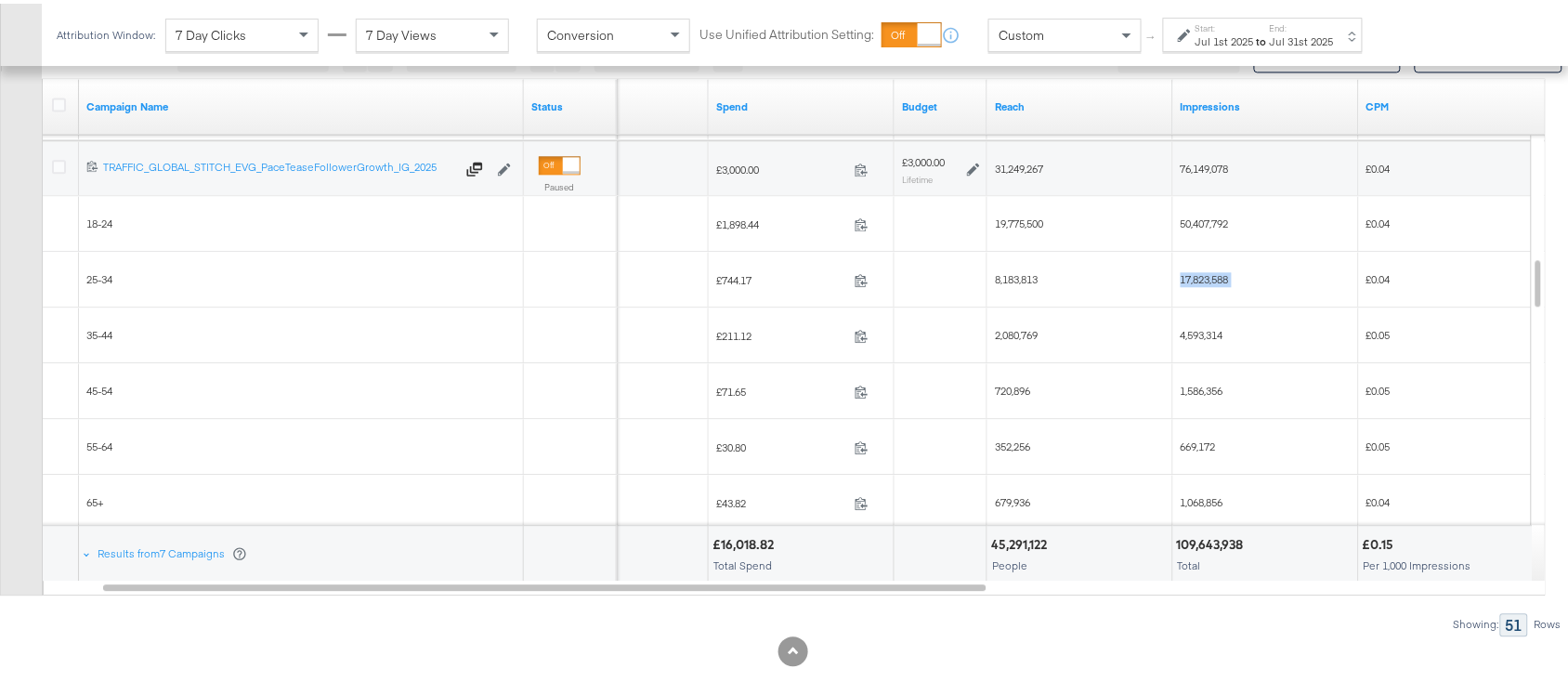 click on "17,823,588" at bounding box center (1266, 276) 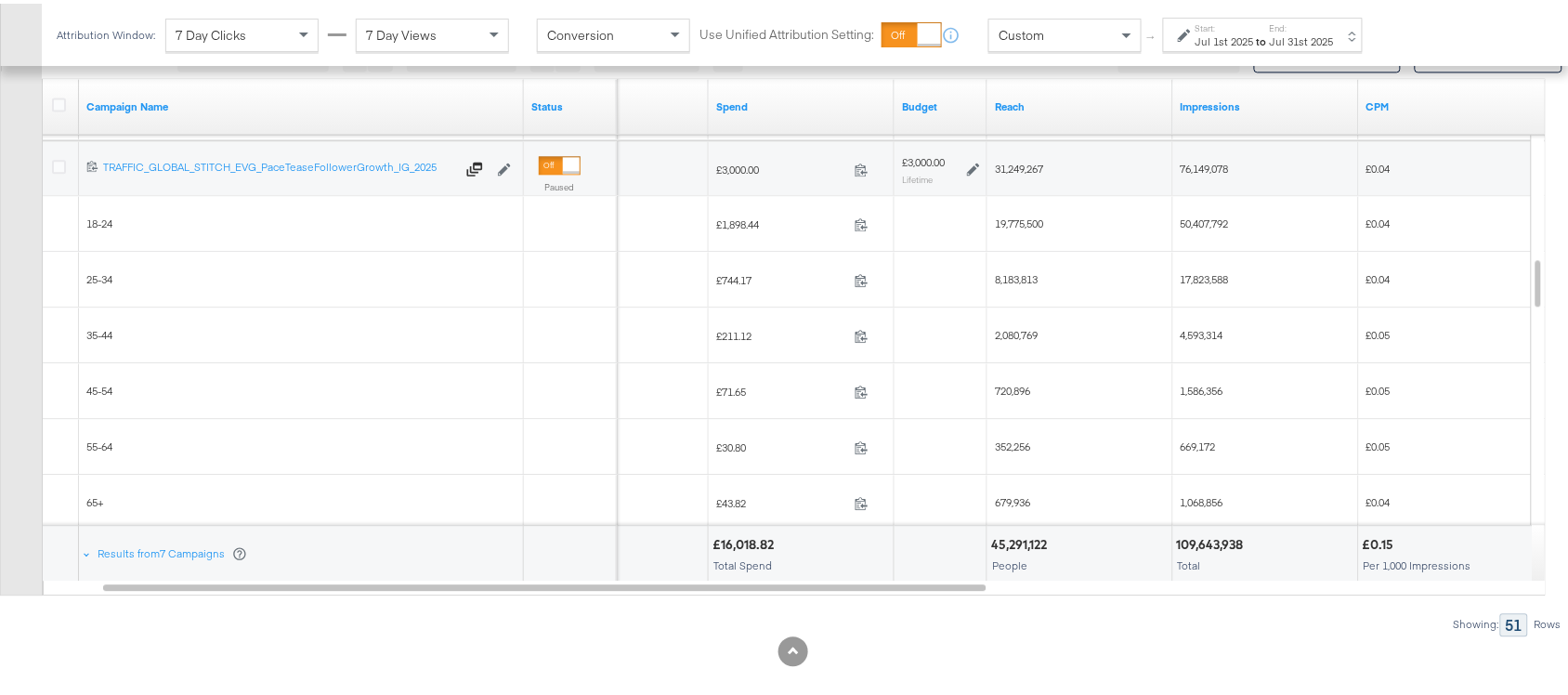 click on "4,593,314" at bounding box center (1202, 331) 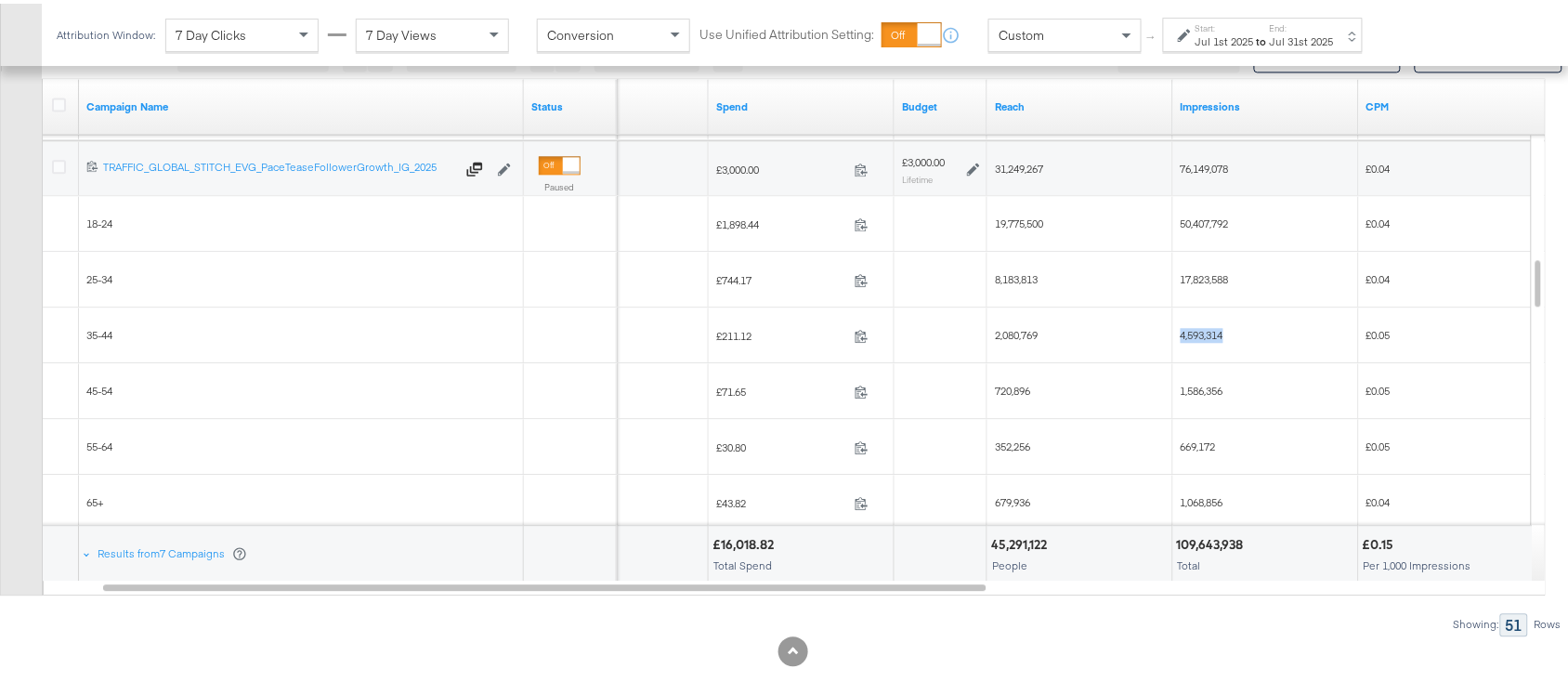 click on "4,593,314" at bounding box center (1202, 331) 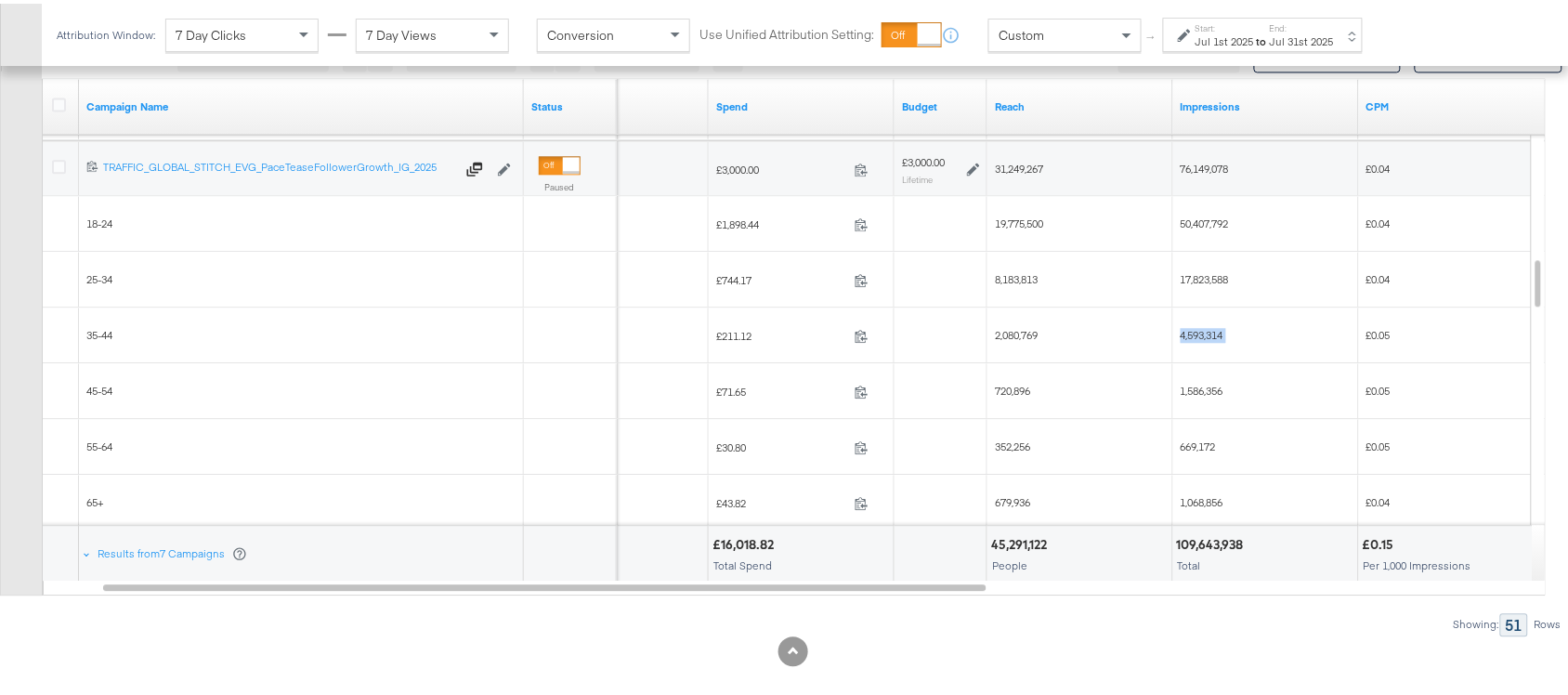 click on "4,593,314" at bounding box center (1202, 331) 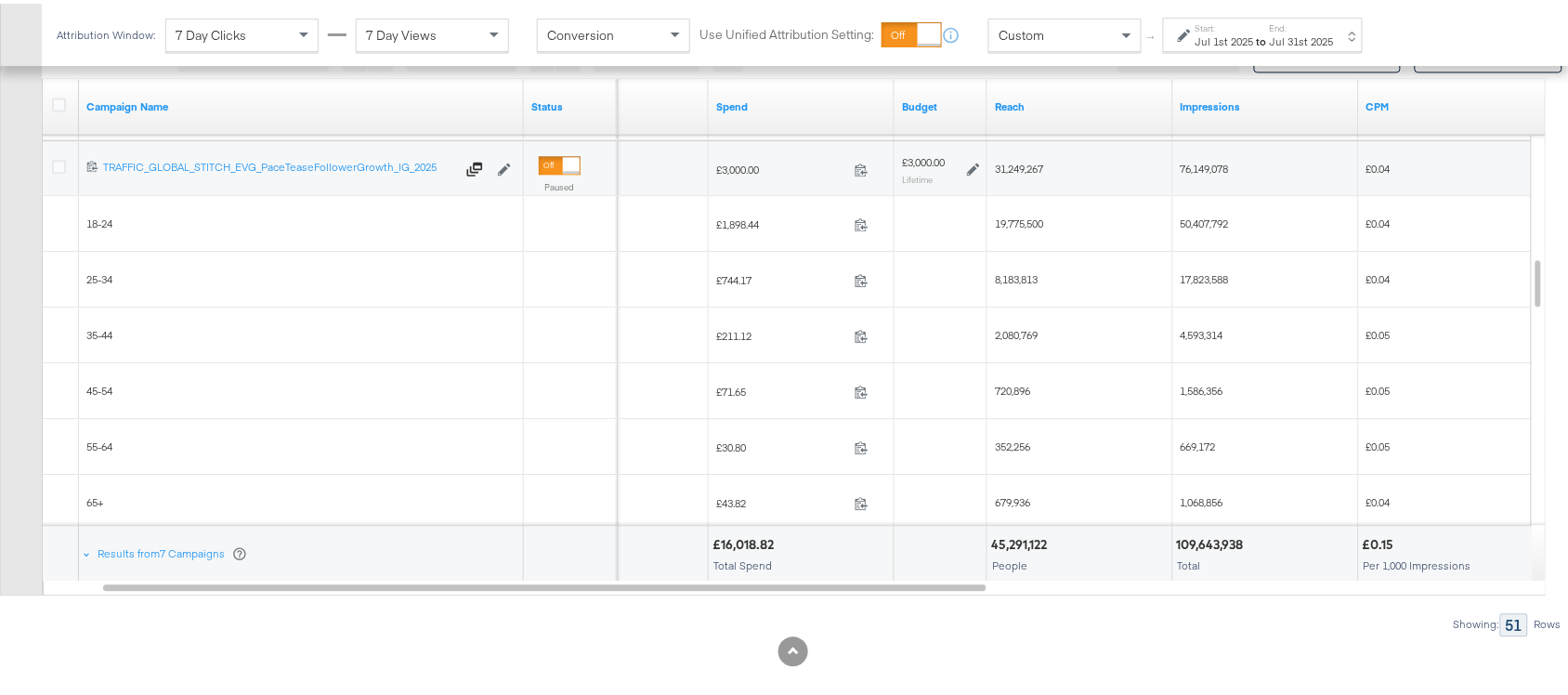 click on "1,586,356" at bounding box center [1202, 387] 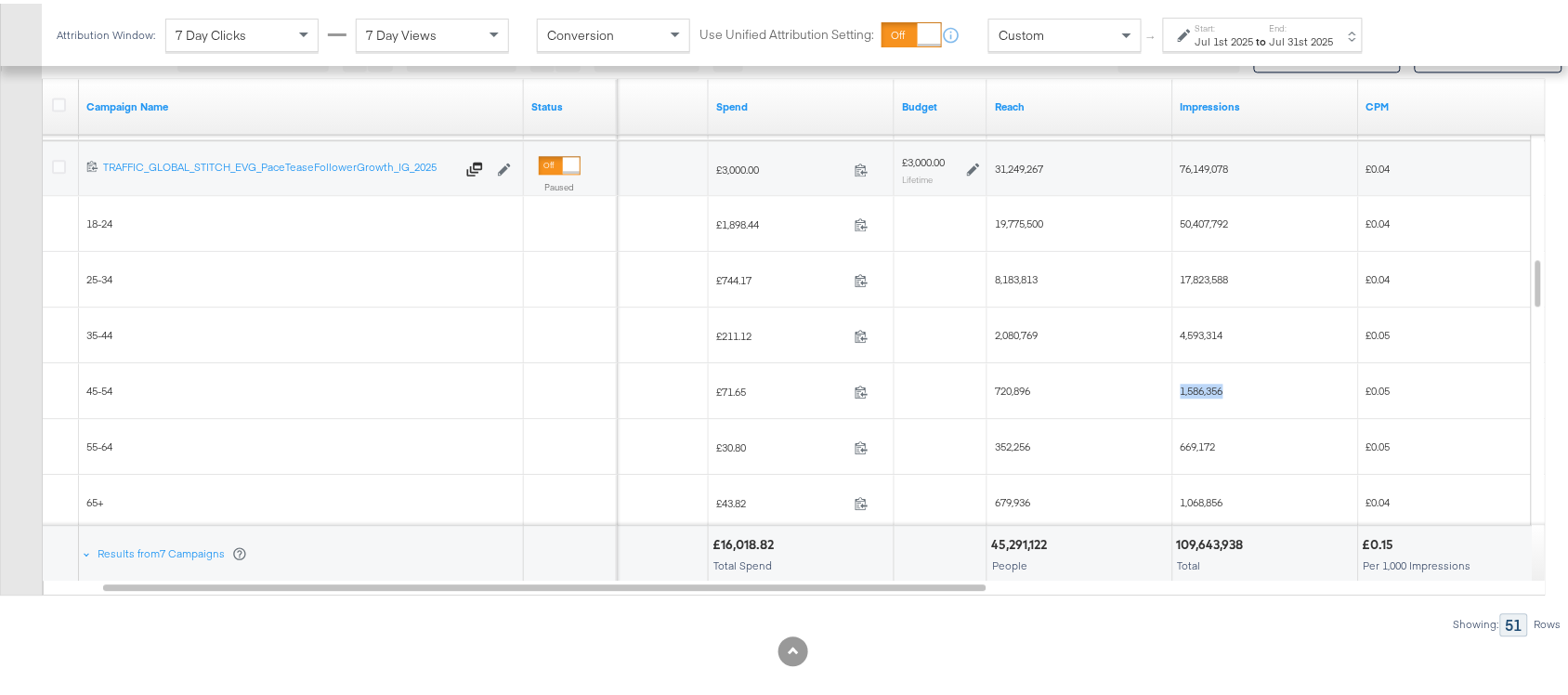 click on "1,586,356" at bounding box center (1202, 387) 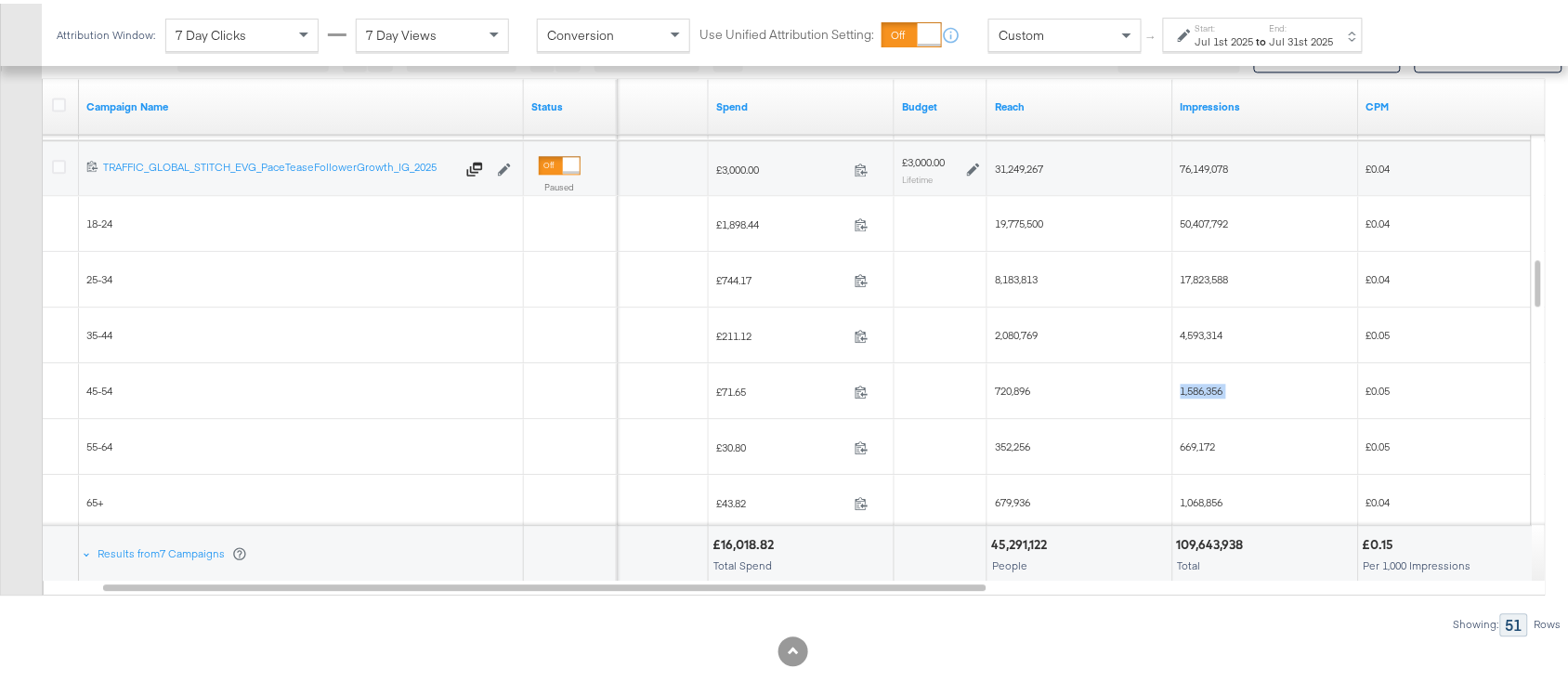 click on "1,586,356" at bounding box center [1202, 387] 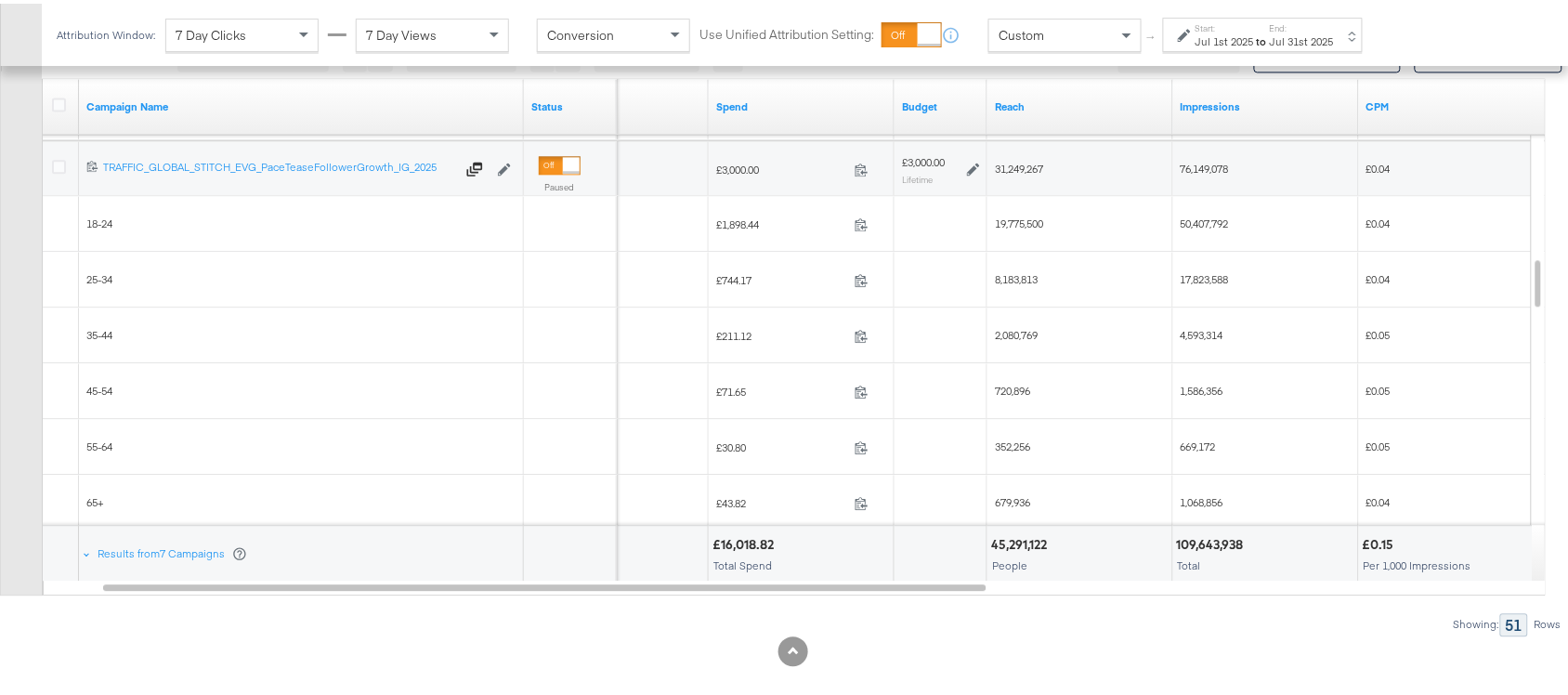 click on "669,172" at bounding box center (1266, 443) 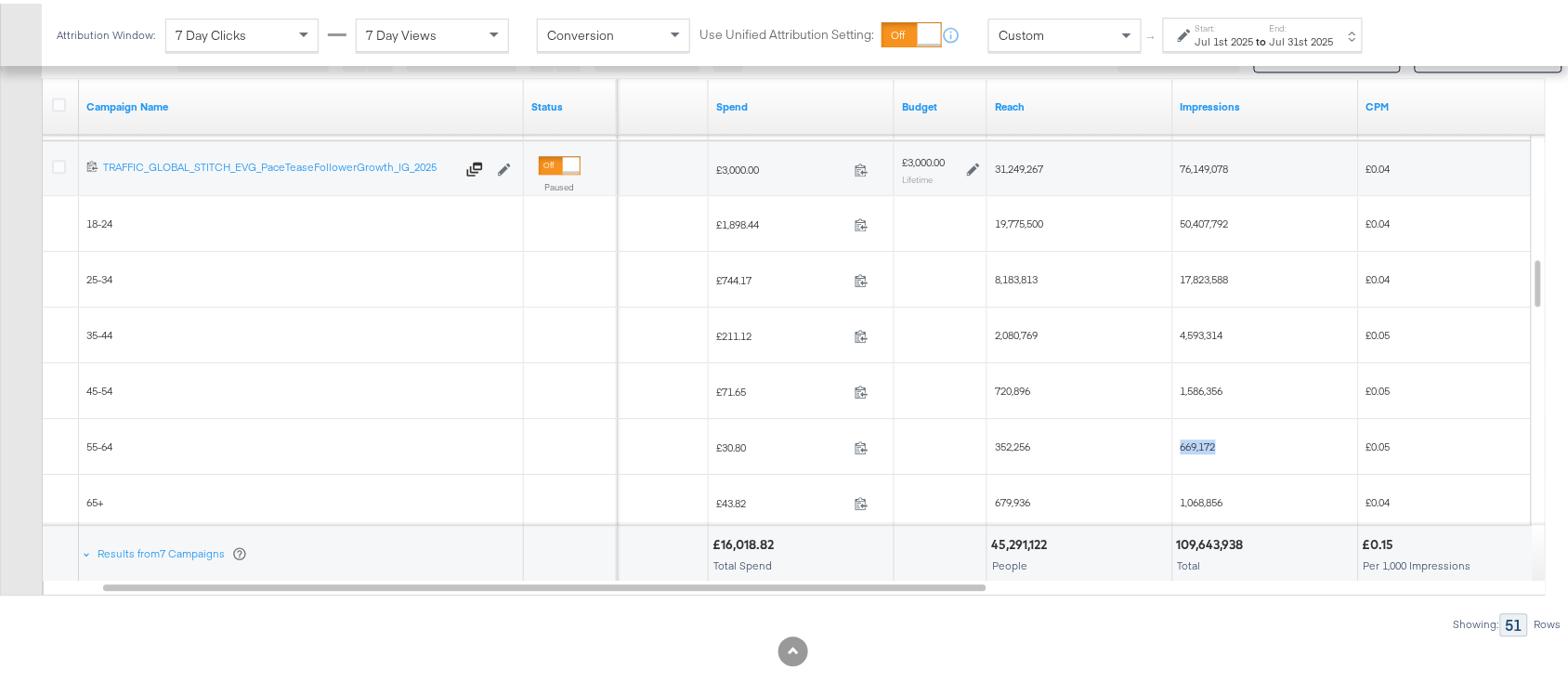 click on "669,172" at bounding box center [1266, 443] 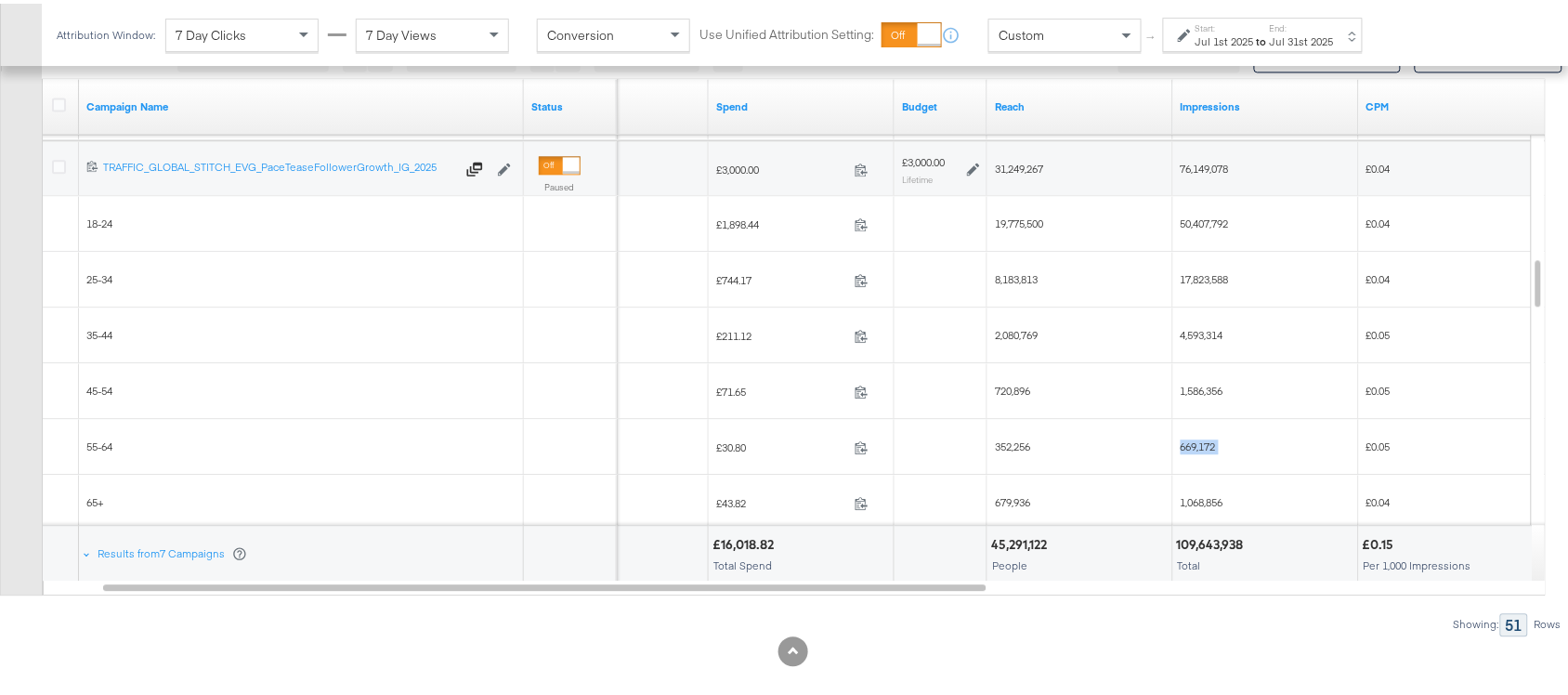 click on "669,172" at bounding box center [1266, 443] 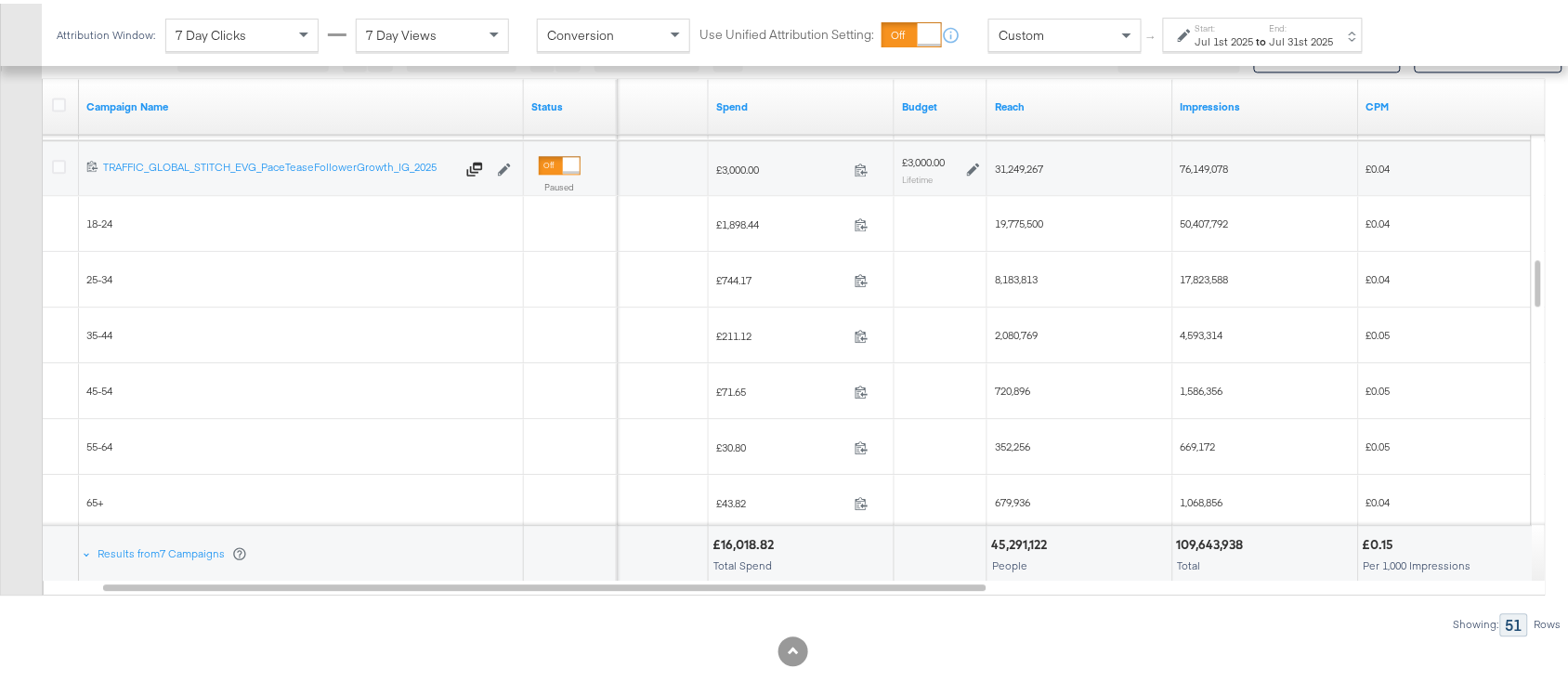 click on "1,068,856" at bounding box center (1202, 498) 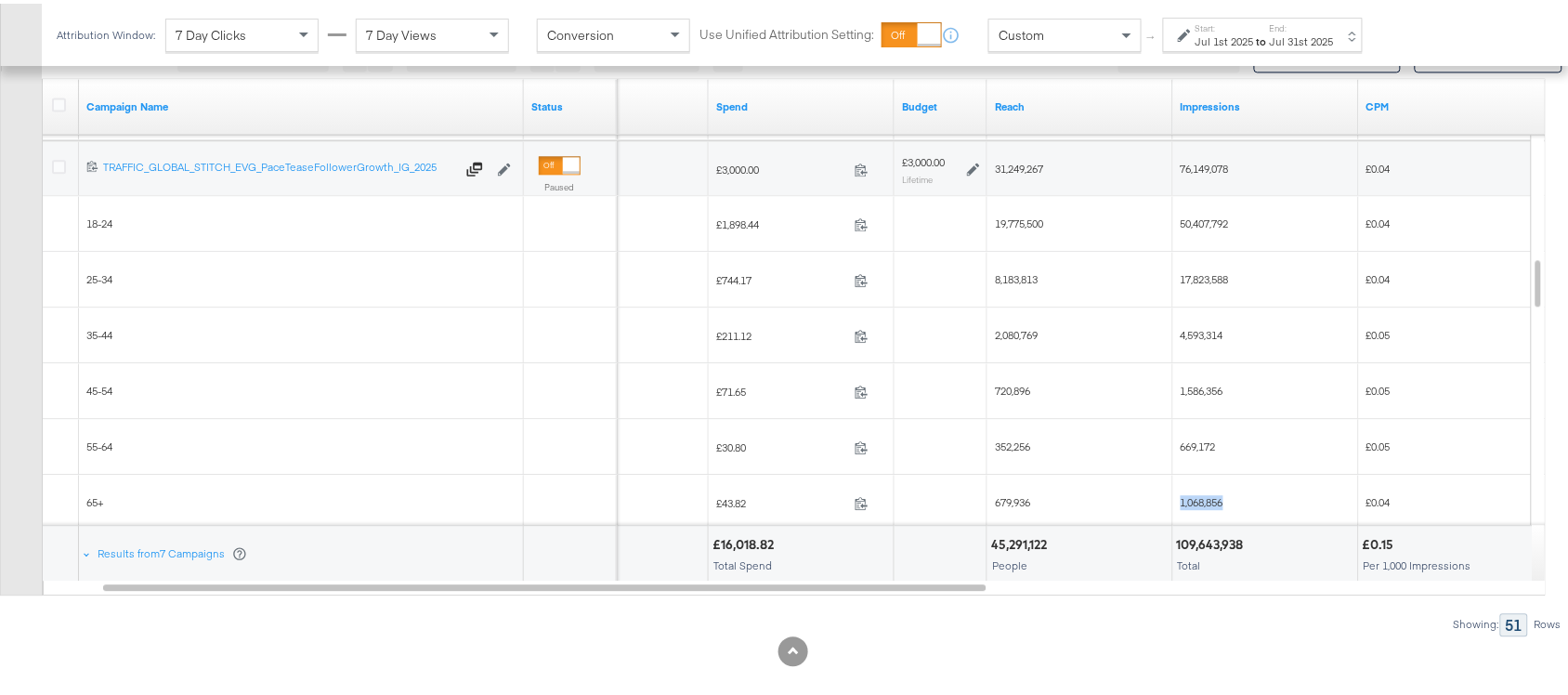 click on "1,068,856" at bounding box center [1202, 498] 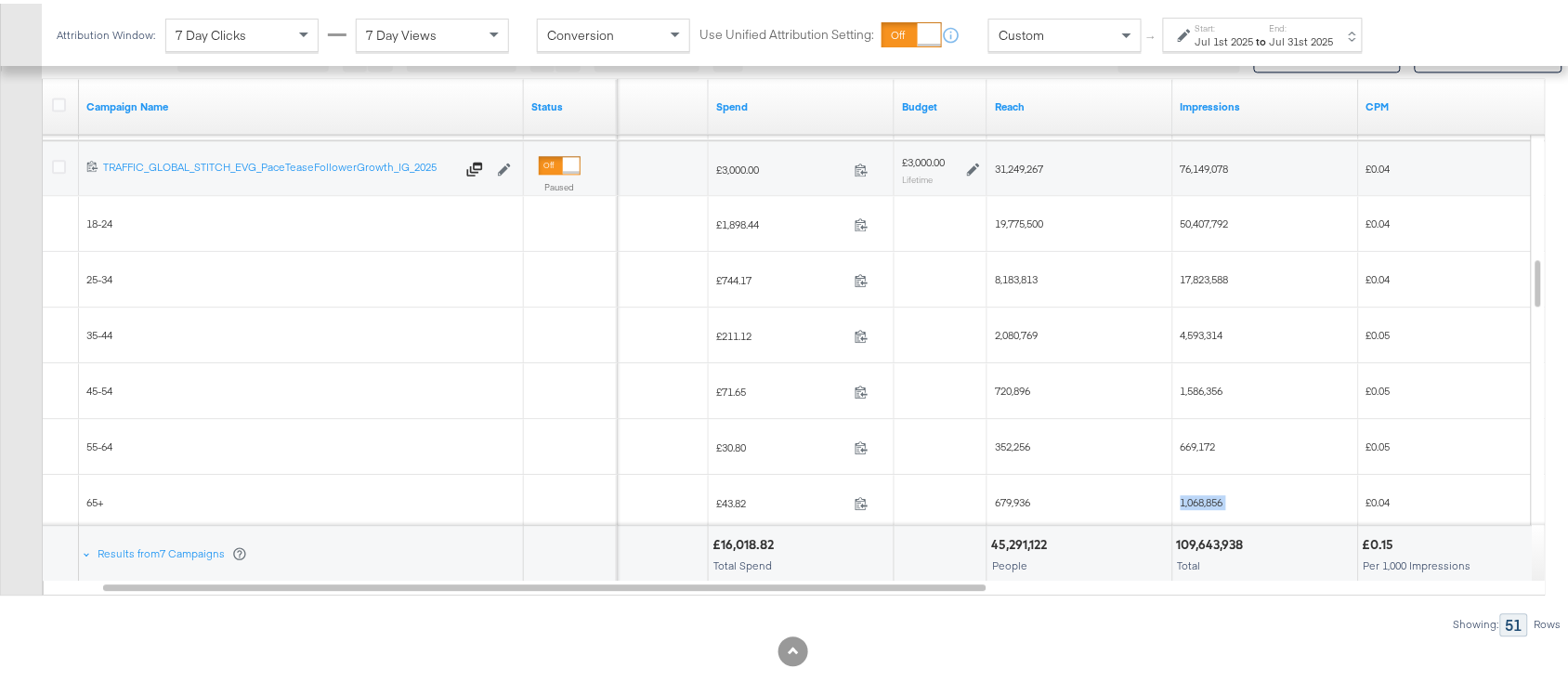 click on "1,068,856" at bounding box center (1202, 498) 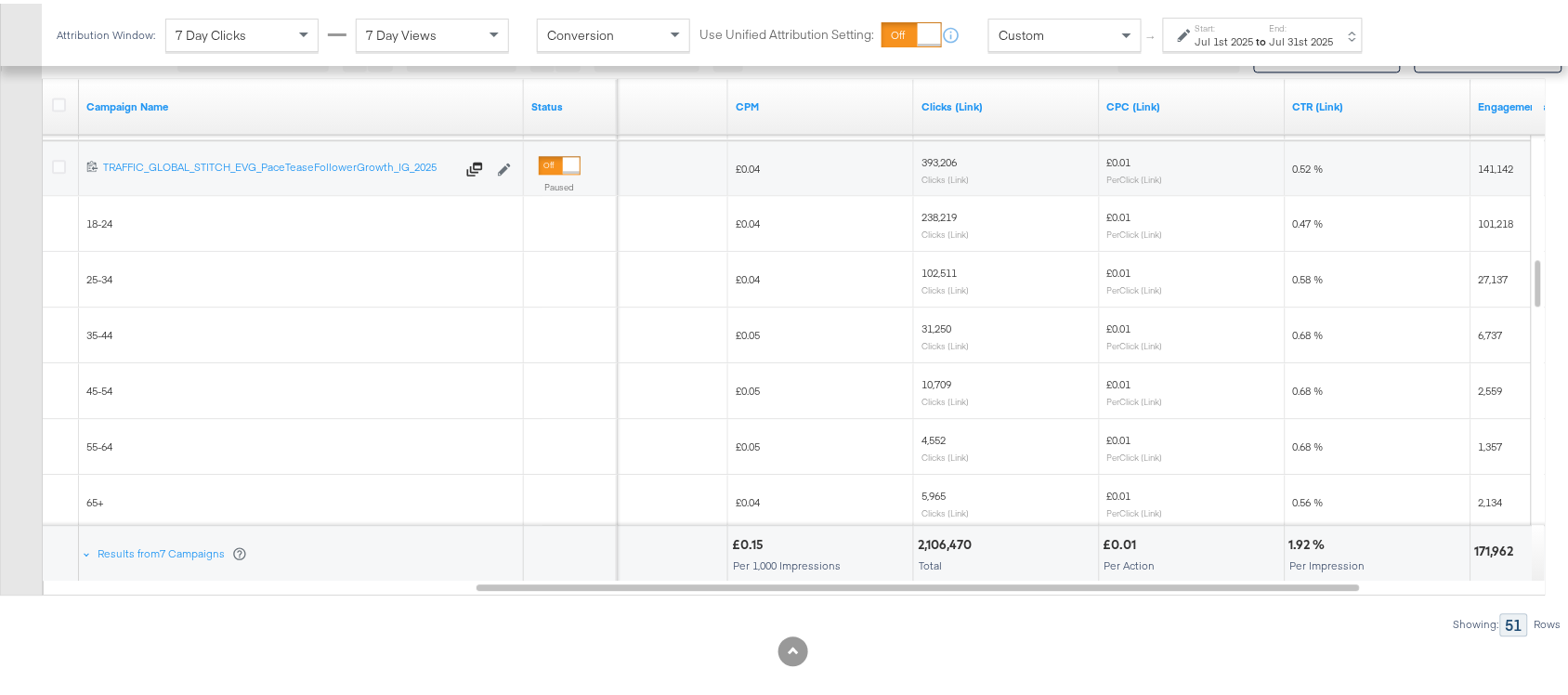 click on "238,219" at bounding box center (939, 213) 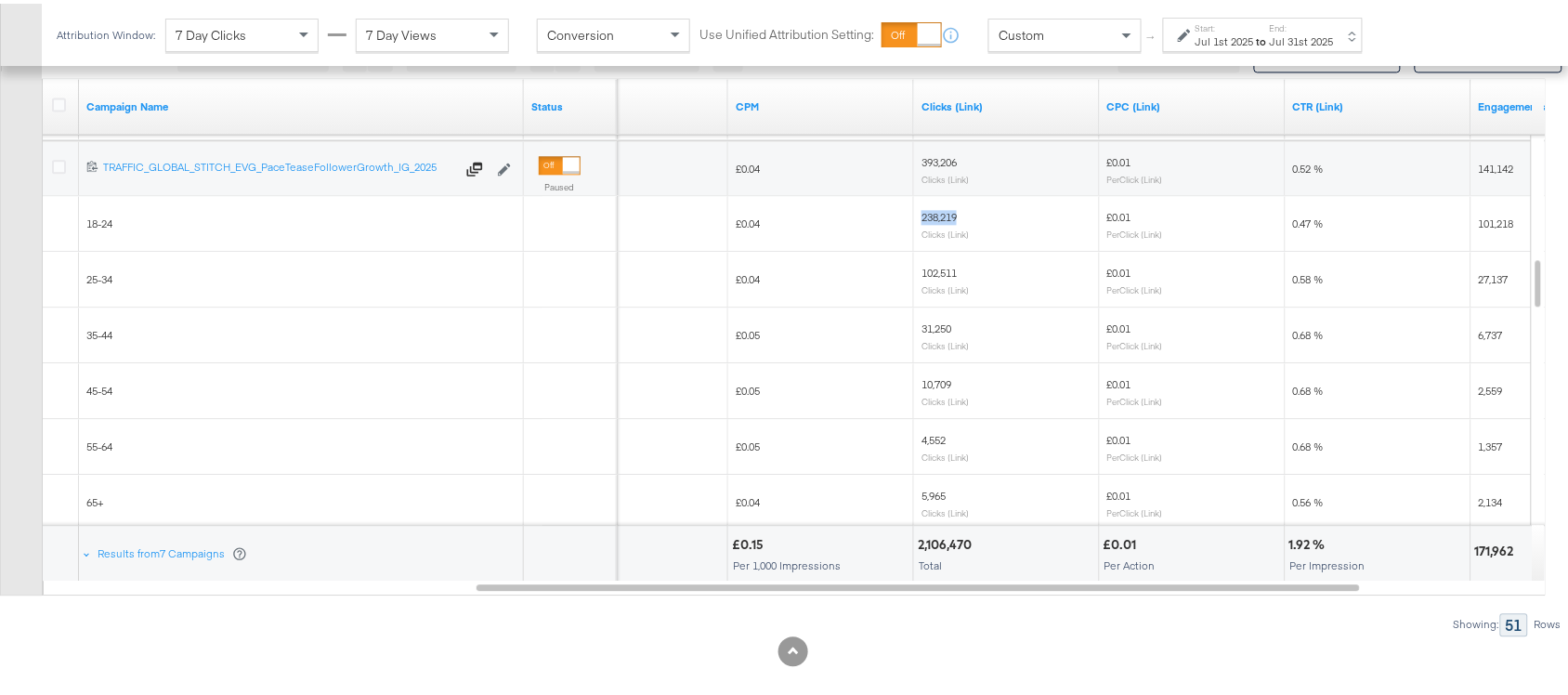 click on "238,219" at bounding box center [939, 213] 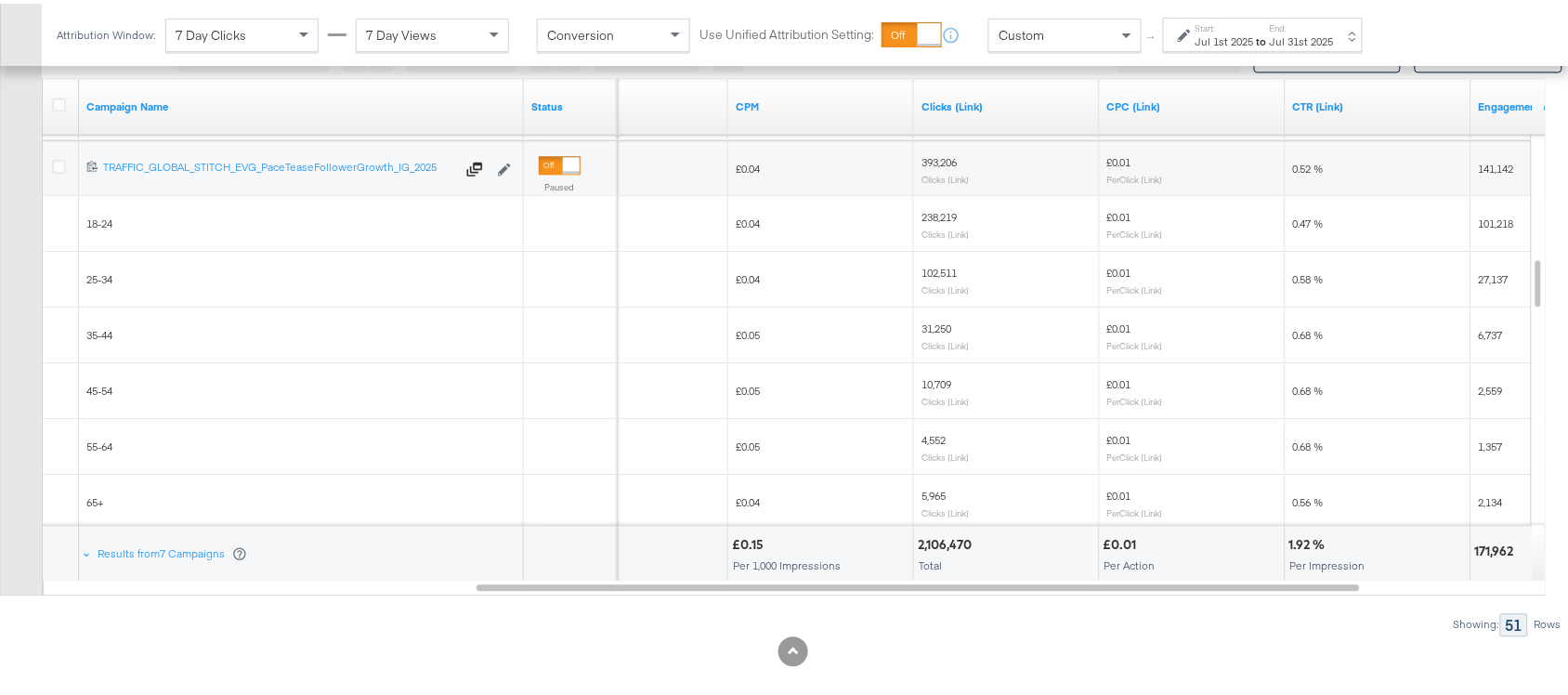click on "102,511 Clicks (Link)" at bounding box center (1007, 276) 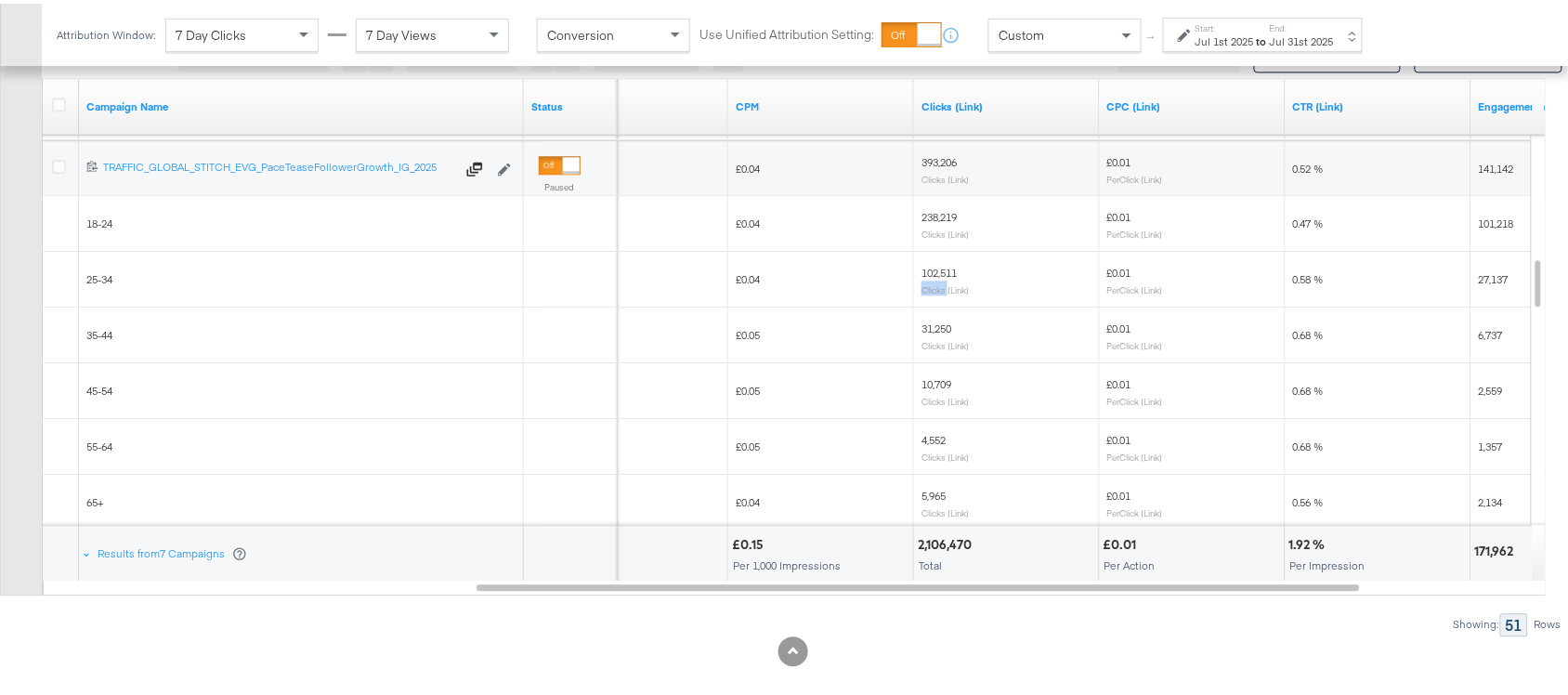 click on "102,511 Clicks (Link)" at bounding box center (1007, 276) 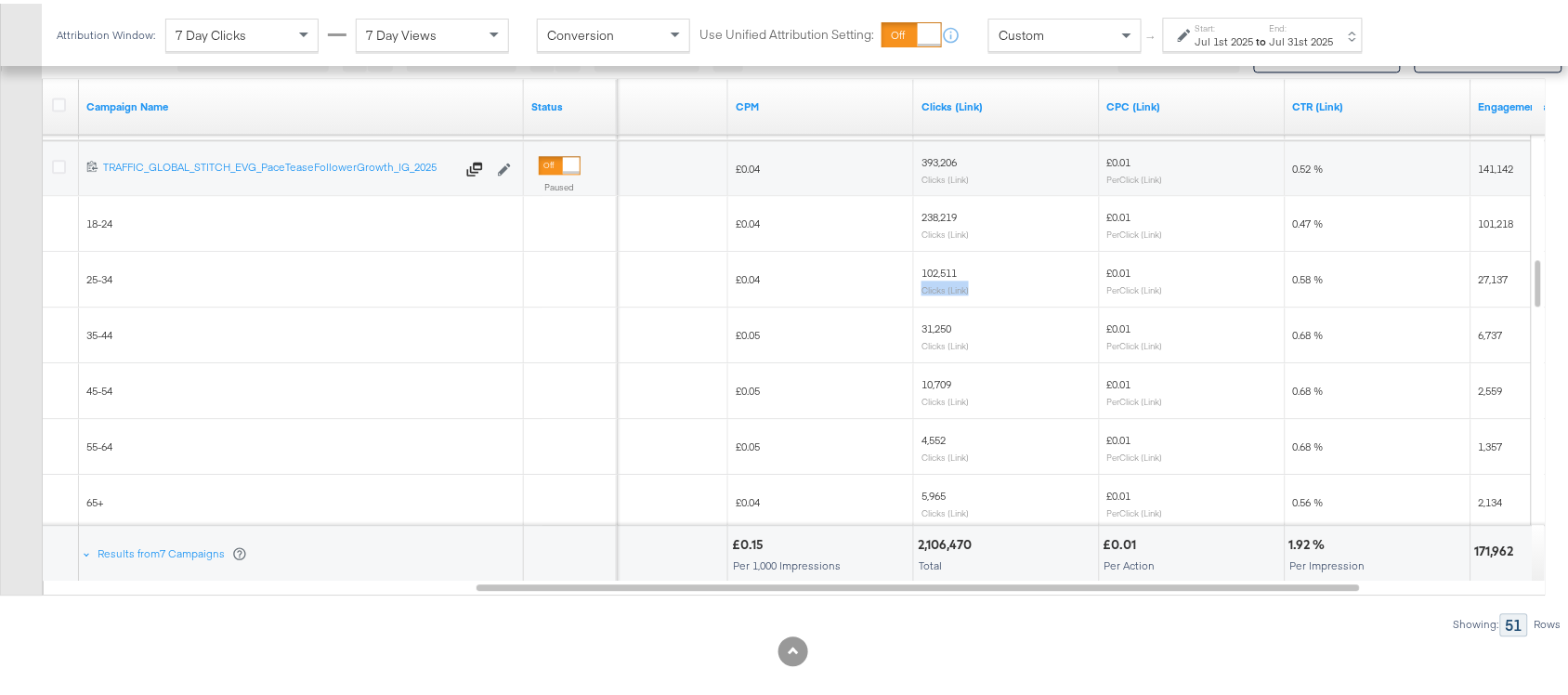 click on "102,511 Clicks (Link)" at bounding box center [1007, 276] 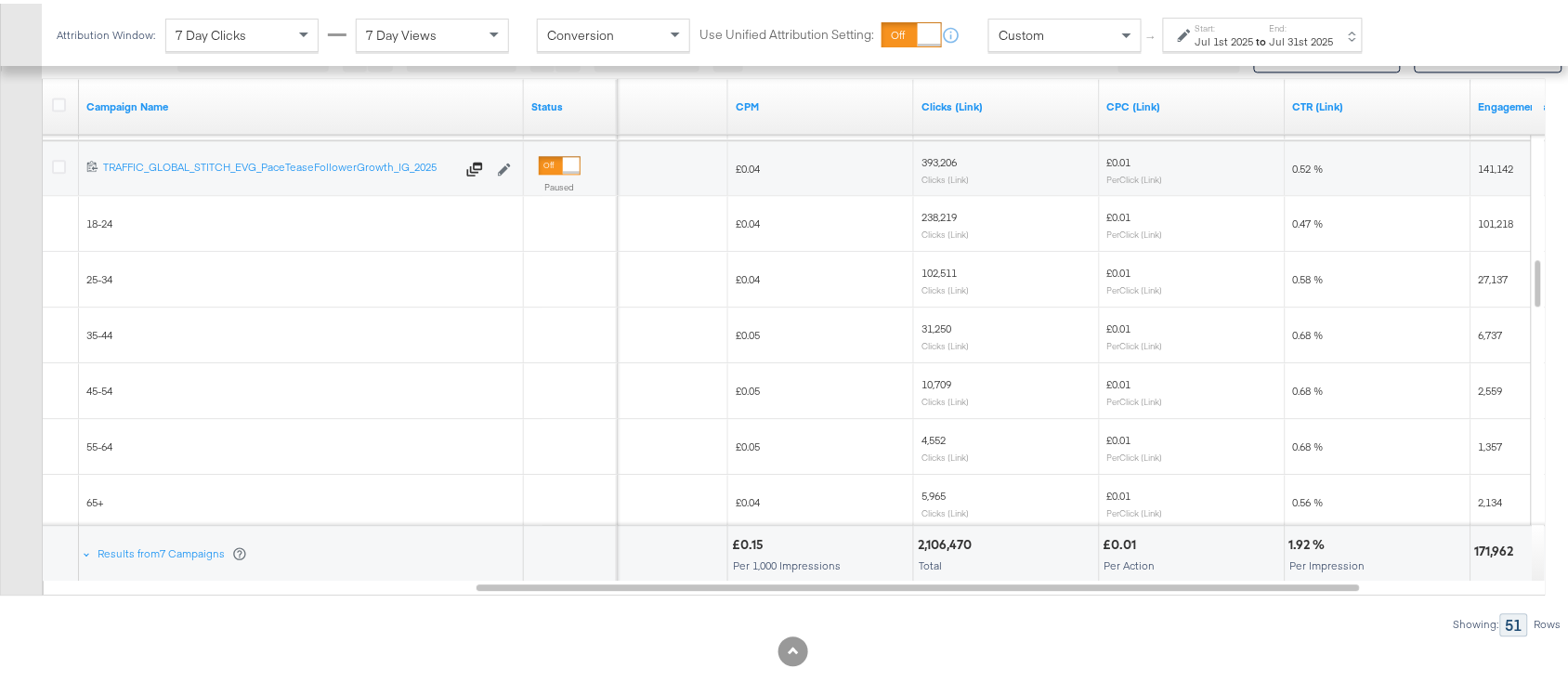 click on "102,511" at bounding box center (939, 269) 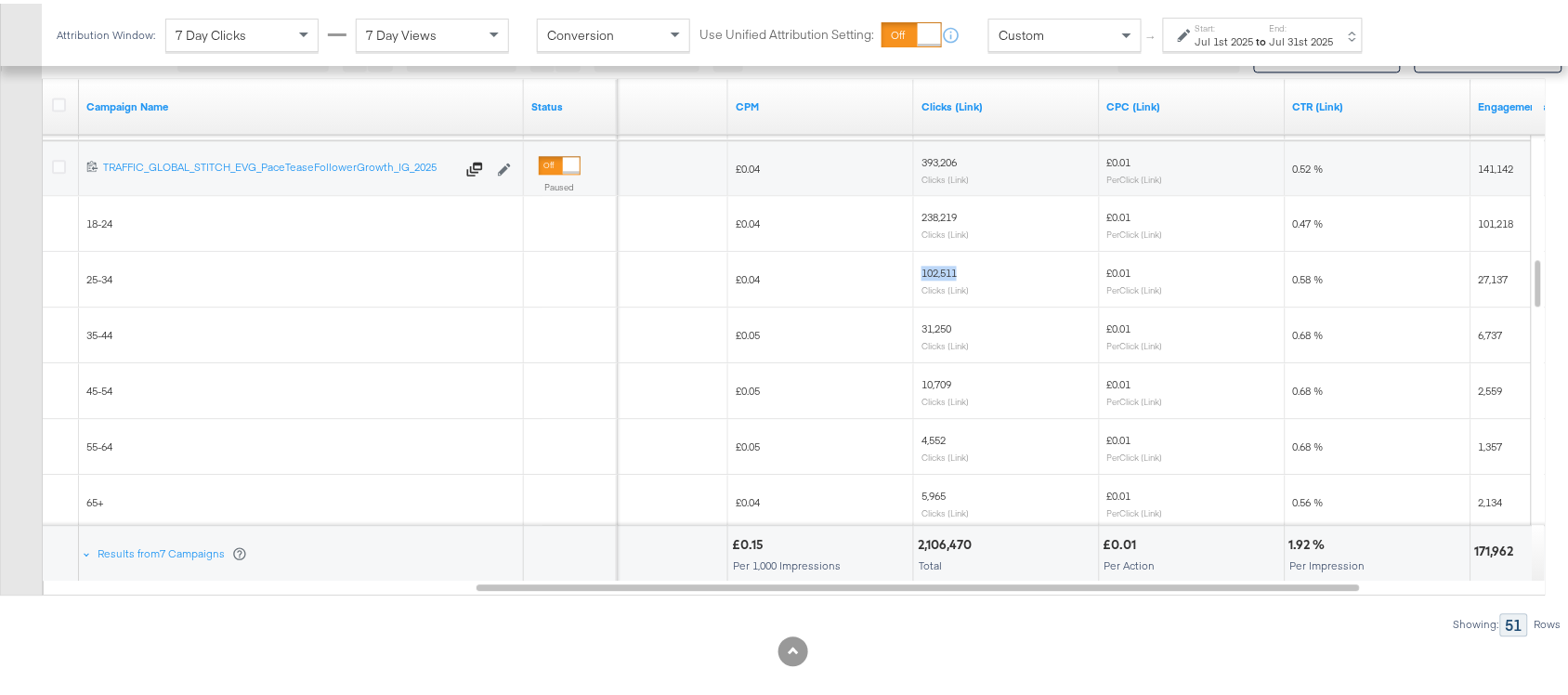 click on "102,511" at bounding box center (939, 269) 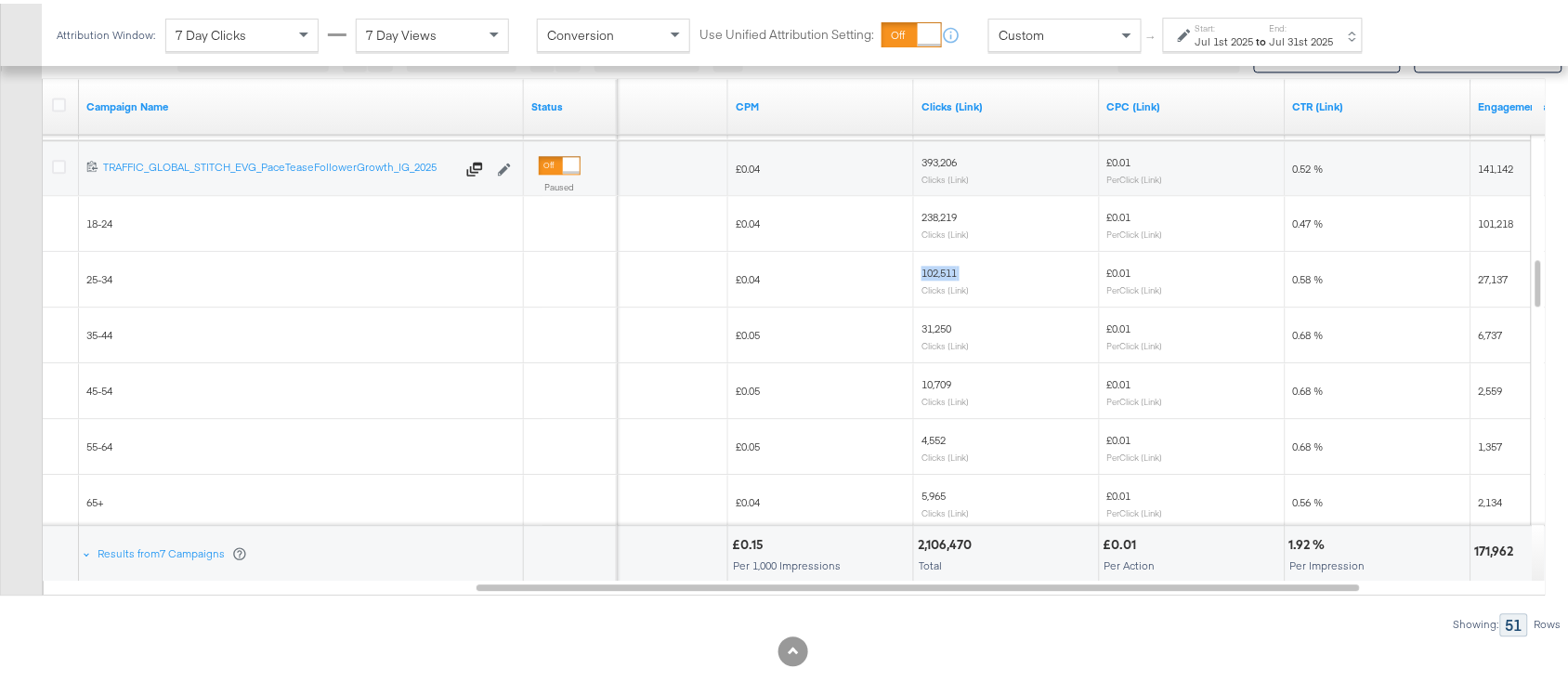 click on "102,511" at bounding box center (939, 269) 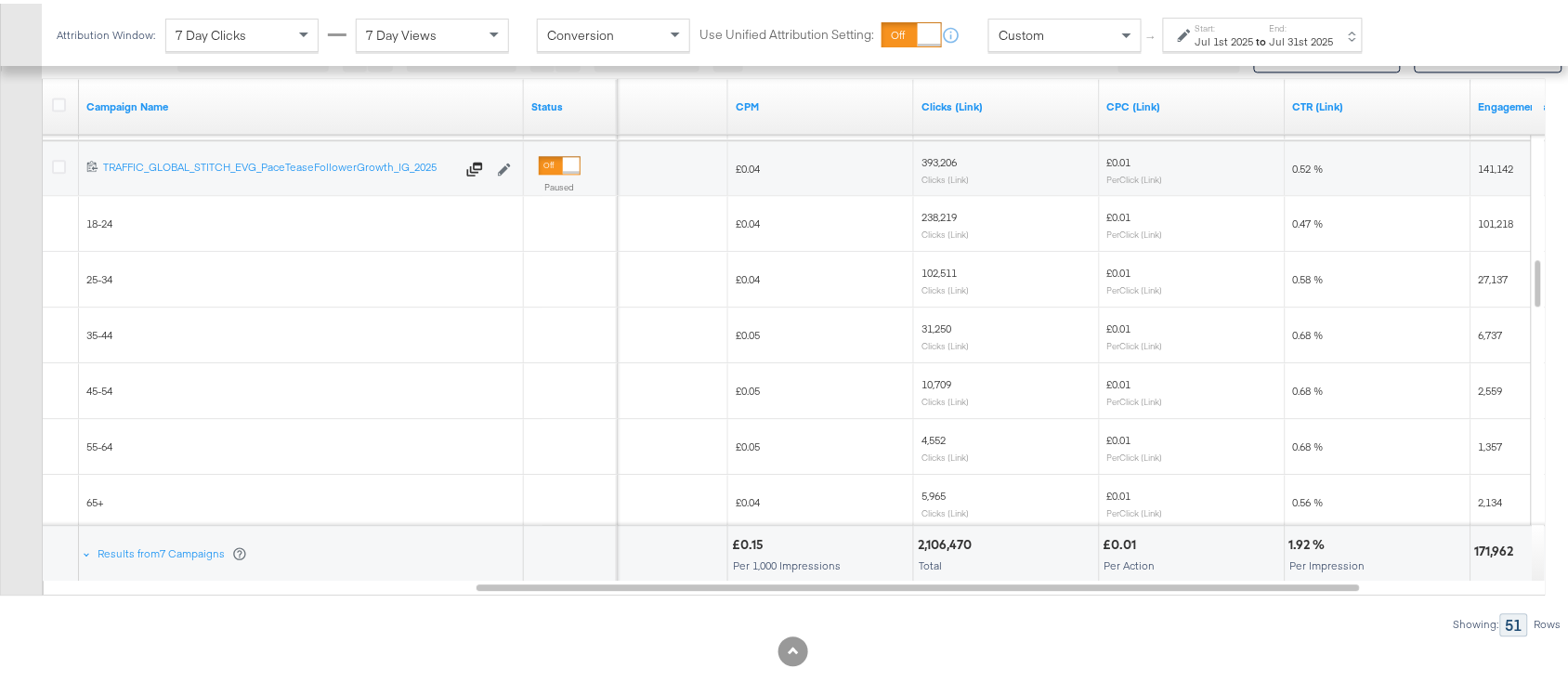 click on "31,250" at bounding box center (936, 324) 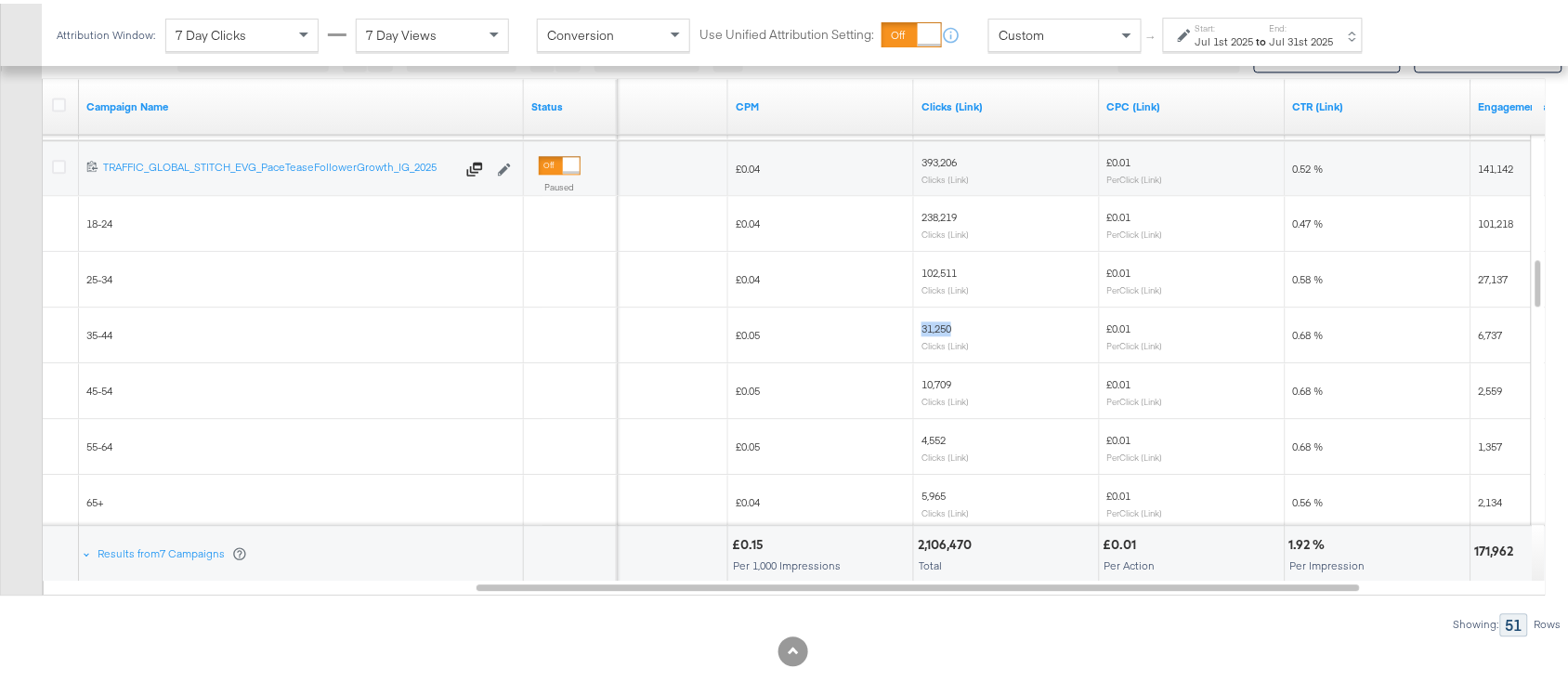 click on "31,250" at bounding box center (936, 324) 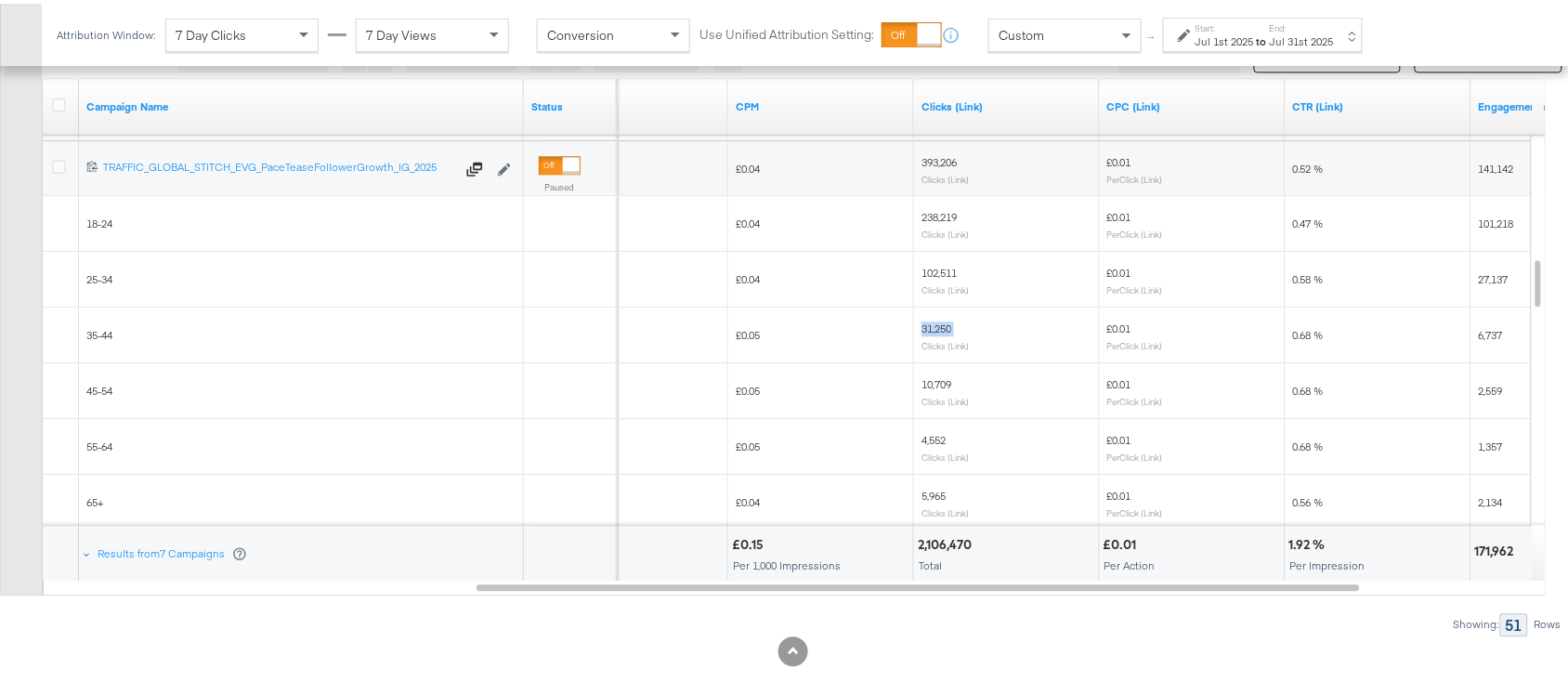 click on "31,250" at bounding box center (936, 324) 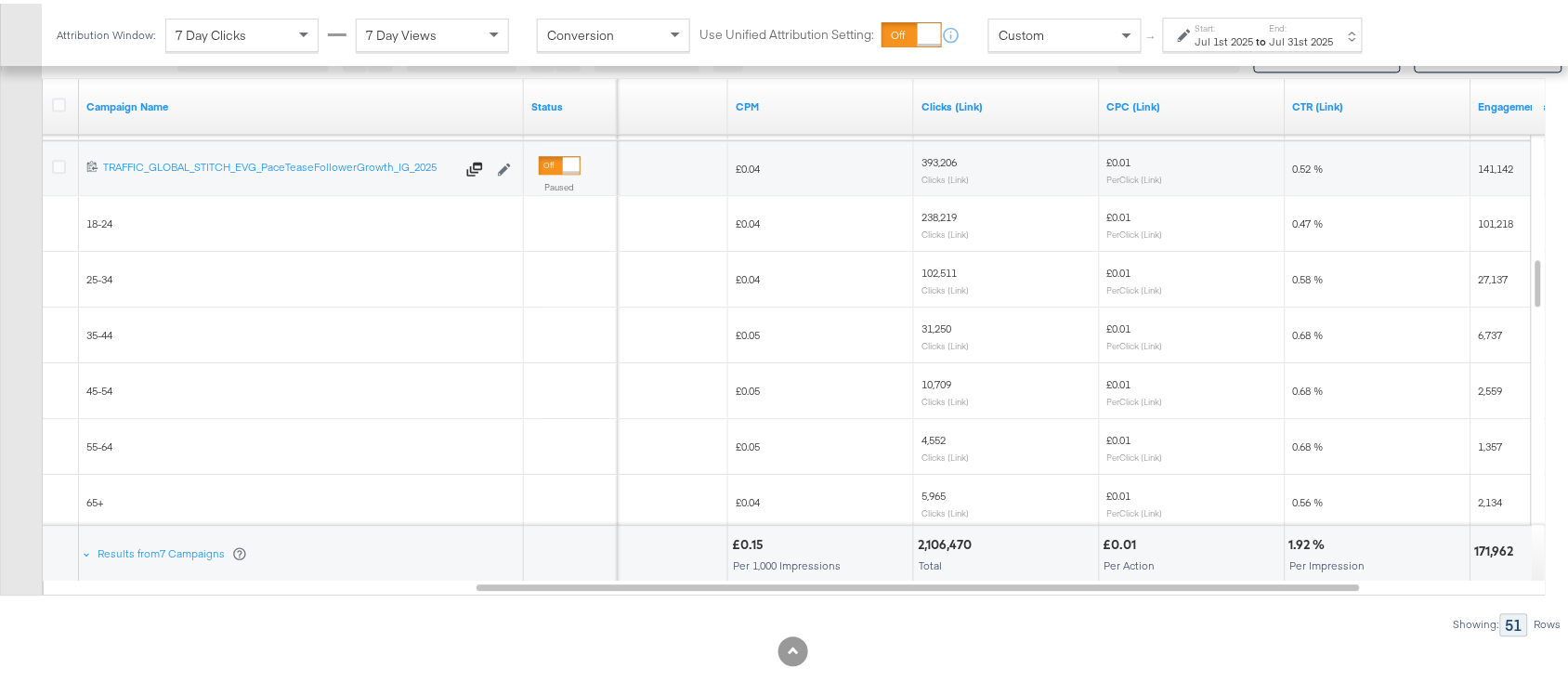 click on "10,709" at bounding box center (936, 380) 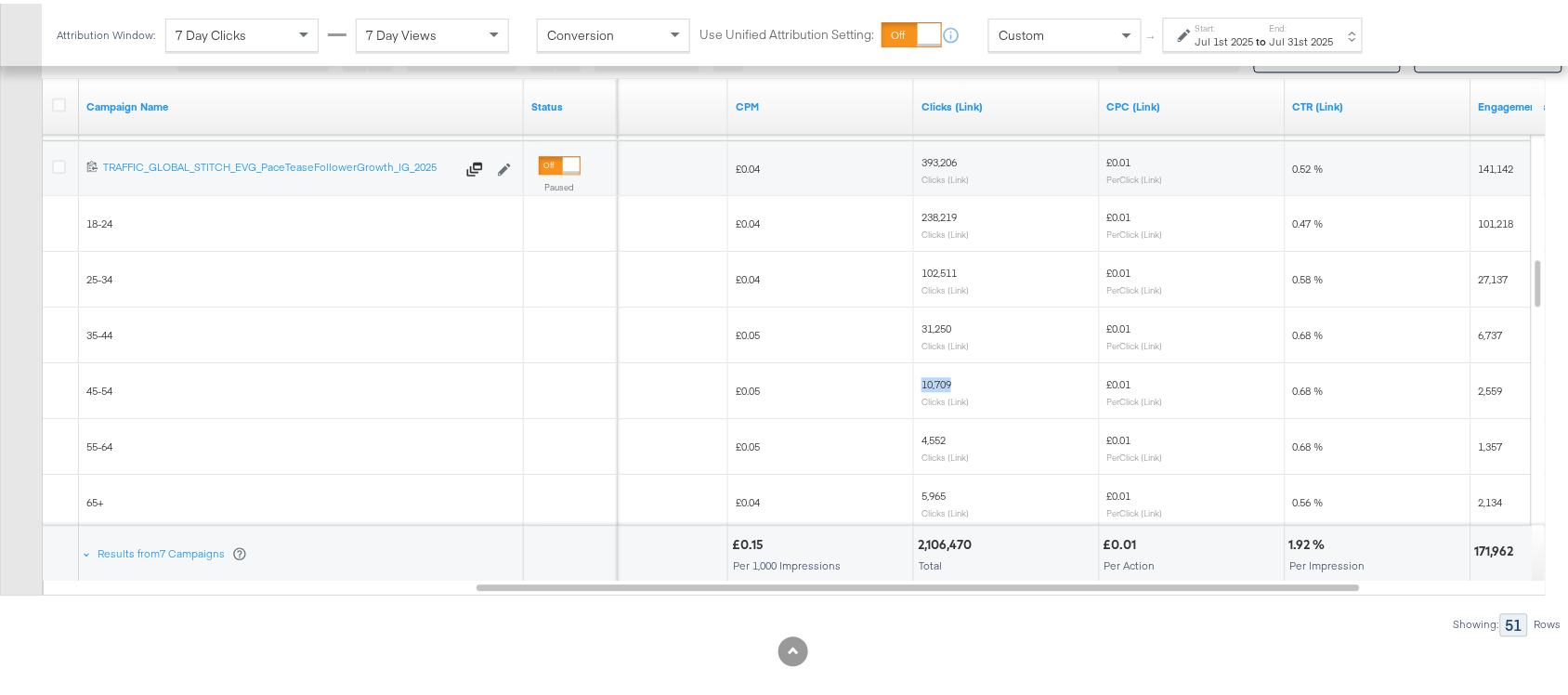 click on "10,709" at bounding box center [936, 380] 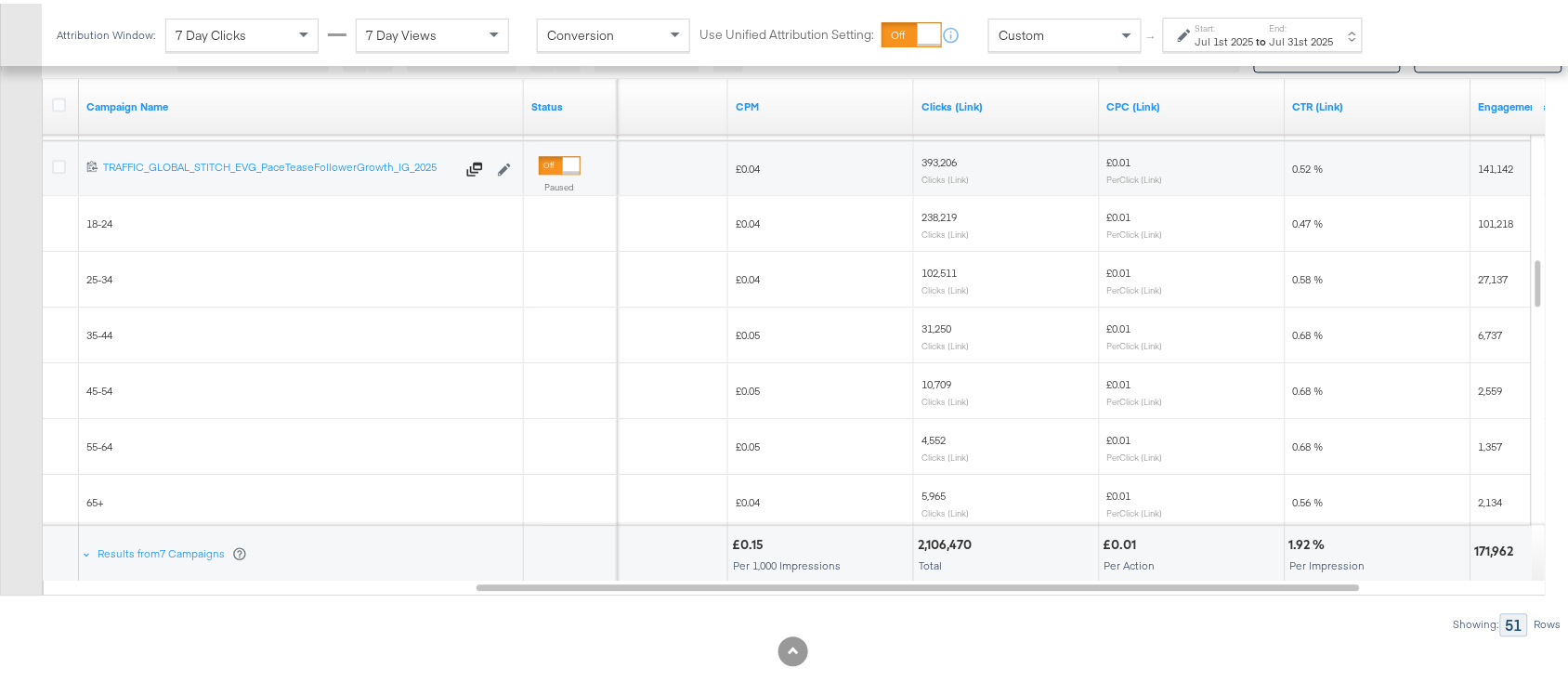 click on "4,552" at bounding box center (934, 436) 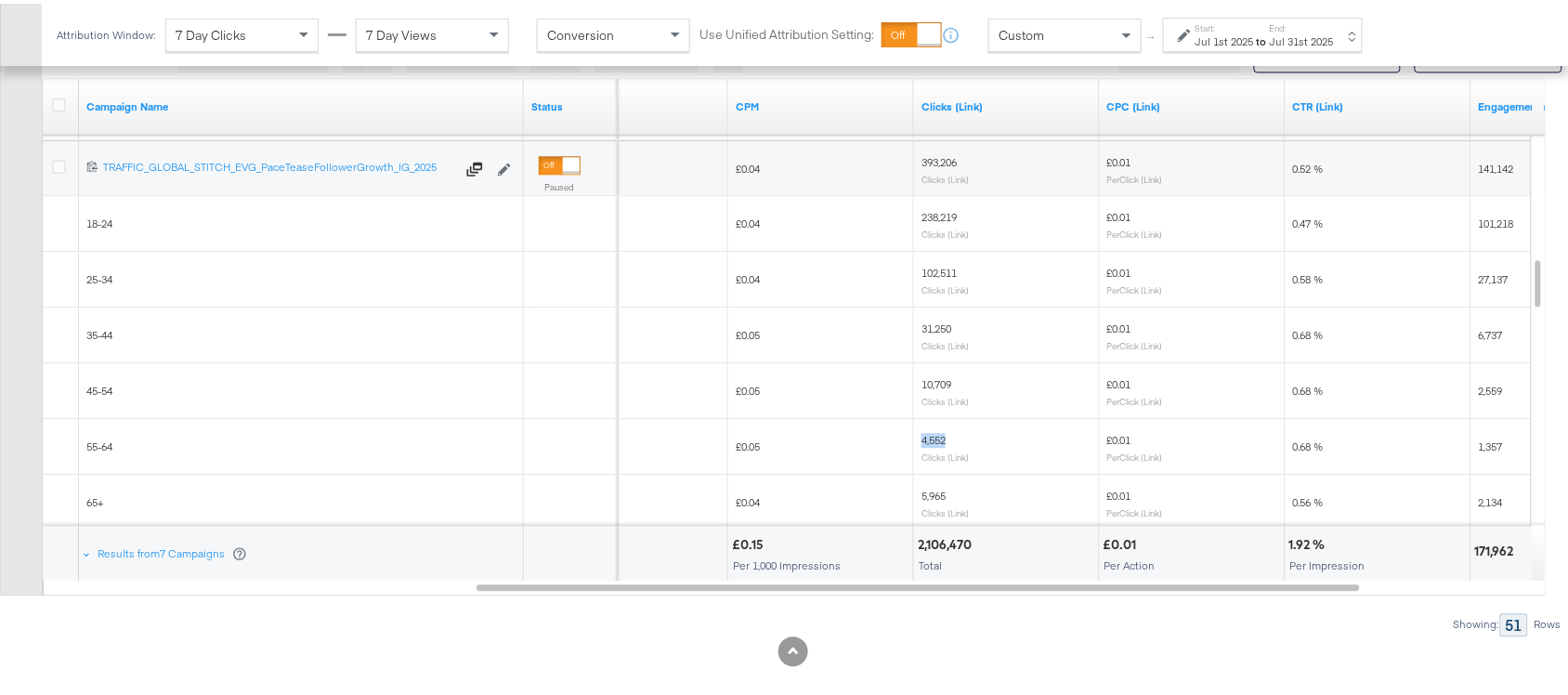 click on "4,552" at bounding box center (934, 436) 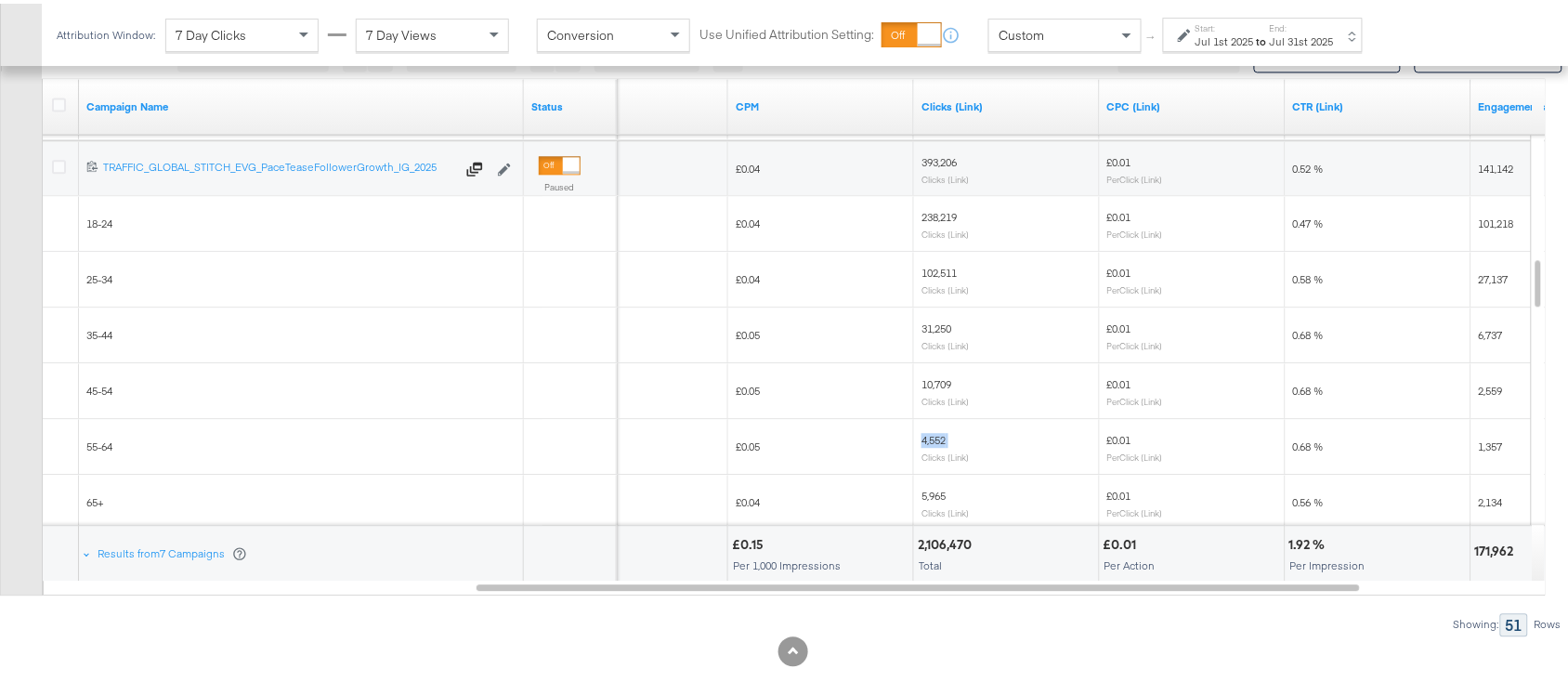 click on "4,552" at bounding box center [934, 436] 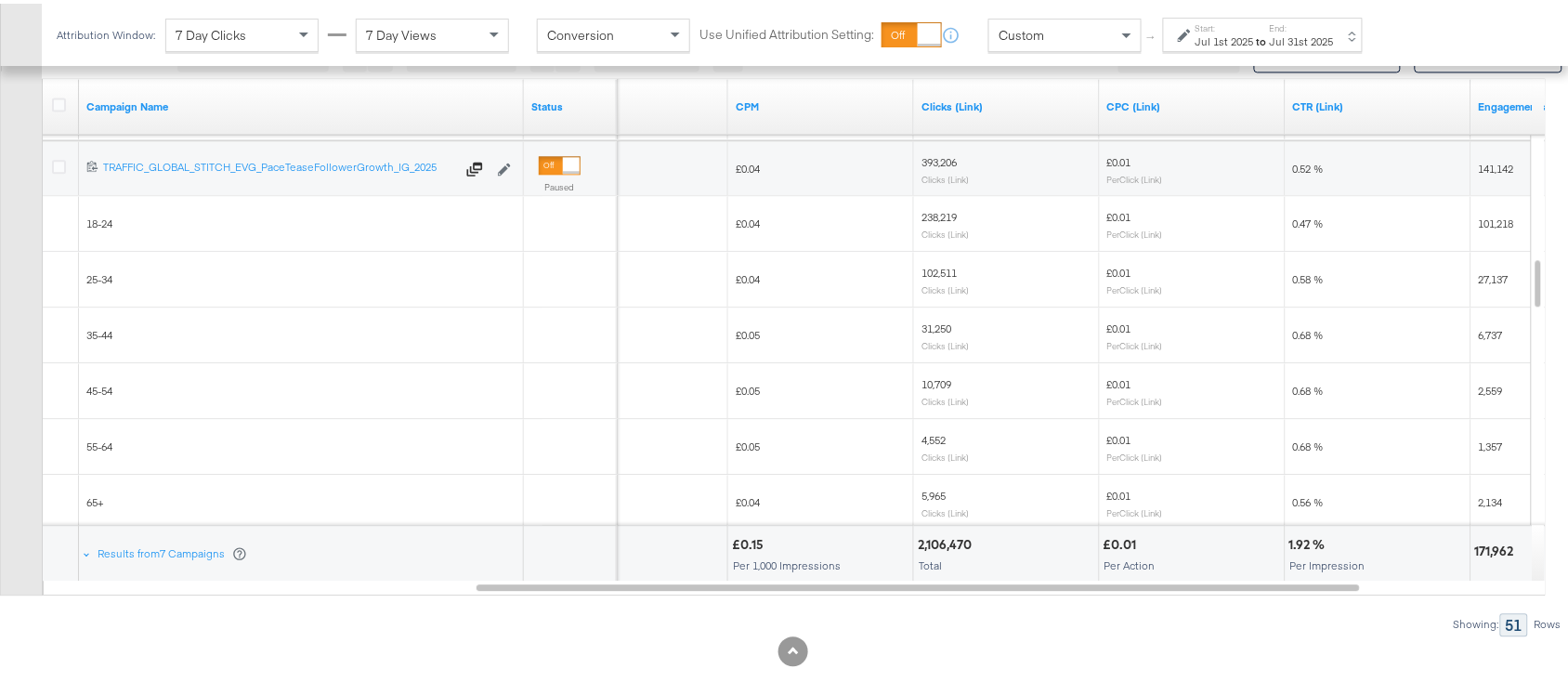 click on "5,965" at bounding box center [934, 492] 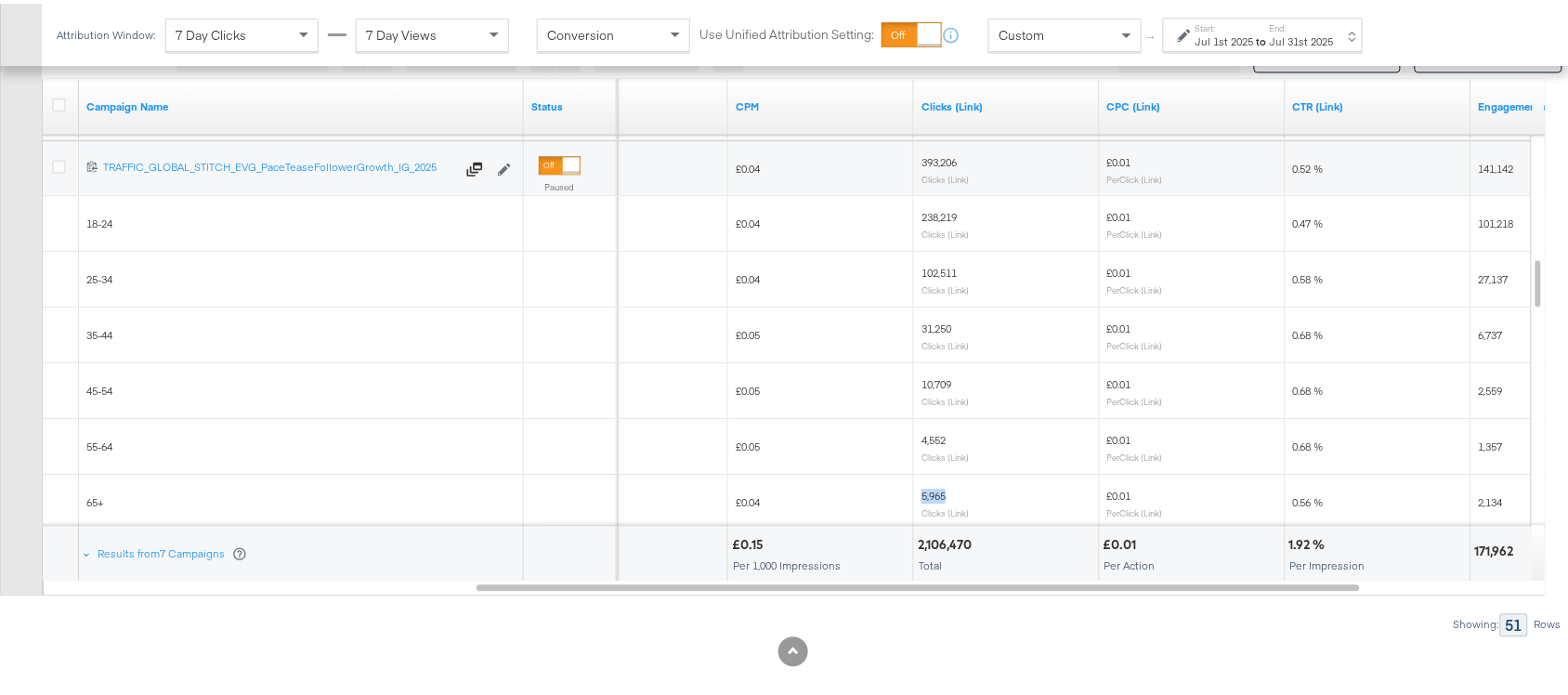 click on "5,965" at bounding box center (934, 492) 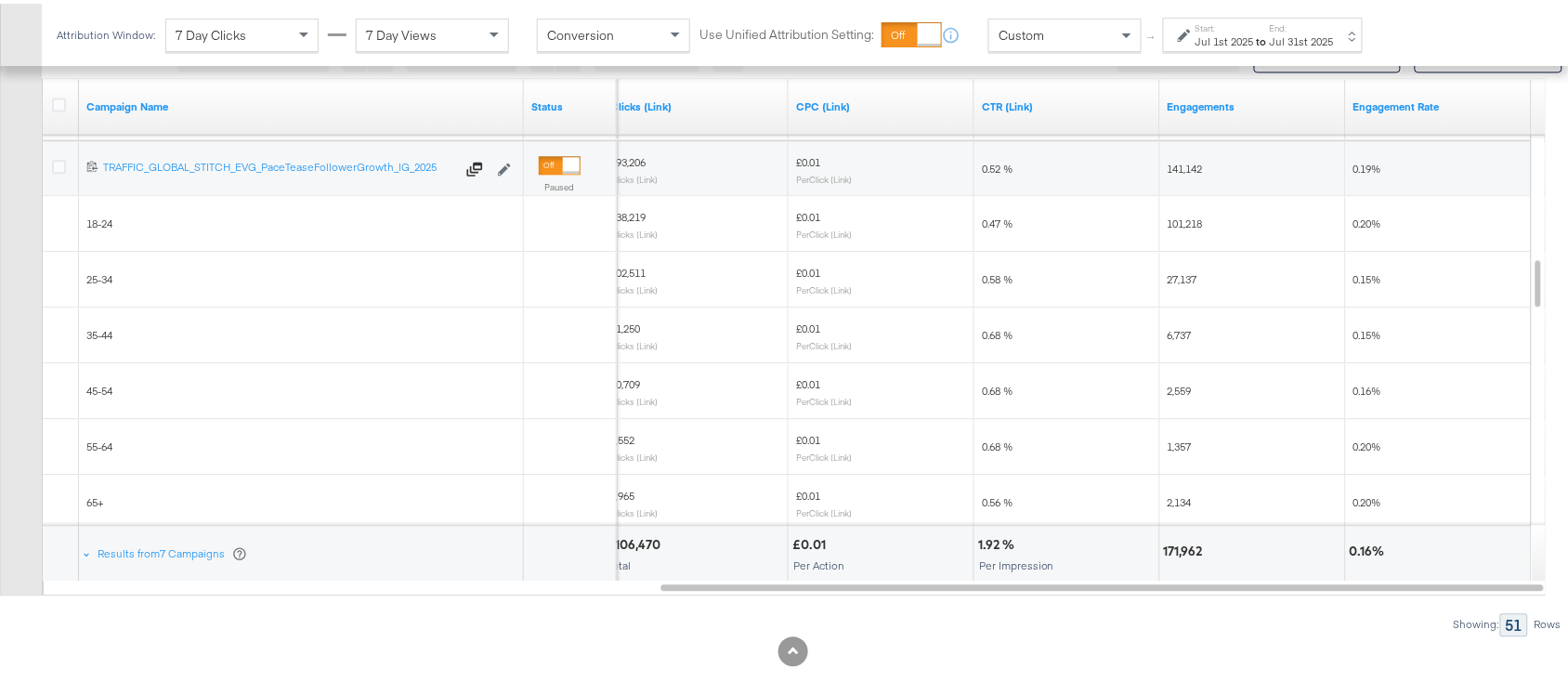 click on "101,218" at bounding box center [1185, 219] 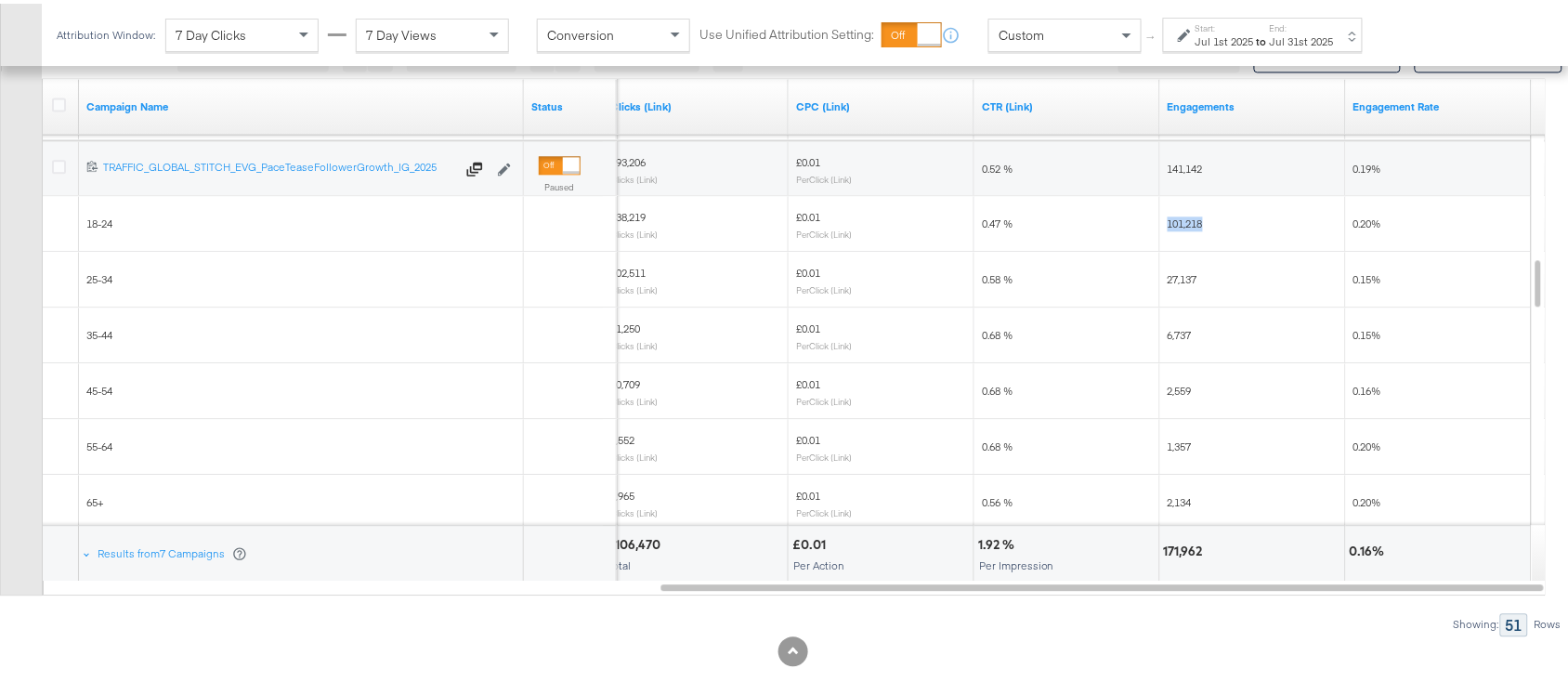 click on "101,218" at bounding box center (1185, 219) 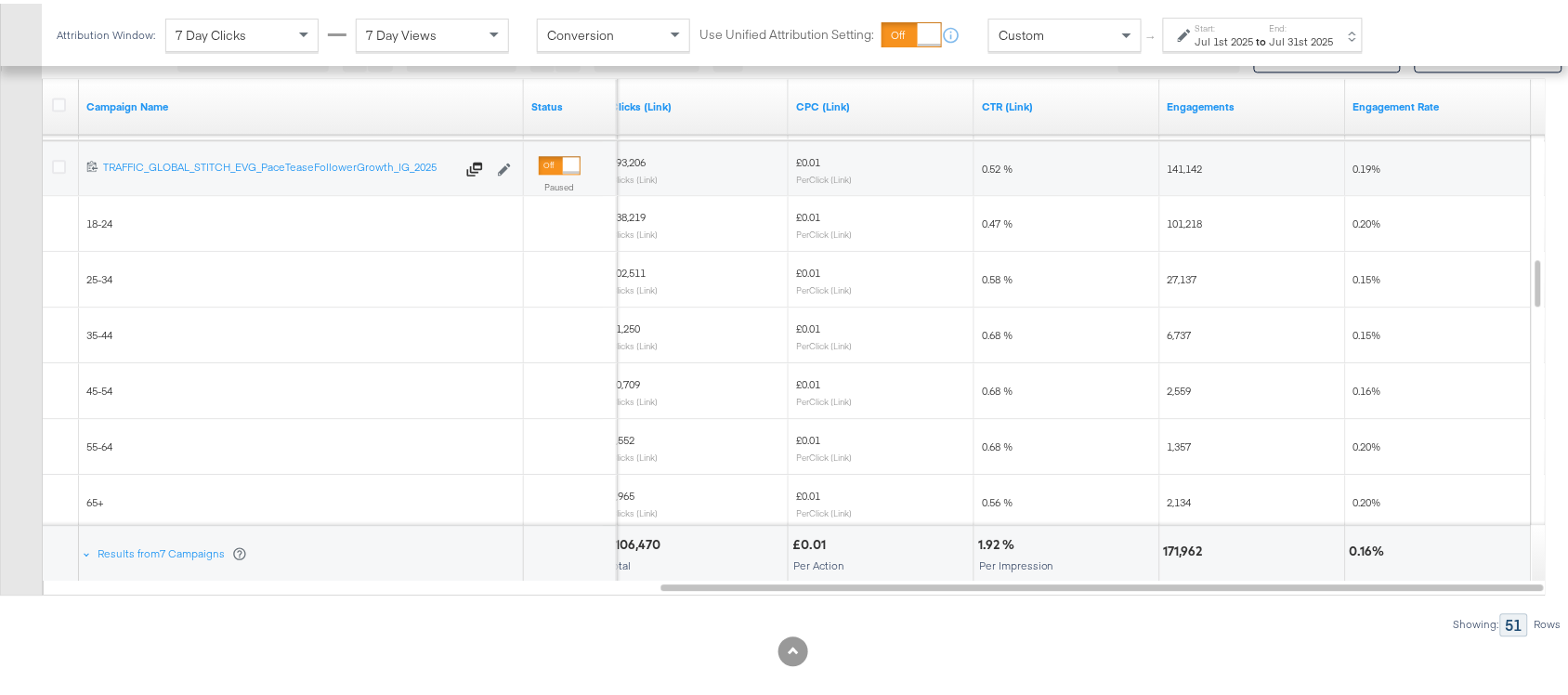 click on "27,137" at bounding box center (1183, 275) 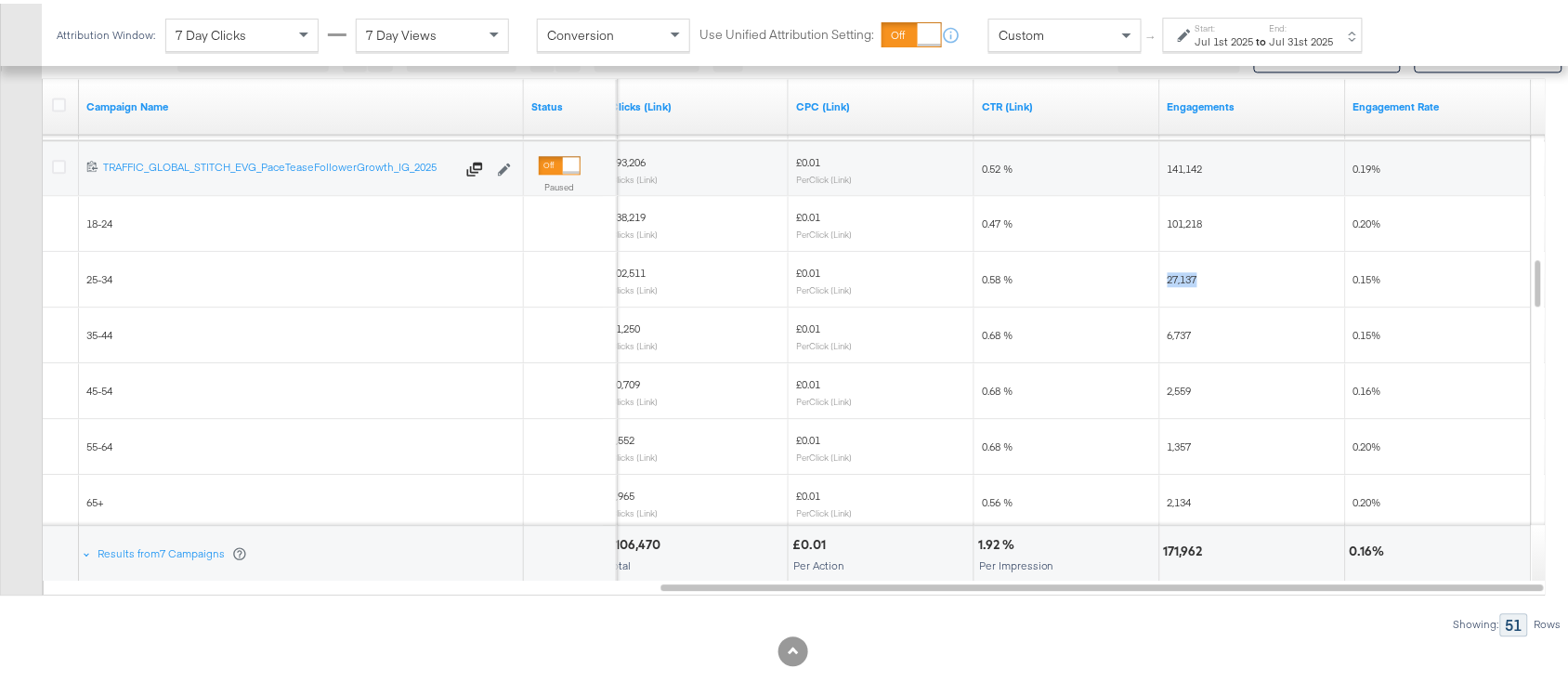 click on "27,137" at bounding box center (1183, 275) 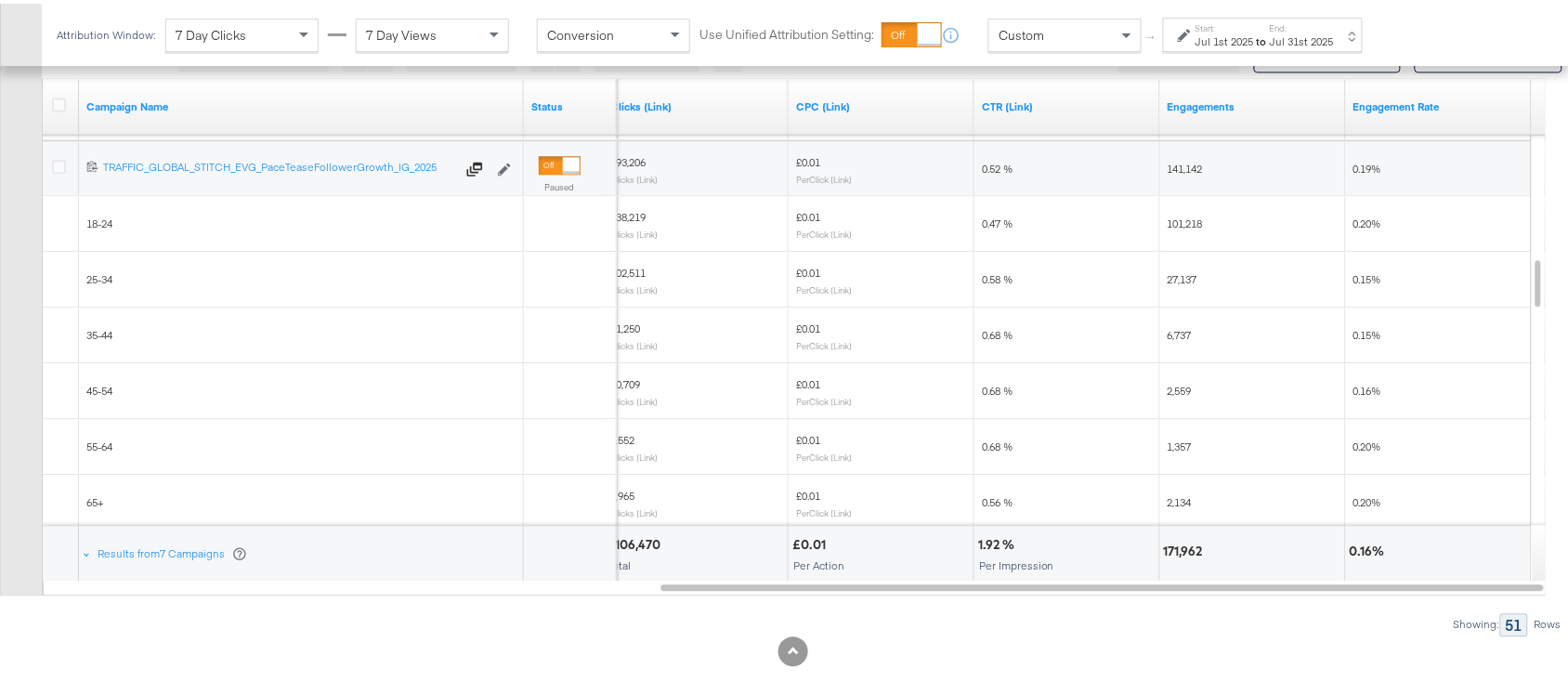 click on "6,737" at bounding box center [1180, 331] 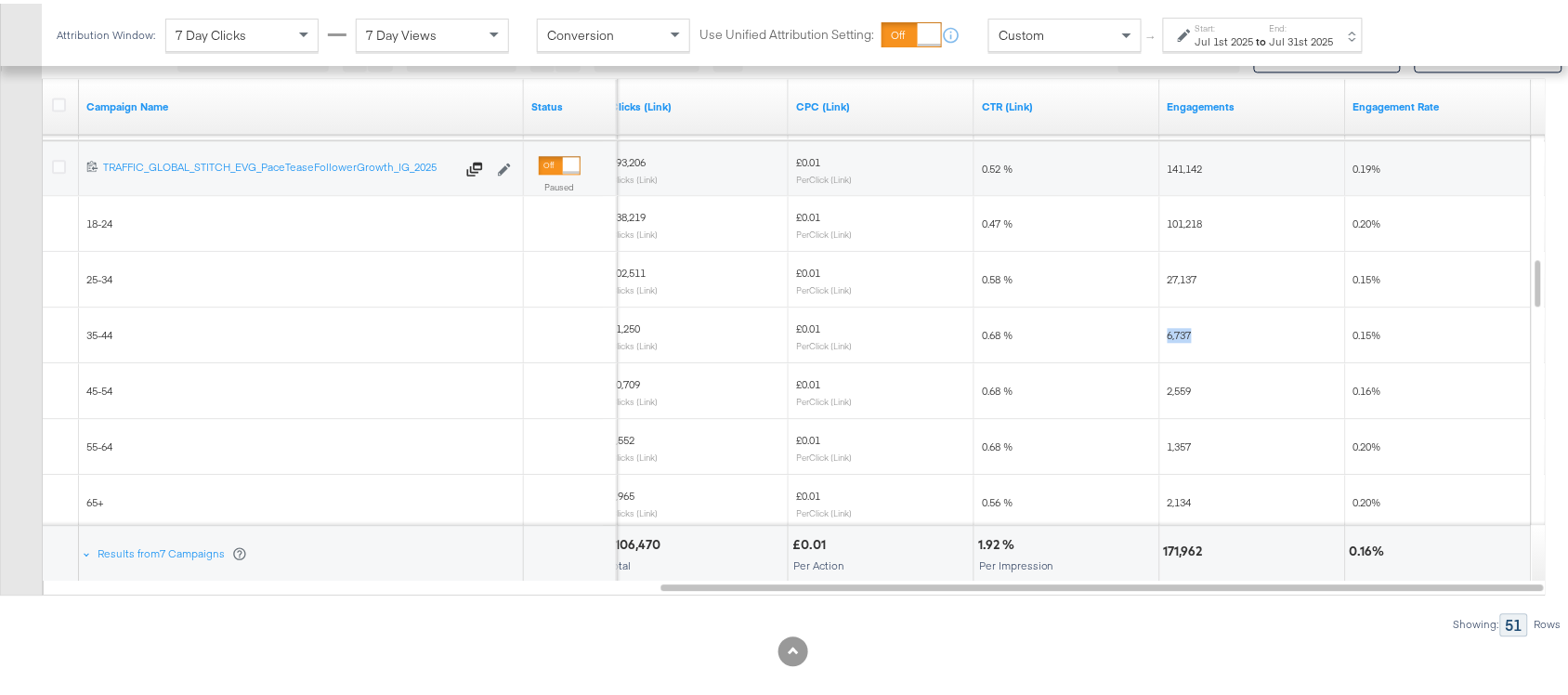 click on "6,737" at bounding box center [1180, 331] 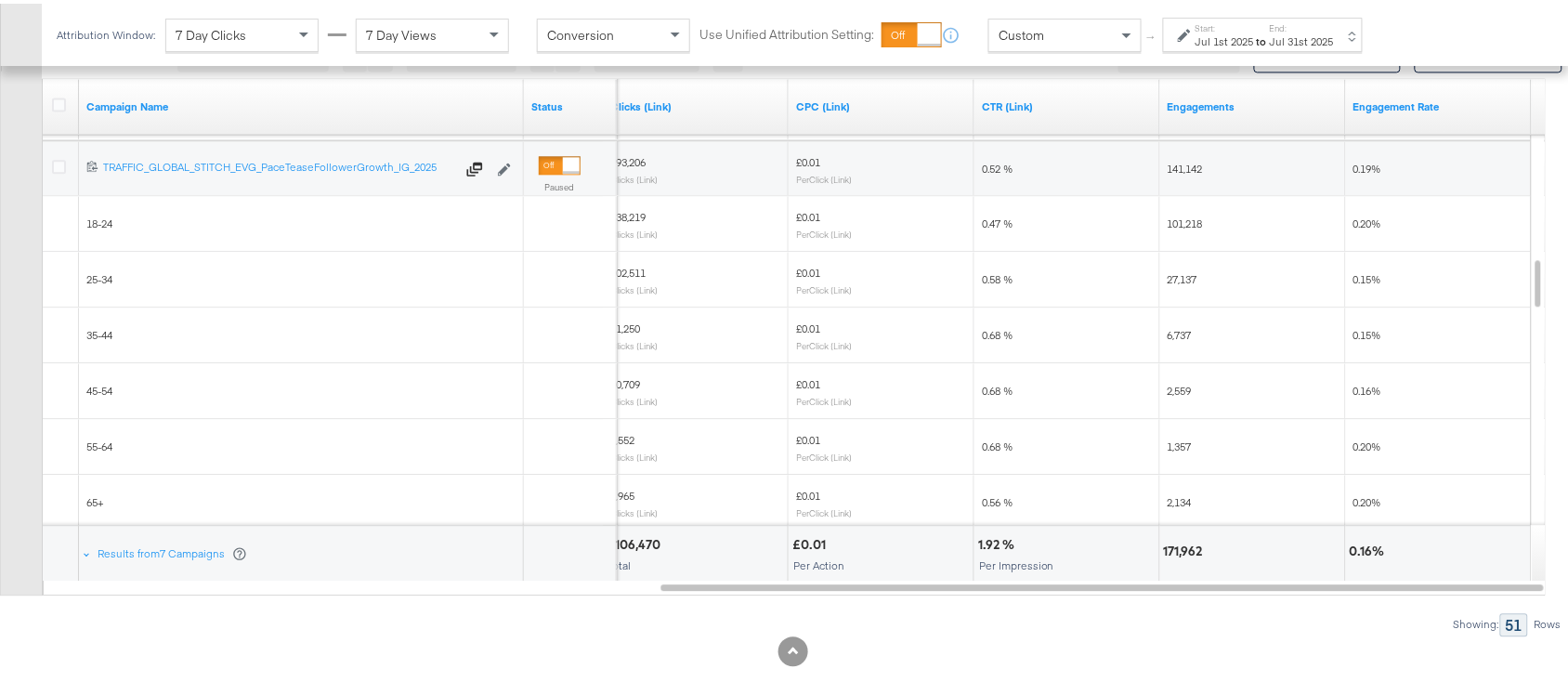 click on "2,559" at bounding box center [1180, 387] 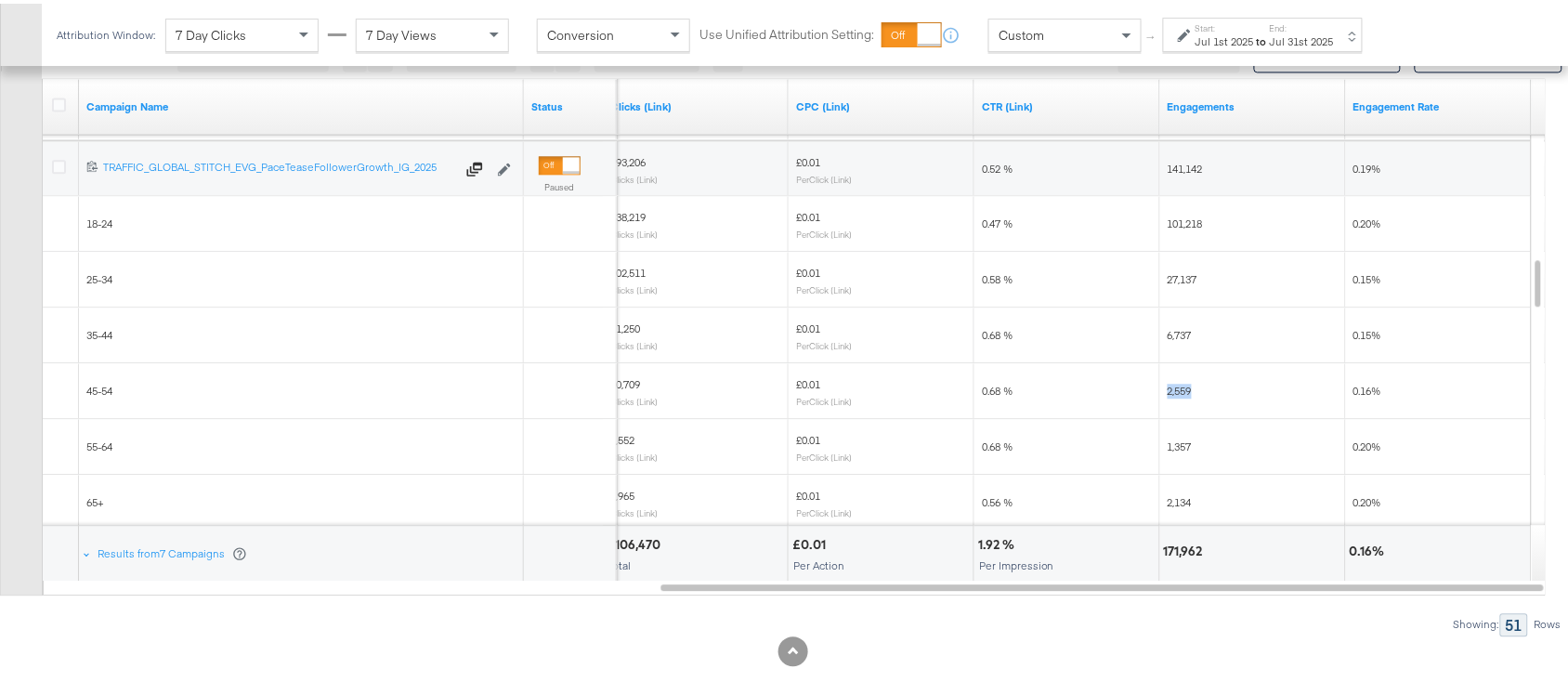click on "2,559" at bounding box center (1180, 387) 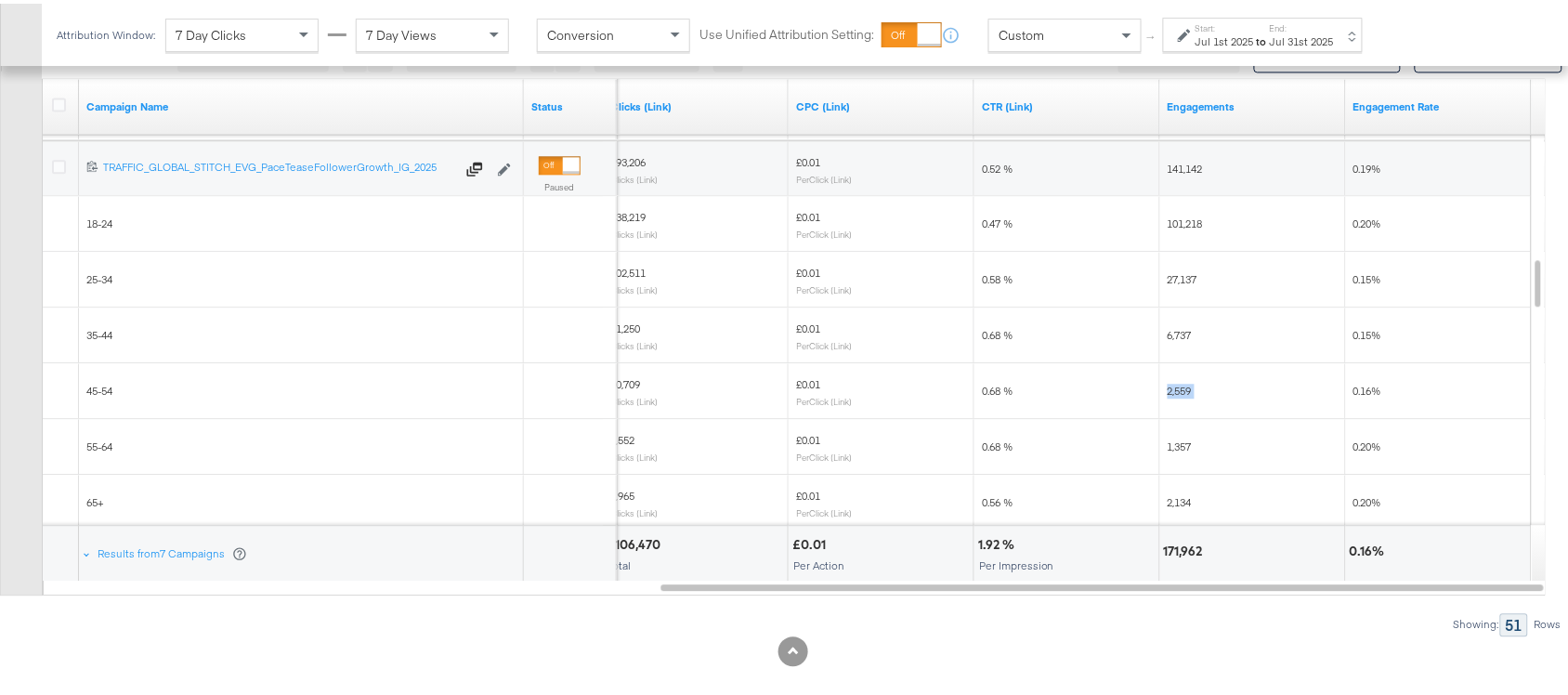click on "2,559" at bounding box center (1180, 387) 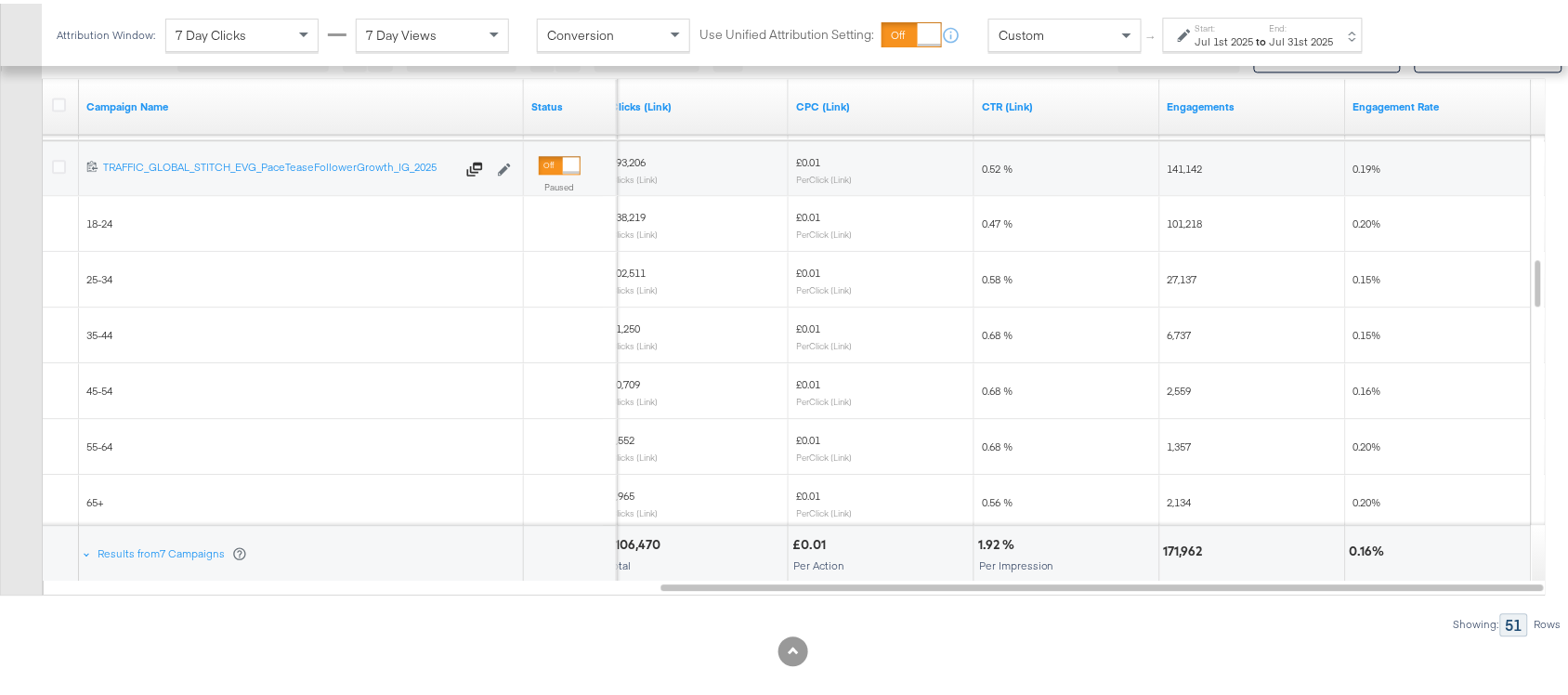 click on "1,357" at bounding box center [1253, 443] 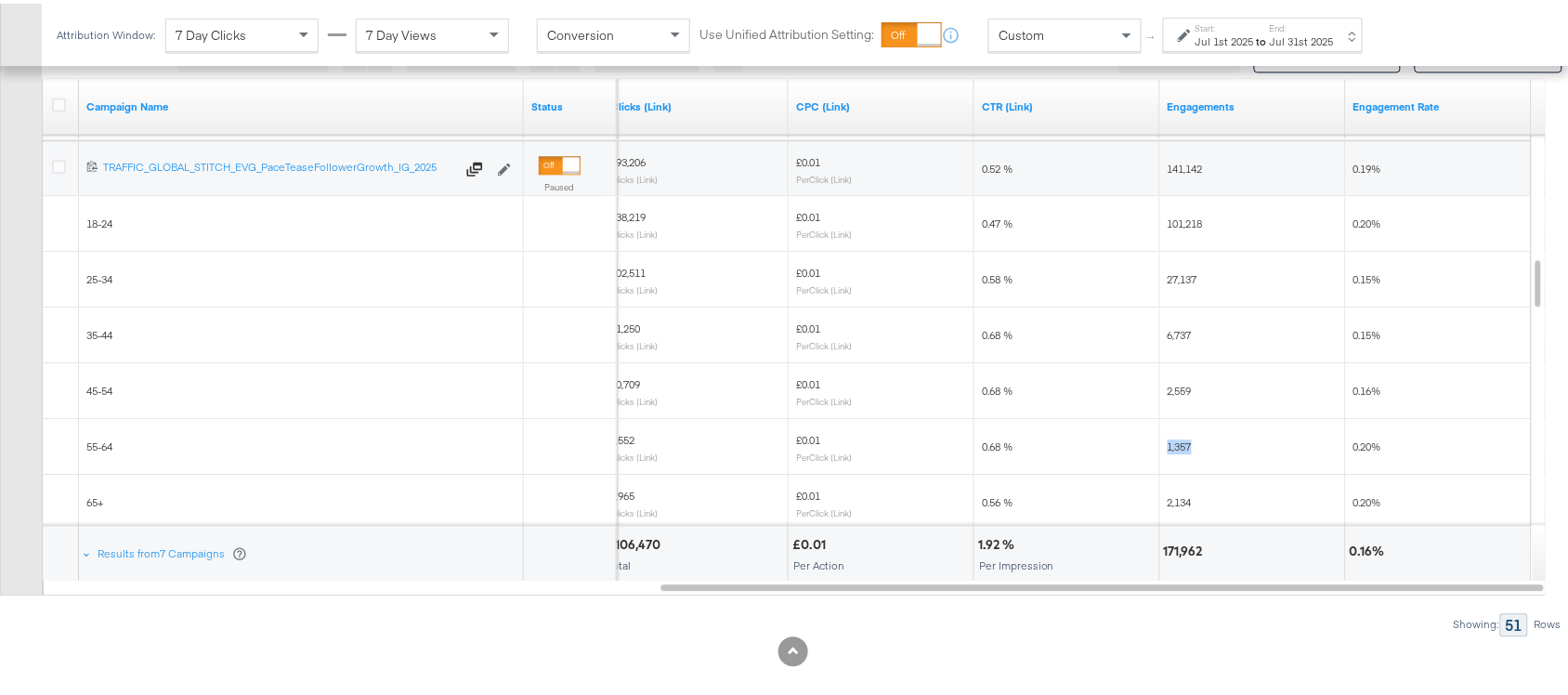 click on "1,357" at bounding box center (1253, 443) 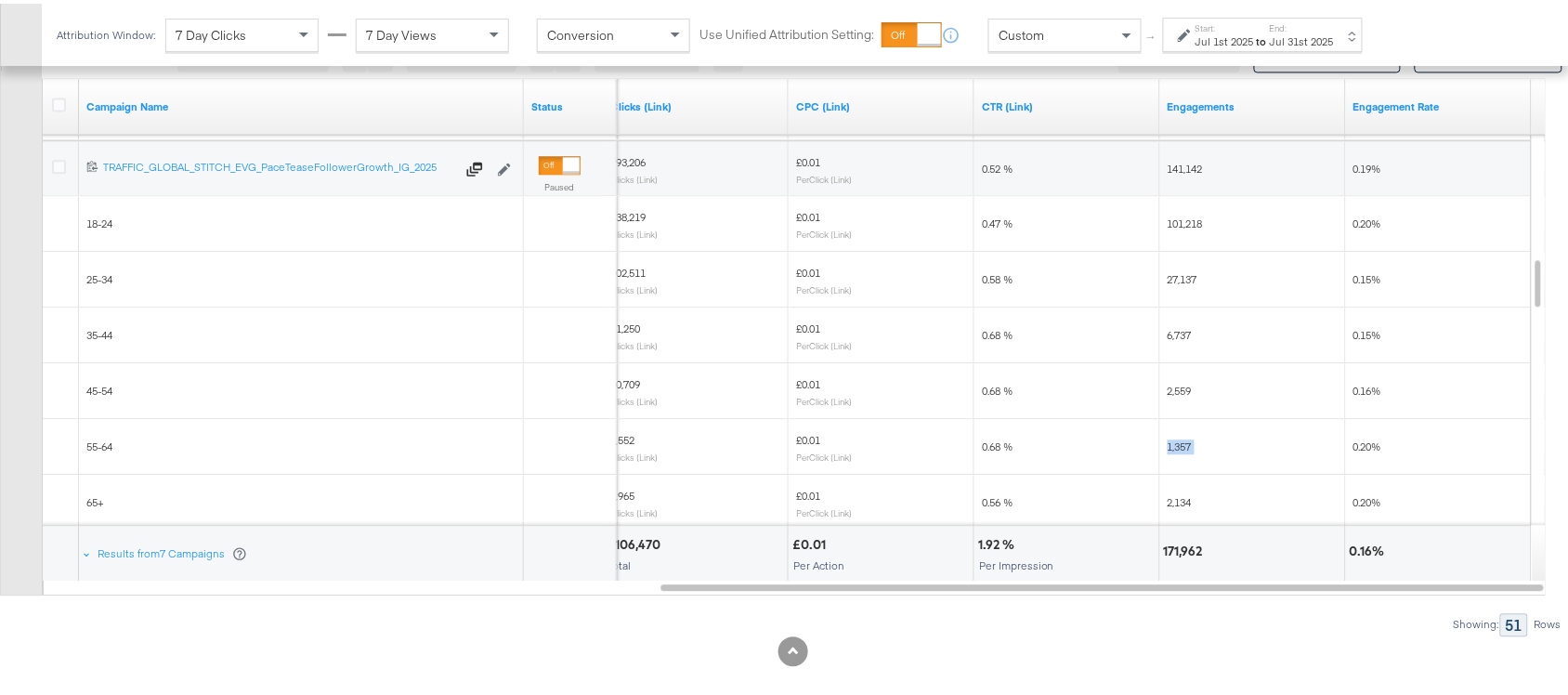 click on "1,357" at bounding box center (1253, 443) 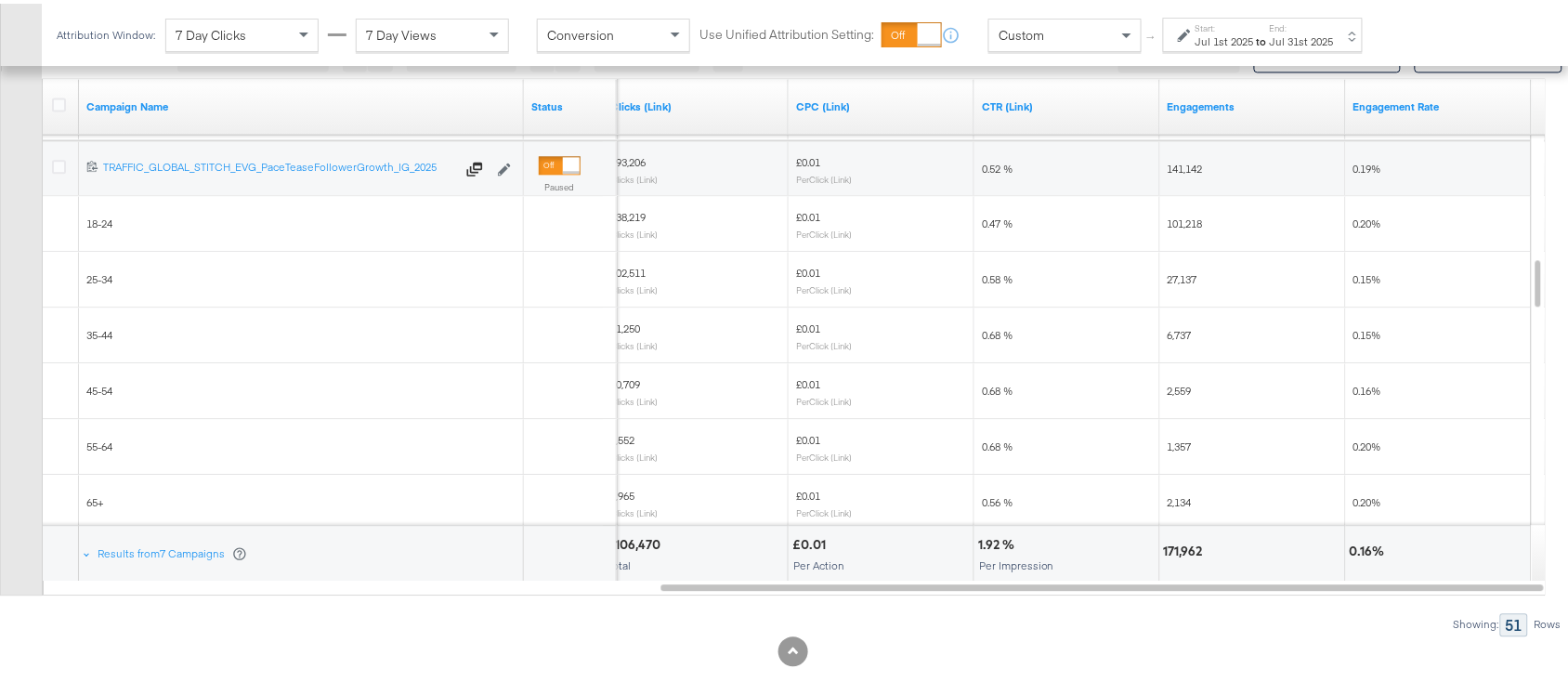 click on "2,134" at bounding box center [1180, 498] 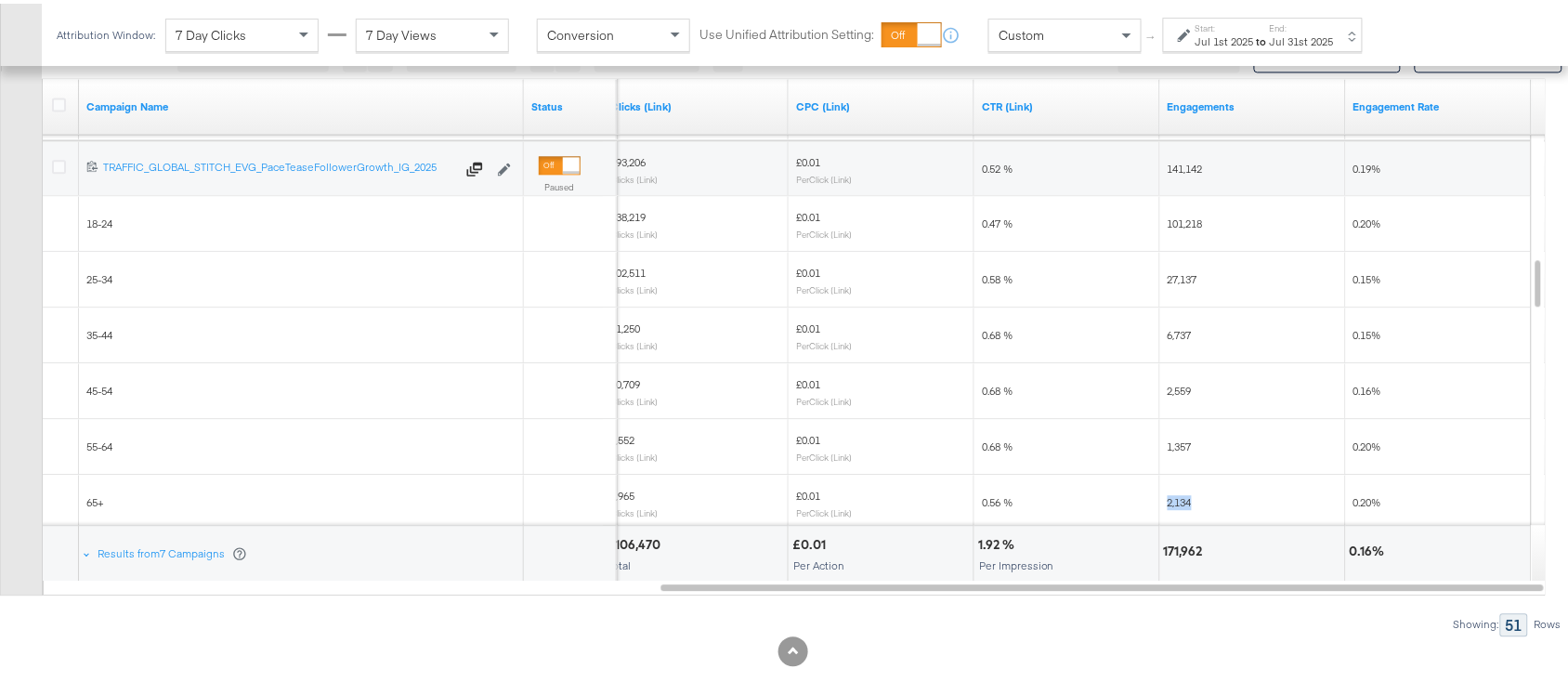 click on "2,134" at bounding box center [1180, 498] 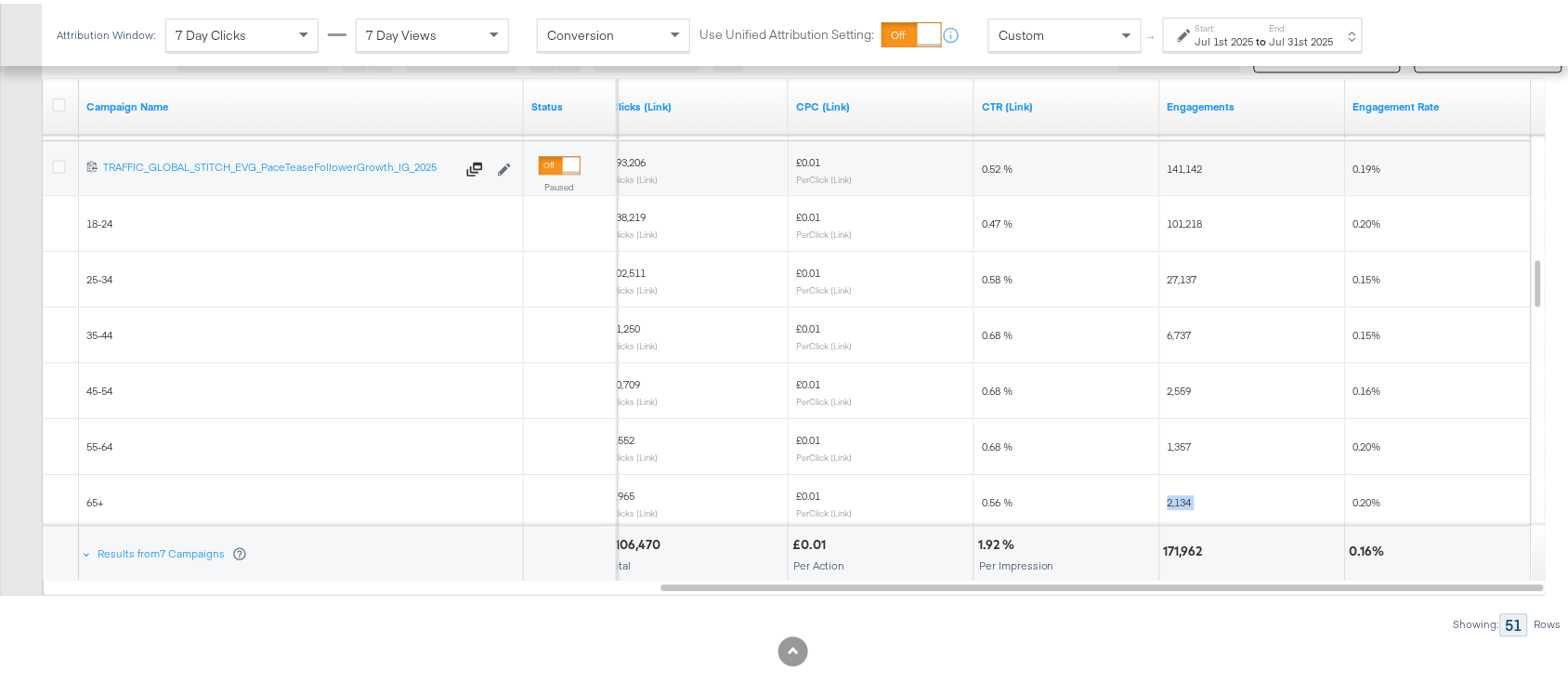 click on "2,134" at bounding box center (1180, 498) 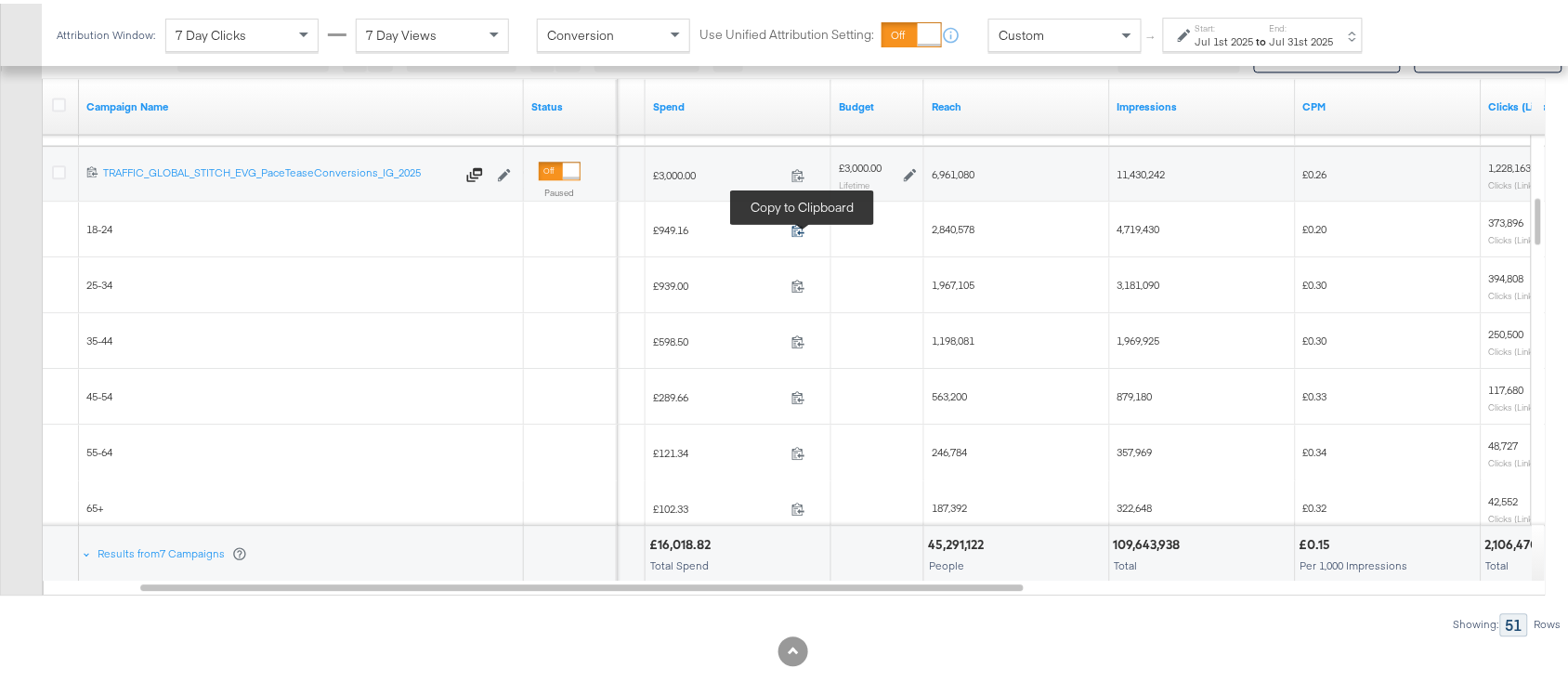 click 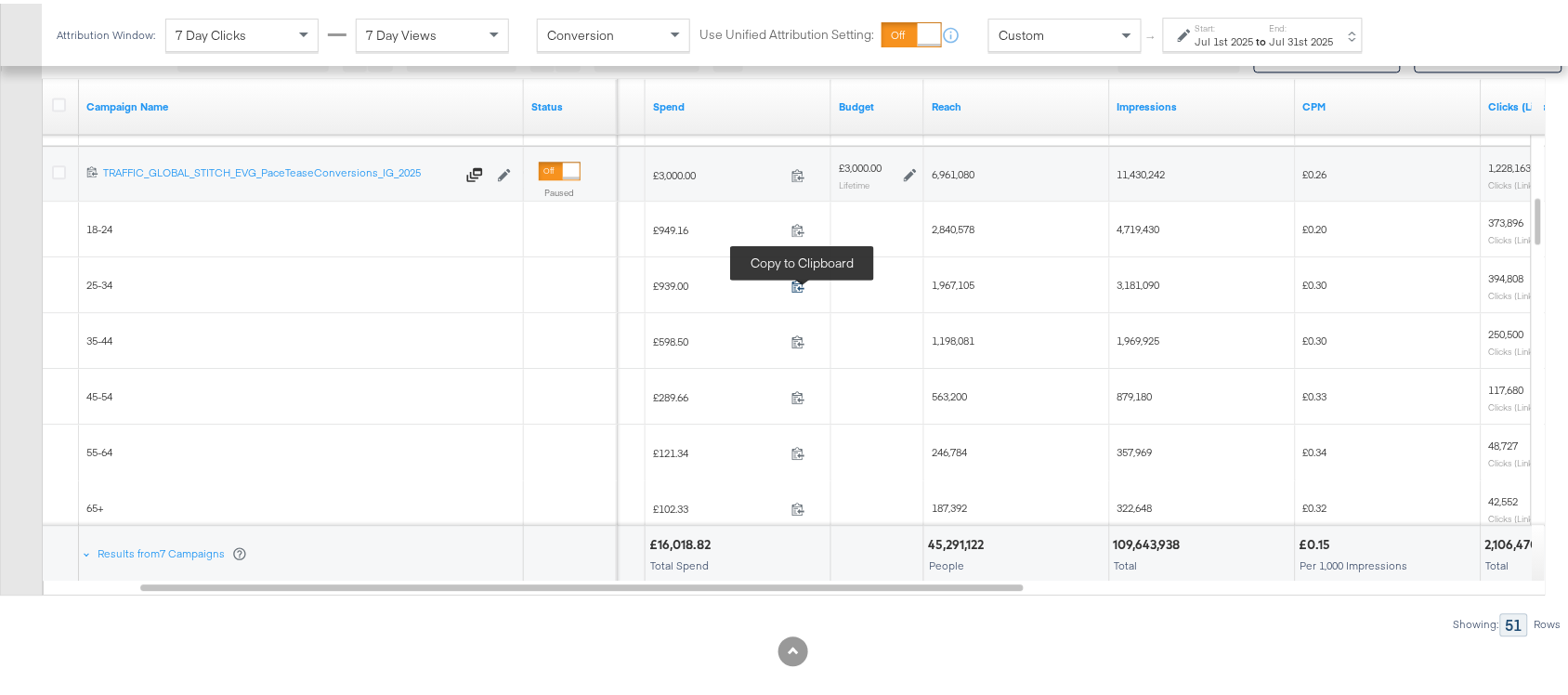 click 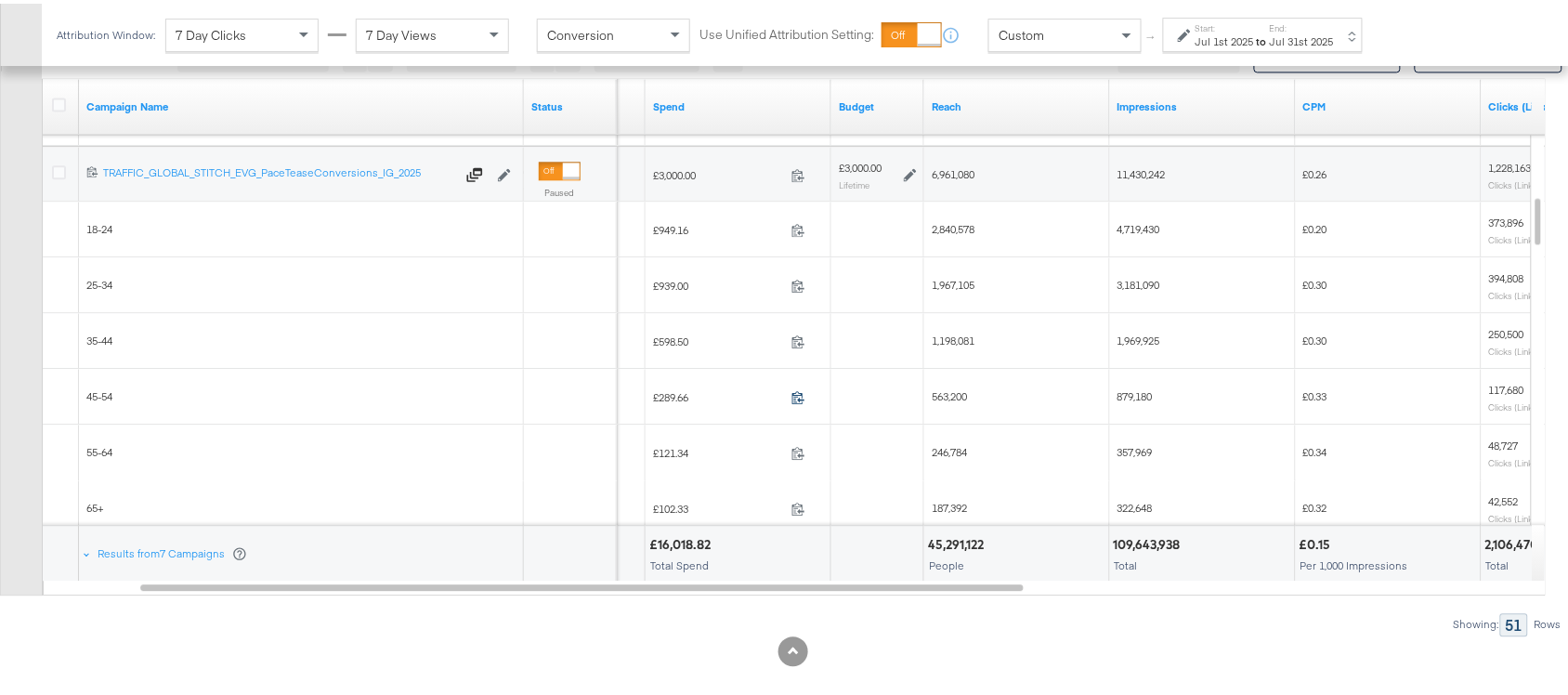 click 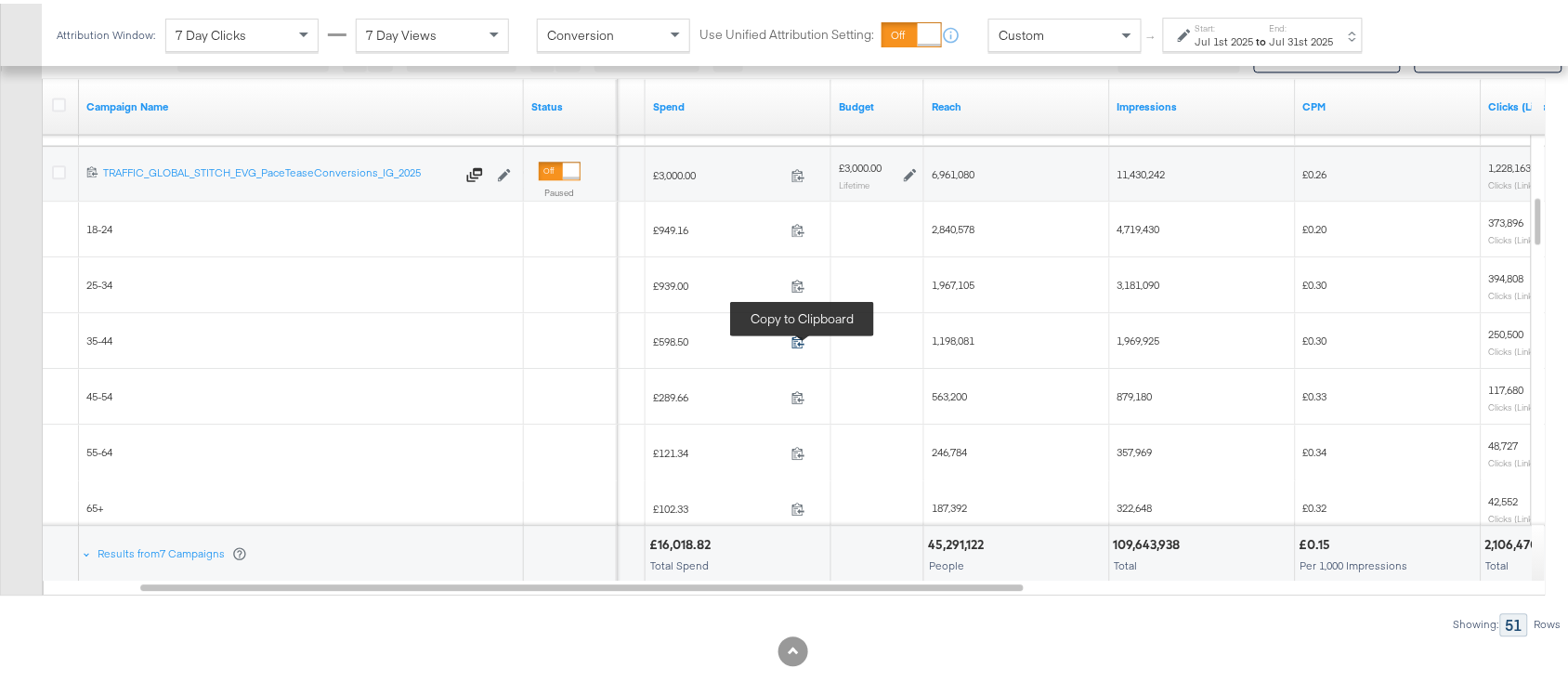 click 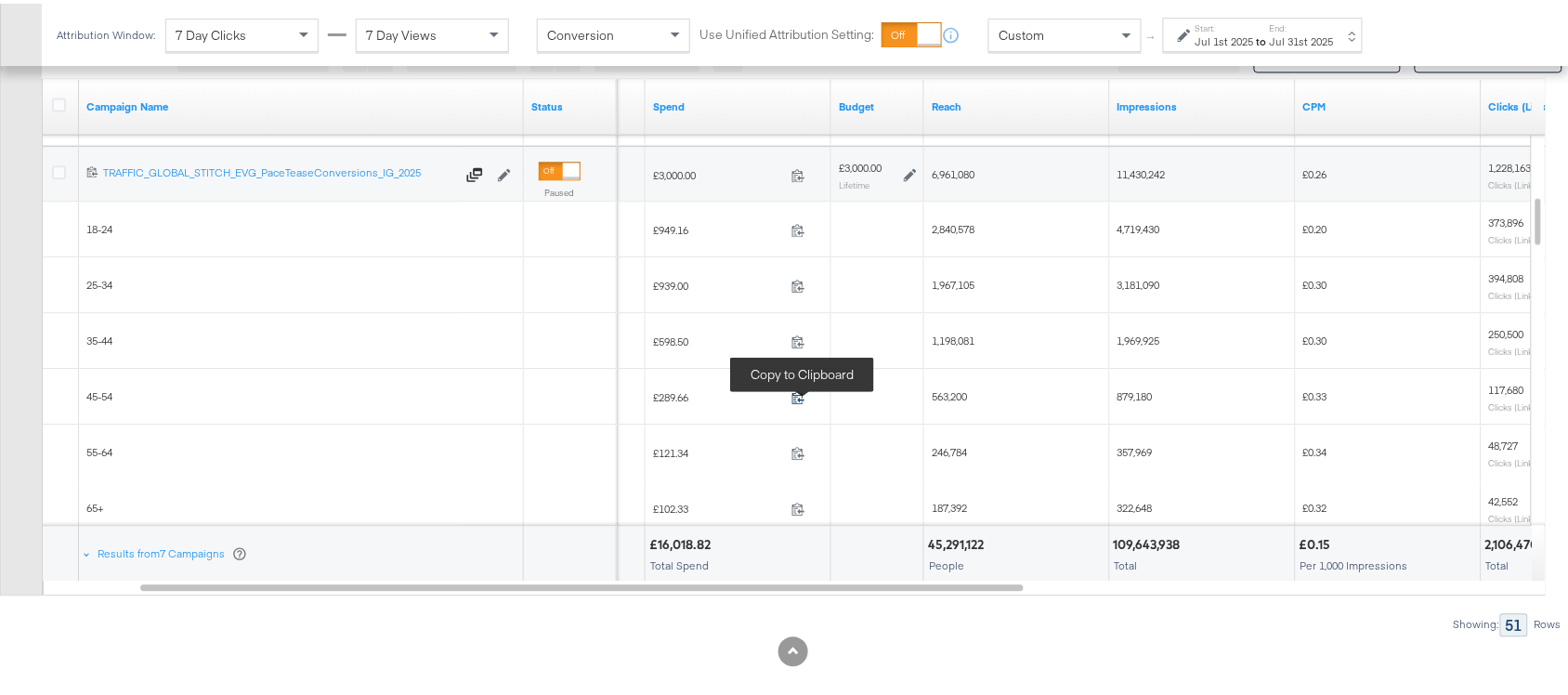 click 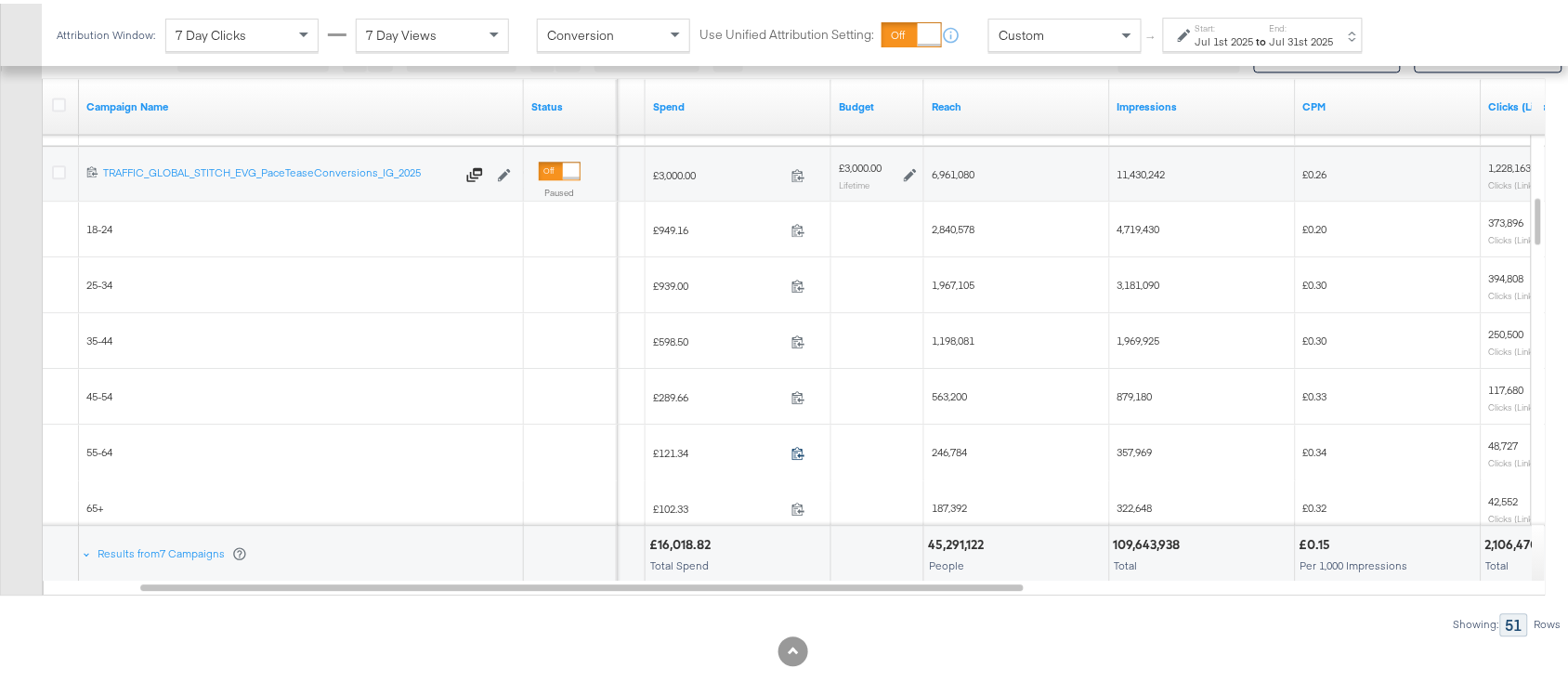 click 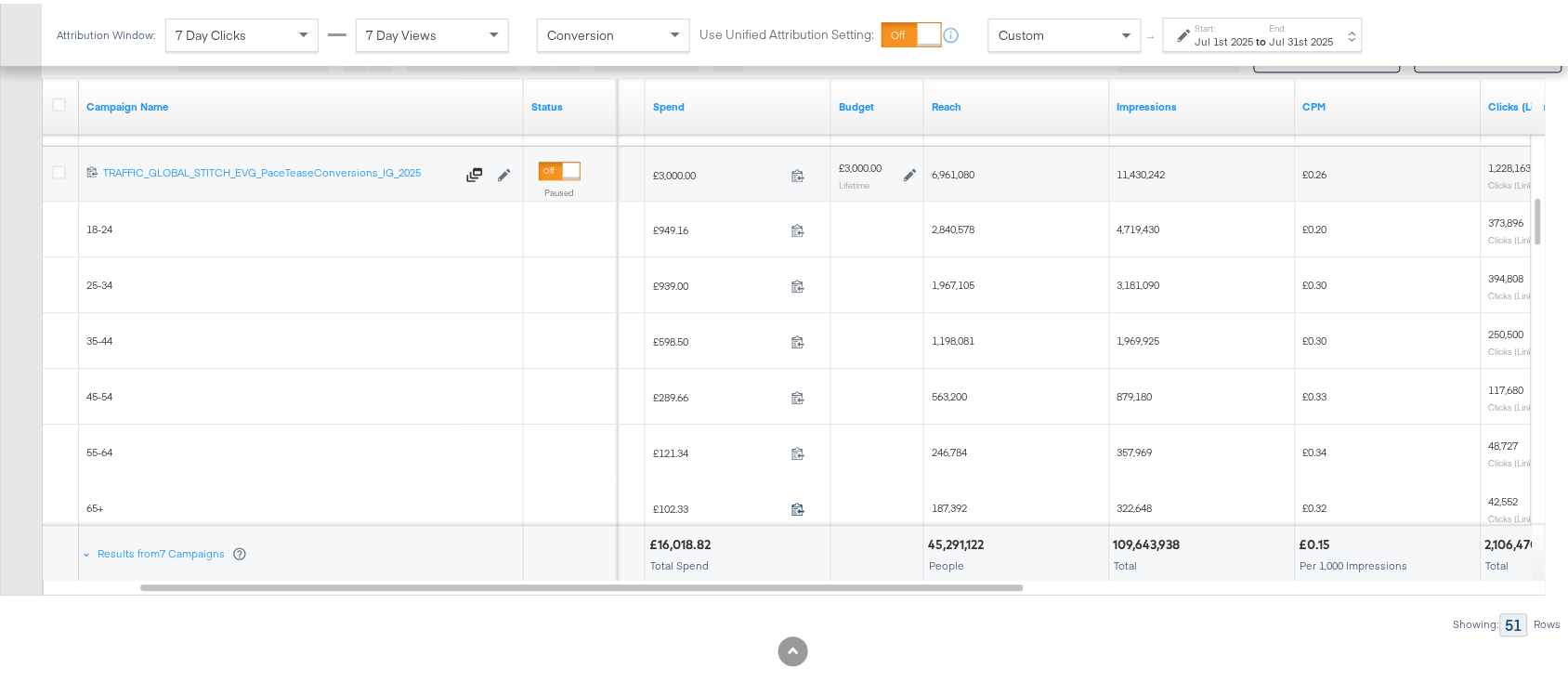 click 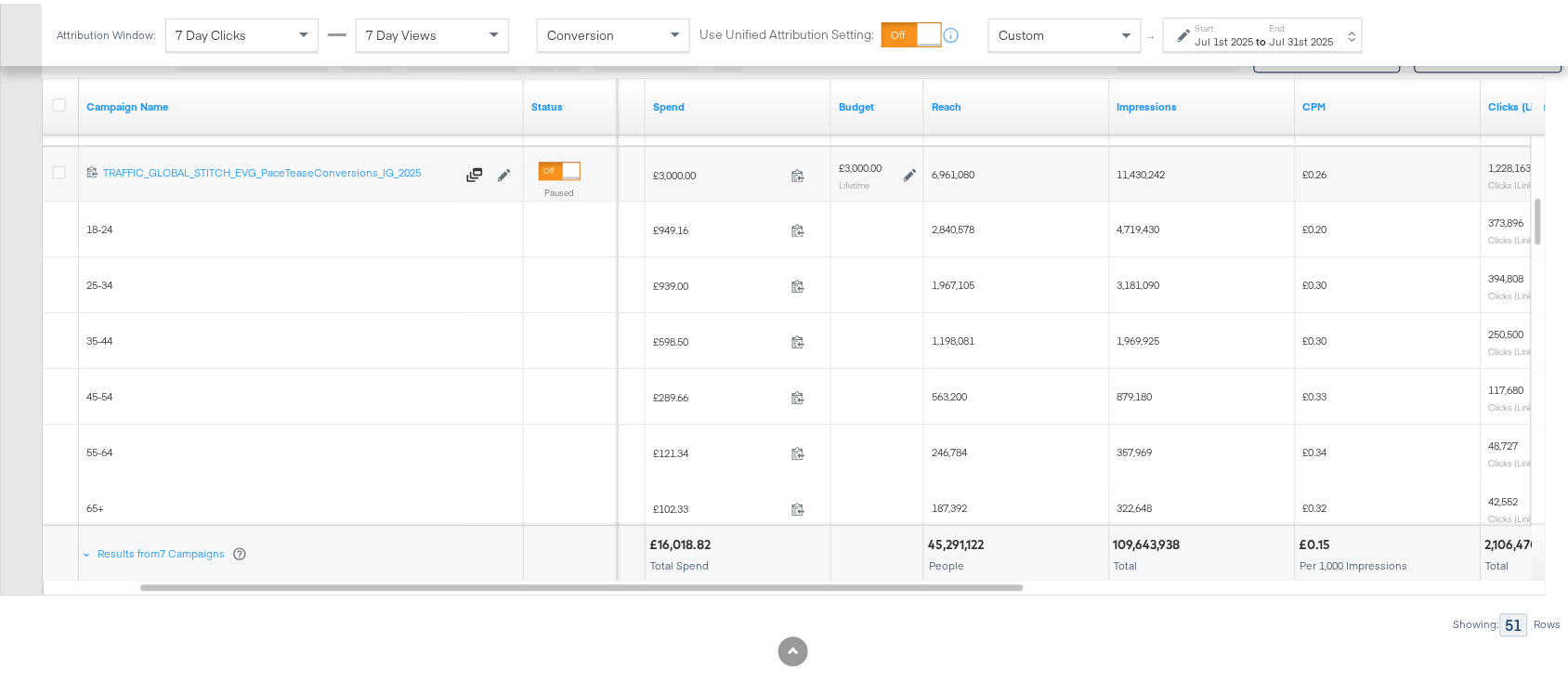 click on "2,840,578" at bounding box center [1017, 226] 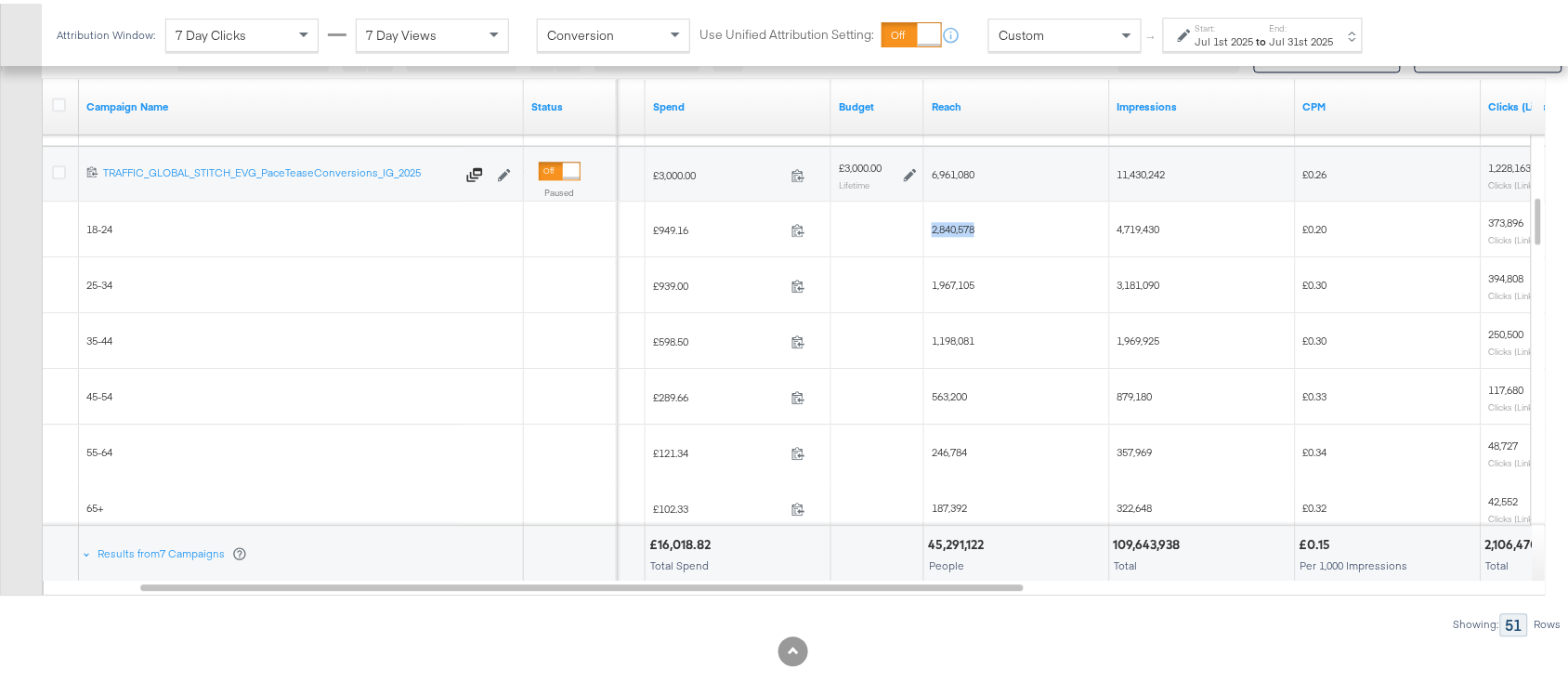 click on "2,840,578" at bounding box center (1017, 226) 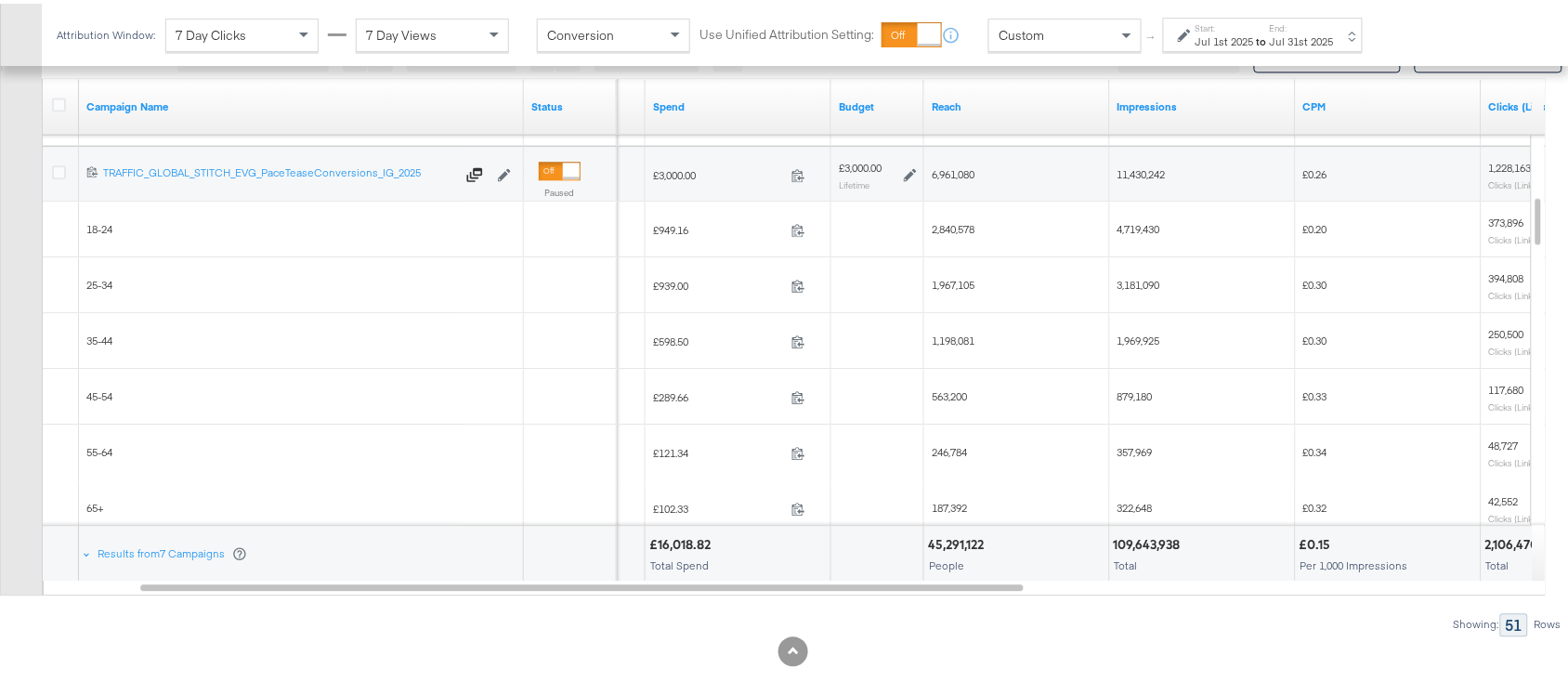click on "1,967,105" at bounding box center [953, 281] 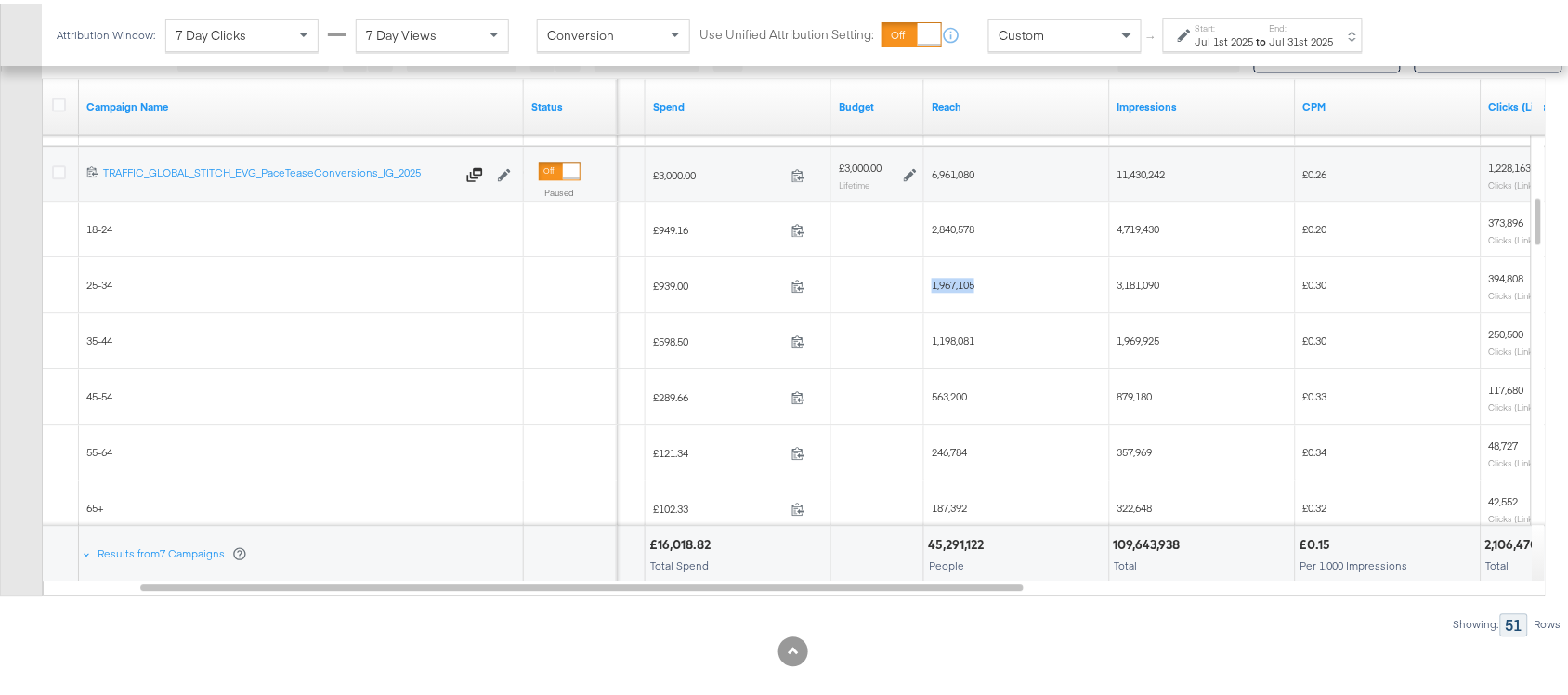 click on "1,967,105" at bounding box center [953, 281] 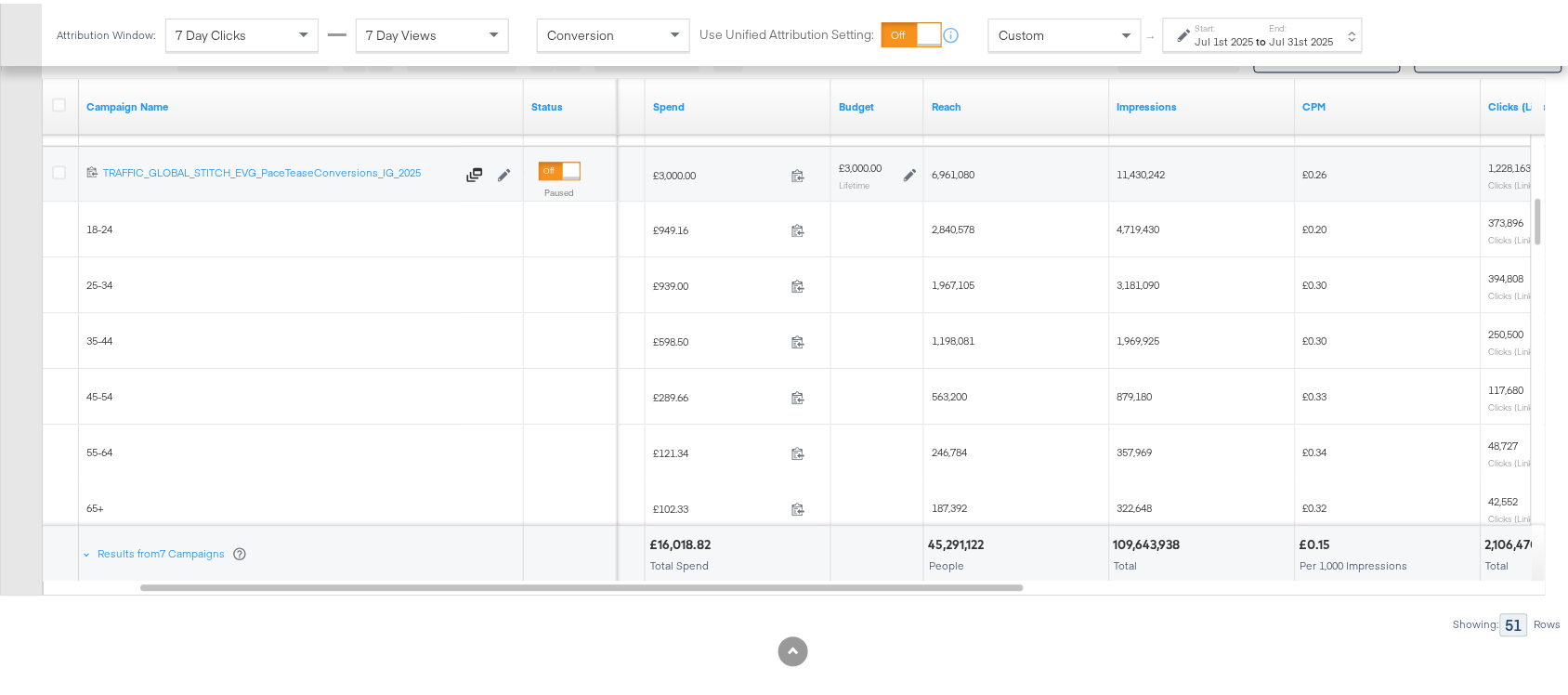 click on "1,198,081" at bounding box center (953, 336) 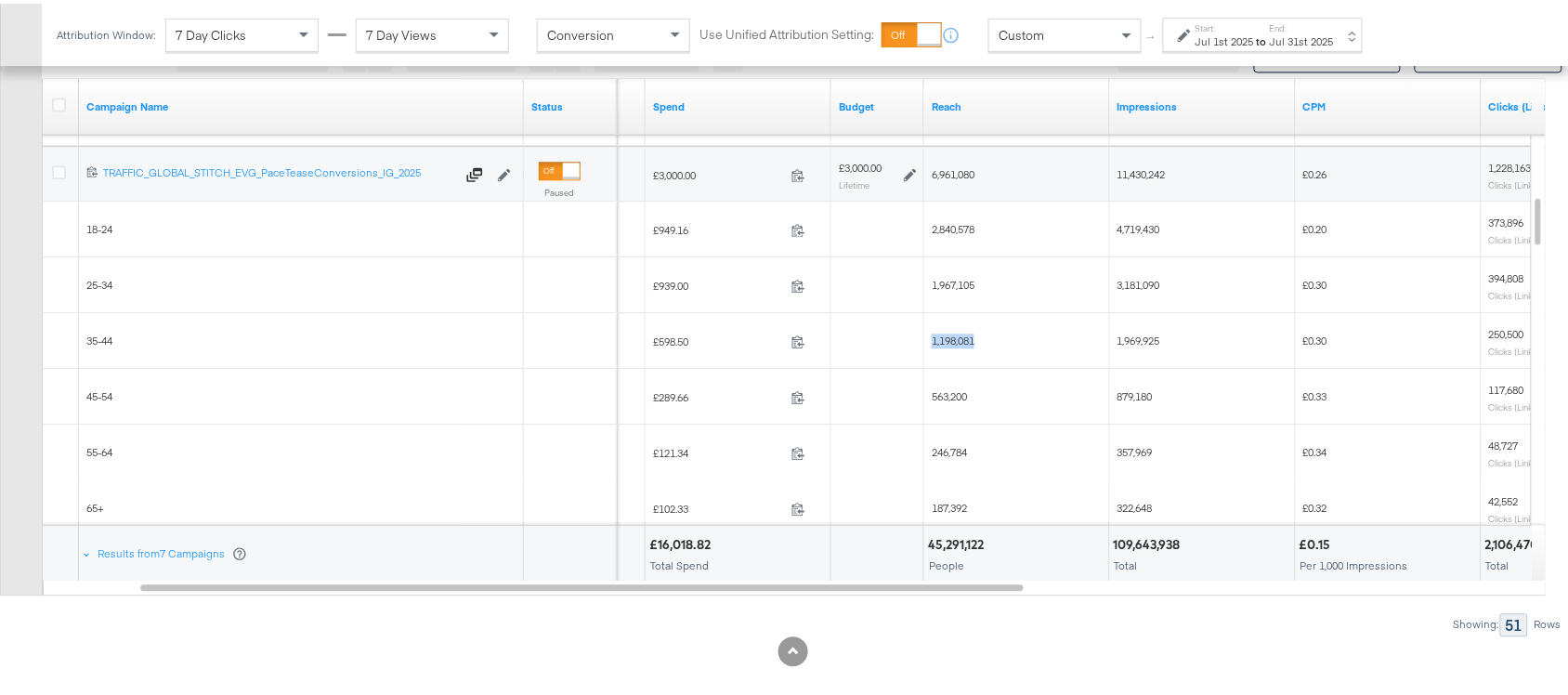 click on "1,198,081" at bounding box center [953, 336] 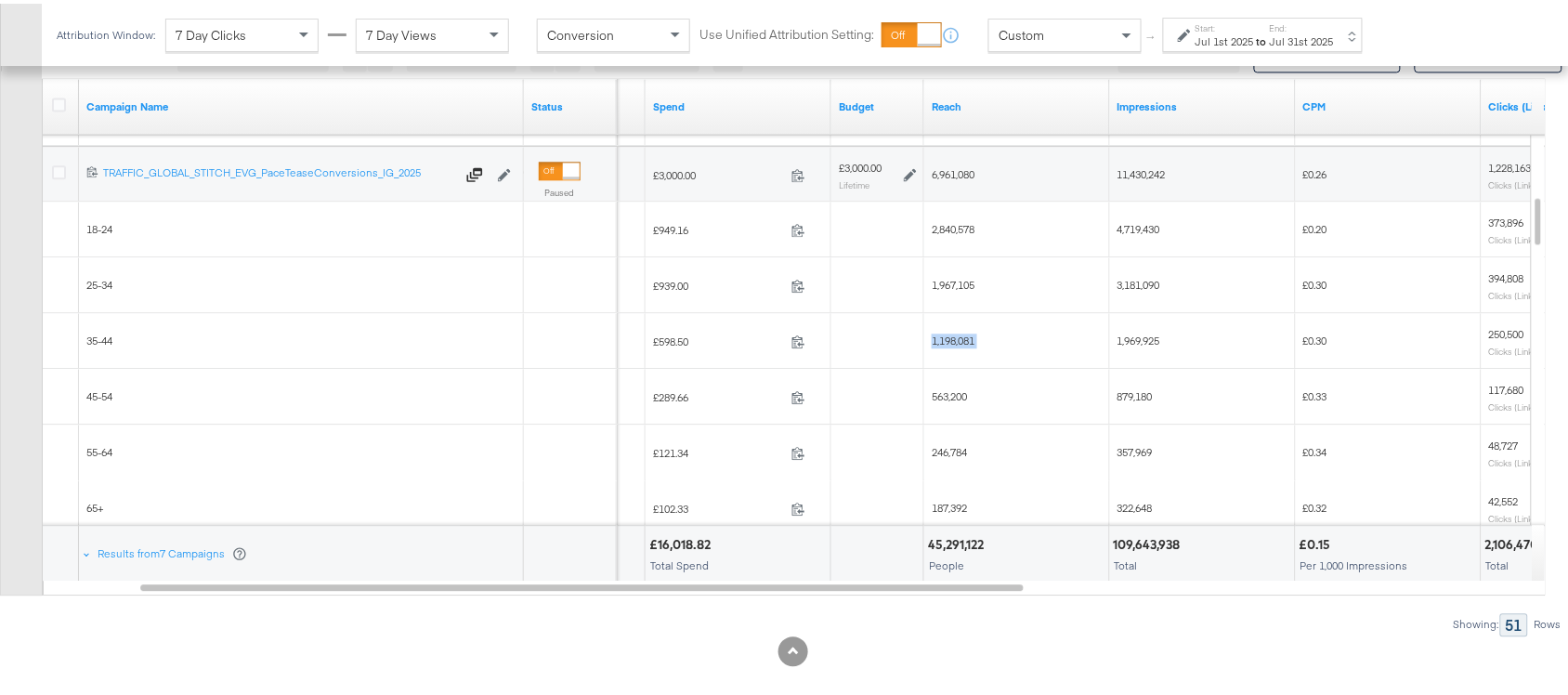 click on "1,198,081" at bounding box center [953, 336] 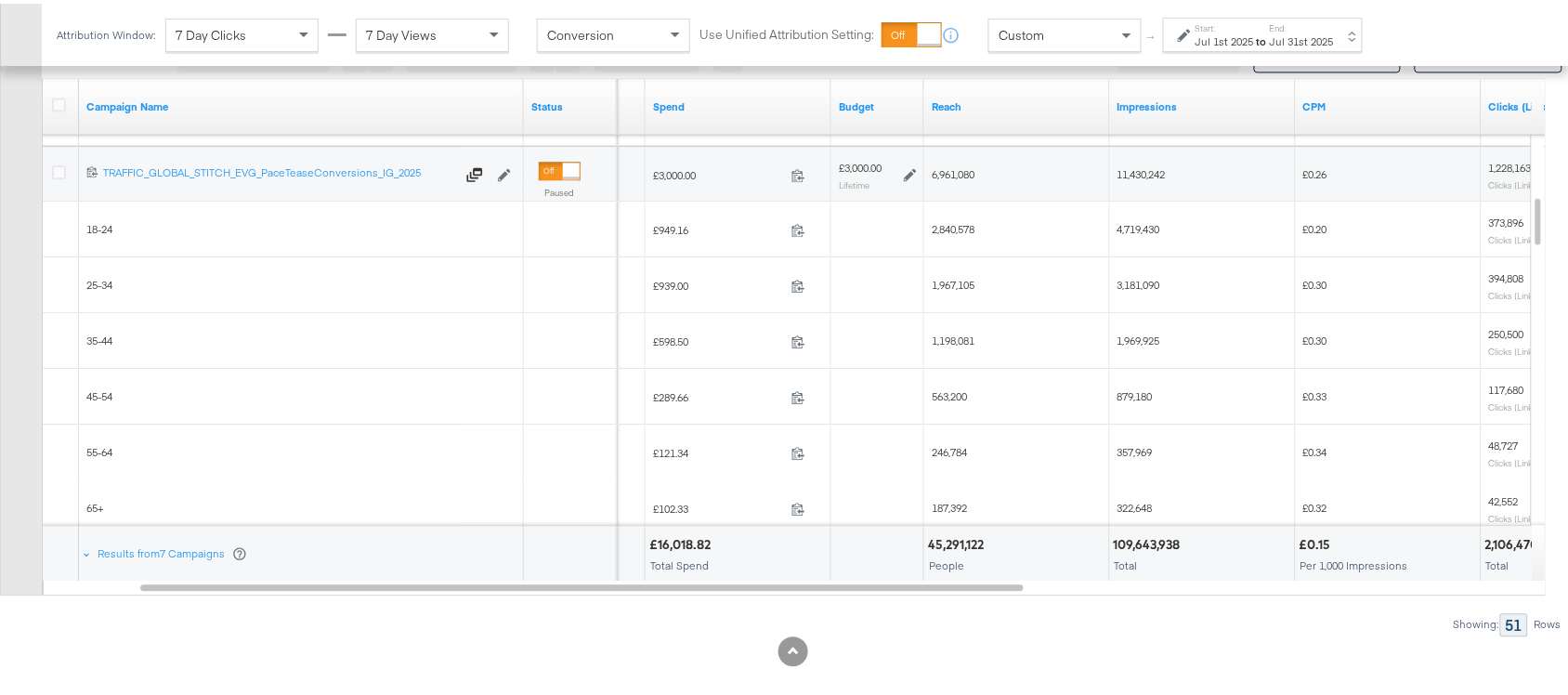 click on "563,200" at bounding box center [949, 392] 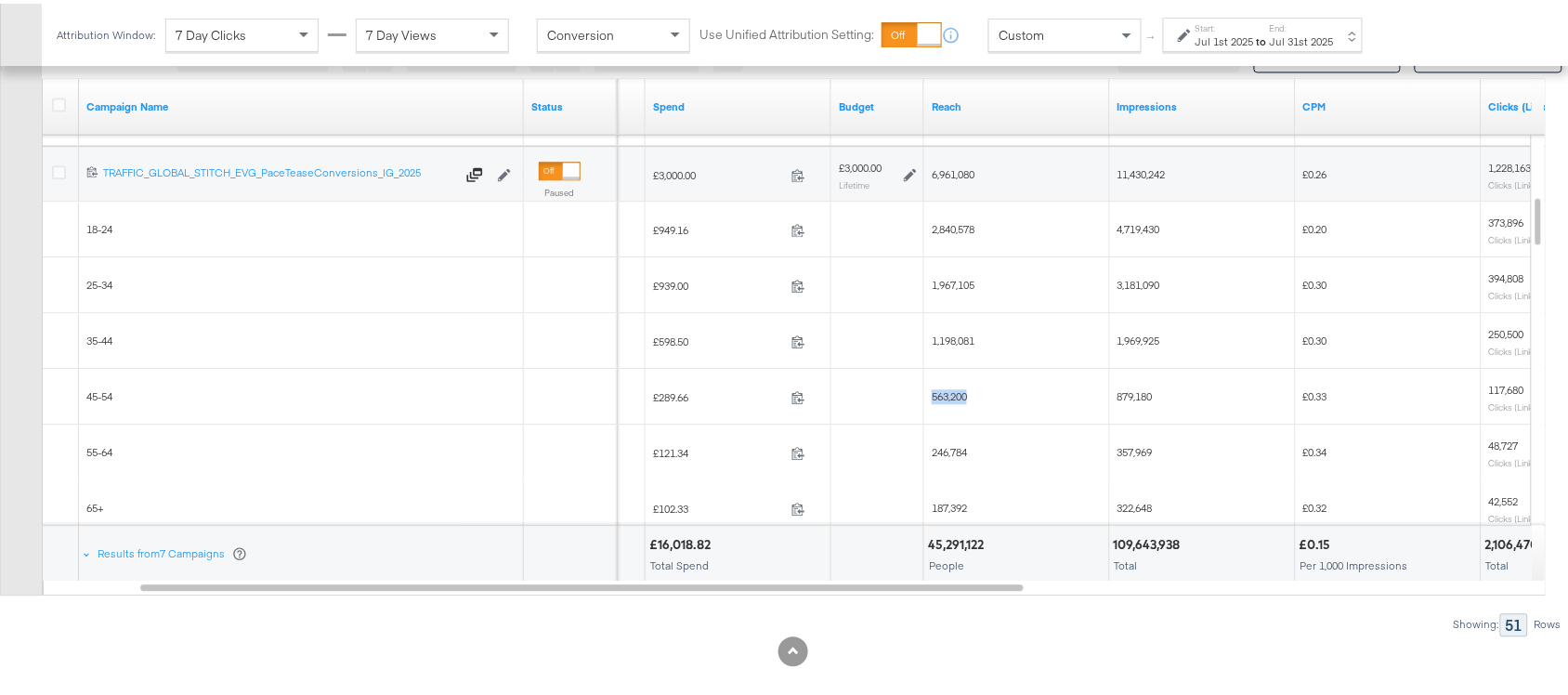 click on "563,200" at bounding box center (949, 392) 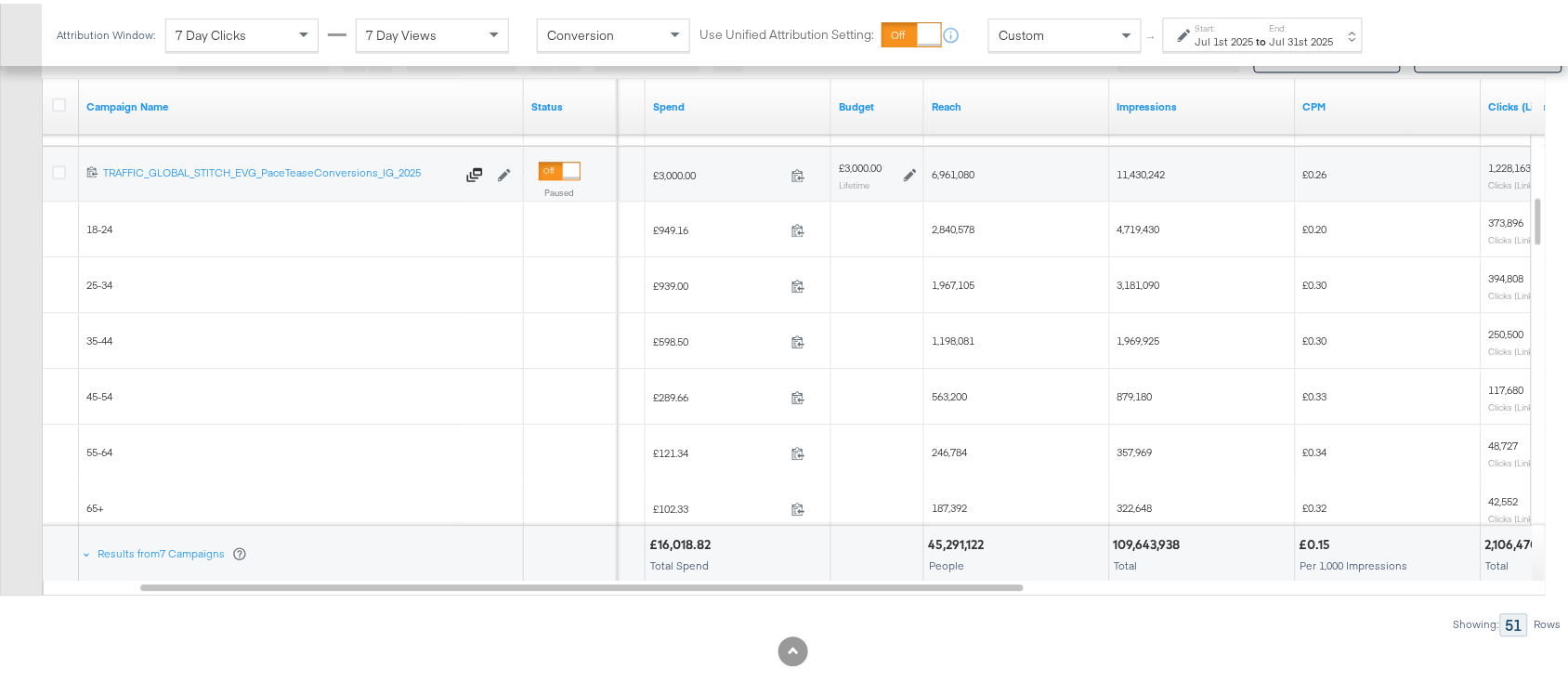 click on "246,784" at bounding box center [949, 448] 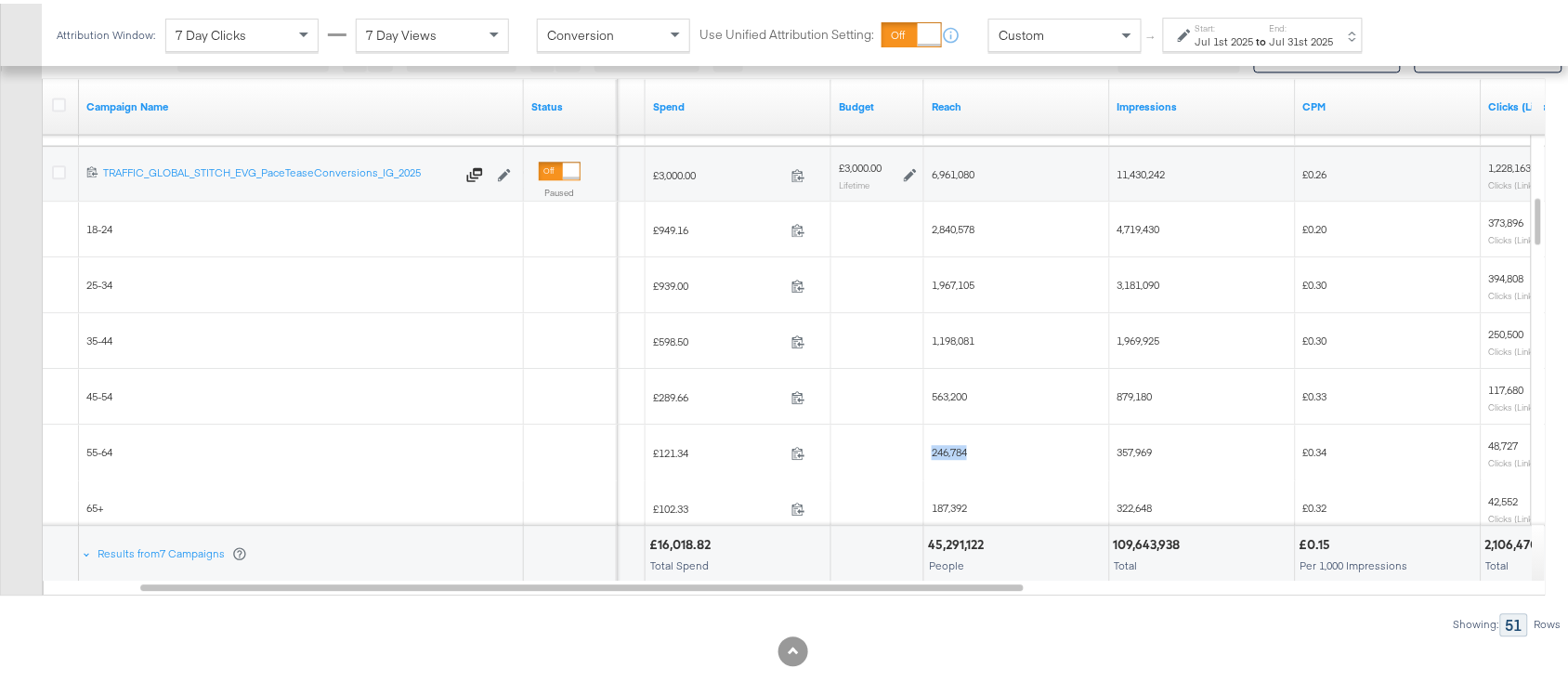 click on "246,784" at bounding box center (949, 448) 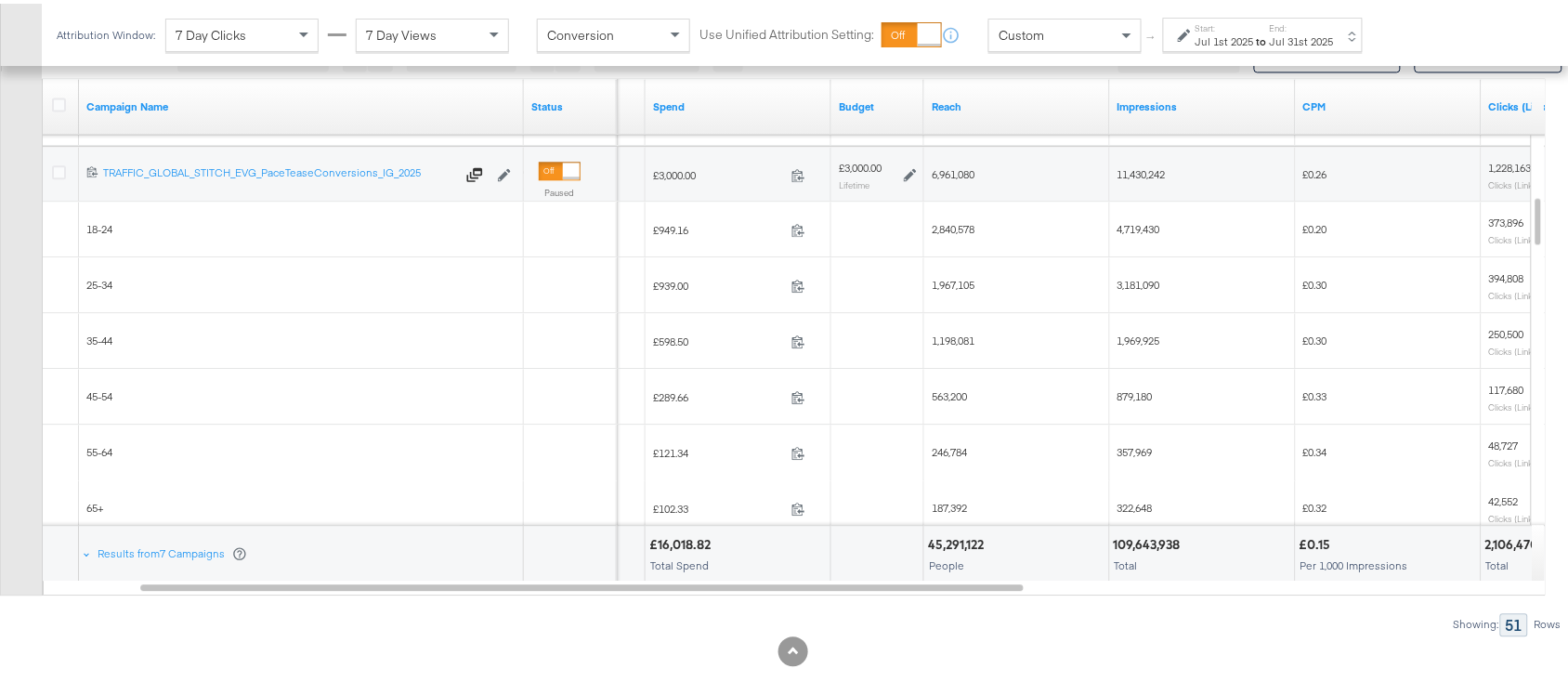 click on "187,392" at bounding box center [949, 504] 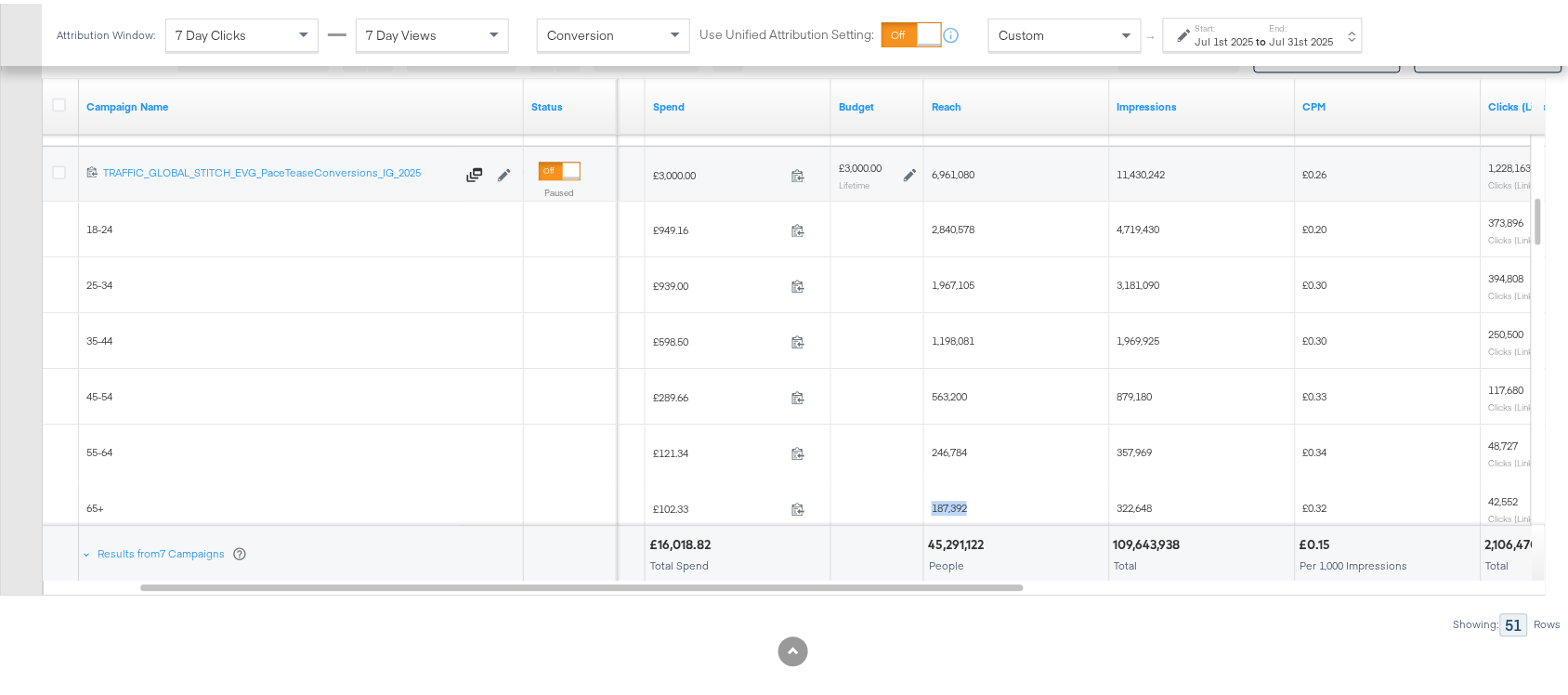 click on "187,392" at bounding box center [949, 504] 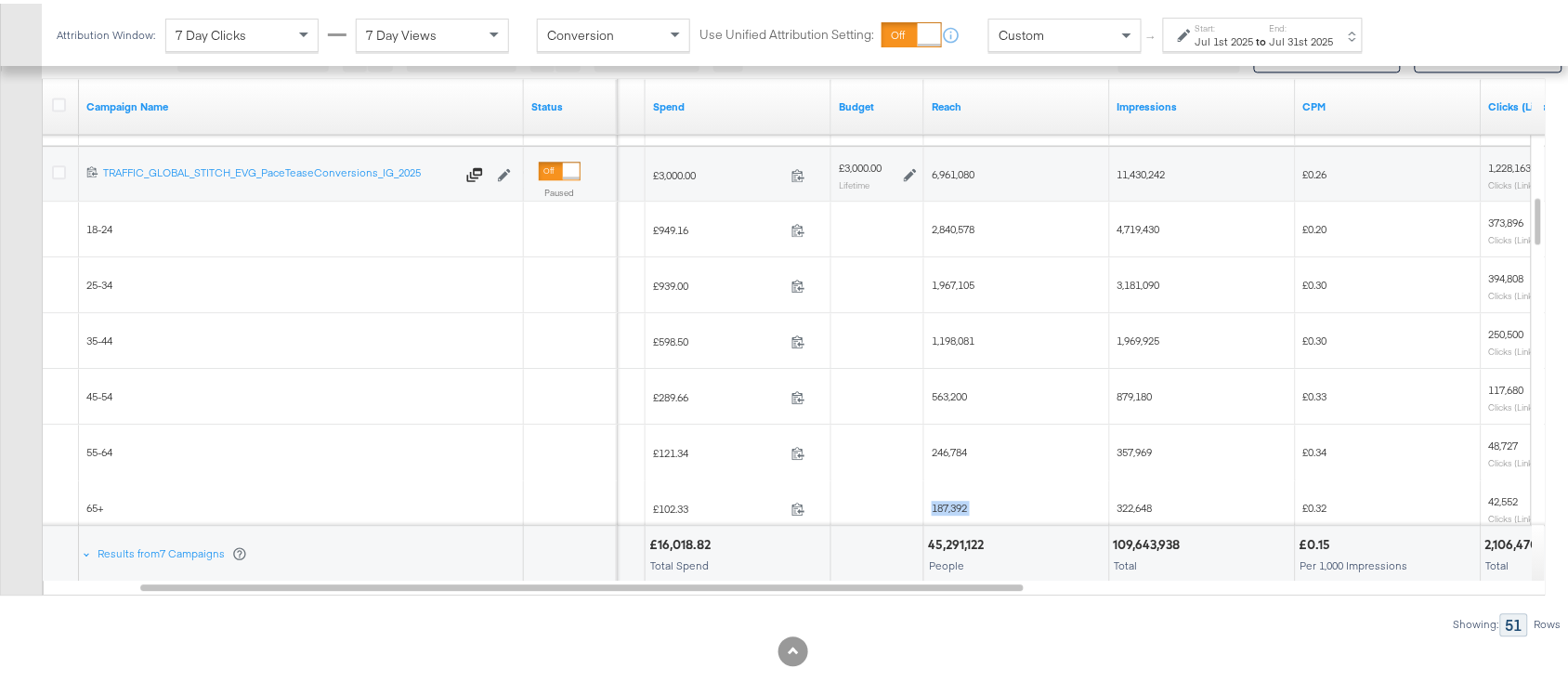 click on "187,392" at bounding box center [949, 504] 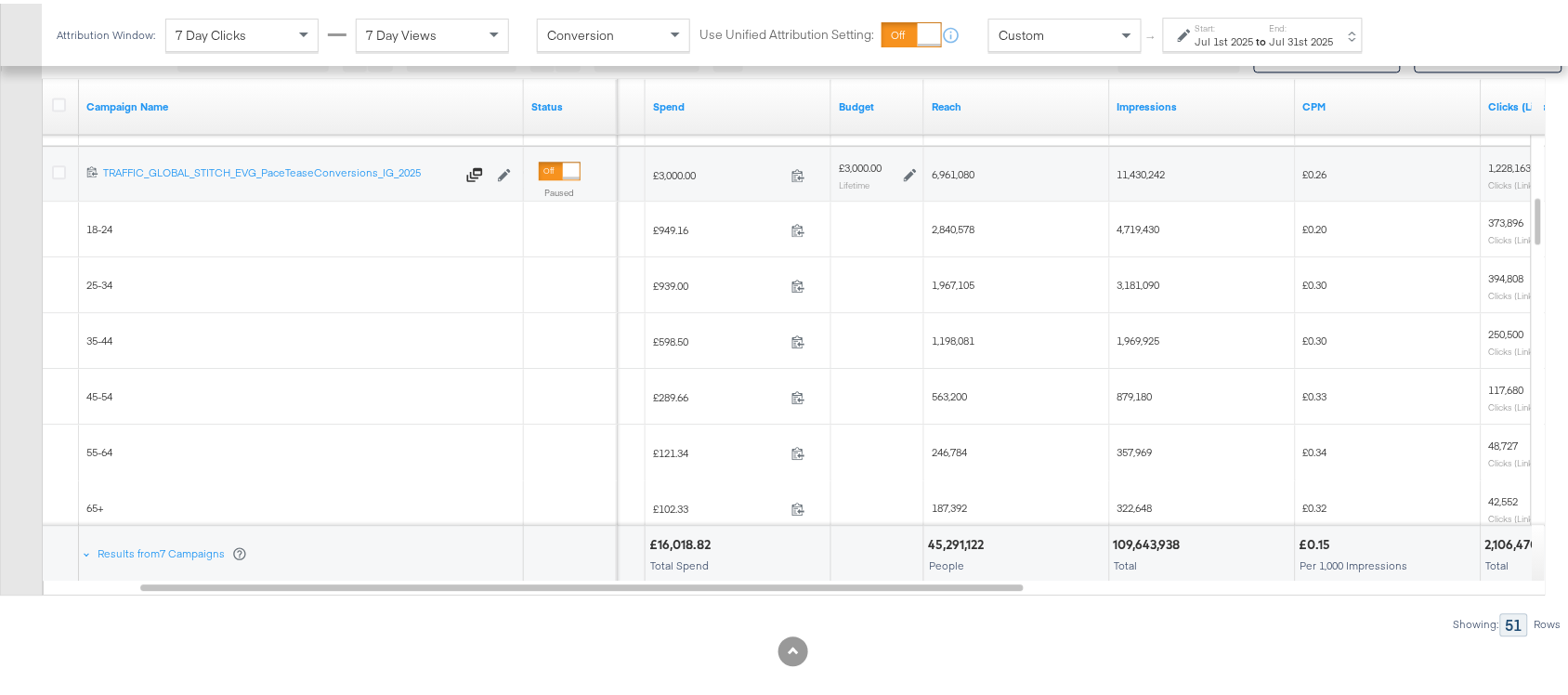 click on "4,719,430" at bounding box center [1139, 225] 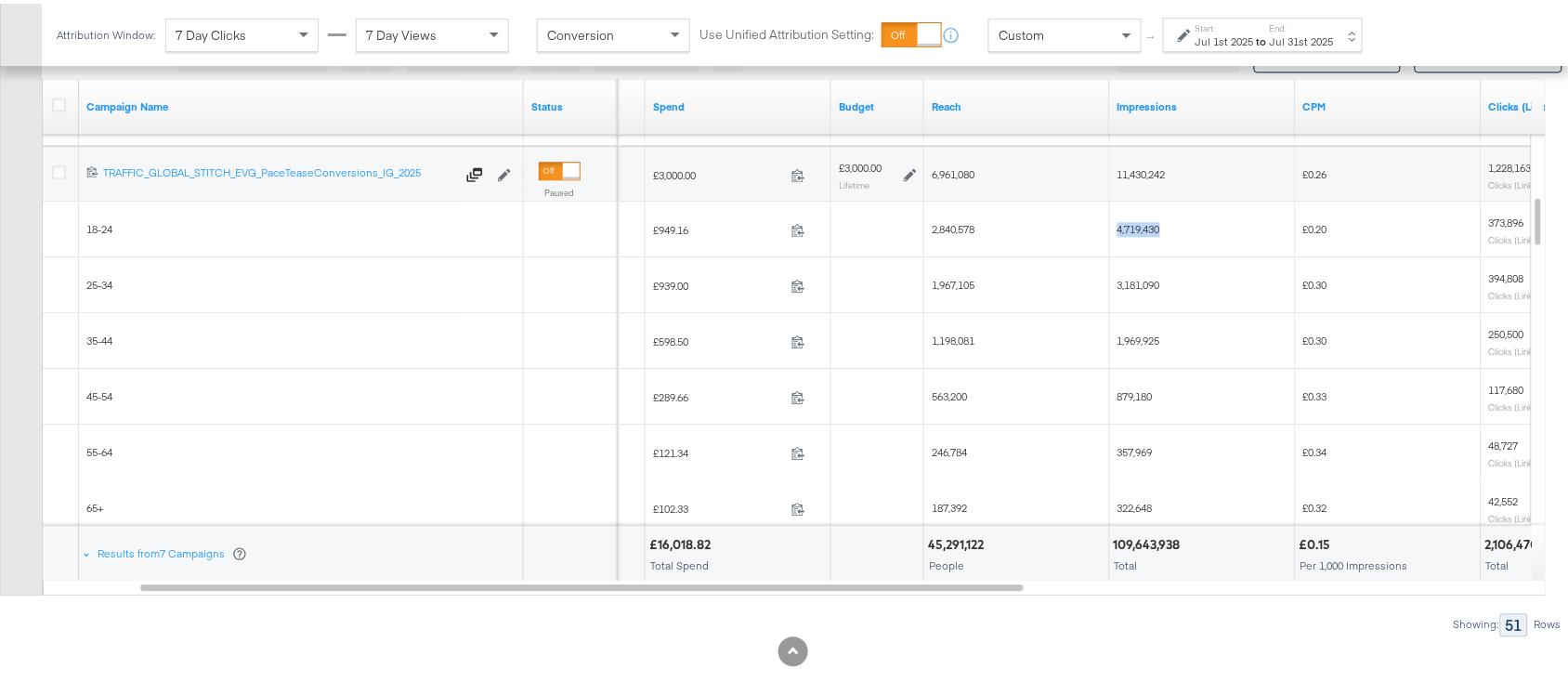 click on "4,719,430" at bounding box center (1139, 225) 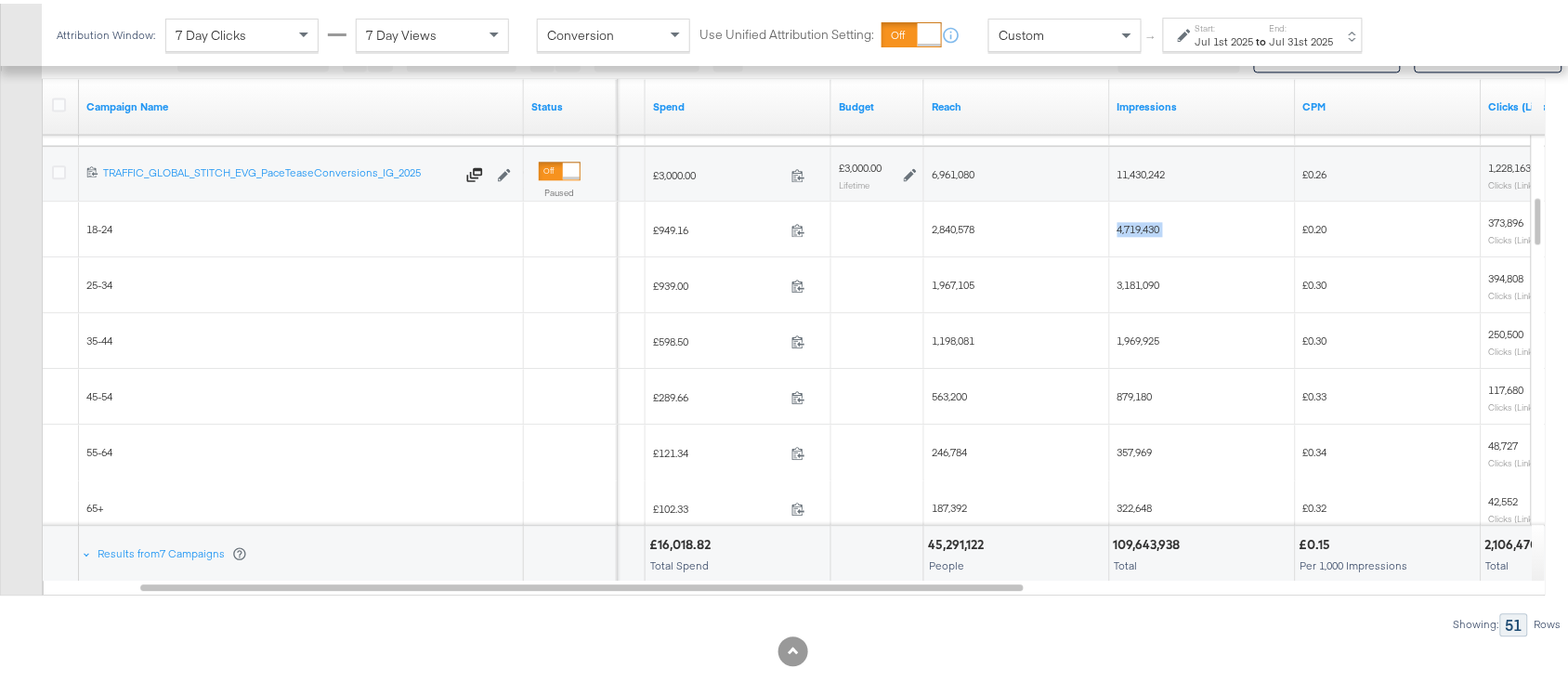 click on "4,719,430" at bounding box center [1139, 225] 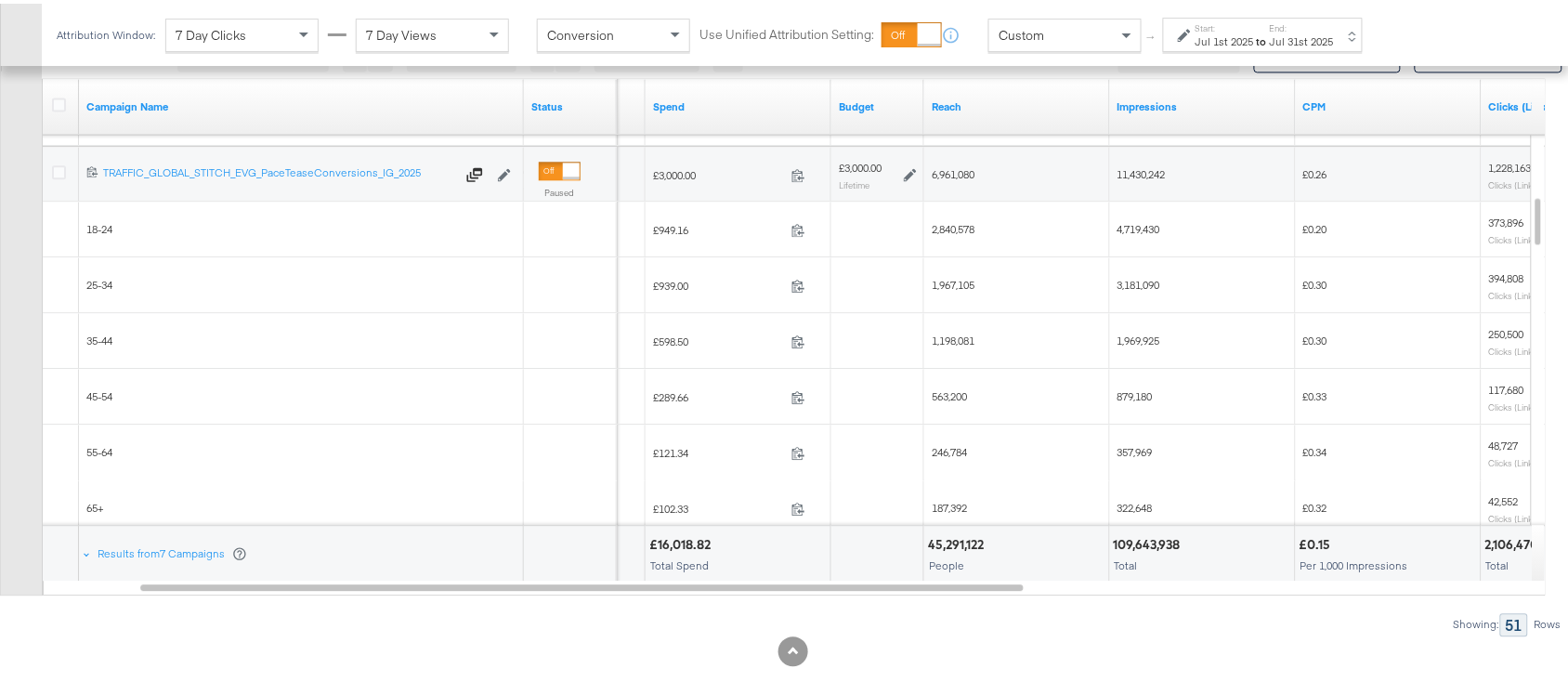 click on "3,181,090" at bounding box center [1139, 281] 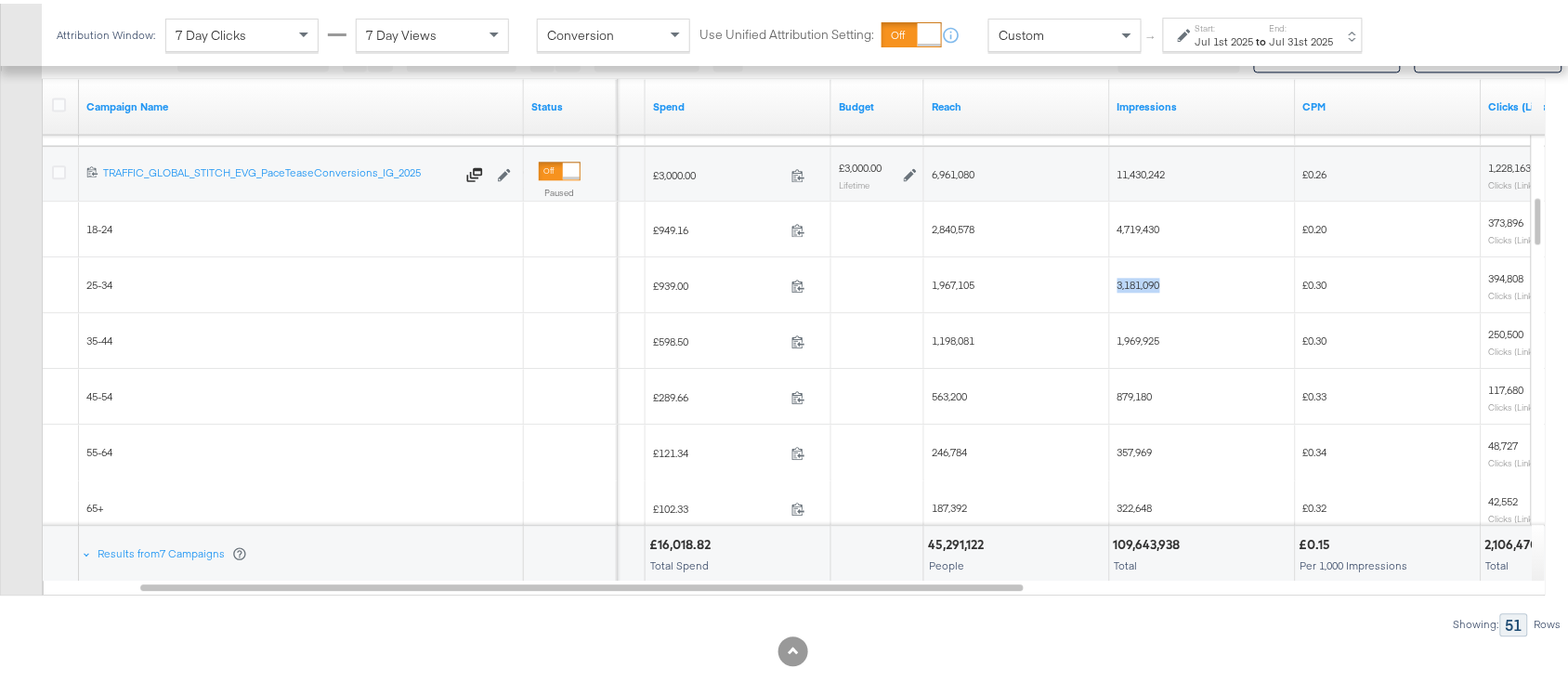click on "3,181,090" at bounding box center [1139, 281] 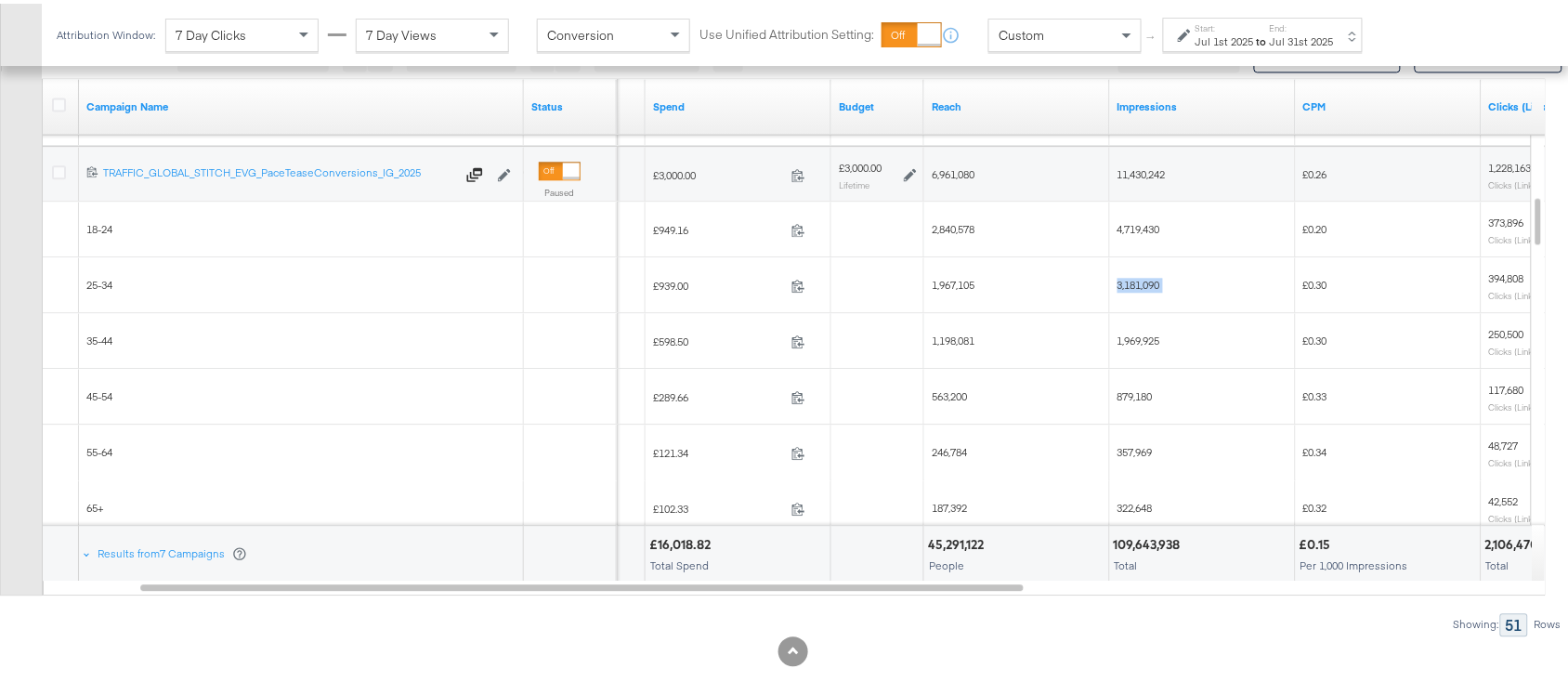 click on "3,181,090" at bounding box center (1139, 281) 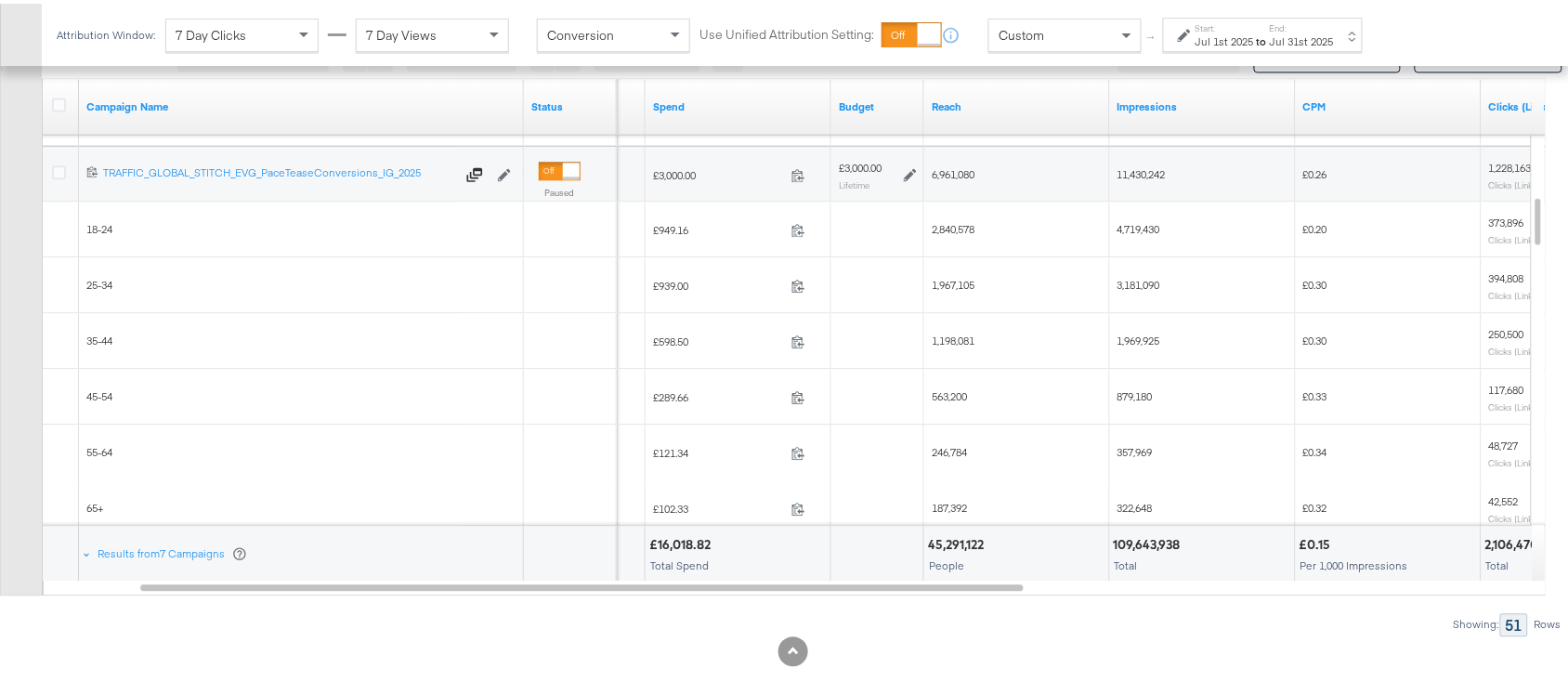 click on "1,969,925" at bounding box center (1139, 336) 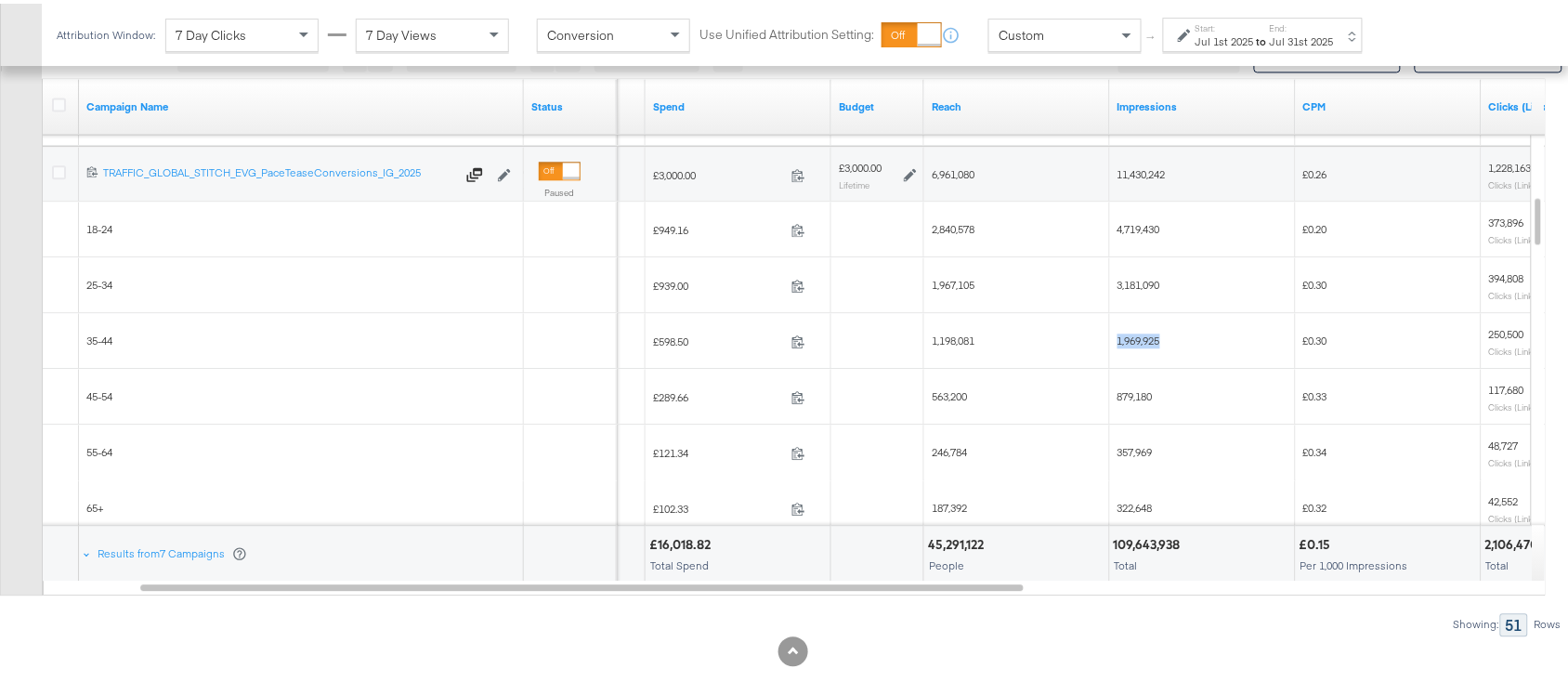 click on "1,969,925" at bounding box center (1139, 336) 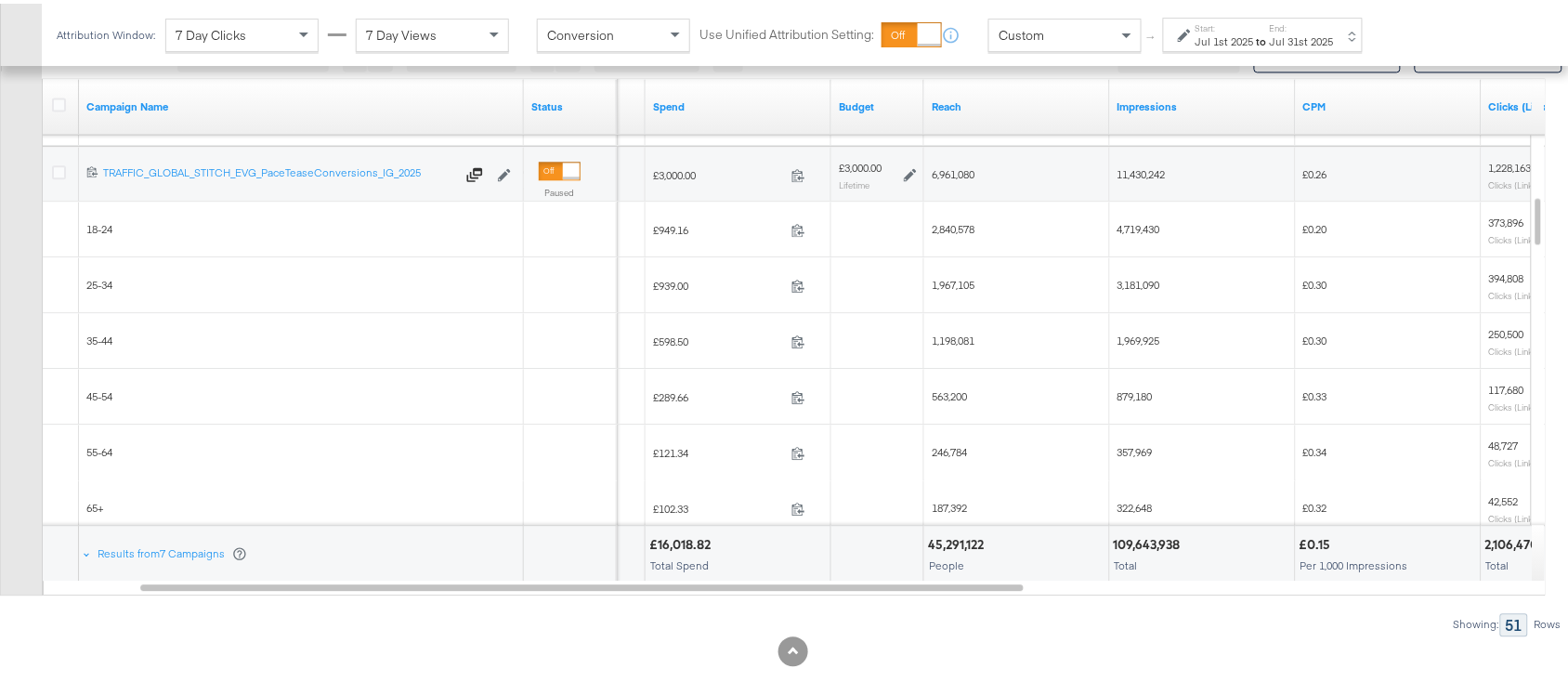 click on "879,180" at bounding box center [1135, 392] 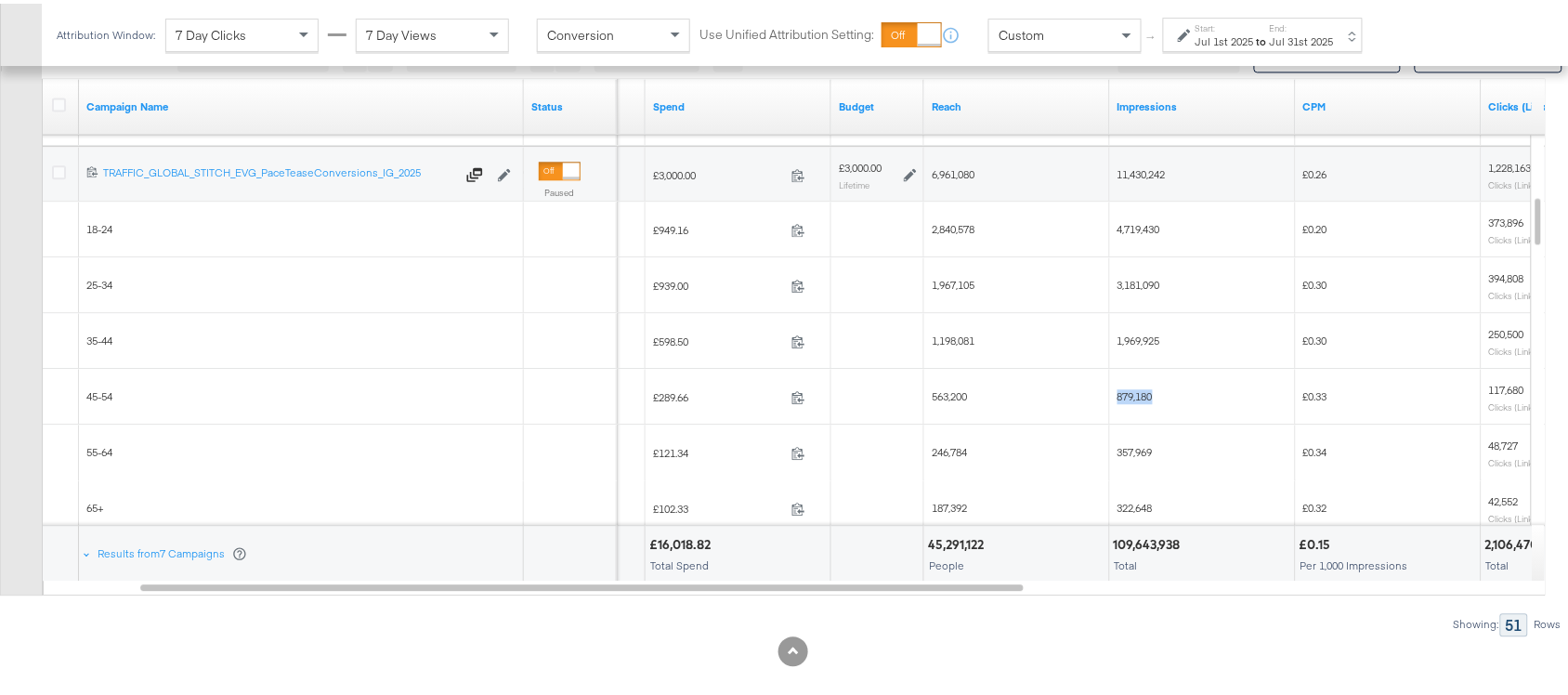 click on "879,180" at bounding box center (1135, 392) 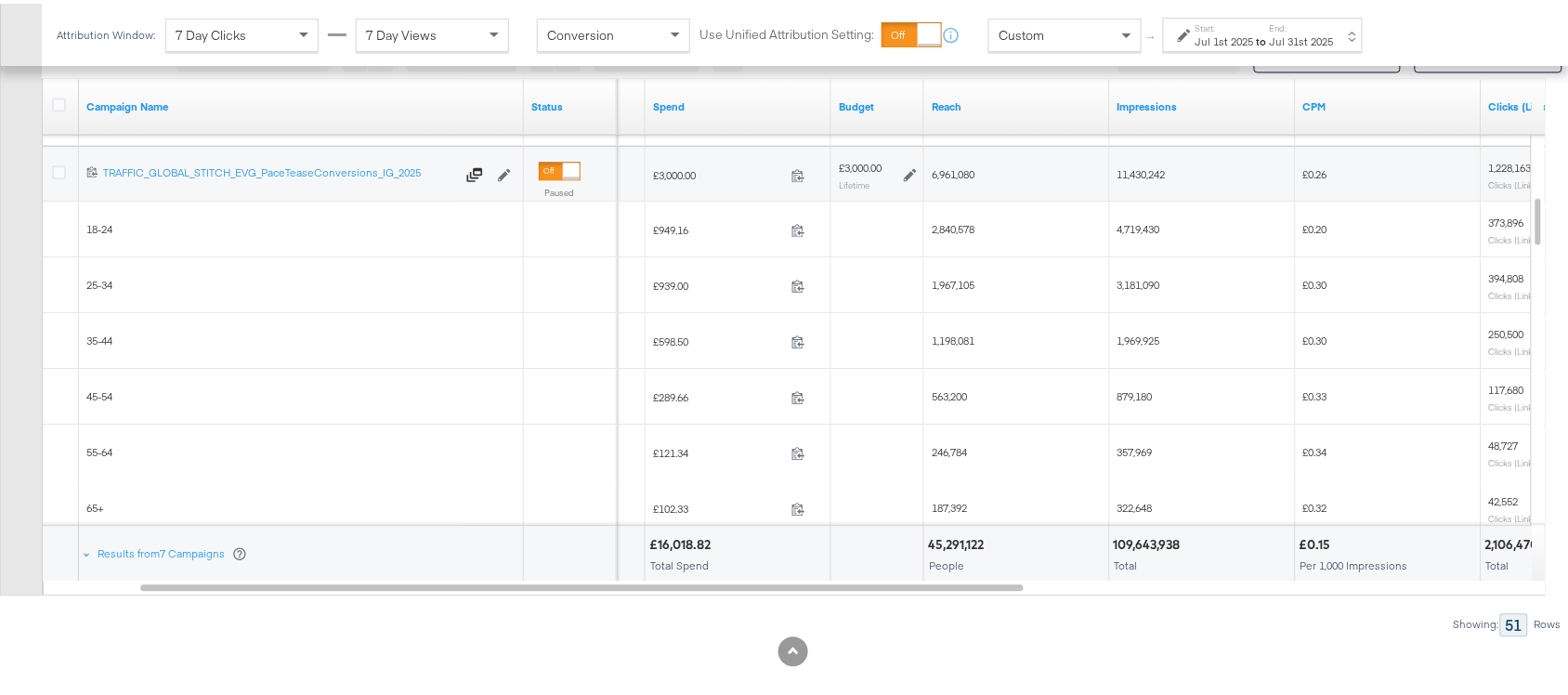 click on "357,969" at bounding box center [1203, 449] 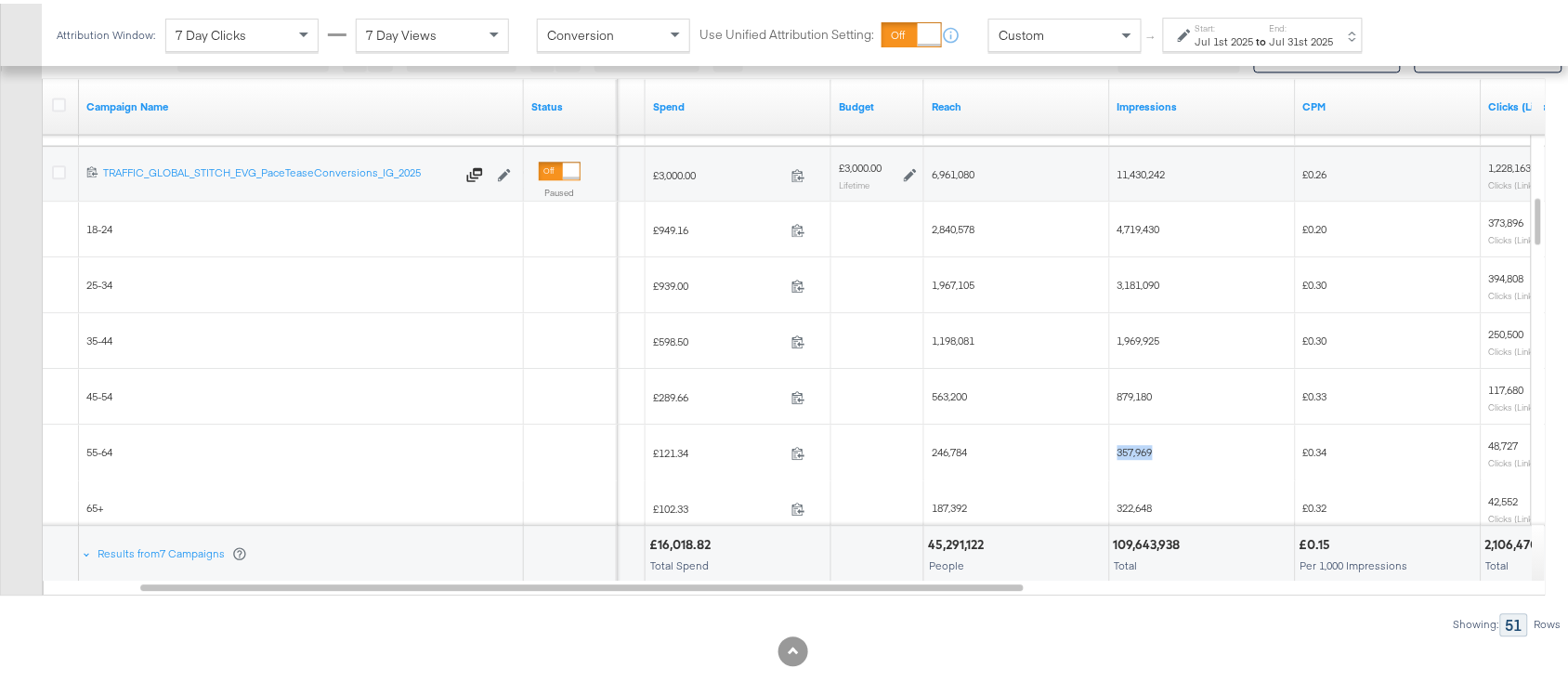 click on "357,969" at bounding box center [1203, 449] 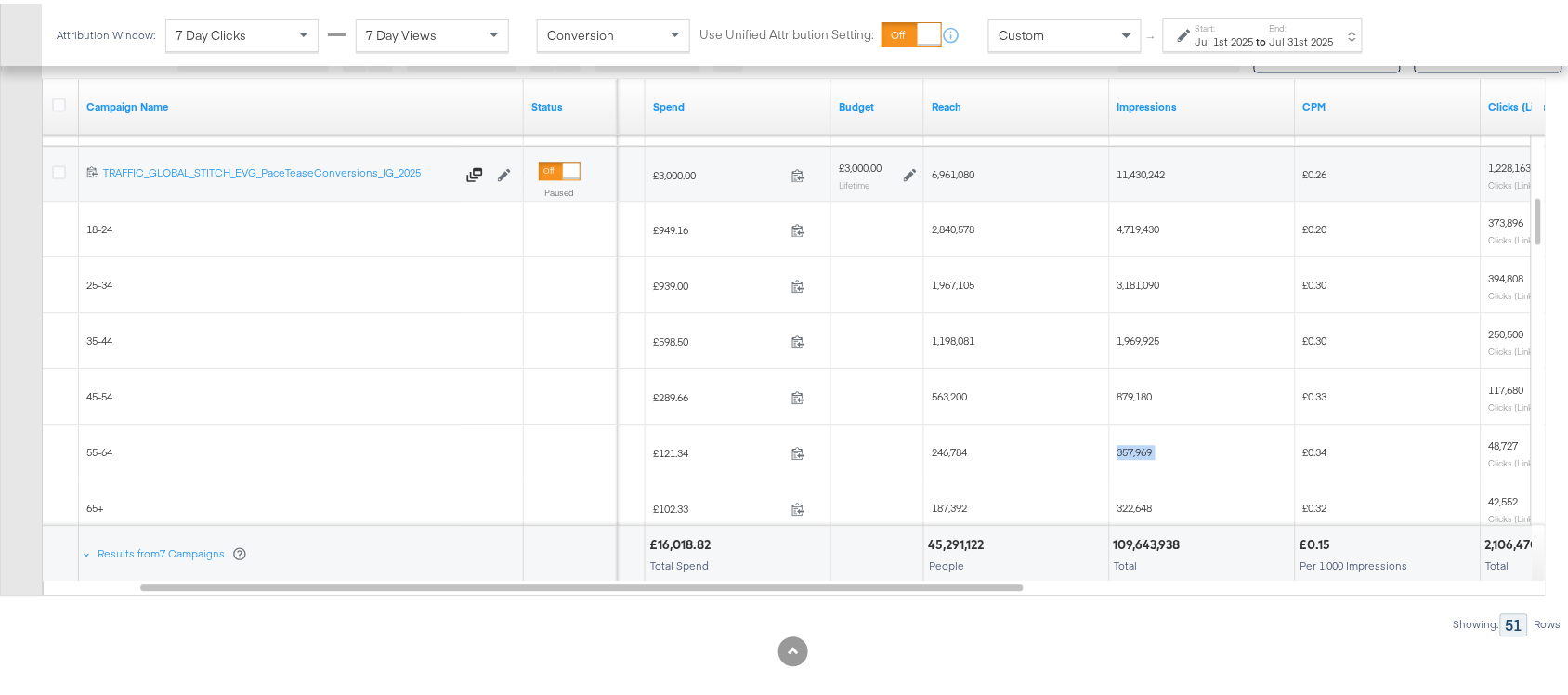 click on "357,969" at bounding box center (1203, 449) 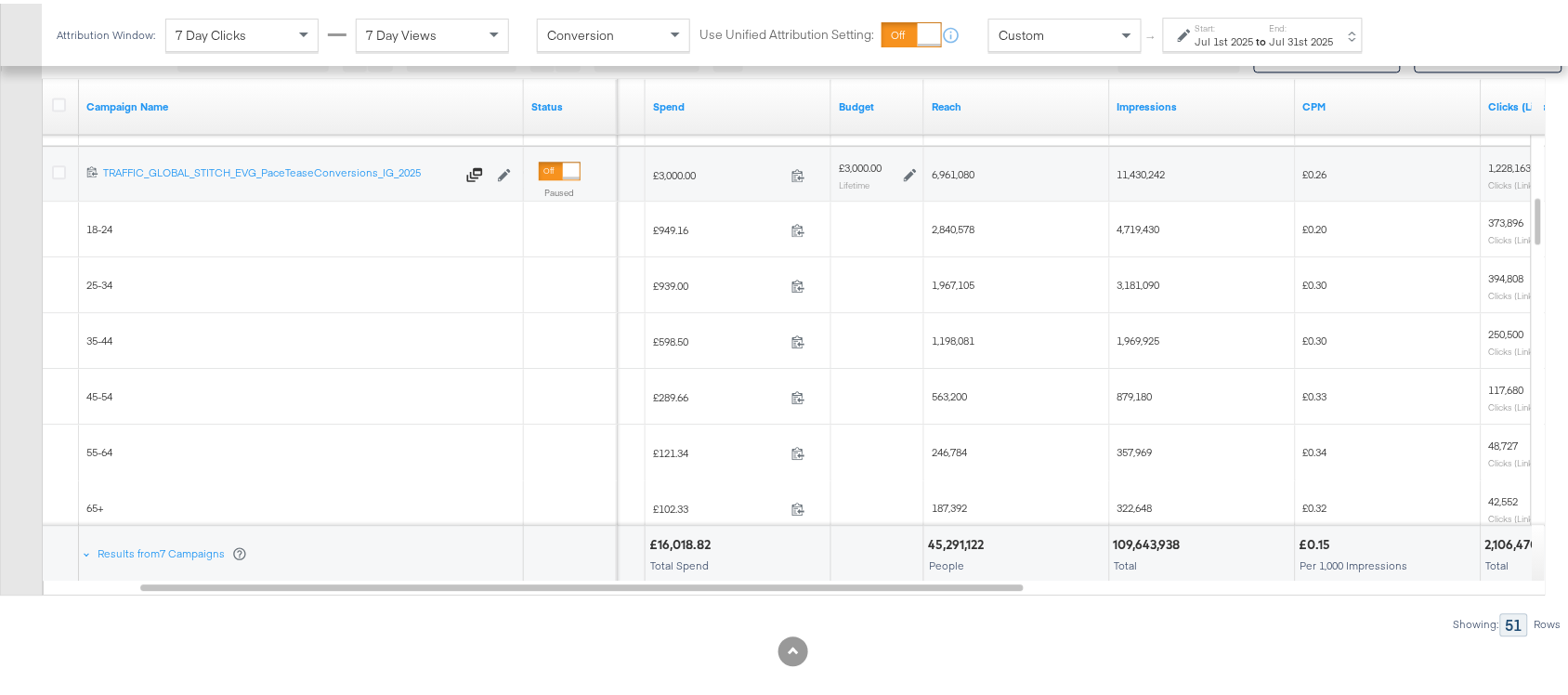 click on "322,648" at bounding box center [1135, 504] 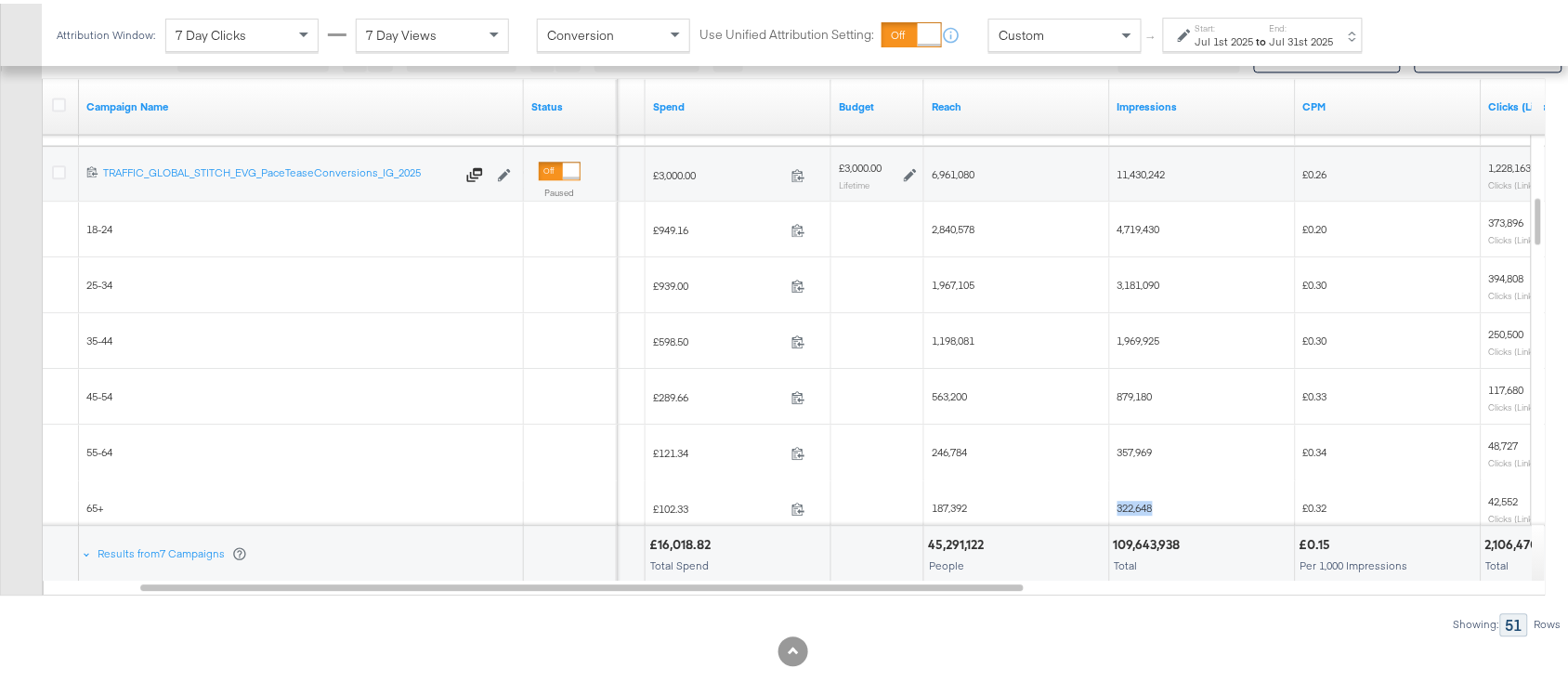 click on "322,648" at bounding box center [1135, 504] 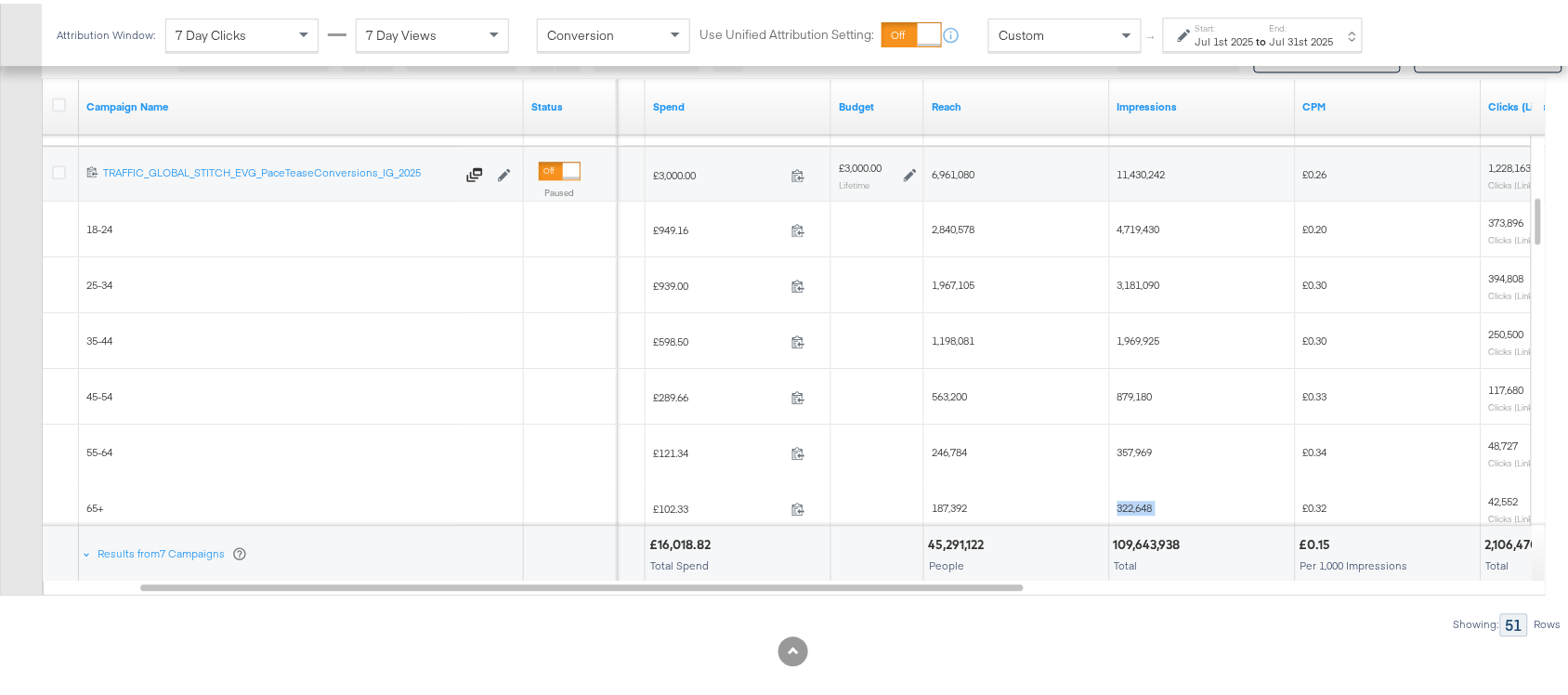 click on "322,648" at bounding box center [1135, 504] 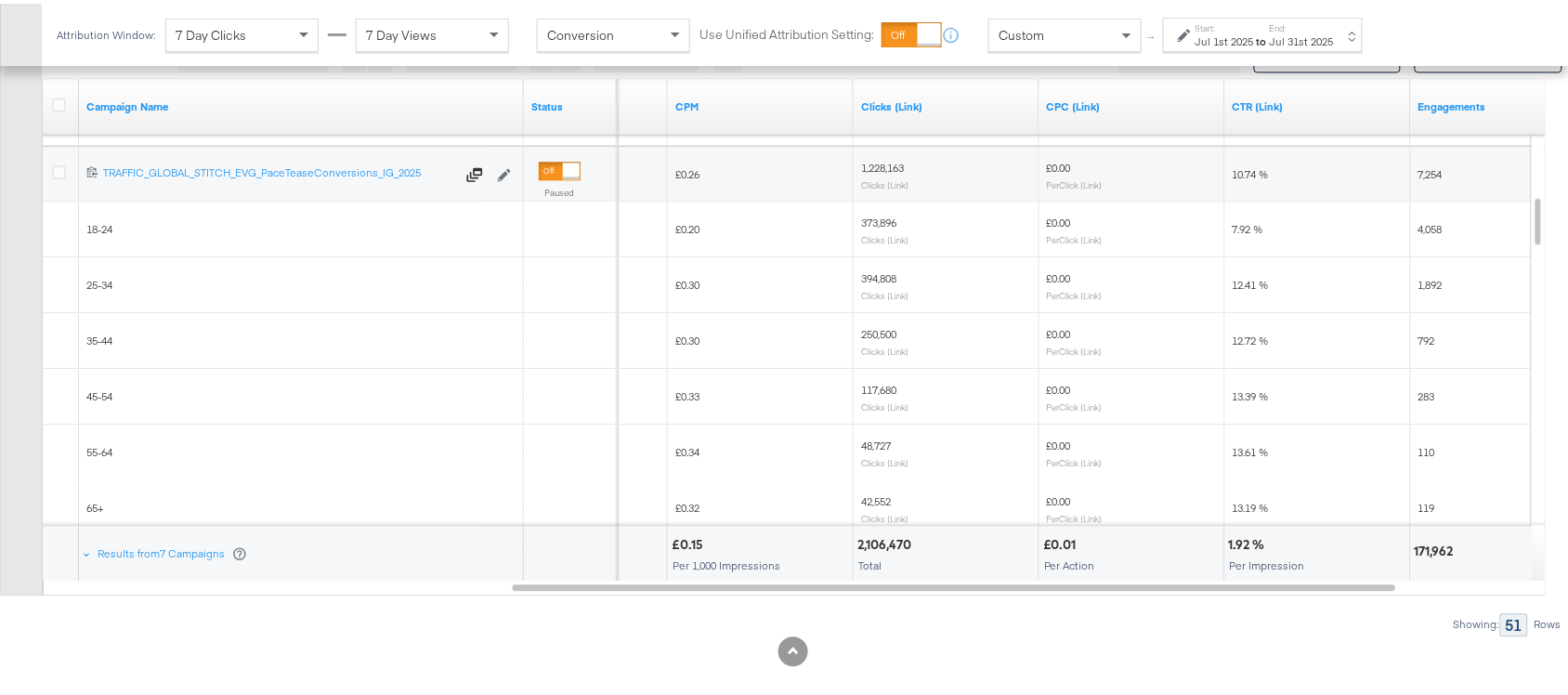 click on "373,896" at bounding box center (879, 218) 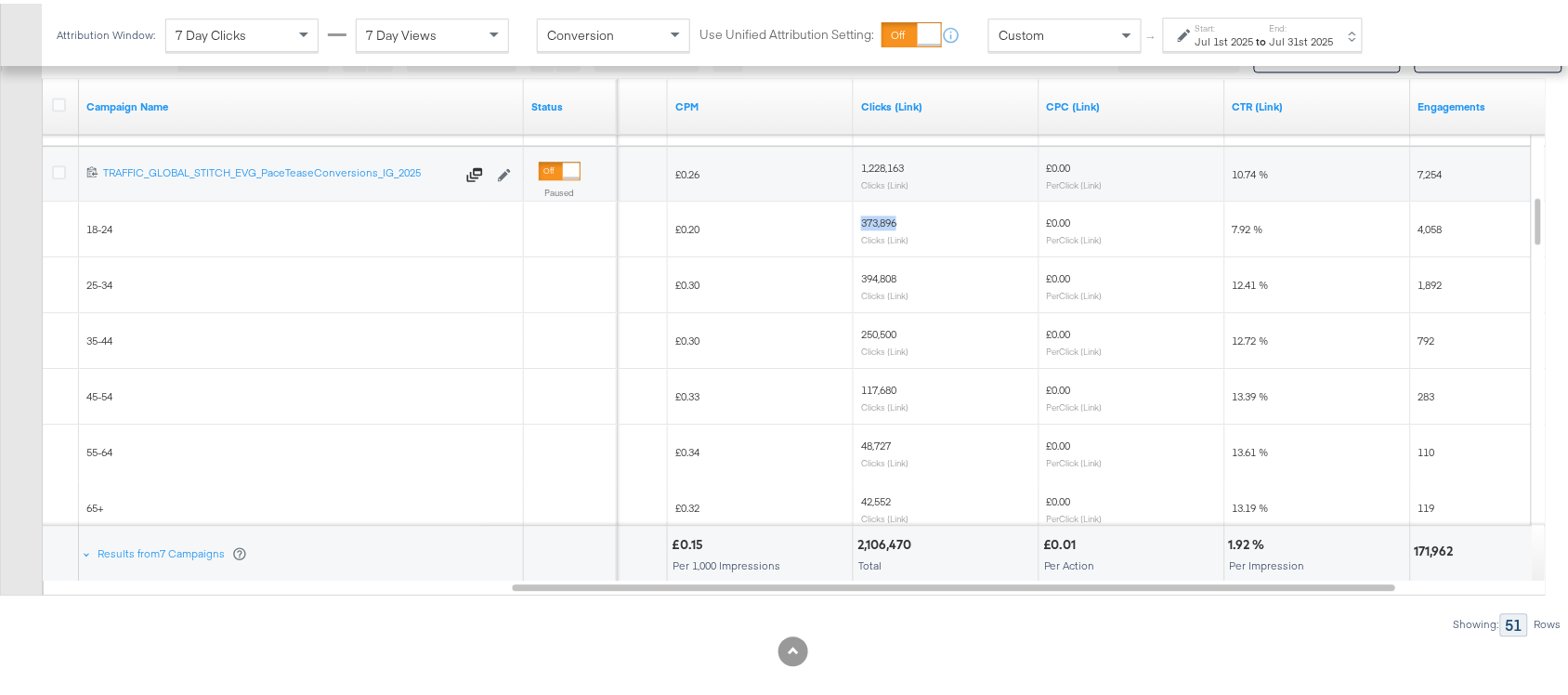 click on "373,896" at bounding box center (879, 218) 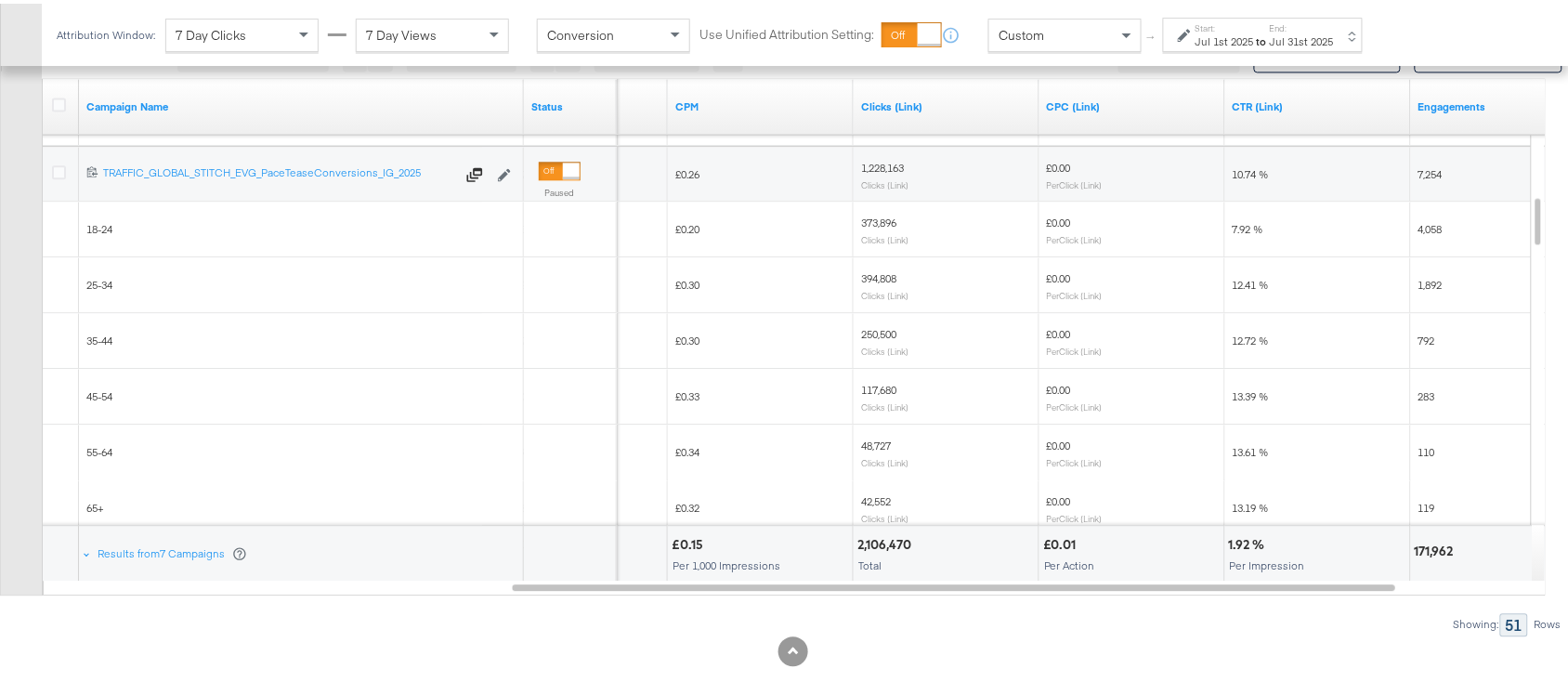 click on "394,808" at bounding box center (879, 274) 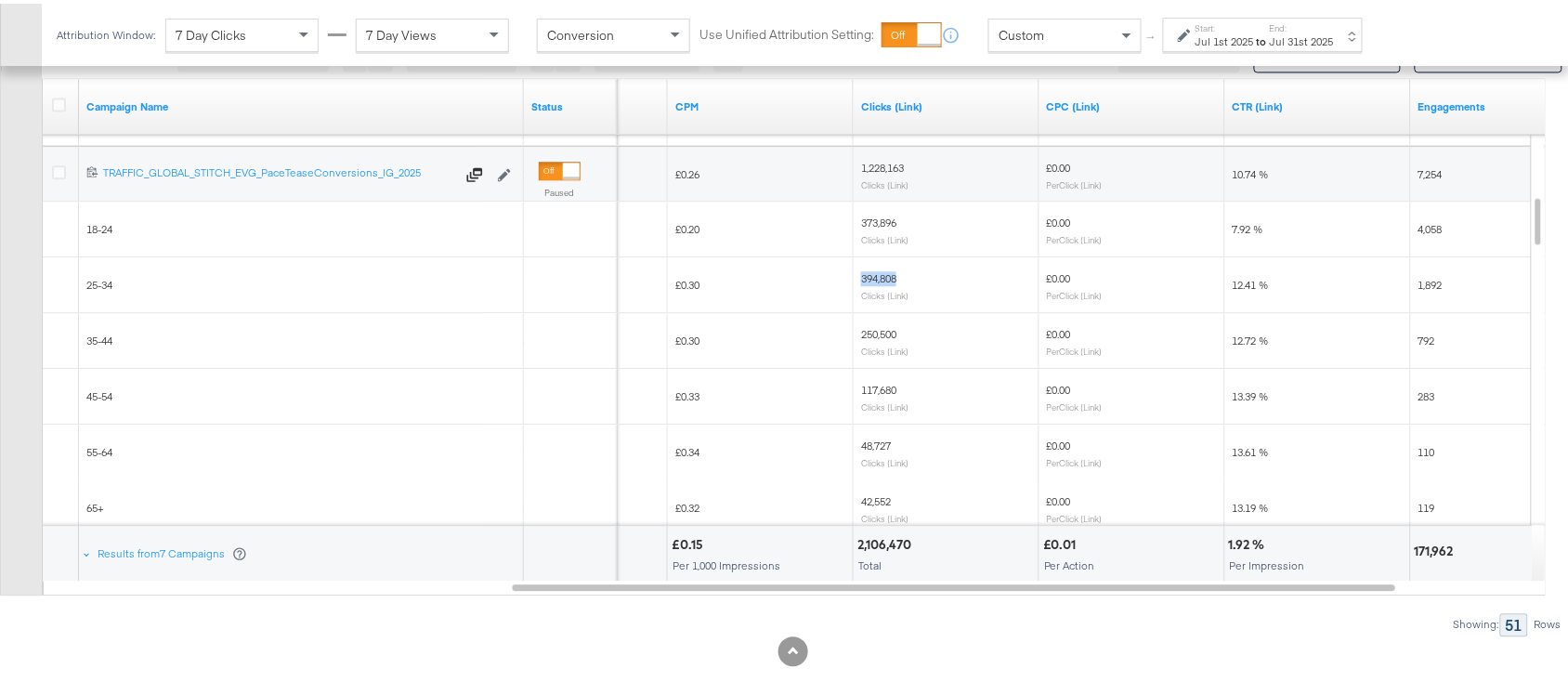 click on "394,808" at bounding box center (879, 274) 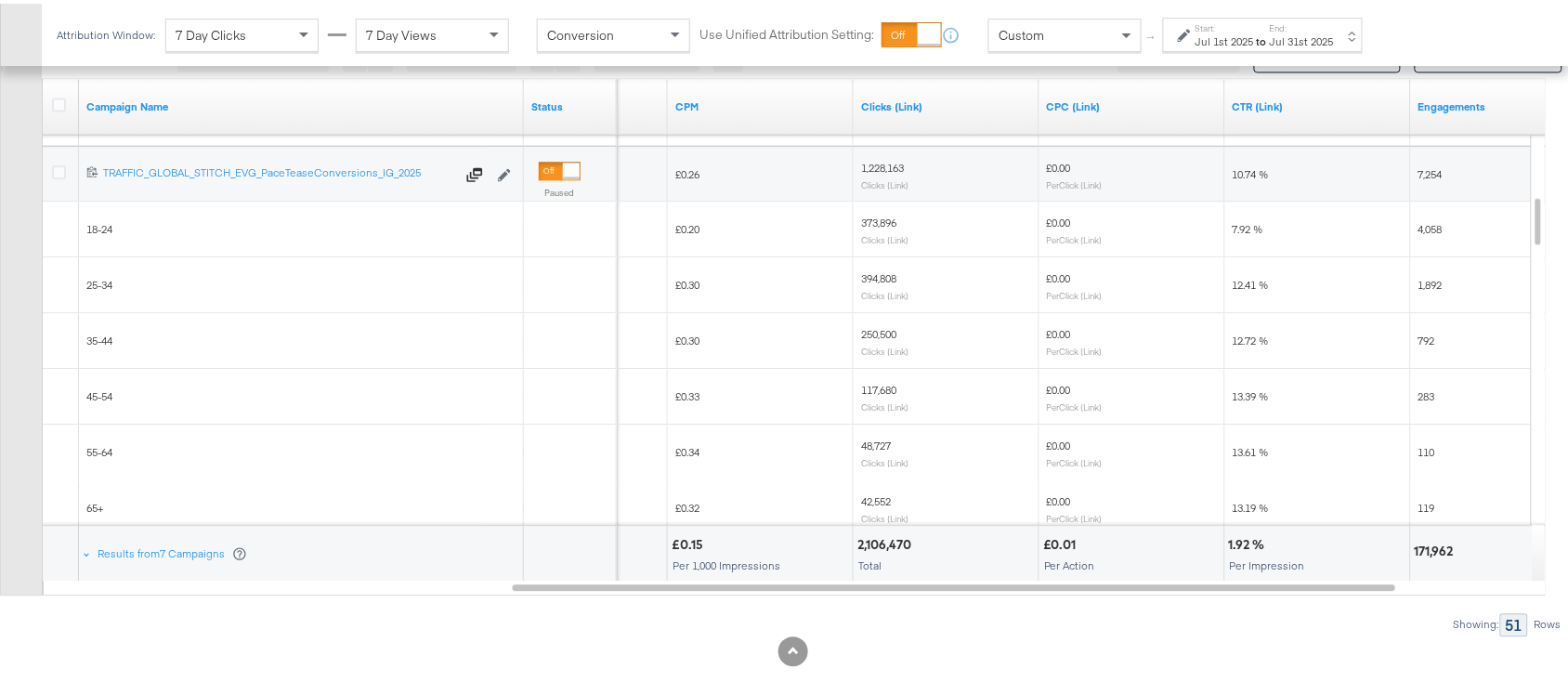 click on "250,500 Clicks (Link)" at bounding box center [947, 337] 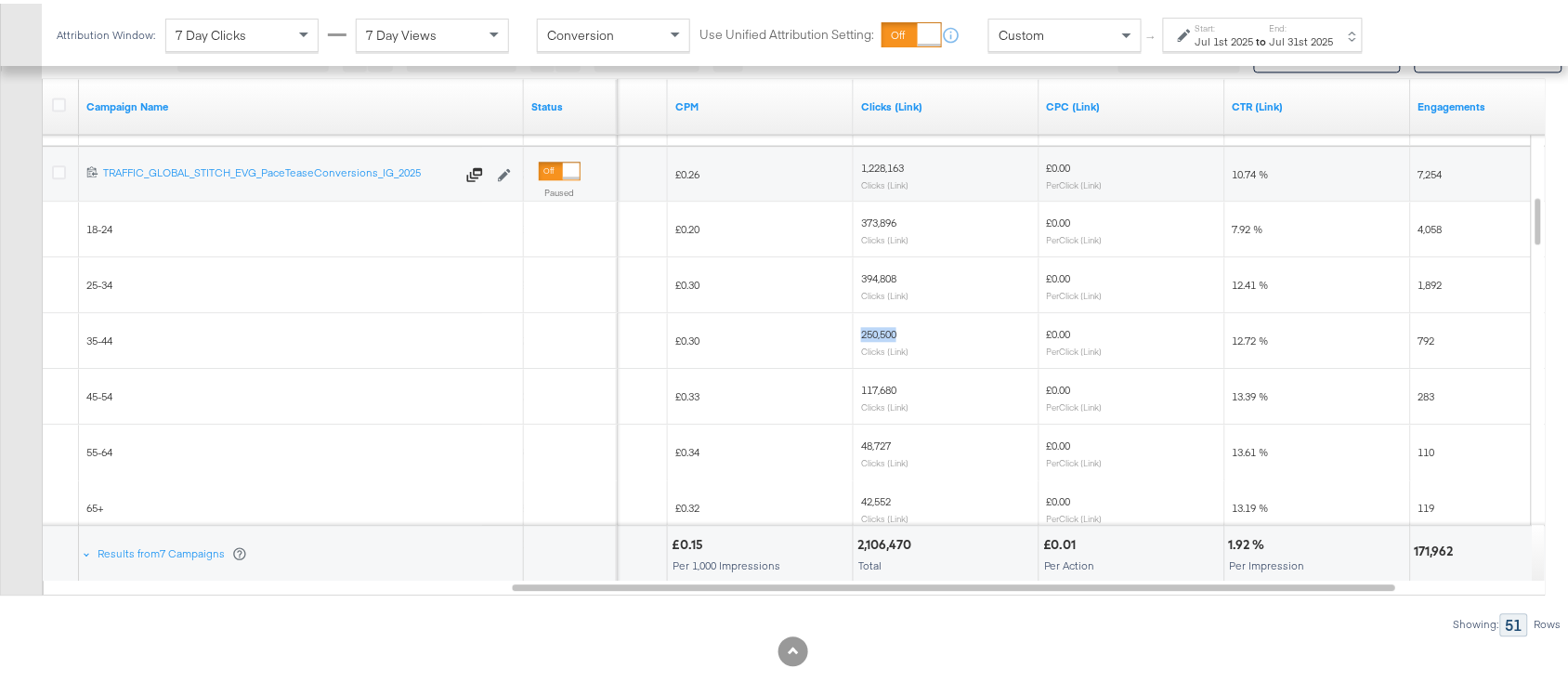 click on "250,500 Clicks (Link)" at bounding box center (947, 337) 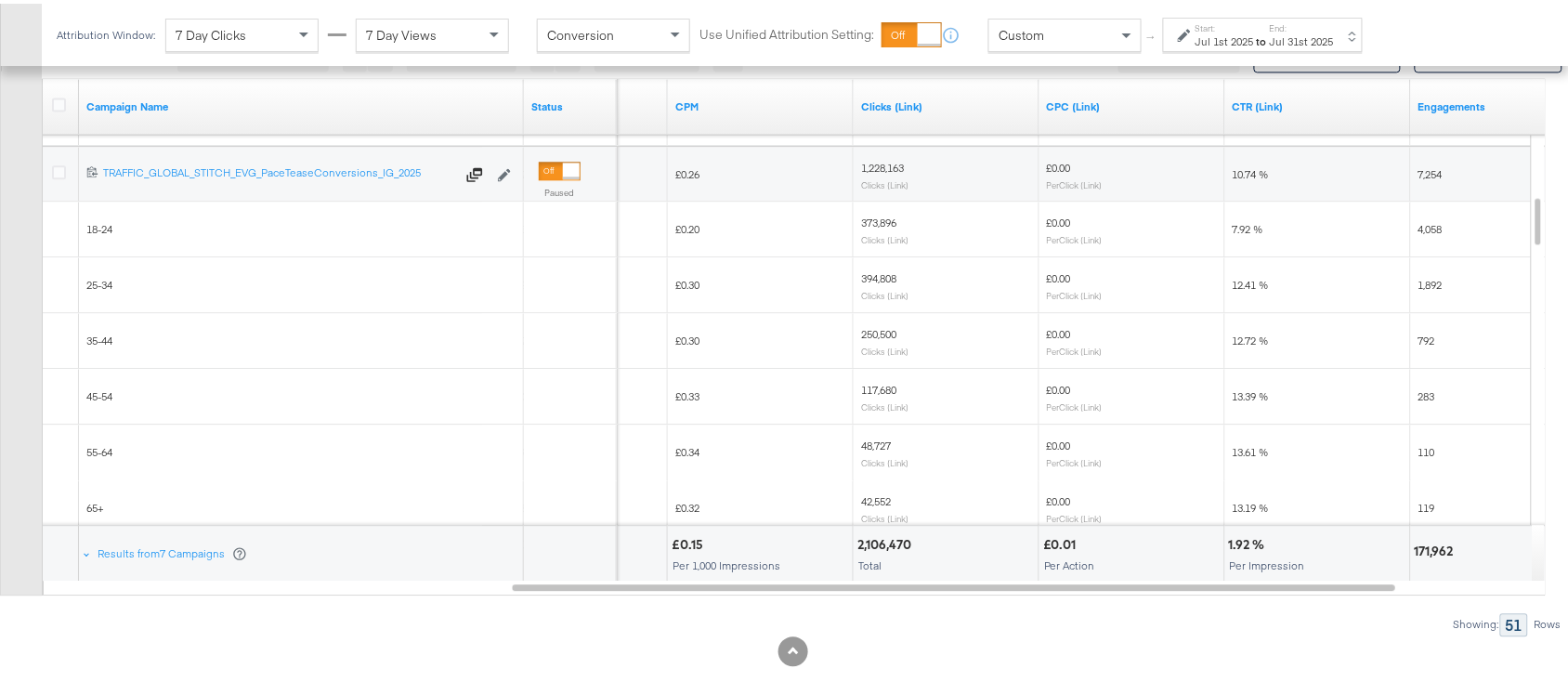click on "117,680 Clicks (Link)" at bounding box center (947, 393) 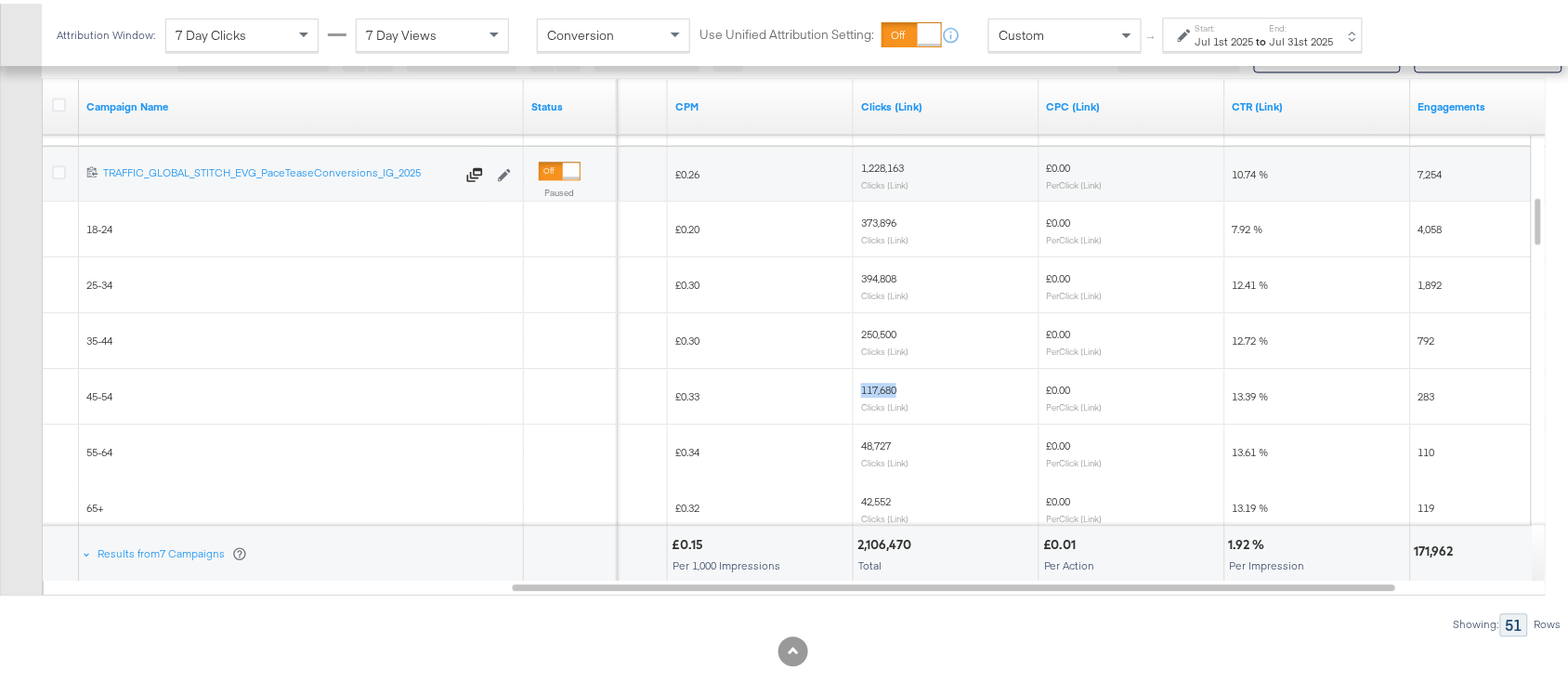 click on "117,680 Clicks (Link)" at bounding box center (947, 393) 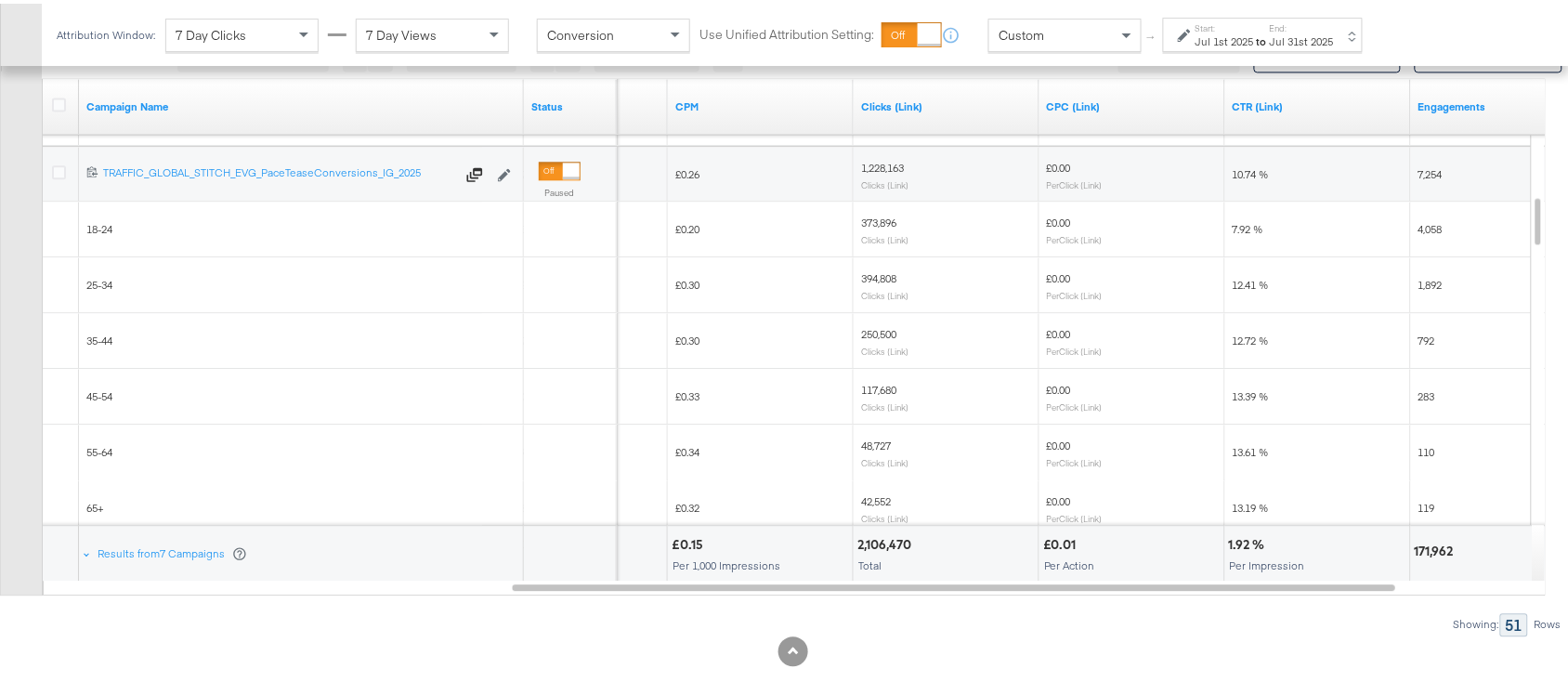click on "48,727" at bounding box center [876, 441] 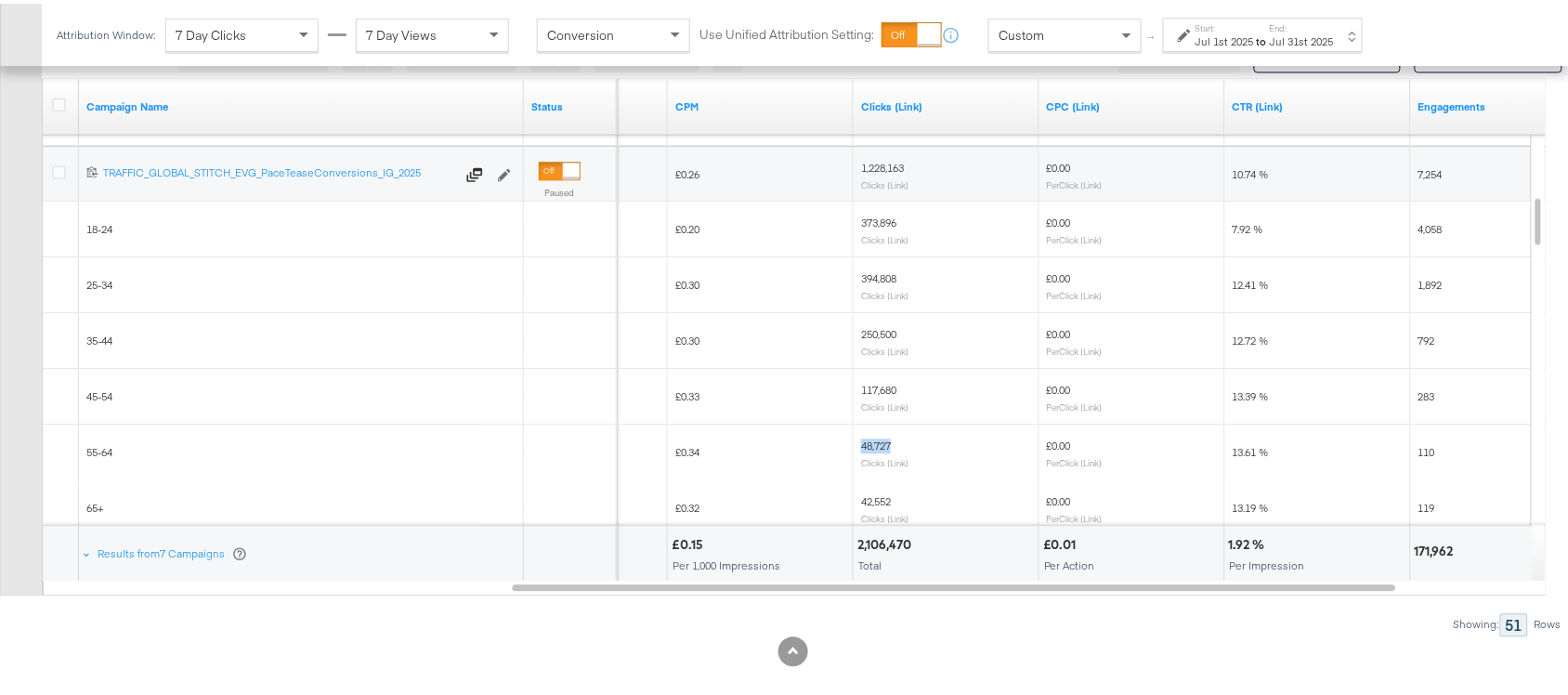 click on "48,727" at bounding box center [876, 441] 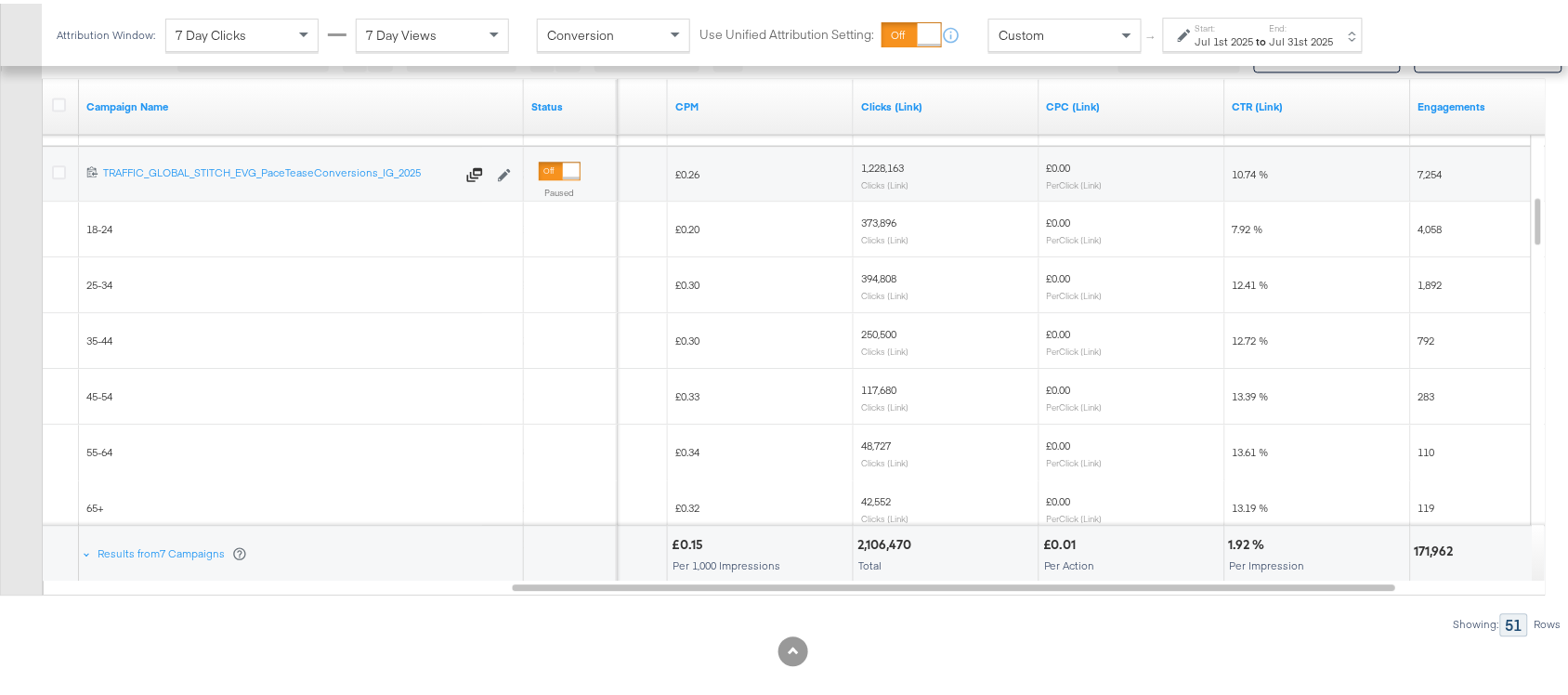 click on "42,552" at bounding box center [876, 497] 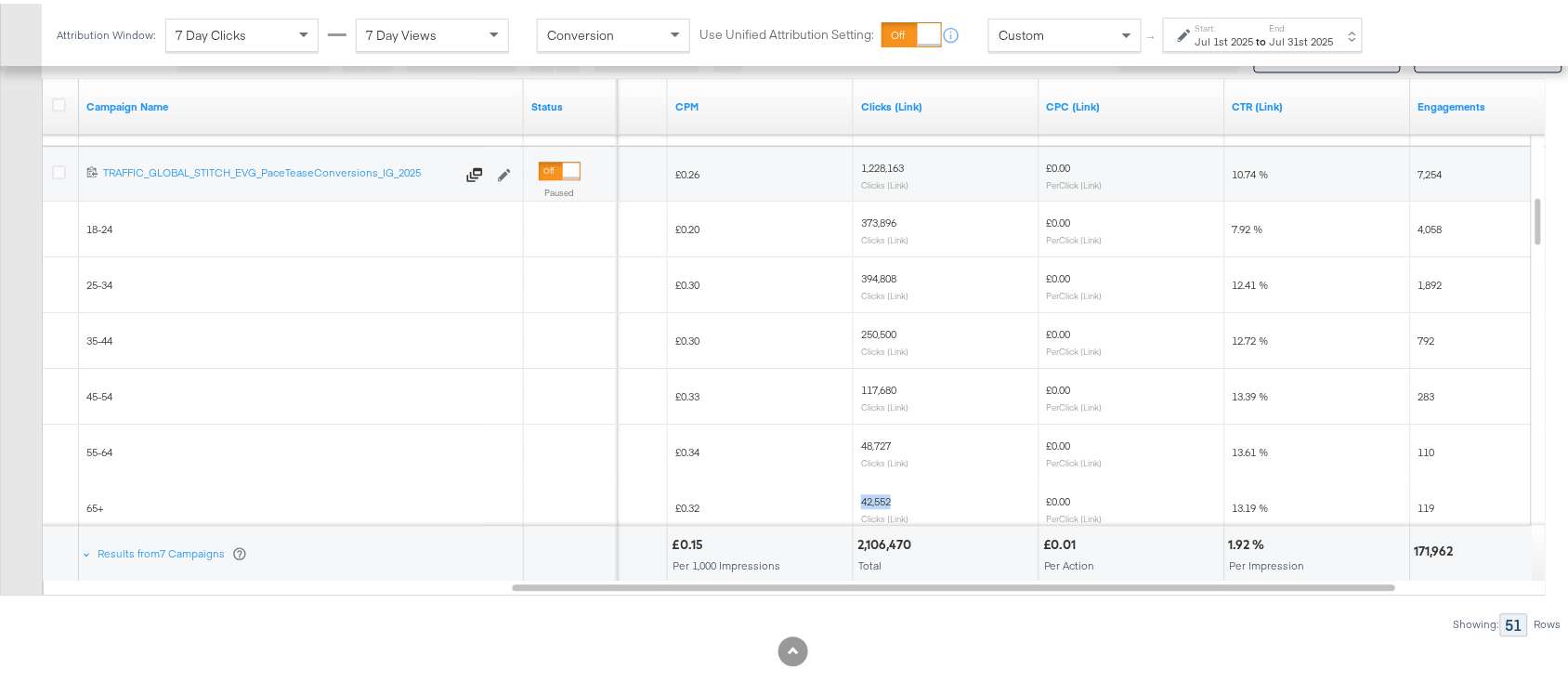 click on "42,552" at bounding box center (876, 497) 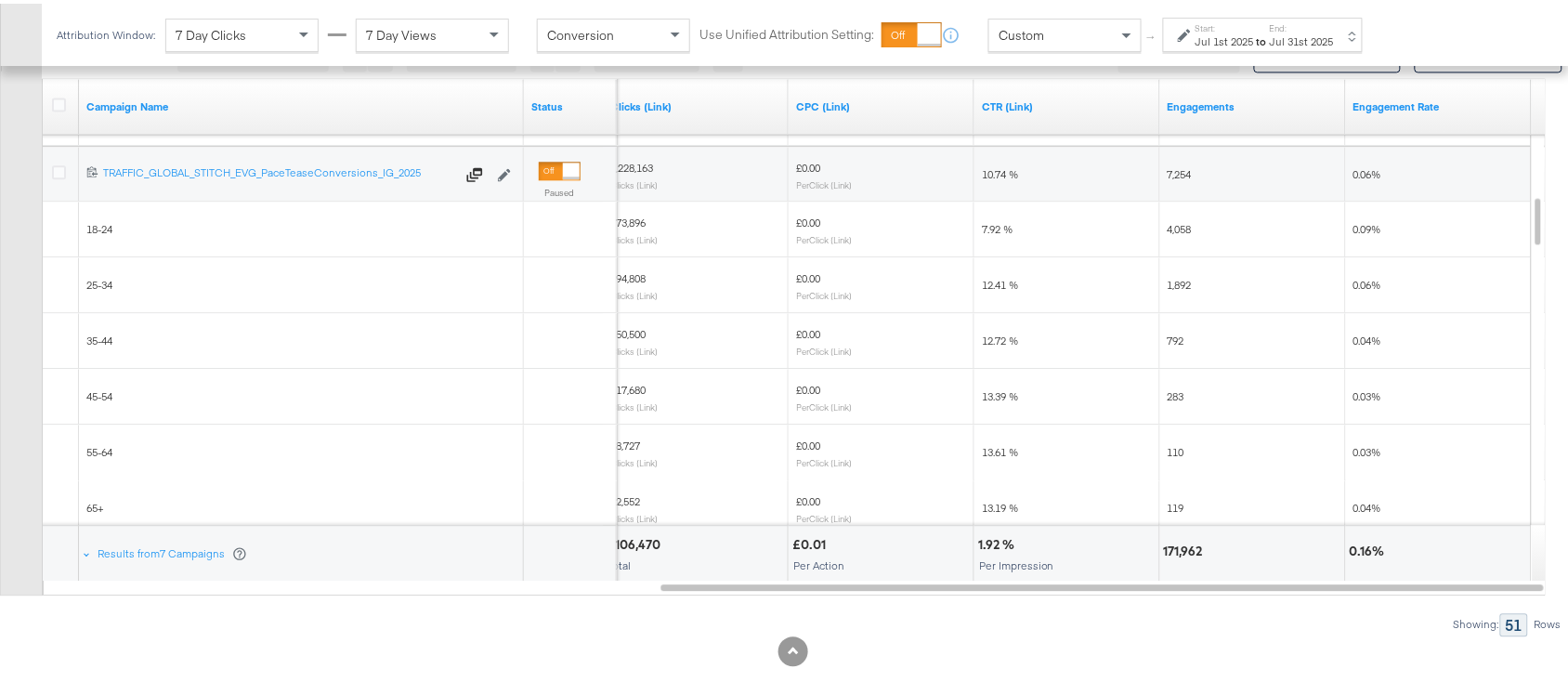 click on "4,058" at bounding box center [1180, 225] 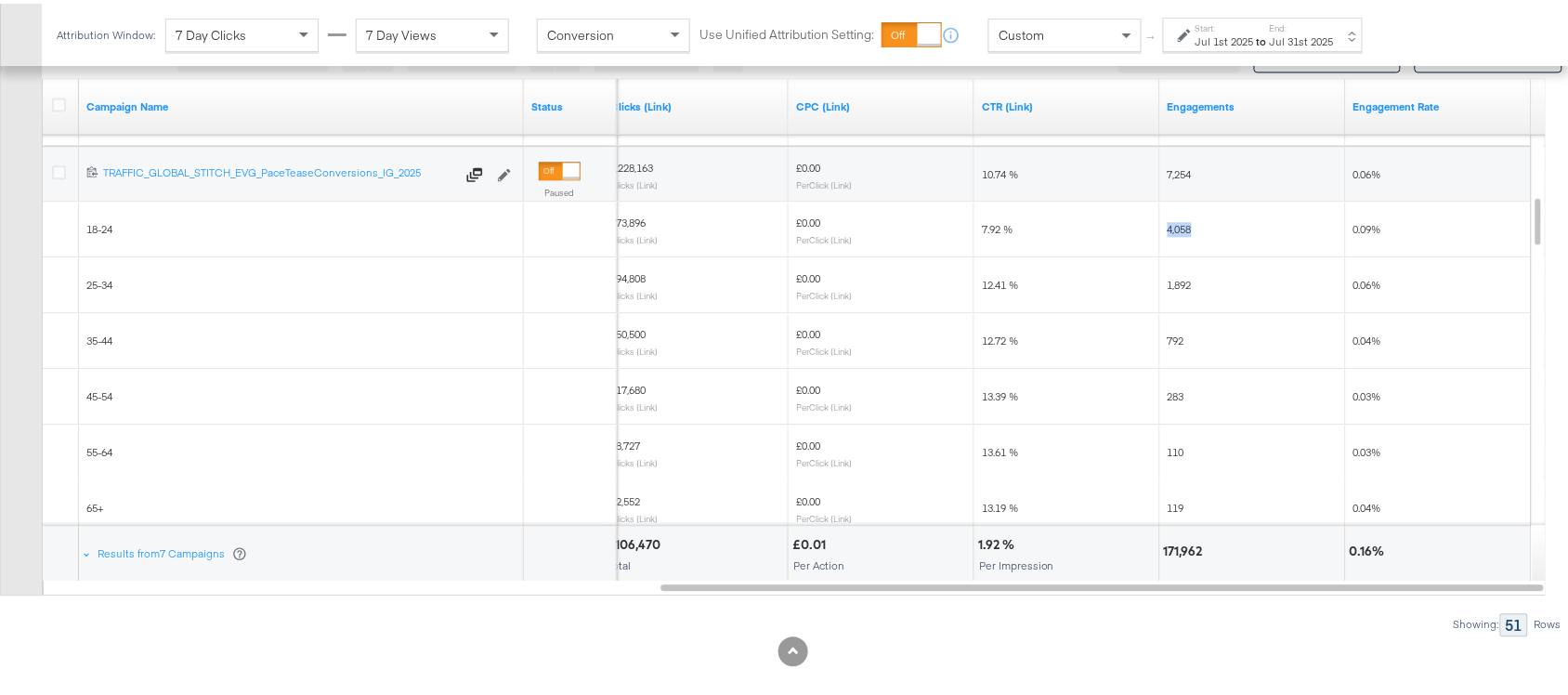 click on "4,058" at bounding box center (1180, 225) 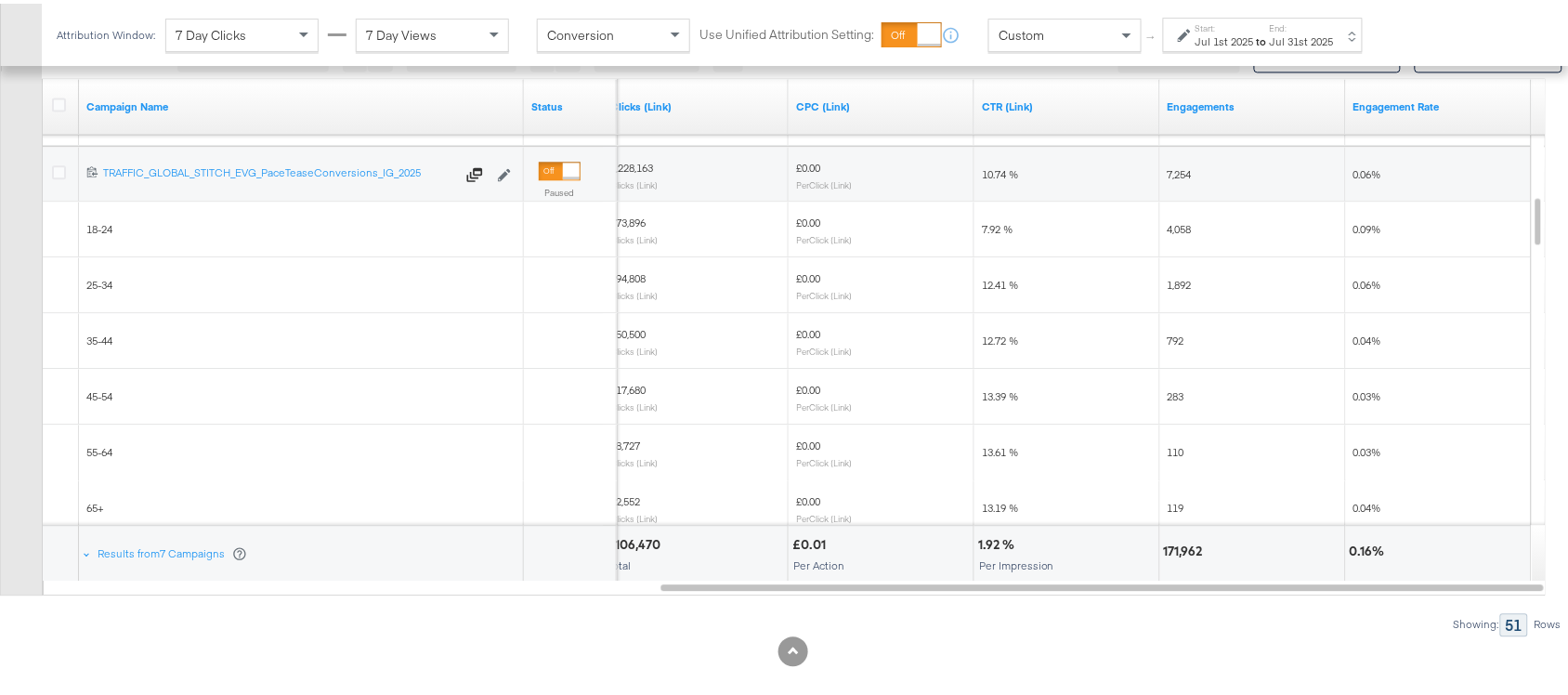 click on "1,892" at bounding box center [1180, 281] 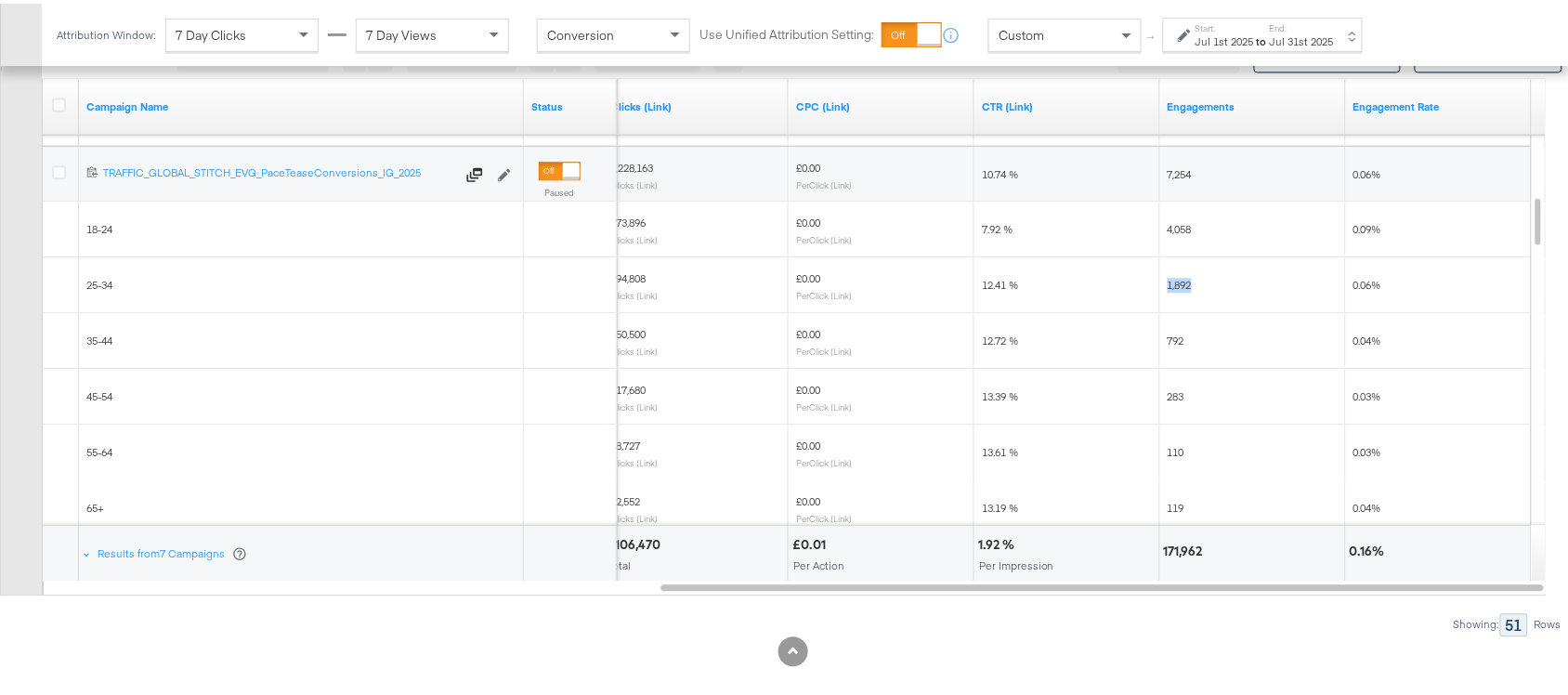 click on "1,892" at bounding box center [1180, 281] 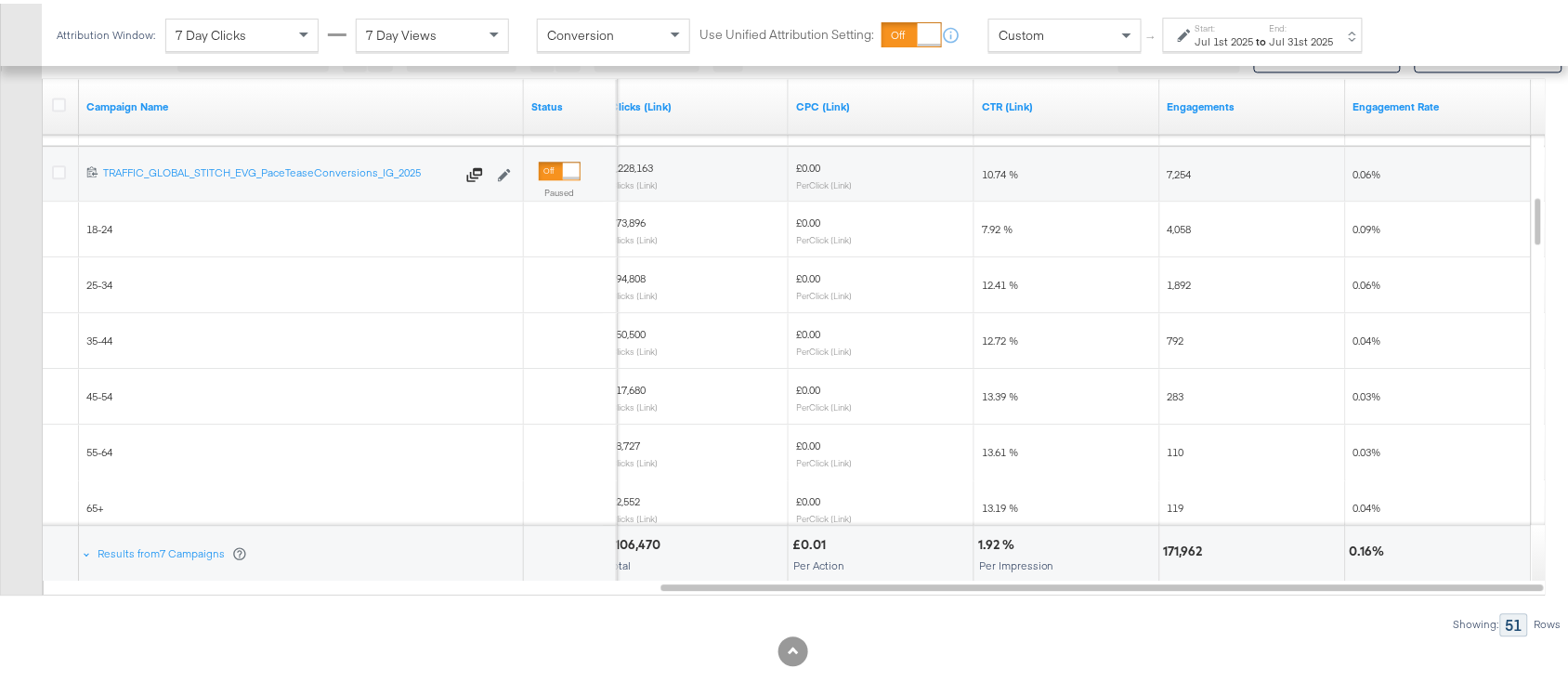 click on "792" at bounding box center [1176, 336] 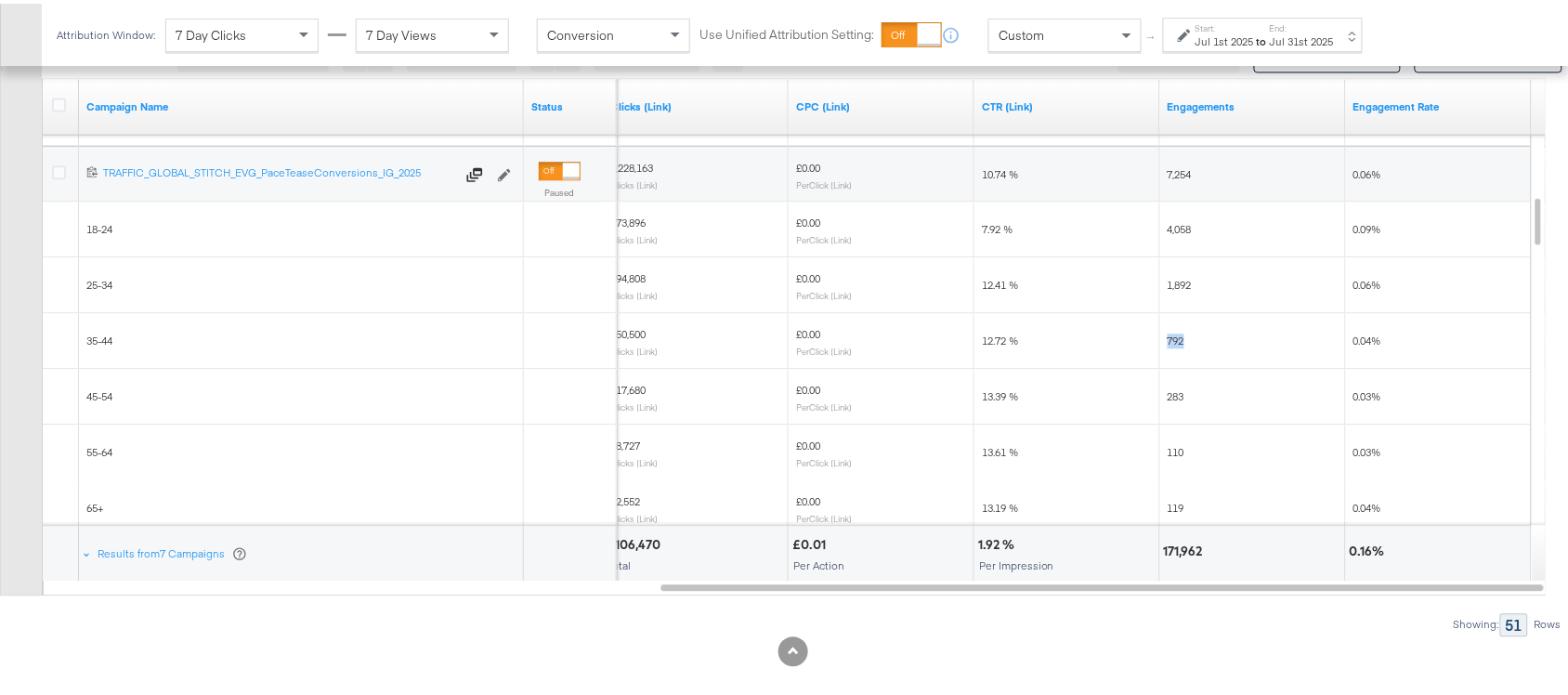 click on "792" at bounding box center [1176, 336] 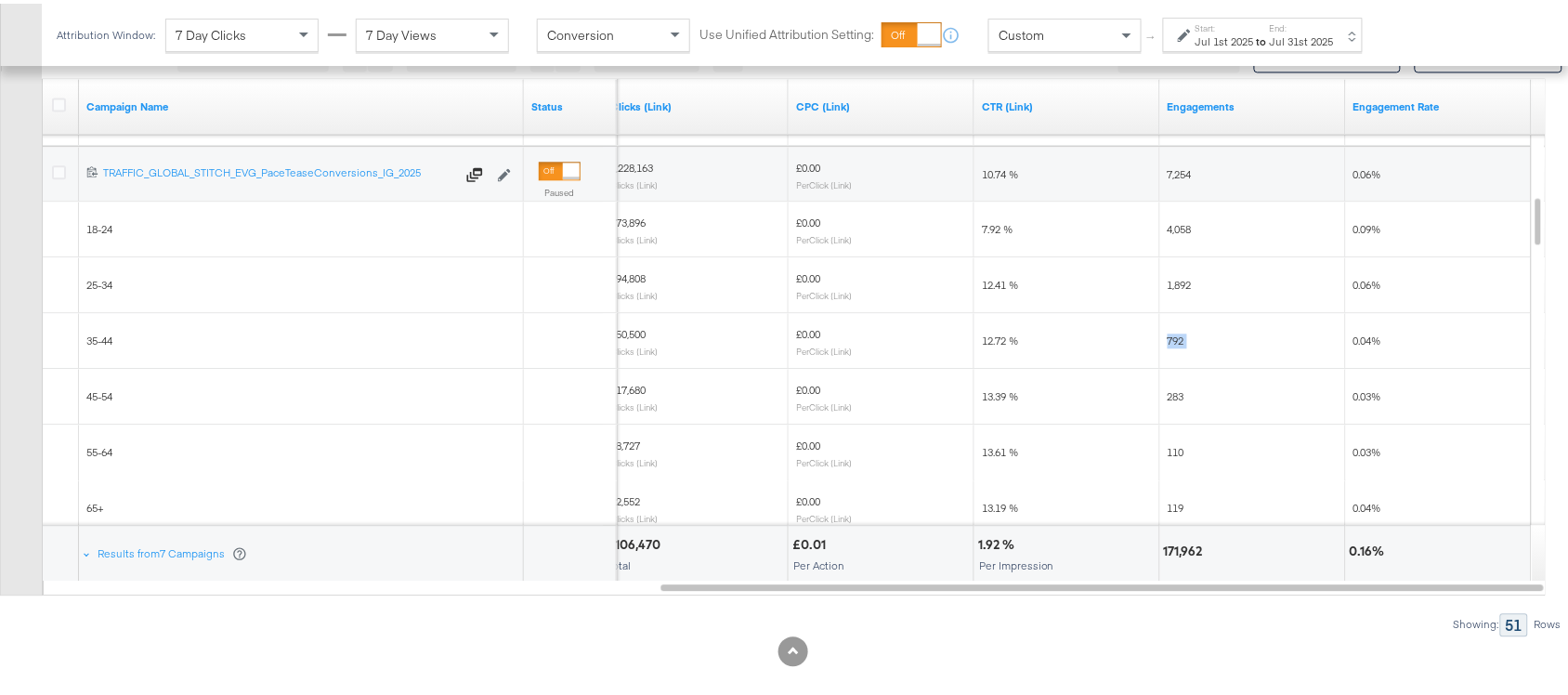 click on "792" at bounding box center (1176, 336) 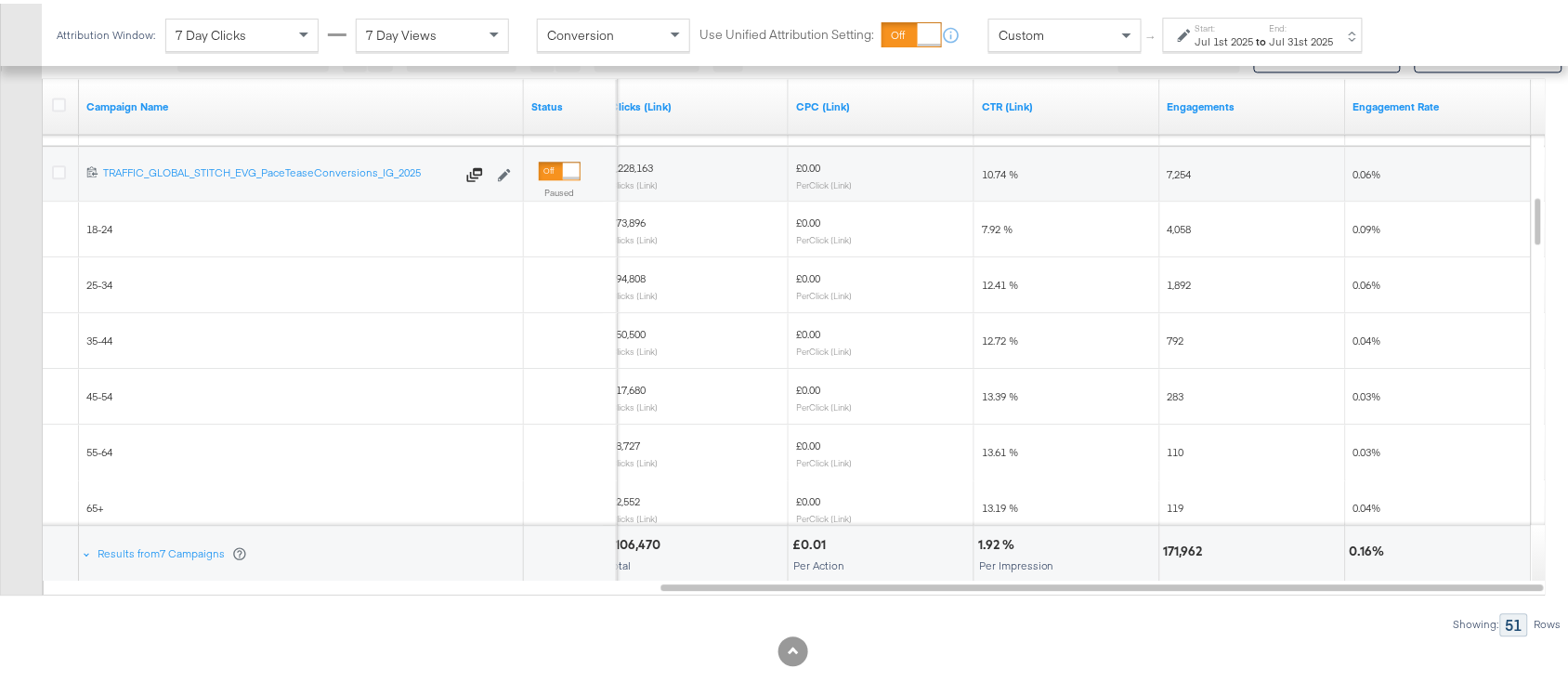 click on "283" at bounding box center [1176, 392] 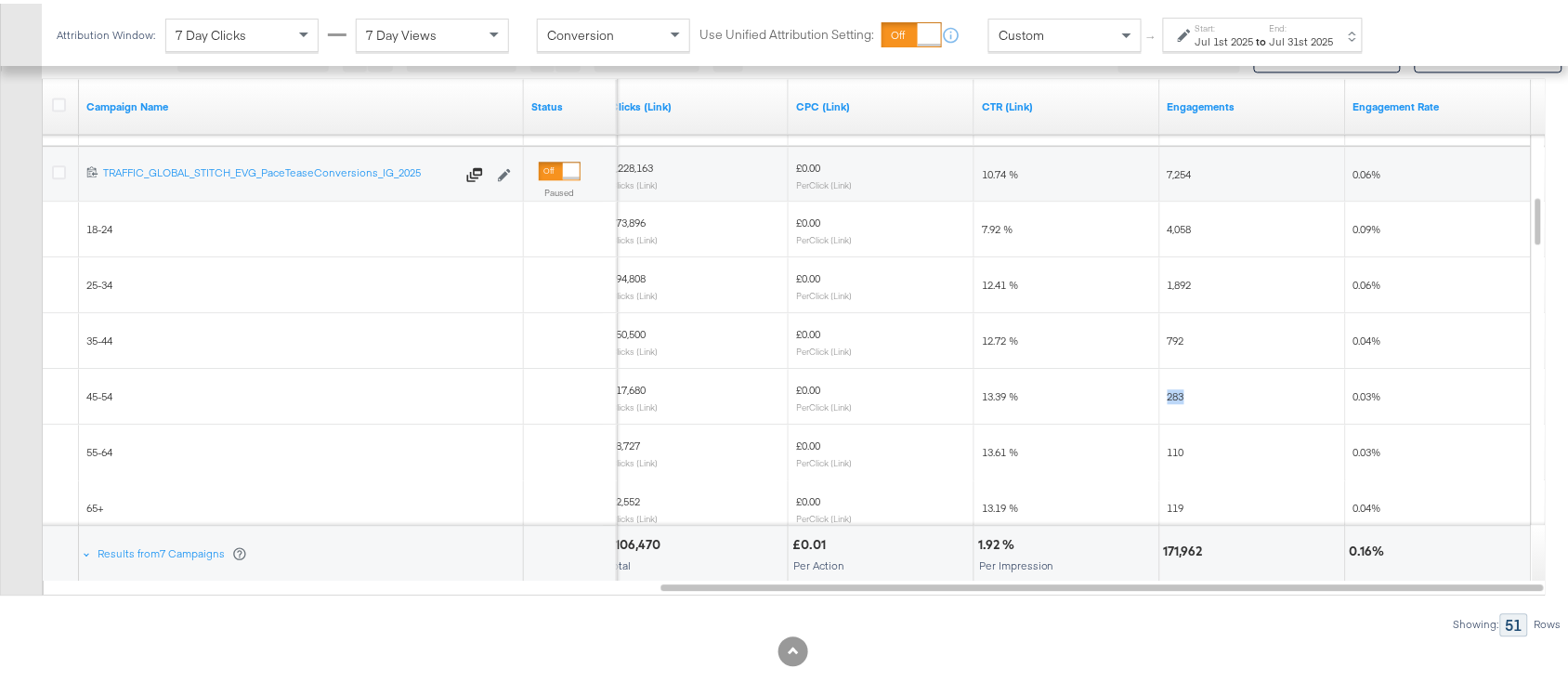 click on "283" at bounding box center (1176, 392) 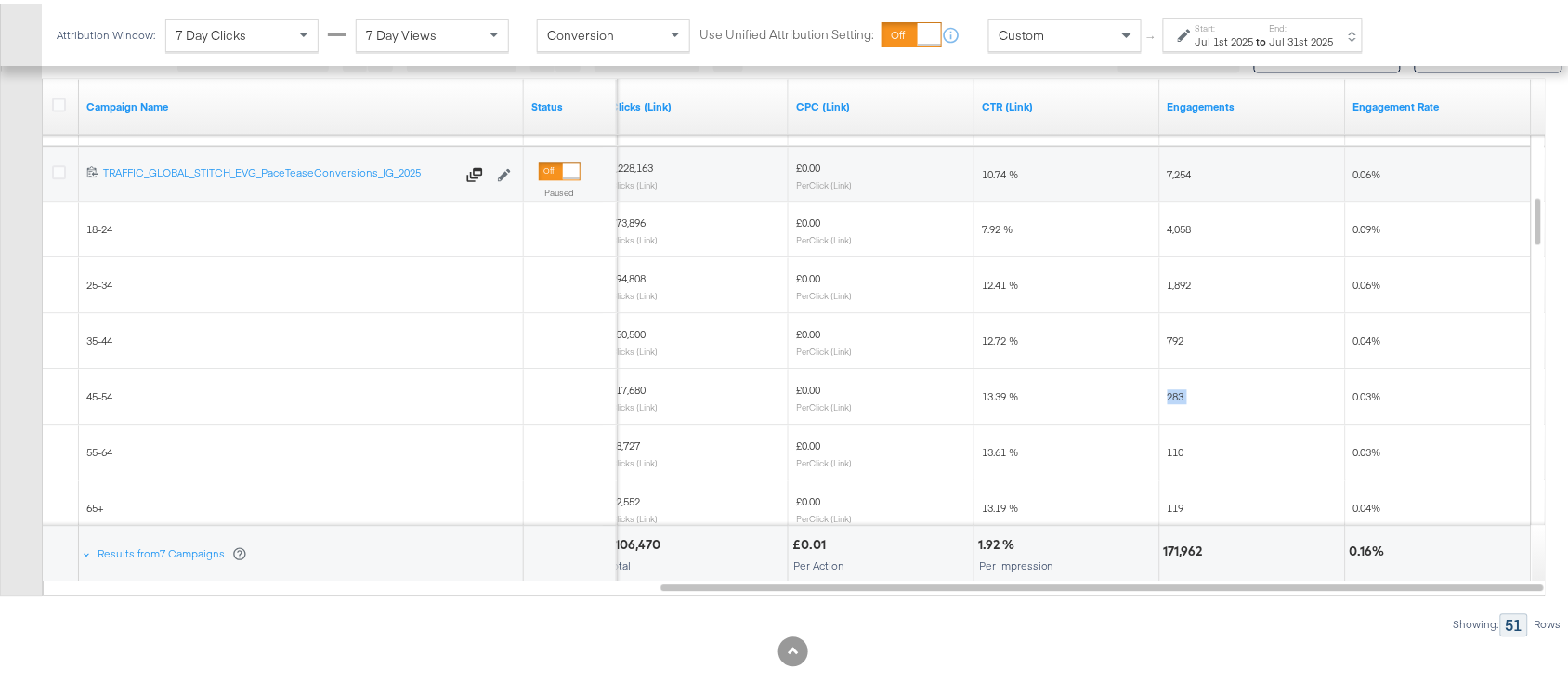 click on "283" at bounding box center [1176, 392] 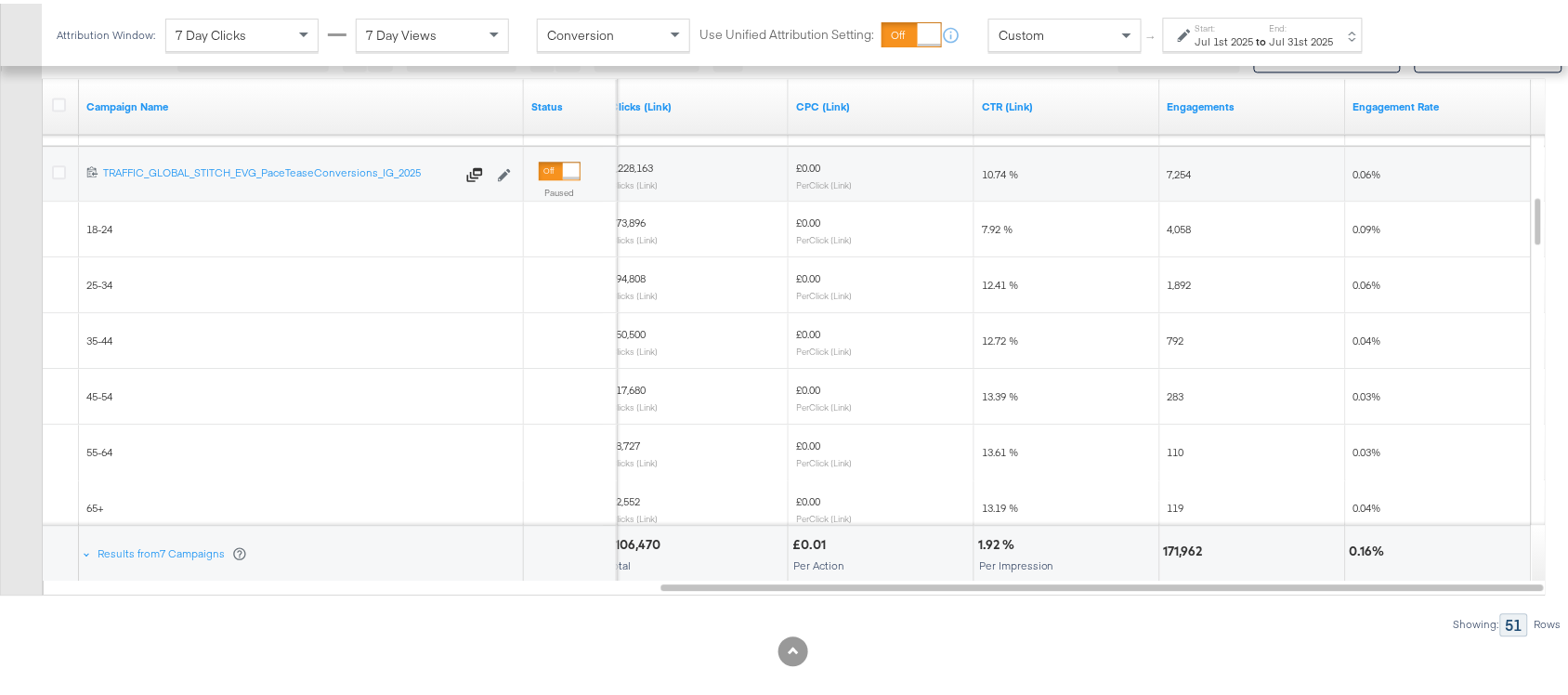 click on "110" at bounding box center [1176, 448] 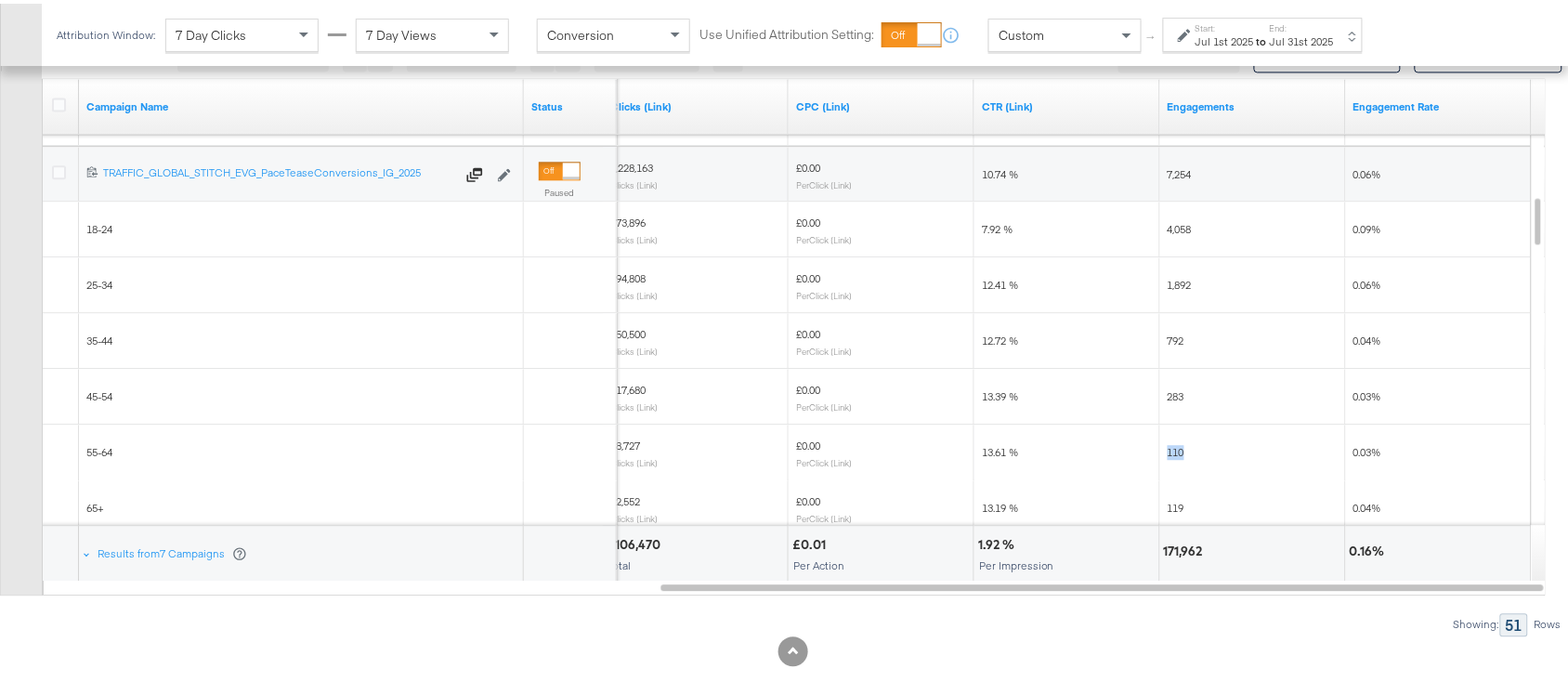 click on "110" at bounding box center [1176, 448] 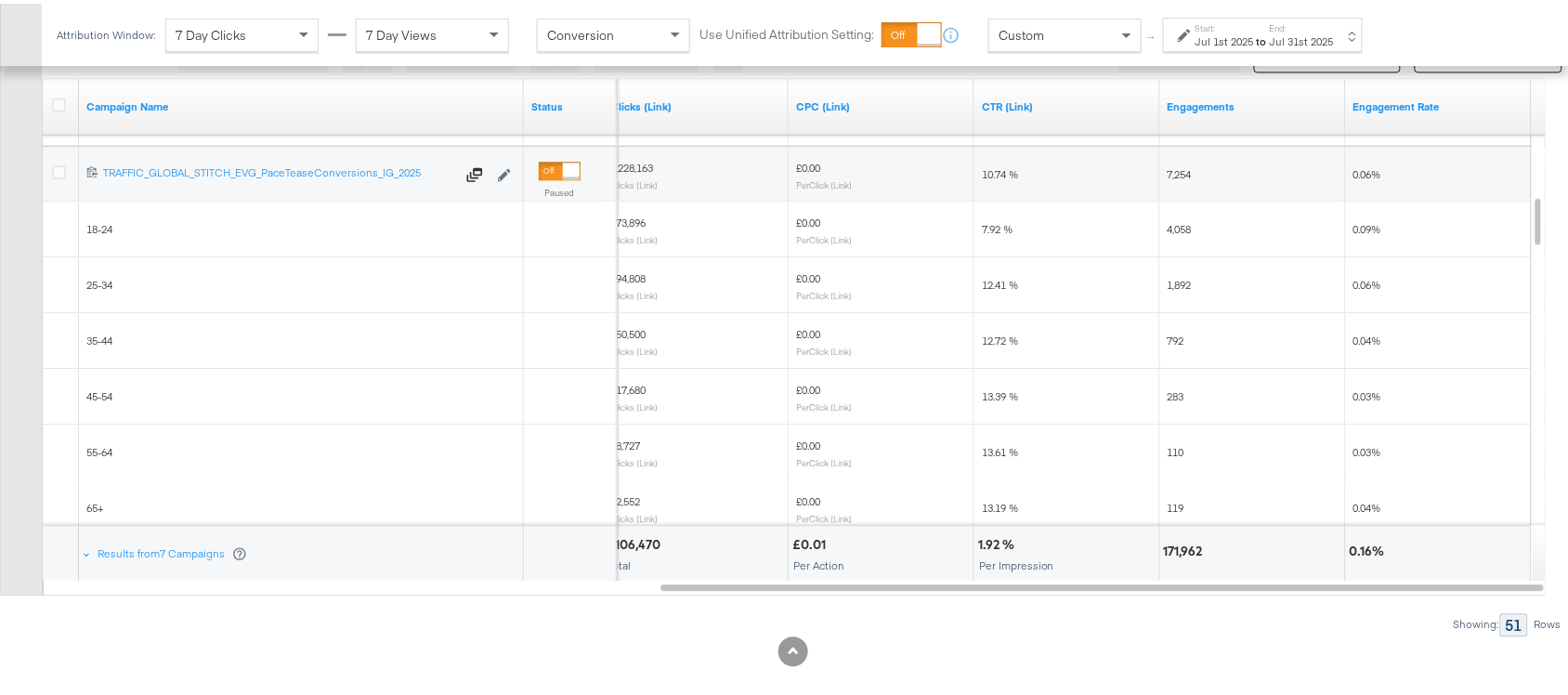 click on "119" at bounding box center (1176, 504) 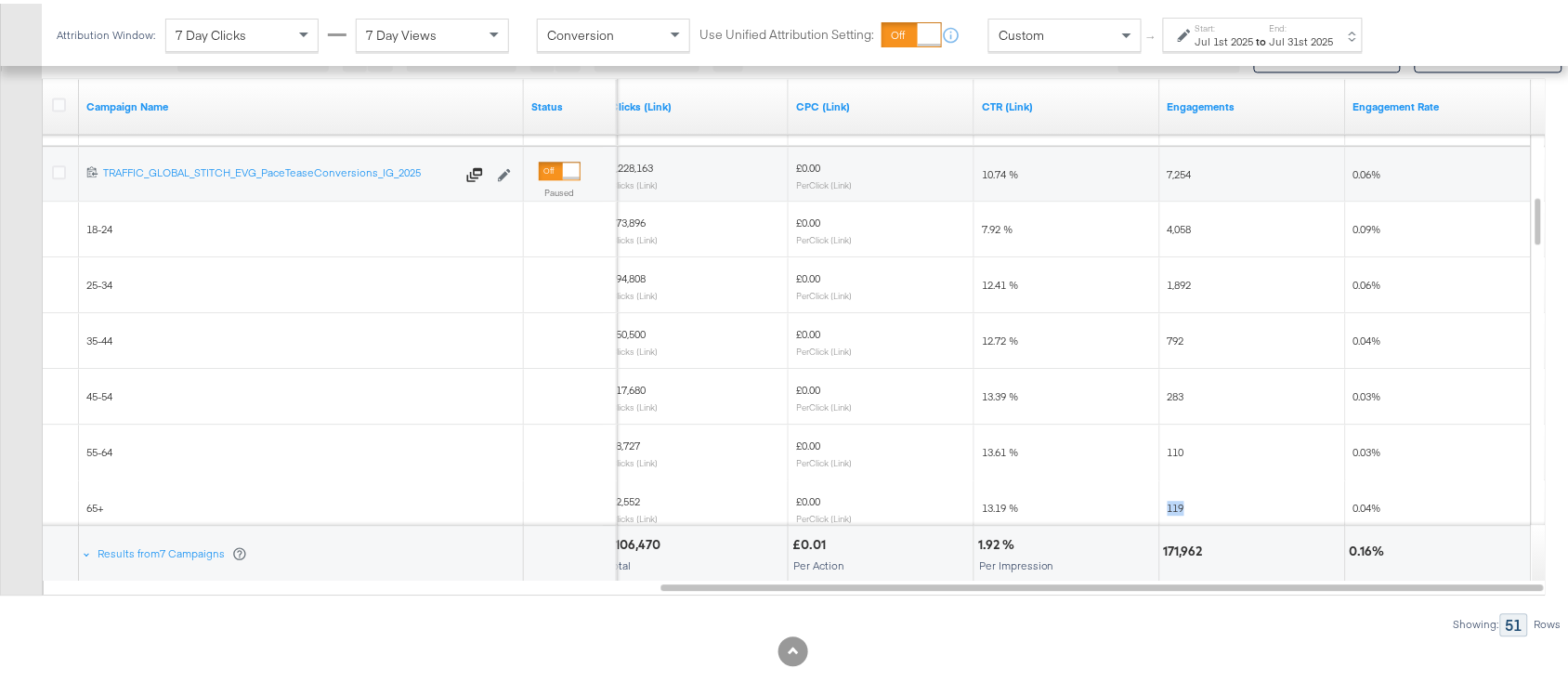 click on "119" at bounding box center [1176, 504] 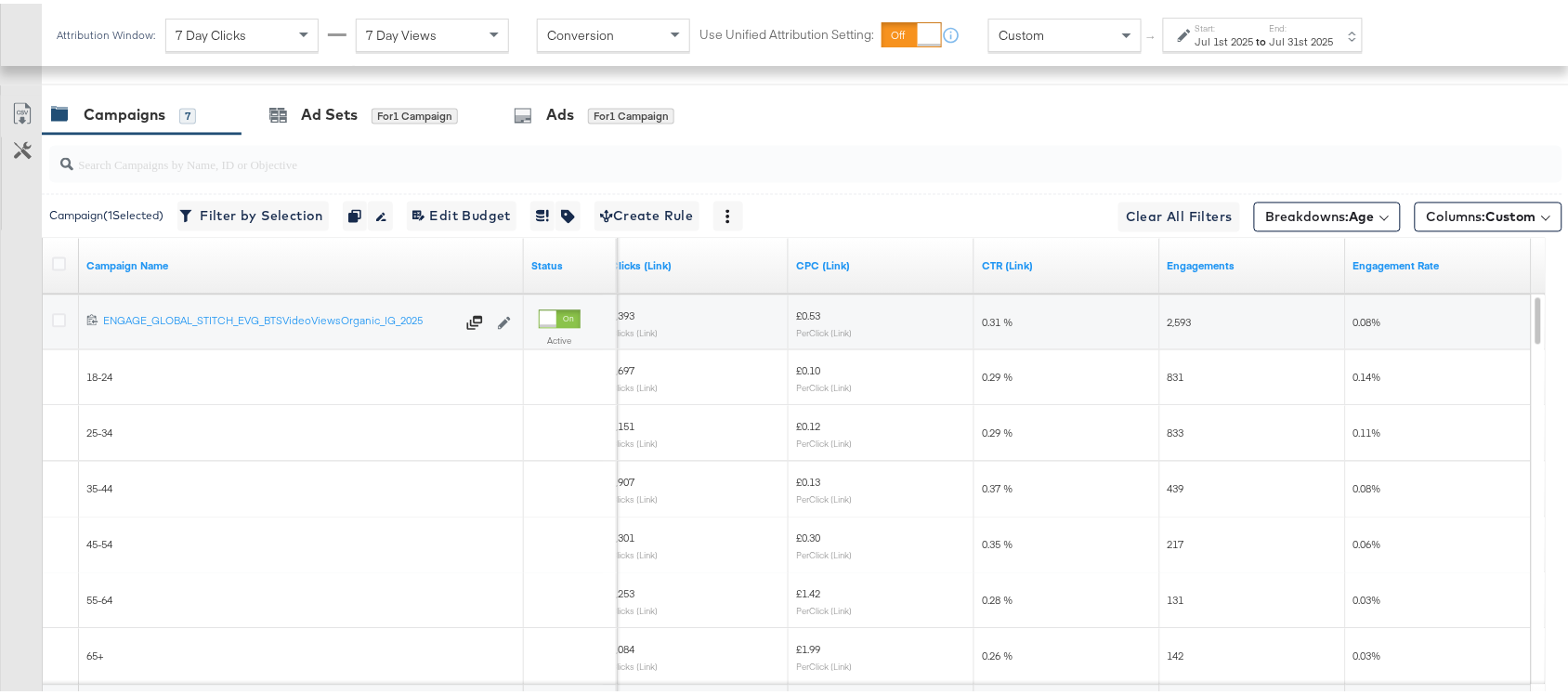 scroll, scrollTop: 1009, scrollLeft: 0, axis: vertical 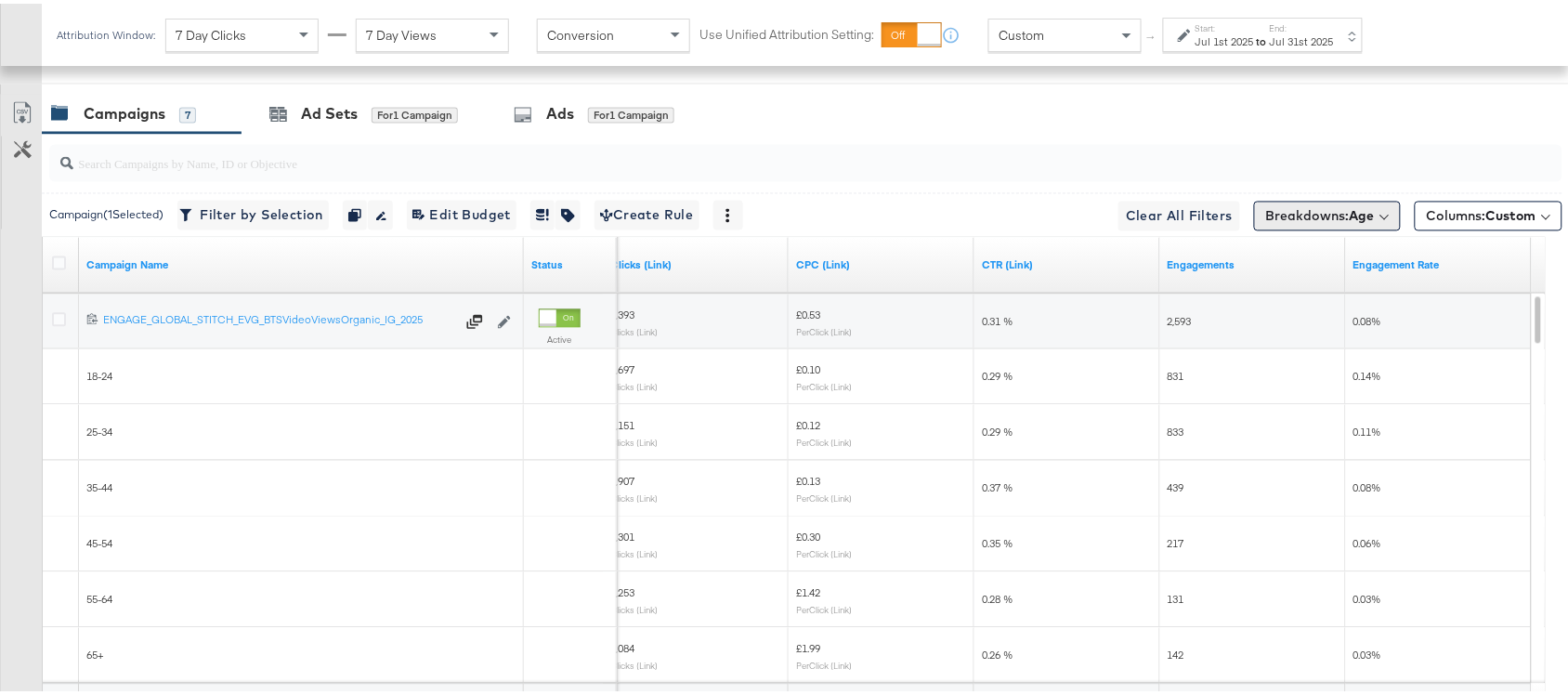 click on "Age" at bounding box center (1362, 213) 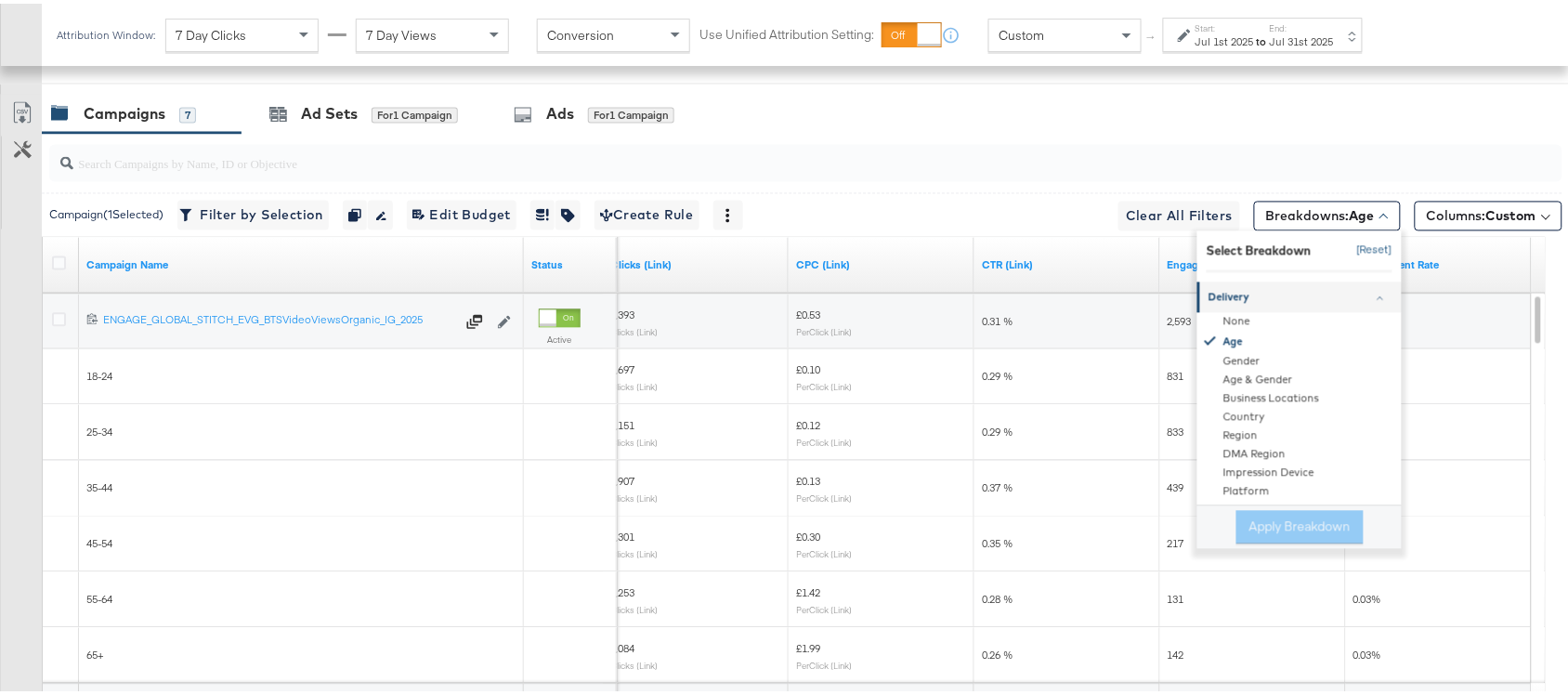 click on "[Reset]" at bounding box center (1369, 247) 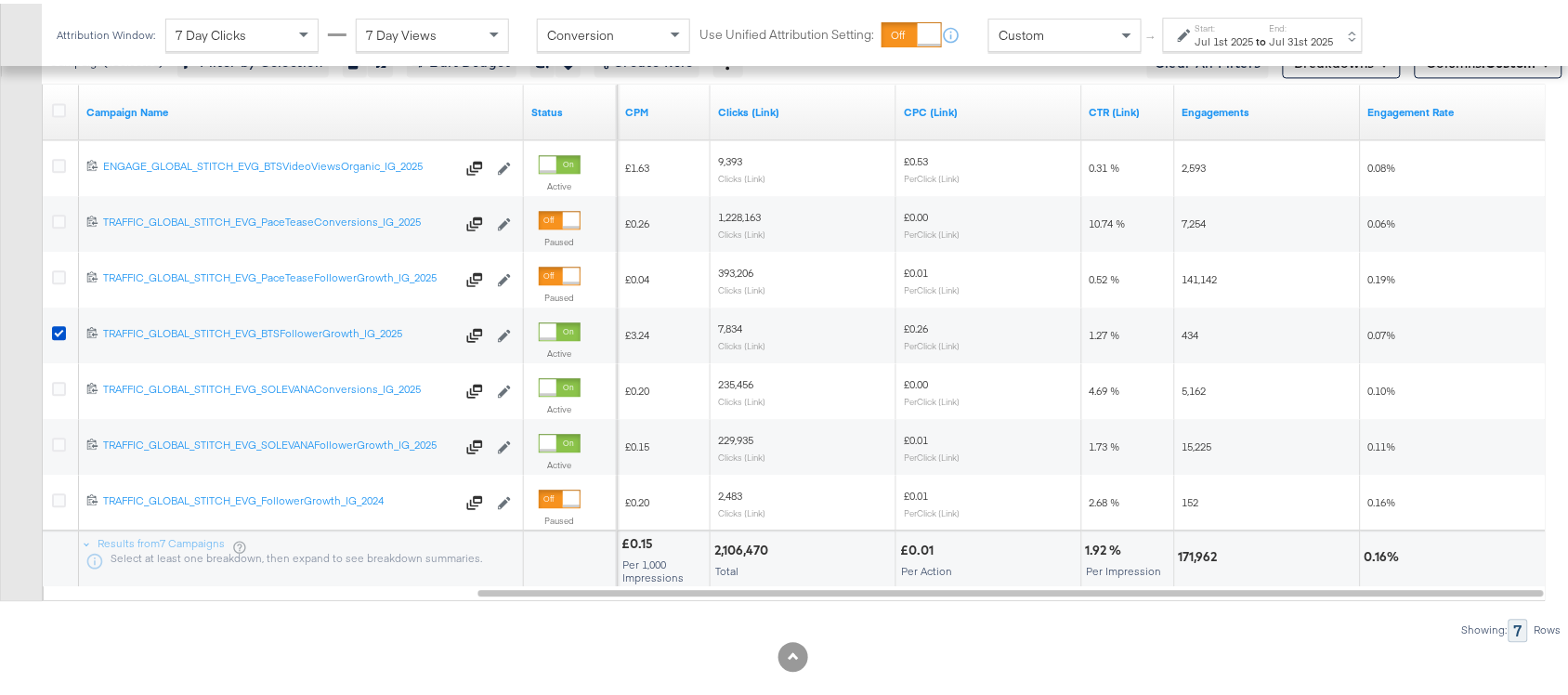 scroll, scrollTop: 1163, scrollLeft: 0, axis: vertical 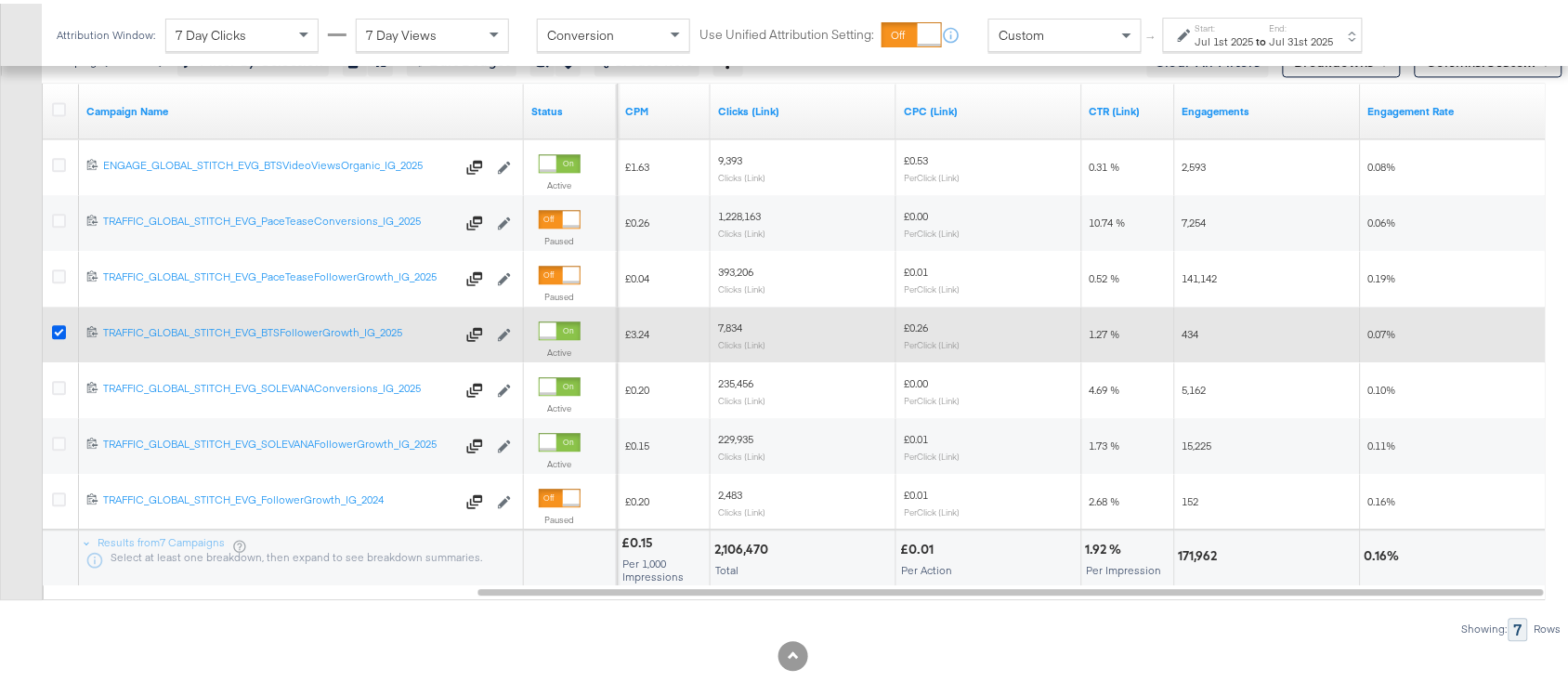 click at bounding box center [59, 328] 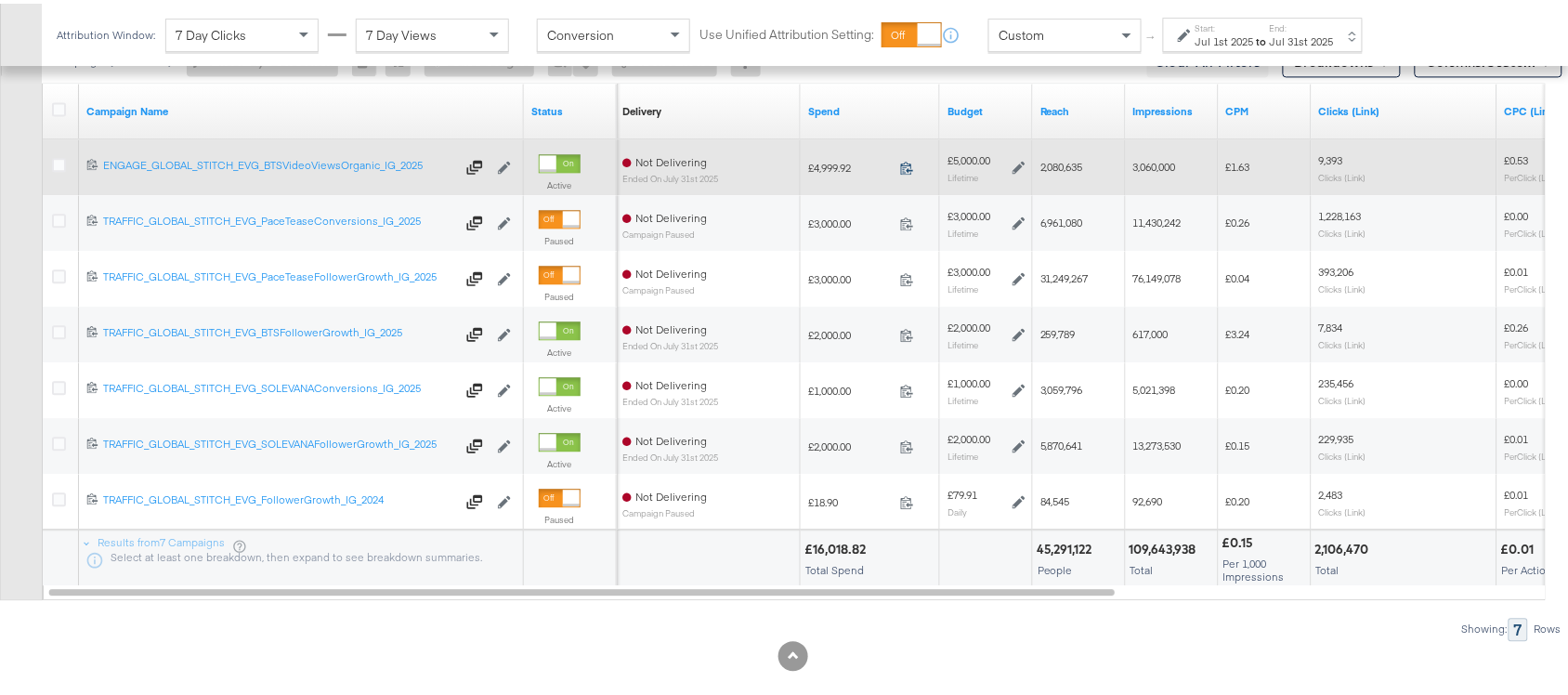 click 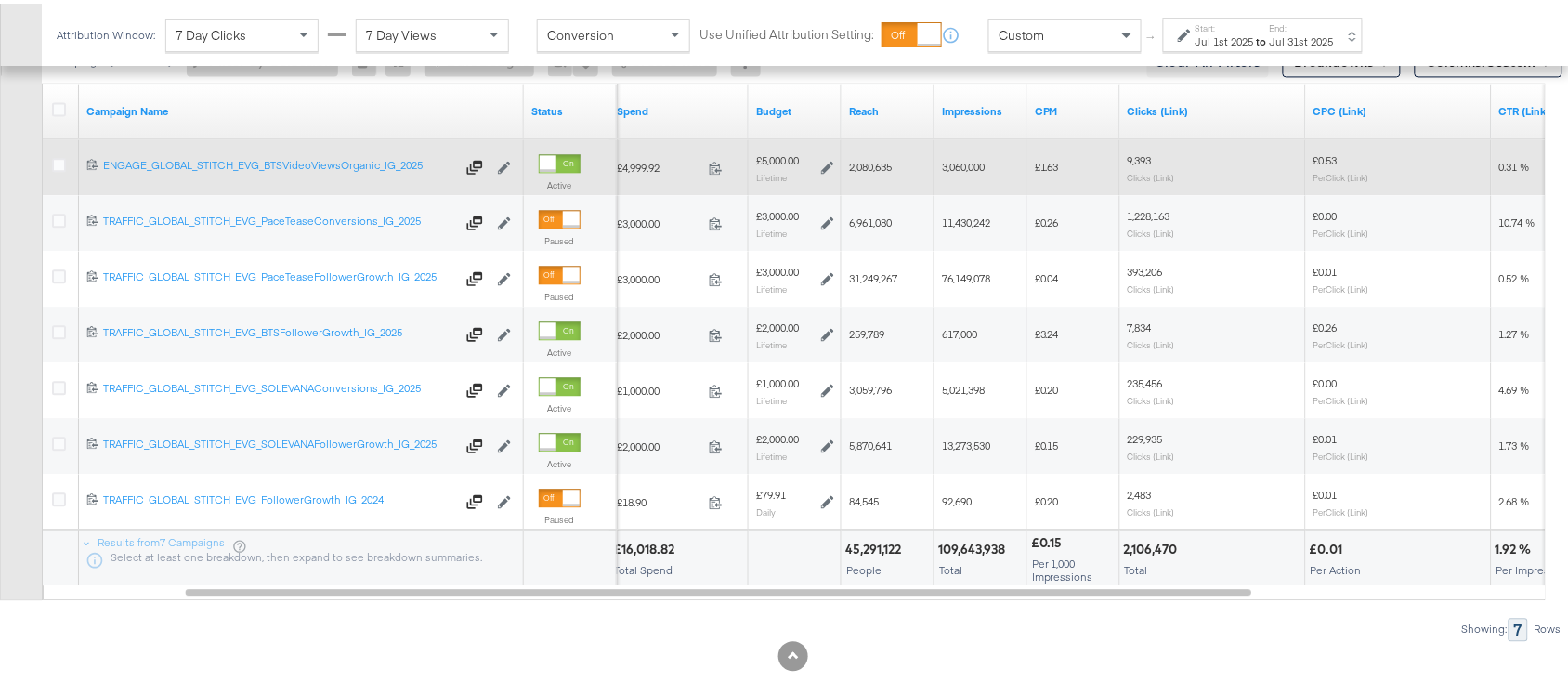 click on "2,080,635" at bounding box center [870, 163] 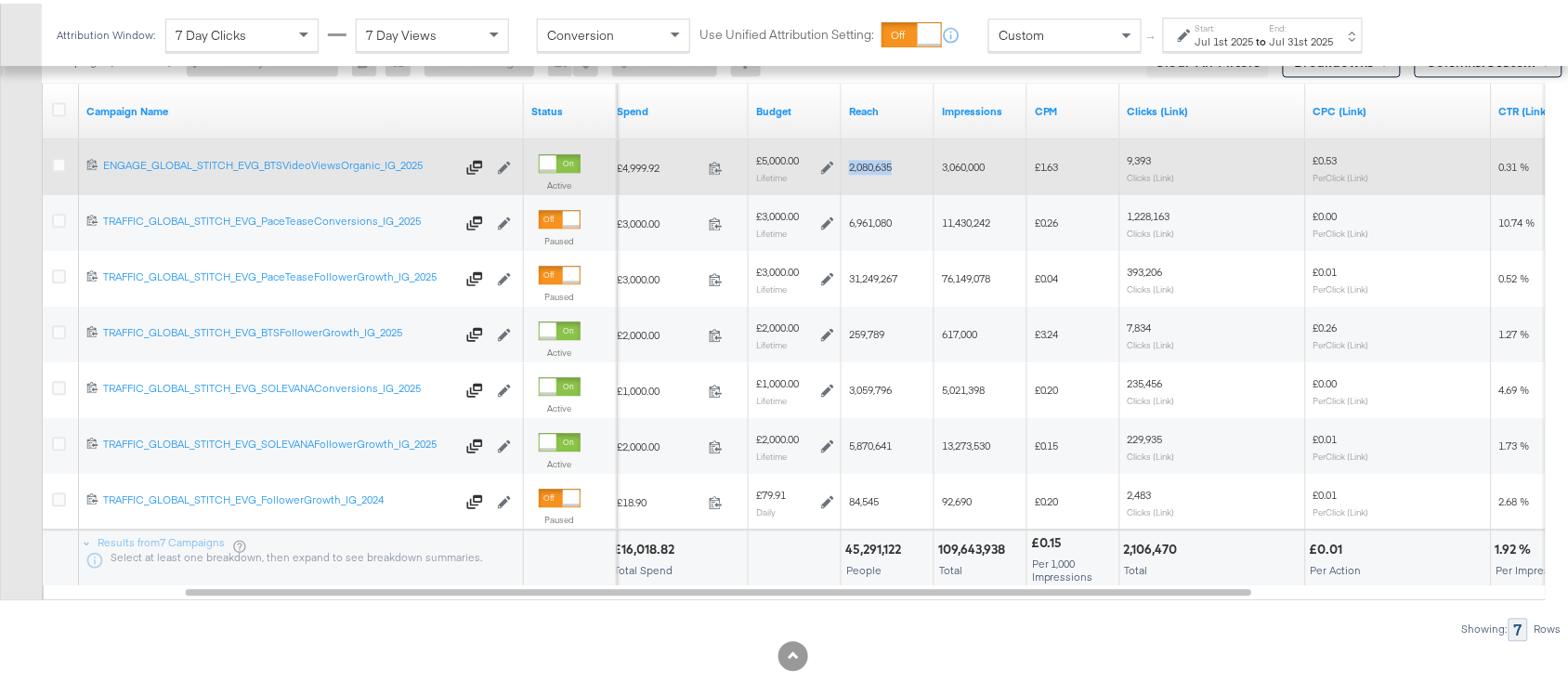 click on "2,080,635" at bounding box center (870, 163) 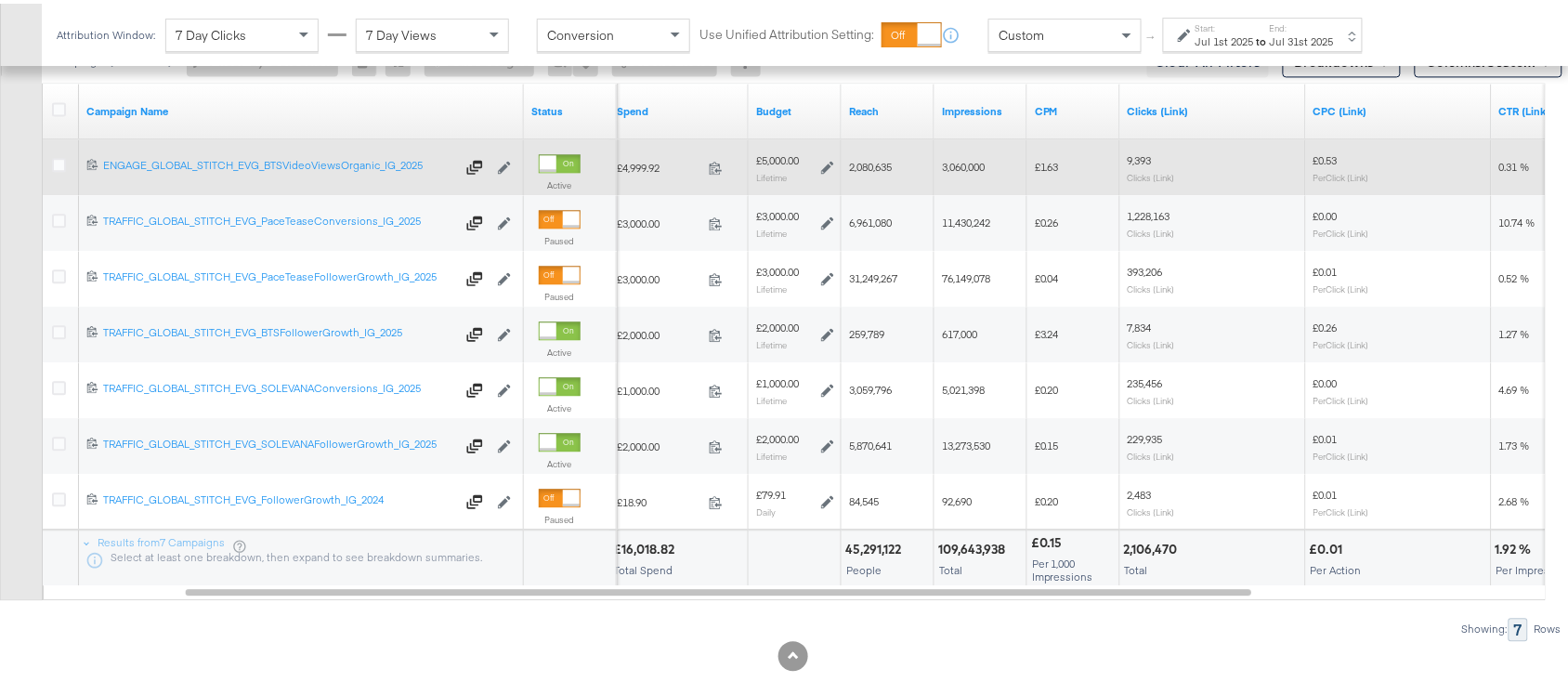 click on "3,060,000" at bounding box center (963, 163) 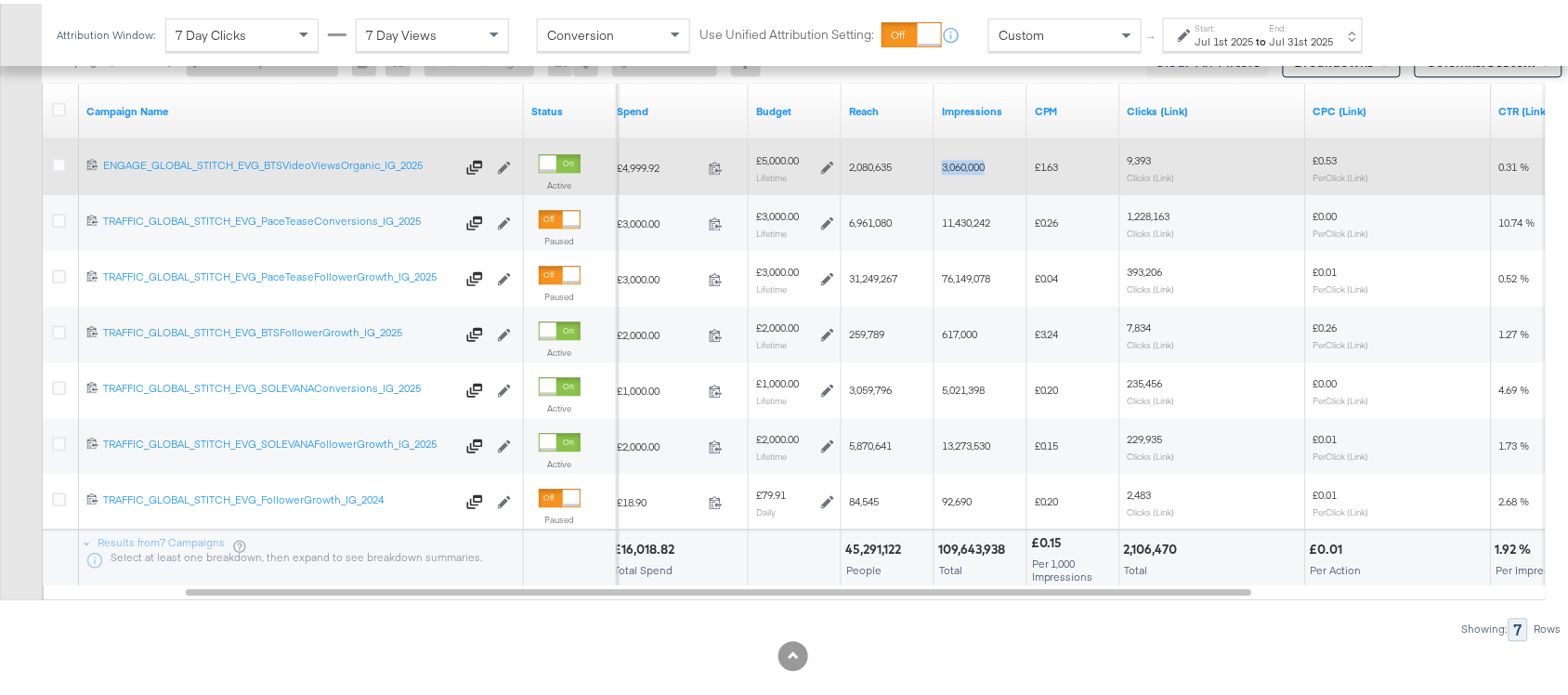 click on "3,060,000" at bounding box center (963, 163) 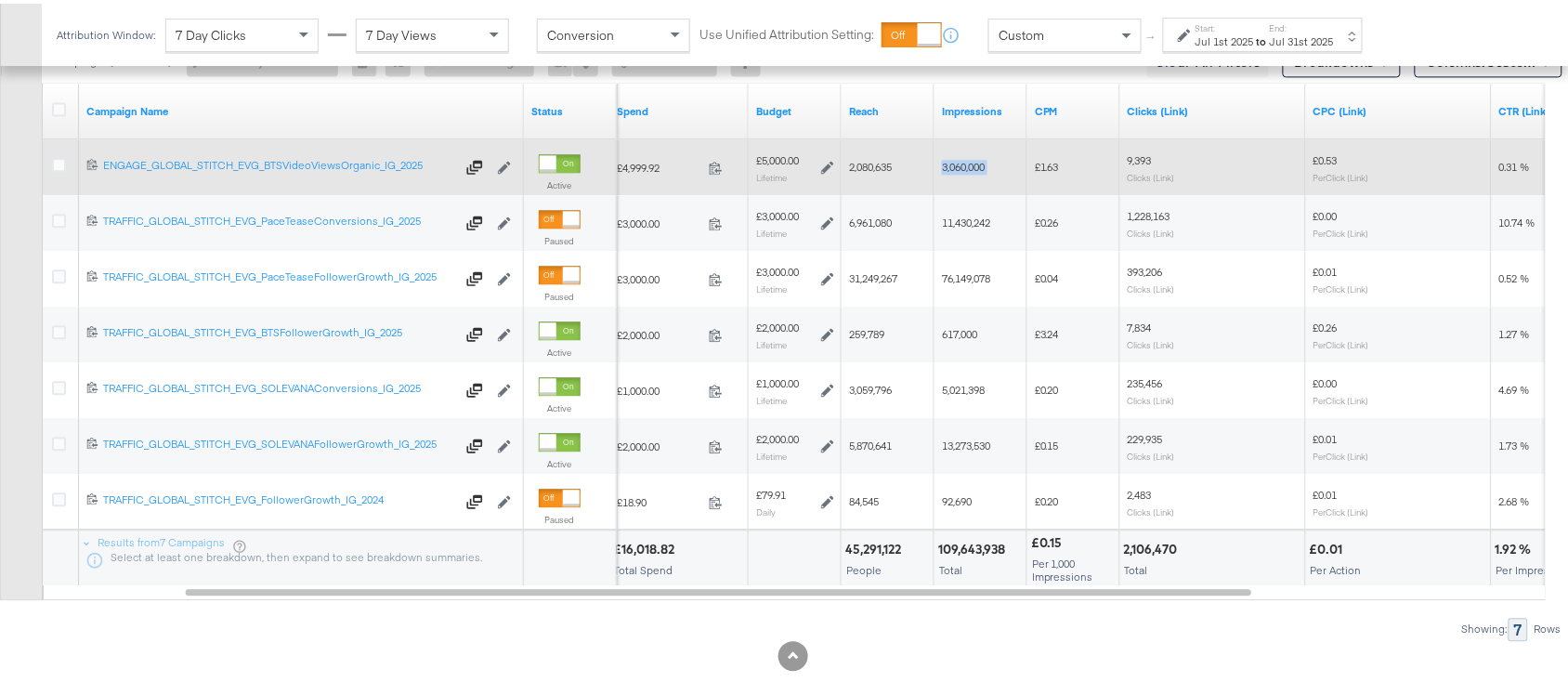 click on "3,060,000" at bounding box center (963, 163) 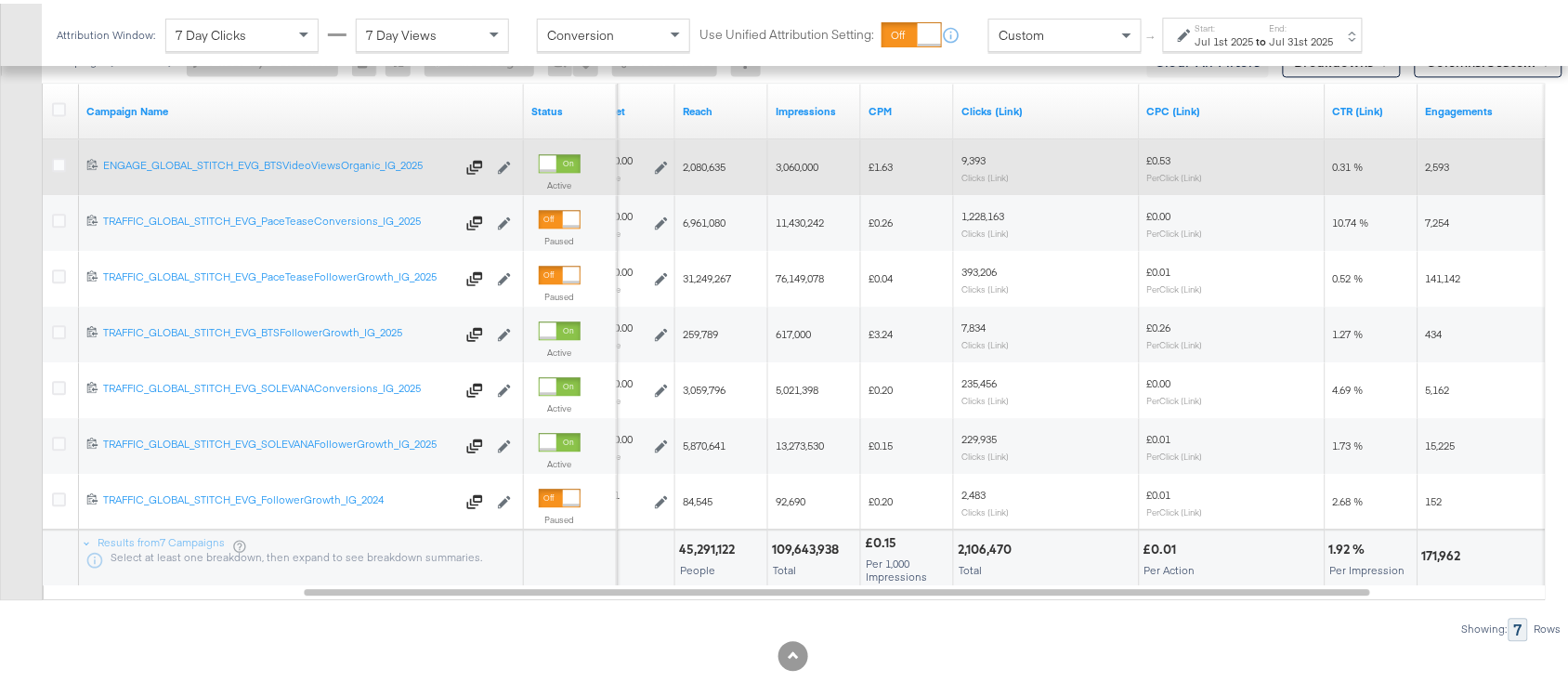 click on "9,393" at bounding box center (973, 156) 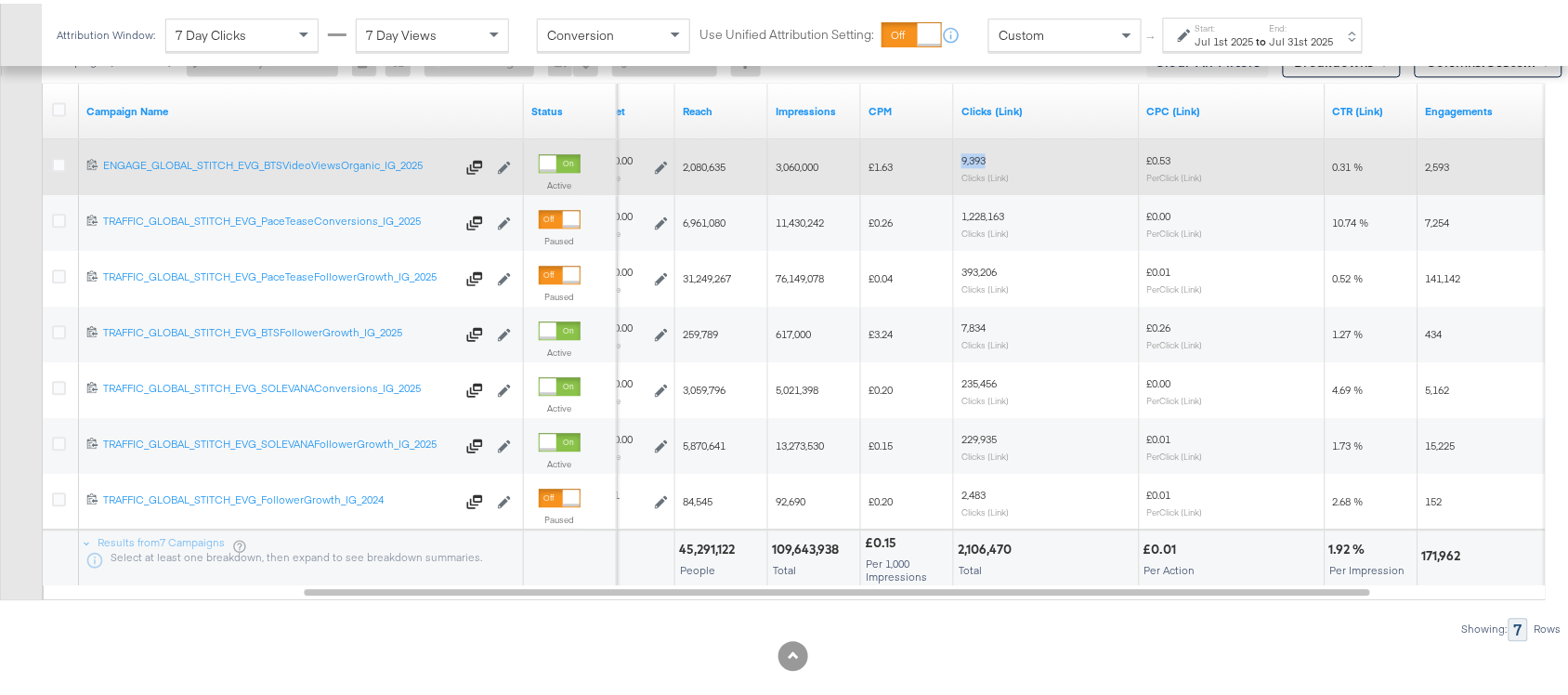 click on "9,393" at bounding box center (973, 156) 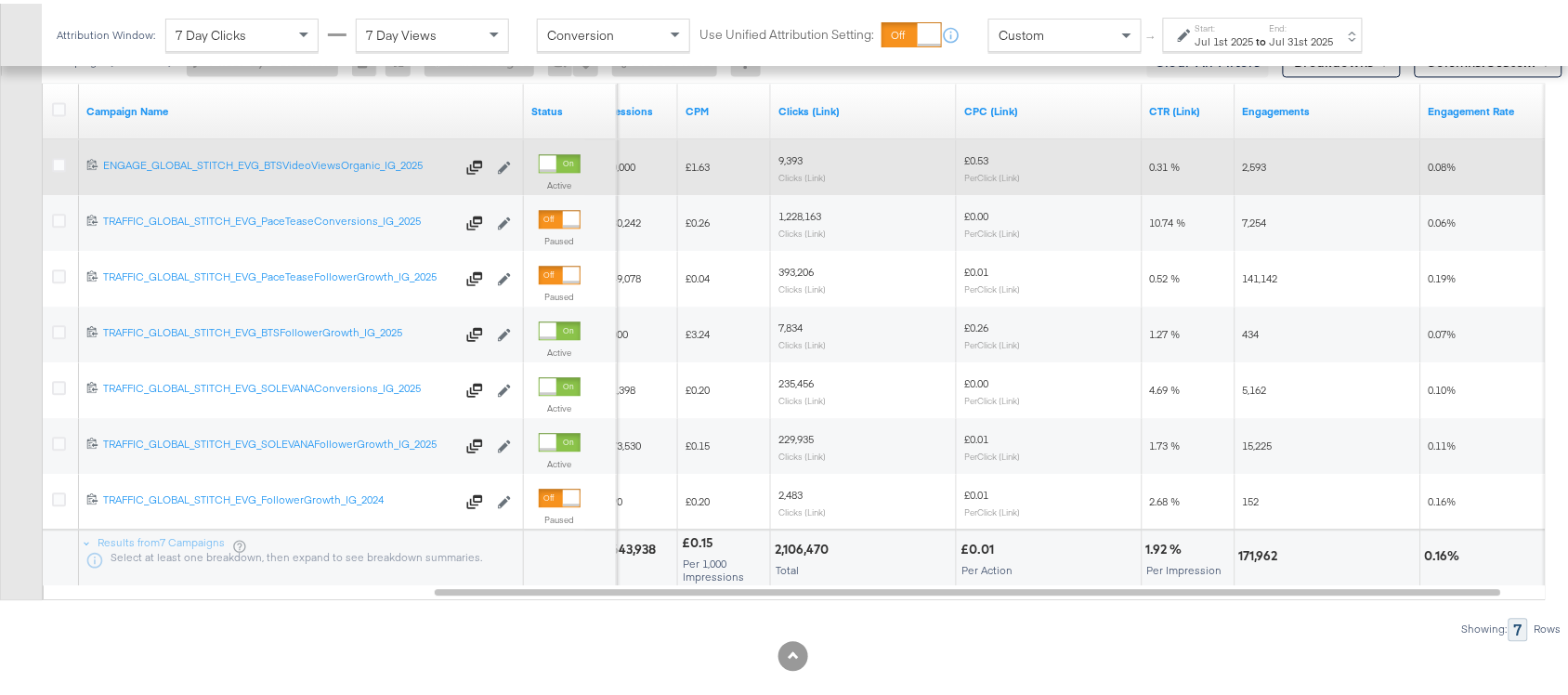click on "2,593" at bounding box center [1255, 163] 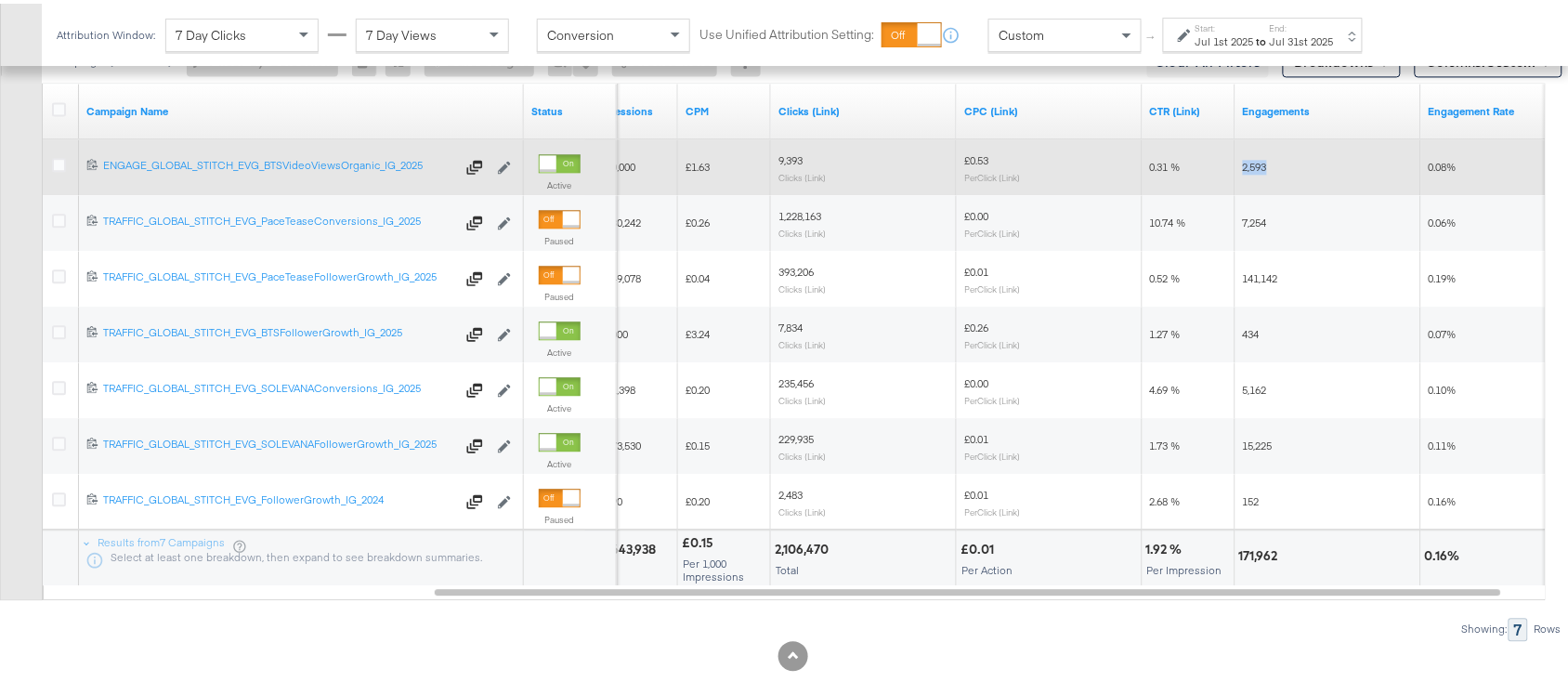 click on "2,593" at bounding box center (1255, 163) 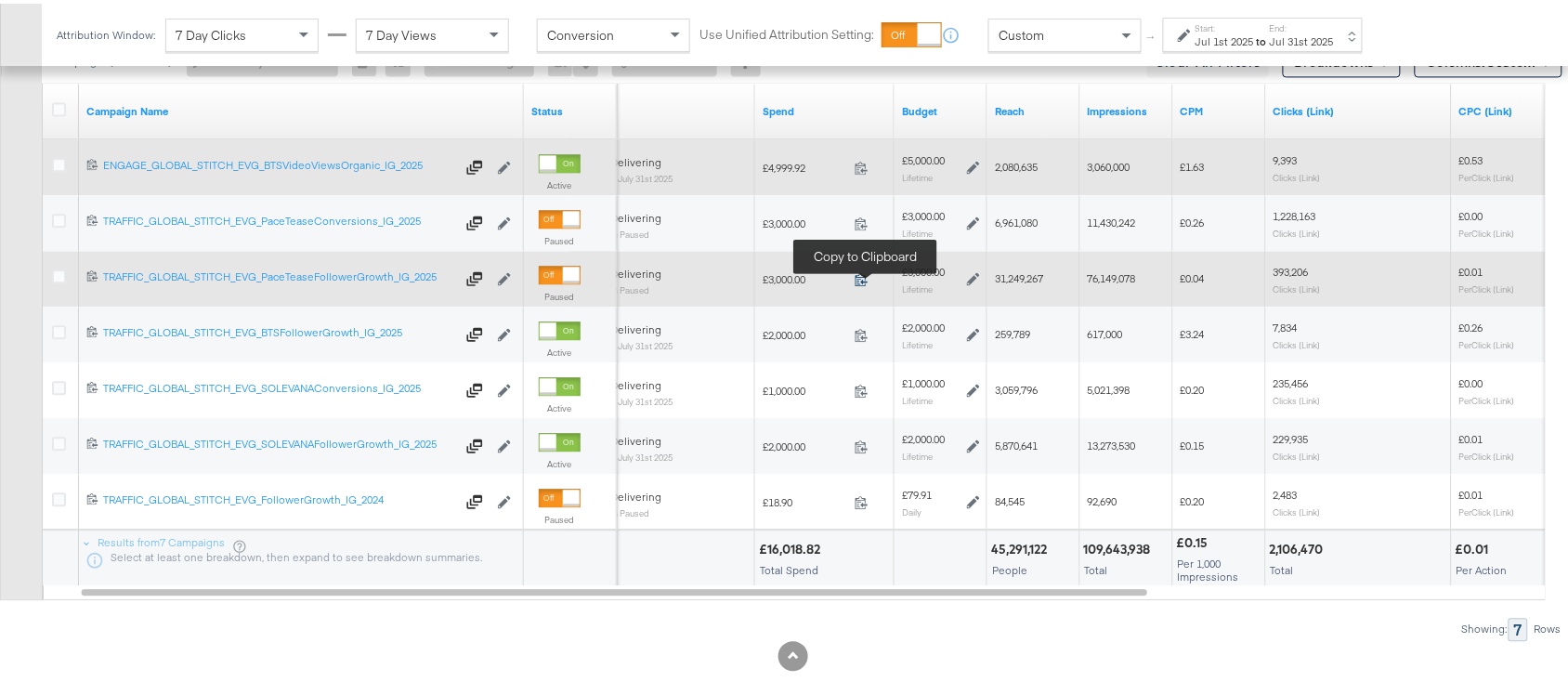 click 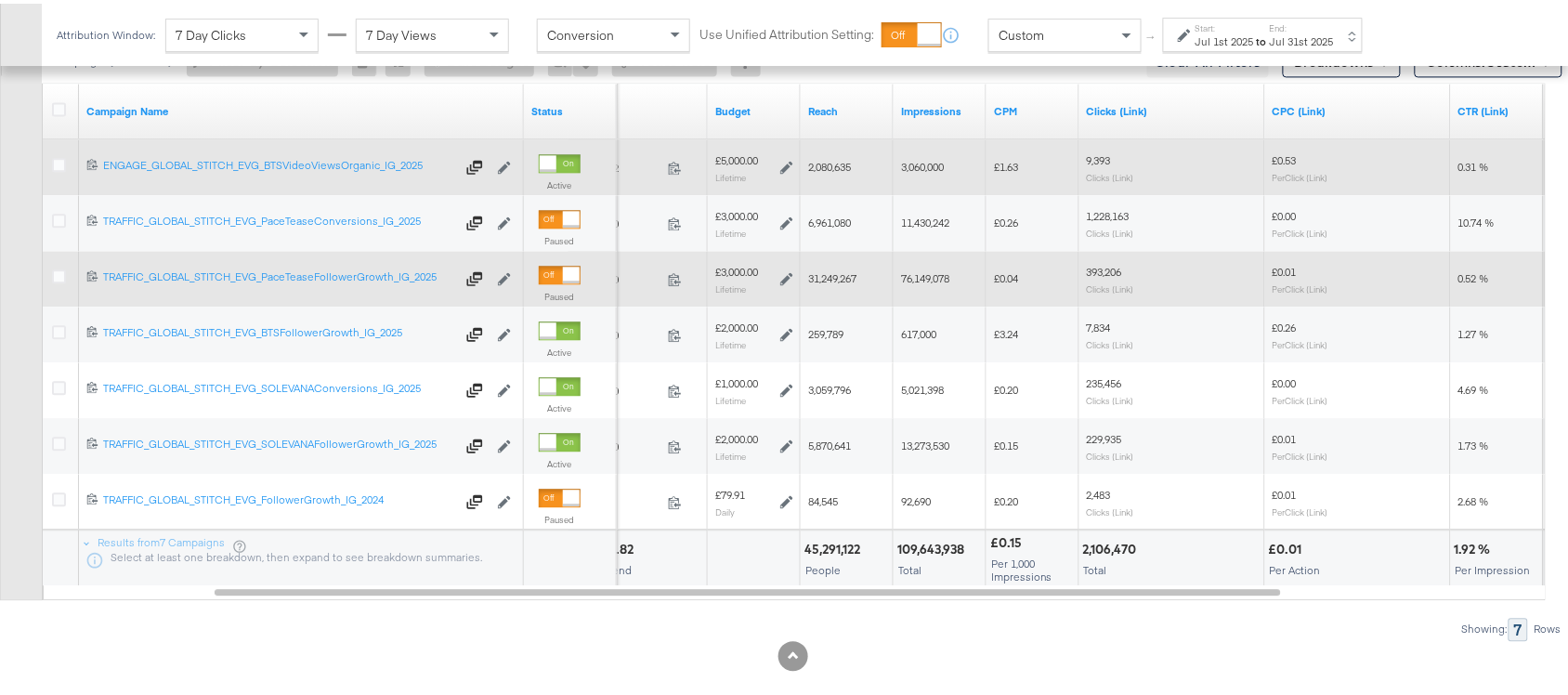 click on "31,249,267" at bounding box center (832, 274) 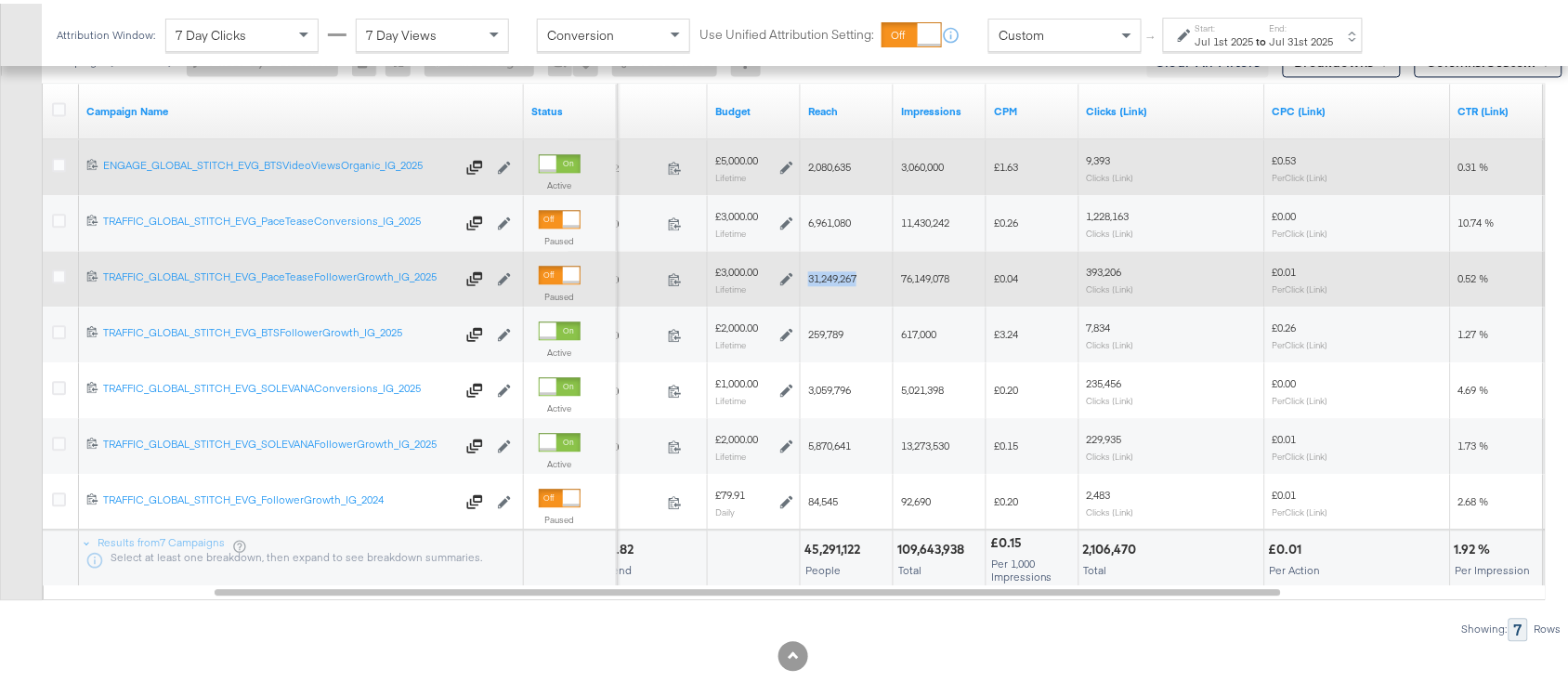 click on "31,249,267" at bounding box center (832, 274) 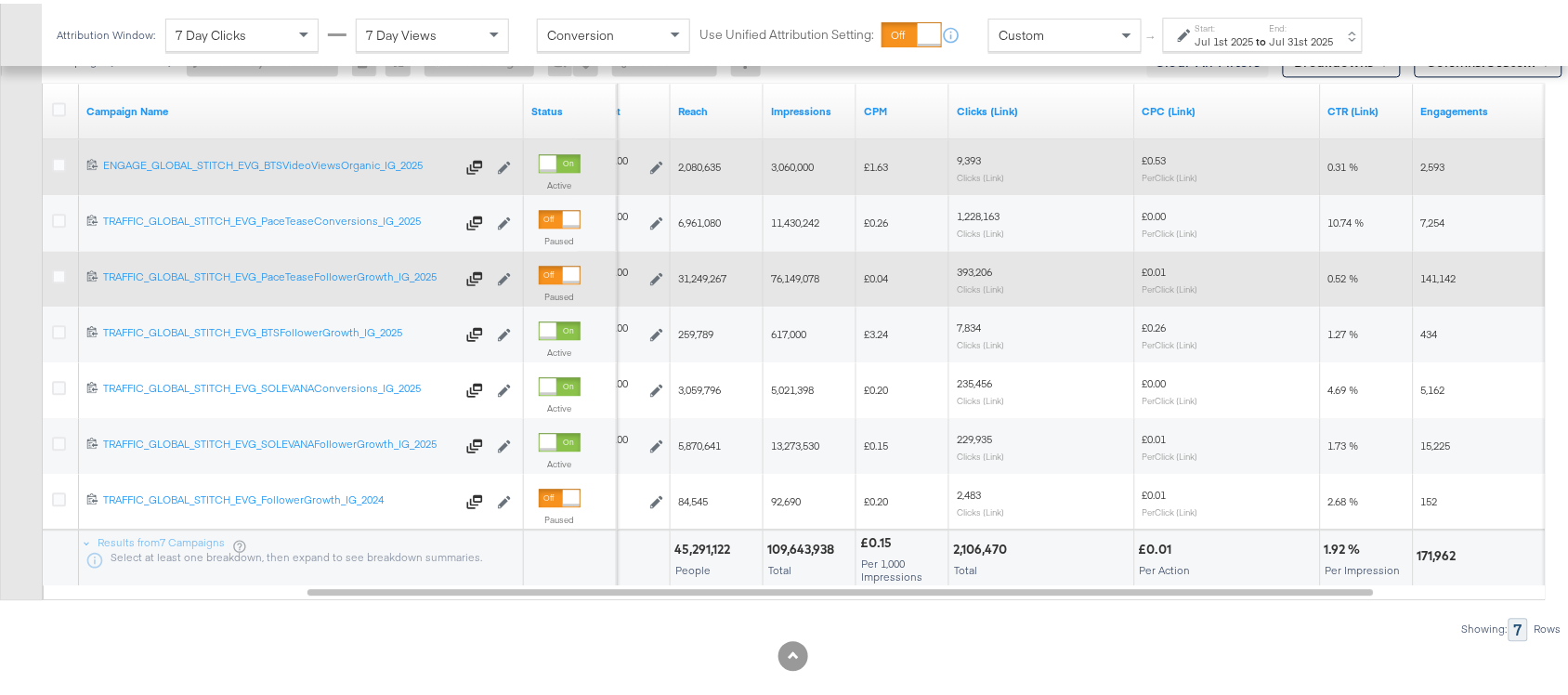 click on "76,149,078" at bounding box center [795, 274] 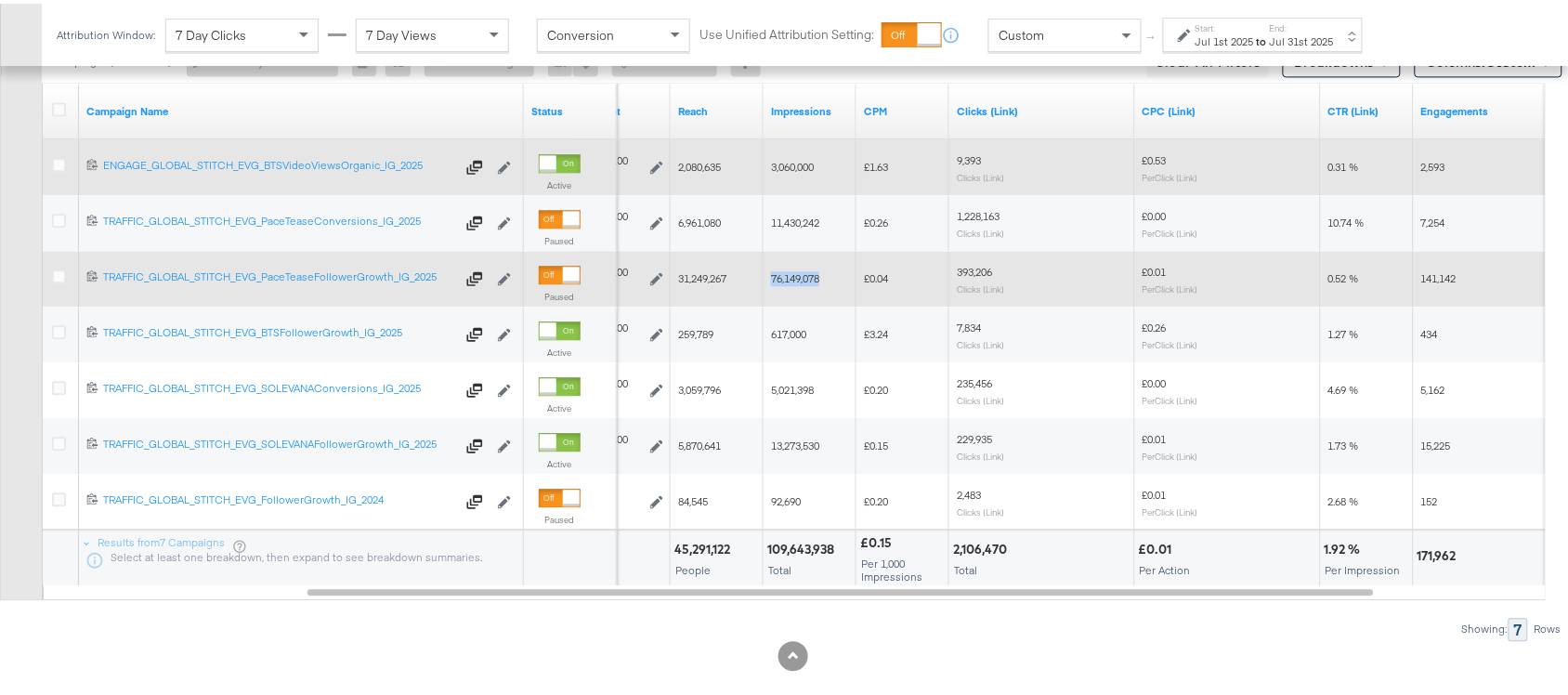 click on "76,149,078" at bounding box center (795, 274) 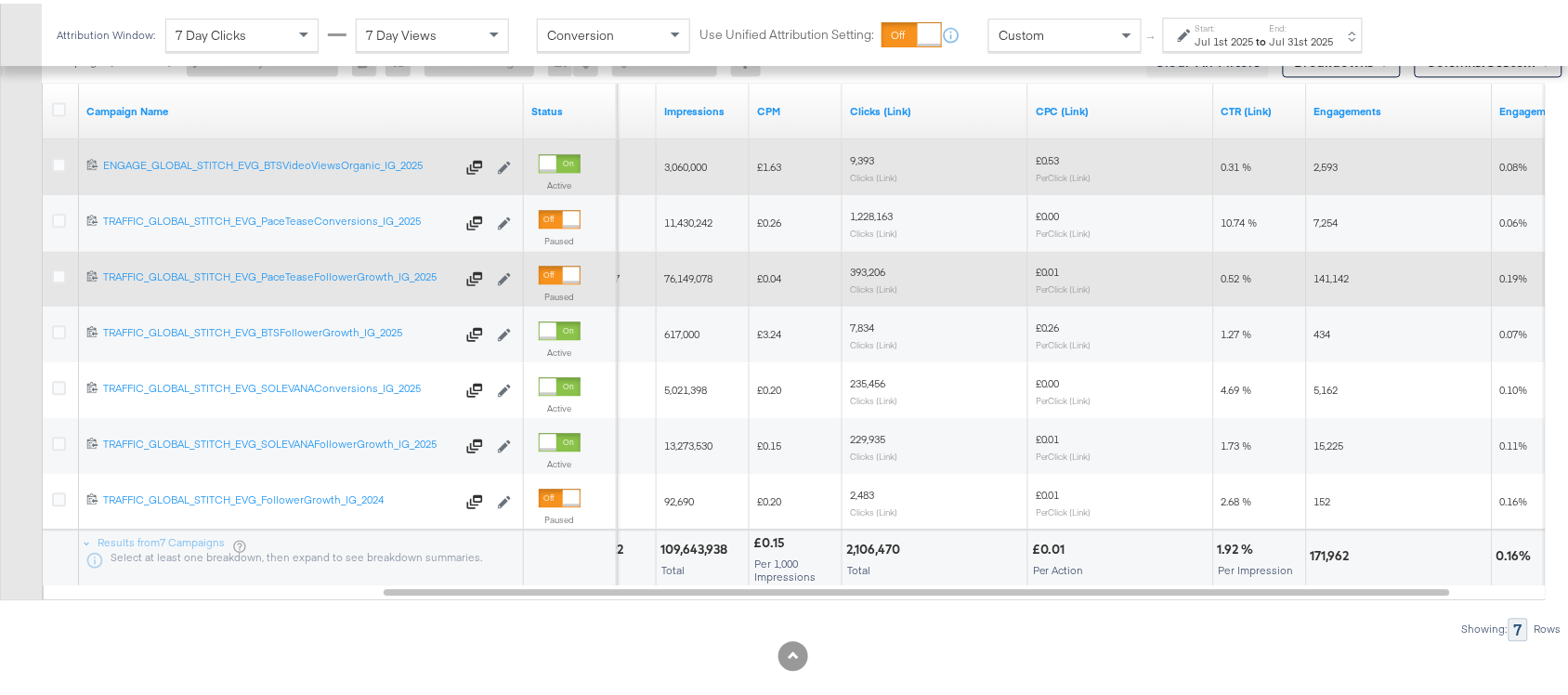 click on "393,206 Clicks (Link)" at bounding box center (935, 275) 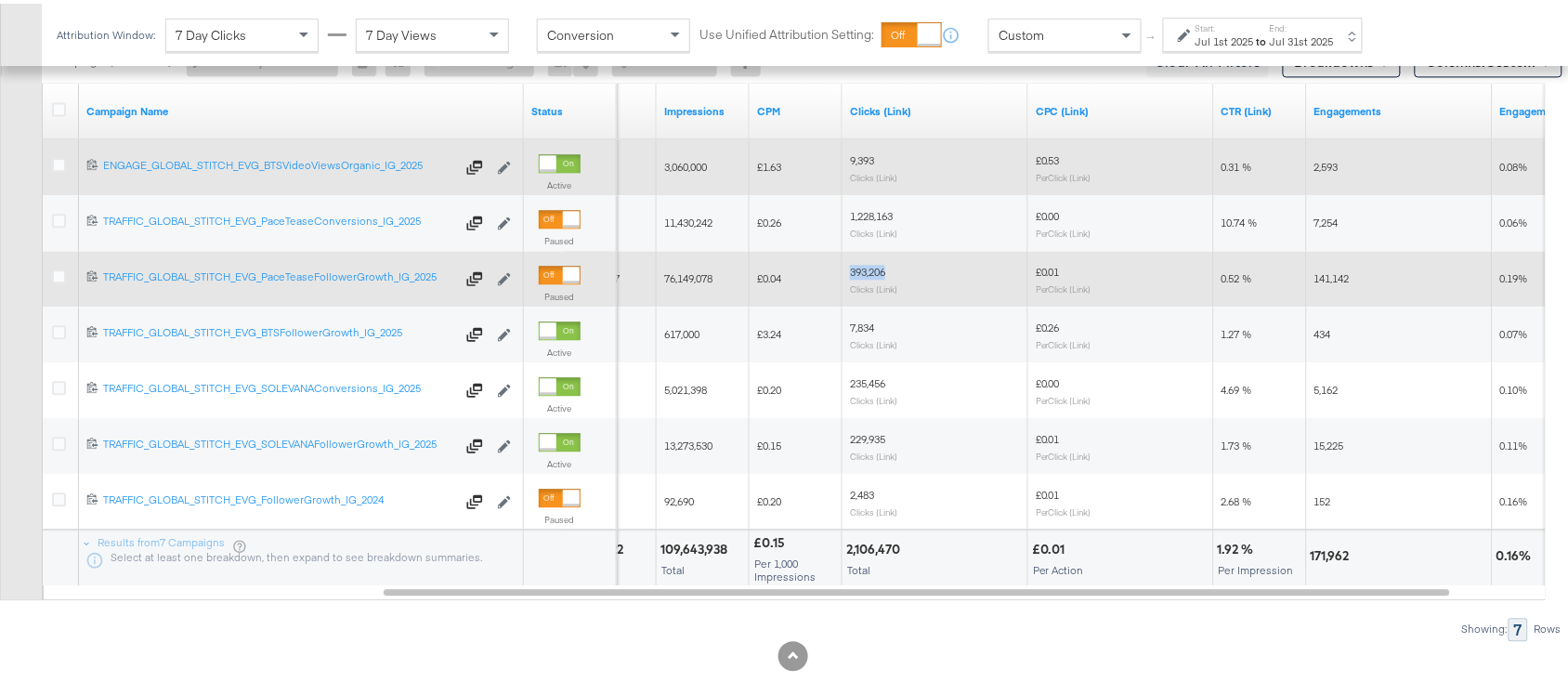 click on "393,206 Clicks (Link)" at bounding box center [935, 275] 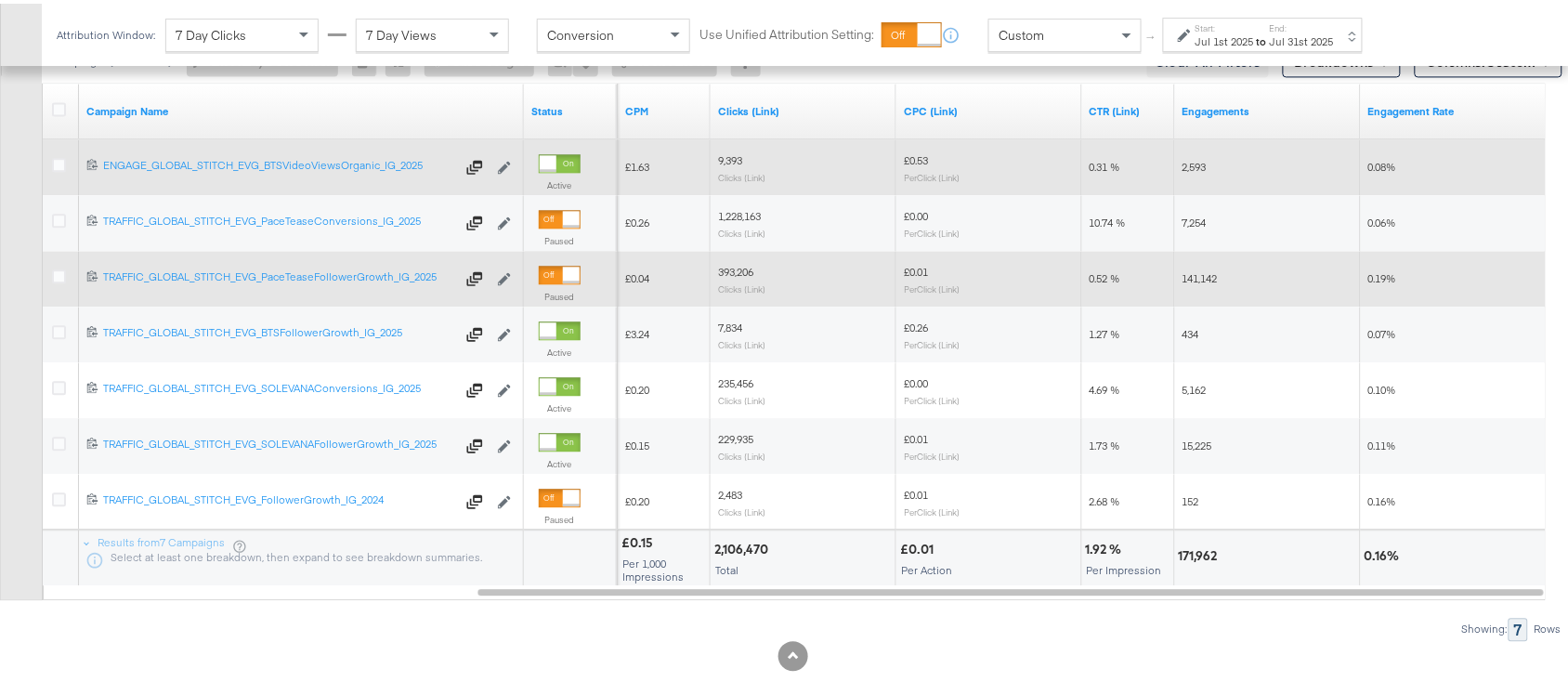 click on "141,142" at bounding box center (1200, 274) 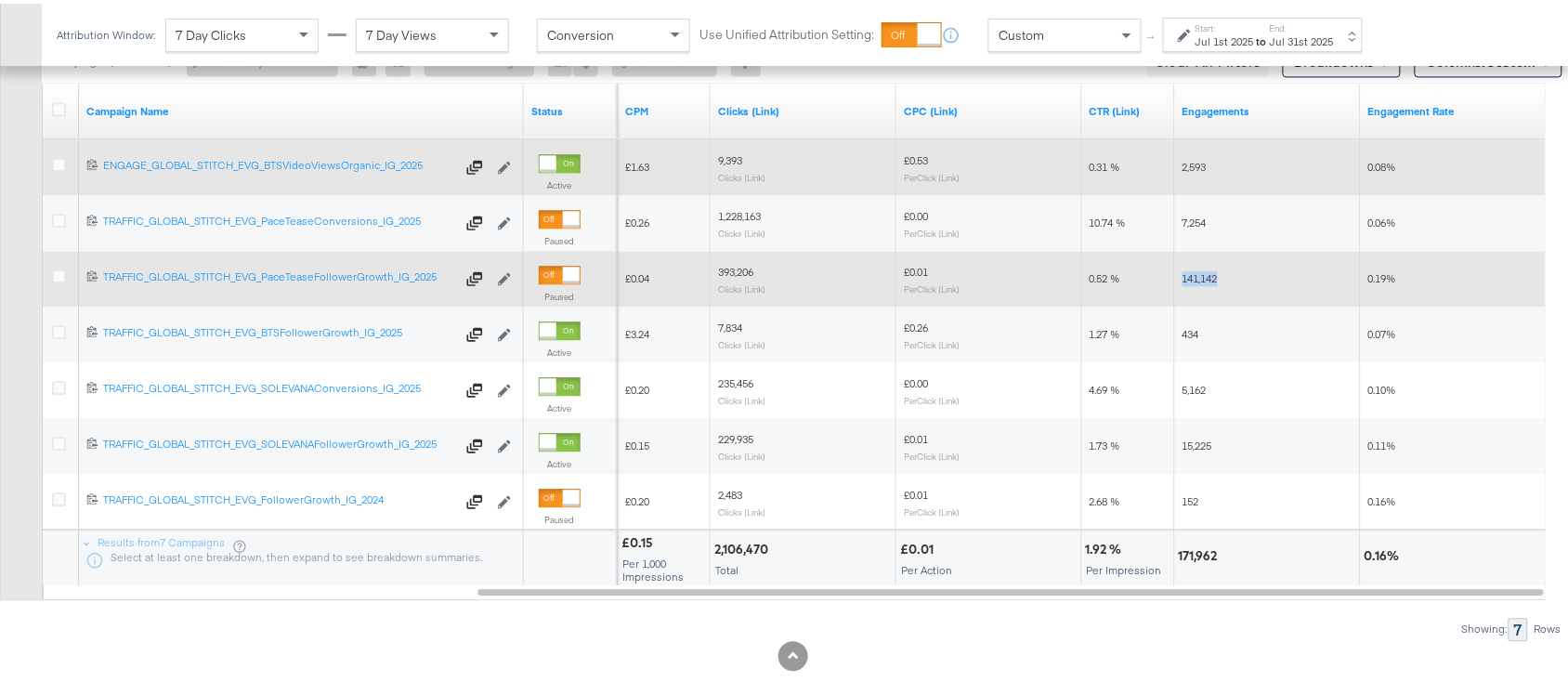 click on "141,142" at bounding box center [1200, 274] 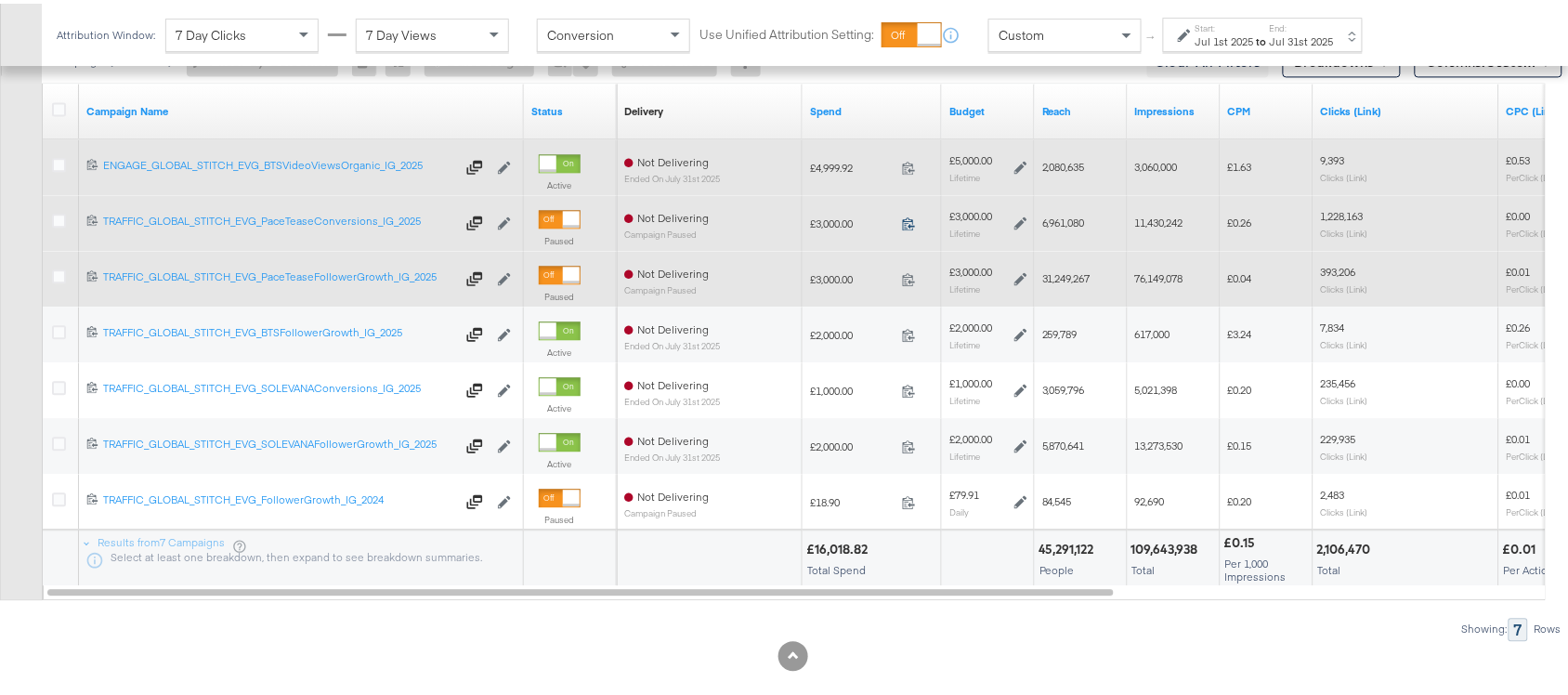 click 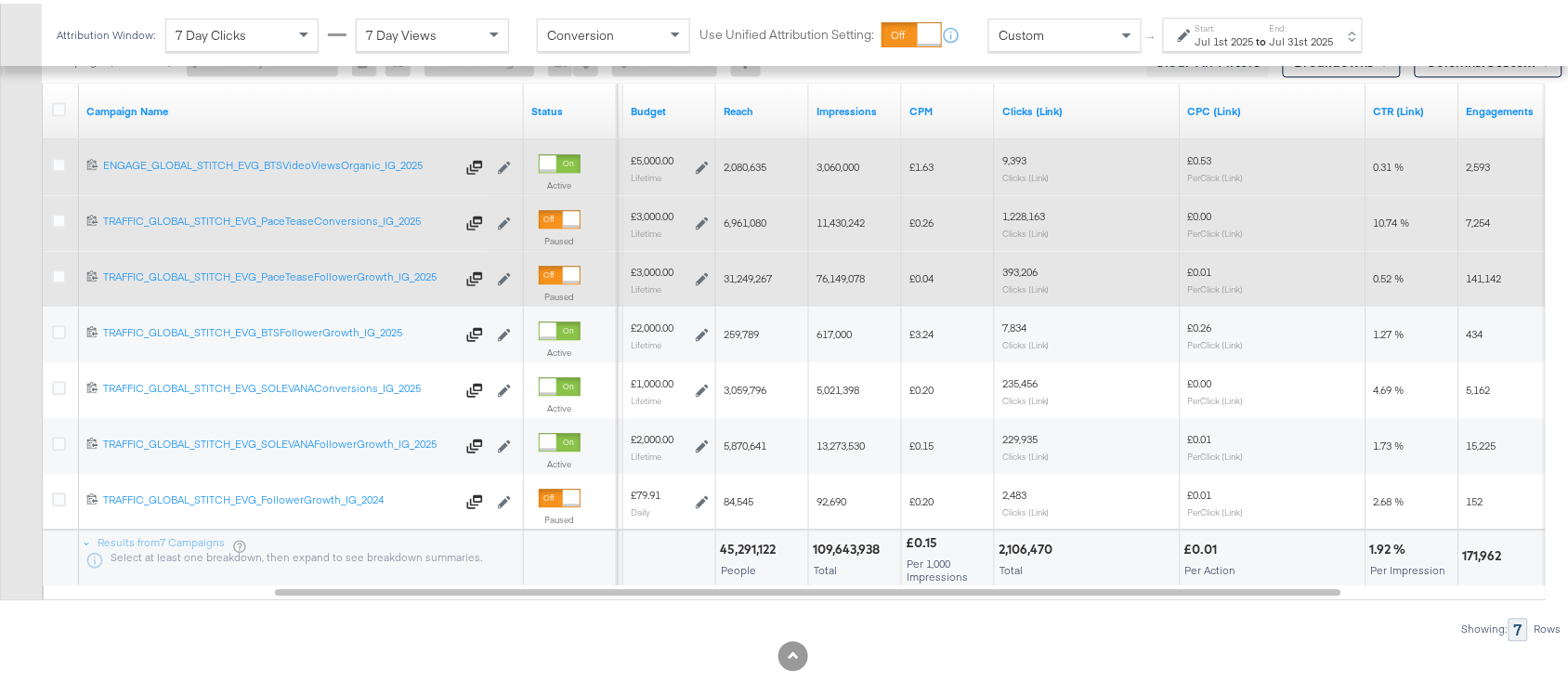 click on "6,961,080" at bounding box center [745, 218] 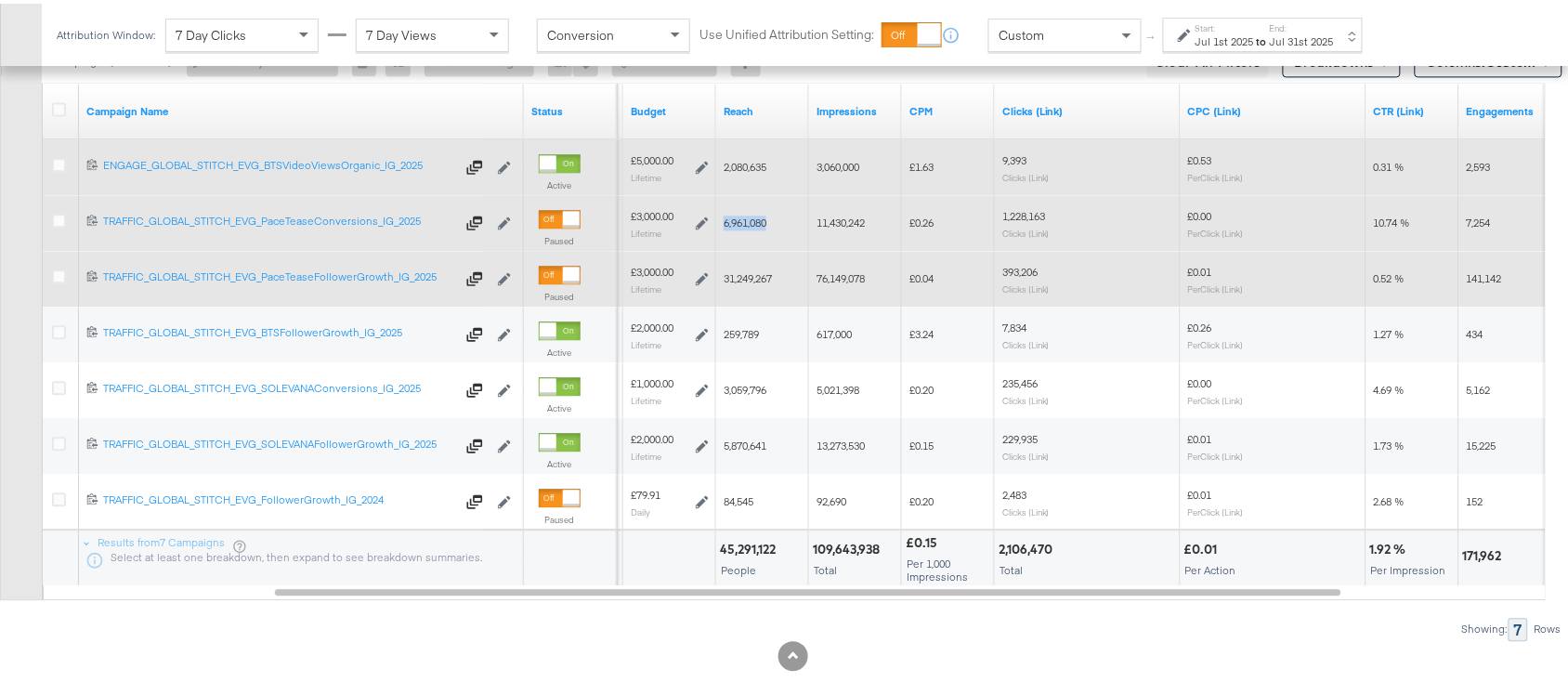 click on "6,961,080" at bounding box center (745, 218) 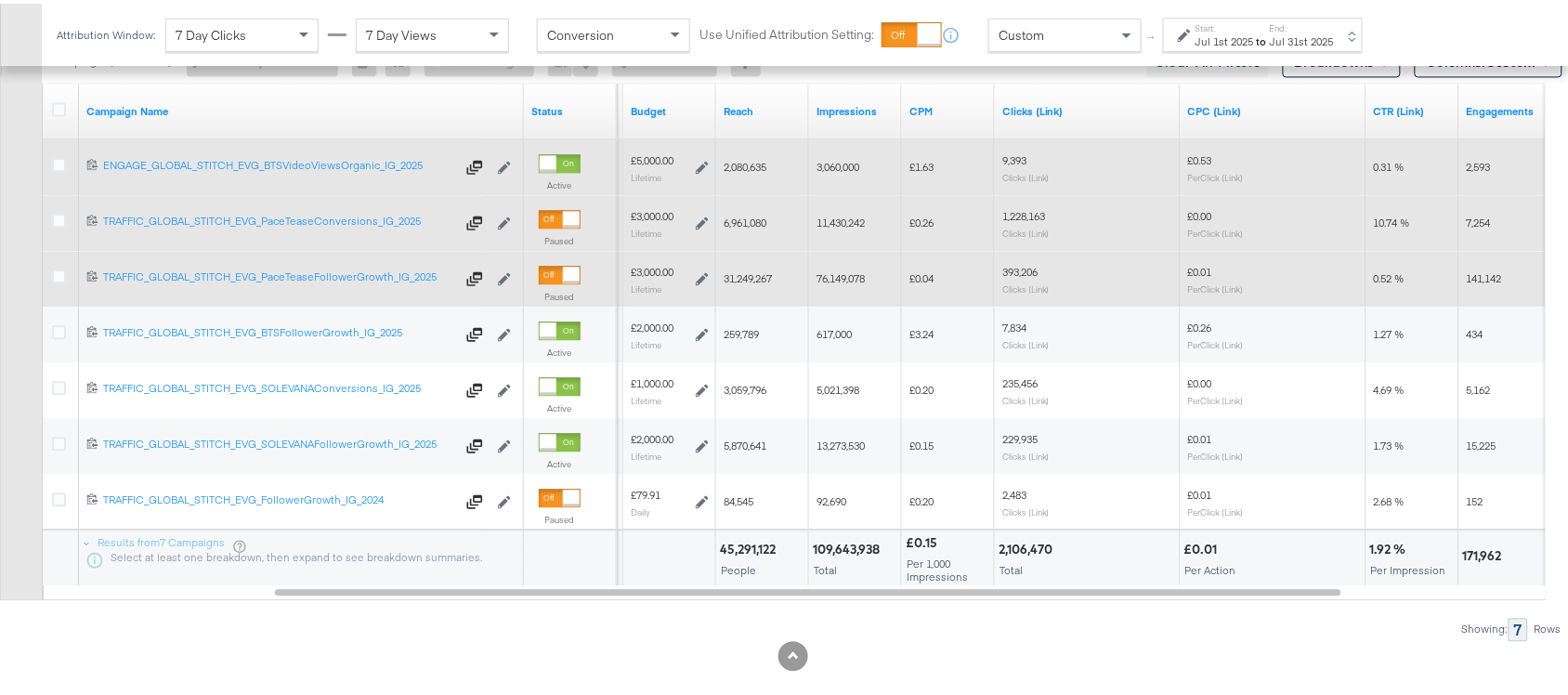 click on "11,430,242" at bounding box center [841, 218] 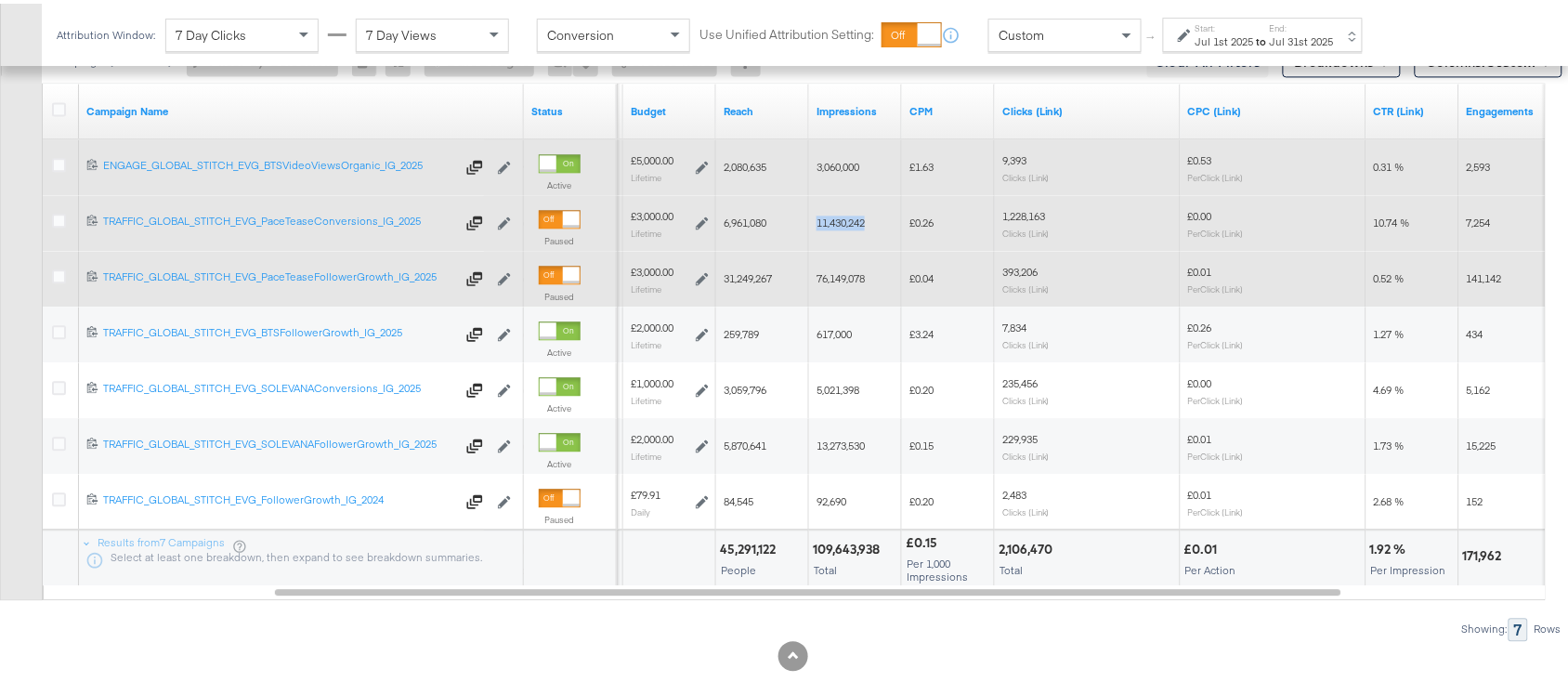 click on "11,430,242" at bounding box center [841, 218] 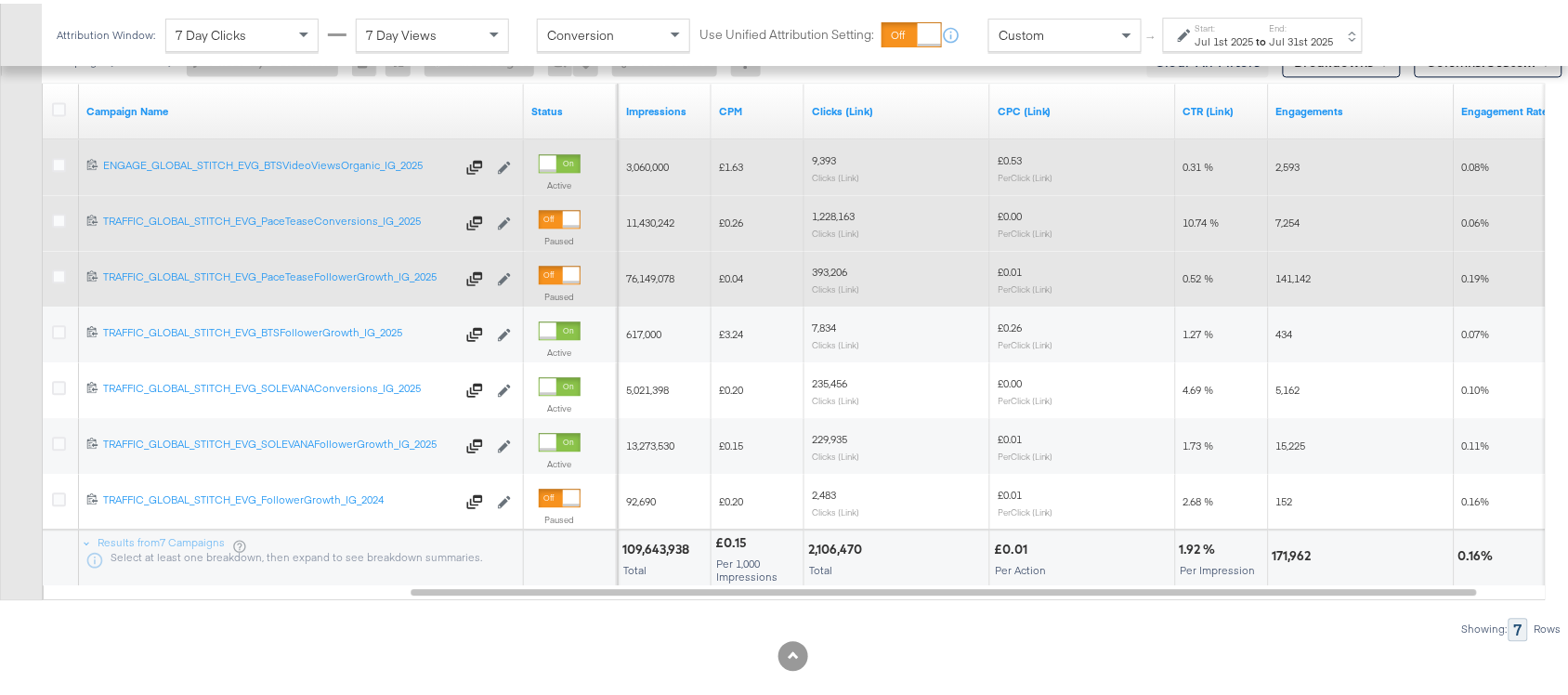 click on "1,228,163" at bounding box center [833, 212] 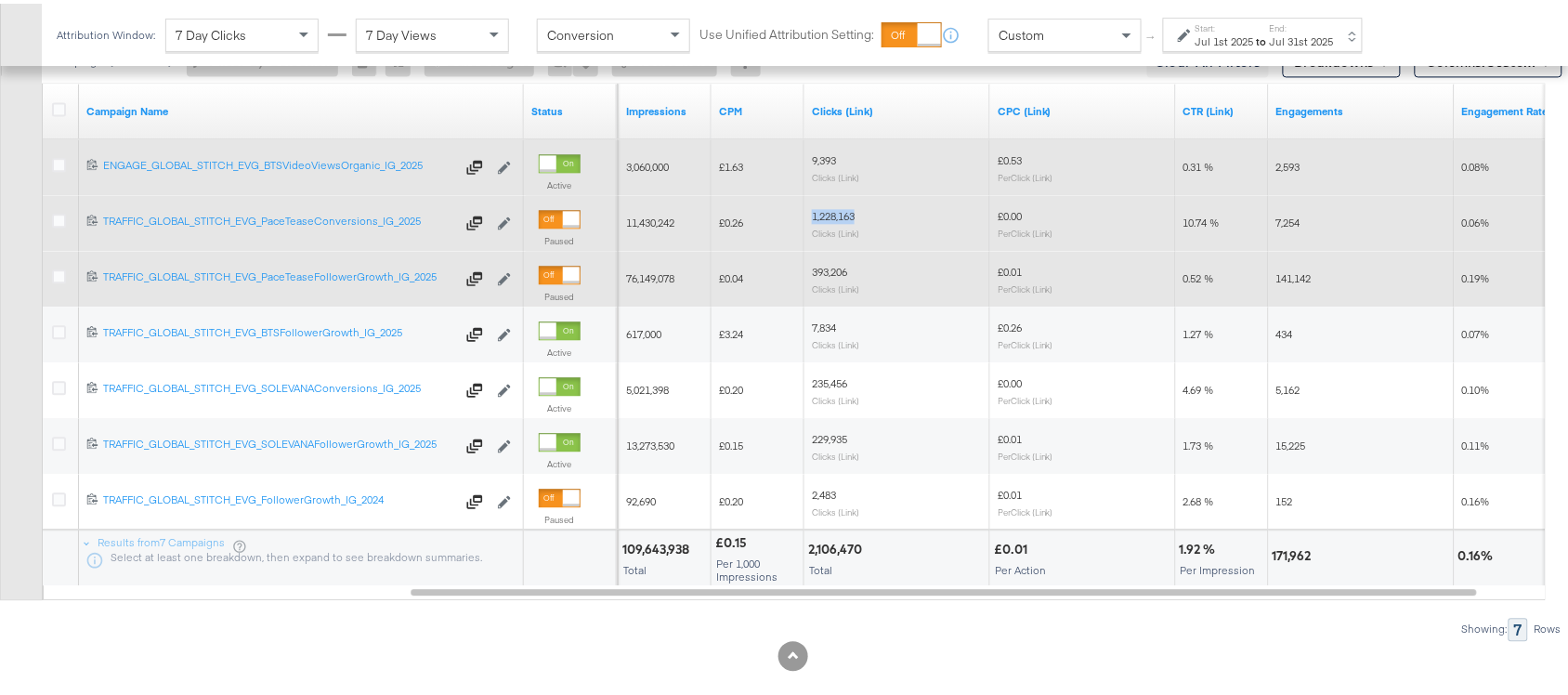 click on "1,228,163" at bounding box center (833, 212) 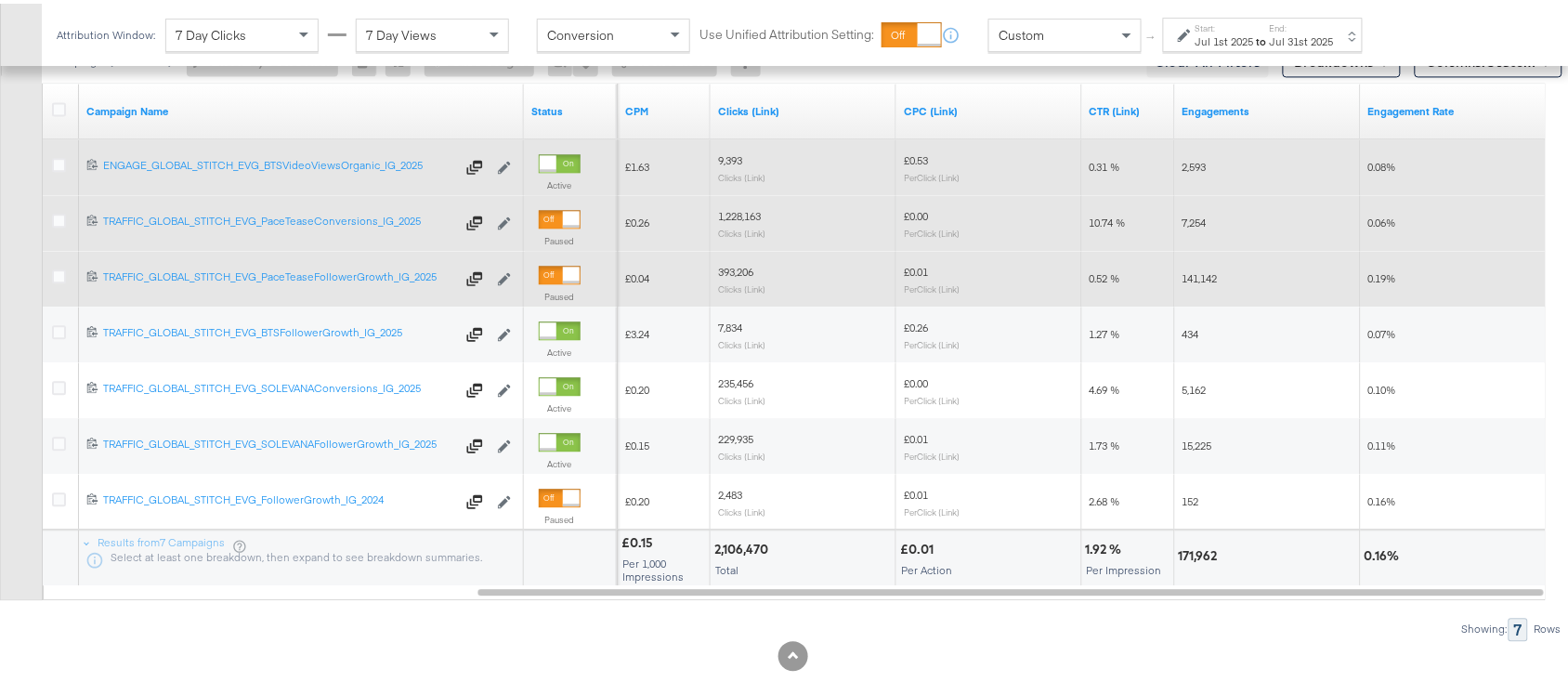 click on "7,254" at bounding box center [1195, 218] 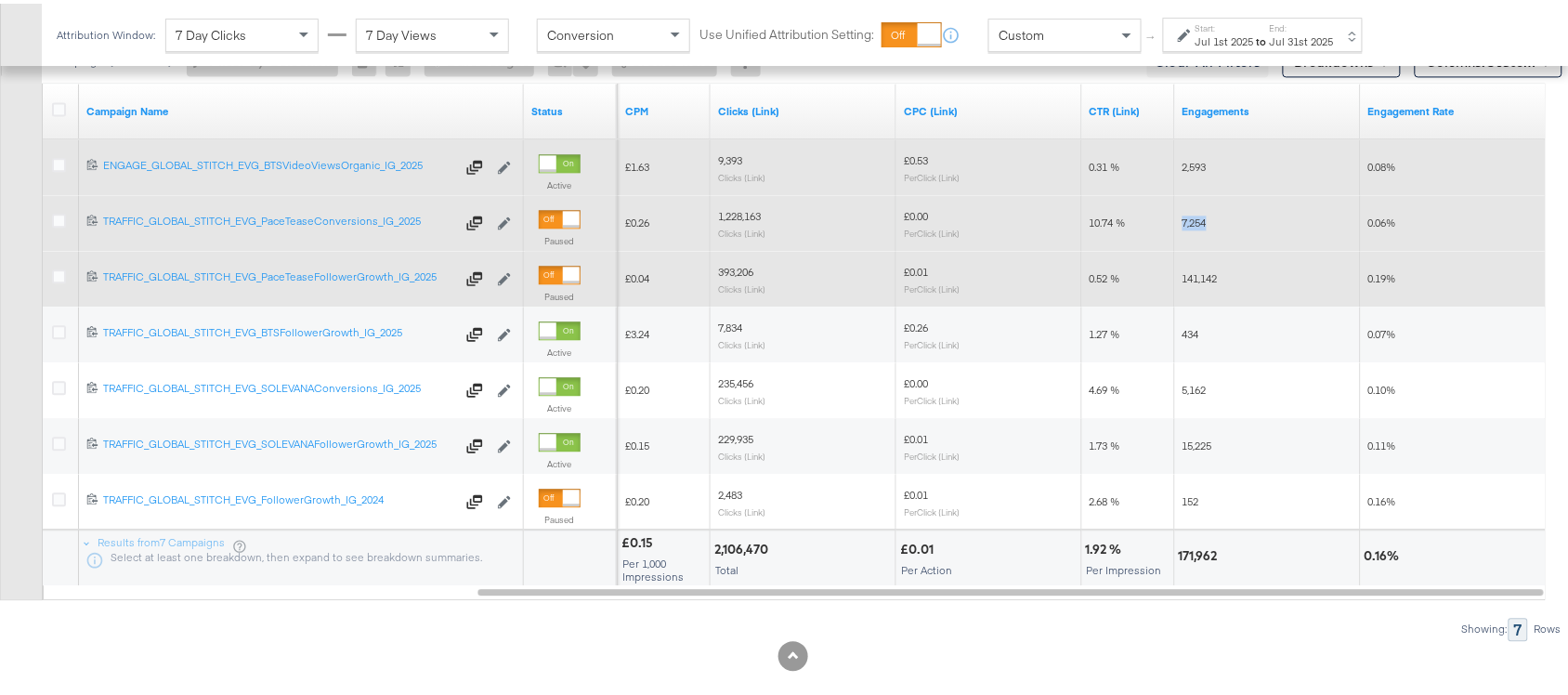 click on "7,254" at bounding box center (1195, 218) 